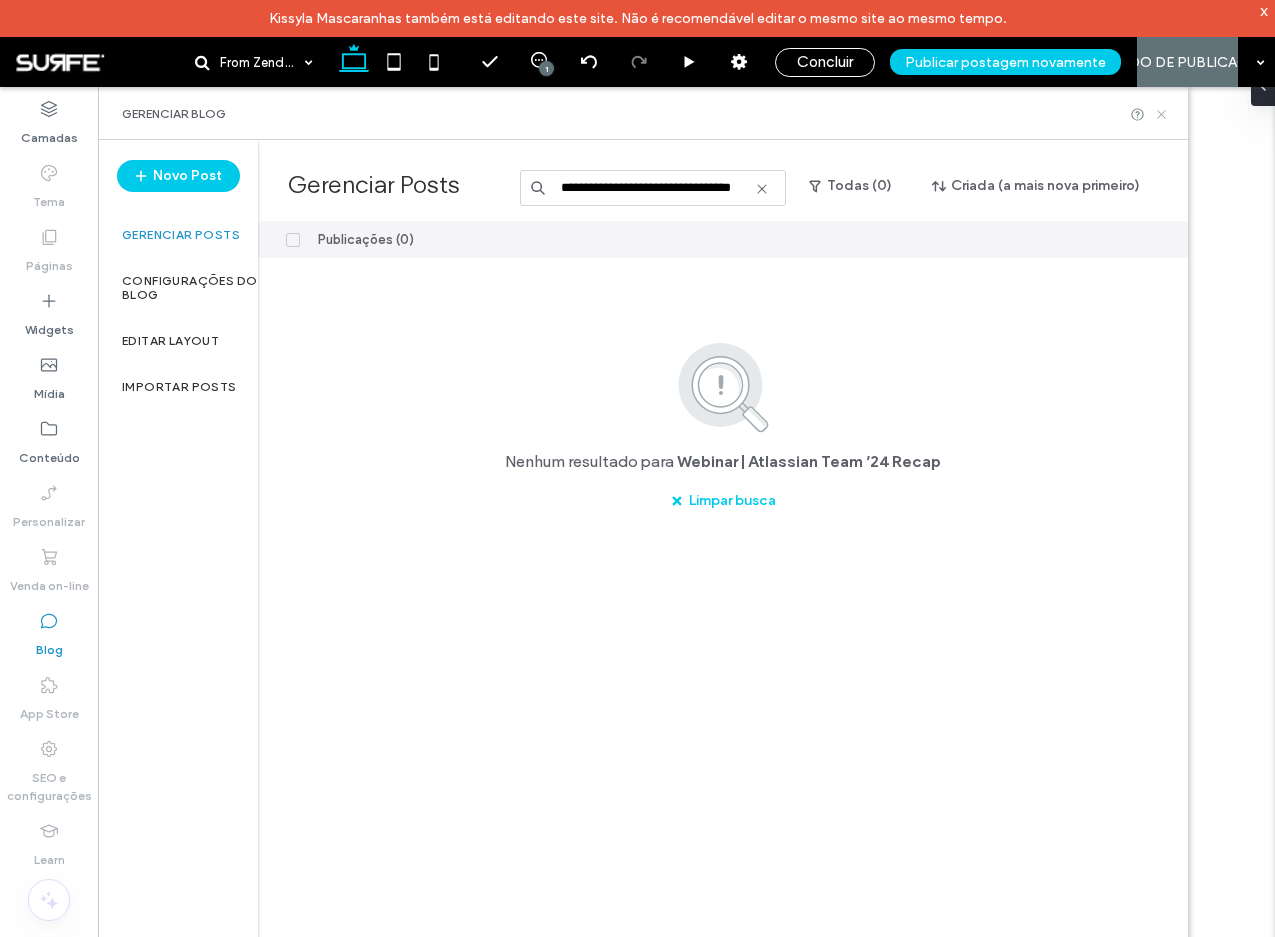 click 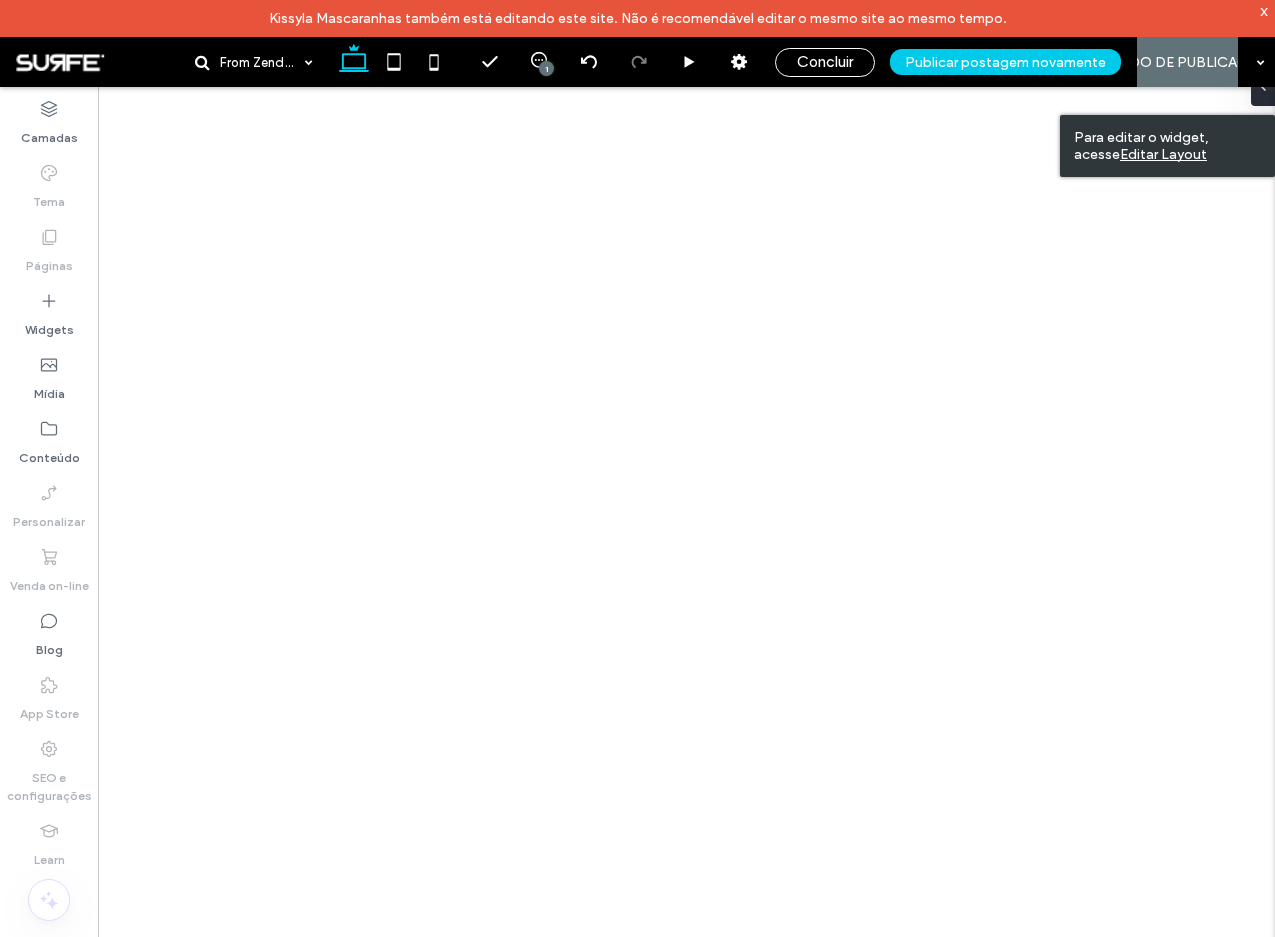 scroll, scrollTop: 0, scrollLeft: 0, axis: both 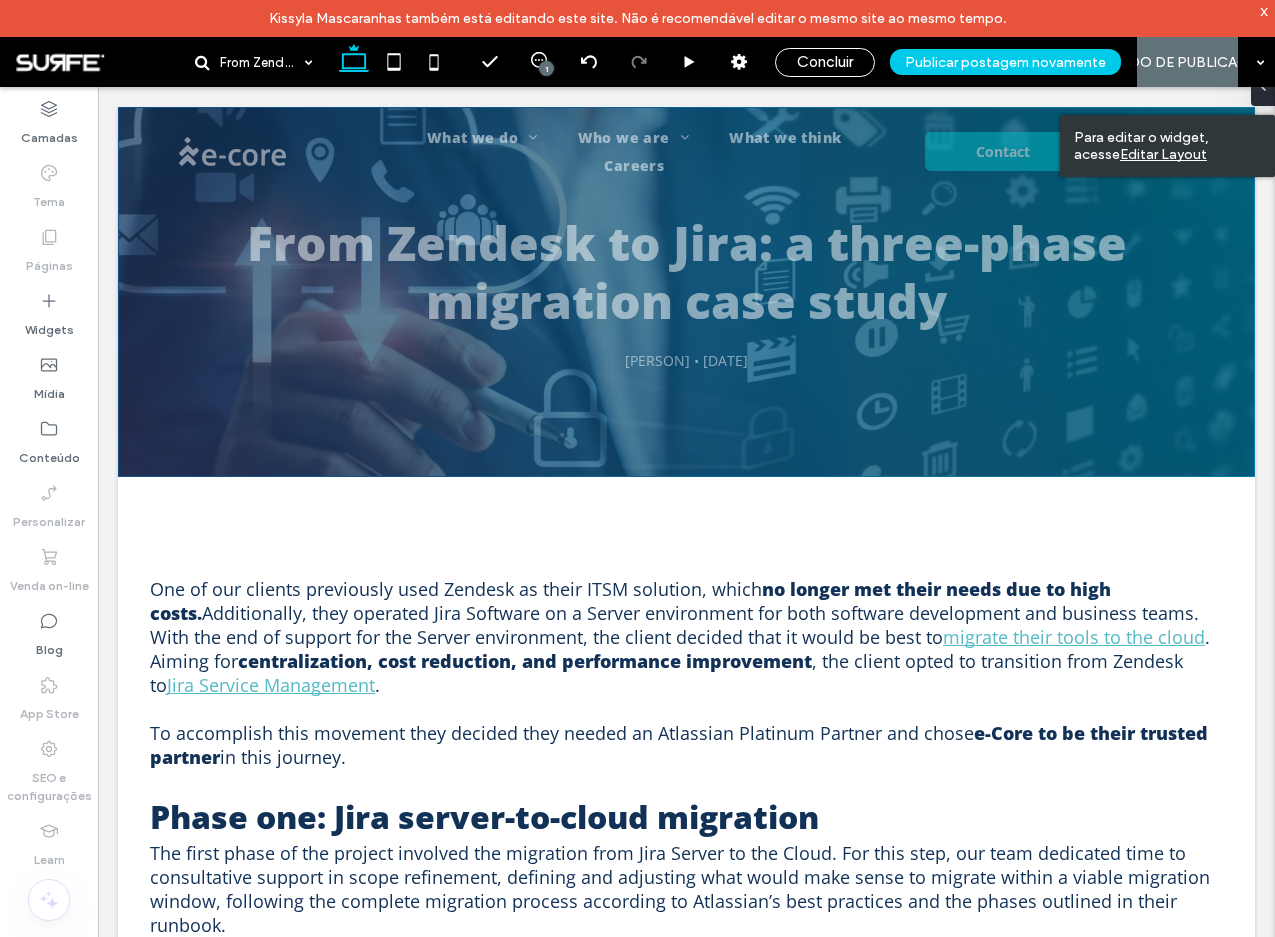 click on "From Zendesk to Jira: a three-phase migration case study
Gerusa Lobo • December 20, 2024" at bounding box center [686, 292] 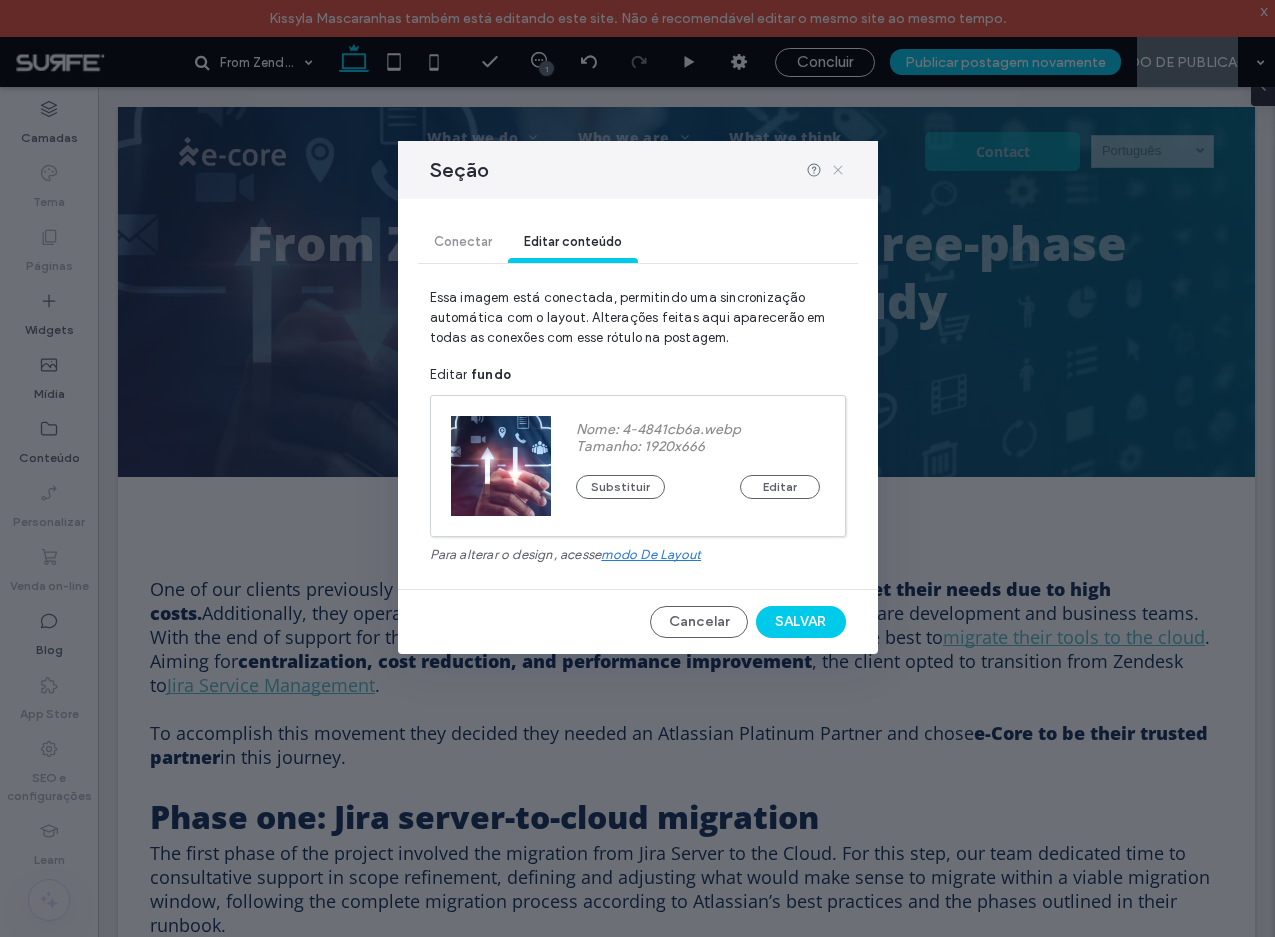 click 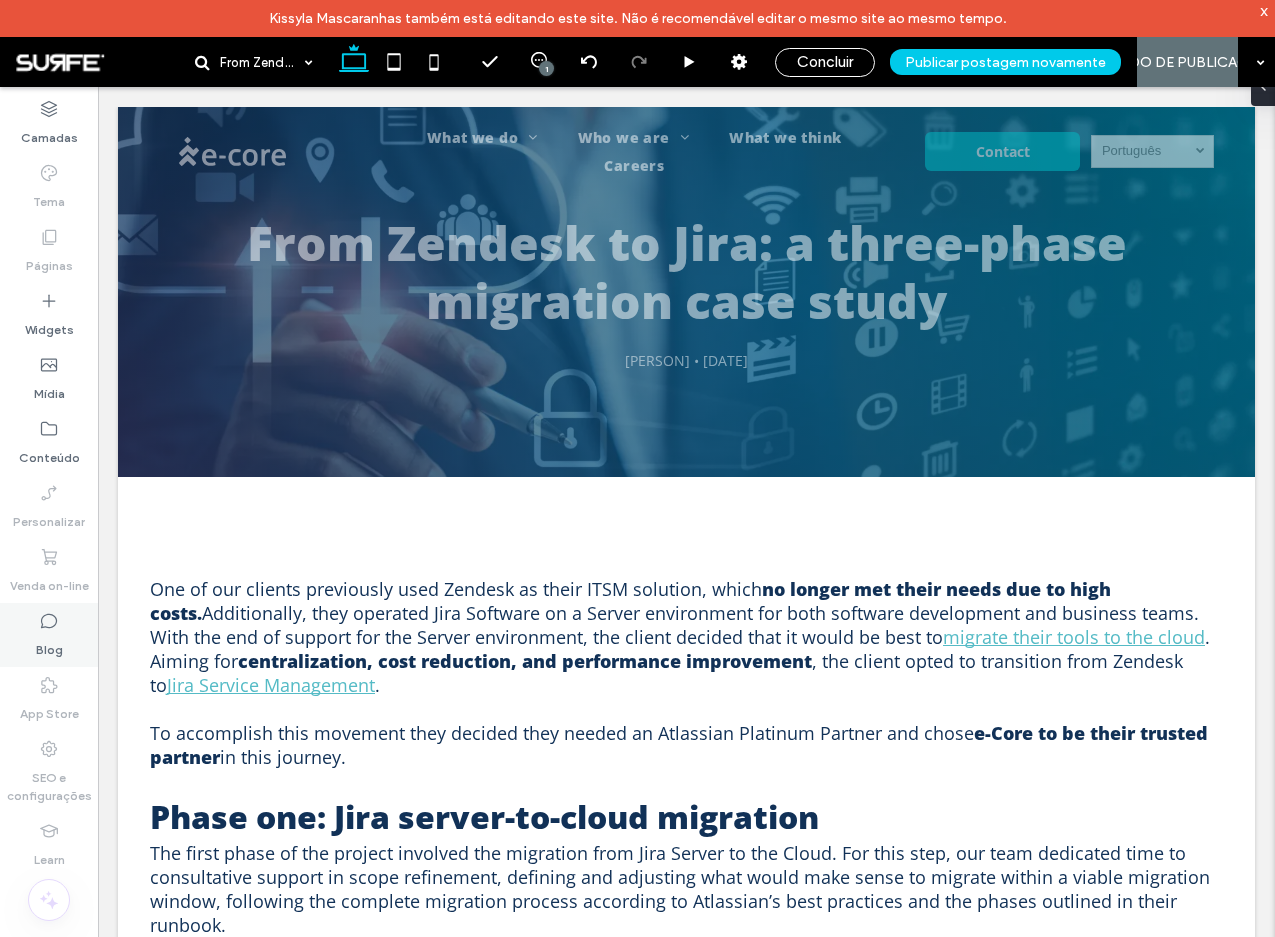 click on "Blog" at bounding box center [49, 645] 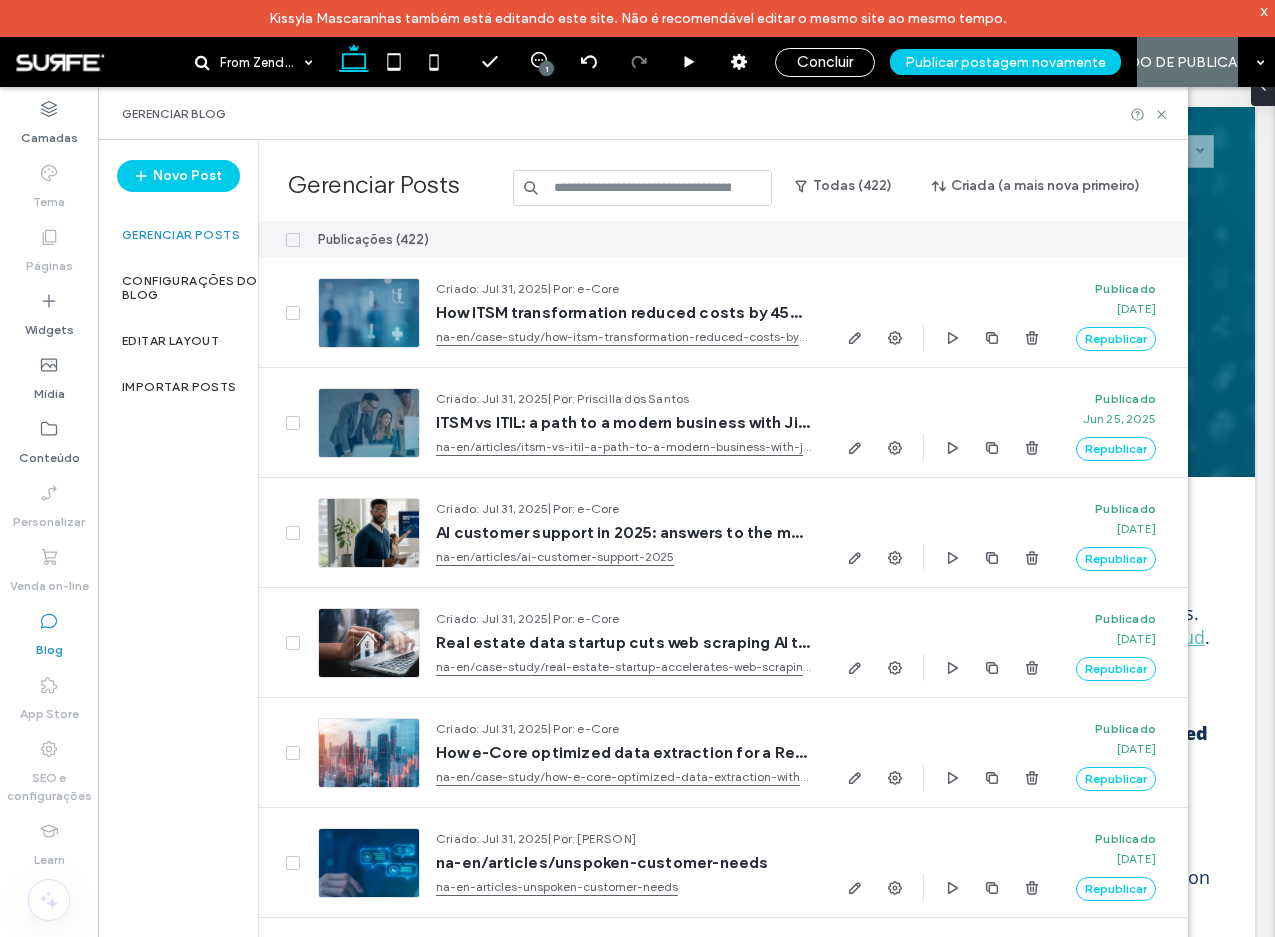 click at bounding box center [643, 188] 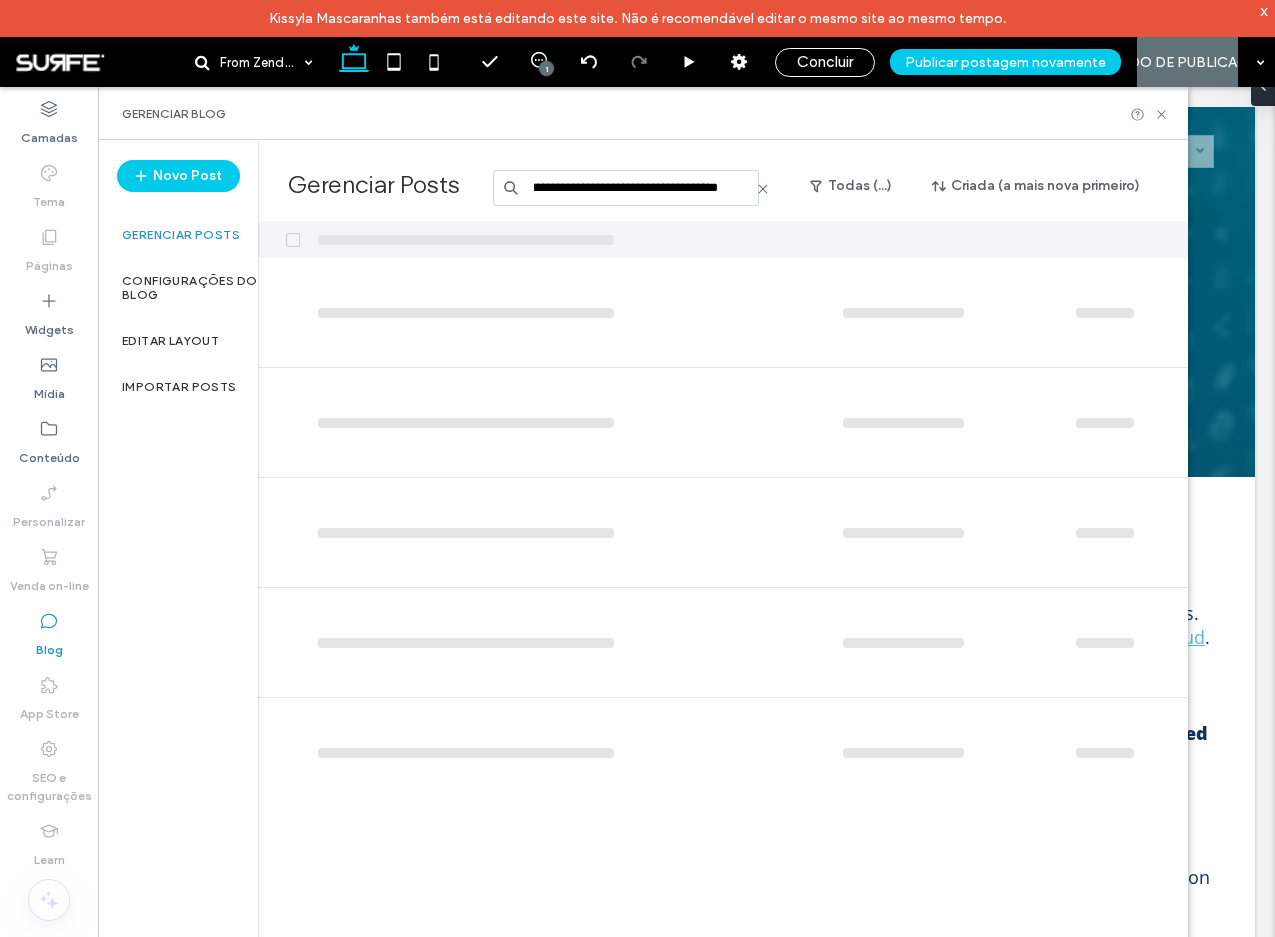 scroll, scrollTop: 0, scrollLeft: 123, axis: horizontal 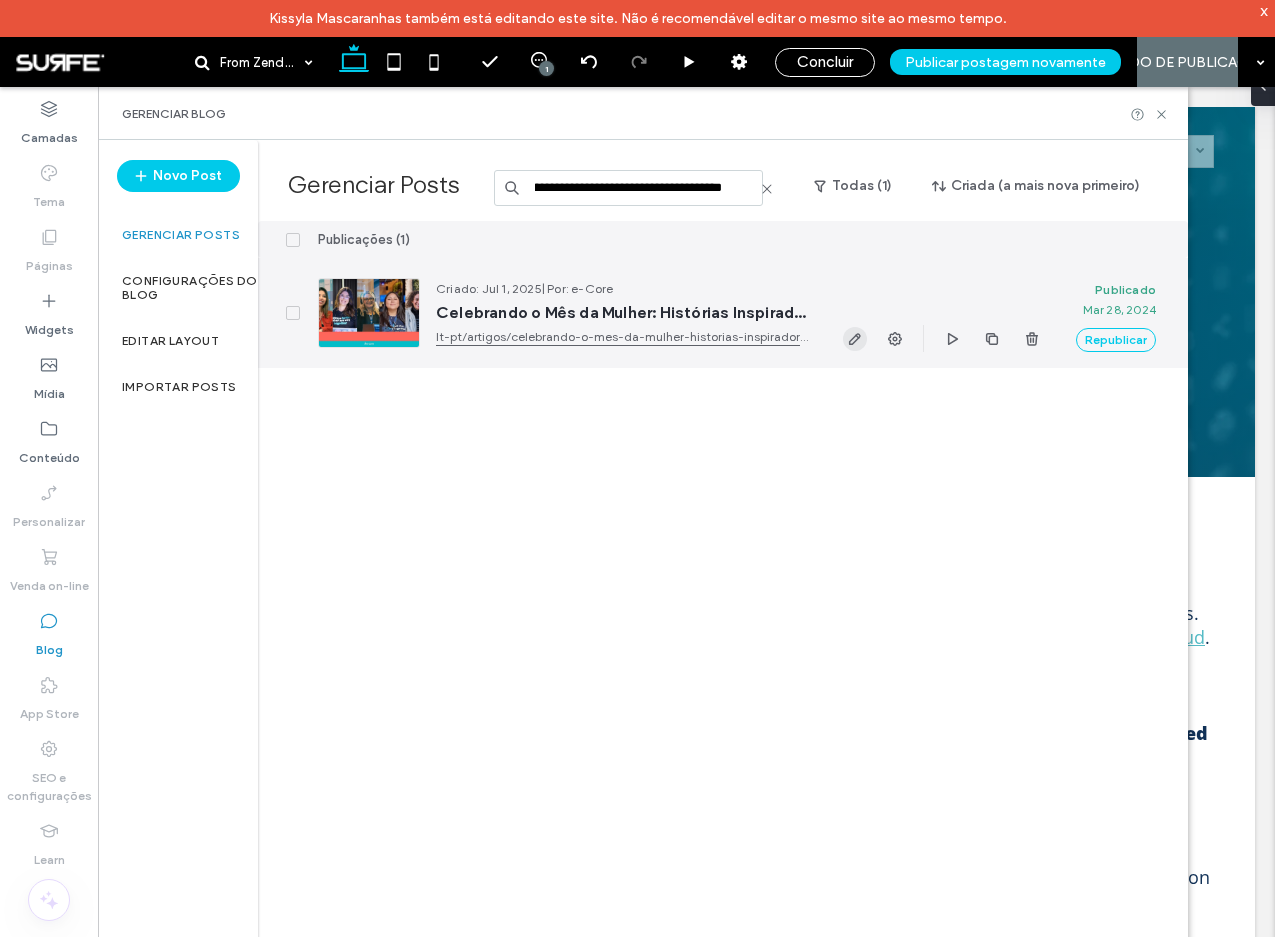 type on "**********" 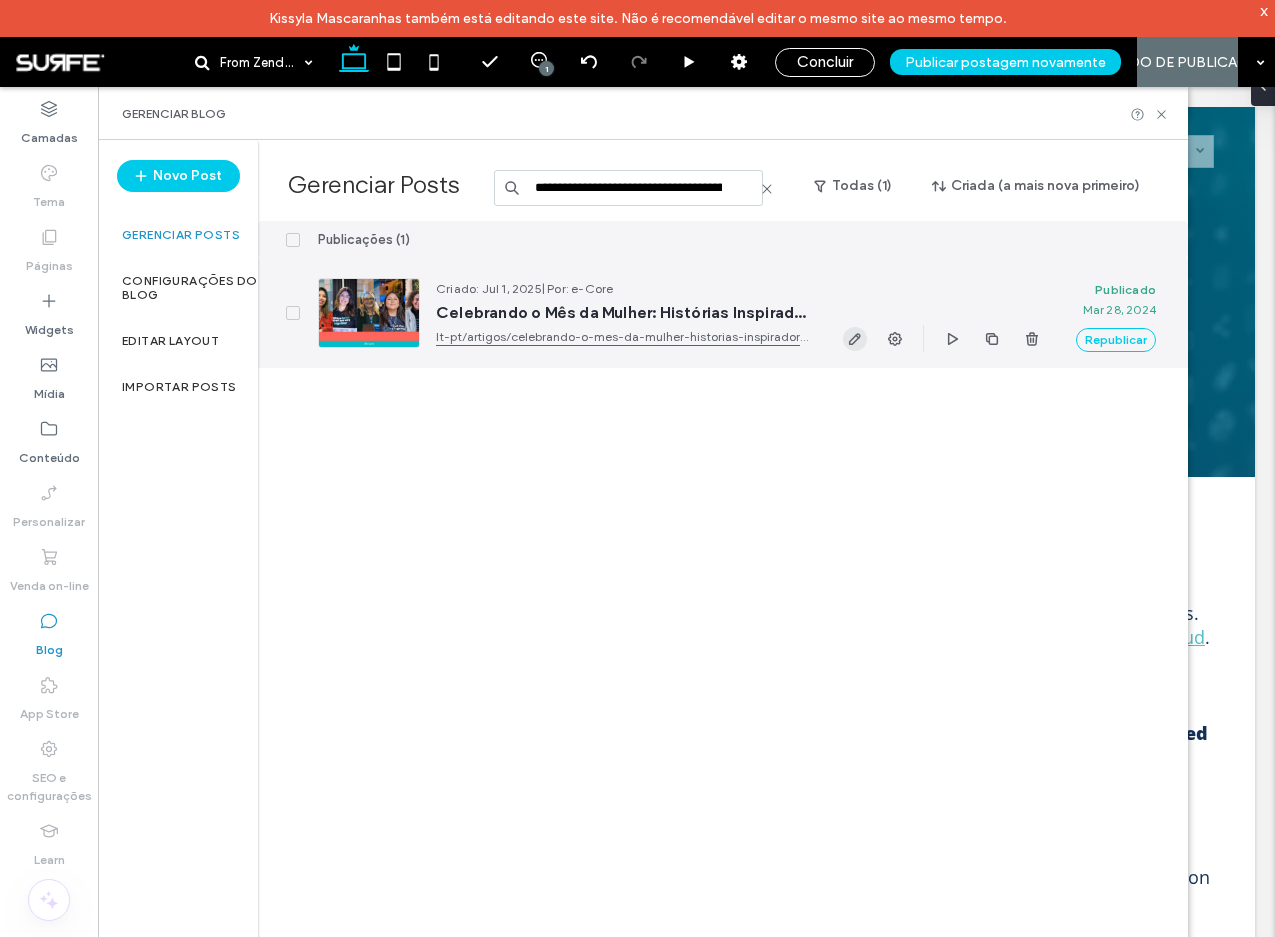 click 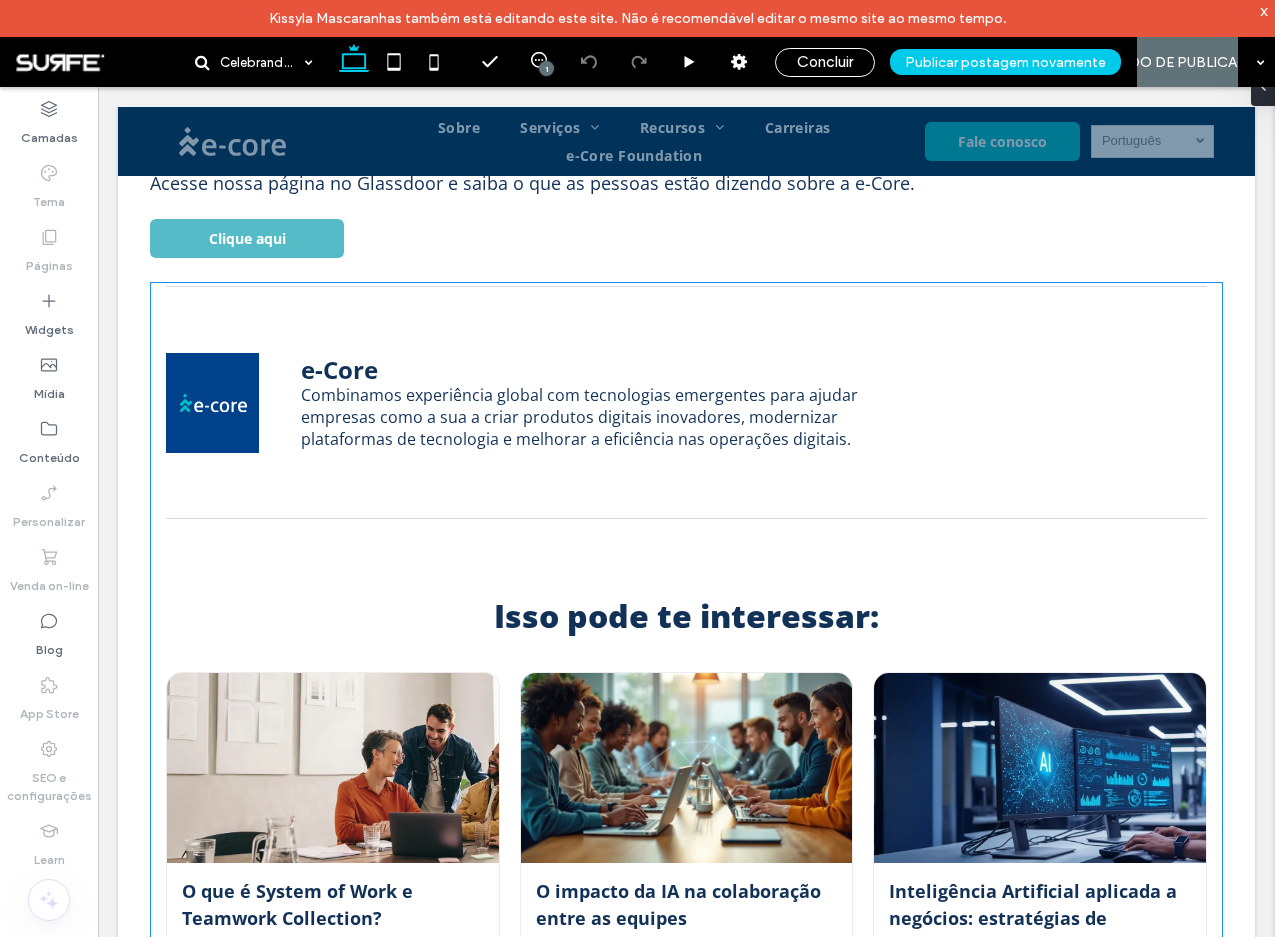 scroll, scrollTop: 8011, scrollLeft: 0, axis: vertical 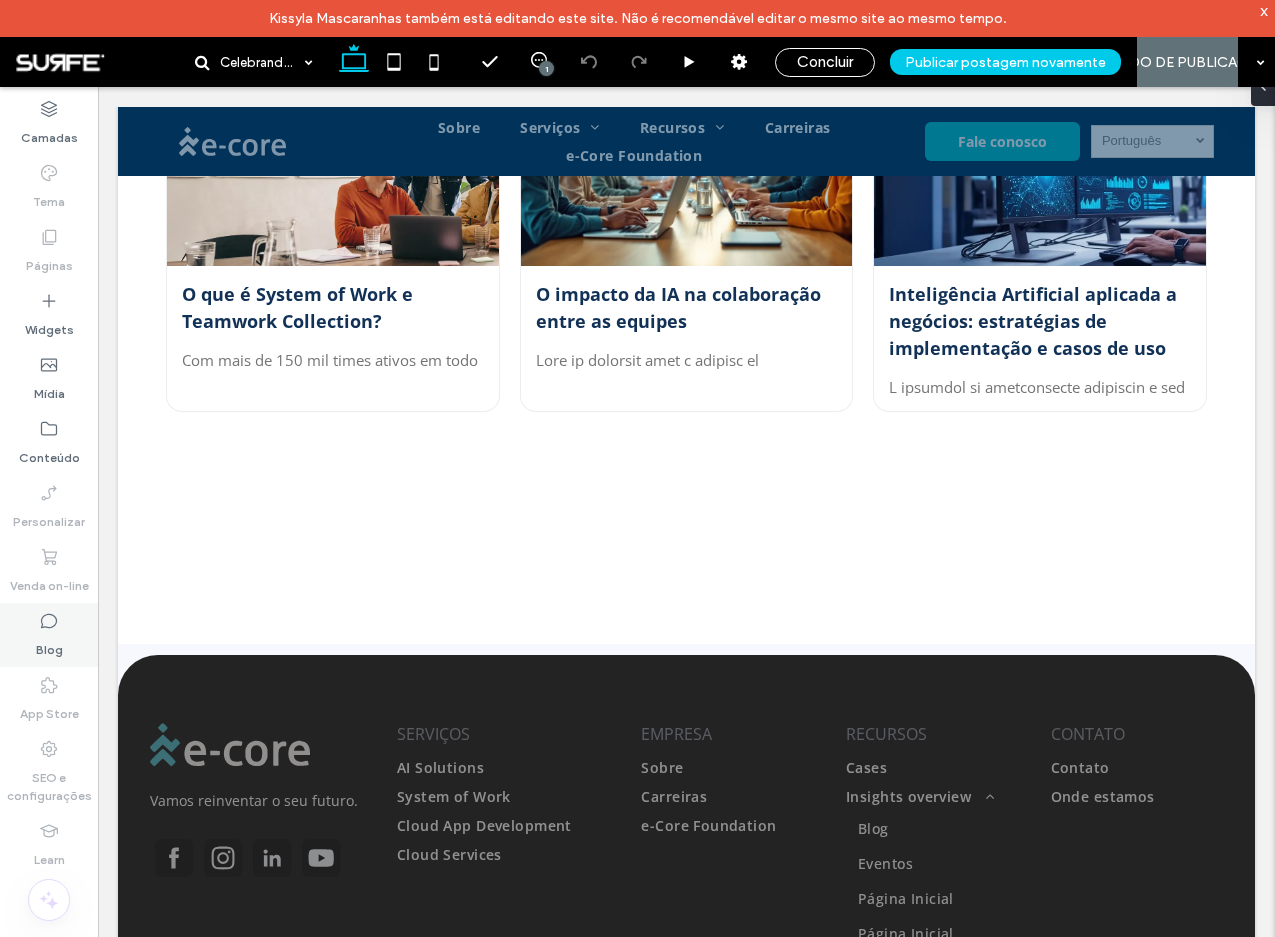 drag, startPoint x: 33, startPoint y: 641, endPoint x: 96, endPoint y: 328, distance: 319.2773 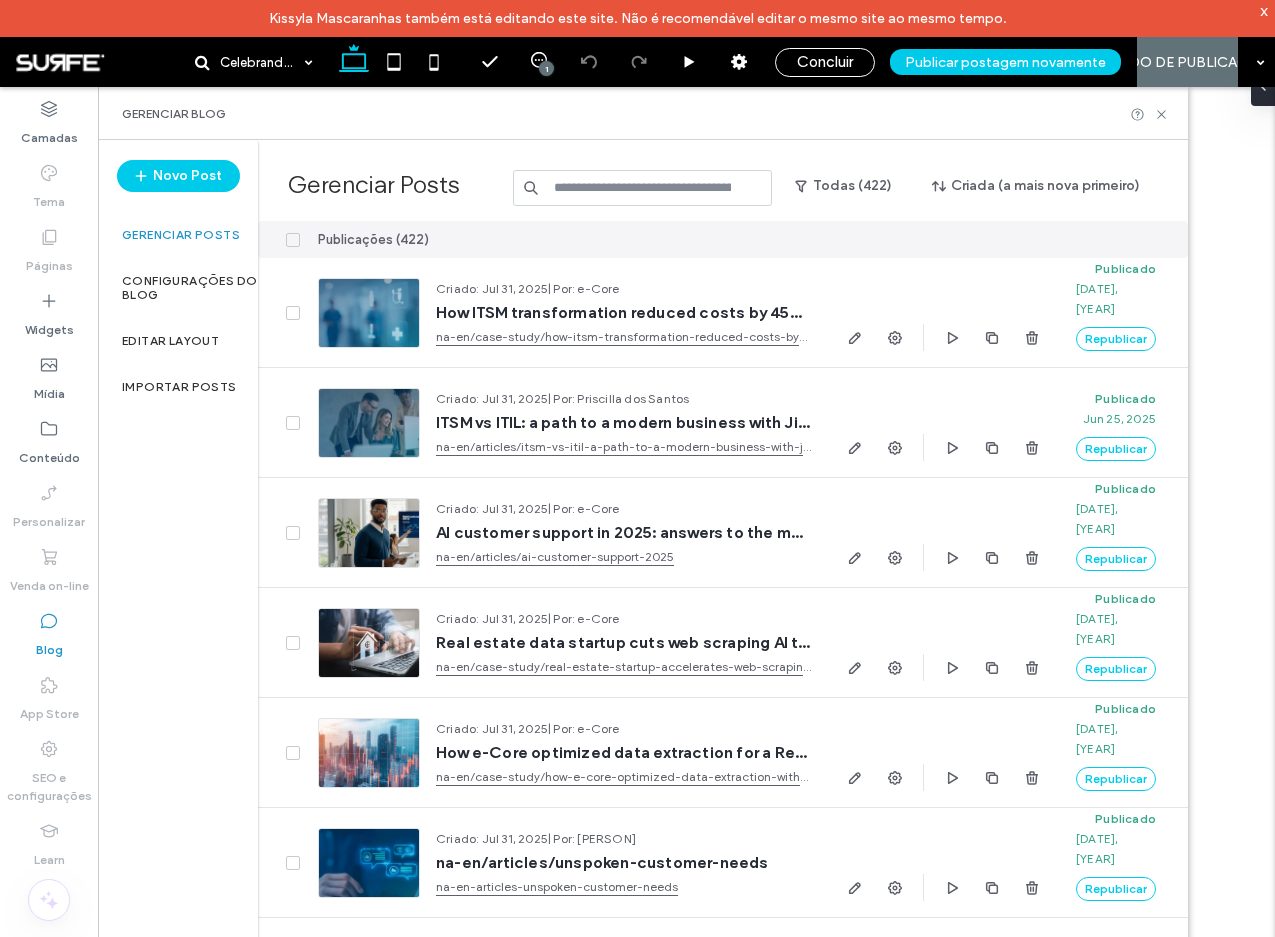 click at bounding box center (643, 188) 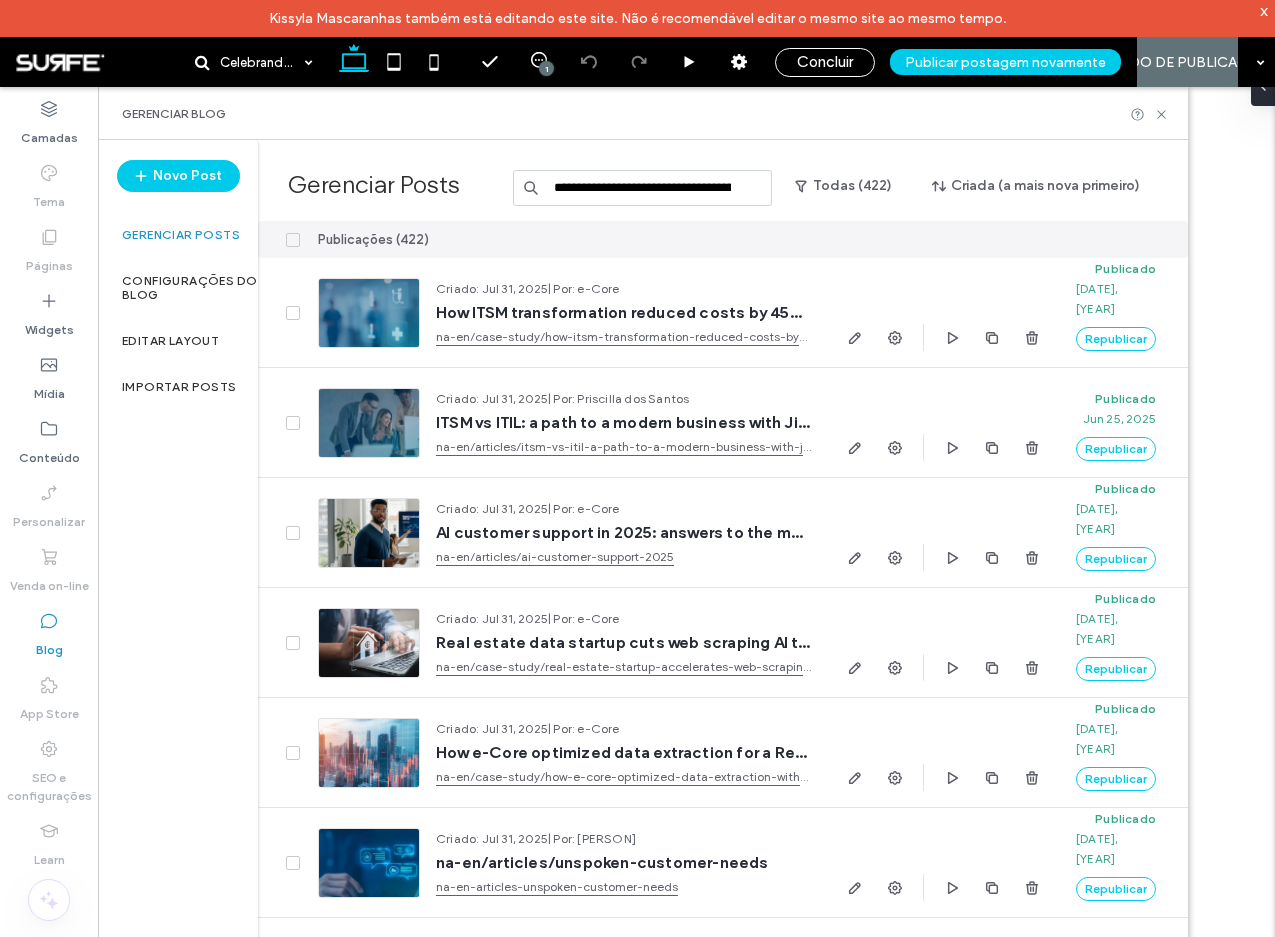 scroll, scrollTop: 0, scrollLeft: 0, axis: both 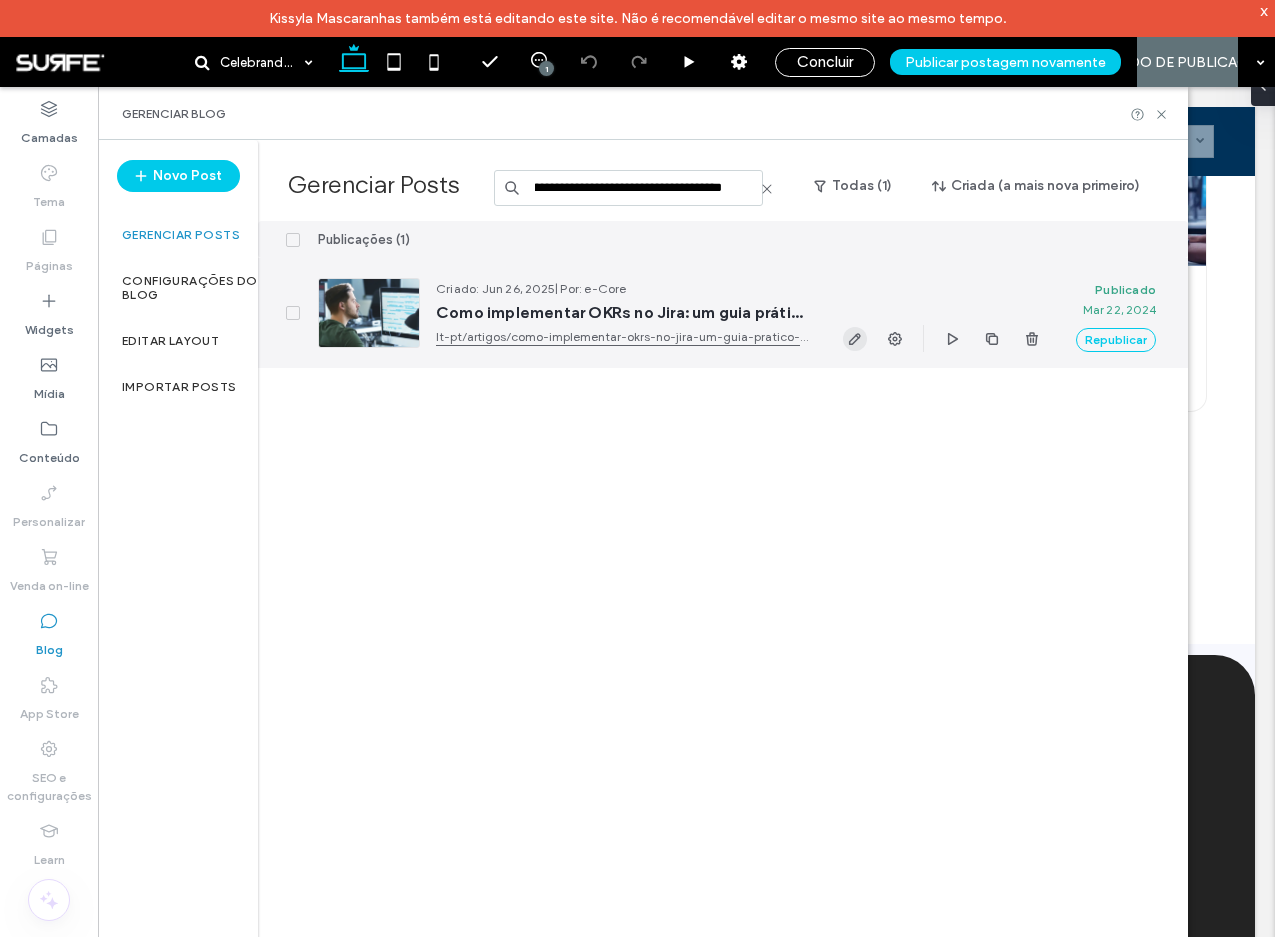 type on "**********" 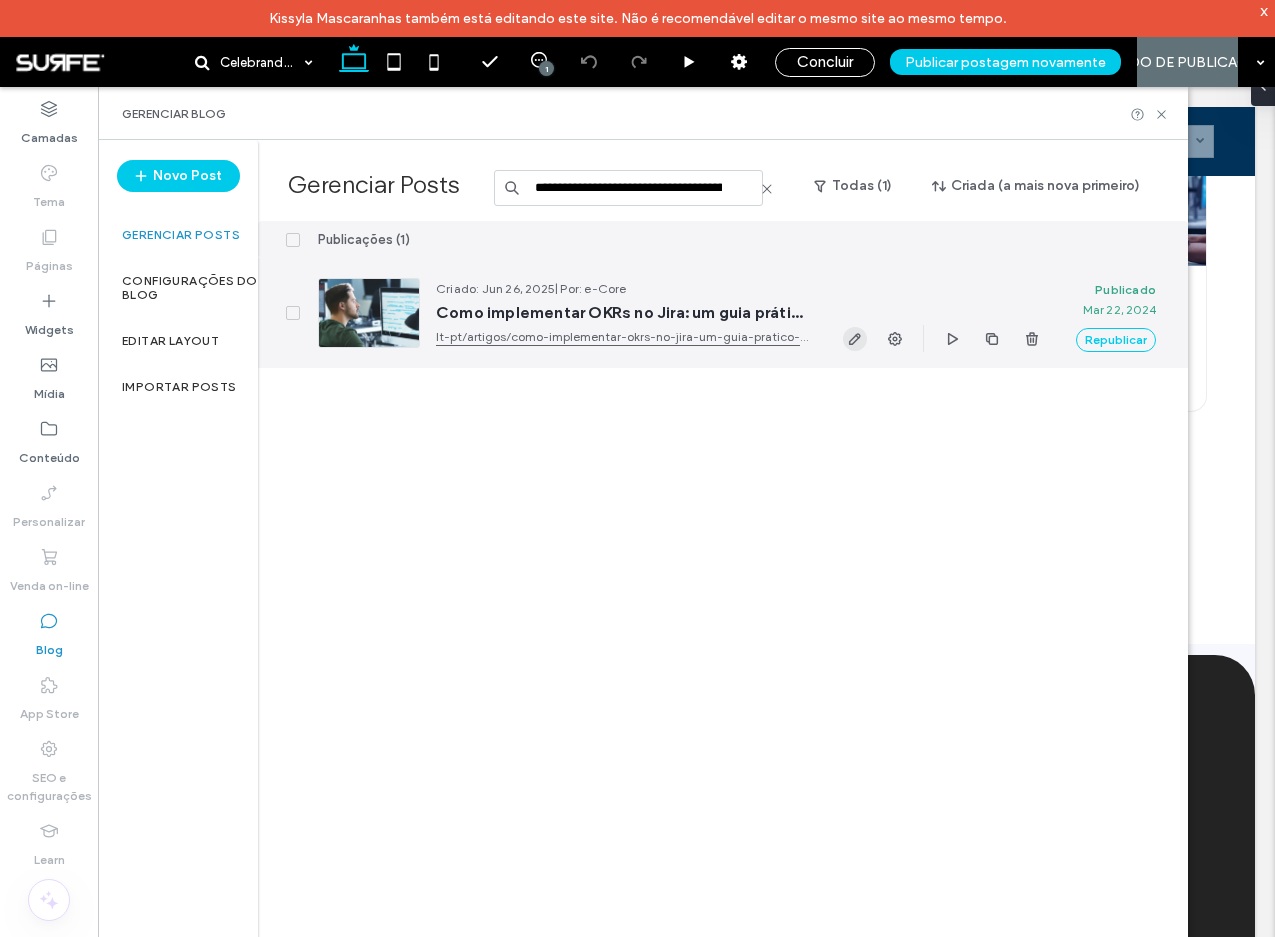 click 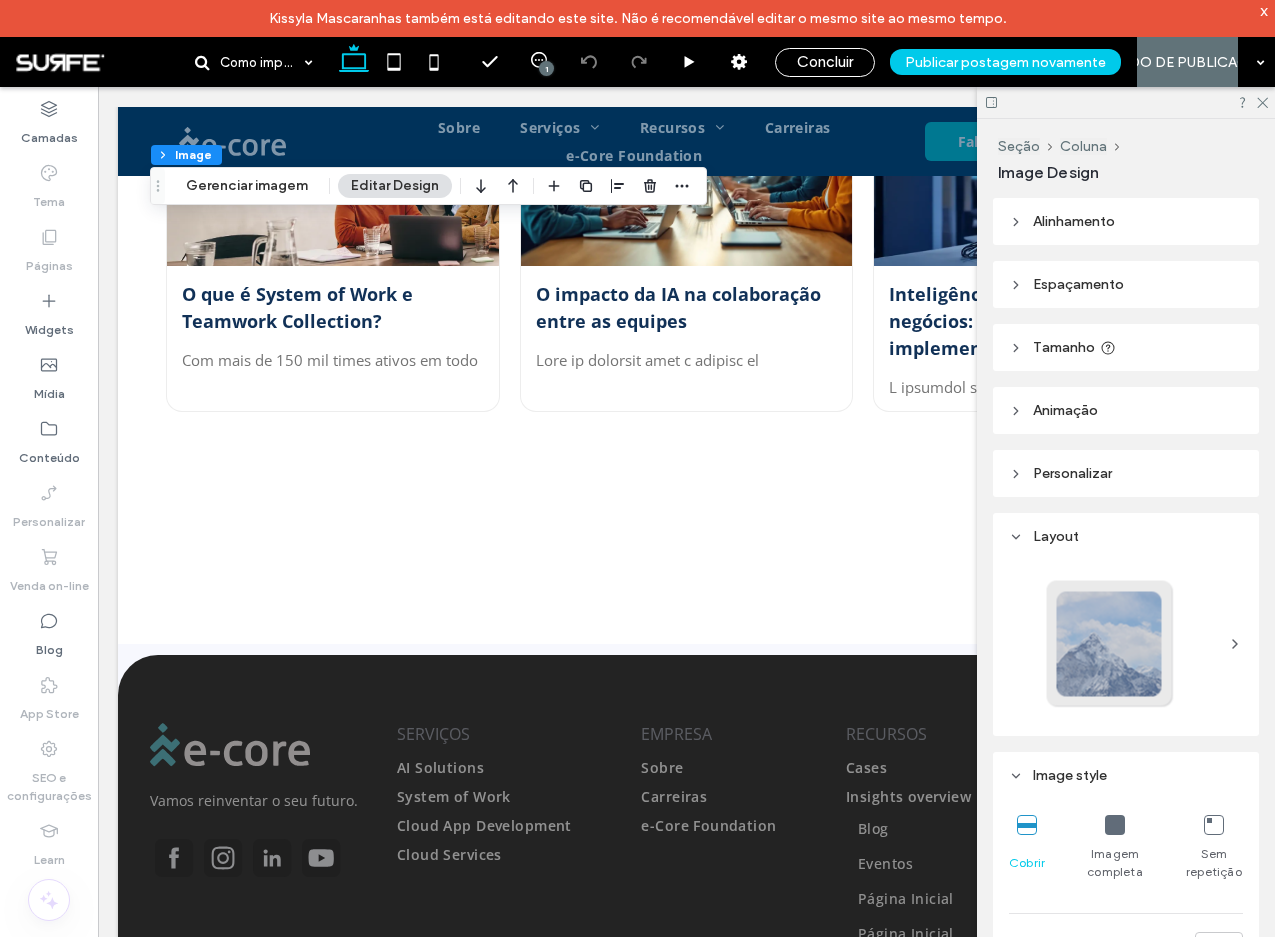 click at bounding box center (1115, 825) 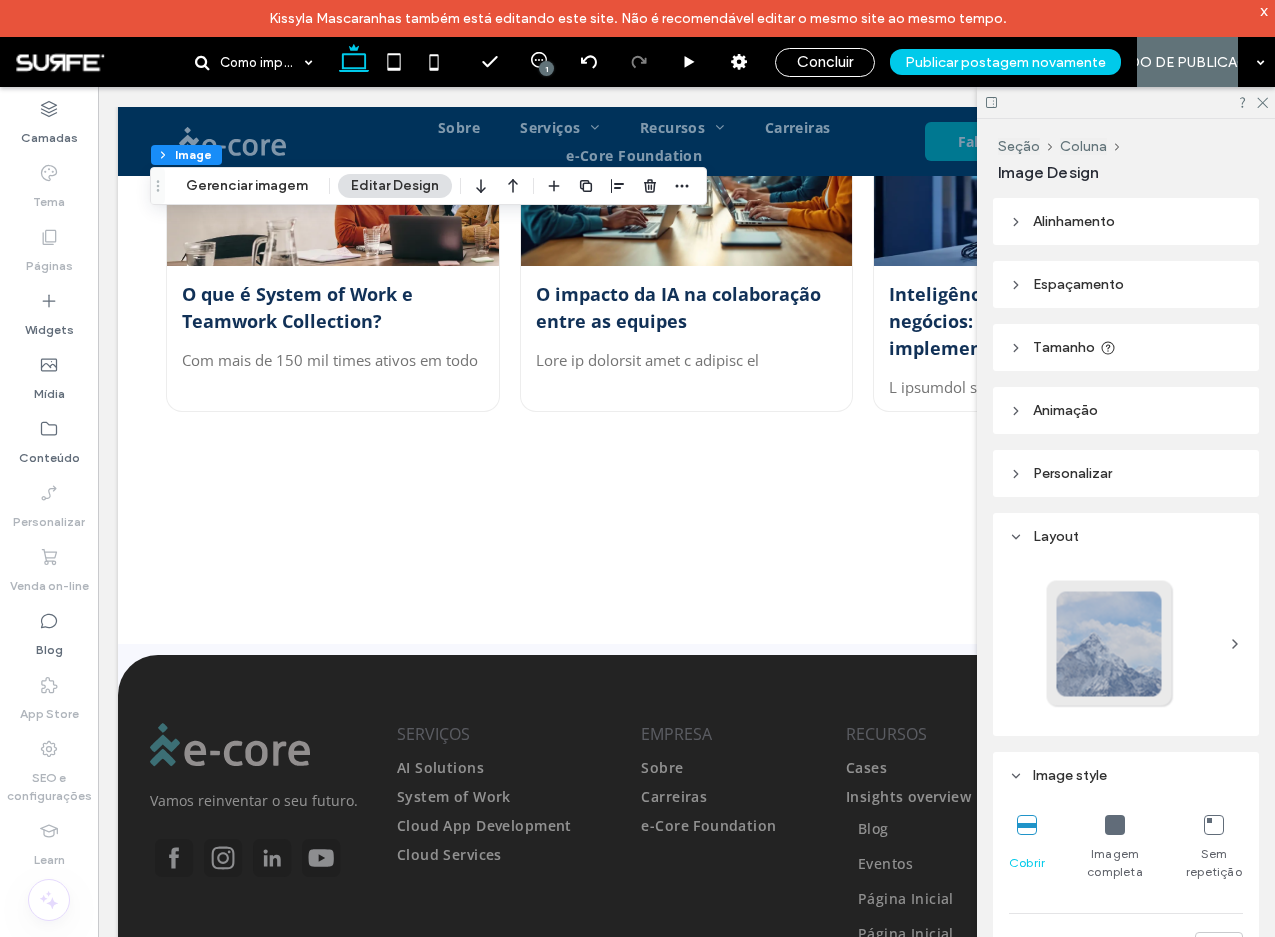 click at bounding box center [1115, 825] 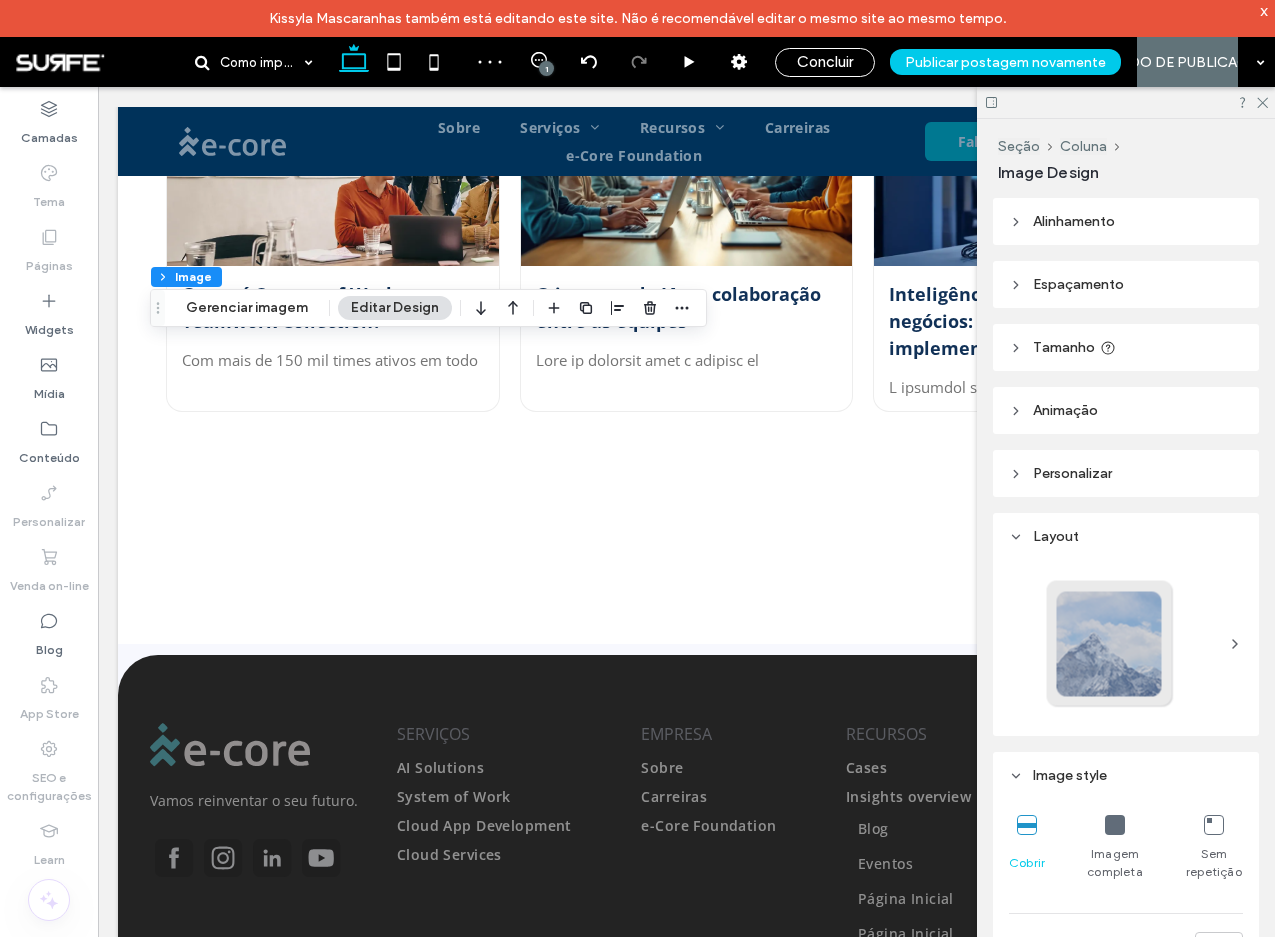 click at bounding box center [1115, 825] 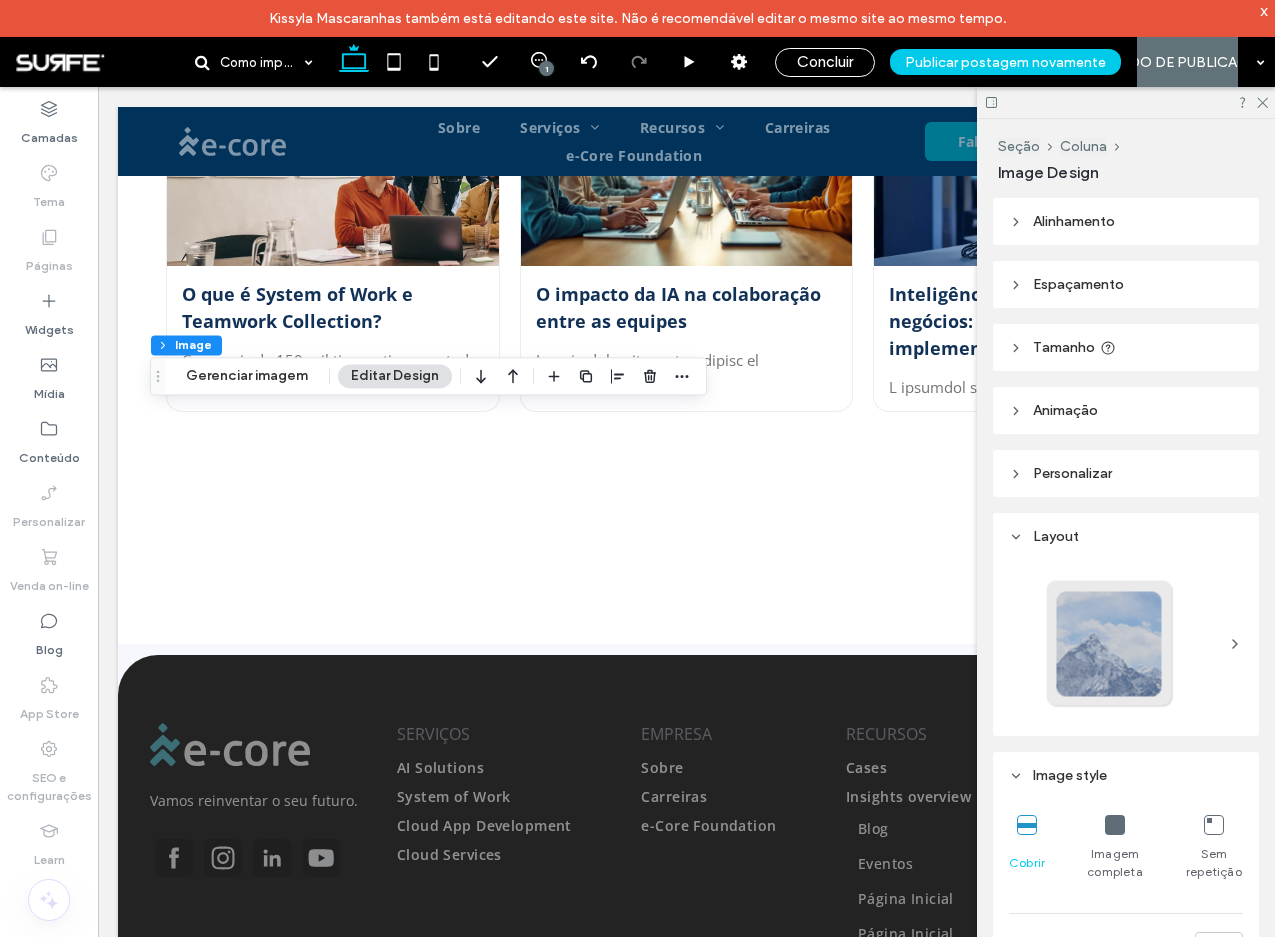 click at bounding box center (1115, 825) 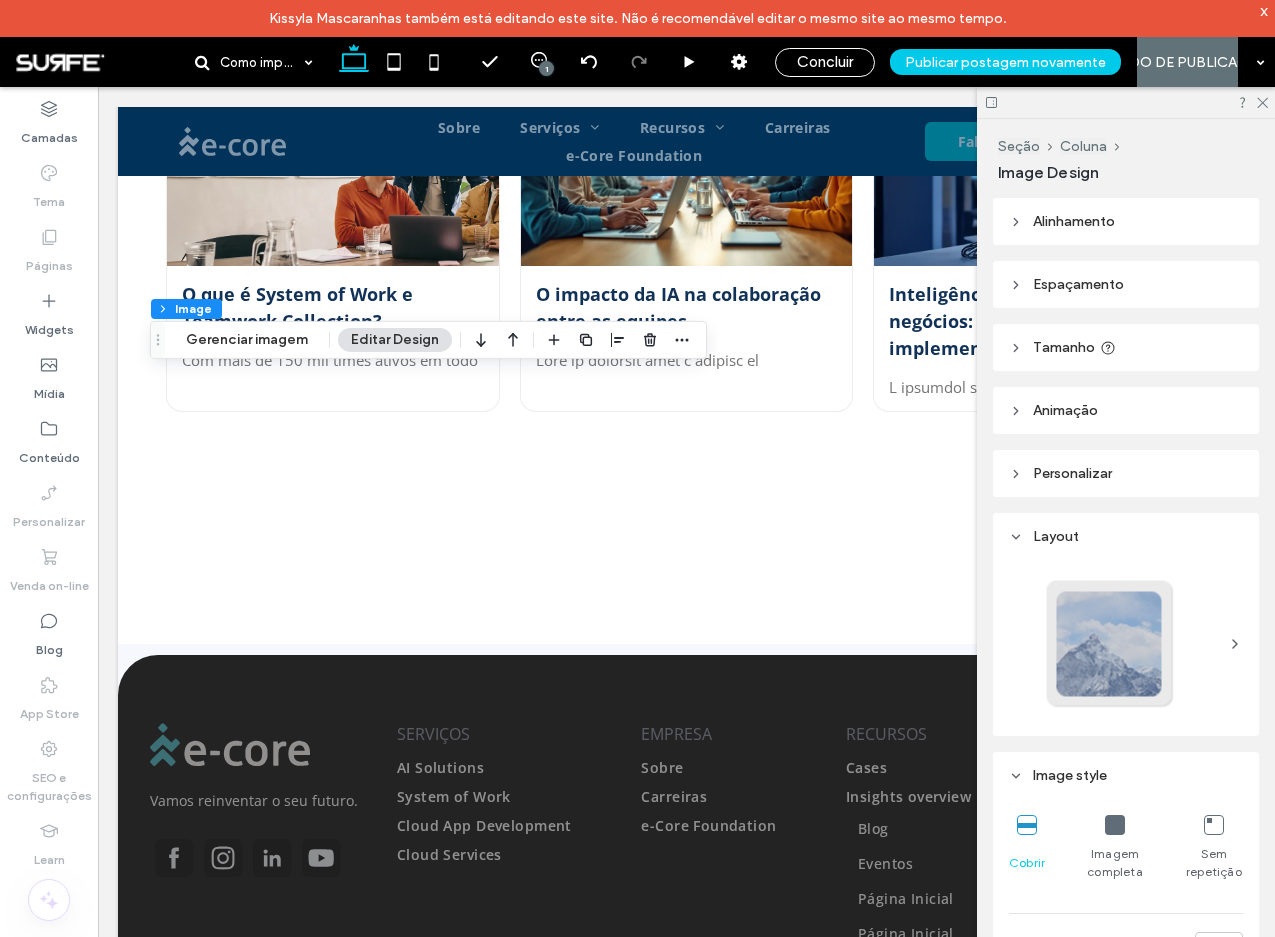 click on "Imagem completa" at bounding box center (1115, 848) 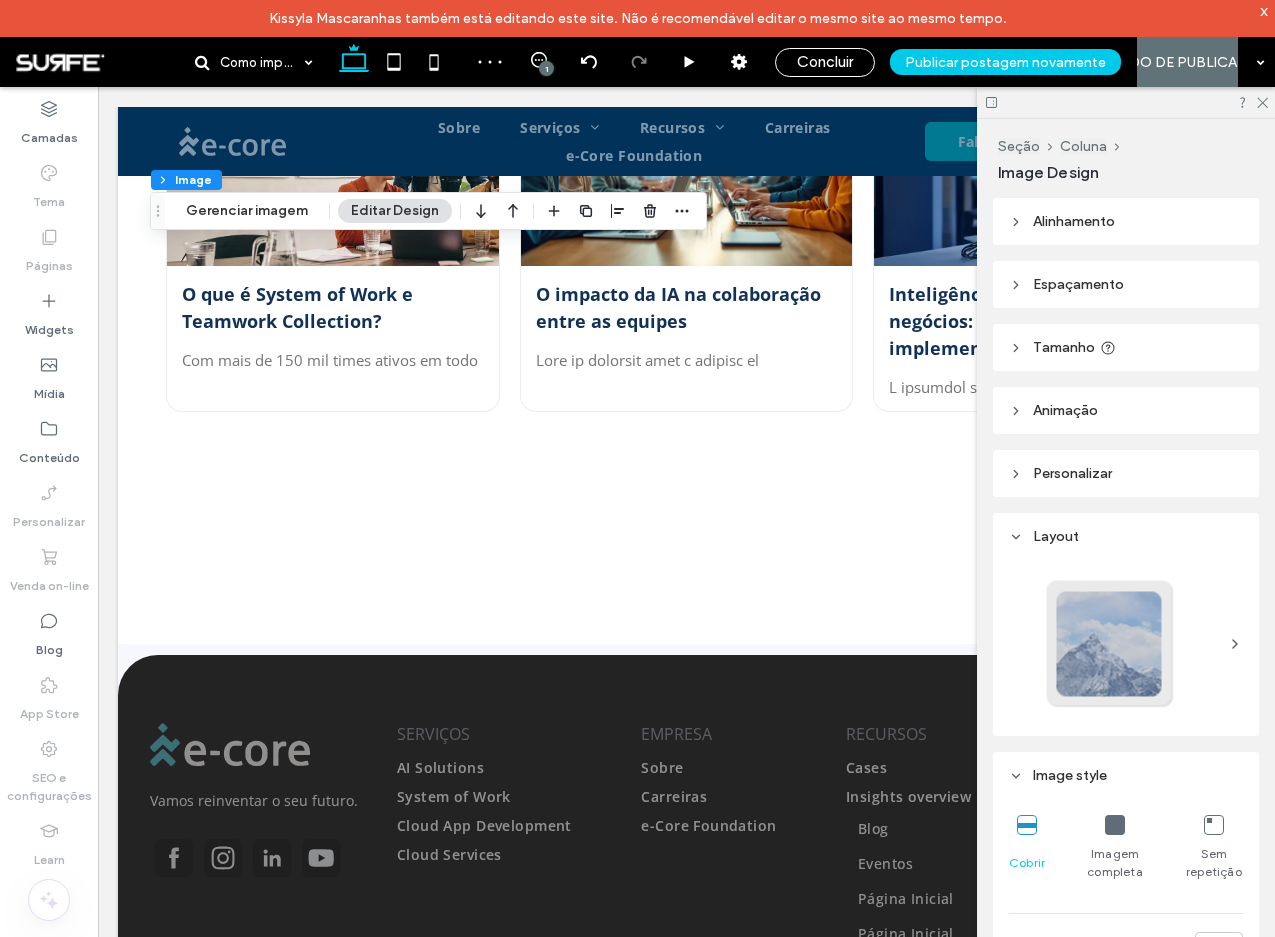 click on "Imagem completa" at bounding box center (1115, 848) 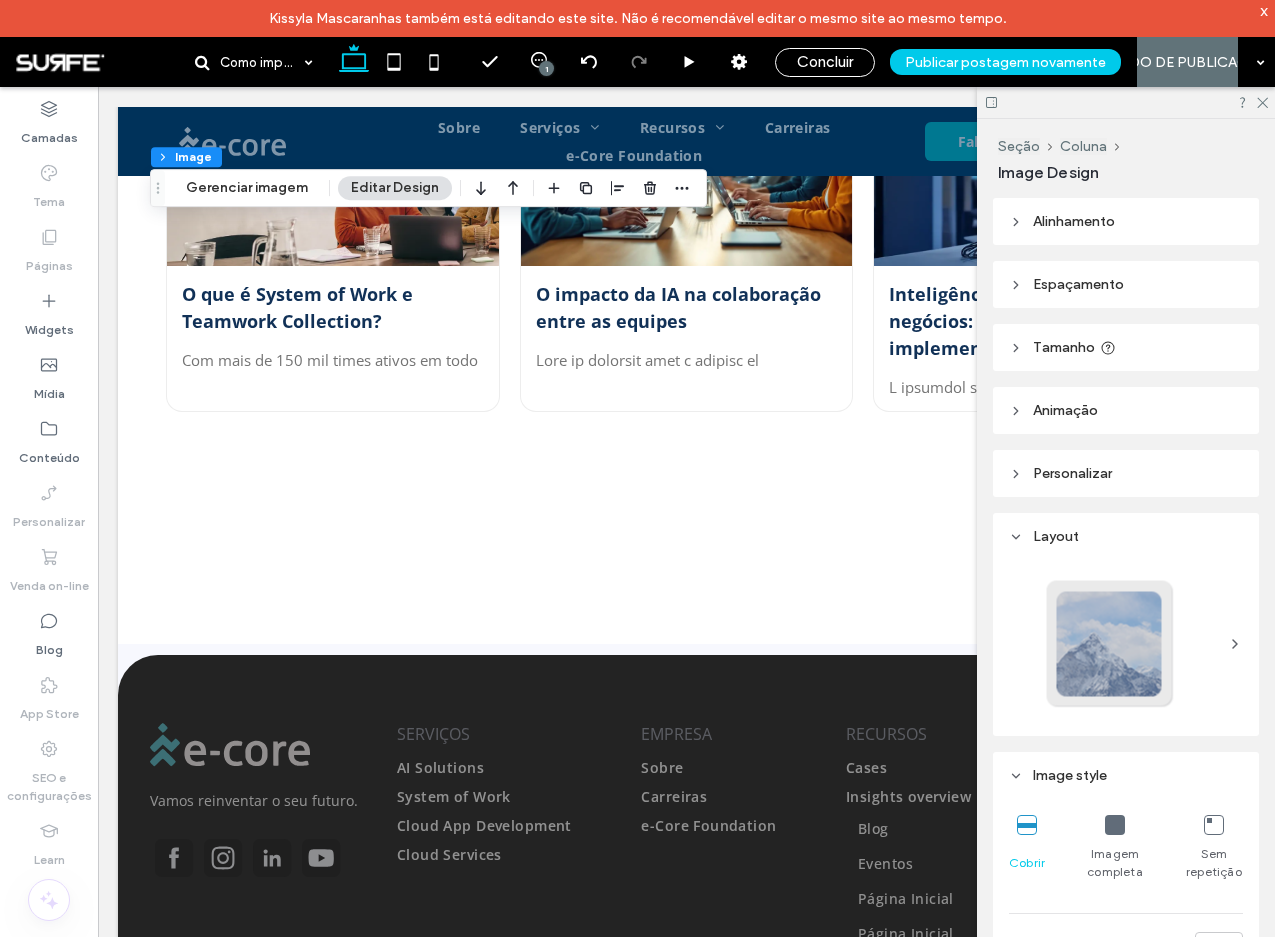 click at bounding box center (1115, 825) 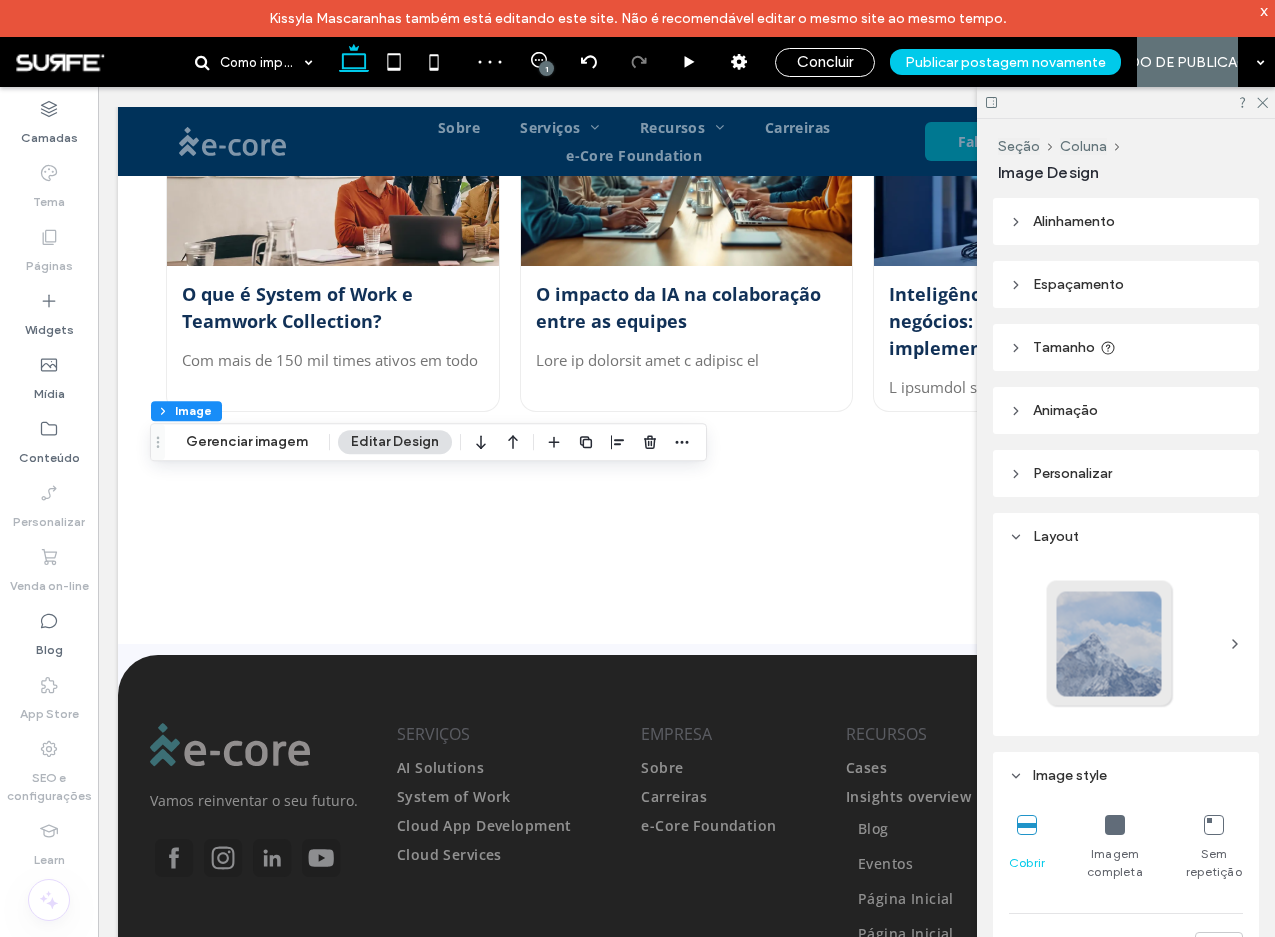 click at bounding box center (1115, 825) 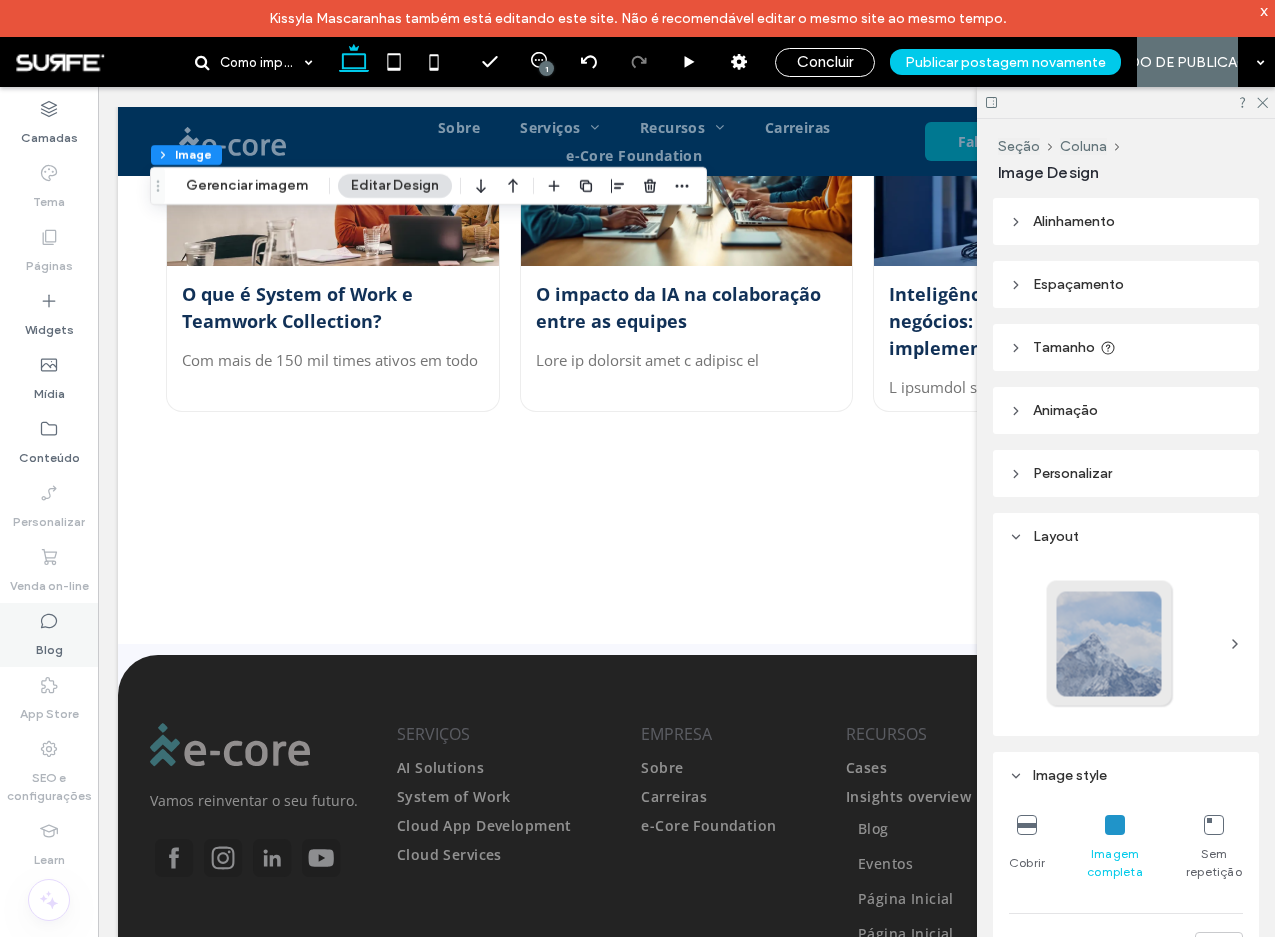 click on "Blog" at bounding box center (49, 635) 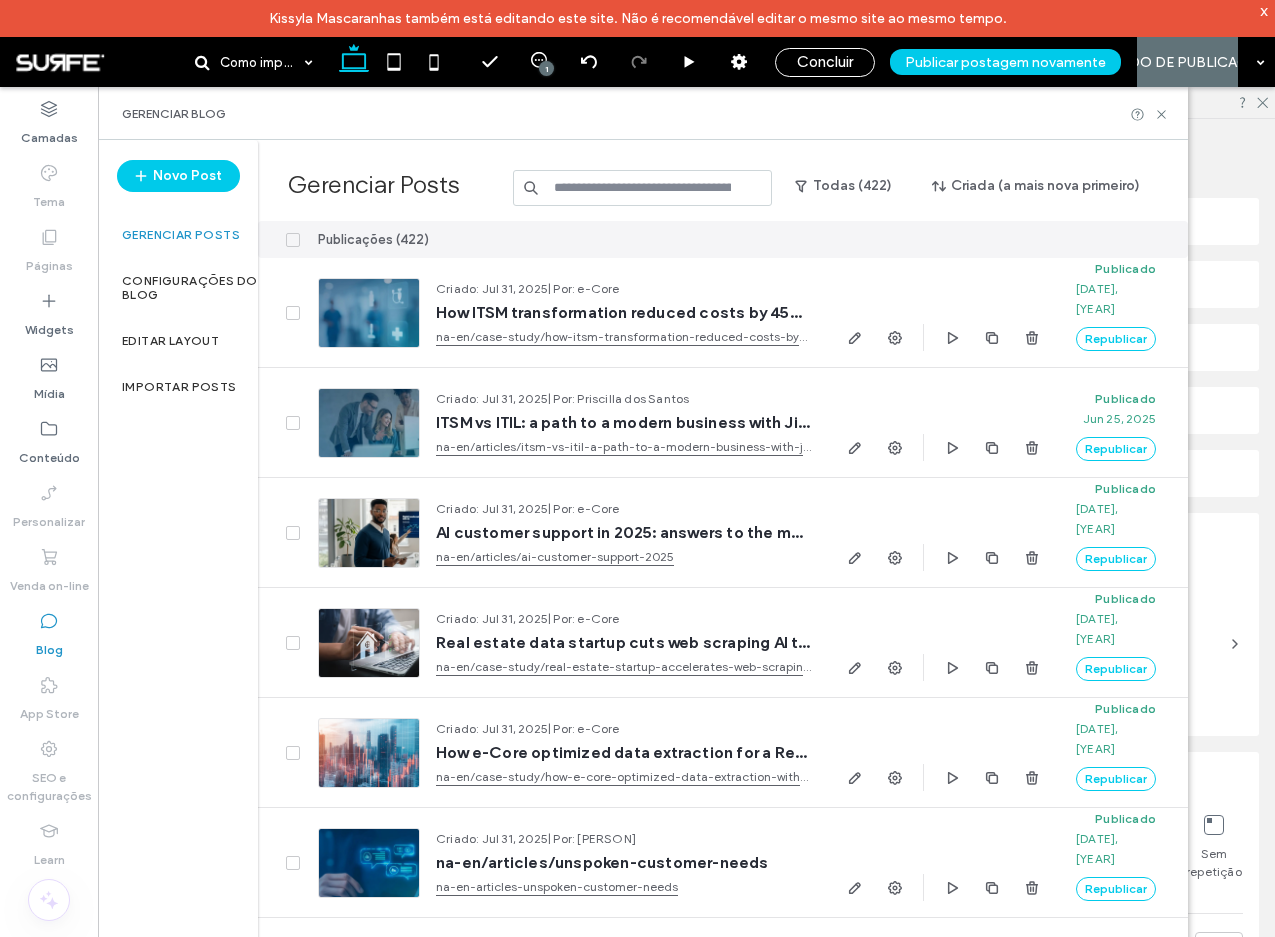 click at bounding box center [643, 188] 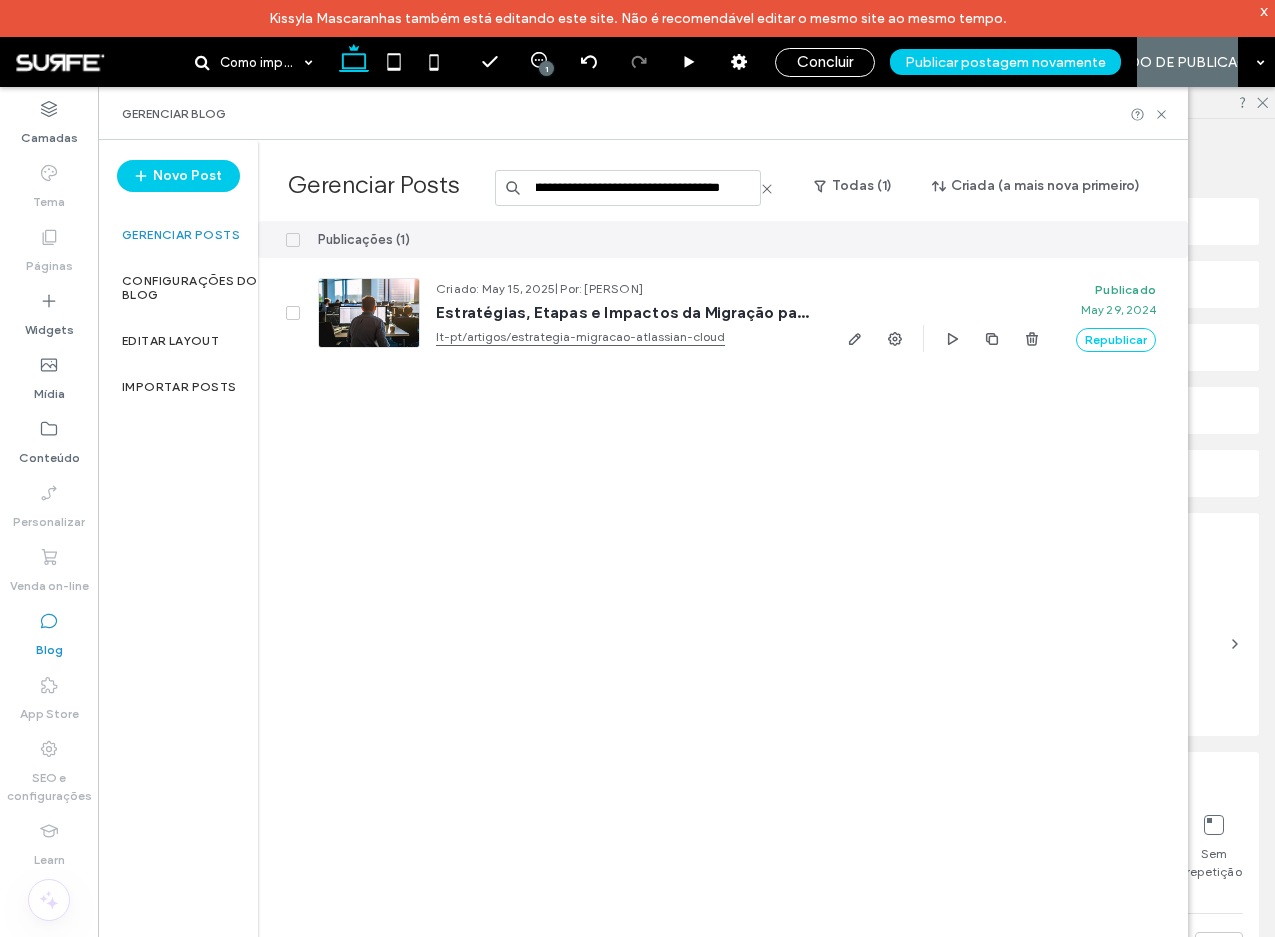 scroll, scrollTop: 0, scrollLeft: 207, axis: horizontal 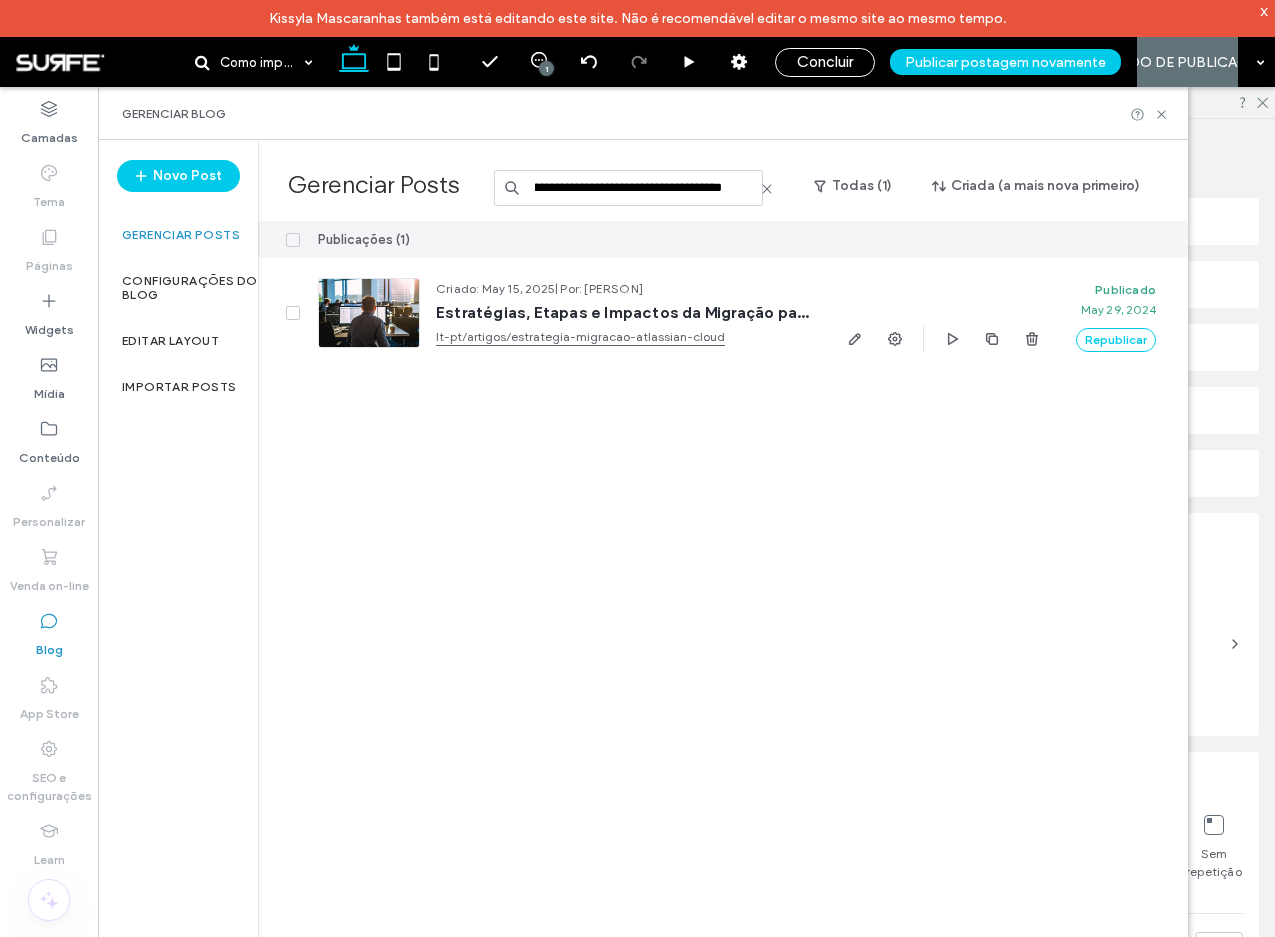 type on "**********" 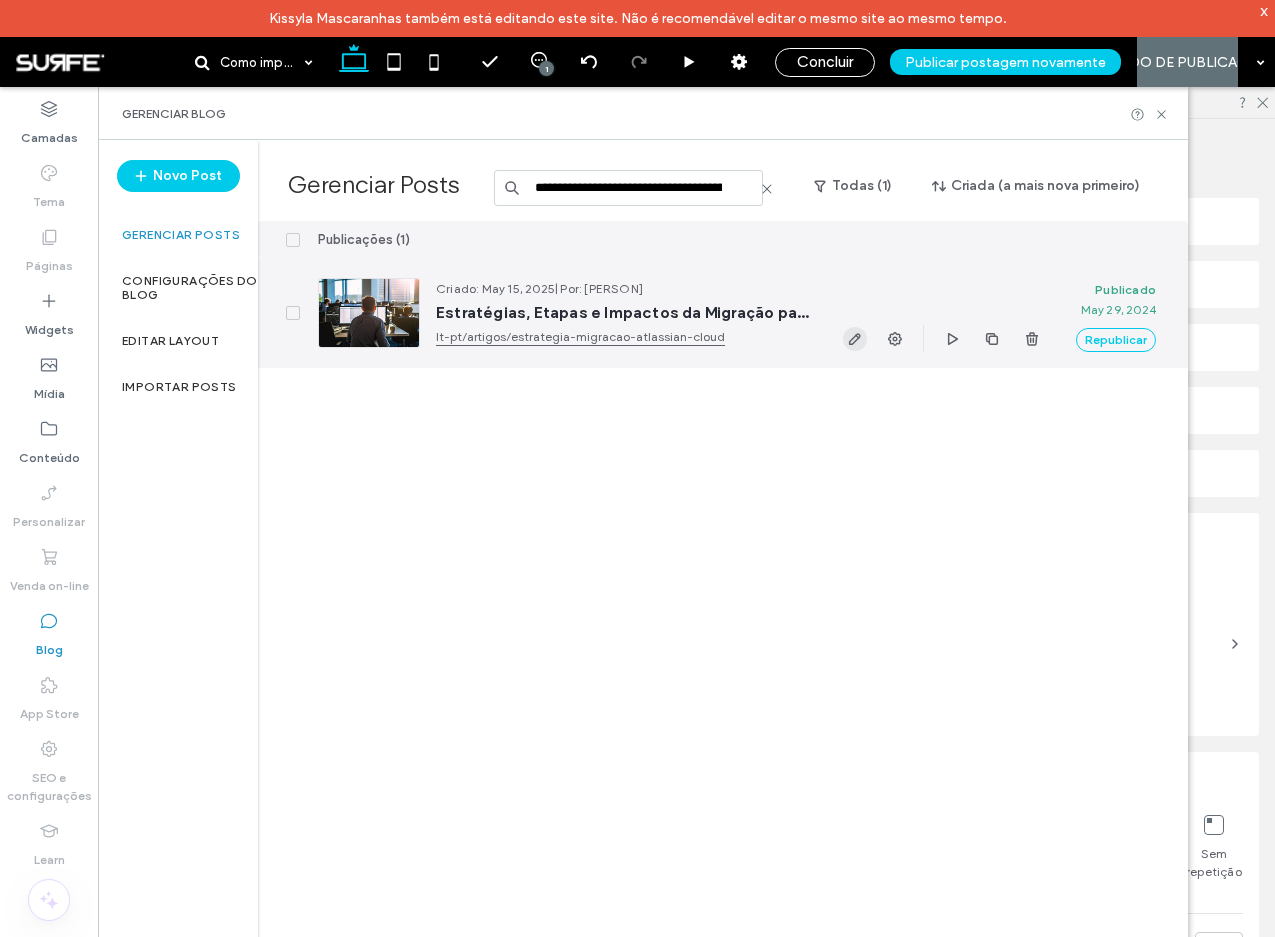 click 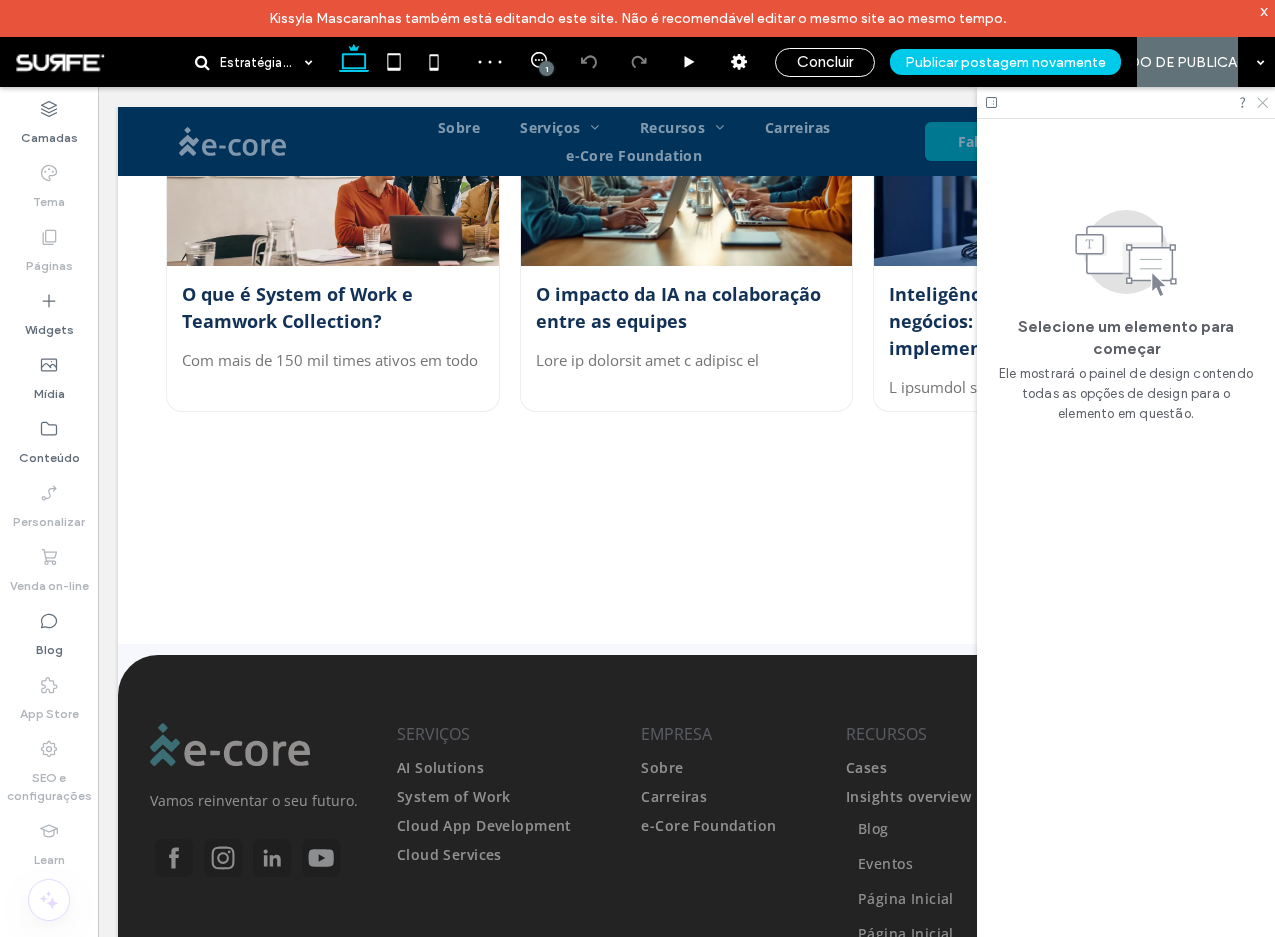 click 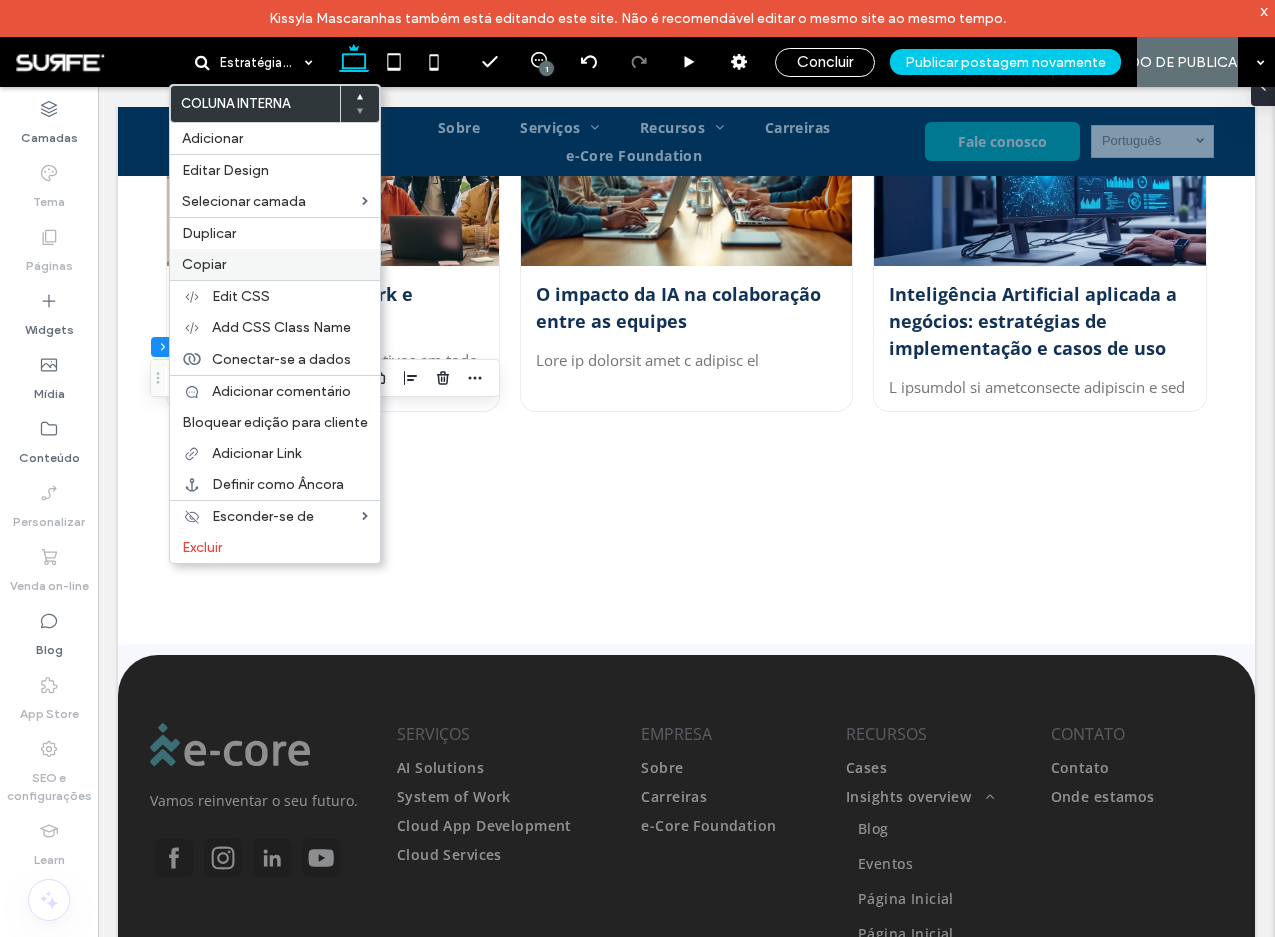 click on "Copiar" at bounding box center [275, 264] 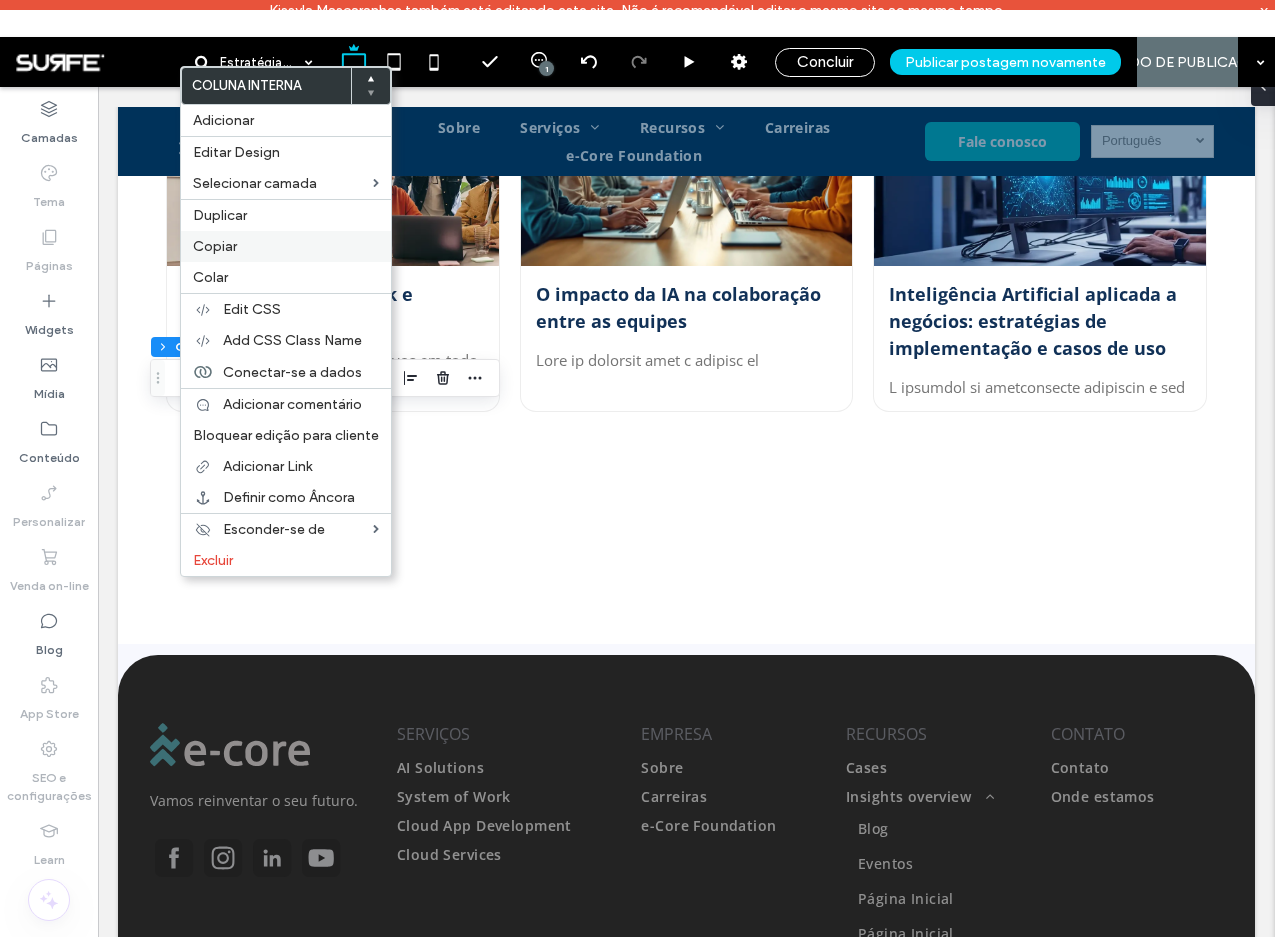 click on "Copiar" at bounding box center [286, 246] 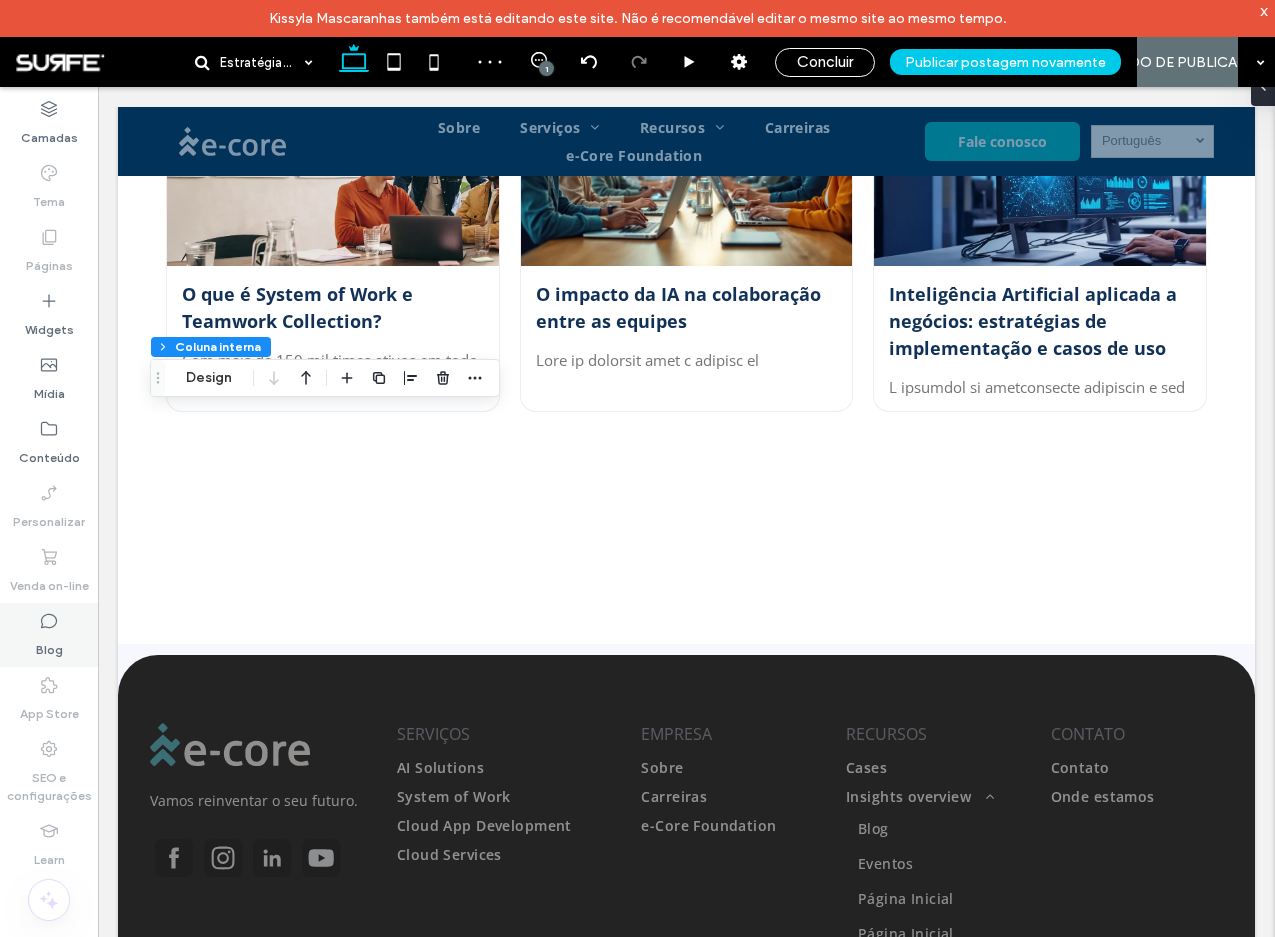 click on "Blog" at bounding box center [49, 645] 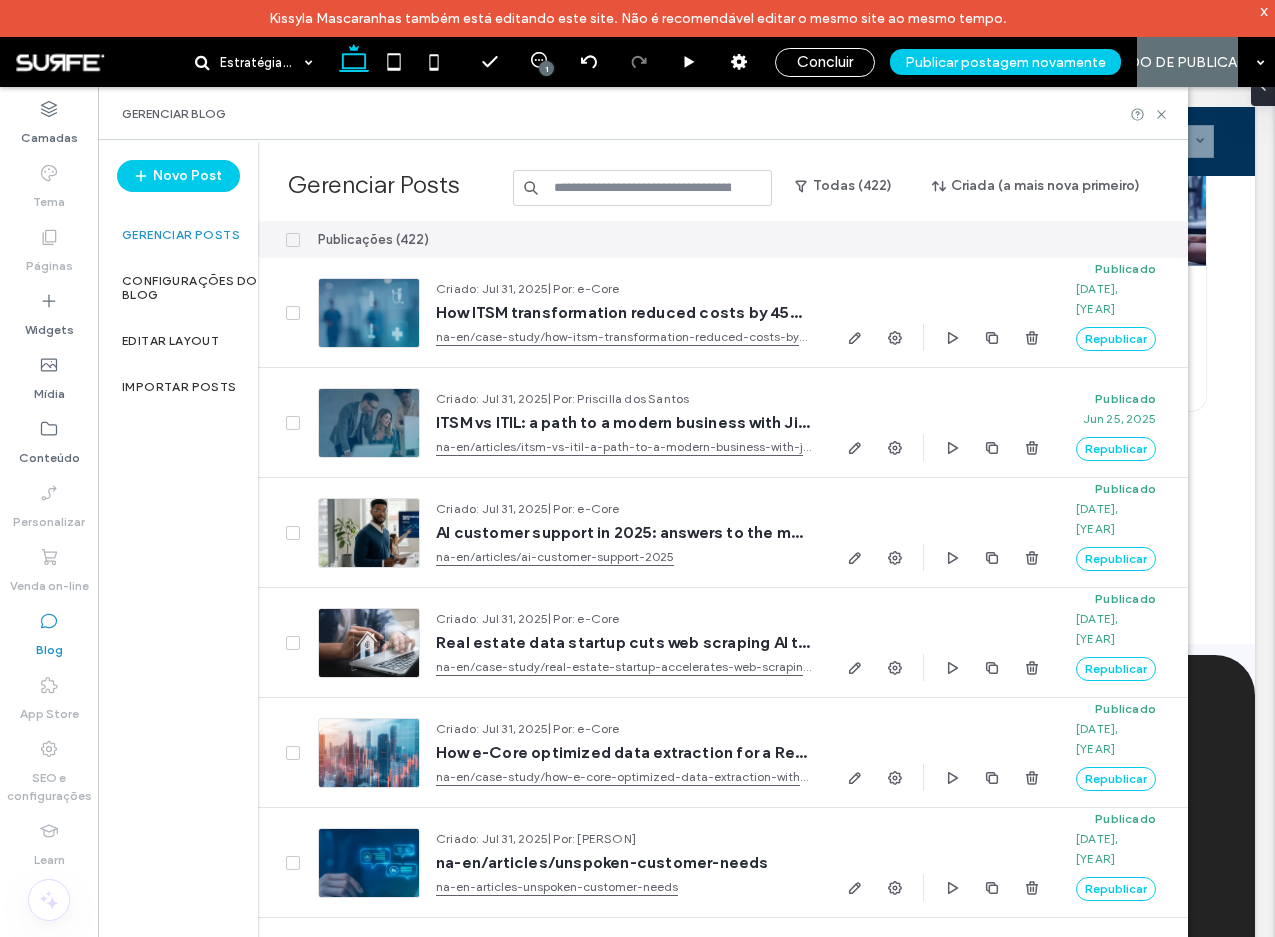 click at bounding box center [643, 188] 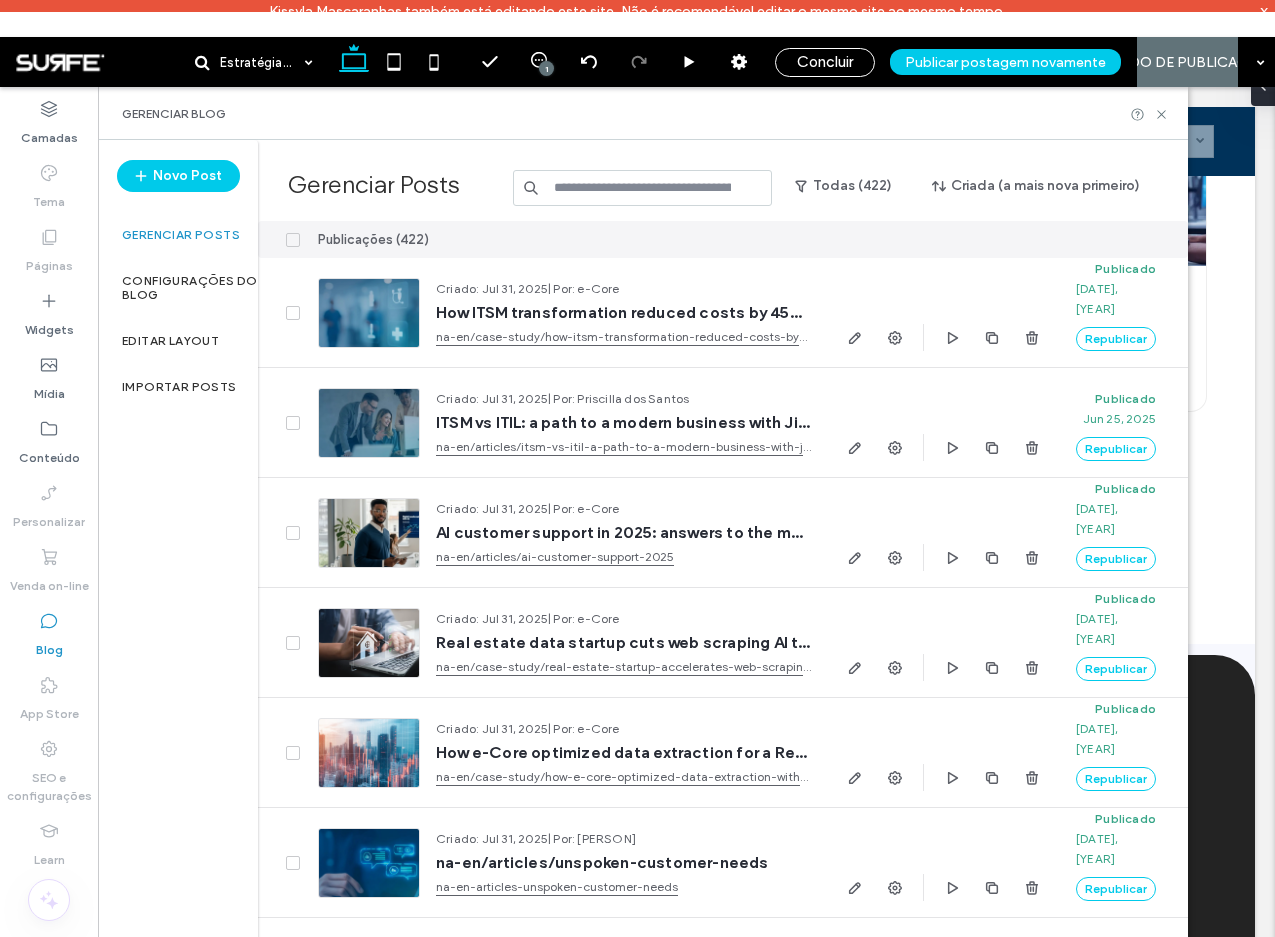 paste on "**********" 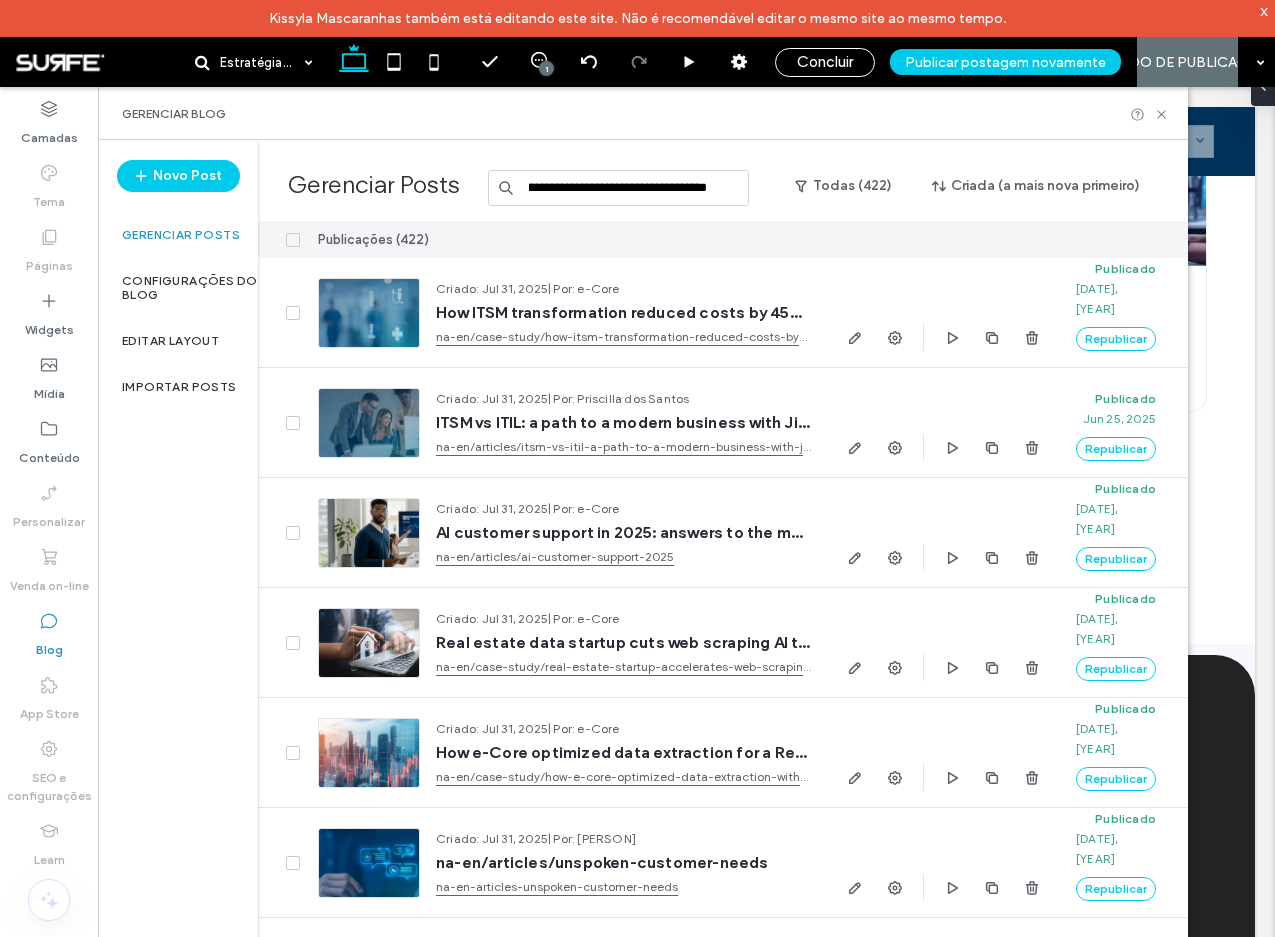 scroll, scrollTop: 0, scrollLeft: 204, axis: horizontal 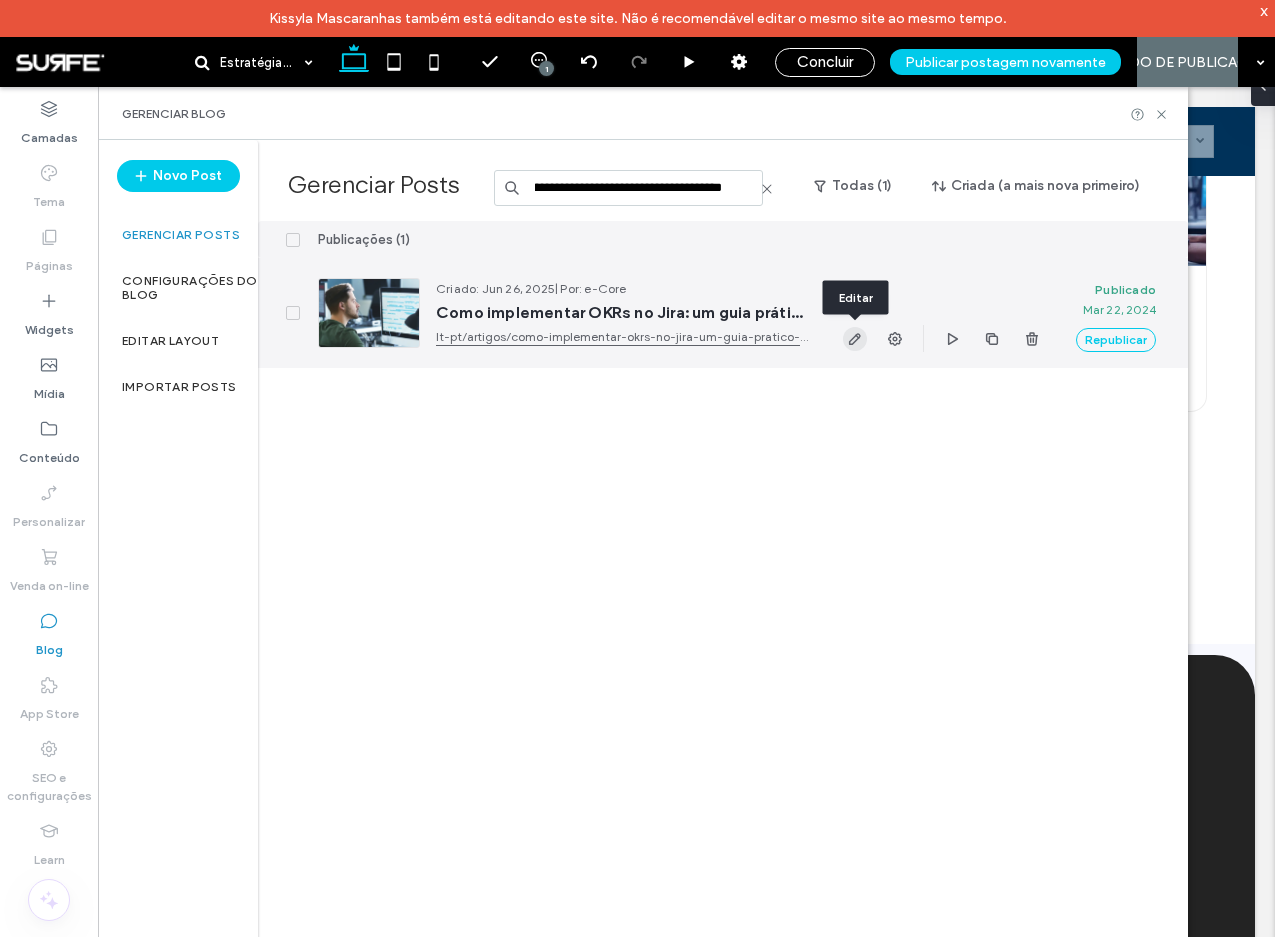 type on "**********" 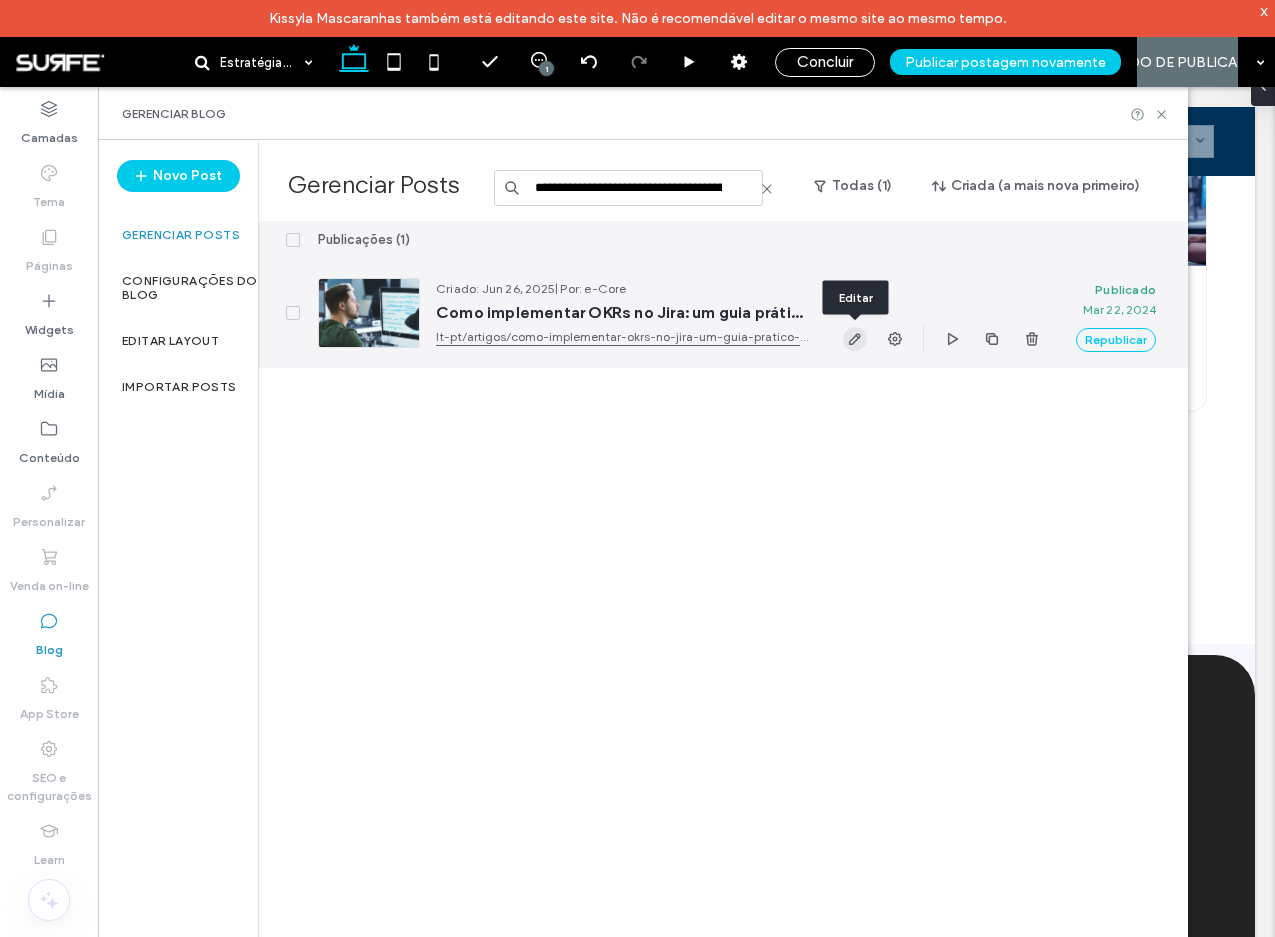 click 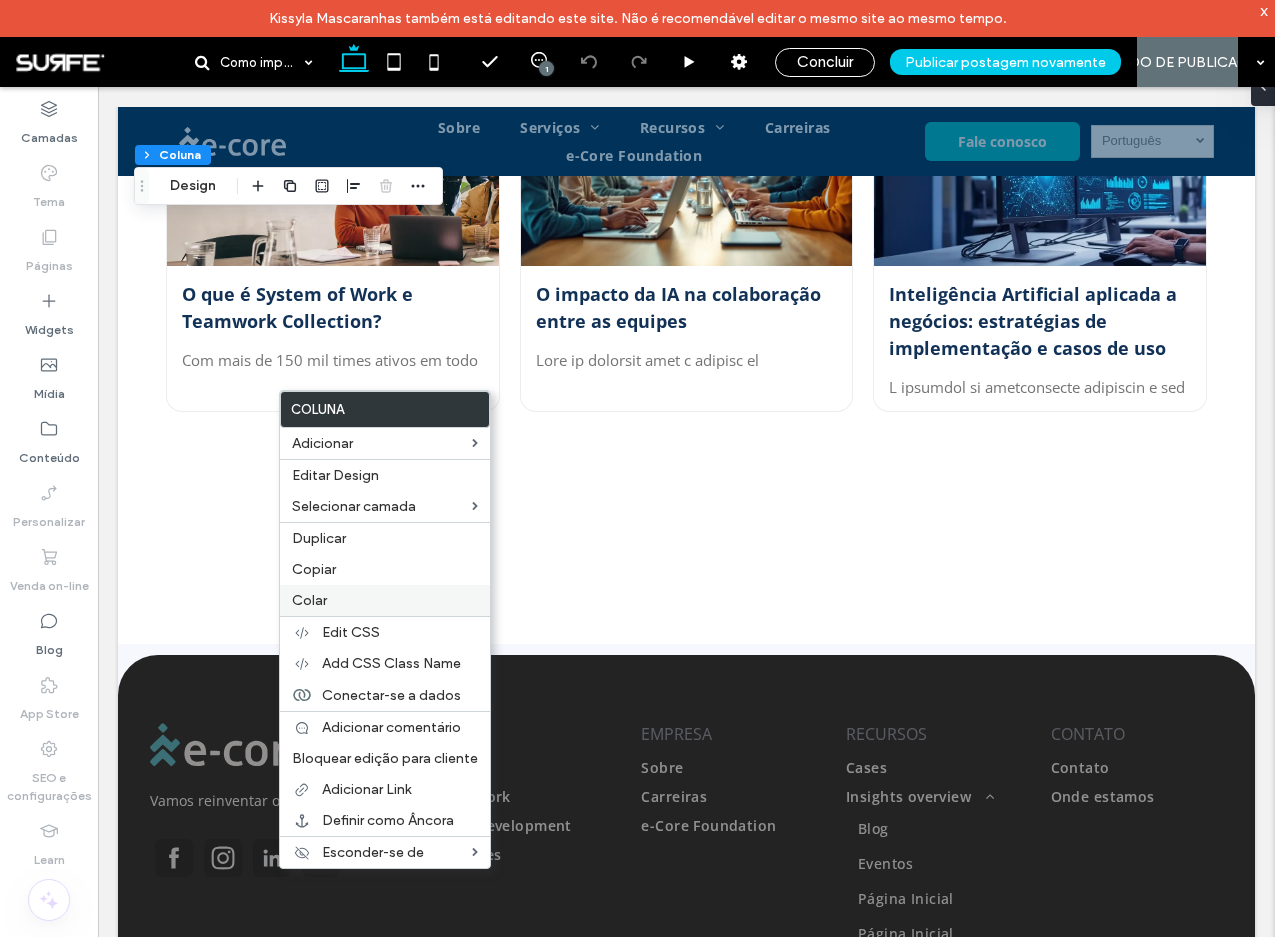 click on "Colar" at bounding box center (385, 600) 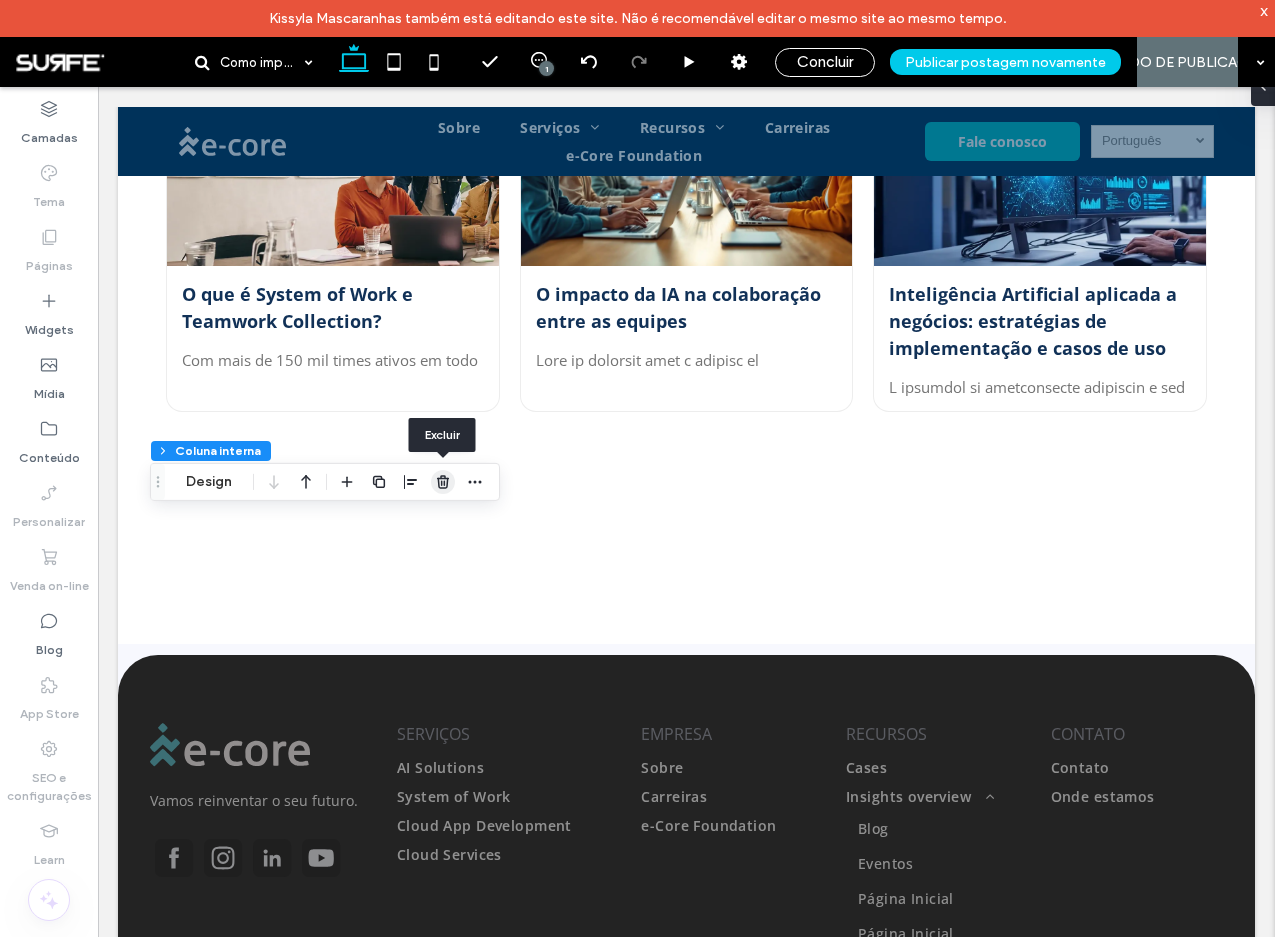 click 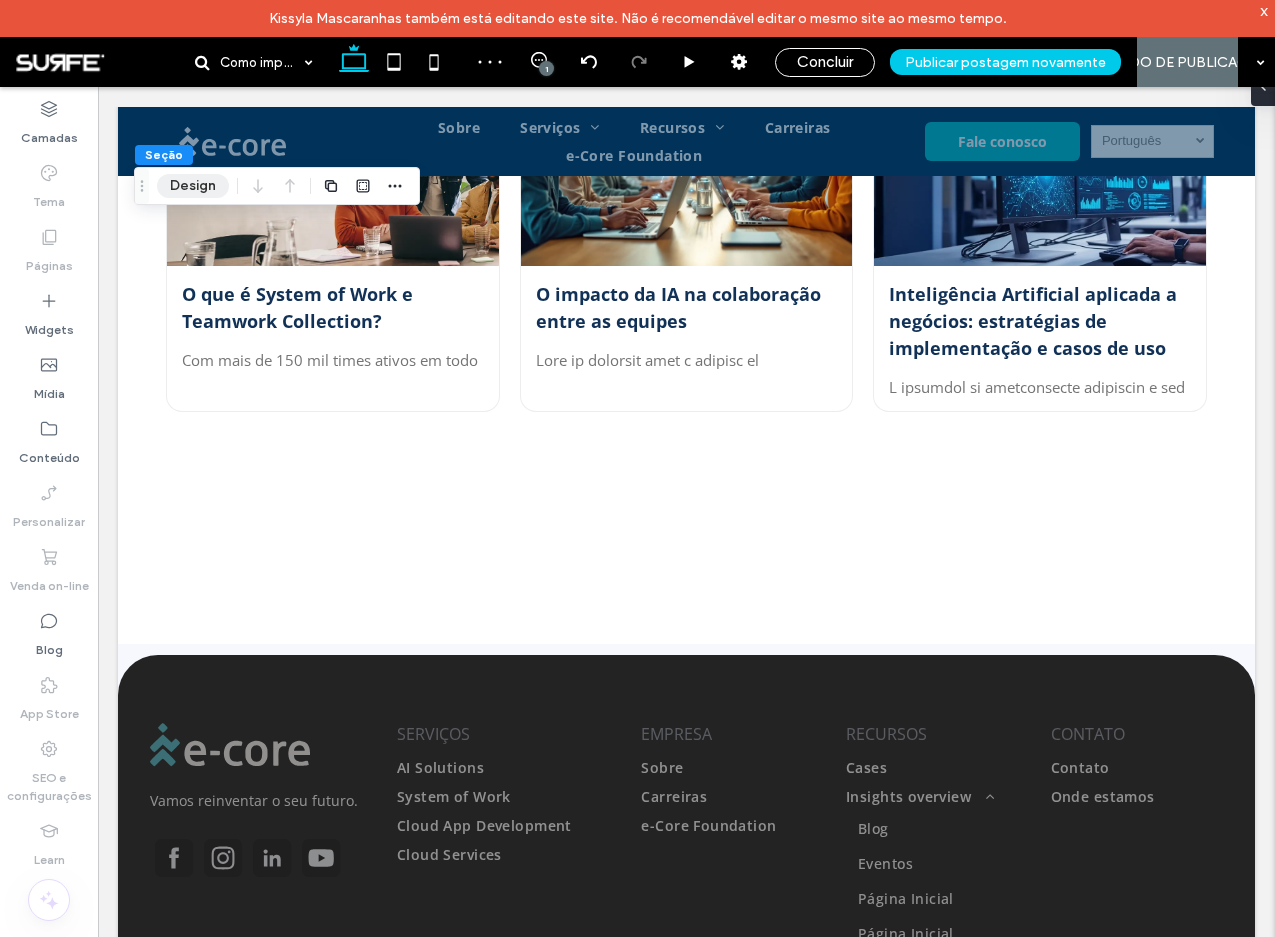 click on "Design" at bounding box center [193, 186] 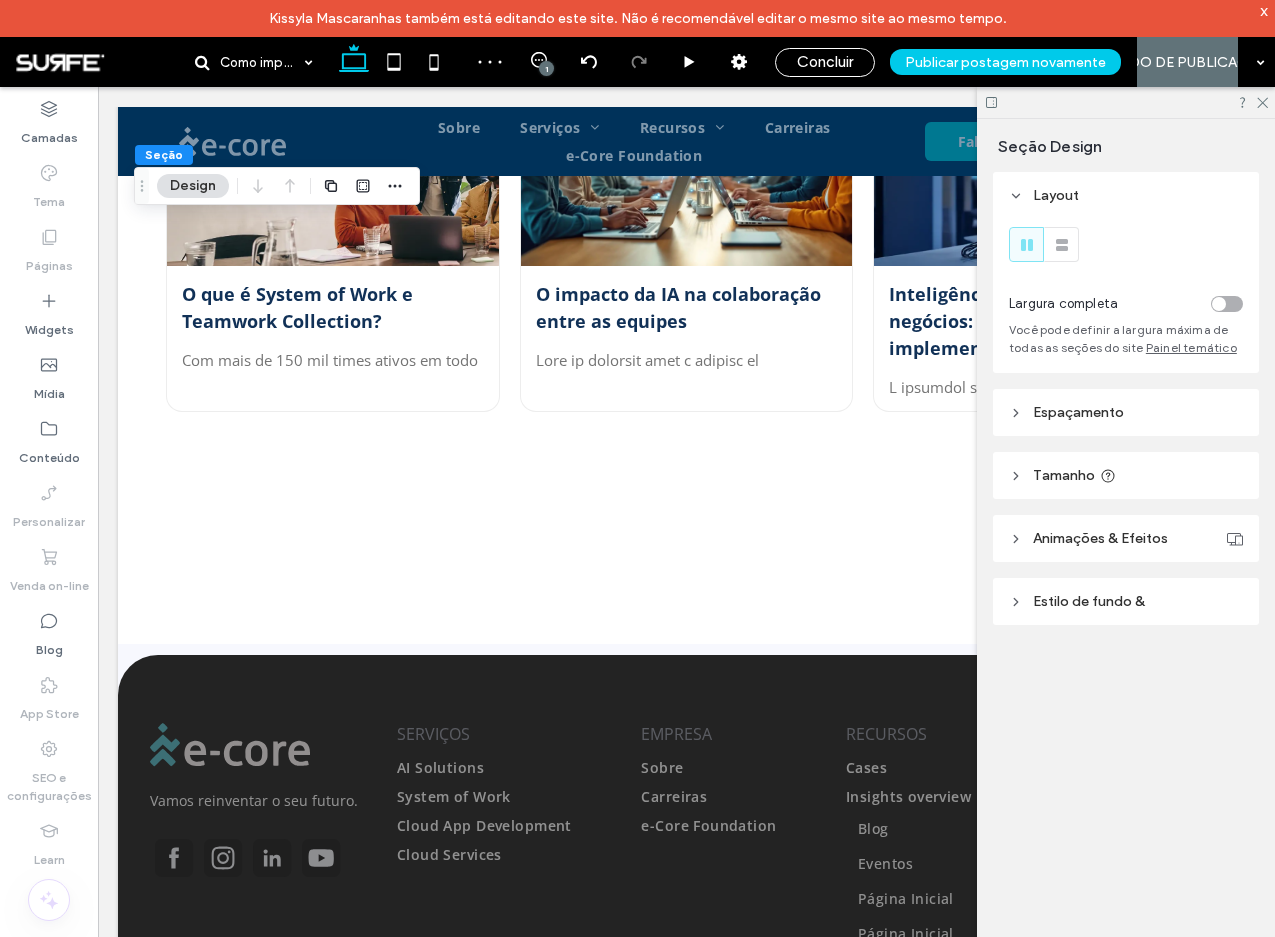 click on "Tamanho" at bounding box center (1064, 475) 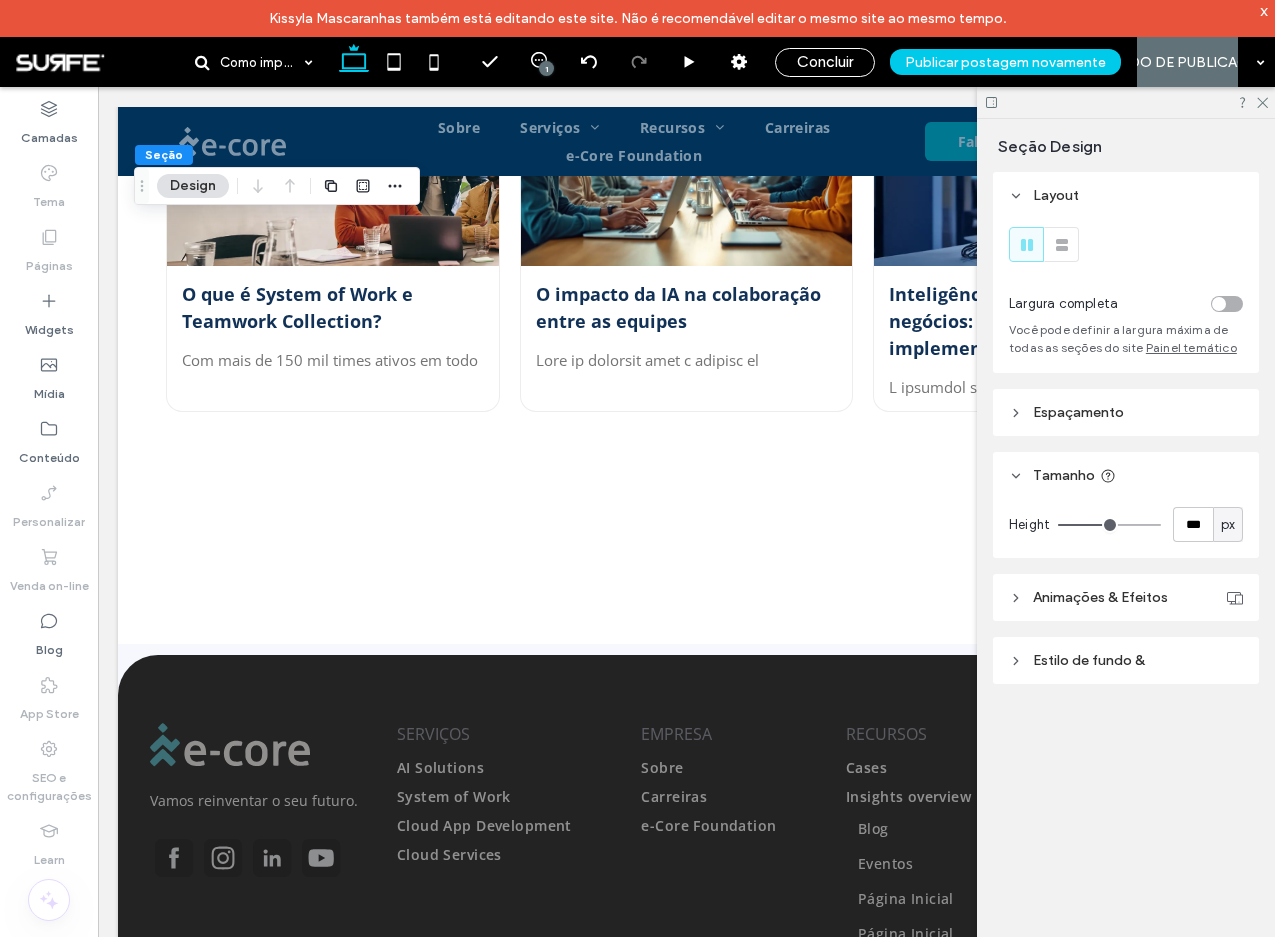 click 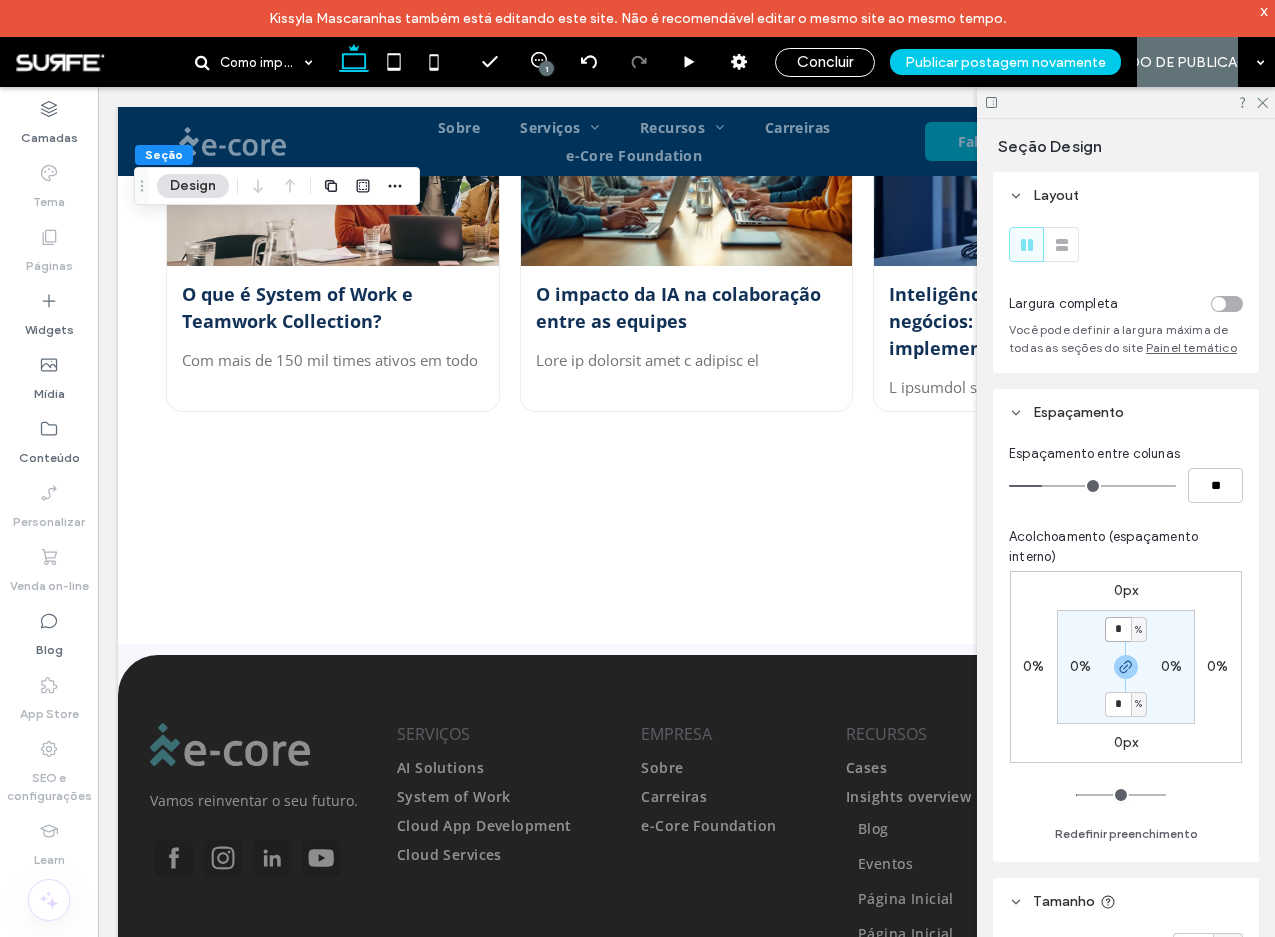 click on "*" at bounding box center (1118, 629) 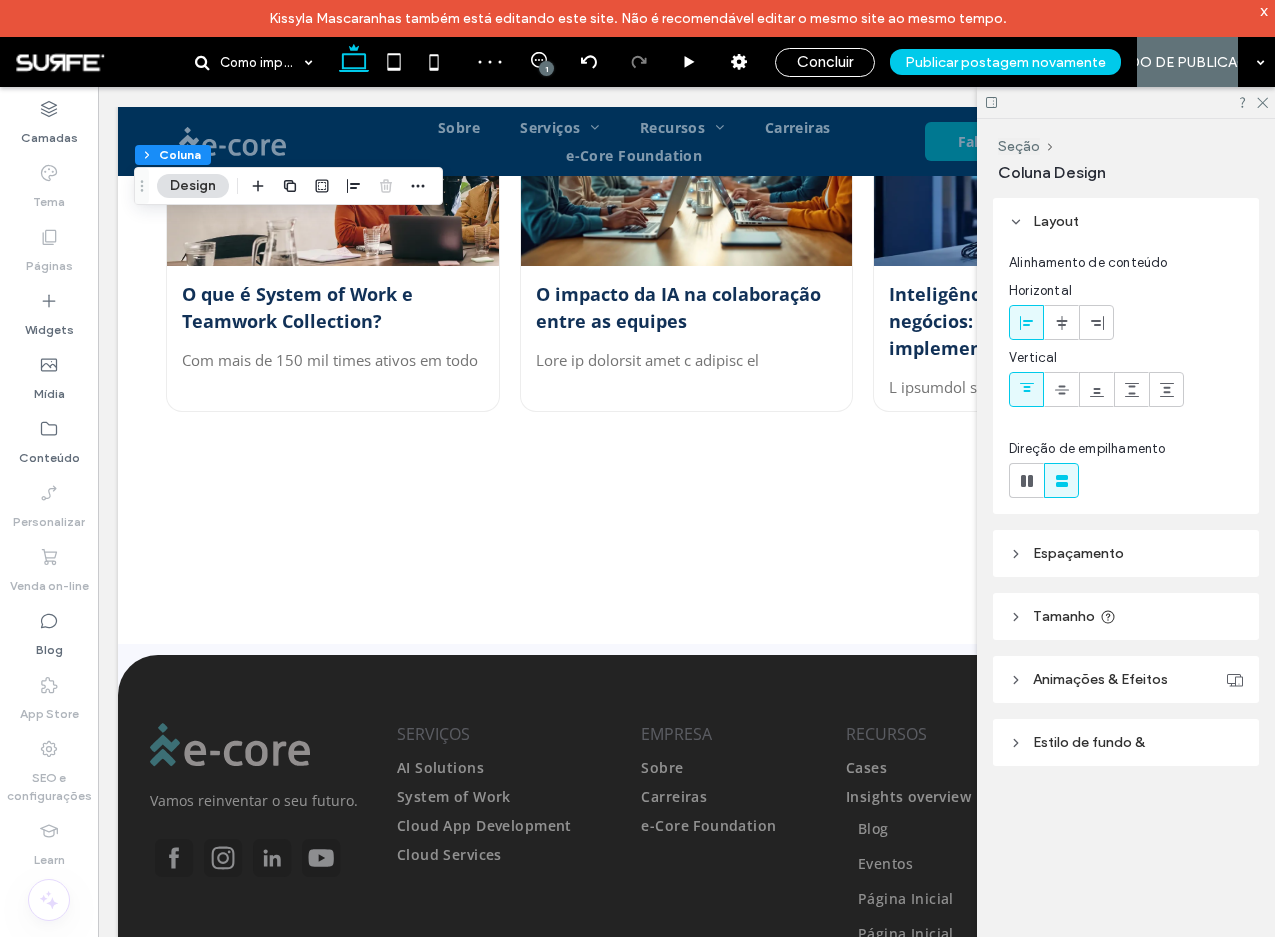 click on "Espaçamento" at bounding box center [1078, 553] 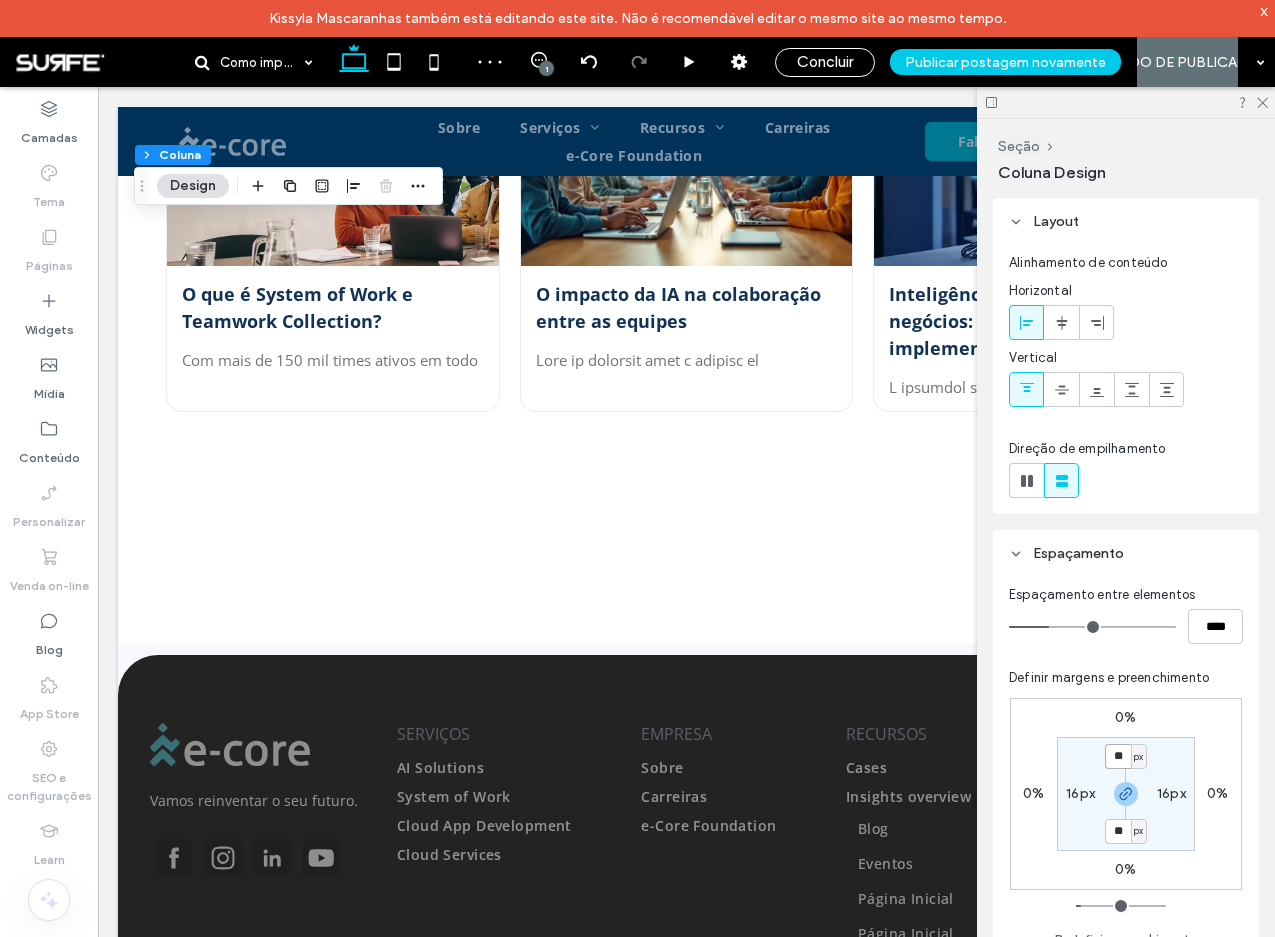 click on "**" at bounding box center [1118, 756] 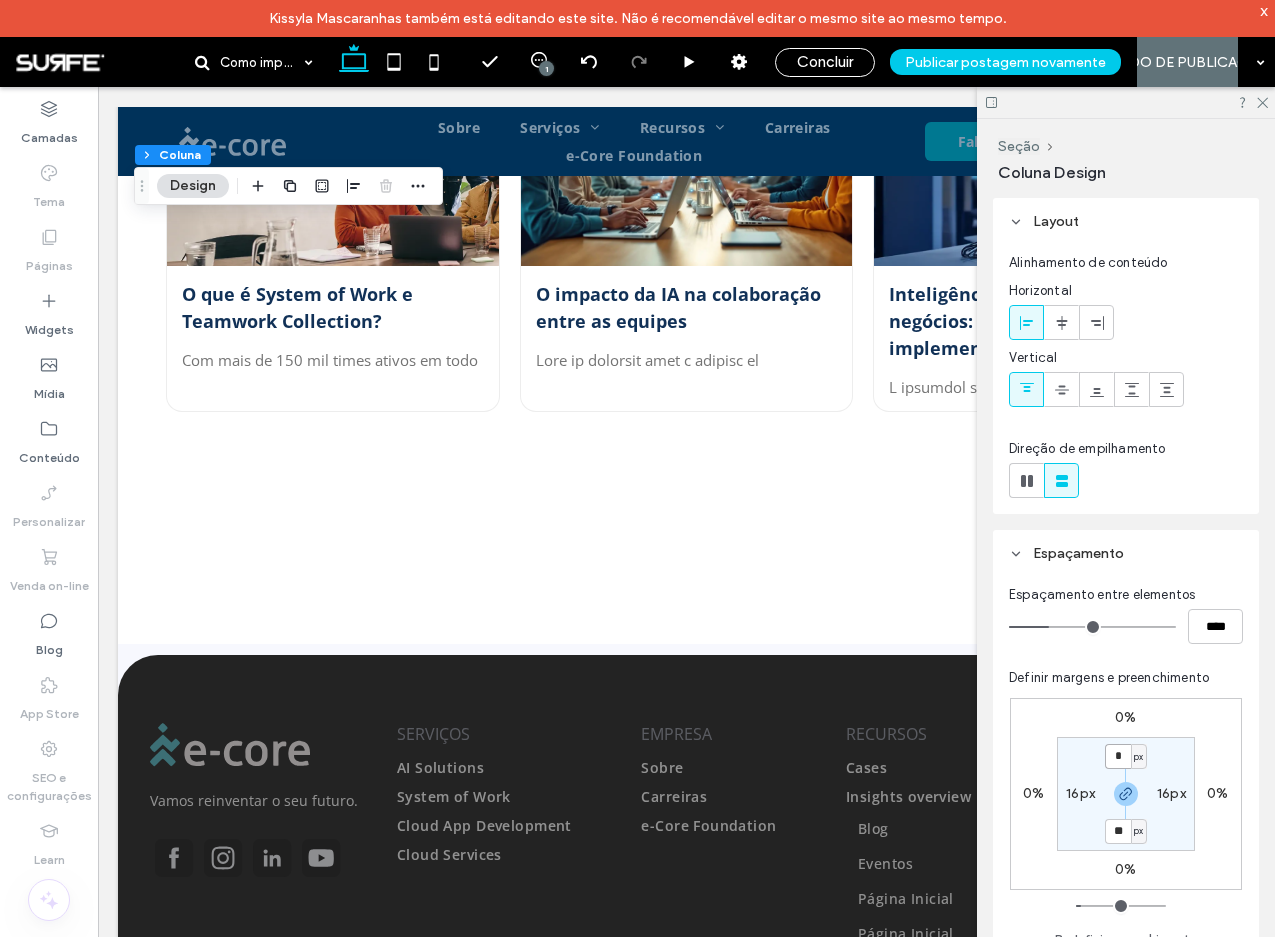 type on "*" 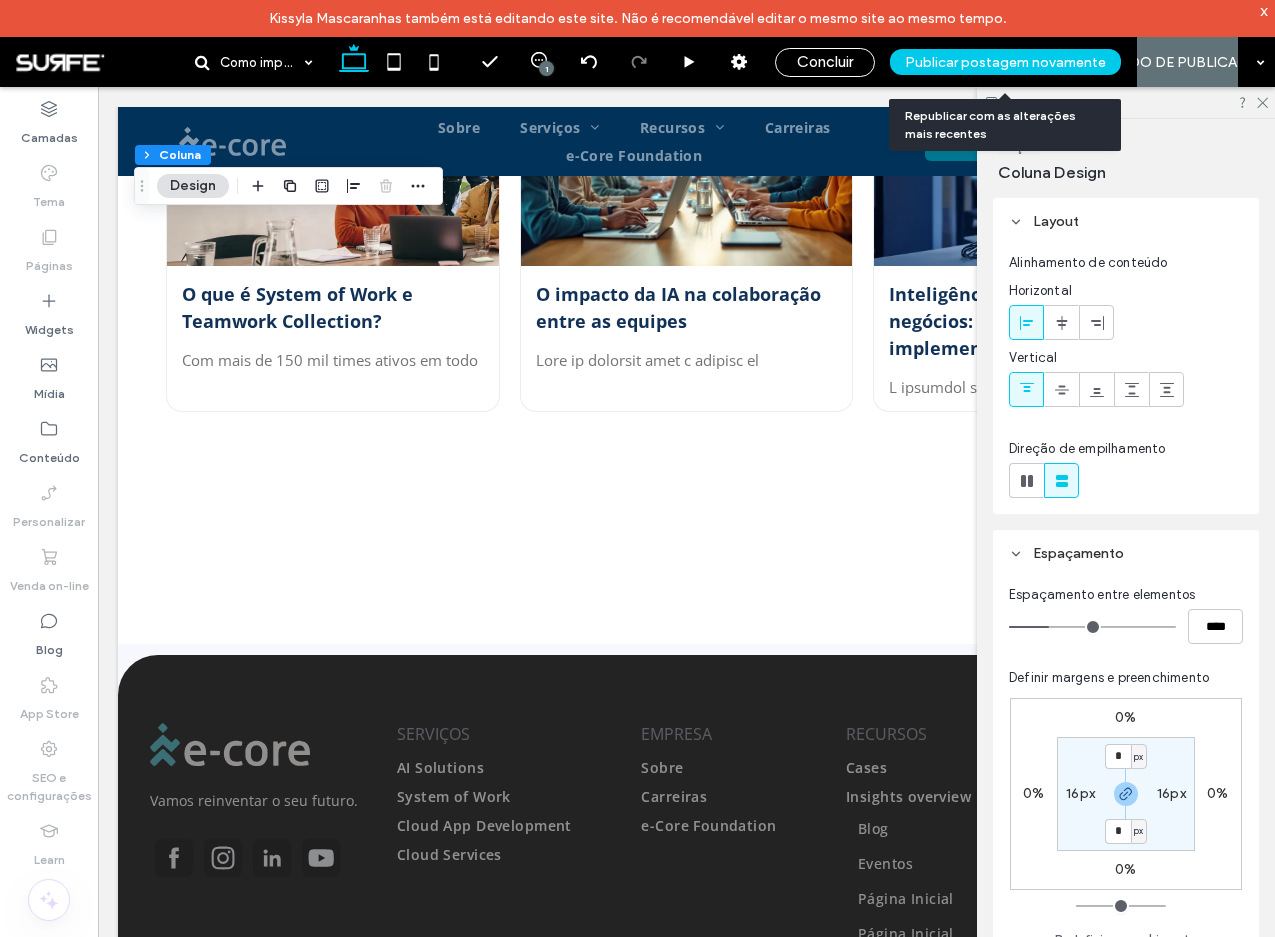 click on "Publicar postagem novamente" at bounding box center (1005, 62) 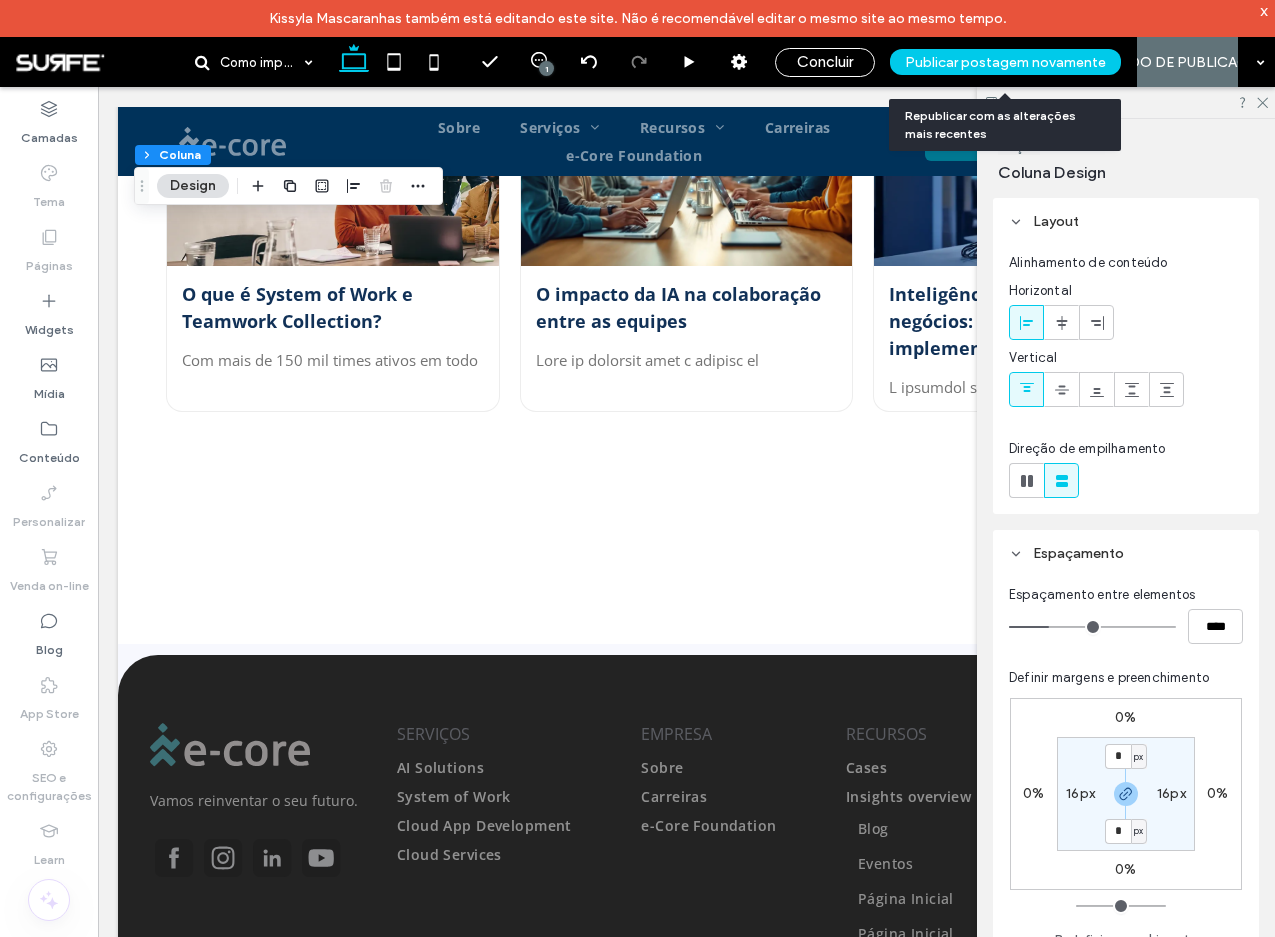 click on "Publicar postagem novamente" at bounding box center [1005, 62] 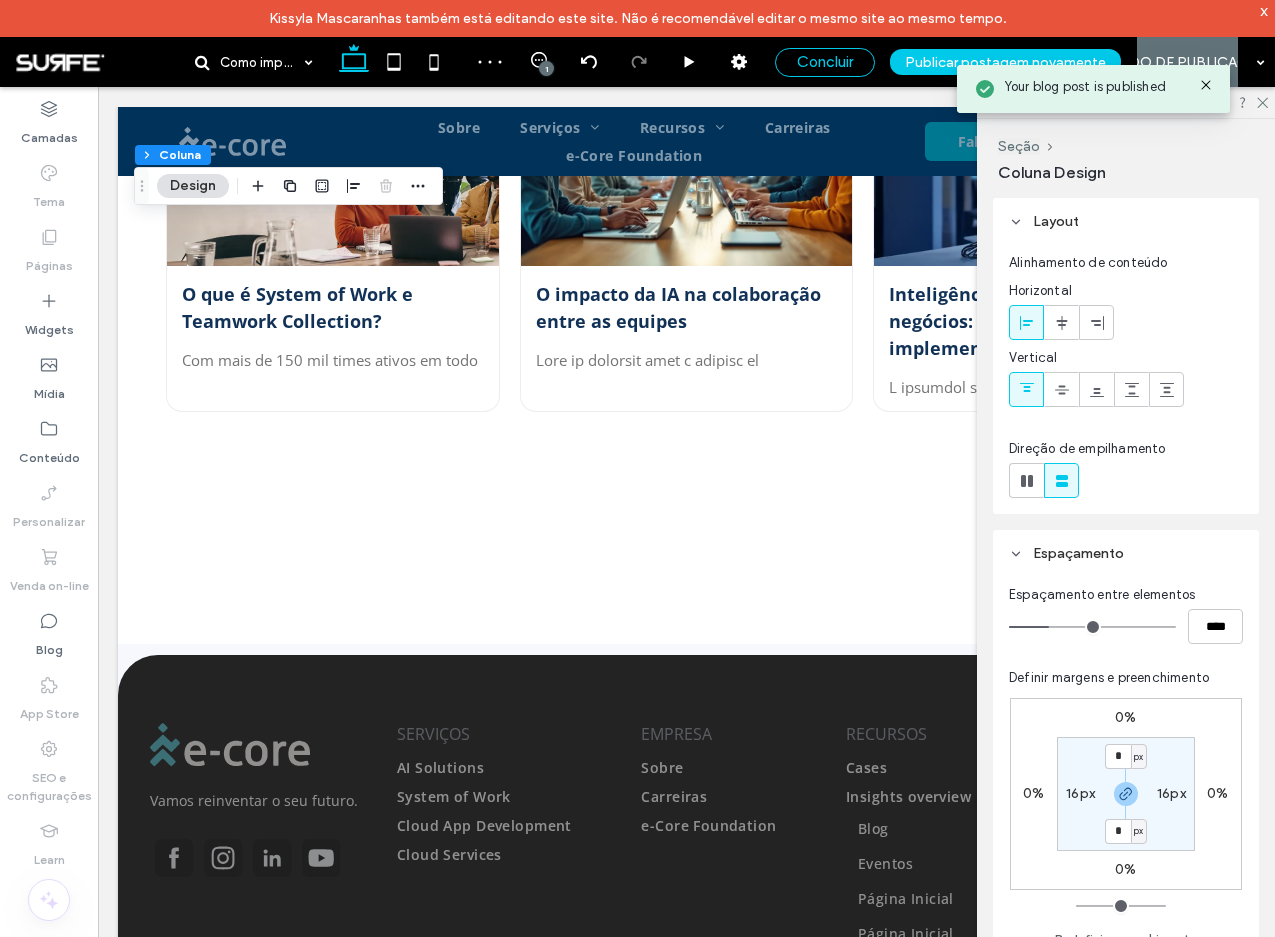 click on "Concluir" at bounding box center [825, 62] 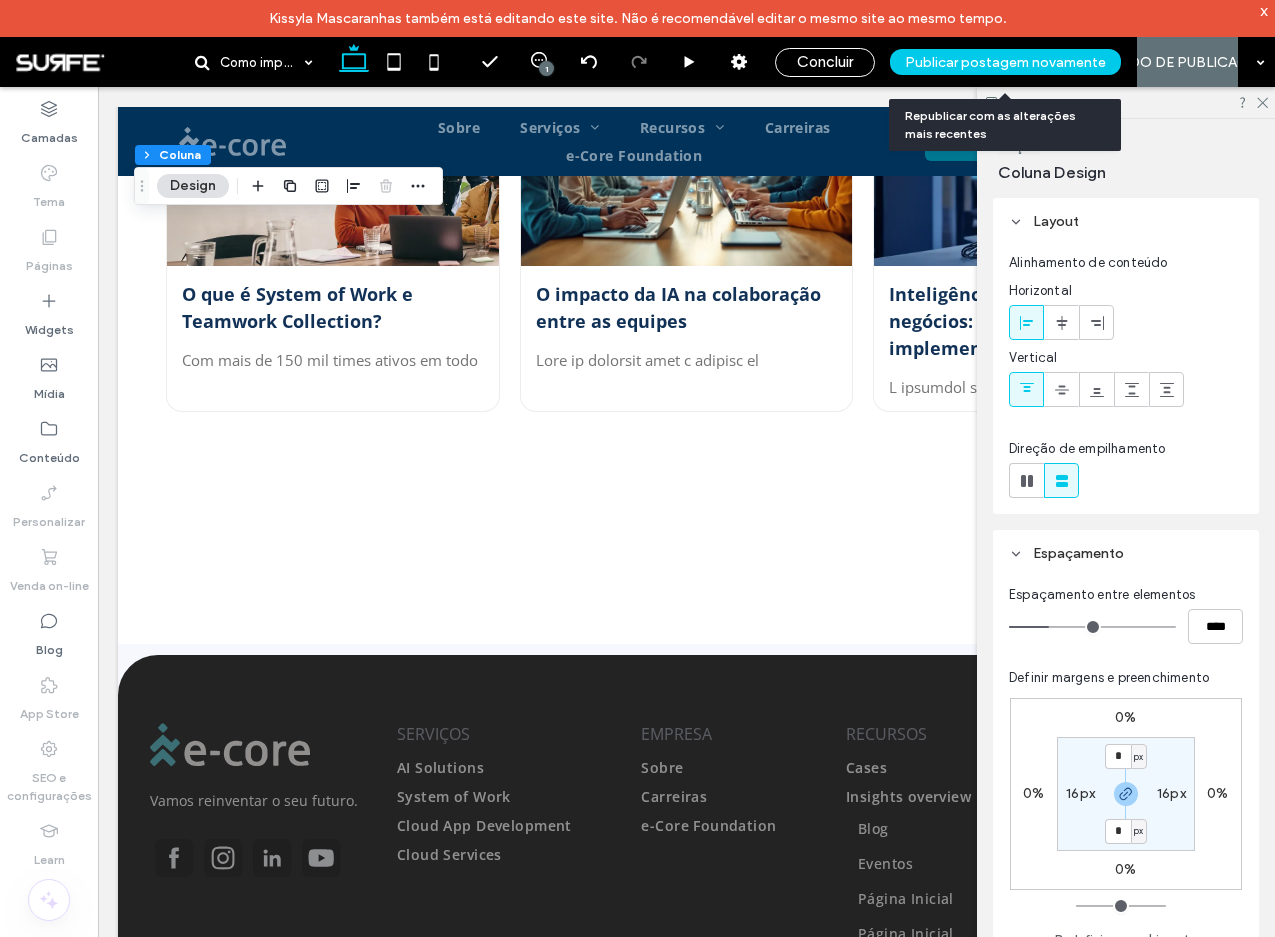 click on "Publicar postagem novamente" at bounding box center [1005, 62] 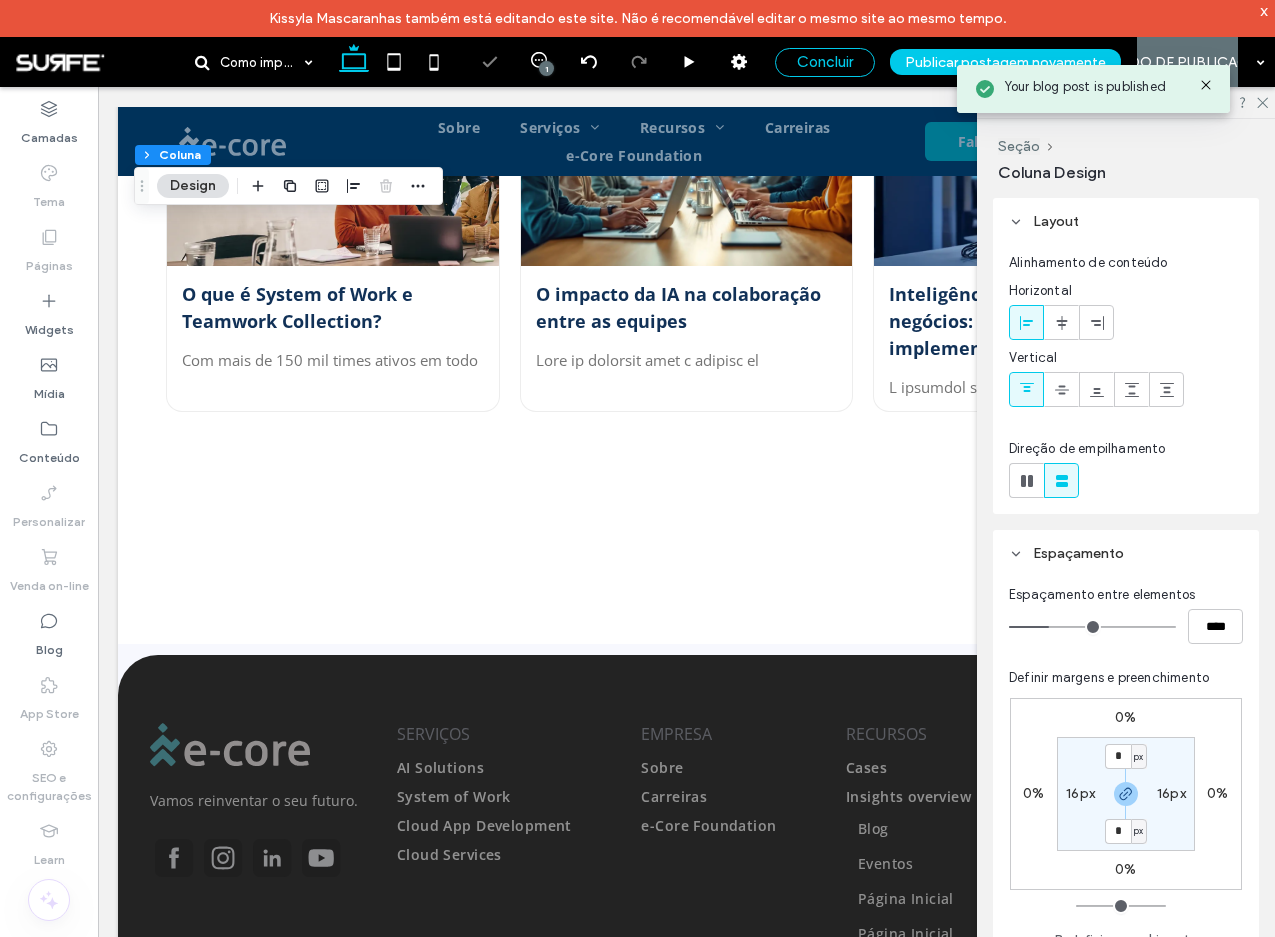 click on "Concluir" at bounding box center (825, 62) 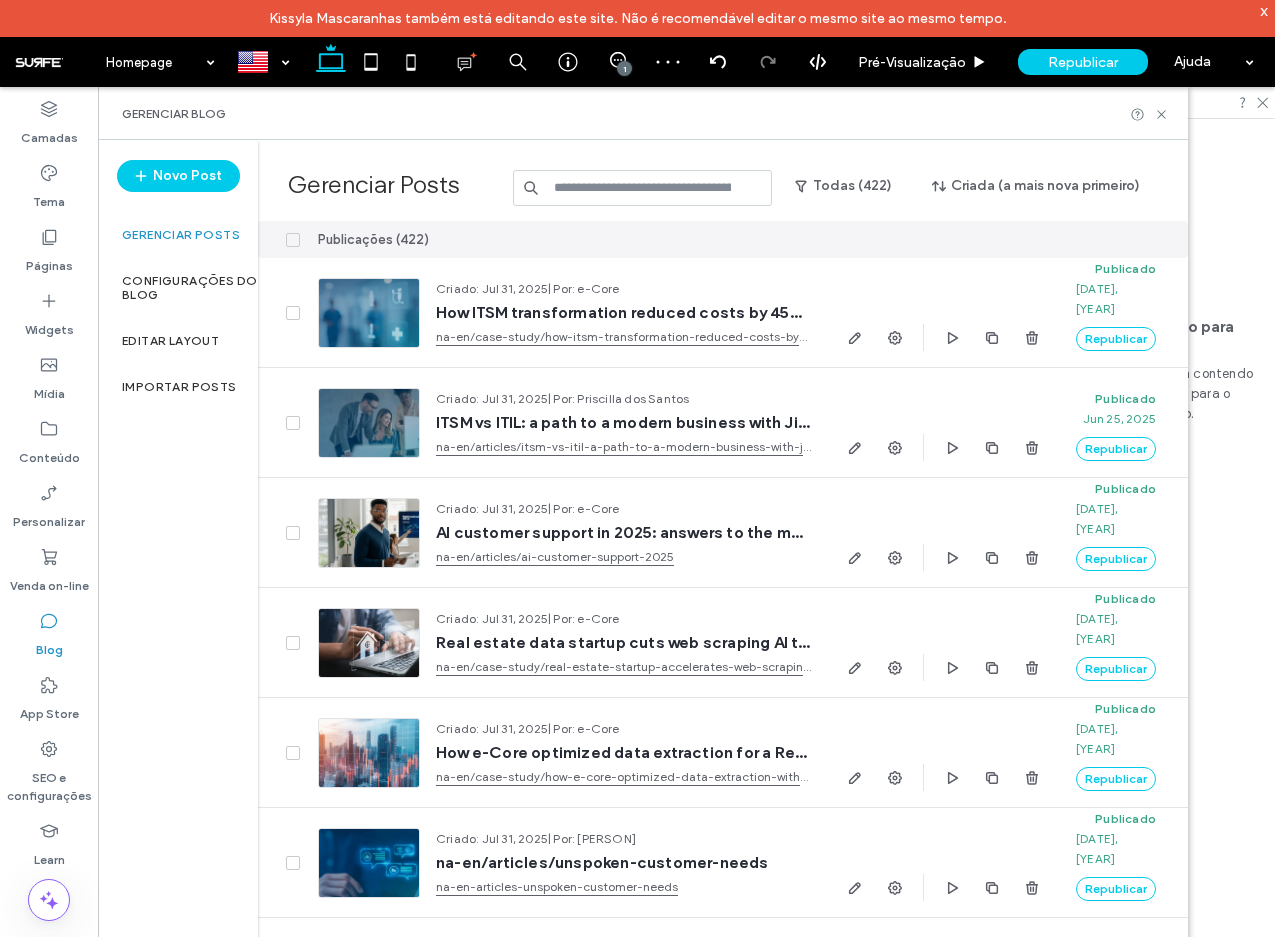 click at bounding box center (643, 188) 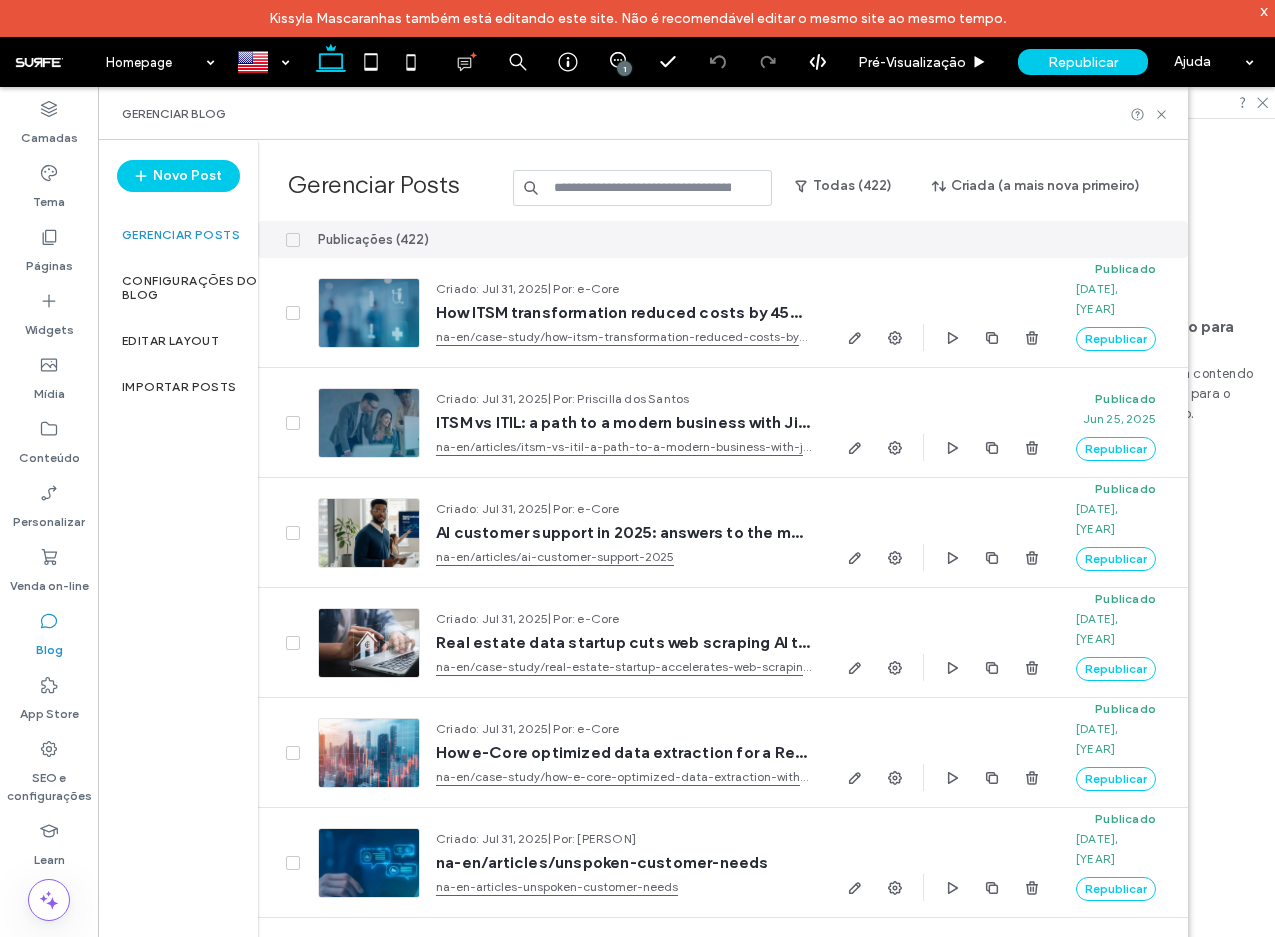paste on "**********" 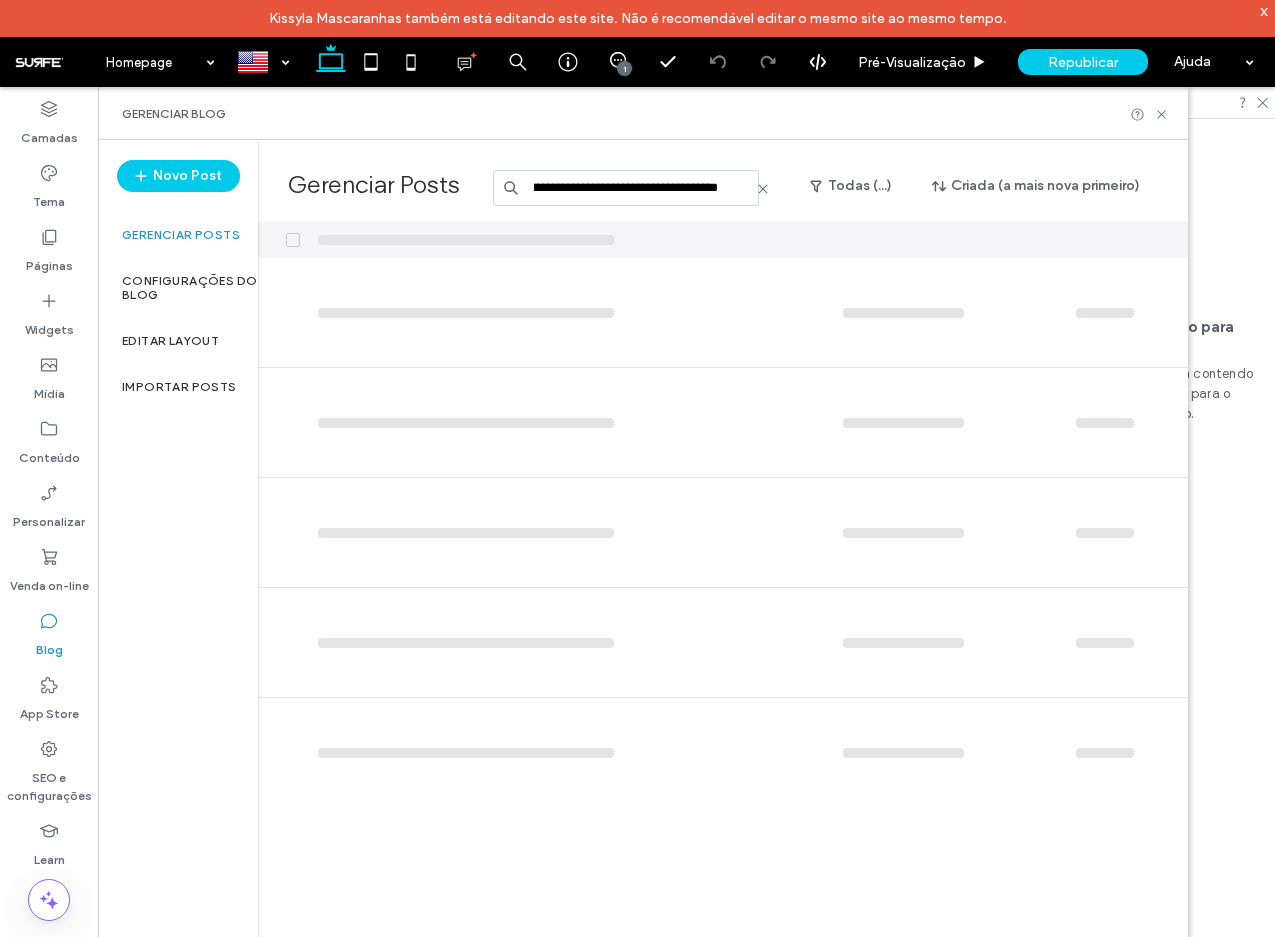 scroll, scrollTop: 0, scrollLeft: 151, axis: horizontal 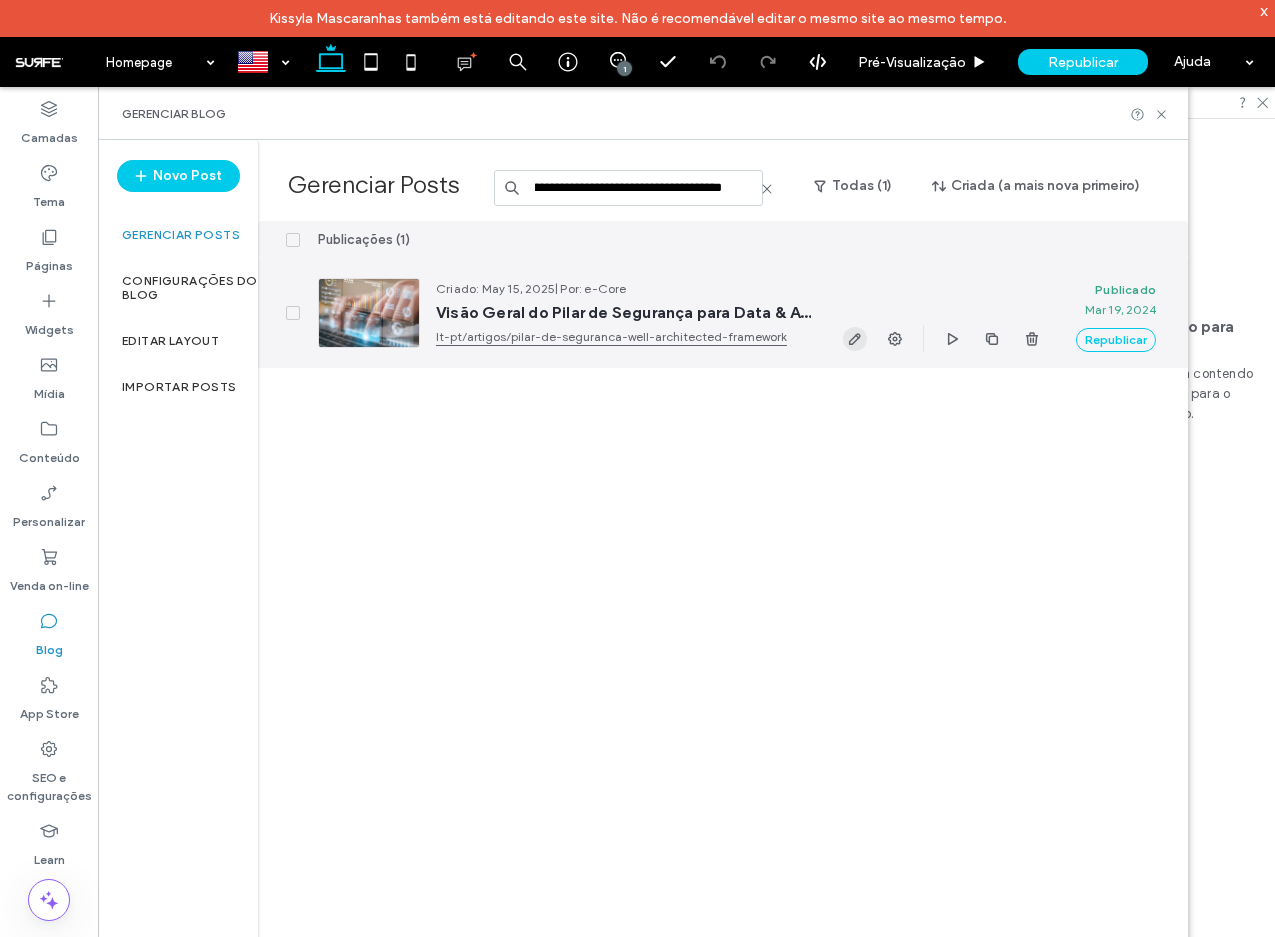 type on "**********" 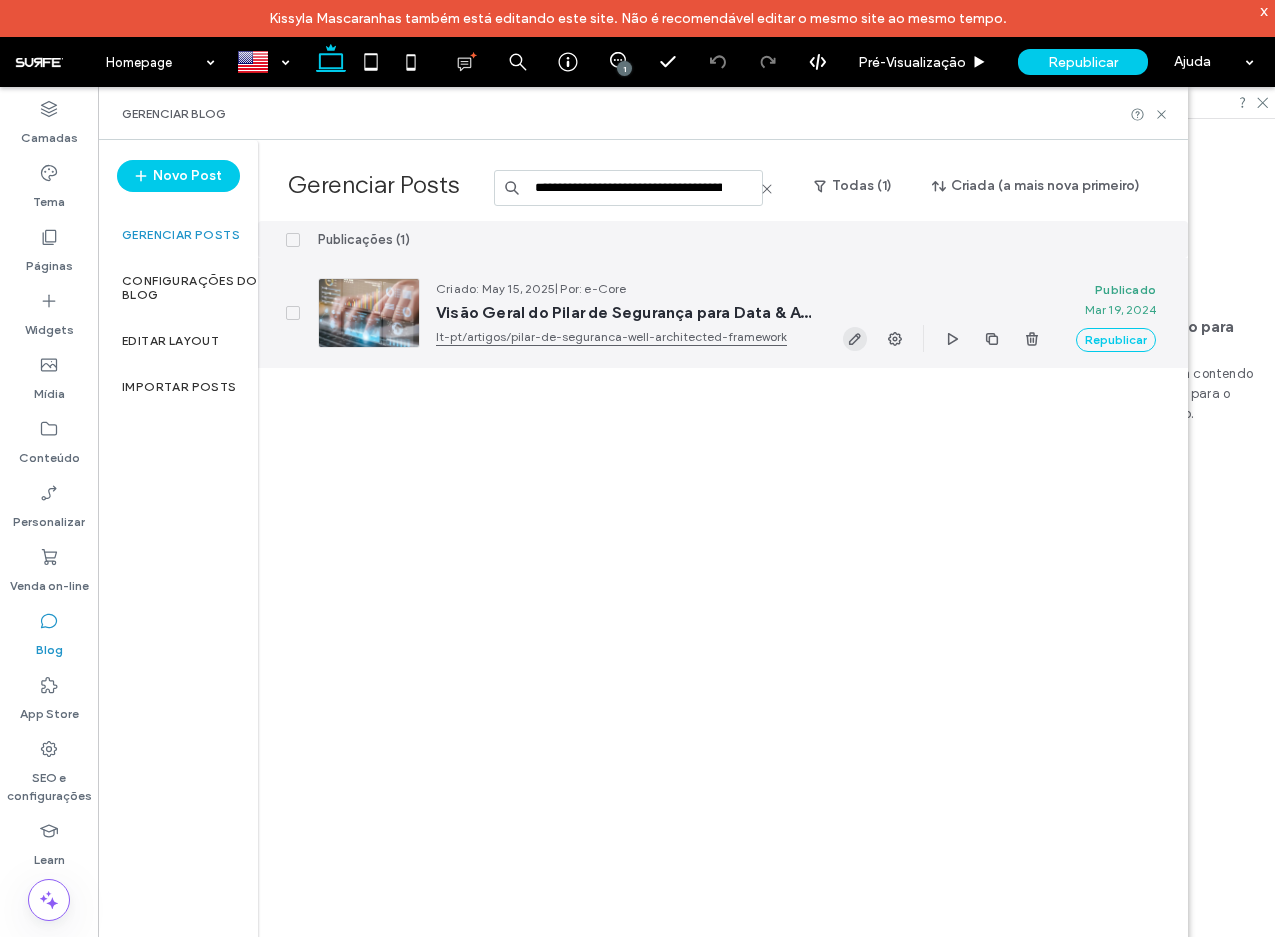 click 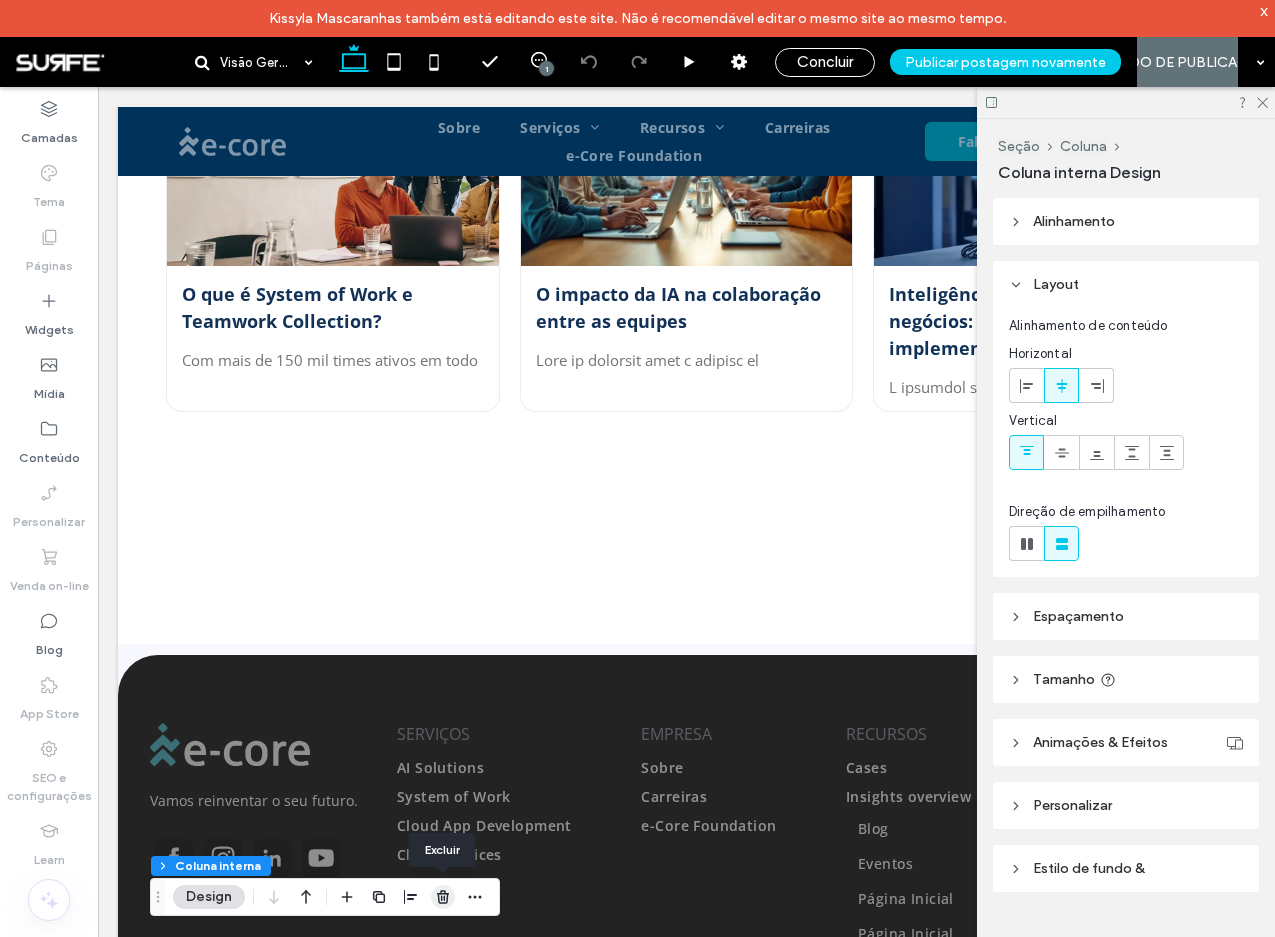 click 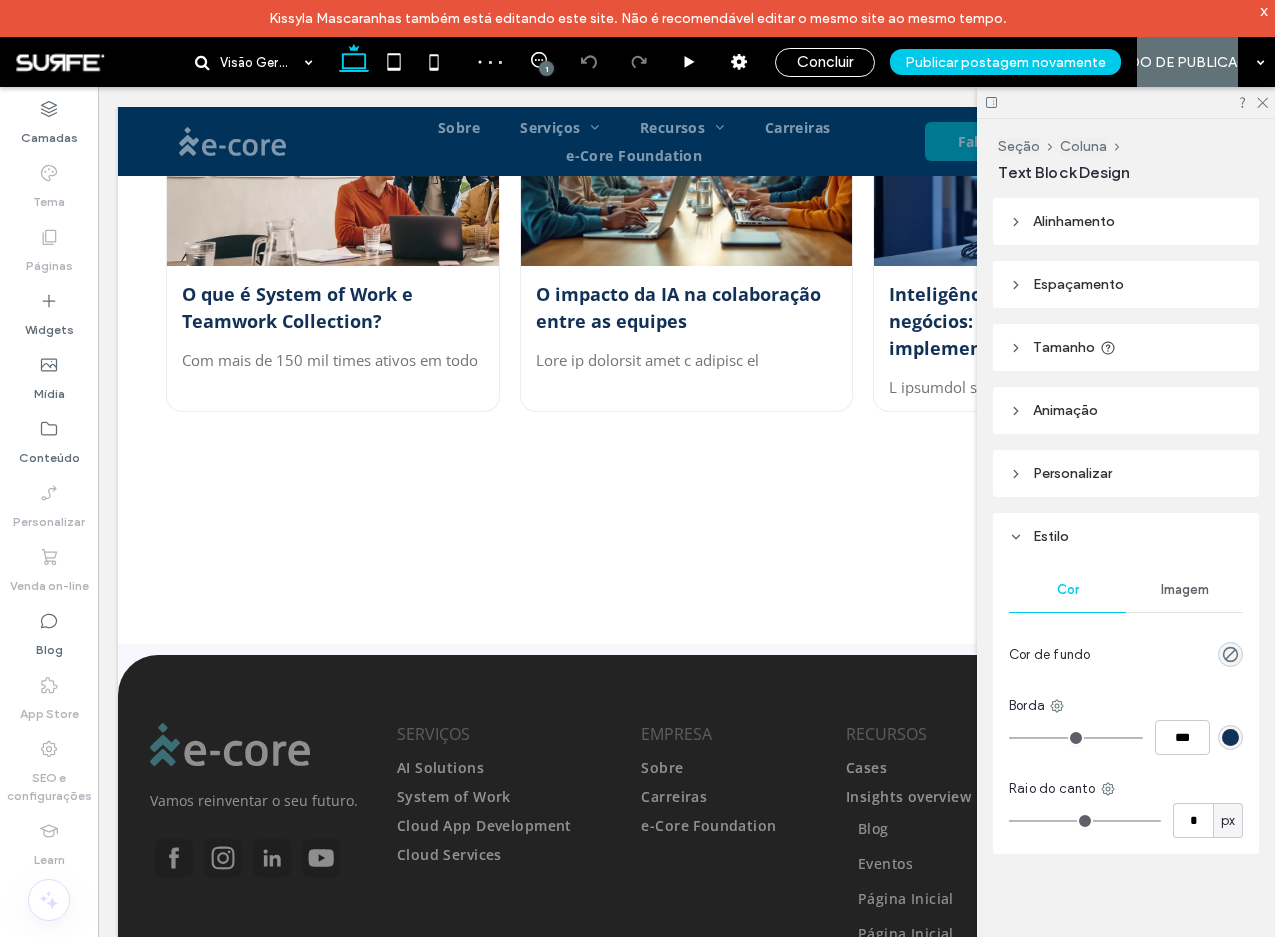 type on "*********" 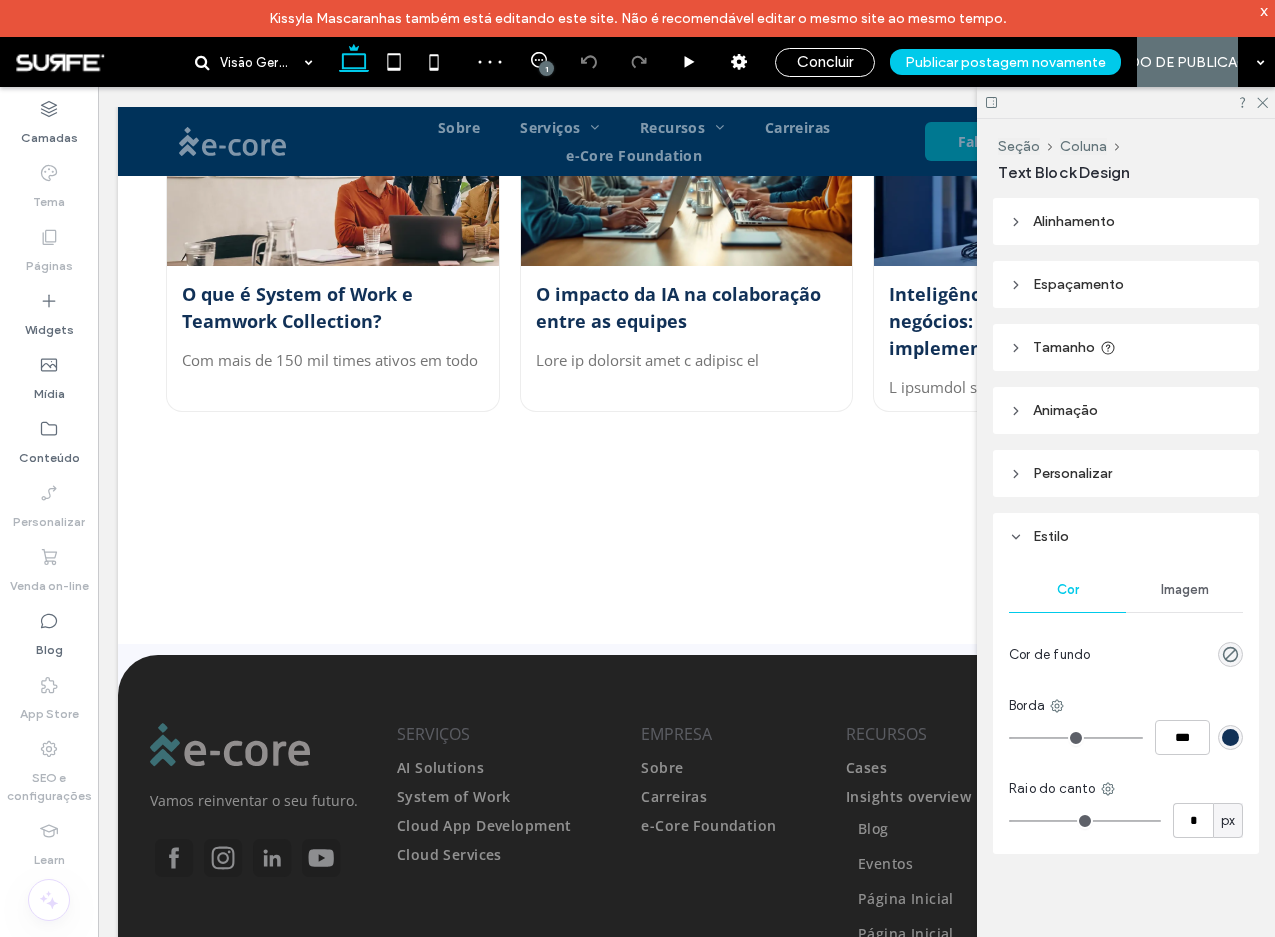 type on "**" 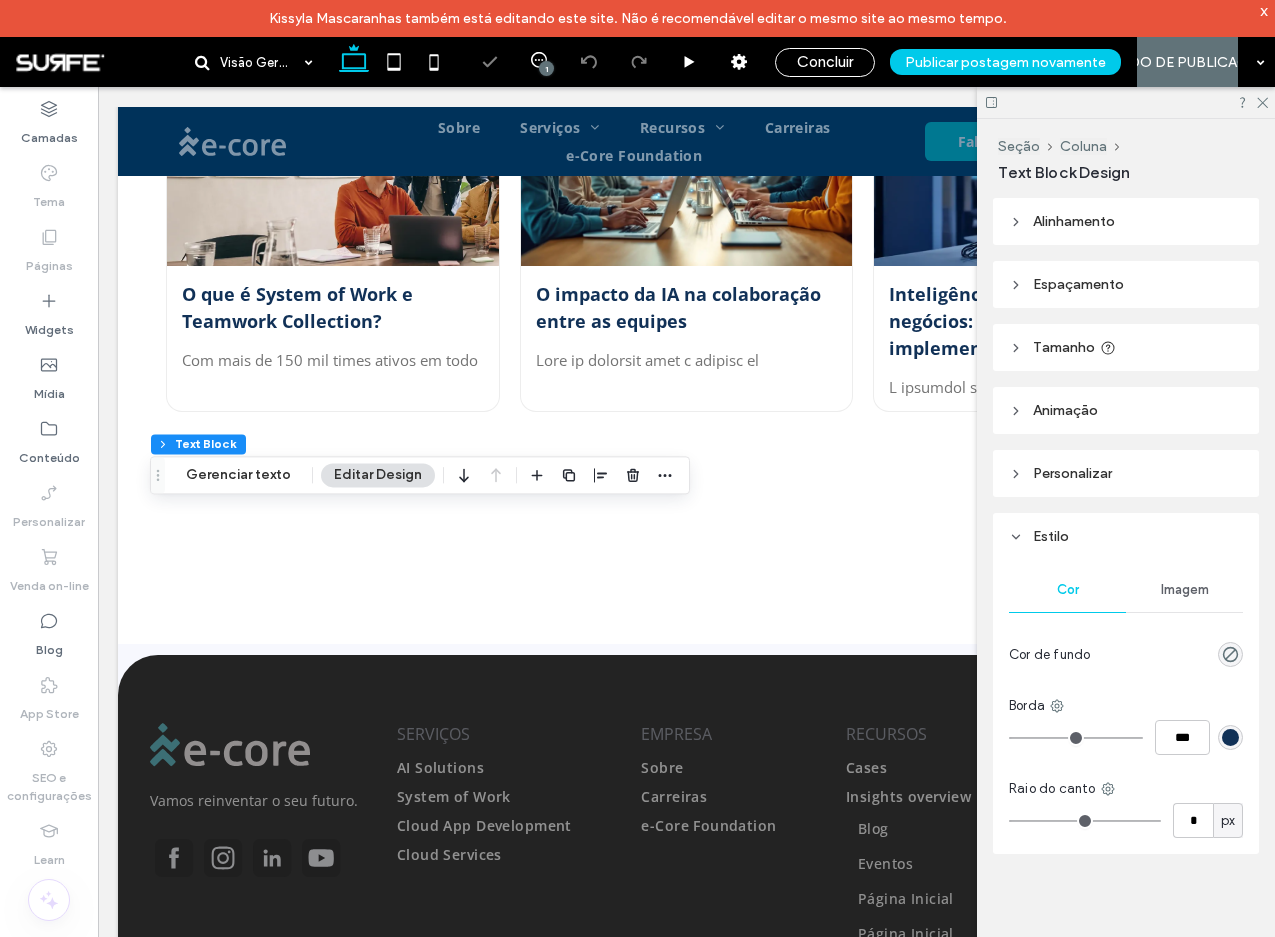 type on "*********" 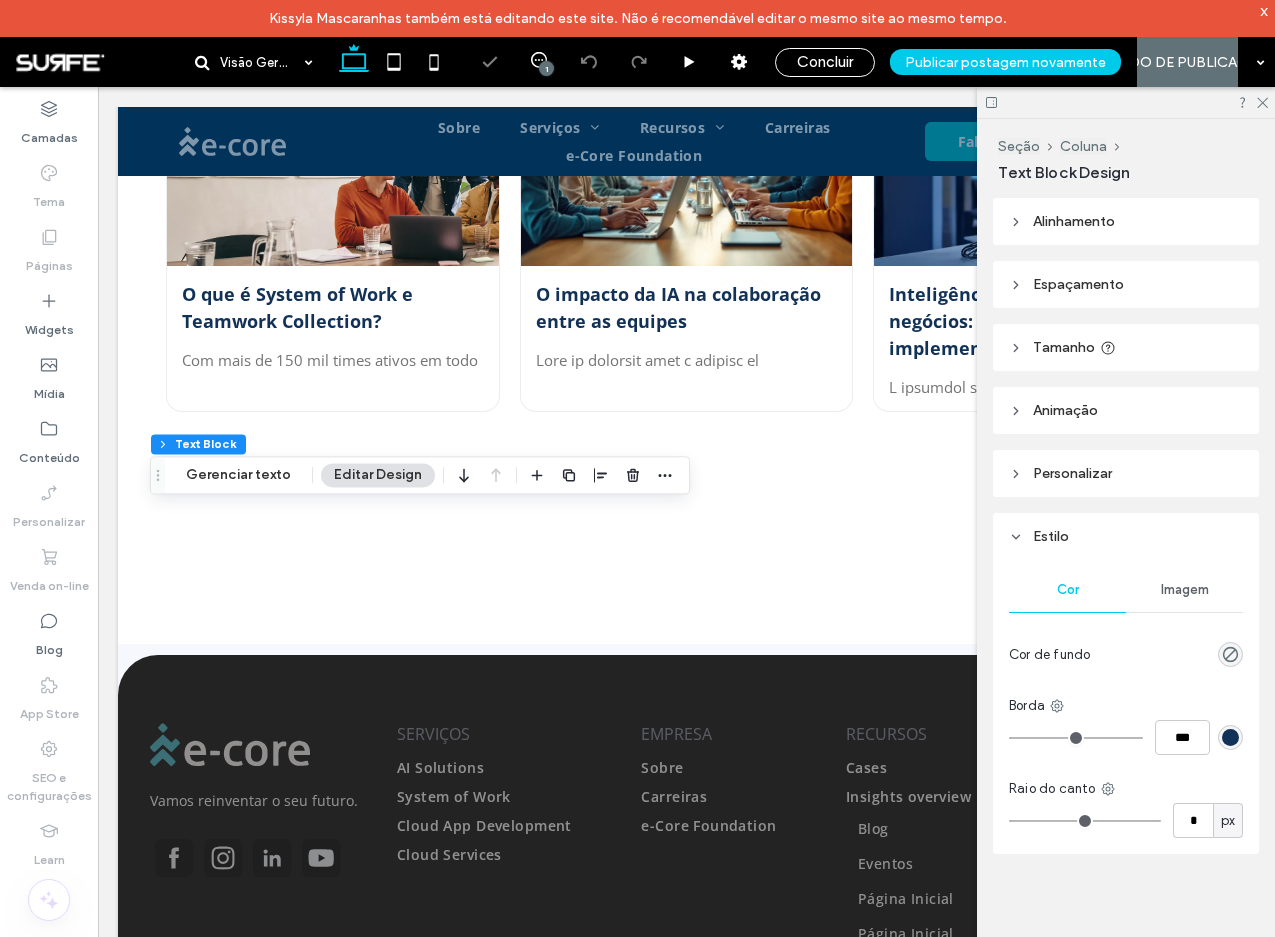 type on "**" 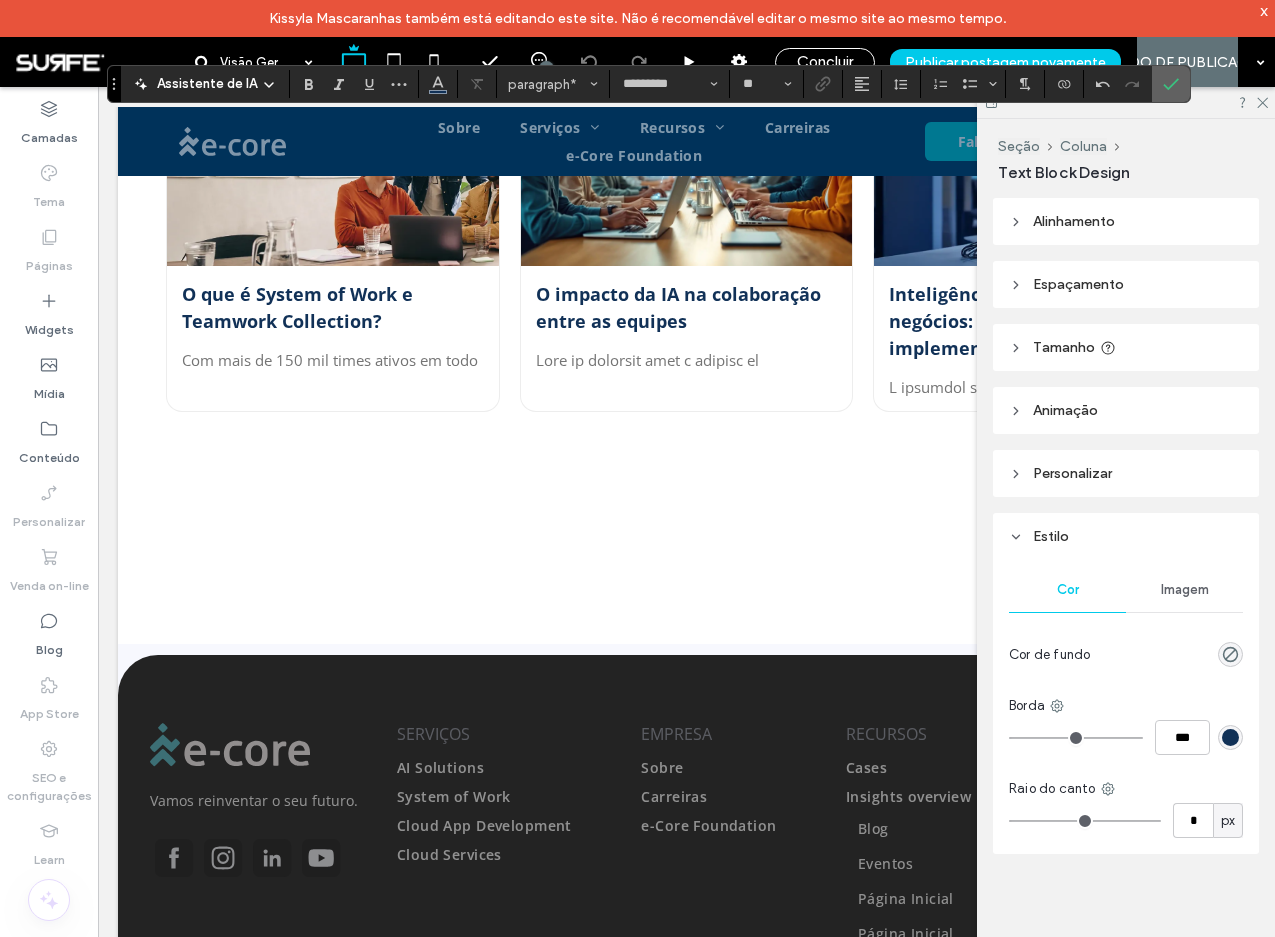 click 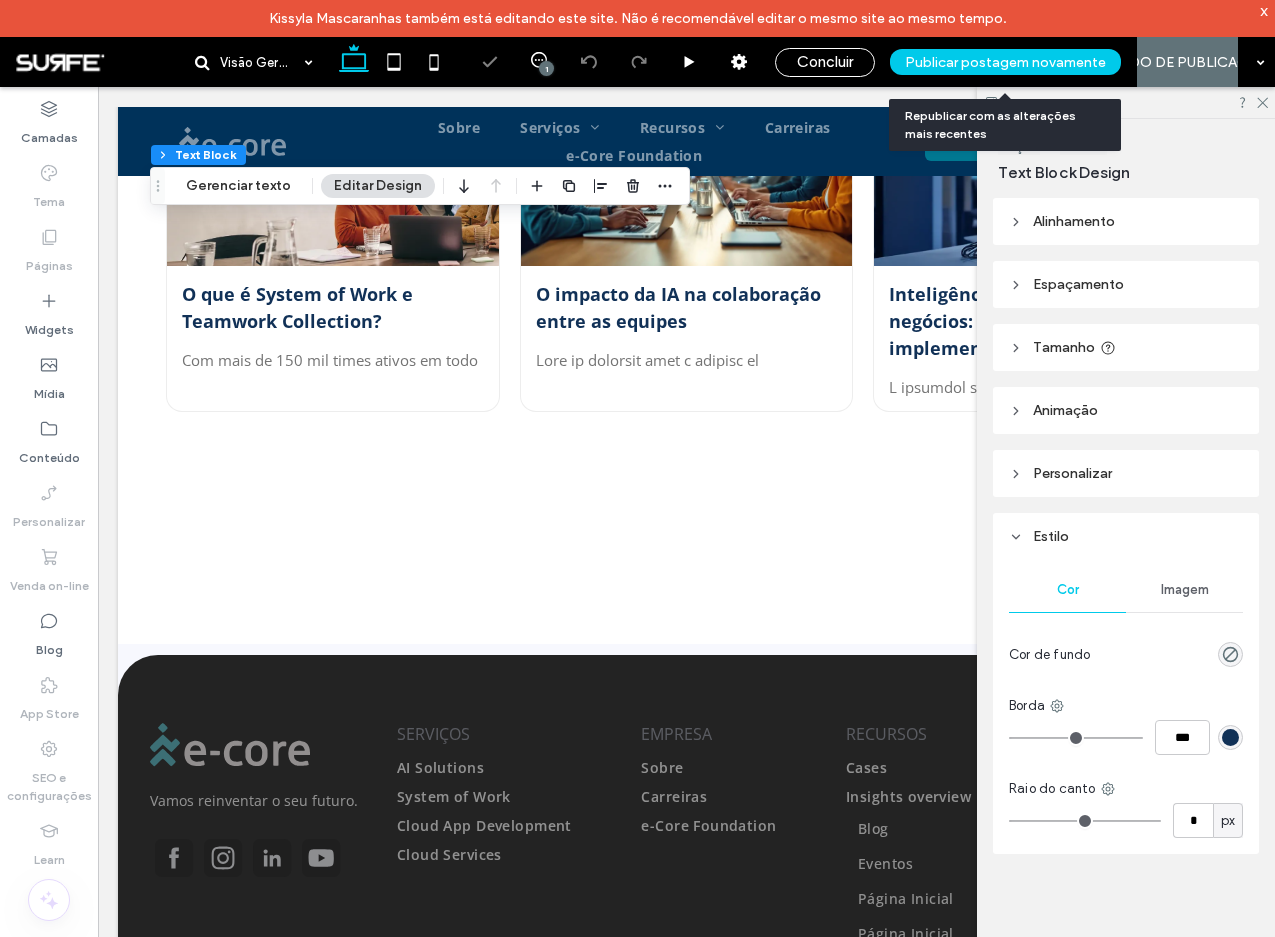 click on "Publicar postagem novamente" at bounding box center (1005, 62) 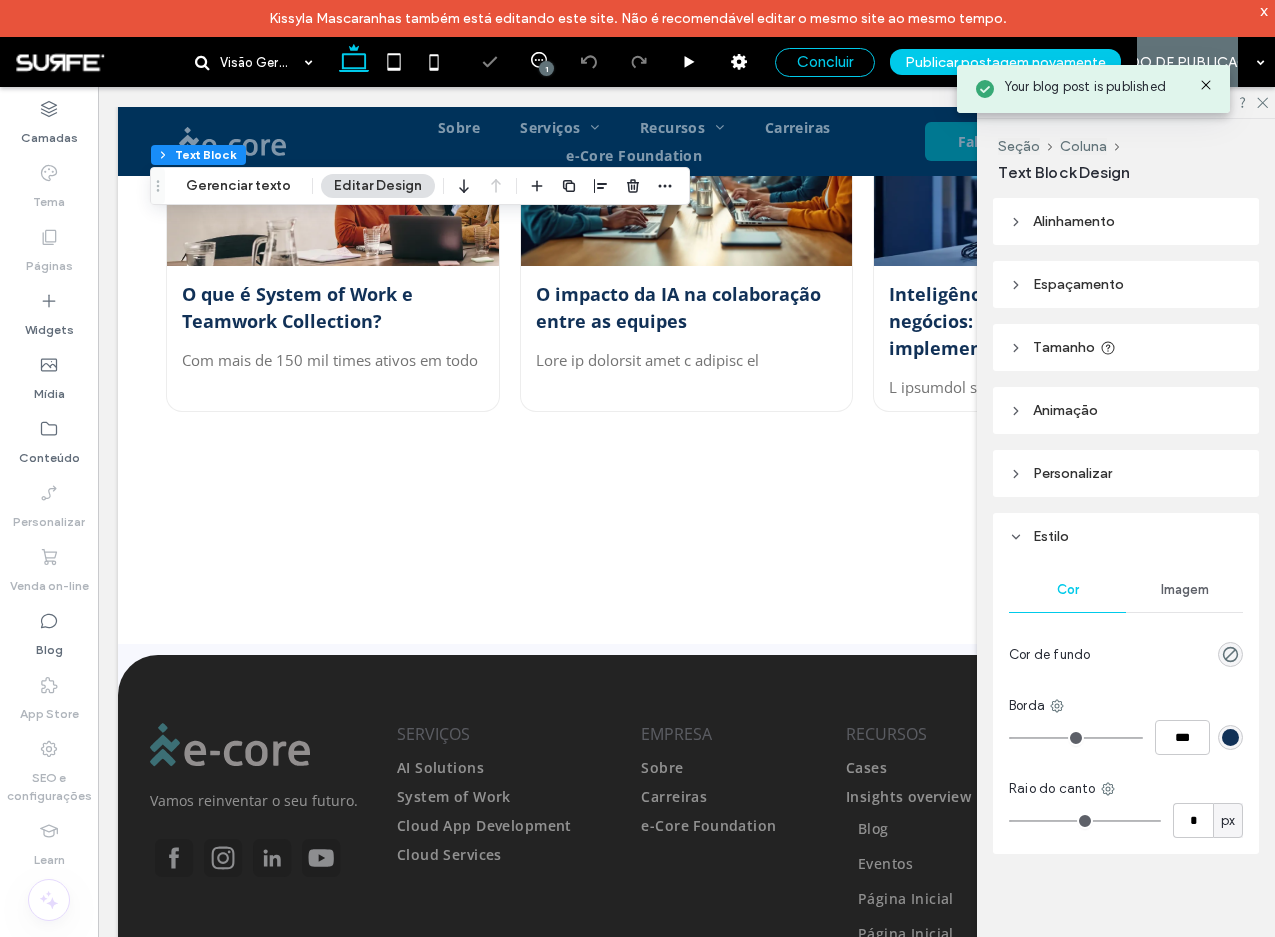 click on "Concluir" at bounding box center (825, 62) 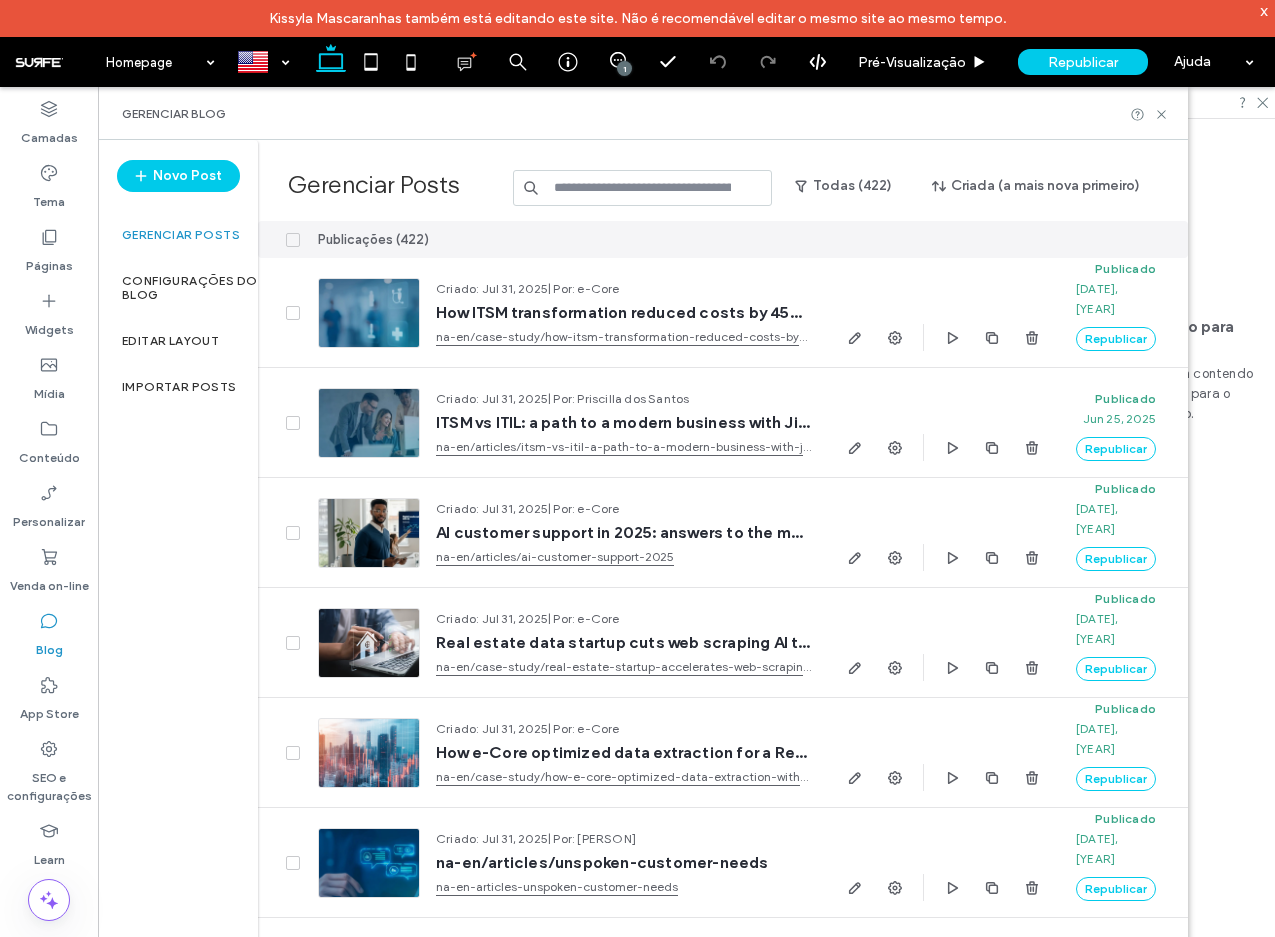 click at bounding box center (643, 188) 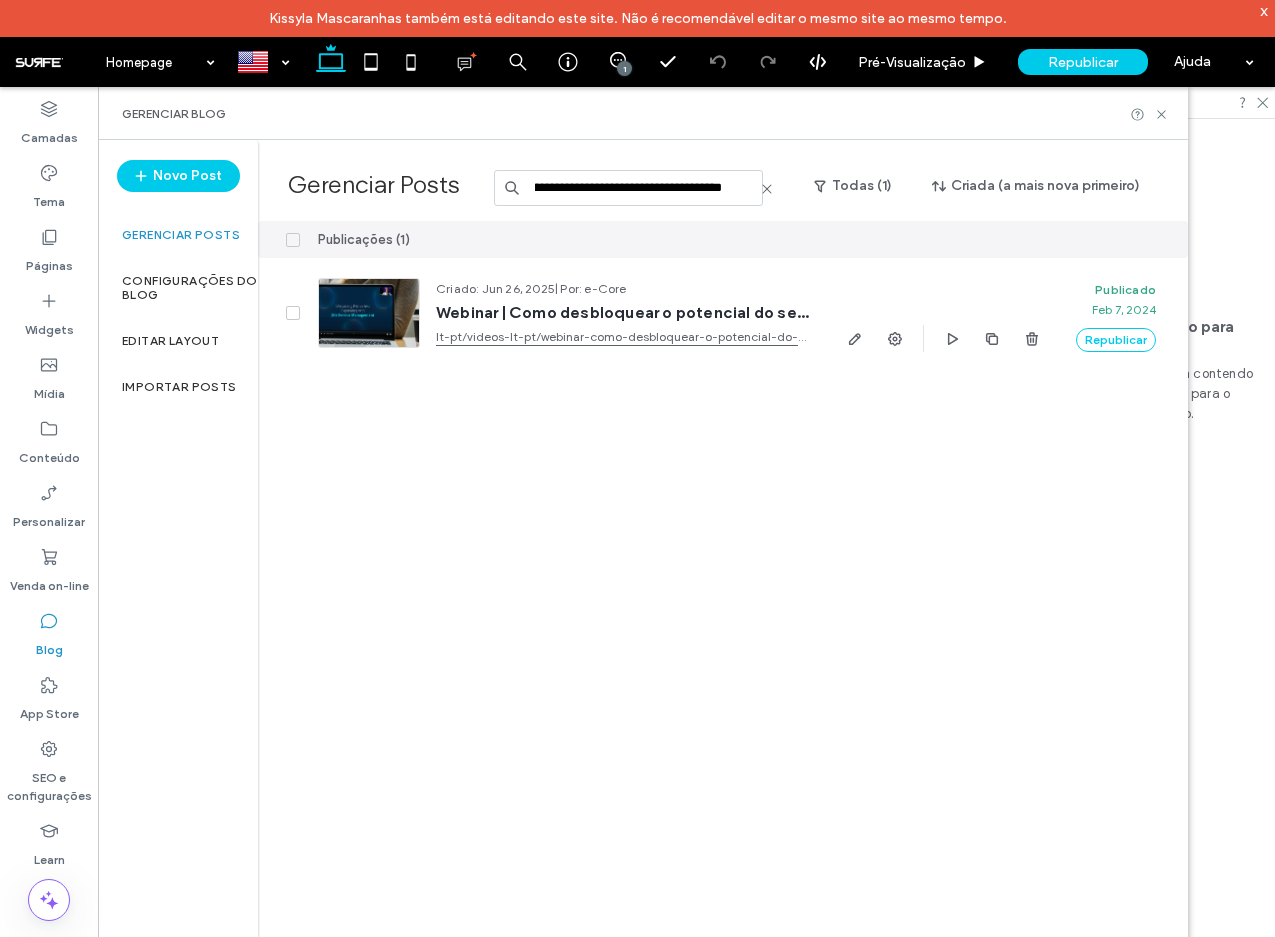 scroll, scrollTop: 0, scrollLeft: 251, axis: horizontal 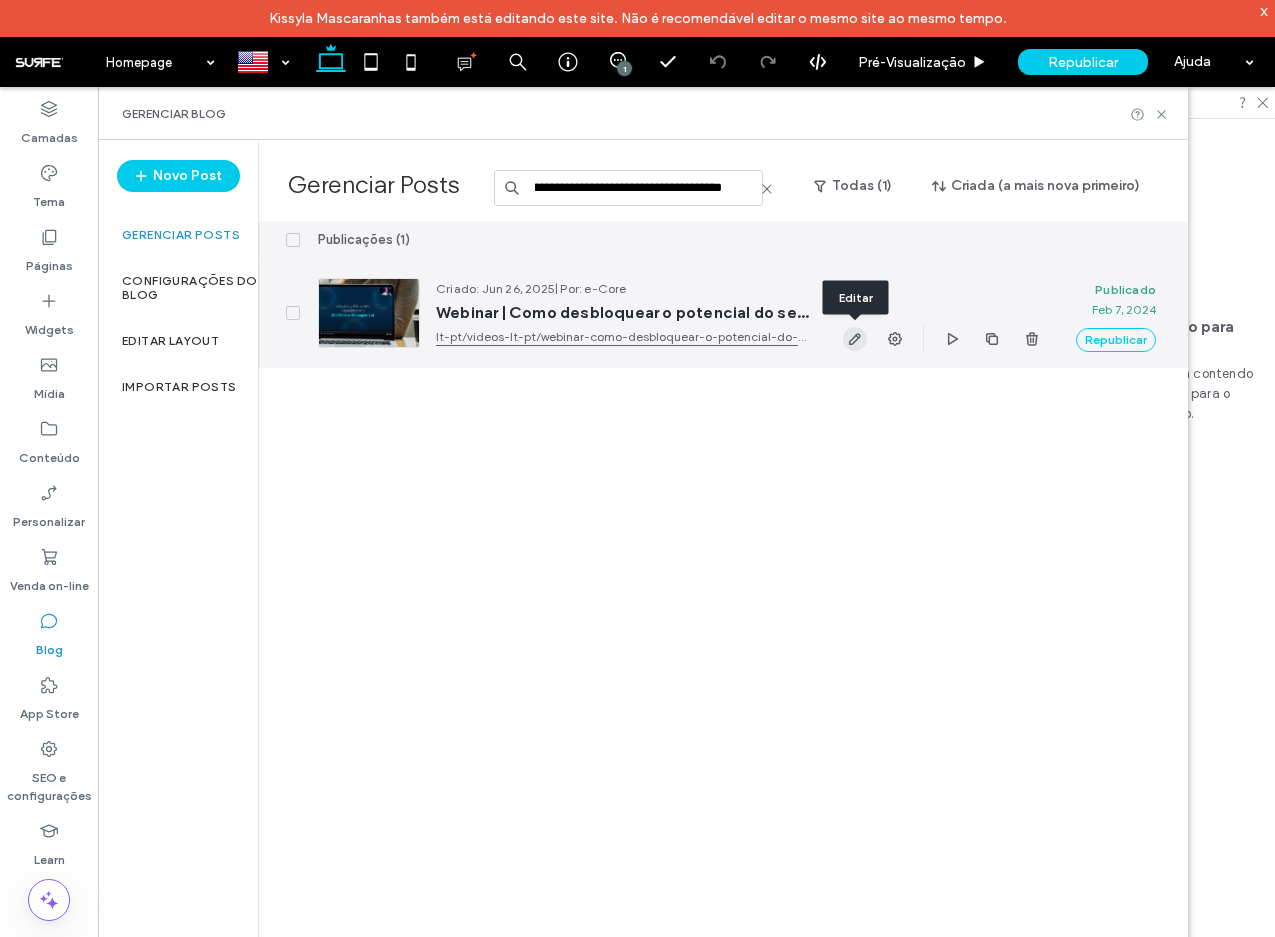 type on "**********" 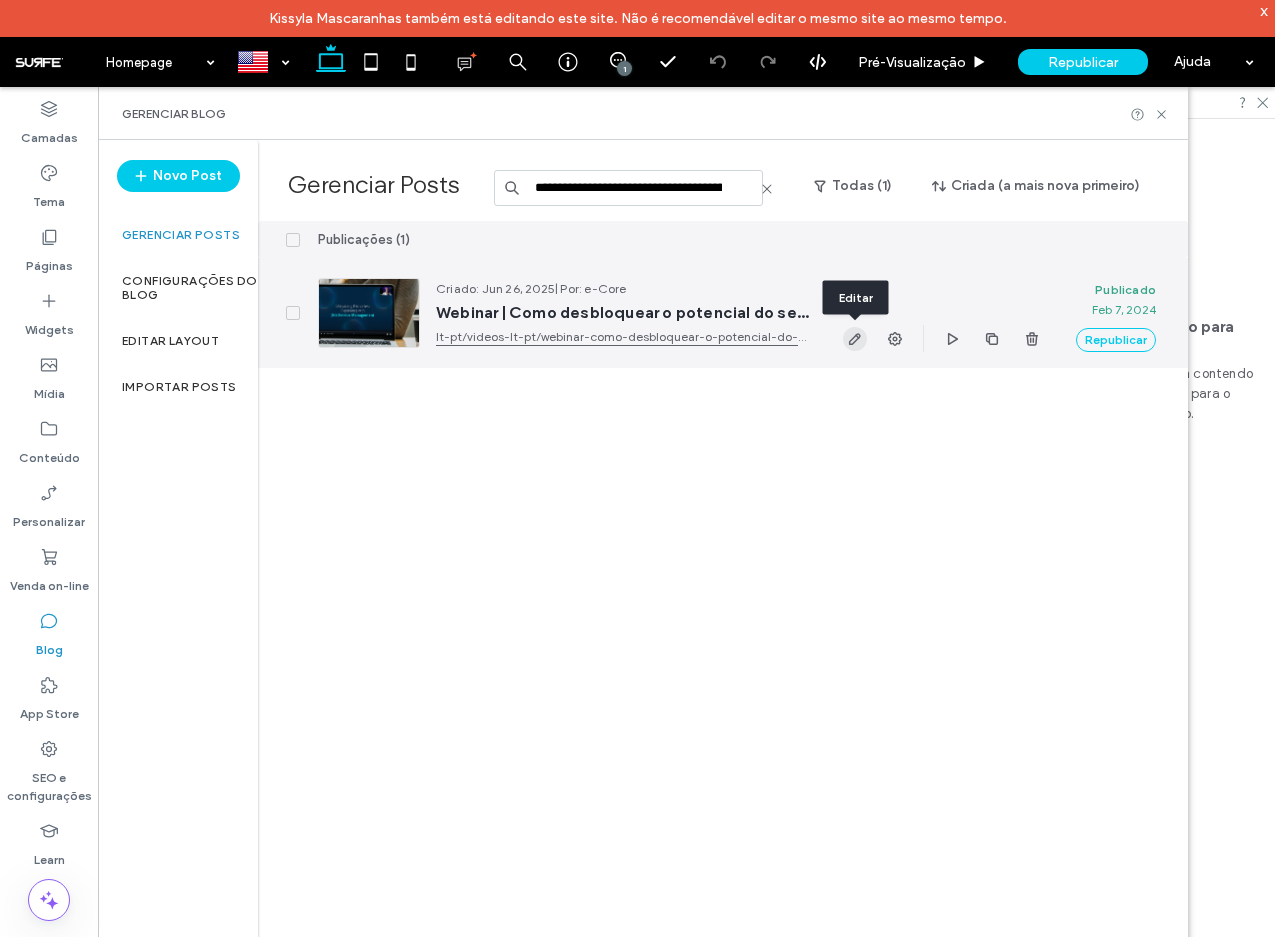 click 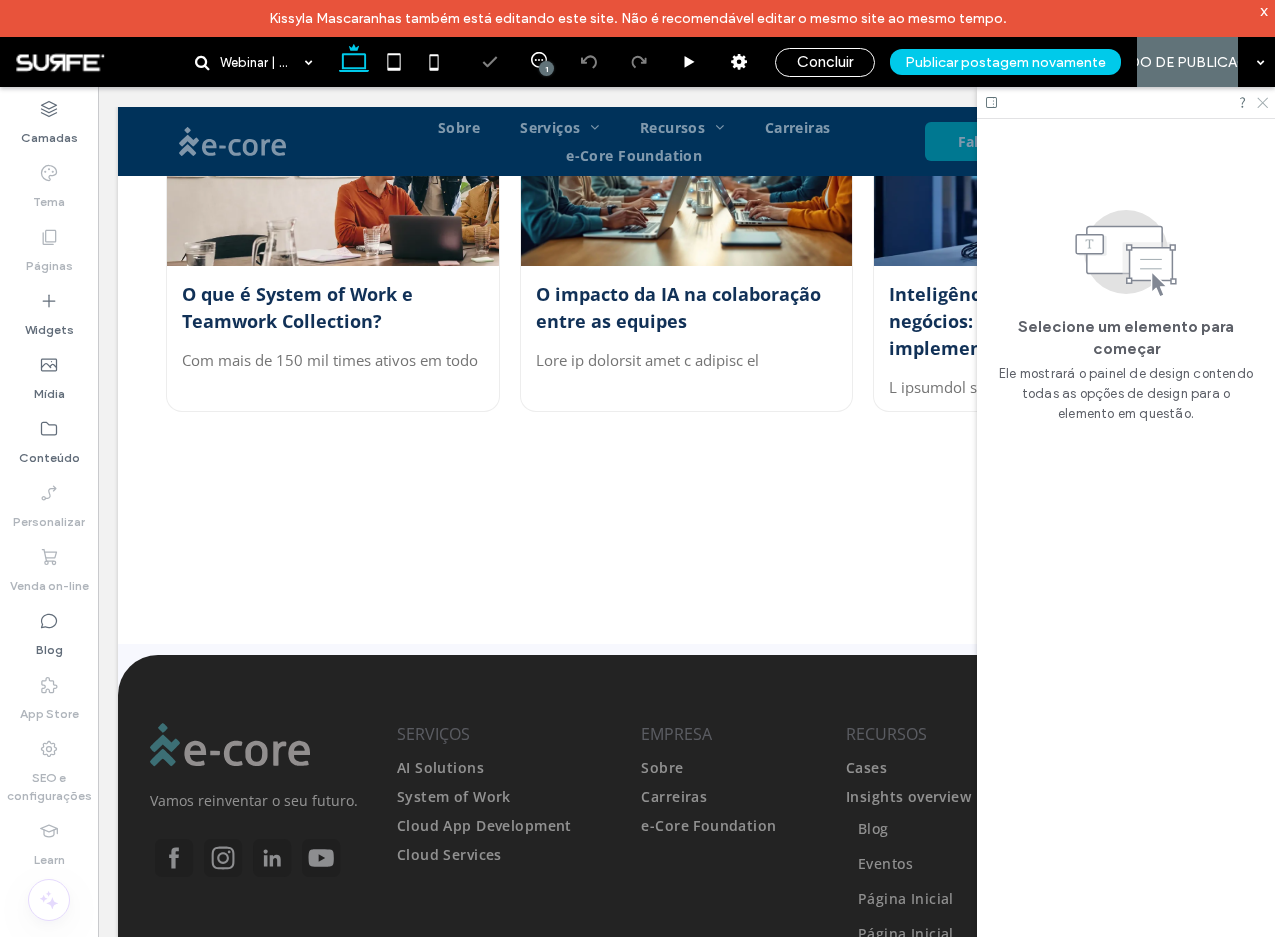 click 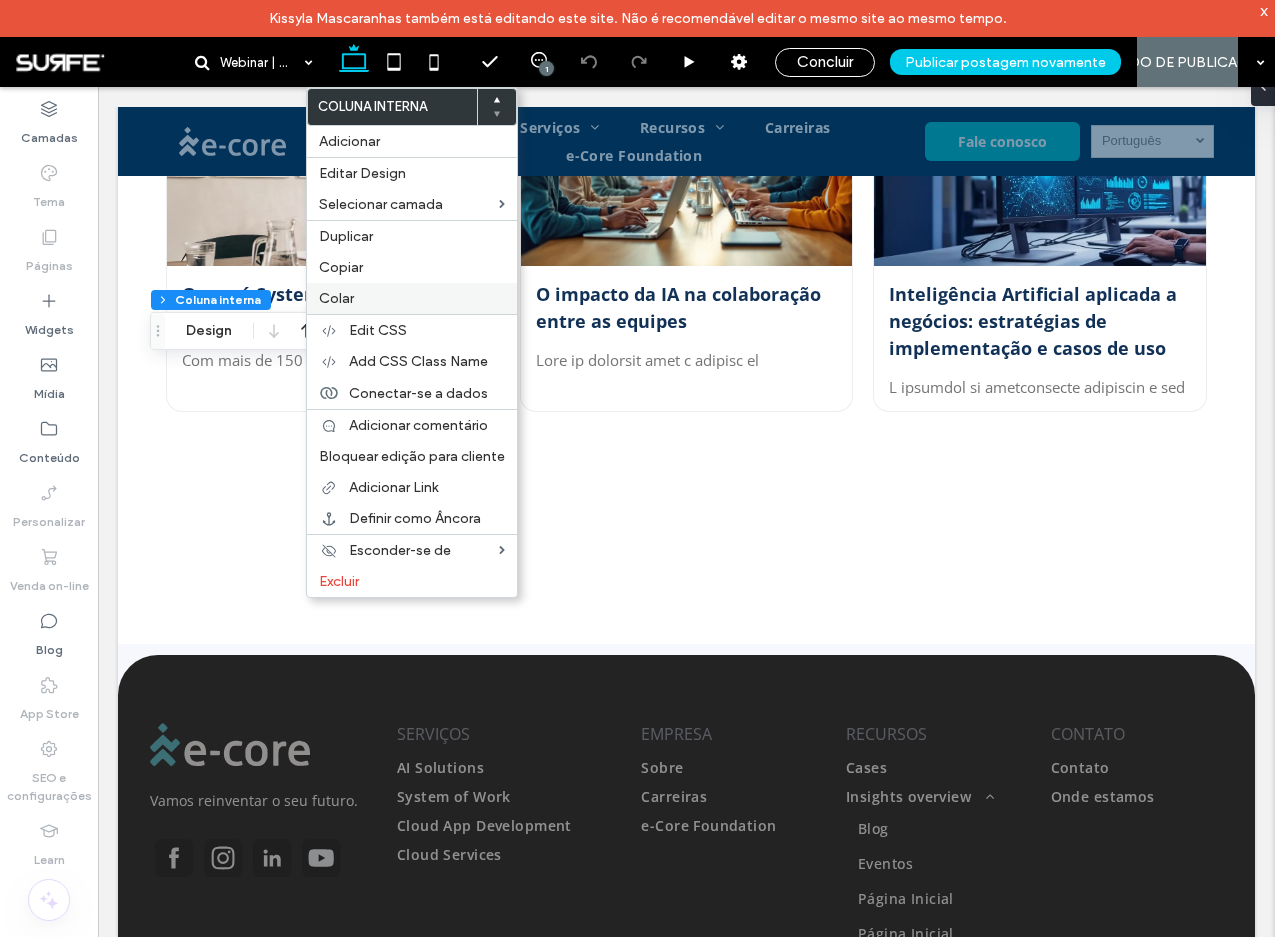 click on "Colar" at bounding box center [336, 298] 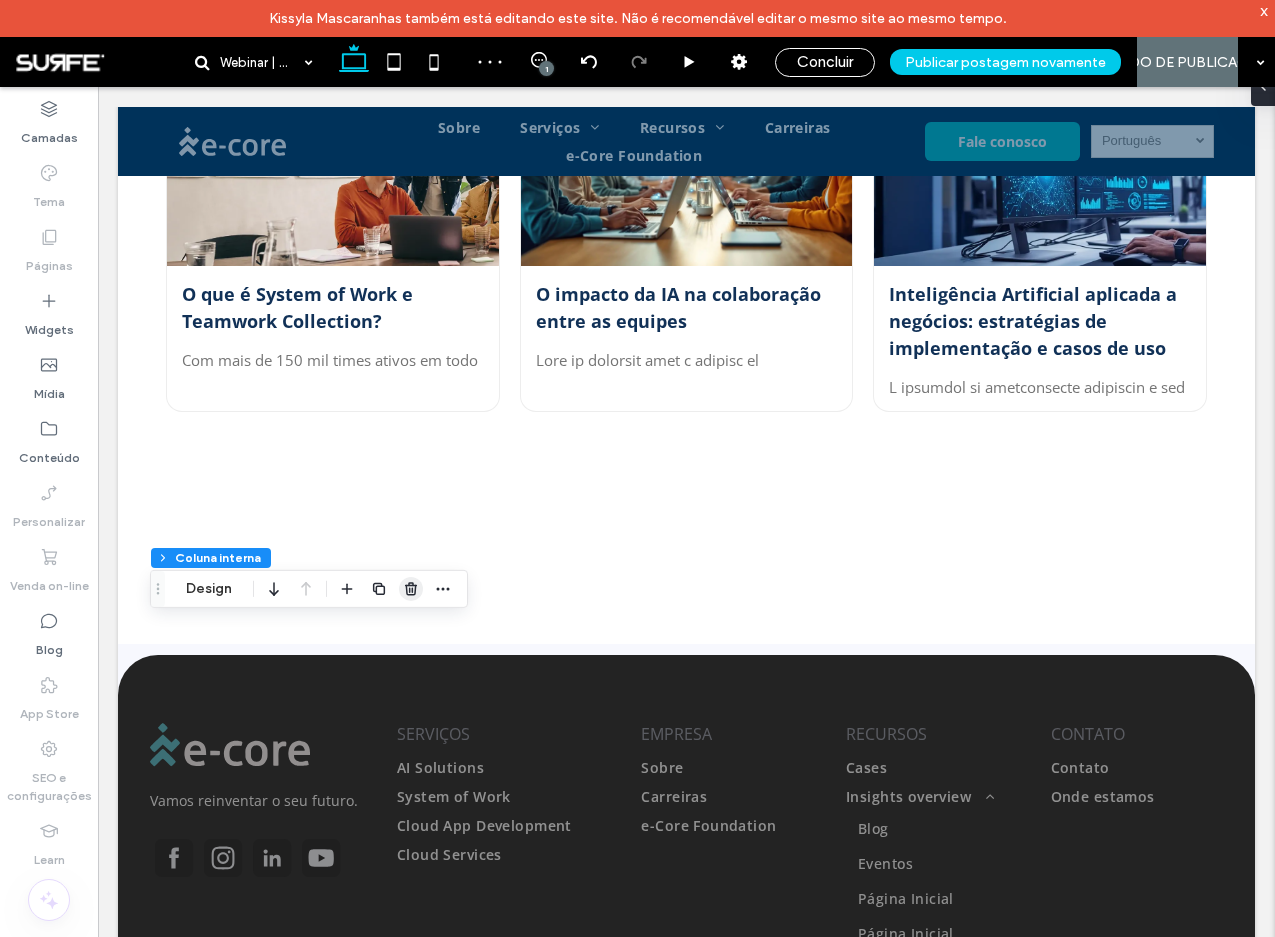 click 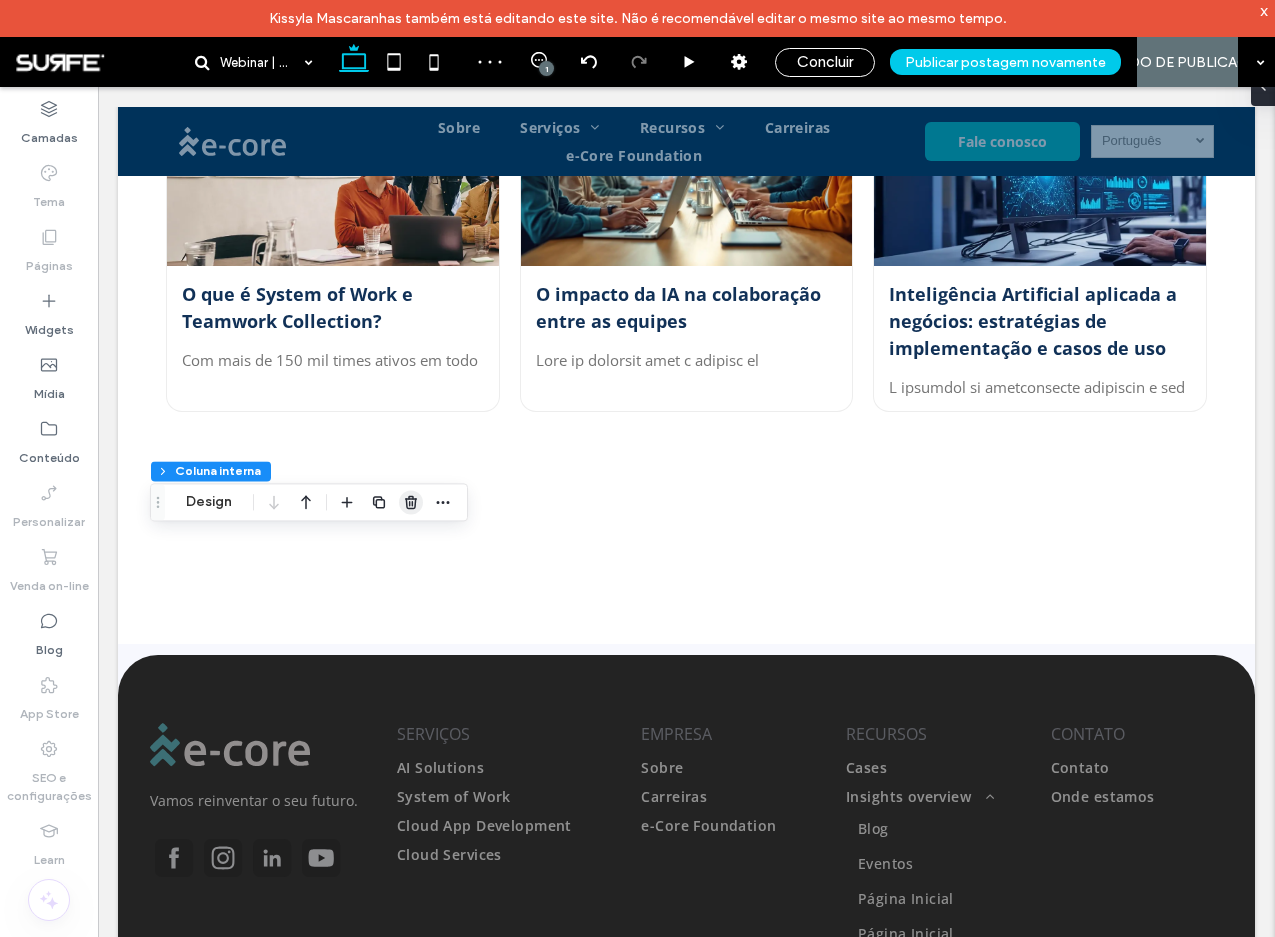 click 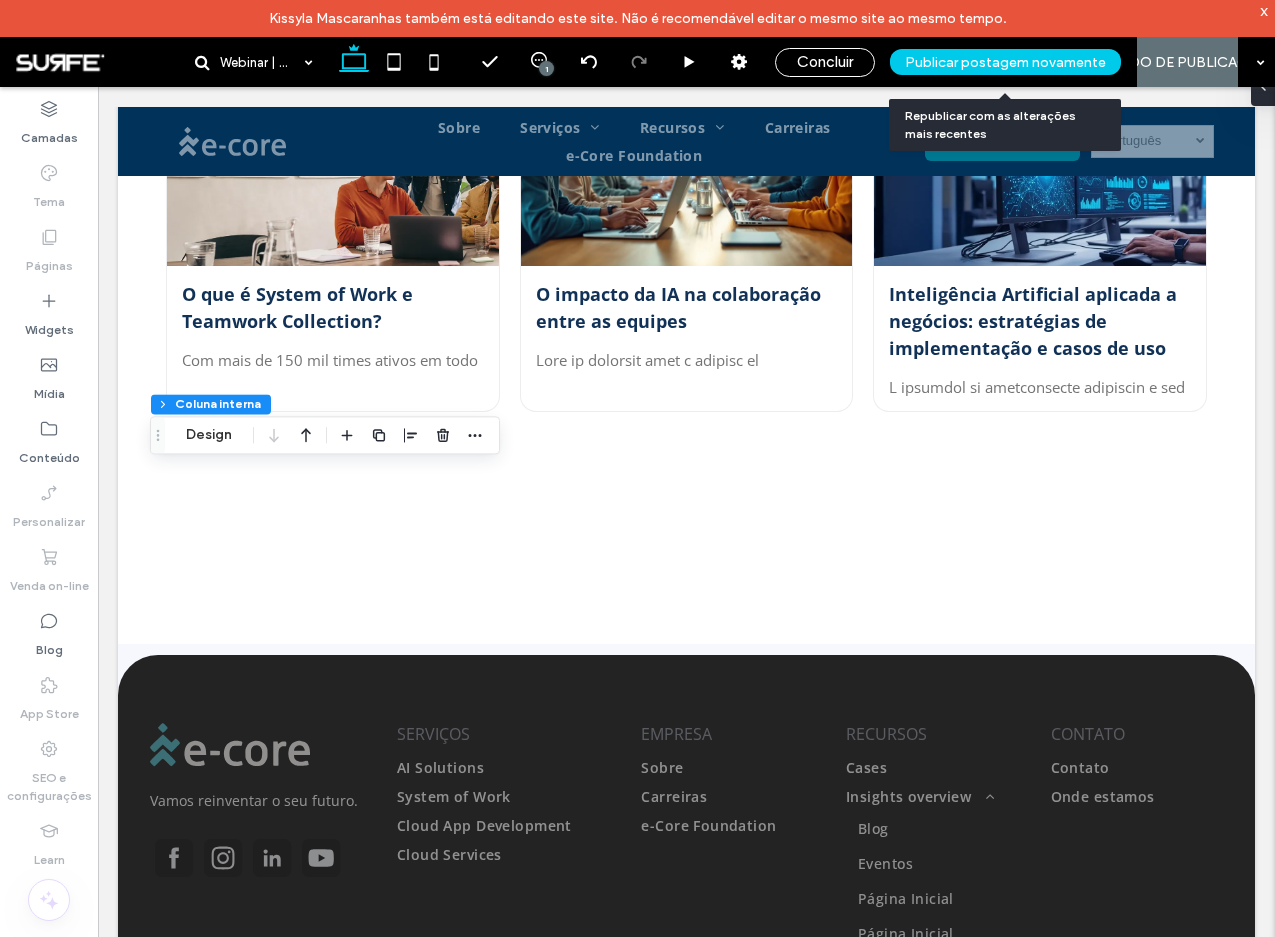 click on "Publicar postagem novamente" at bounding box center (1005, 62) 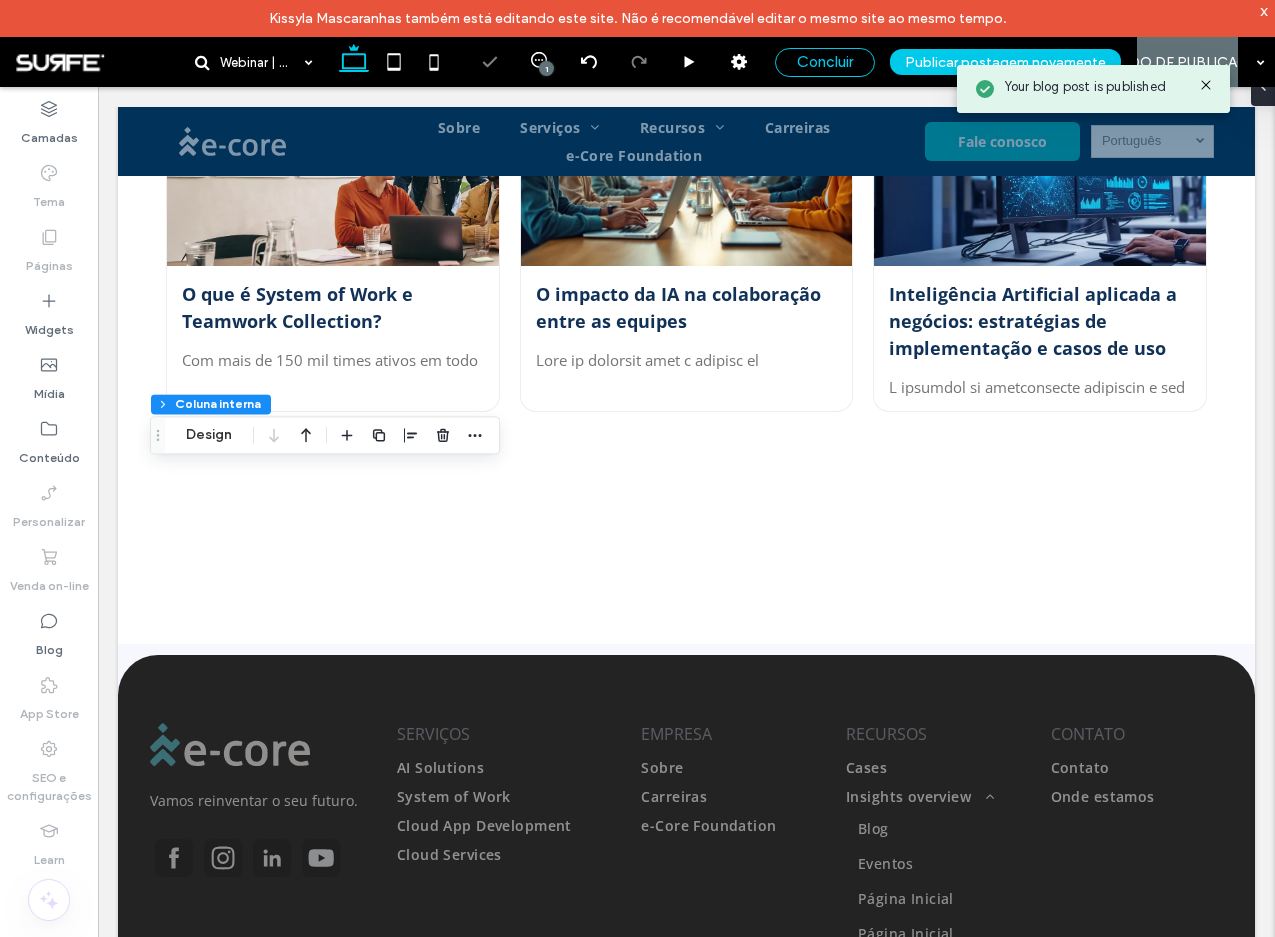 click on "Concluir" at bounding box center [825, 62] 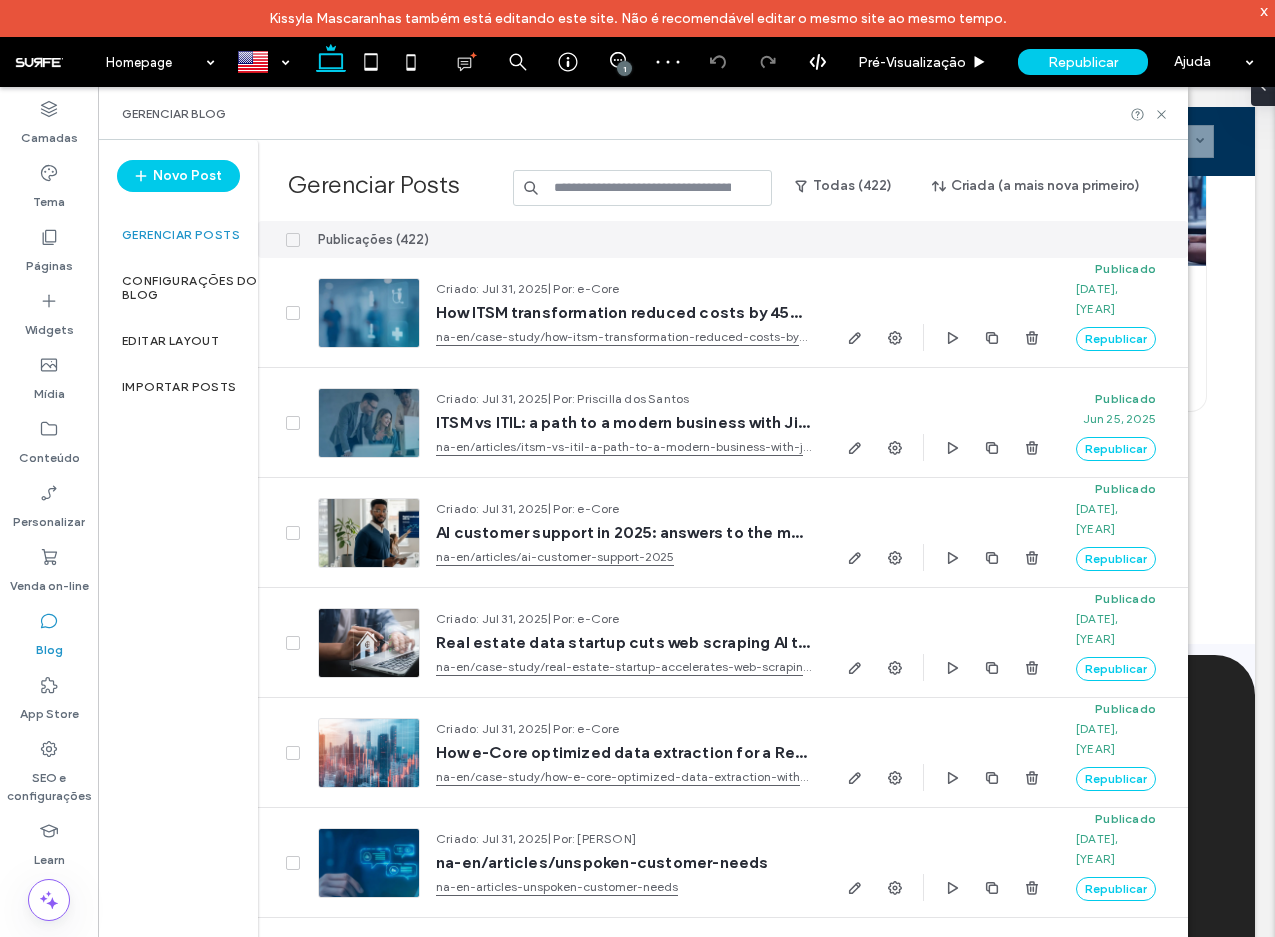 click at bounding box center [643, 188] 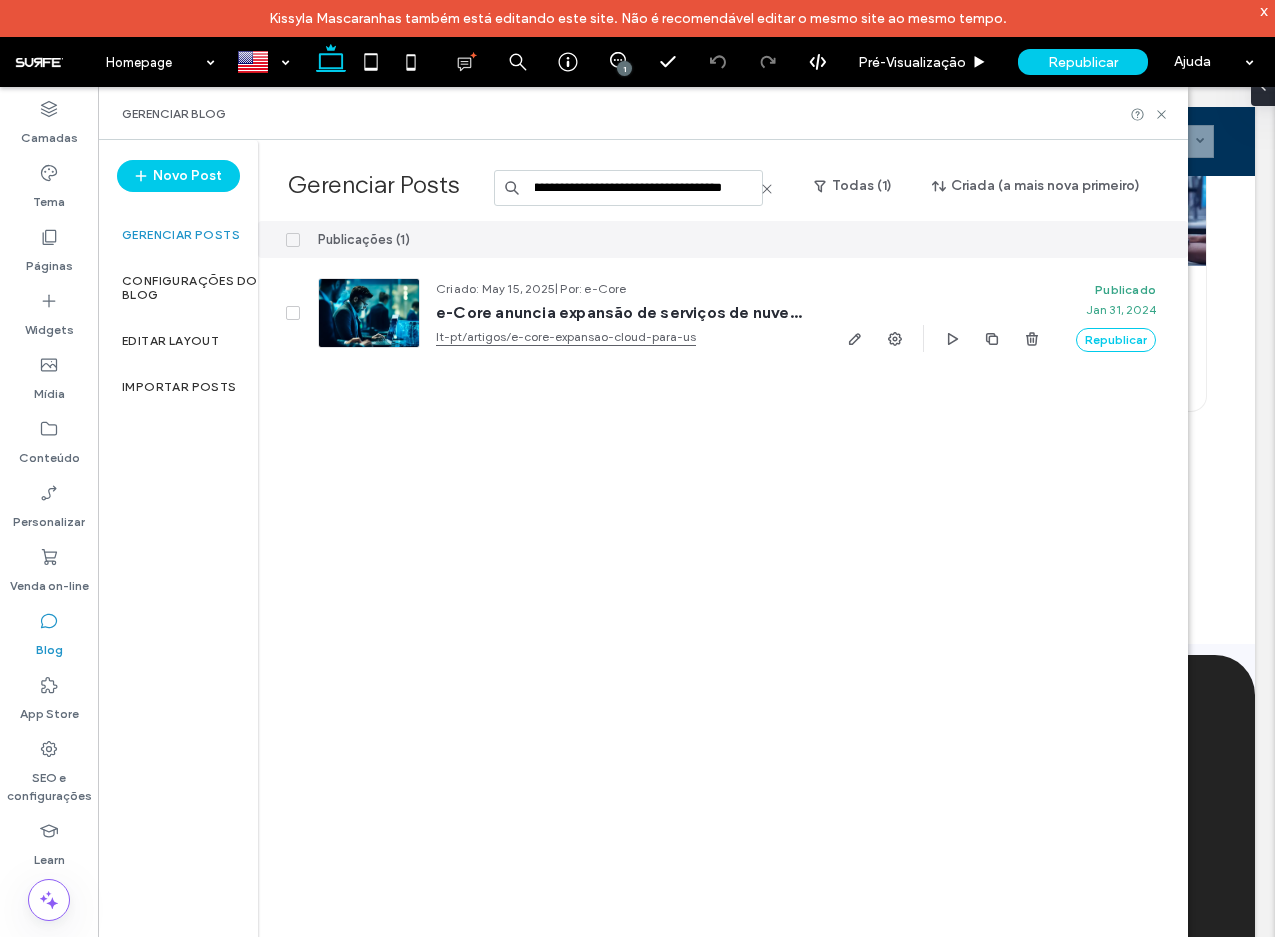 scroll, scrollTop: 0, scrollLeft: 418, axis: horizontal 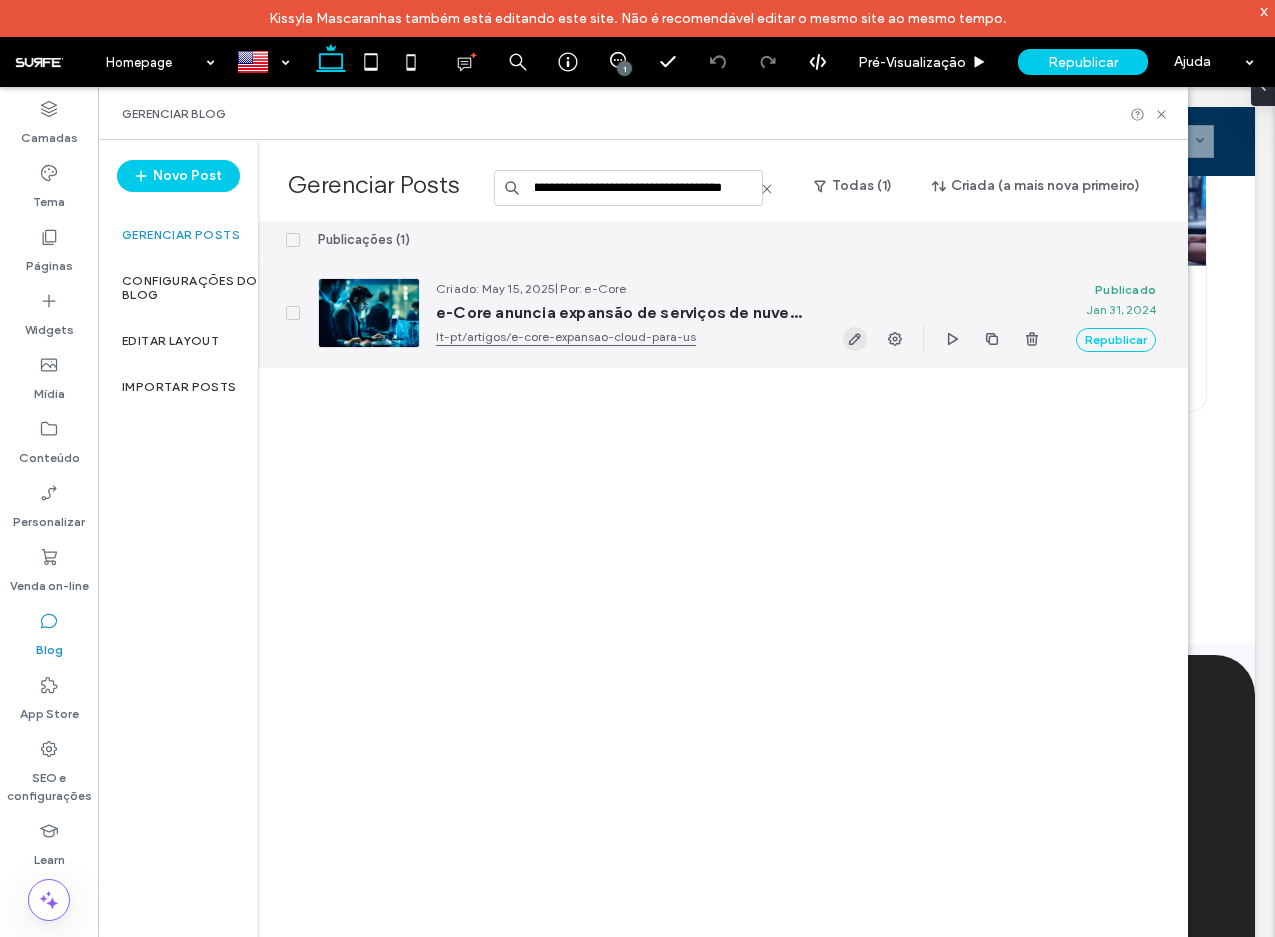 type on "**********" 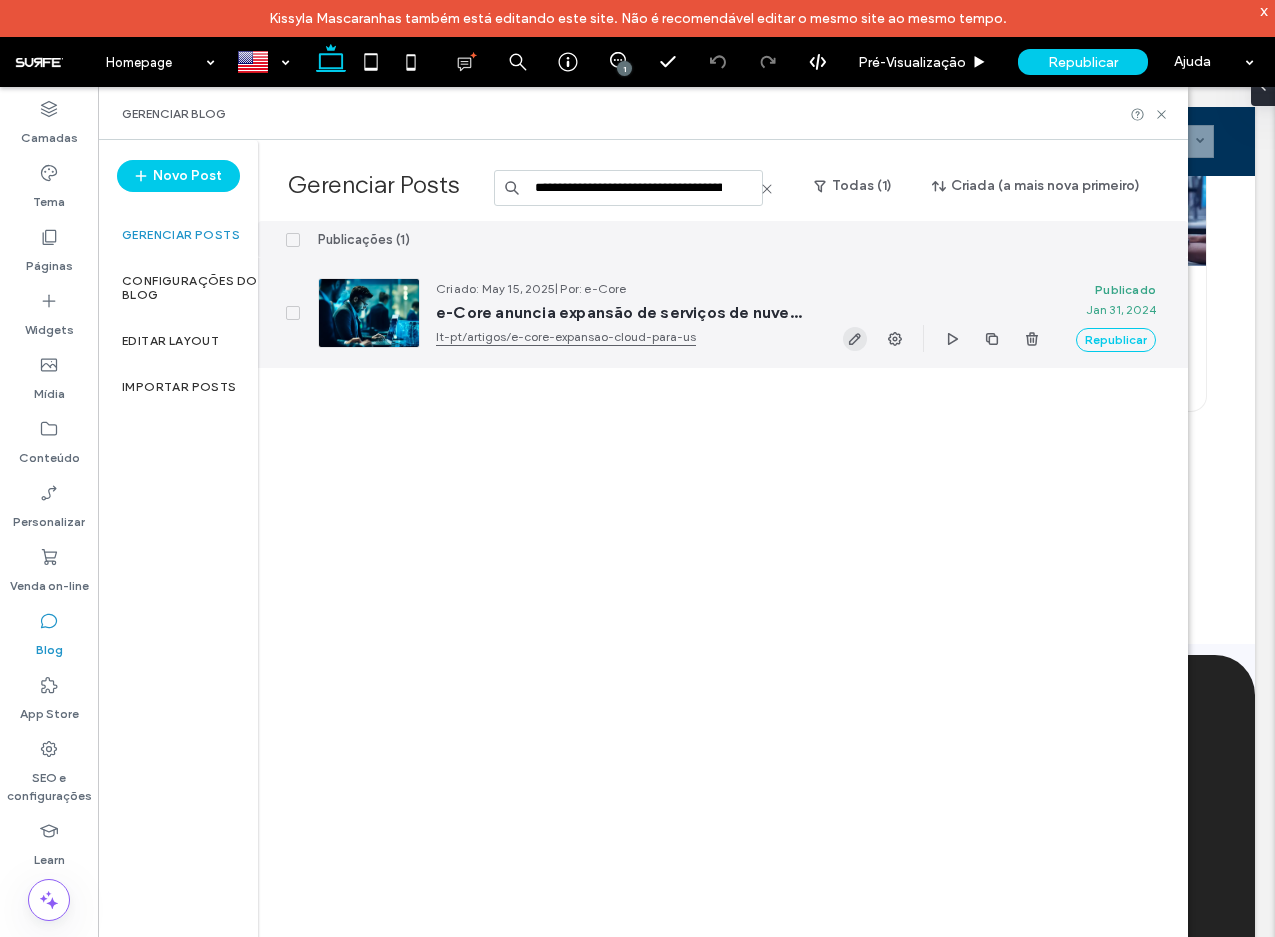 click 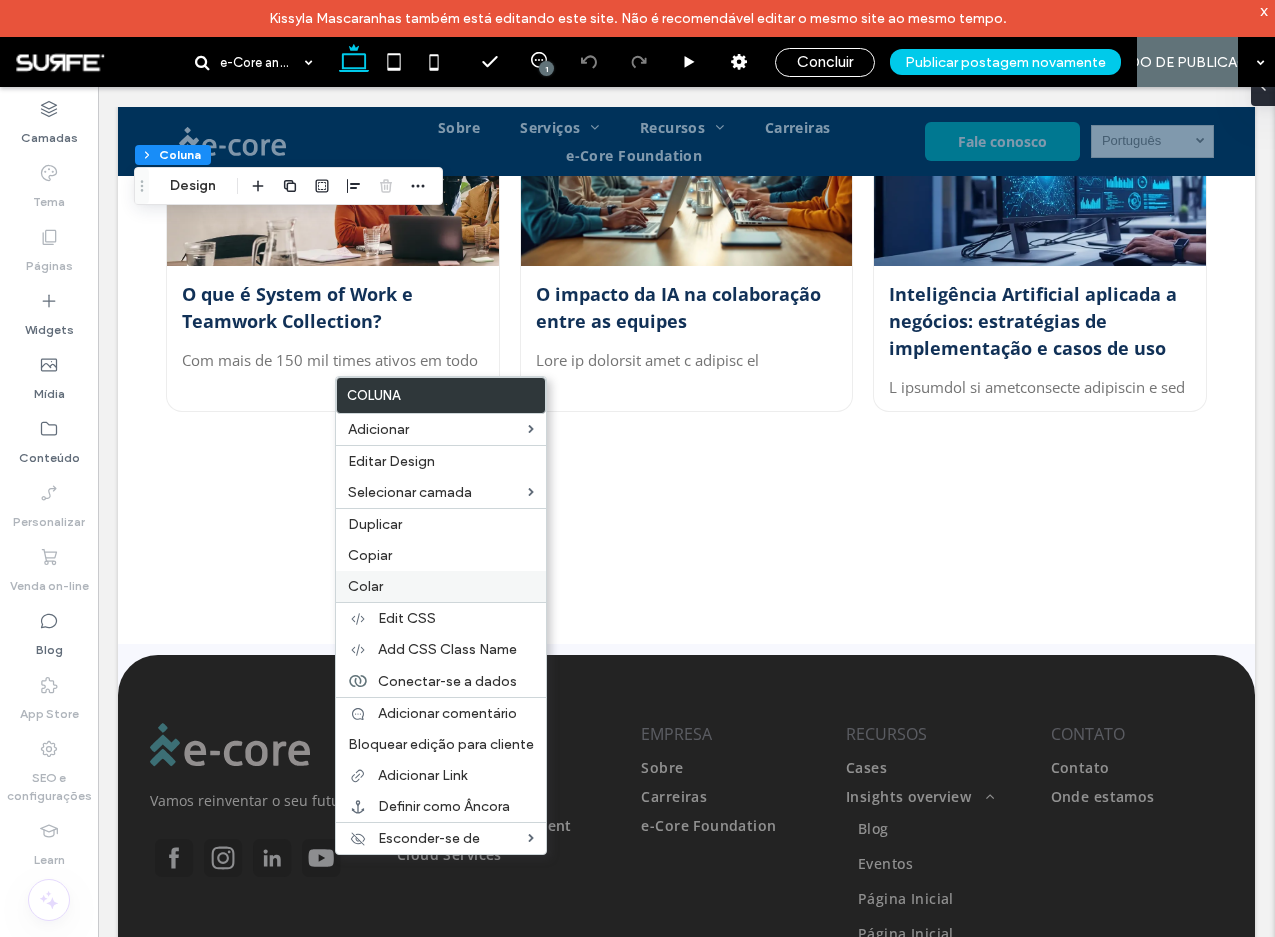 click on "Colar" at bounding box center [441, 586] 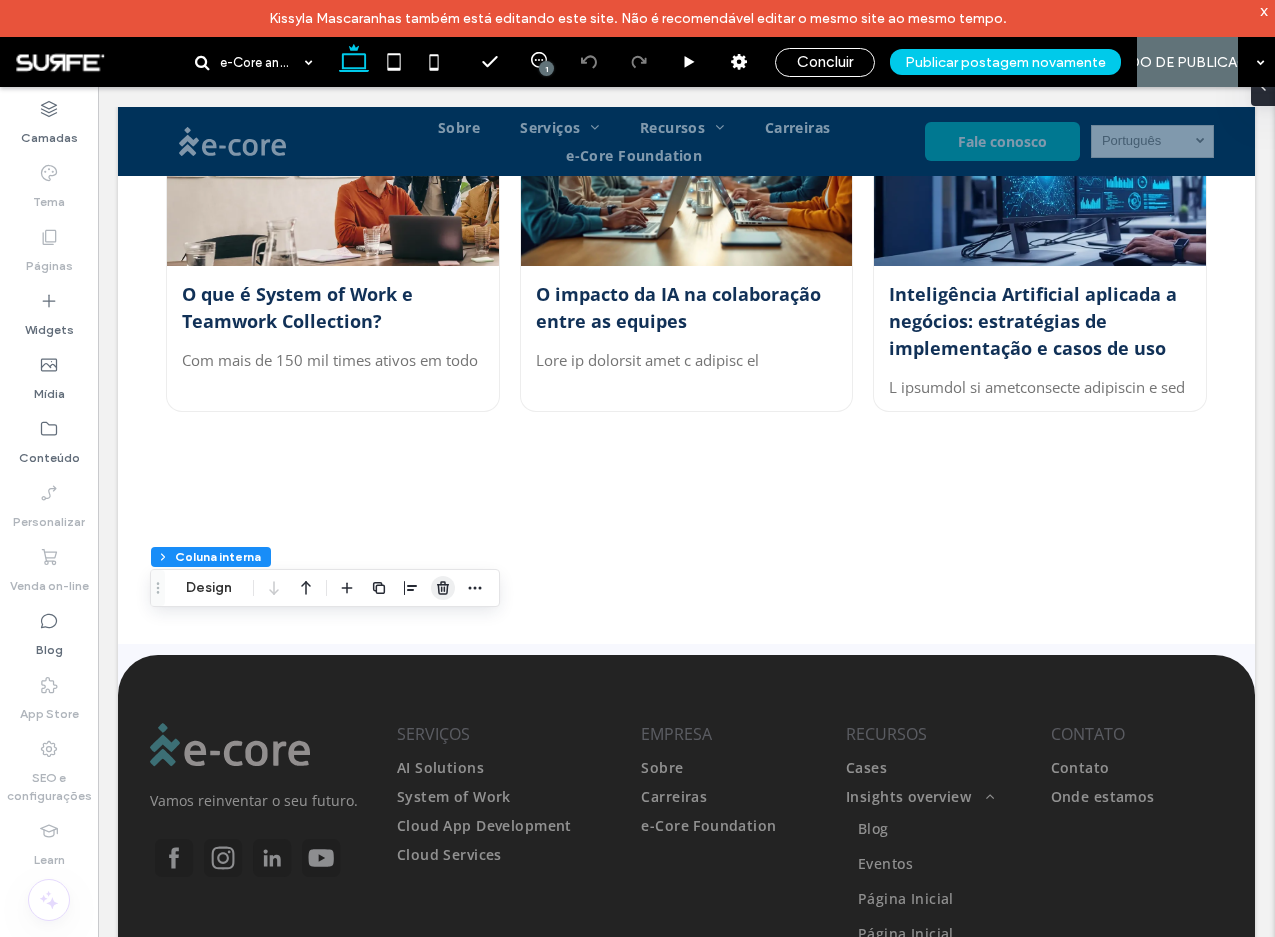 click 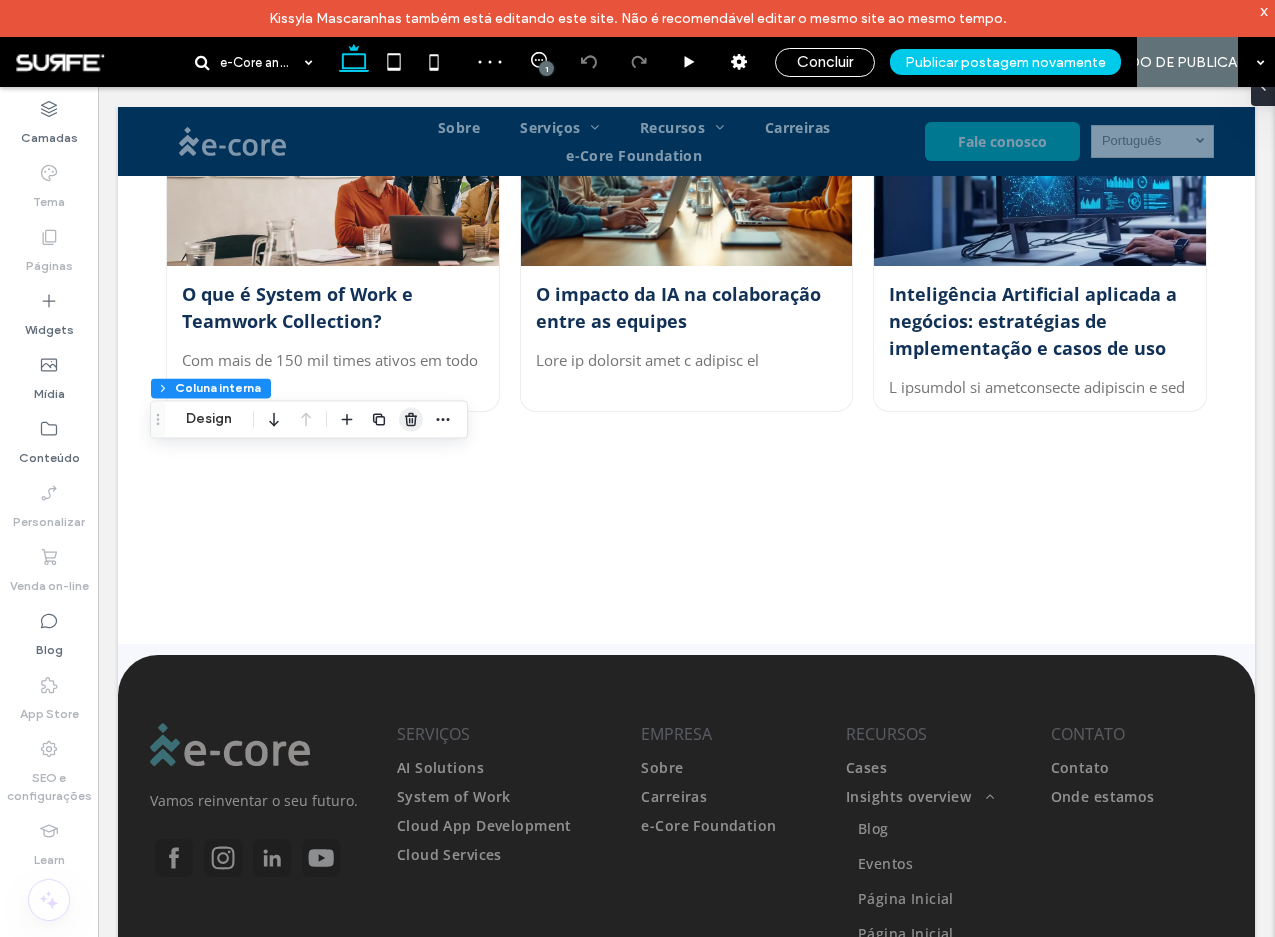 click 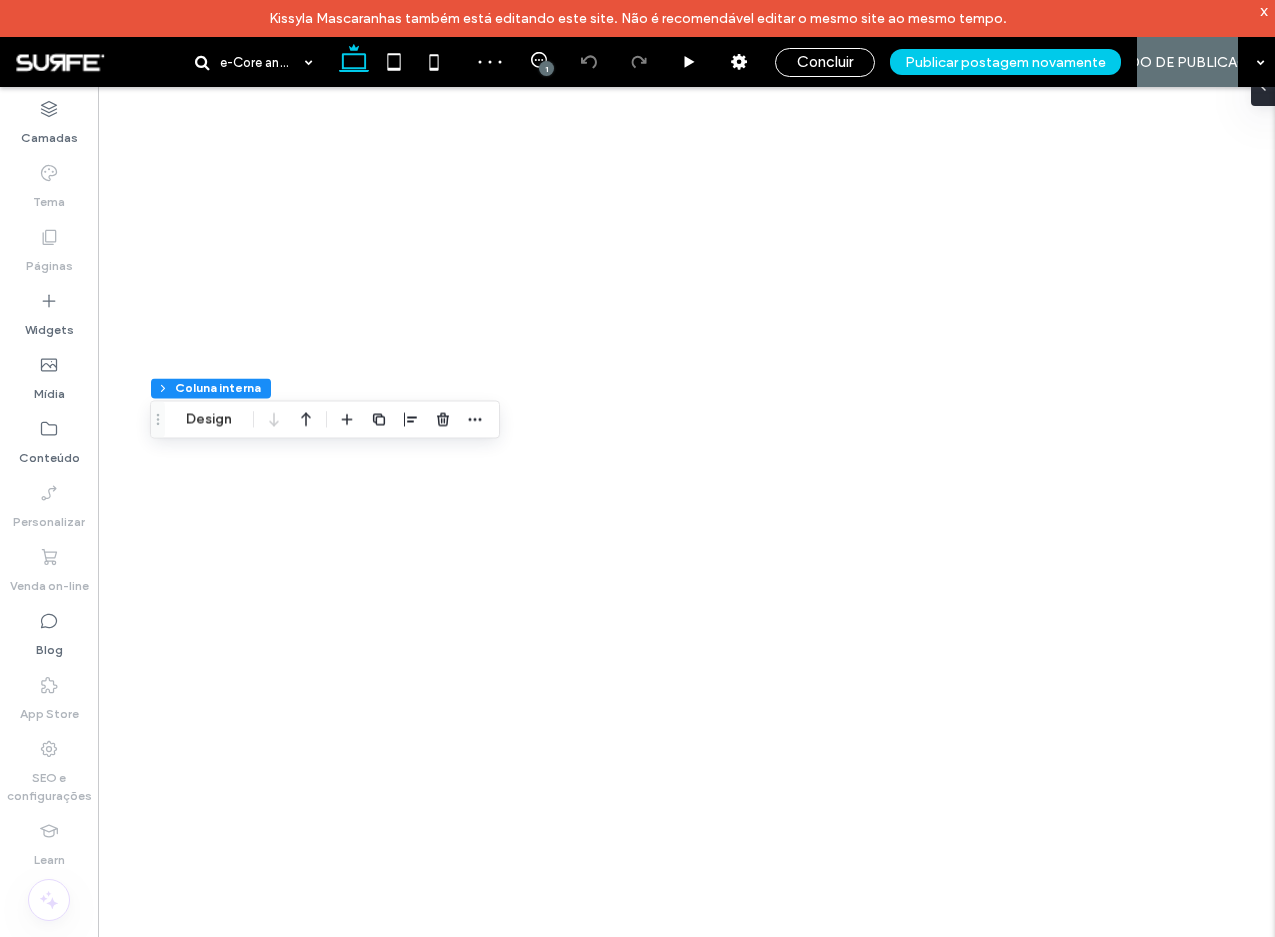 scroll, scrollTop: 0, scrollLeft: 0, axis: both 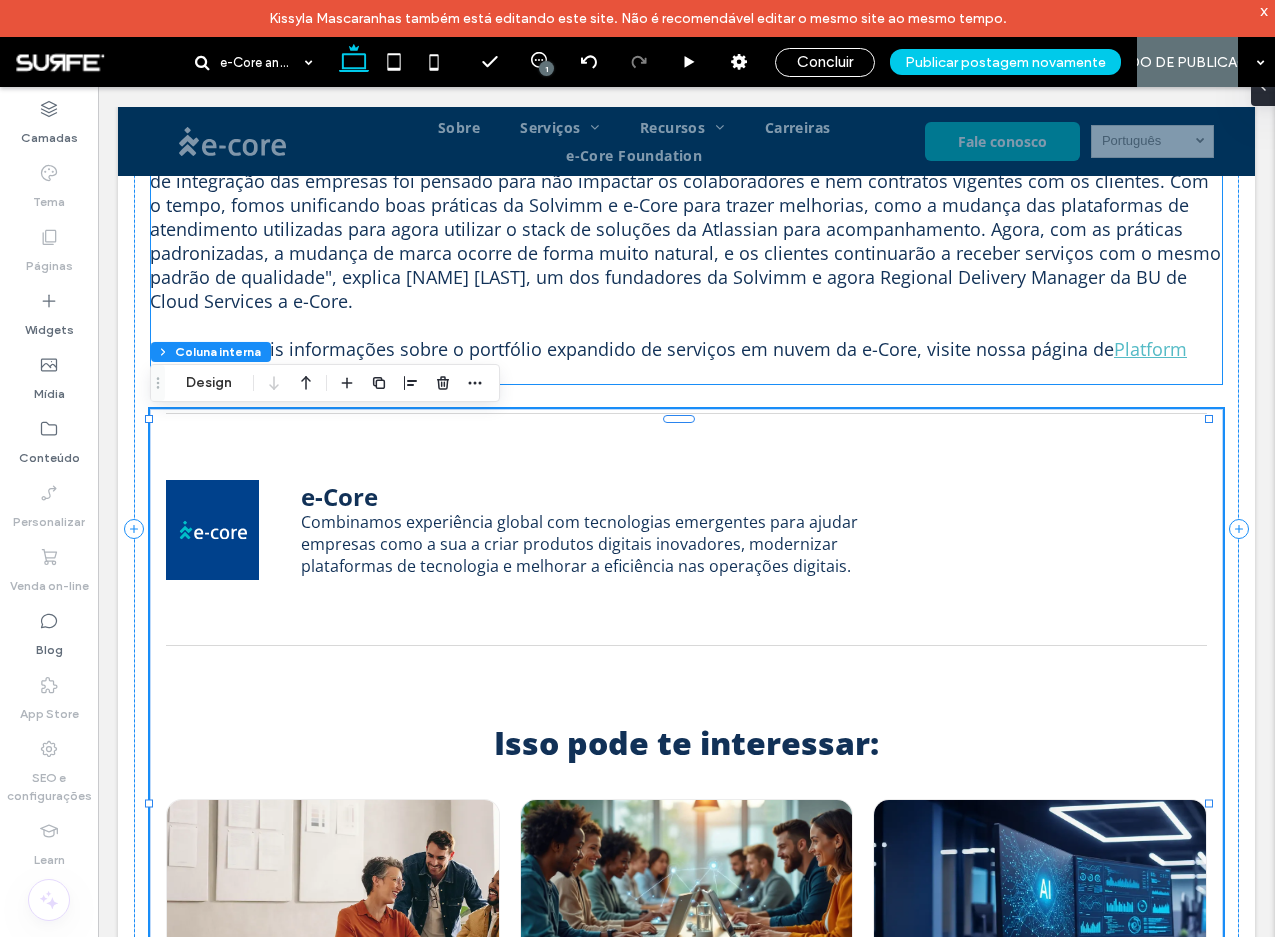 click at bounding box center [686, 325] 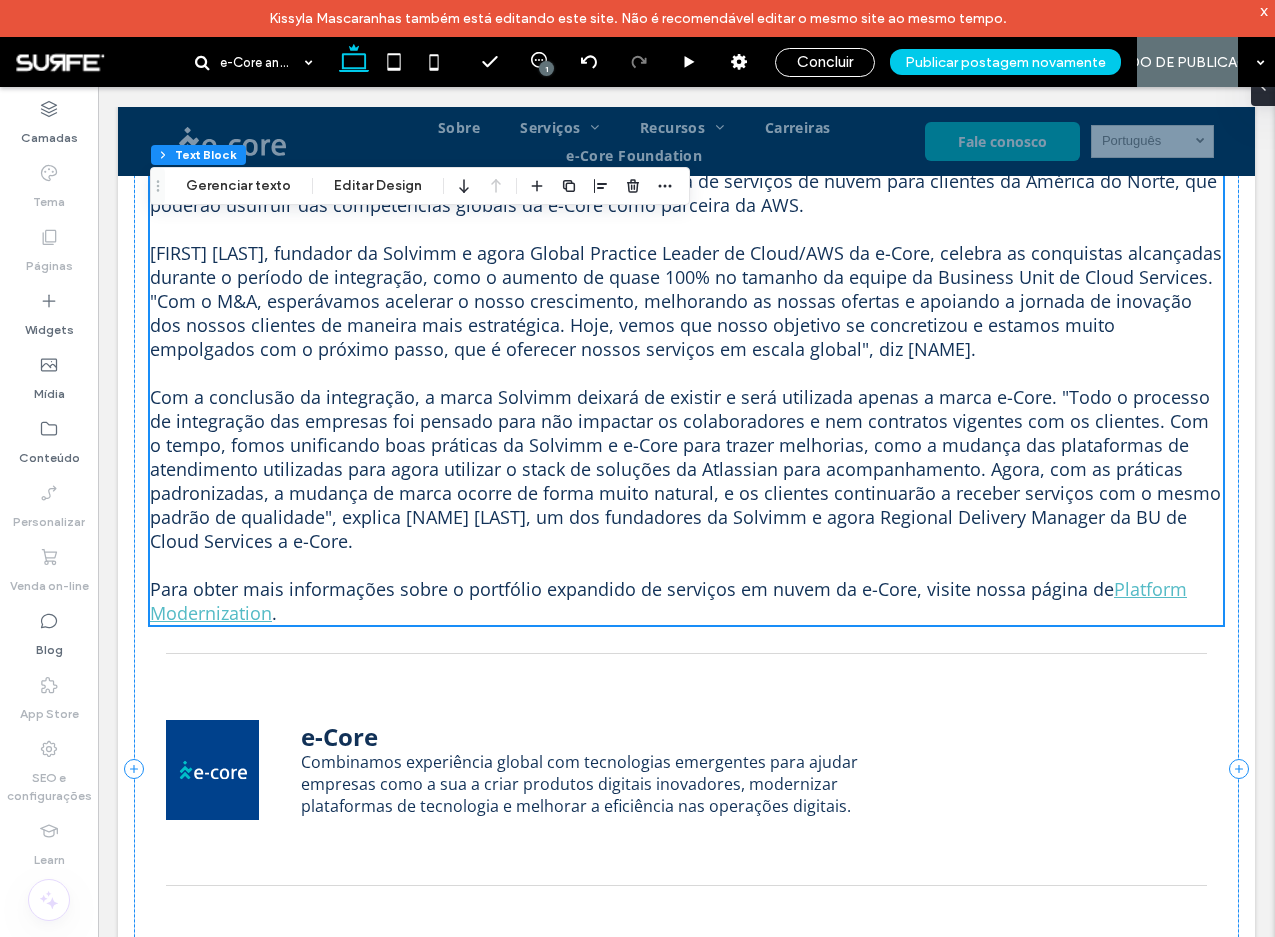 scroll, scrollTop: 0, scrollLeft: 0, axis: both 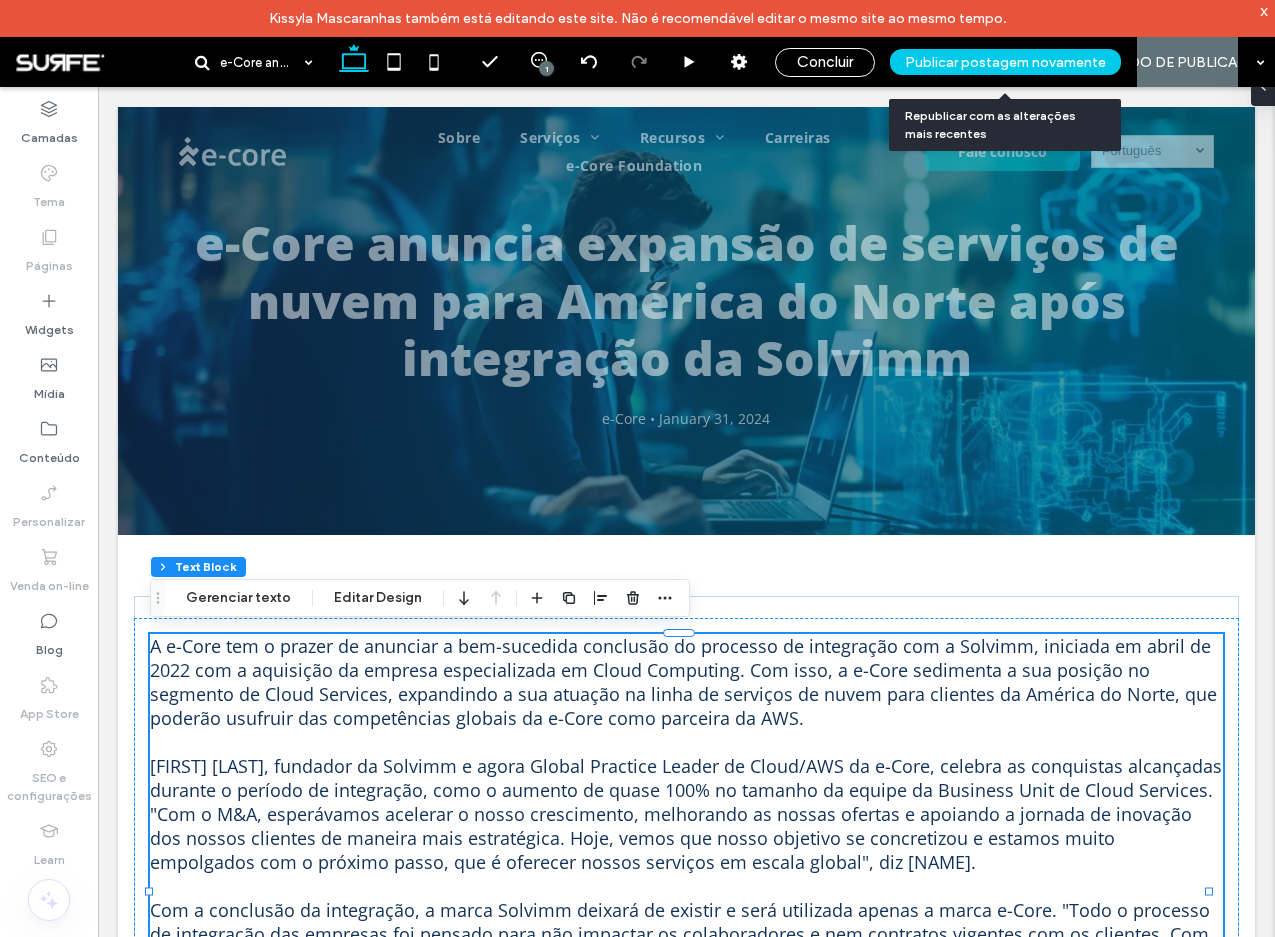 click on "Publicar postagem novamente" at bounding box center (1005, 62) 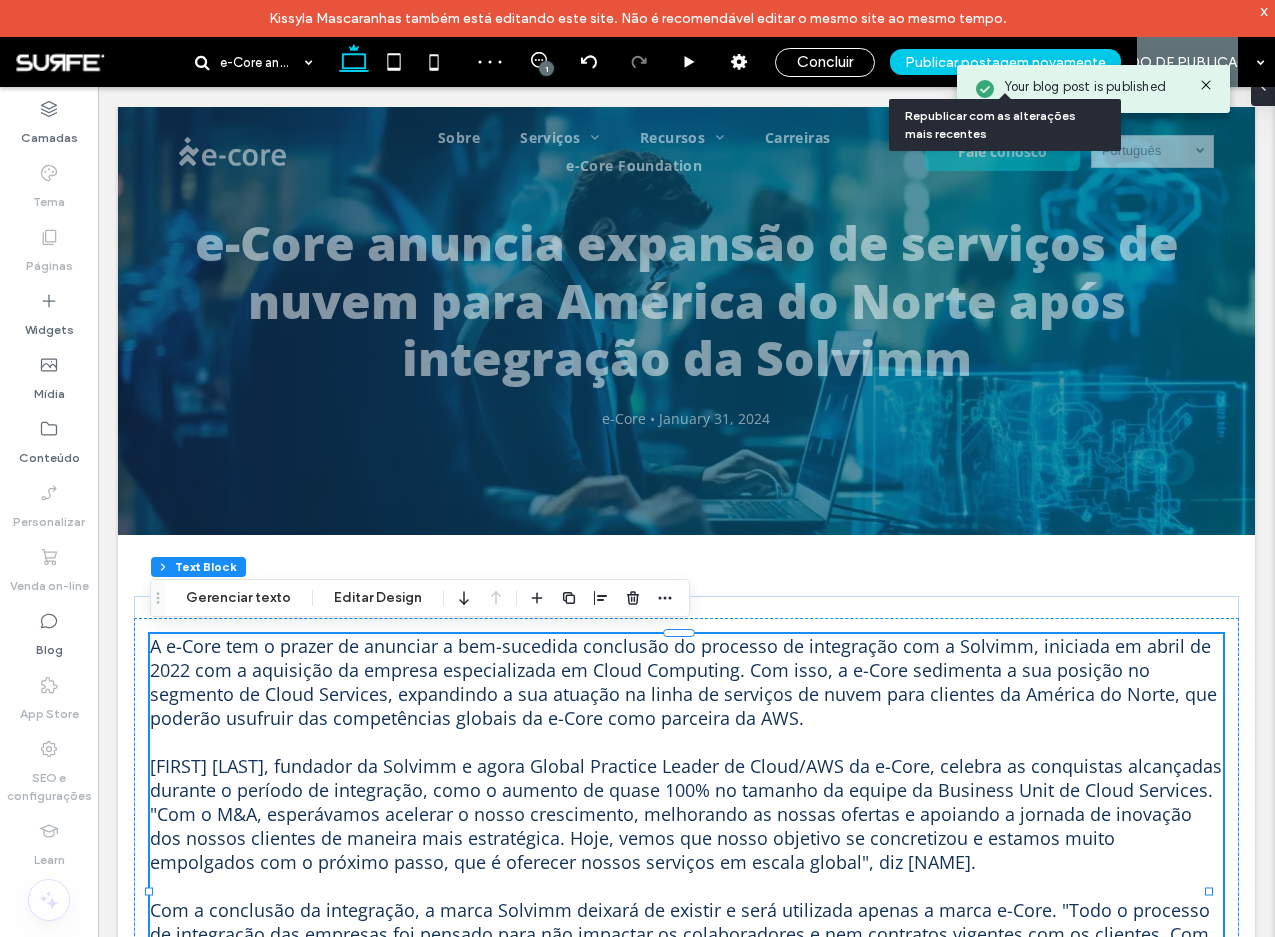 click on "Publicar postagem novamente" at bounding box center (1005, 62) 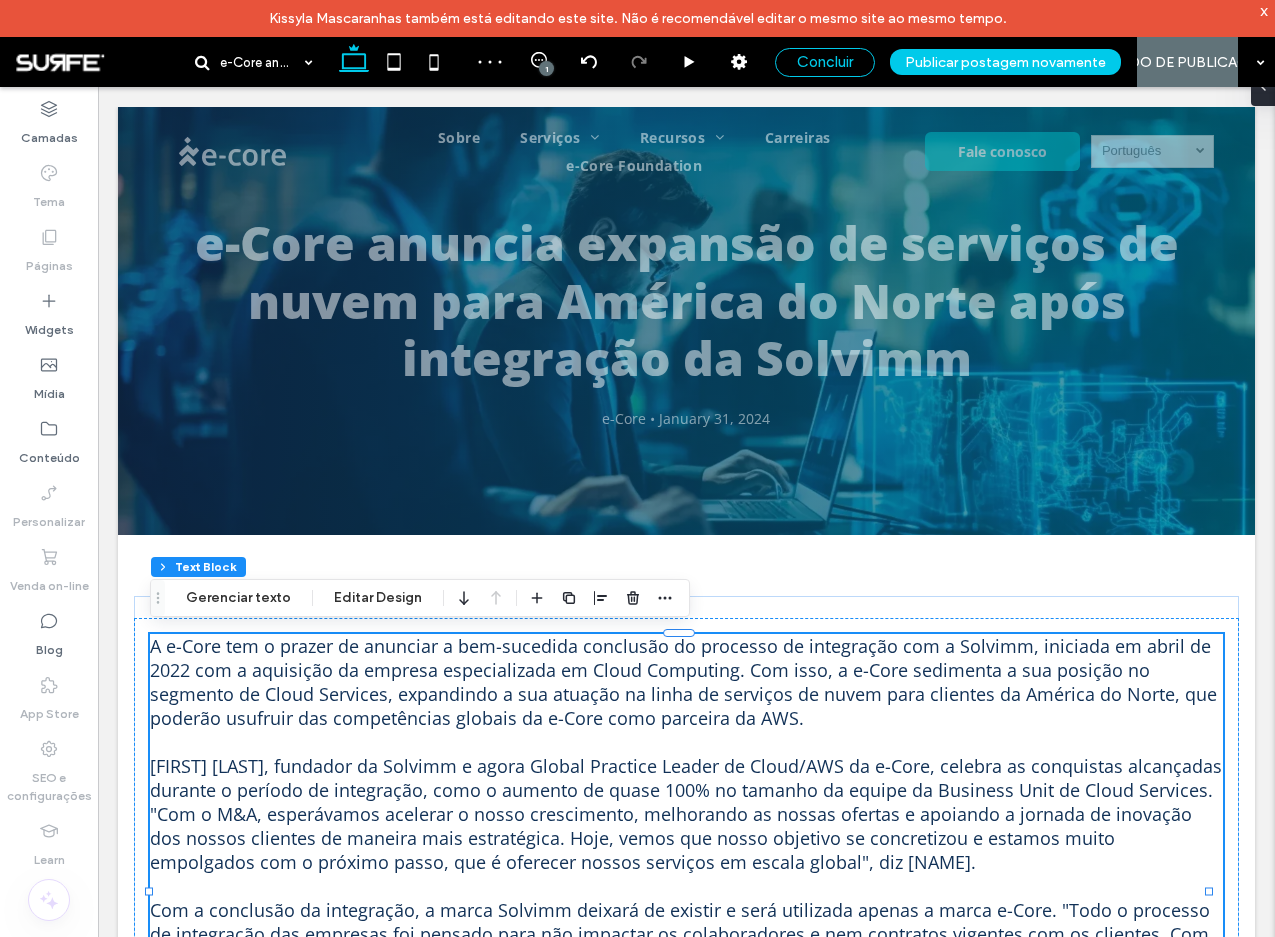 click on "Concluir" at bounding box center (825, 62) 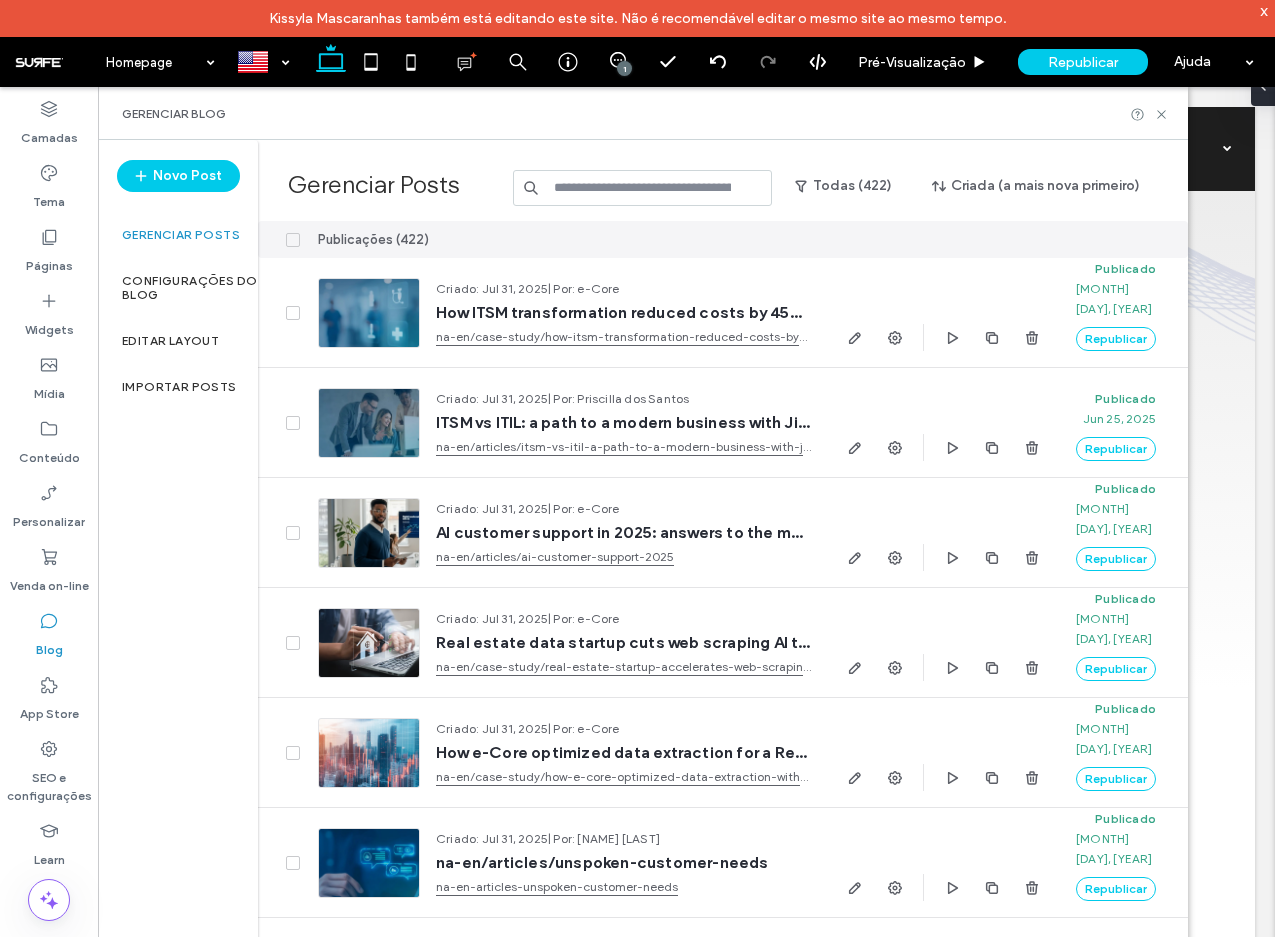scroll, scrollTop: 0, scrollLeft: 0, axis: both 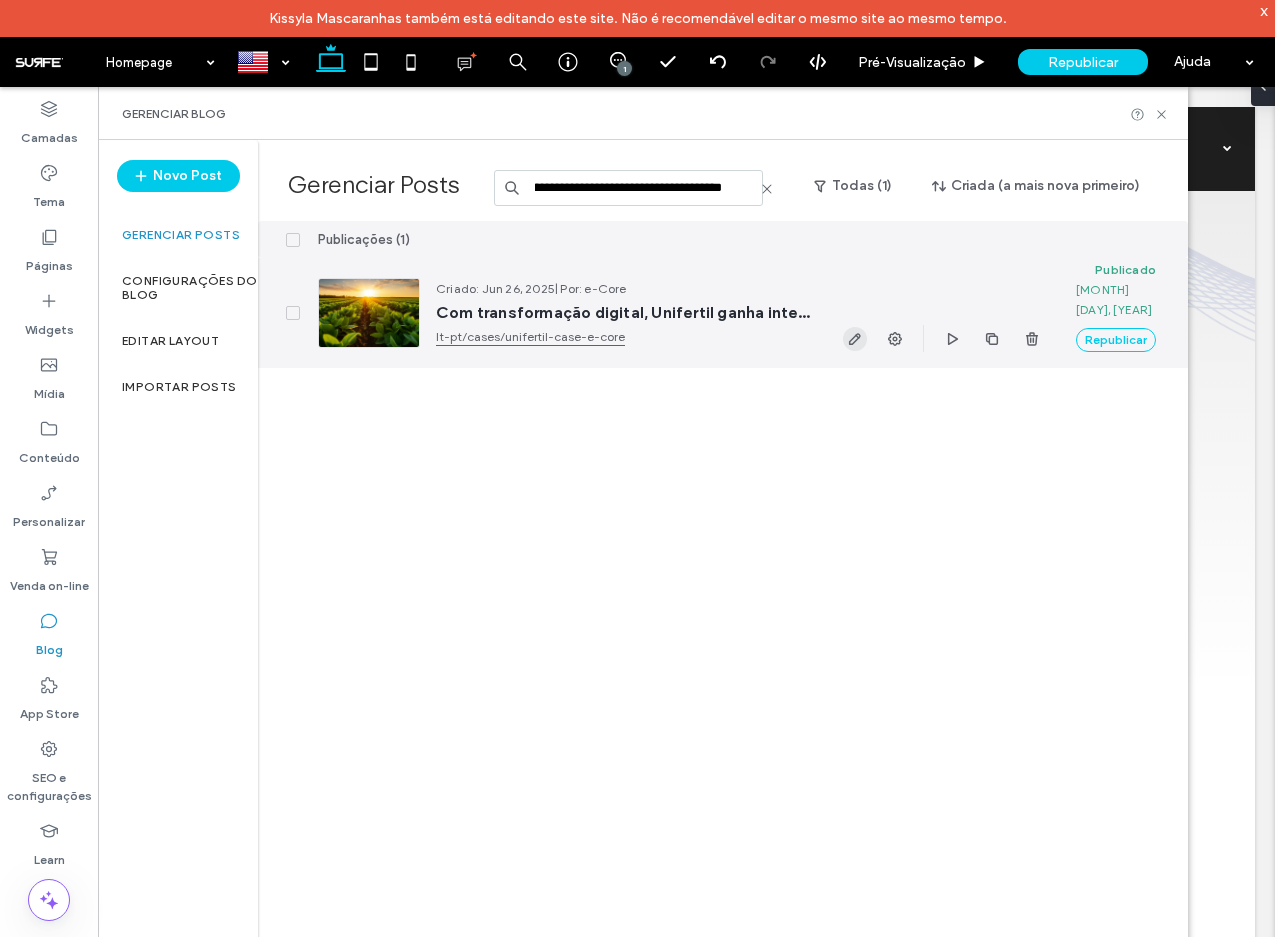 type on "**********" 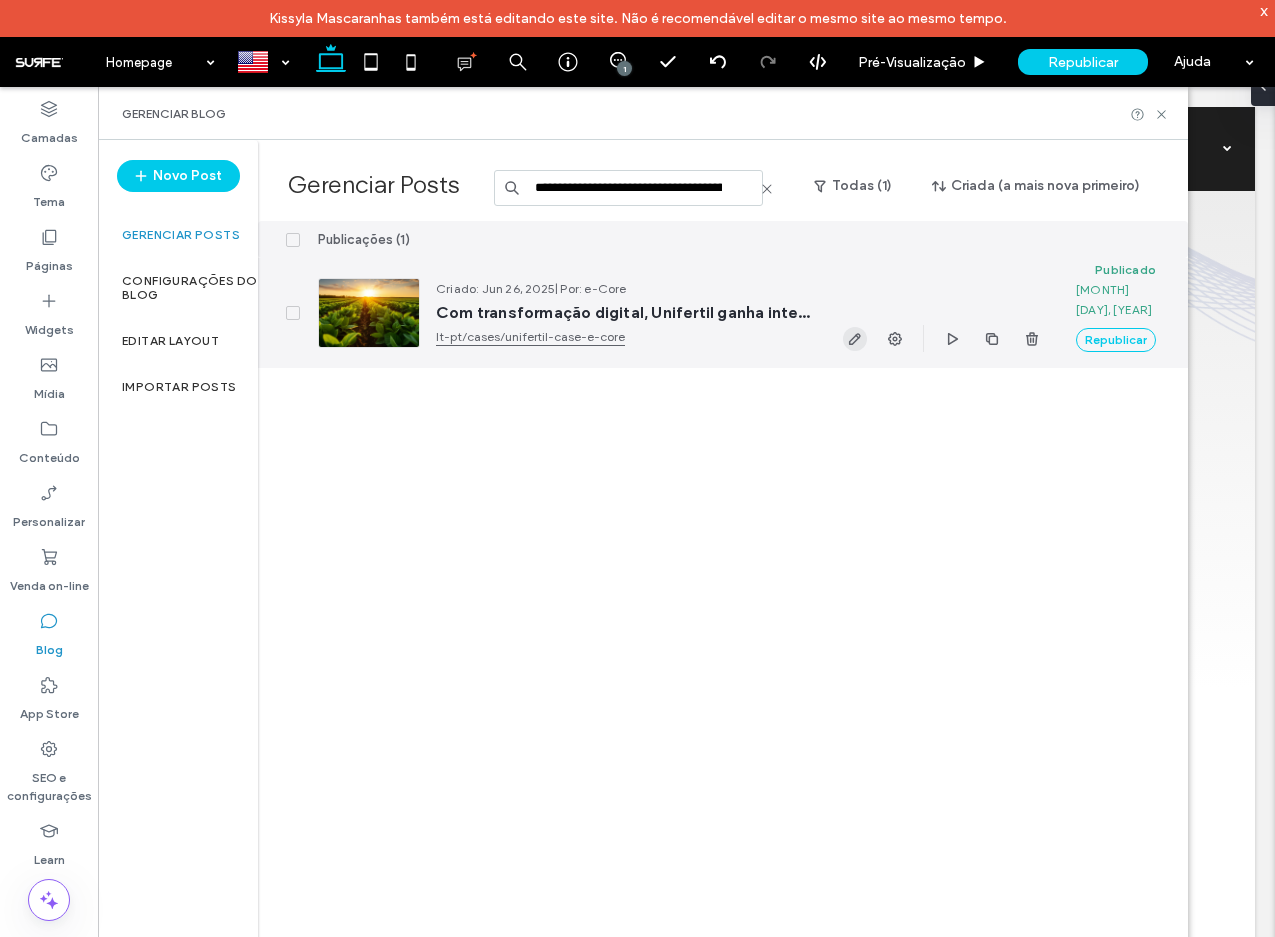 click 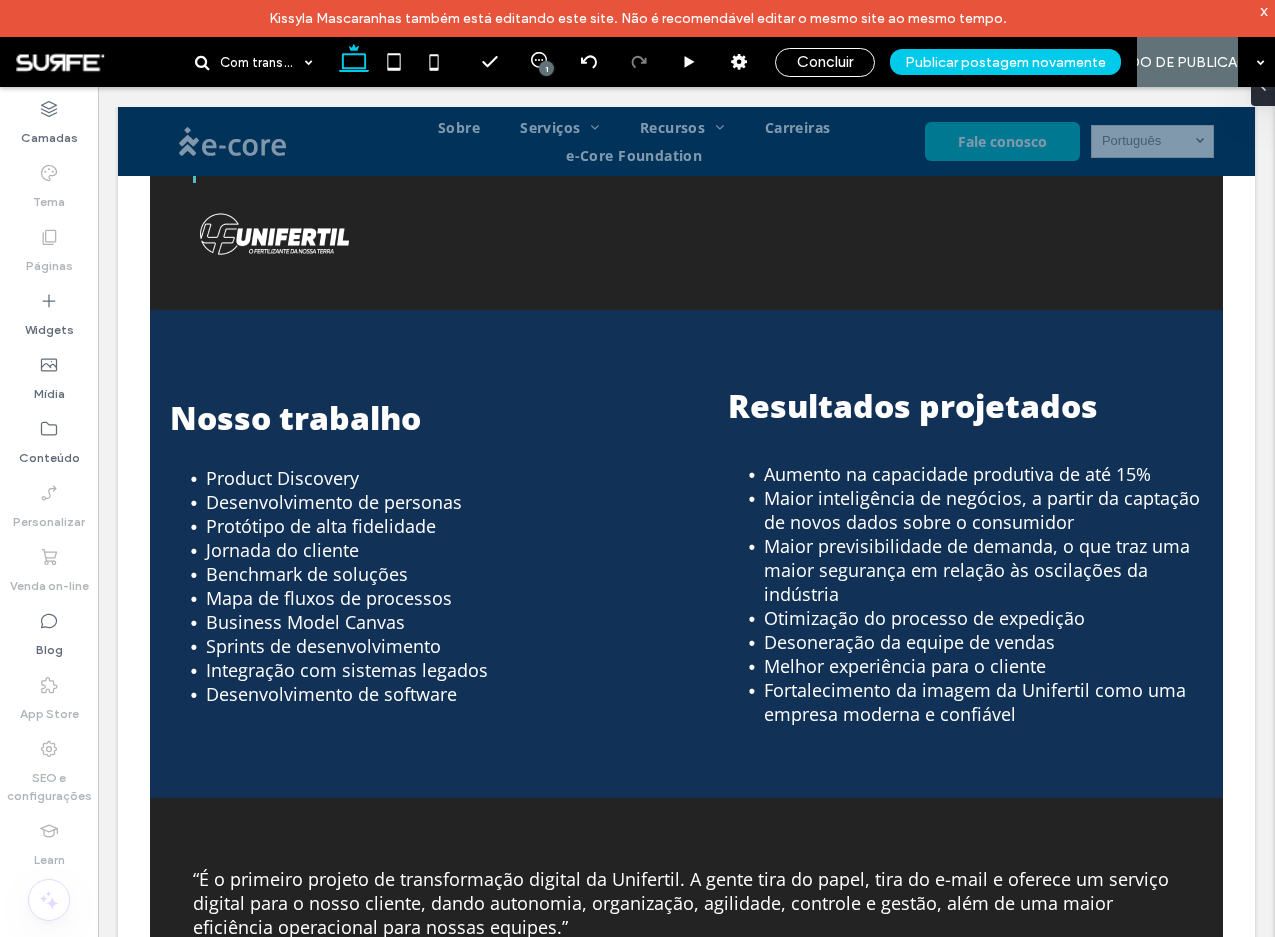 scroll, scrollTop: 3925, scrollLeft: 0, axis: vertical 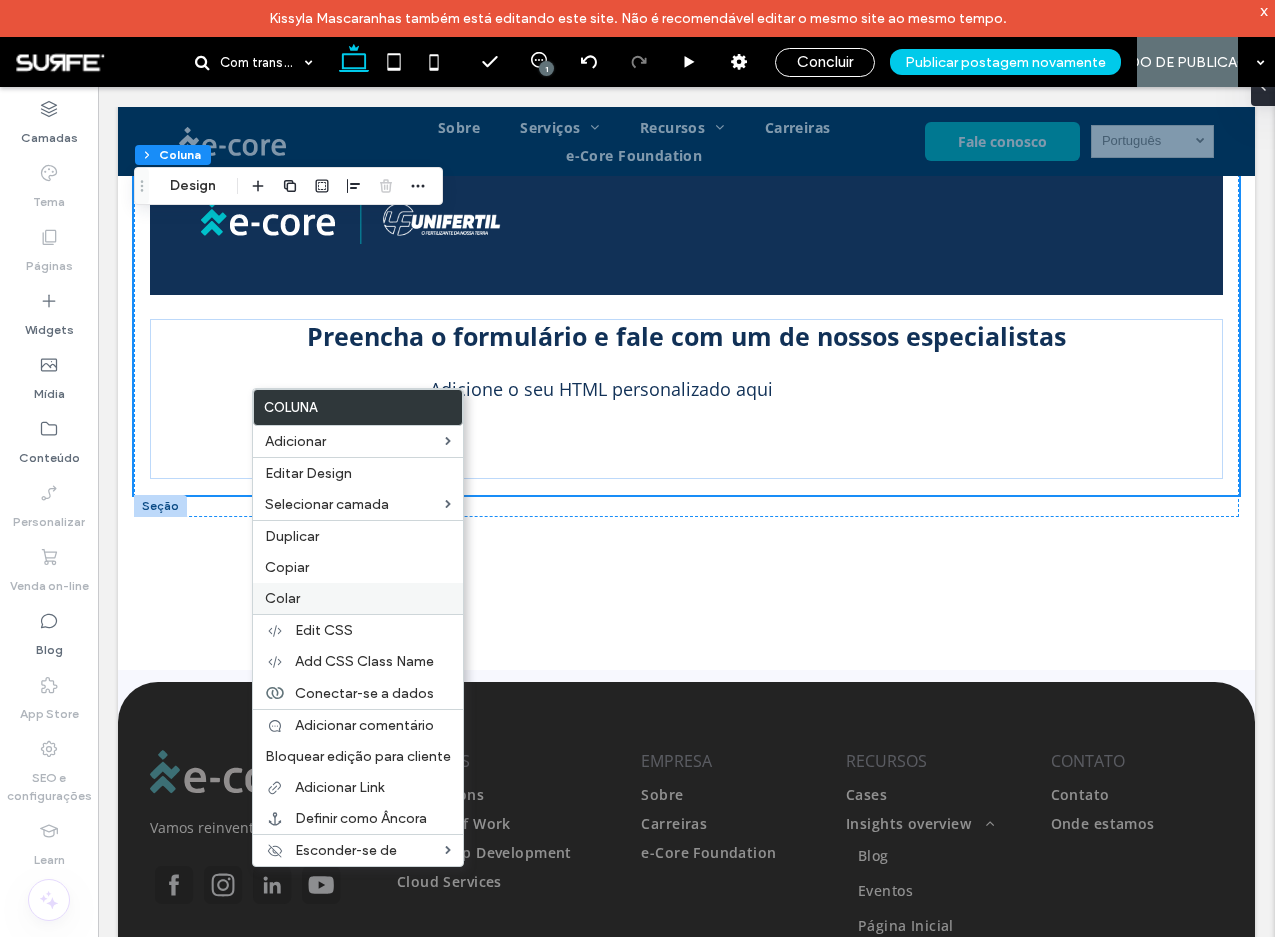 click on "Colar" at bounding box center [358, 598] 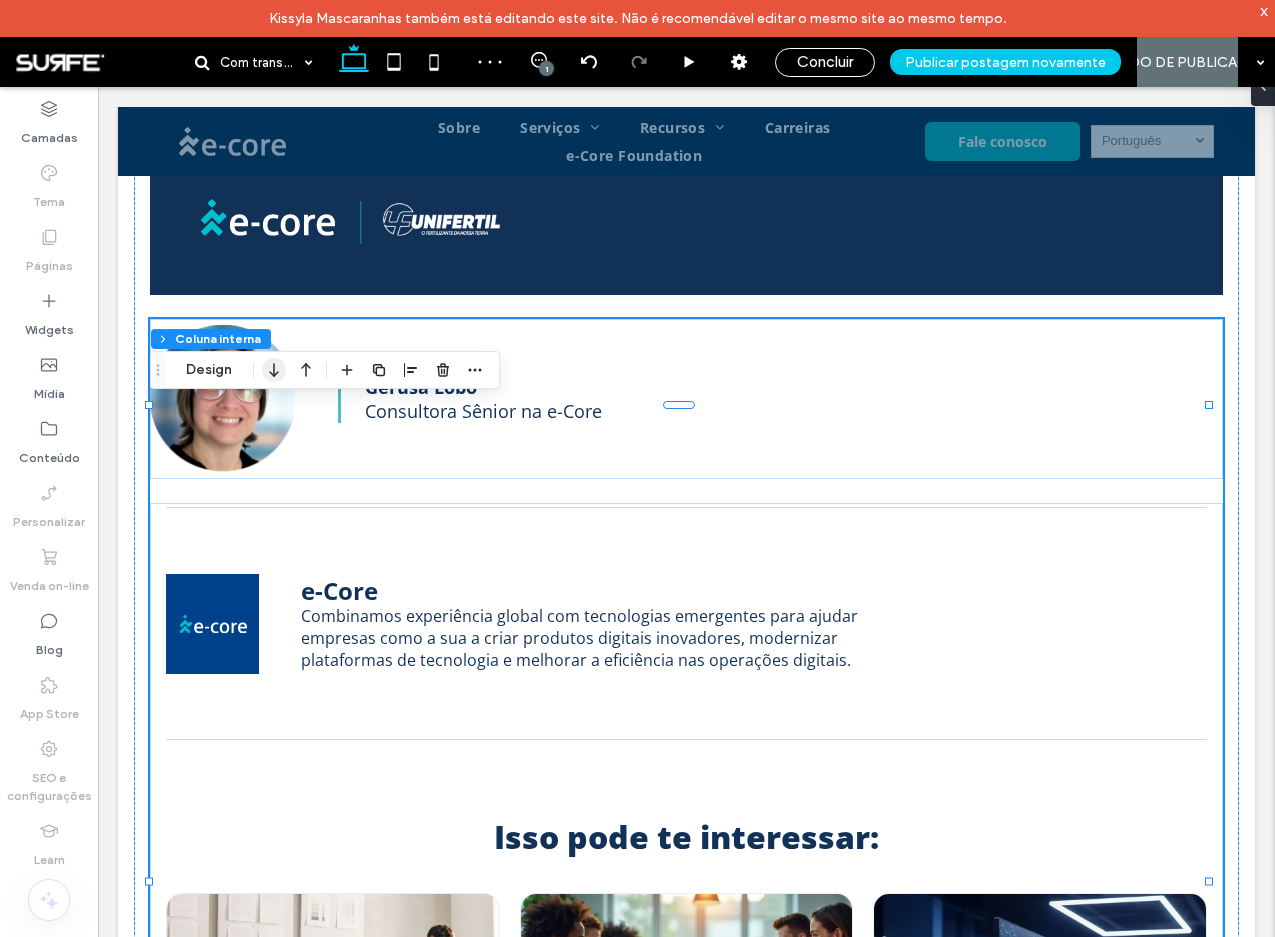 click 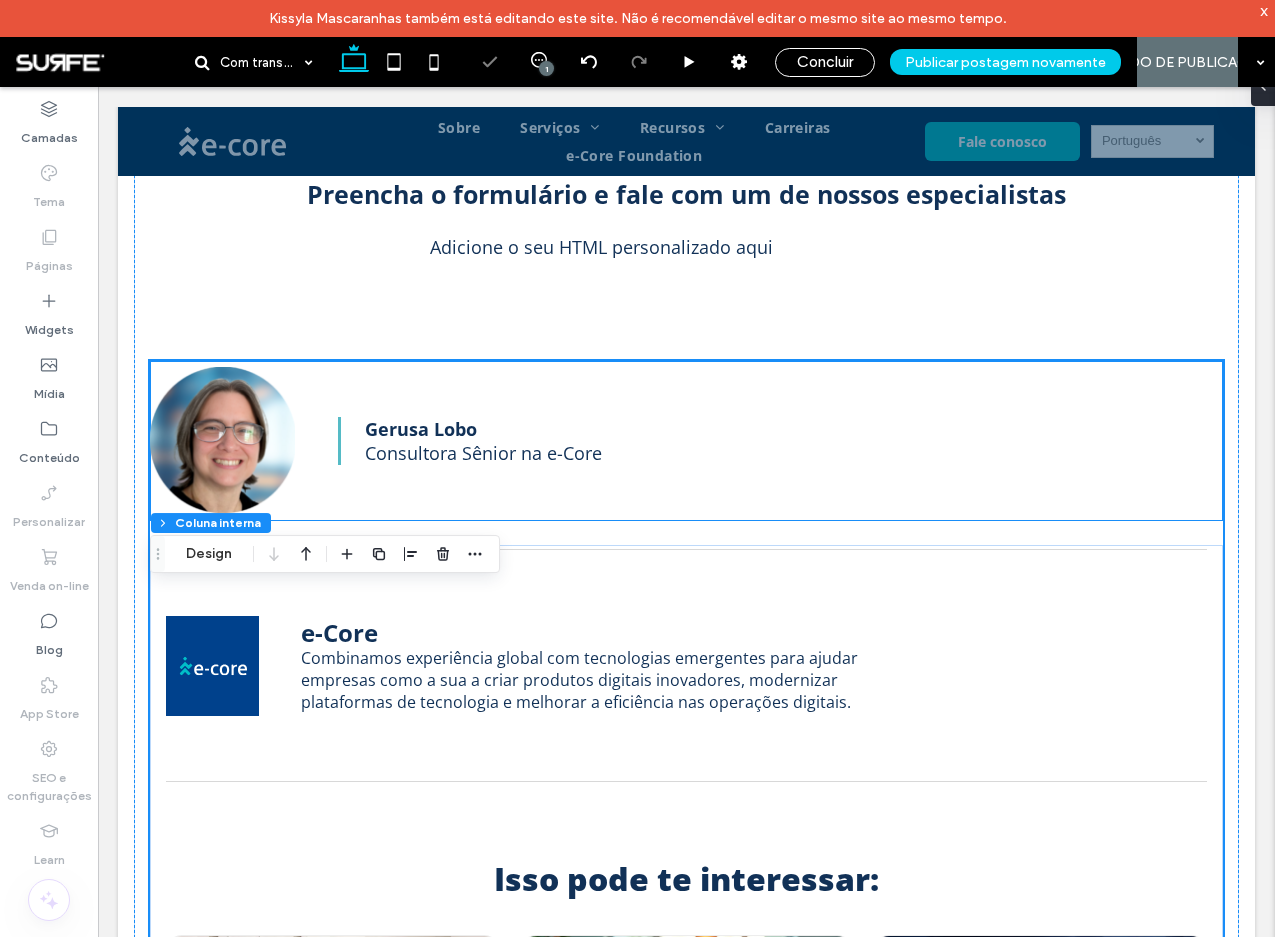 scroll, scrollTop: 8715, scrollLeft: 0, axis: vertical 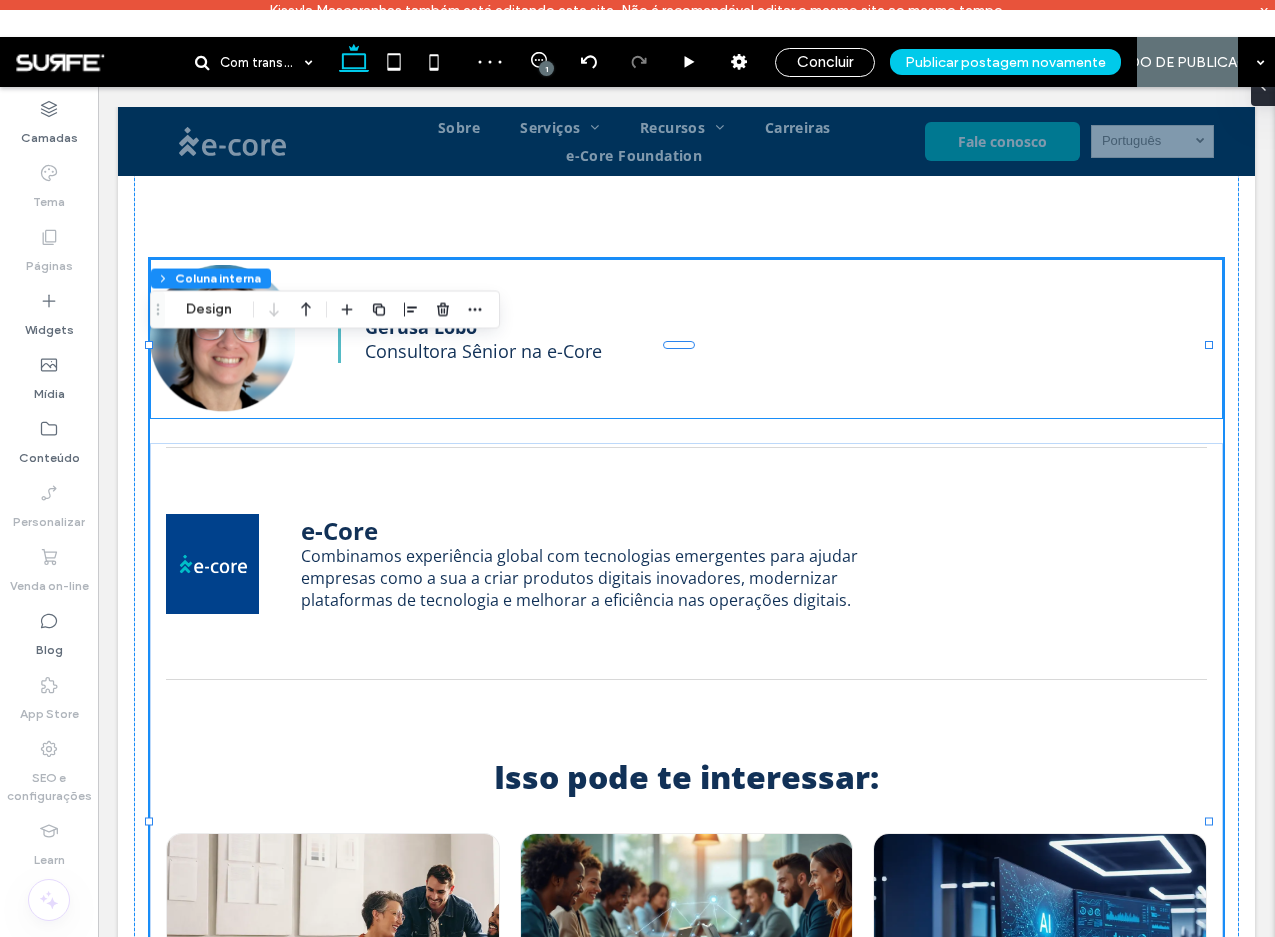 click on "Gerusa Lobo" at bounding box center (421, 327) 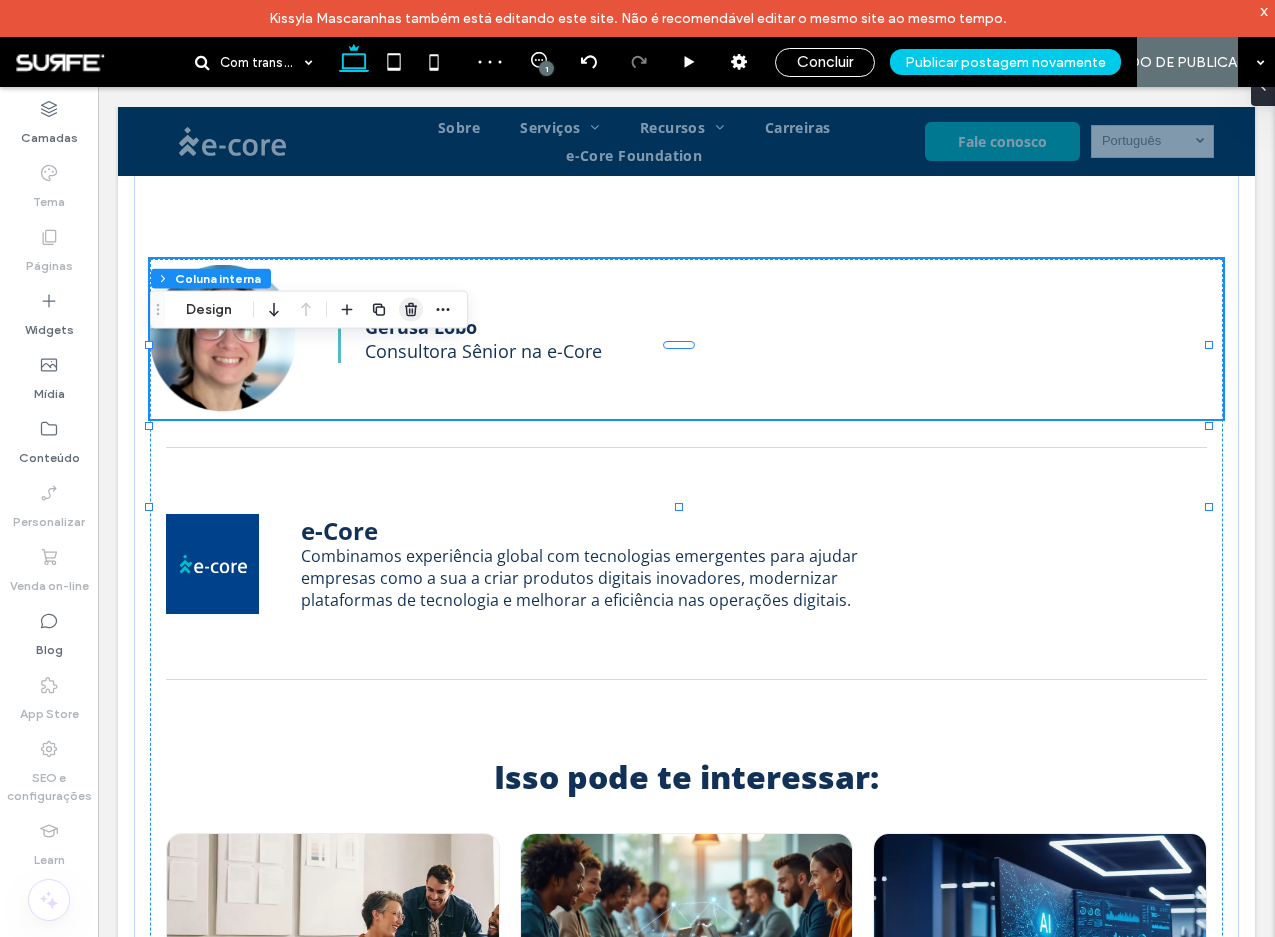 click 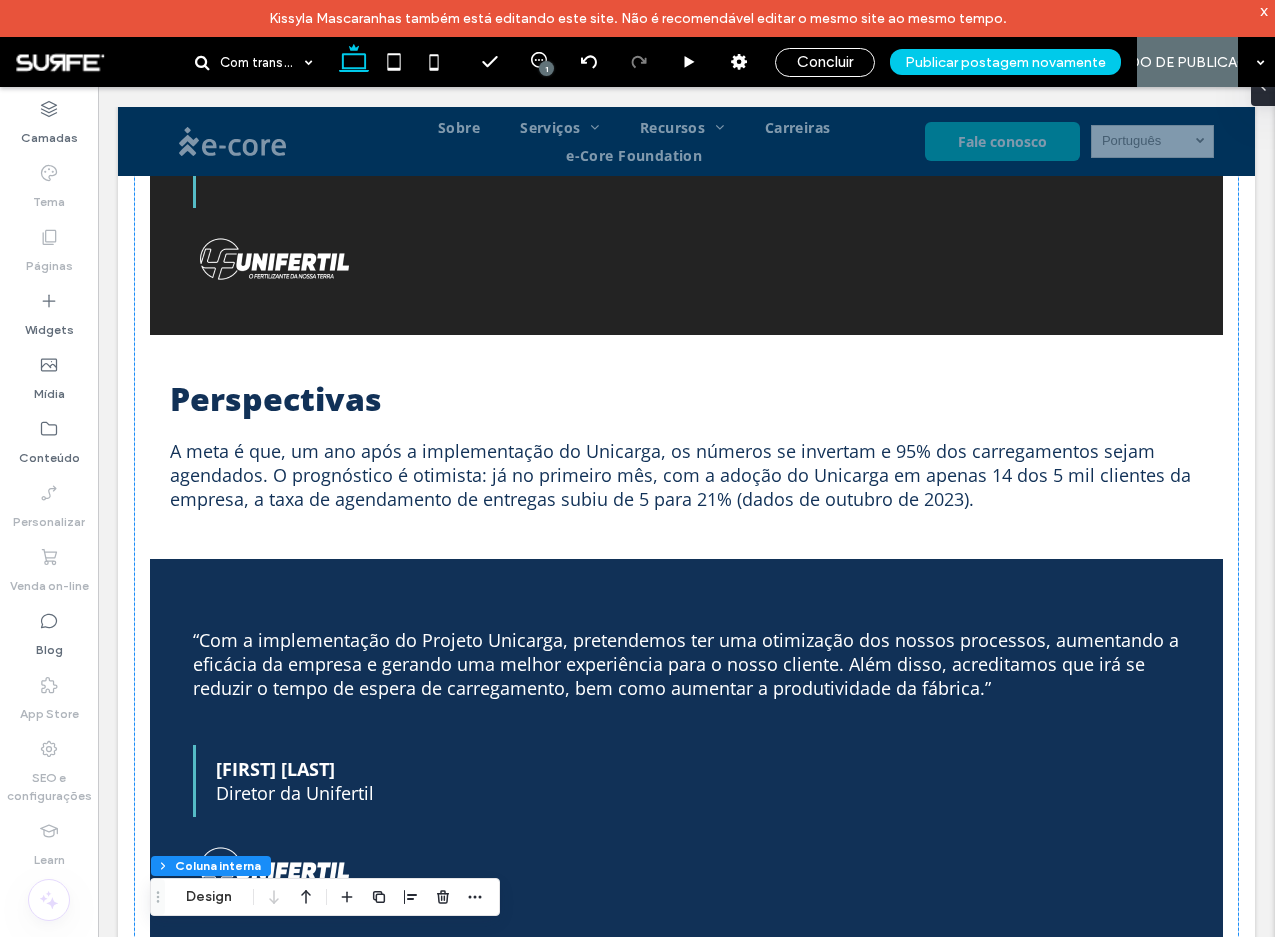 scroll, scrollTop: 5968, scrollLeft: 0, axis: vertical 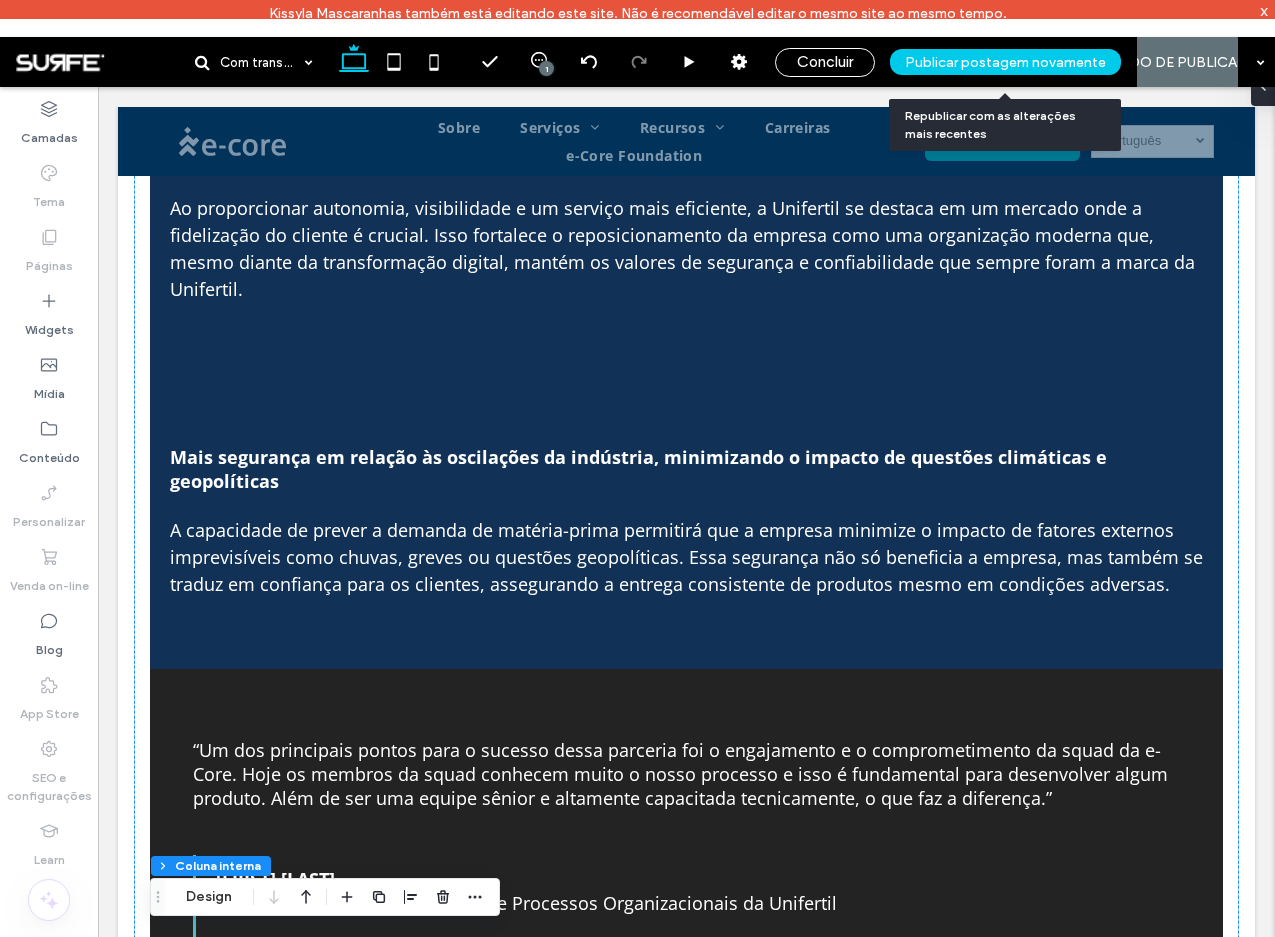 click on "Publicar postagem novamente" at bounding box center [1005, 62] 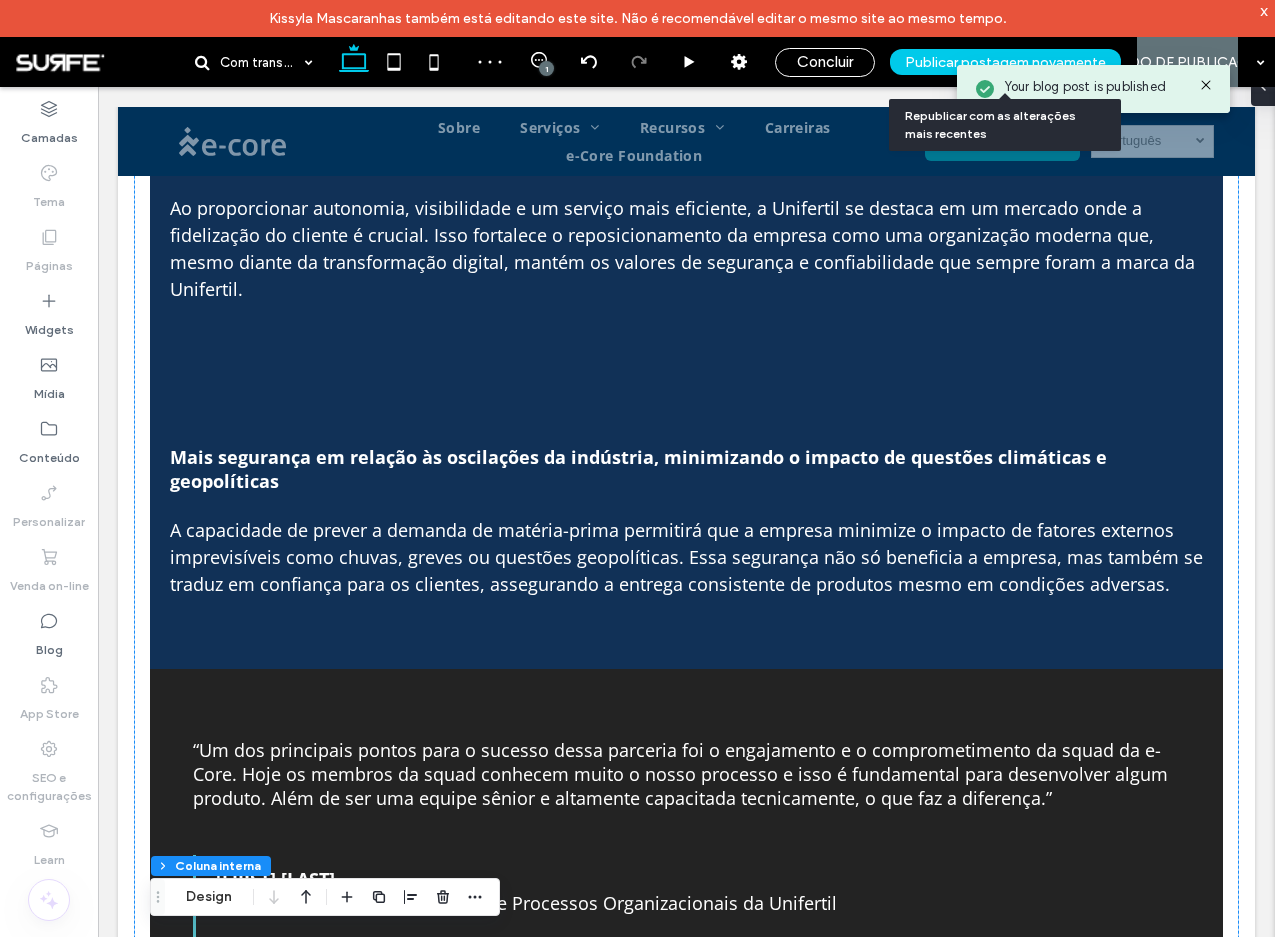 click on "Publicar postagem novamente" at bounding box center [1005, 62] 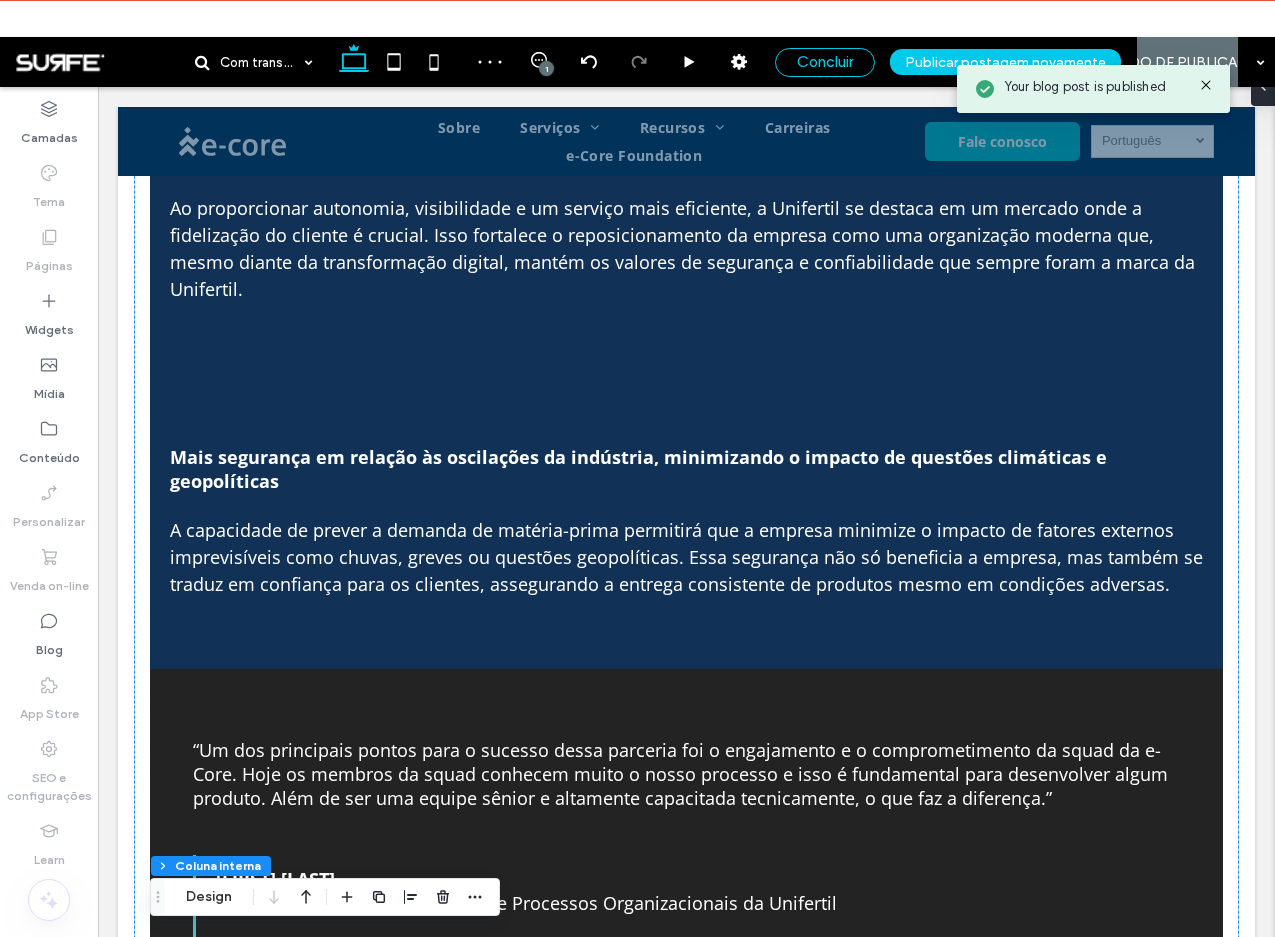 click on "Concluir" at bounding box center [825, 62] 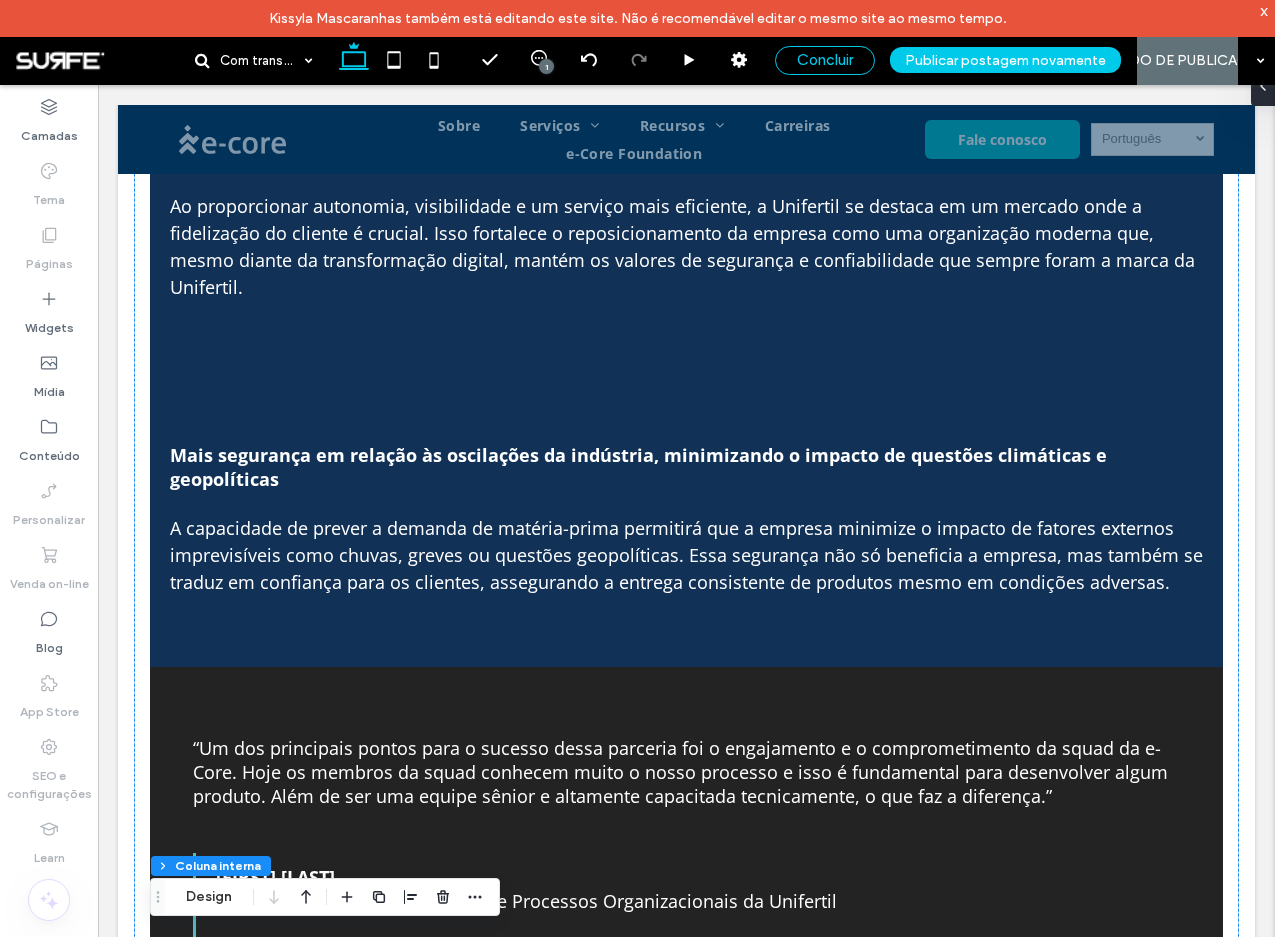 click on "Concluir" at bounding box center [825, 60] 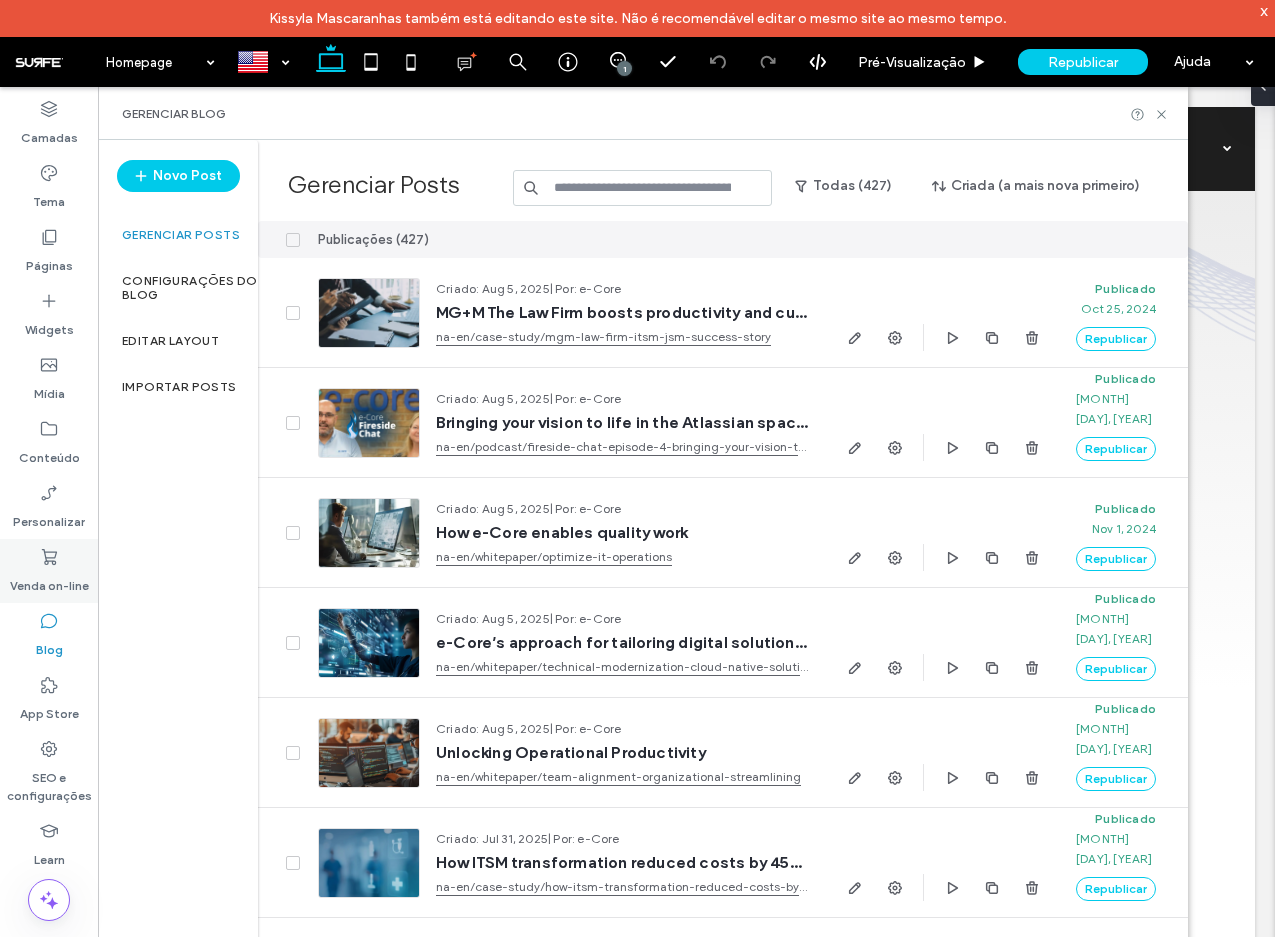 scroll, scrollTop: 0, scrollLeft: 0, axis: both 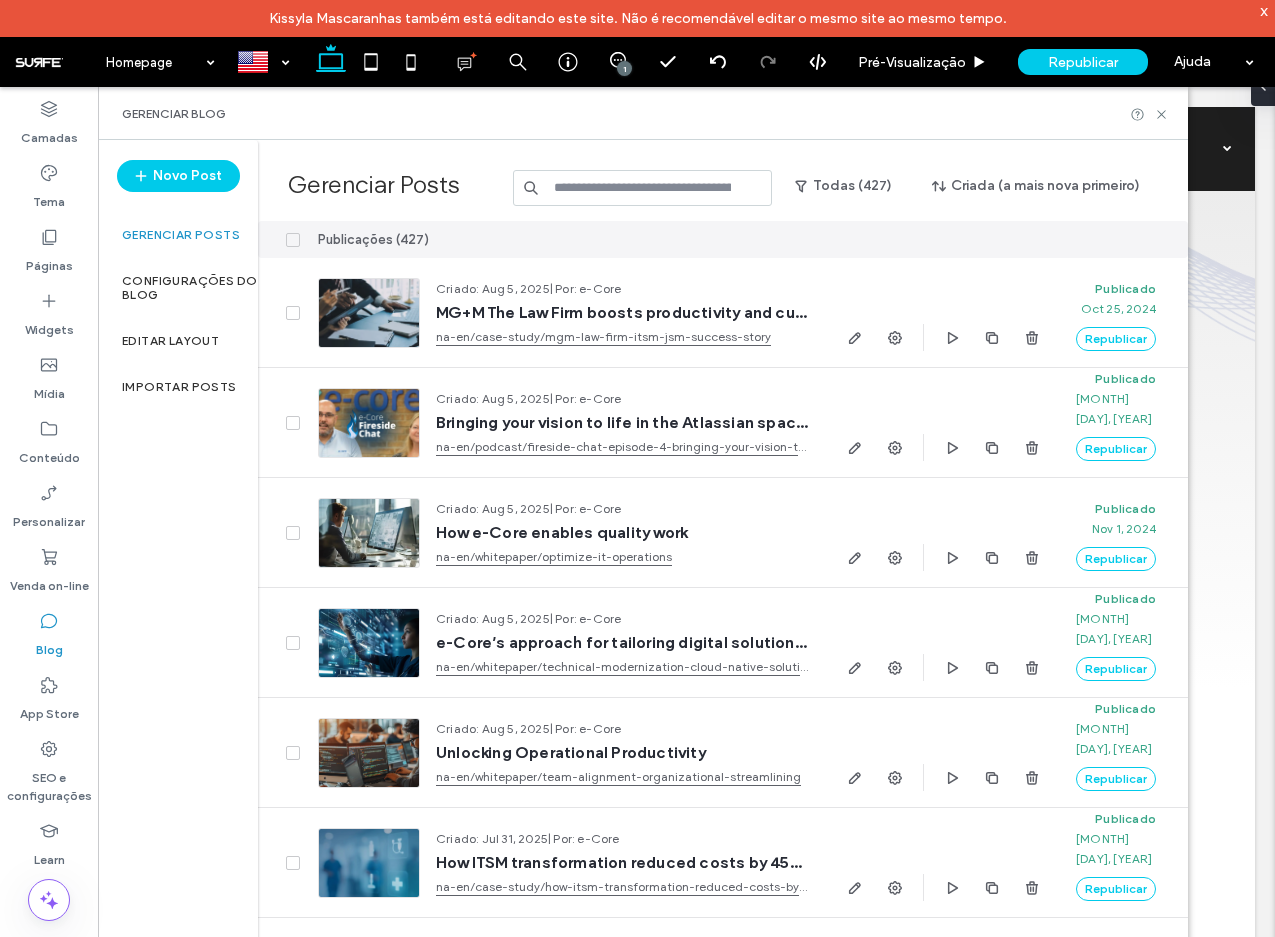 click at bounding box center [643, 188] 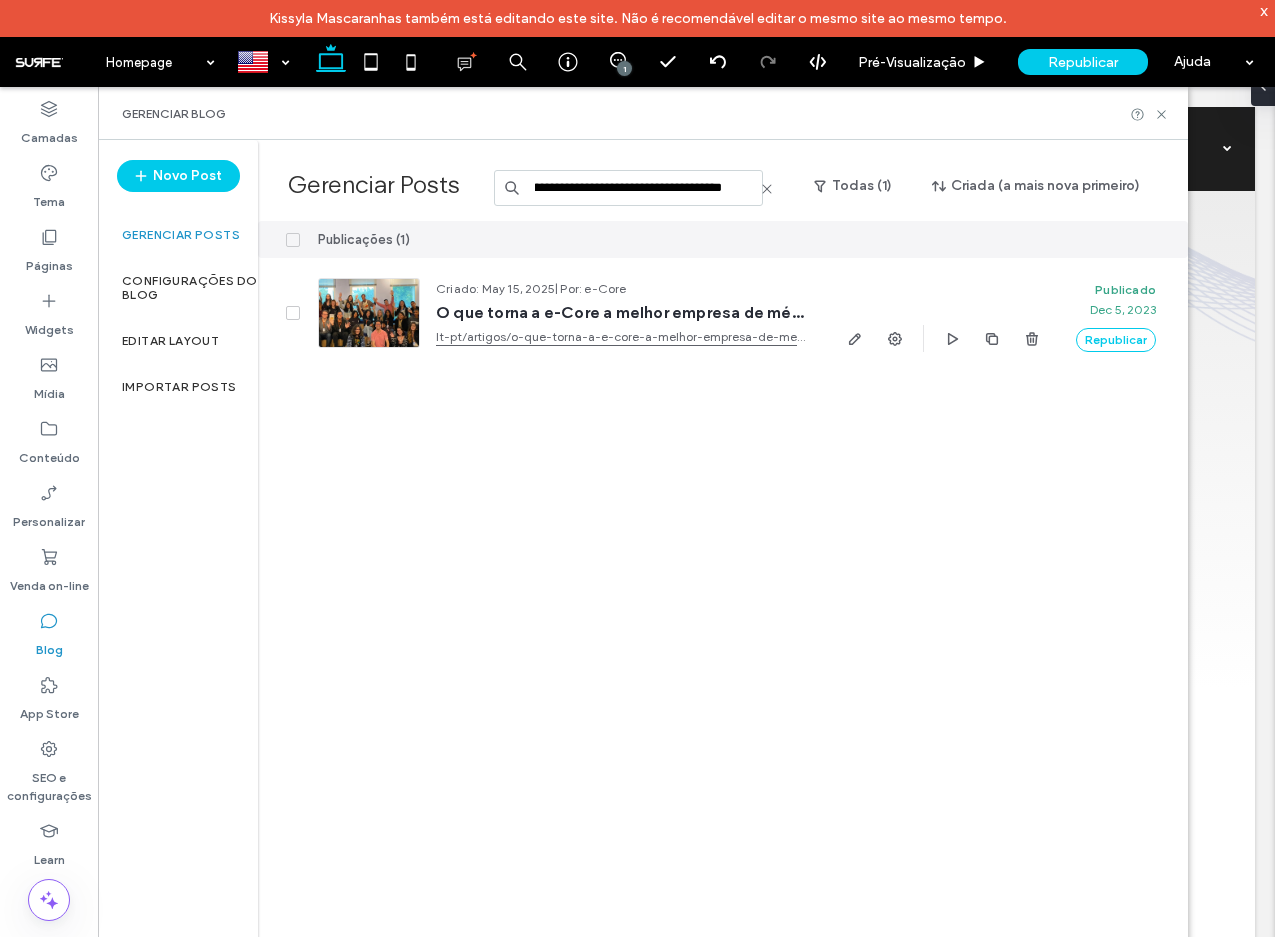 scroll, scrollTop: 0, scrollLeft: 314, axis: horizontal 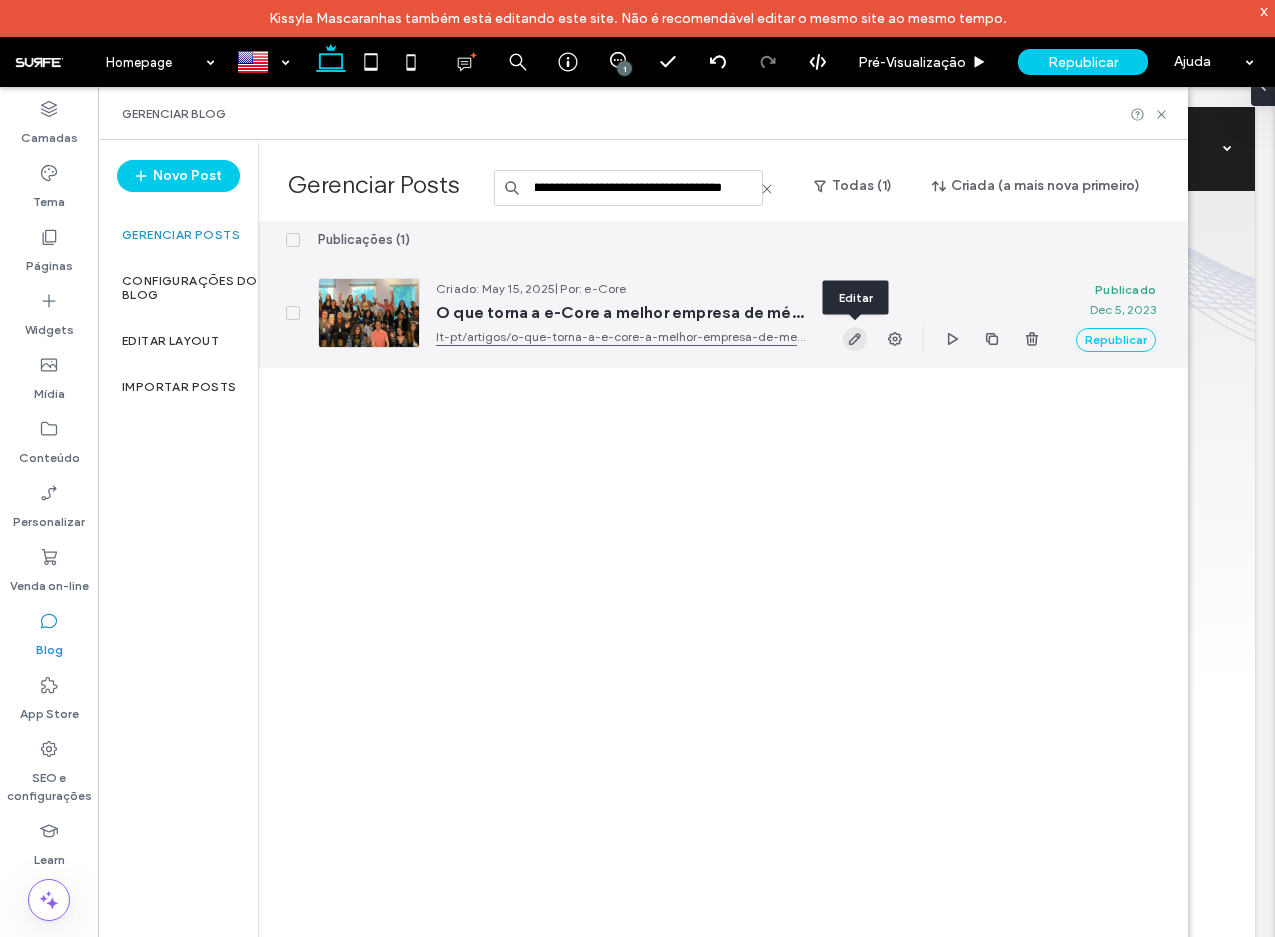 type on "**********" 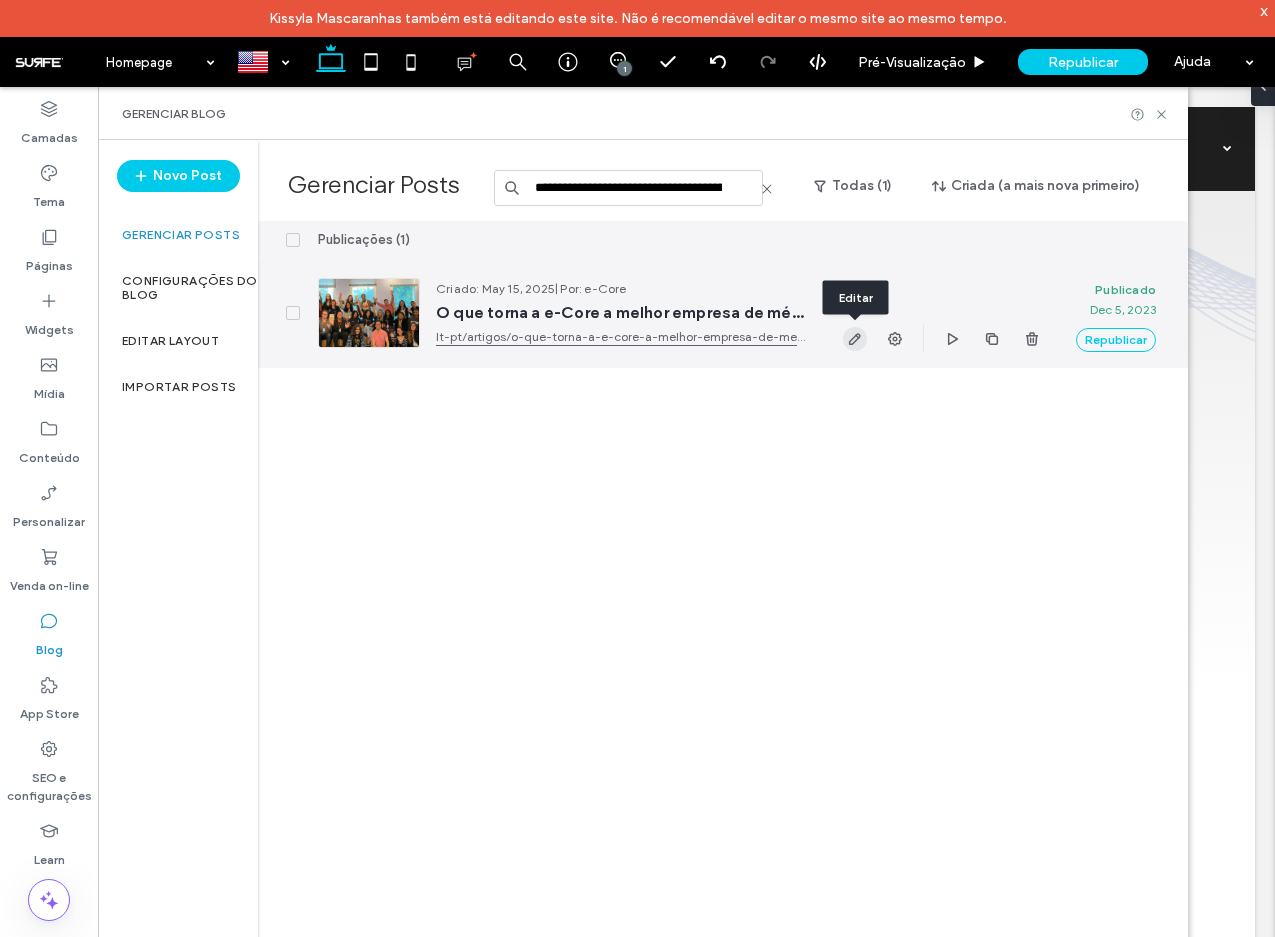 click 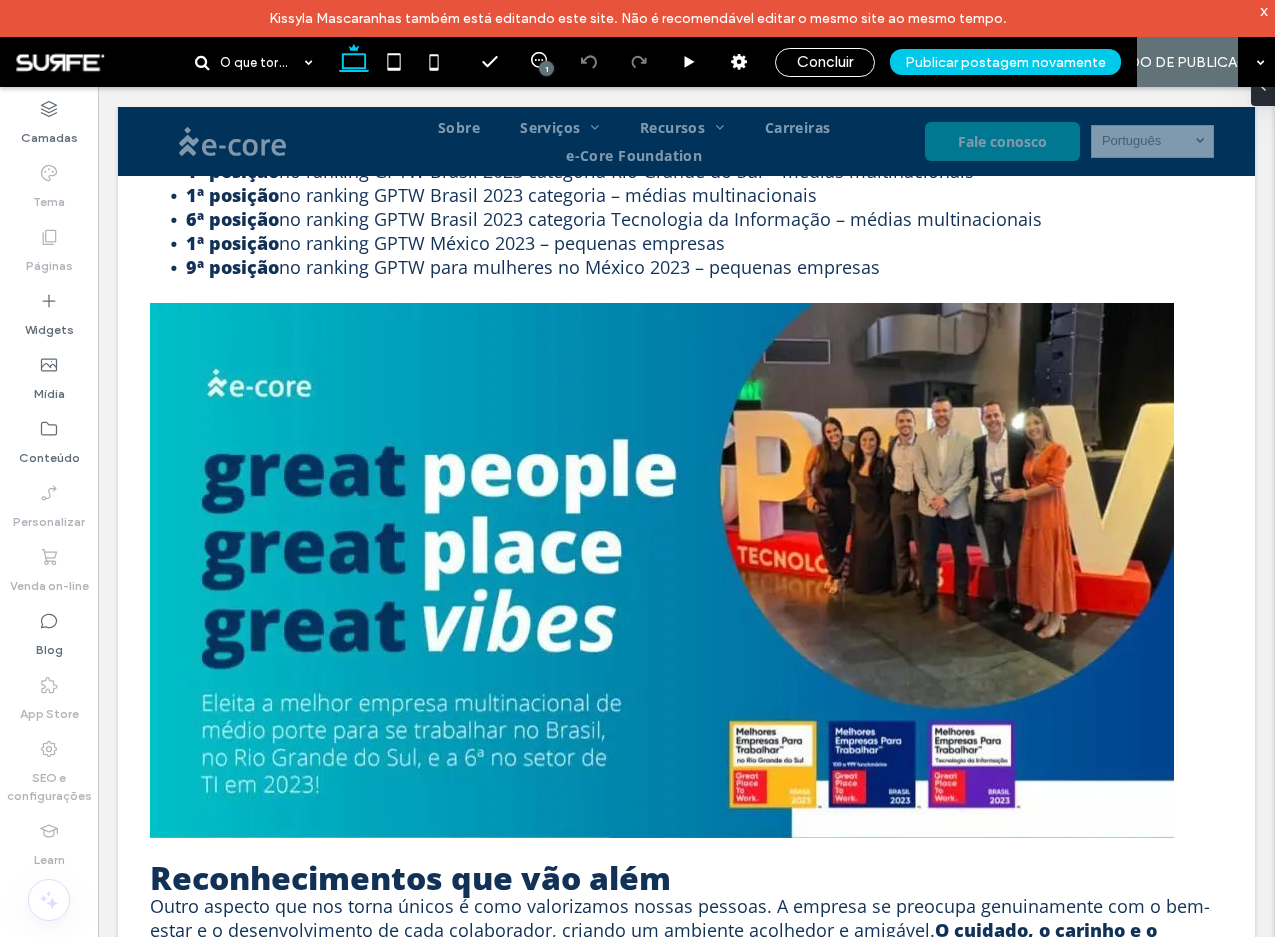 scroll, scrollTop: 799, scrollLeft: 0, axis: vertical 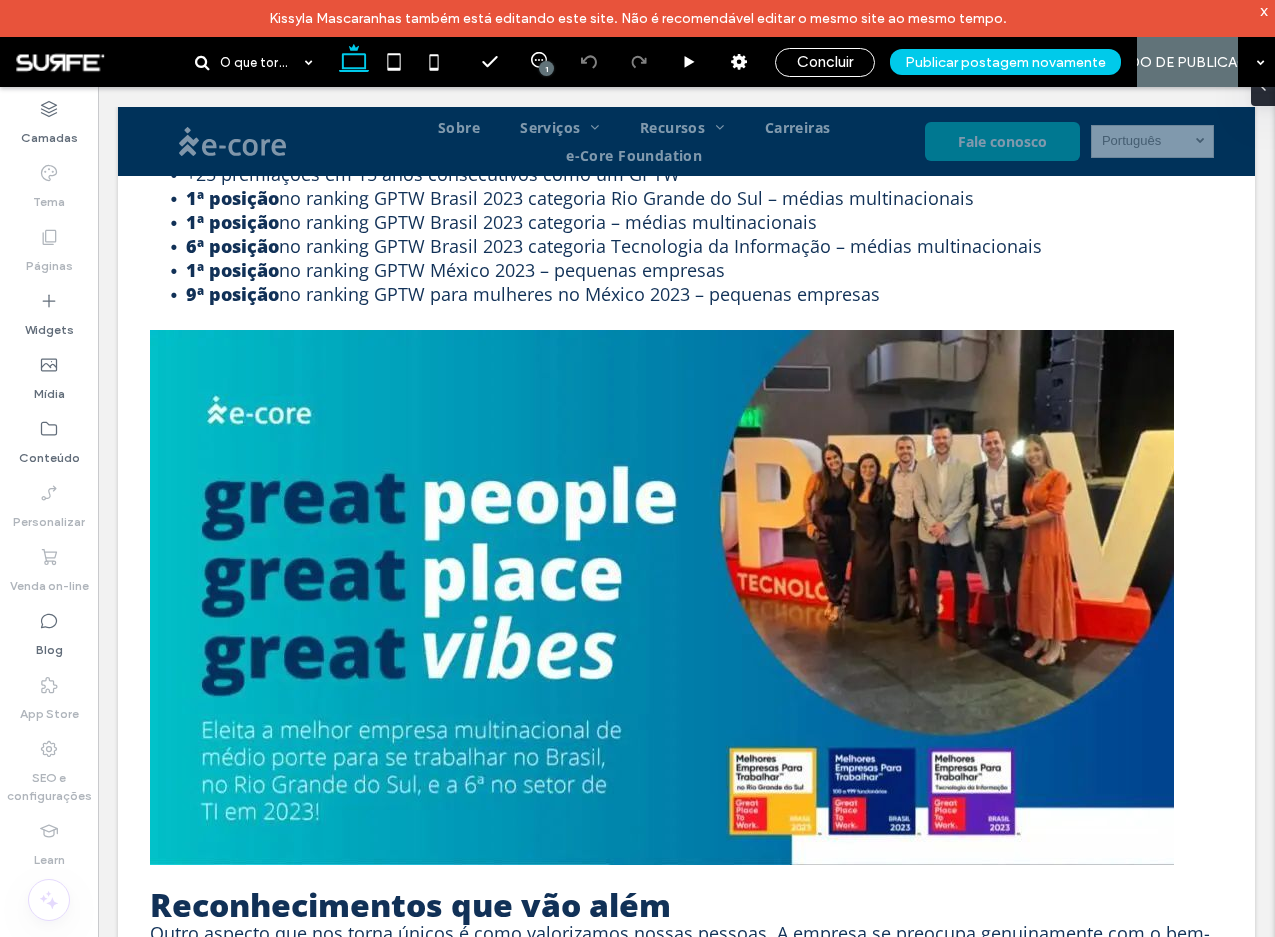 click at bounding box center (662, 597) 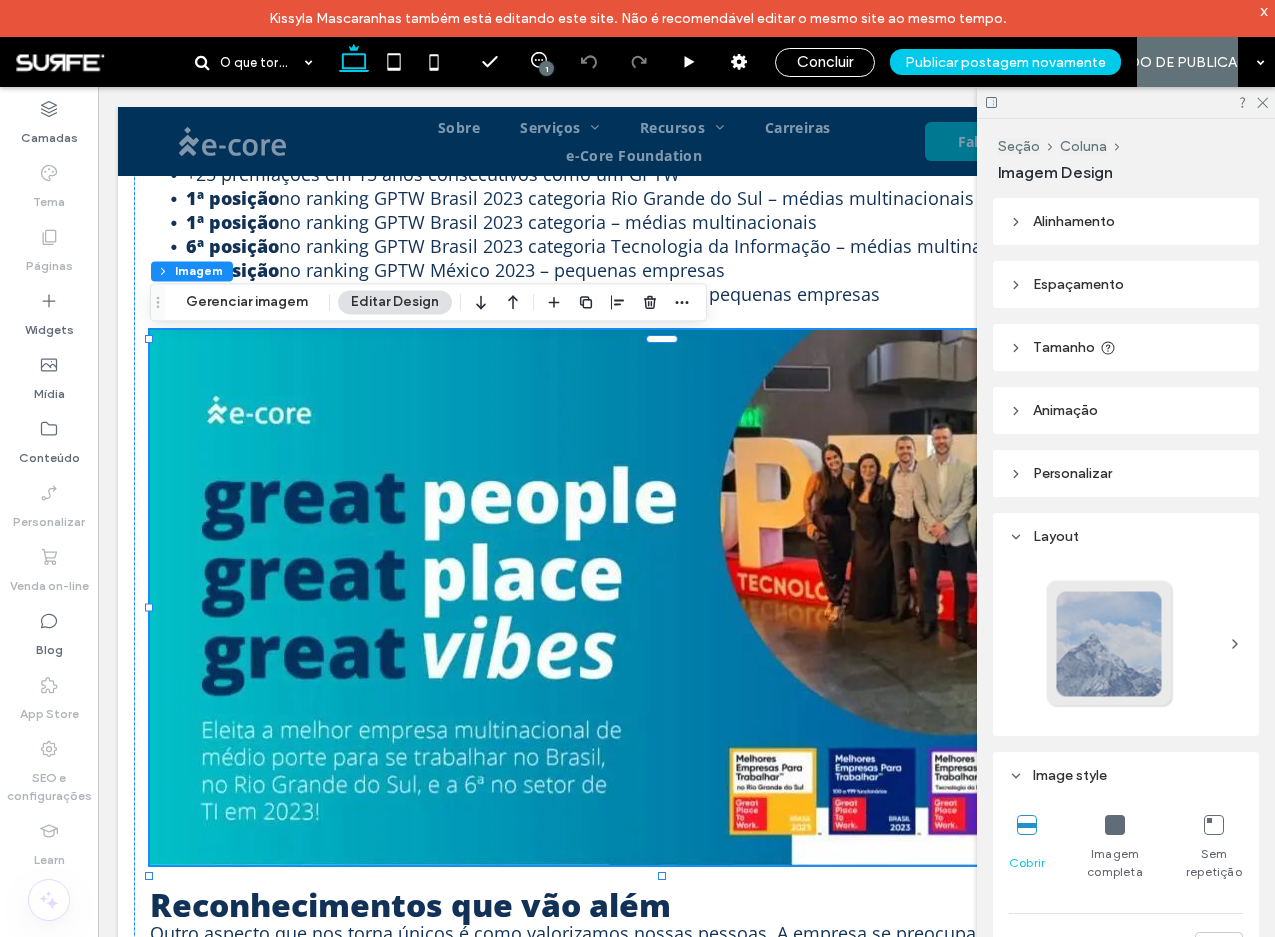 click at bounding box center [1115, 825] 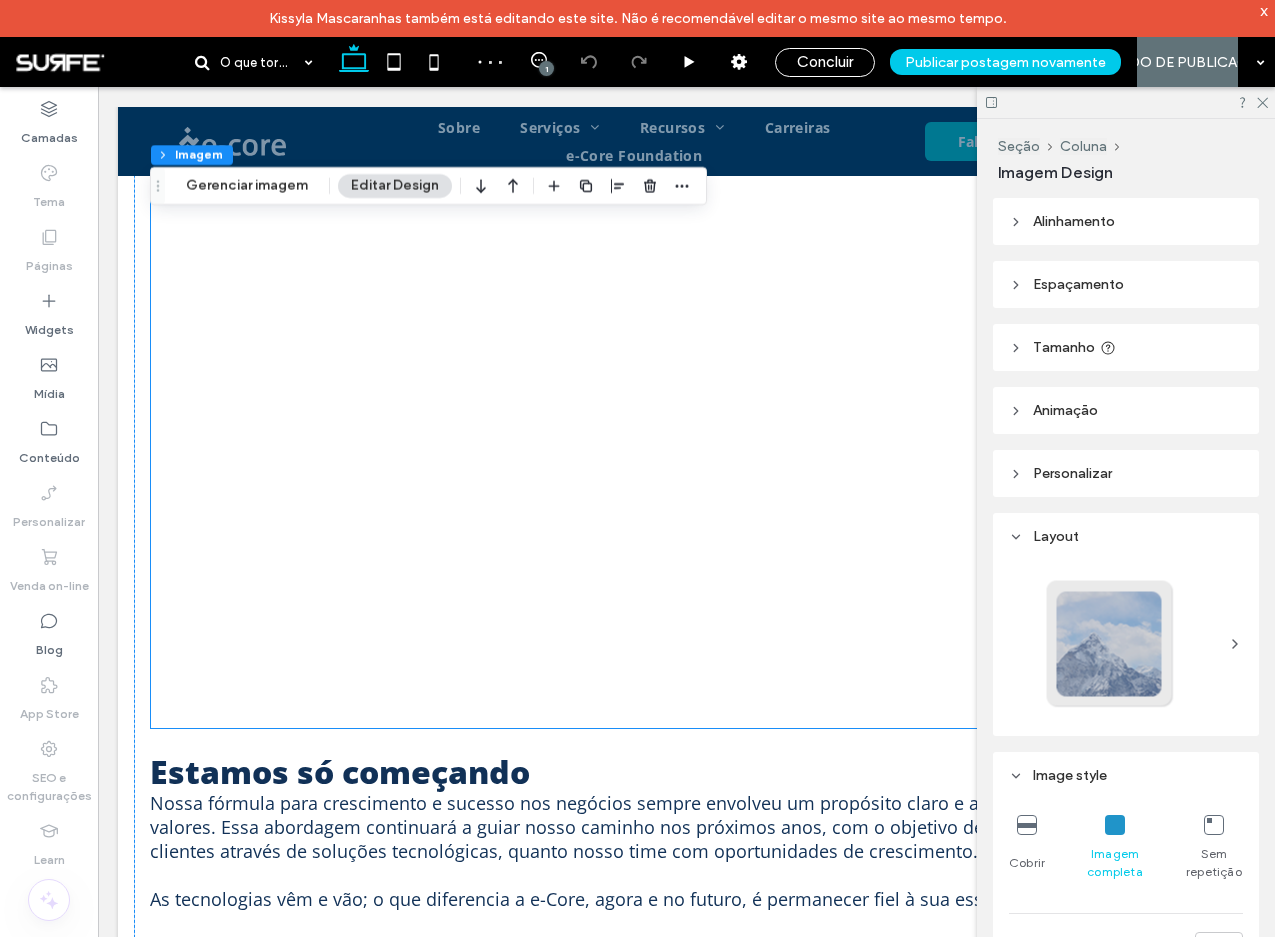 scroll, scrollTop: 2640, scrollLeft: 0, axis: vertical 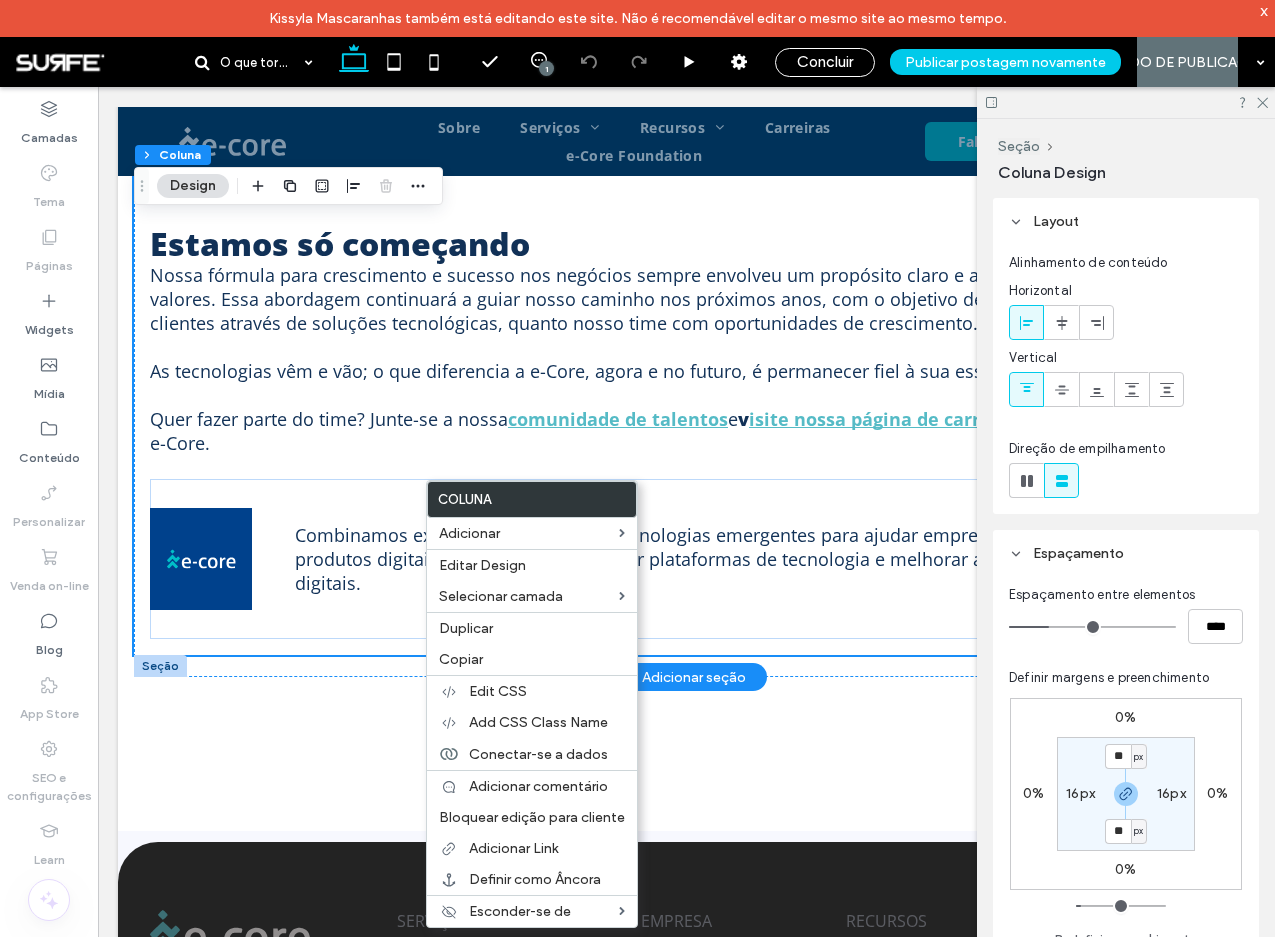 click on "No ano de 2023, a e-Core alcançou um marco importante ao ser reconhecida como a melhor empresa para se trabalhar no Brasil, a melhor empresa para se trabalhar no Rio Grande do Sul e também ocupar a sexta posição na categoria de Tecnologia da Informação. Mas, o que nos diferencia dos demais e nos coloca em uma posição tão distinta?   Acreditamos que o nosso sucesso é fruto do esforço coletivo.
É a paixão pelo que fazemos e a dedicação de cada membro de nossa equipe que tornam a e-Core um lugar verdadeiramente especial para se trabalhar. A cultura colaborativa que cultivamos é um dos nossos grandes diferenciais.  Aqui, o lema #BetterTogether incentiva que nossas metas sejam alcançadas através de um trabalho em equipe, onde todos se apoiam mutuamente .  Saiba mais sobre a vida na e-Core .   Confira nossa jornada de premiações Great Place to Work em 2023:
+25 premiações em 15 anos consecutivos como um GPTW 1ª posição 1ª posição 6ª posição 1ª posição 9ª posição" at bounding box center [686, -712] 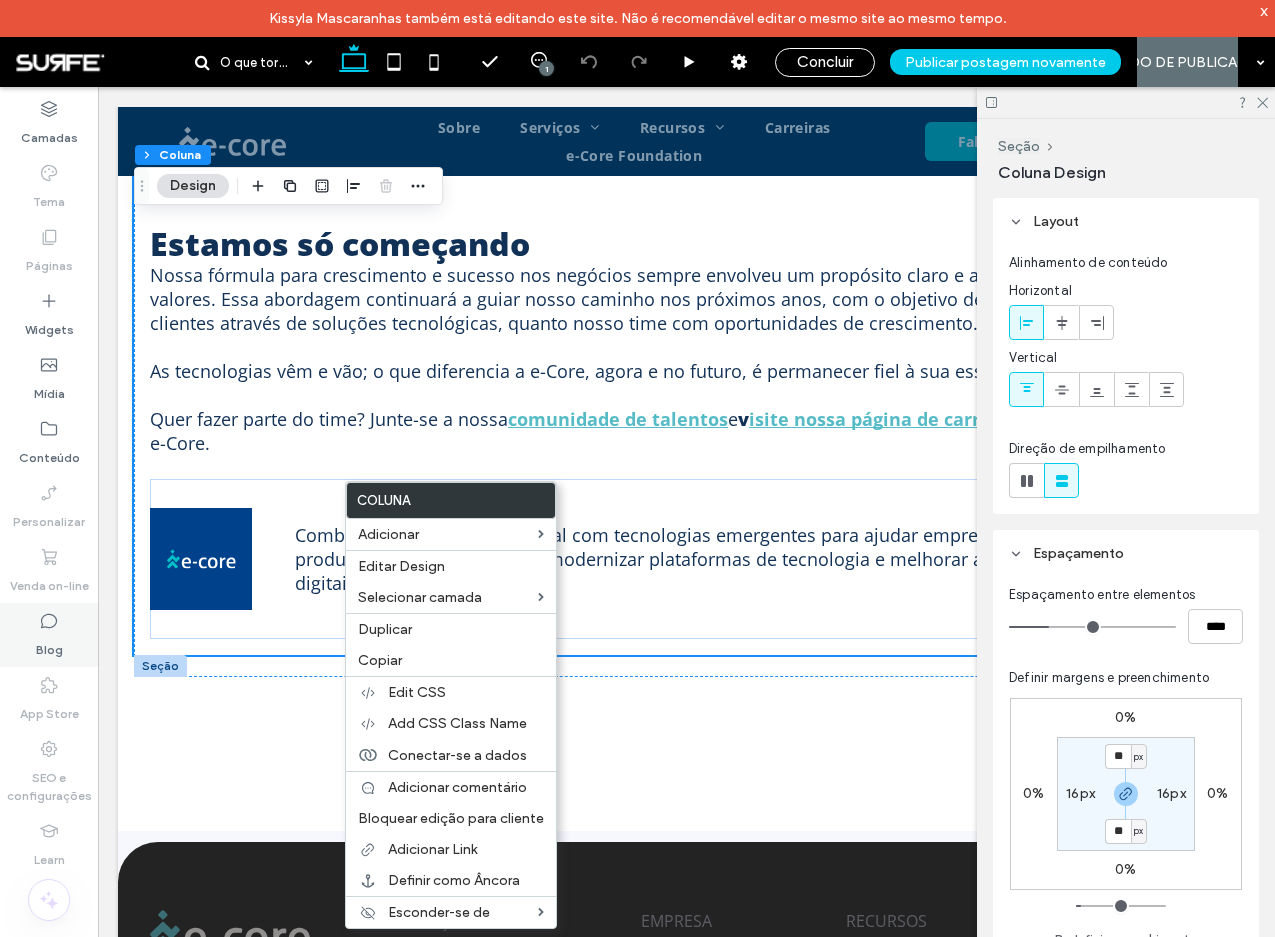 drag, startPoint x: 40, startPoint y: 655, endPoint x: 152, endPoint y: 403, distance: 275.768 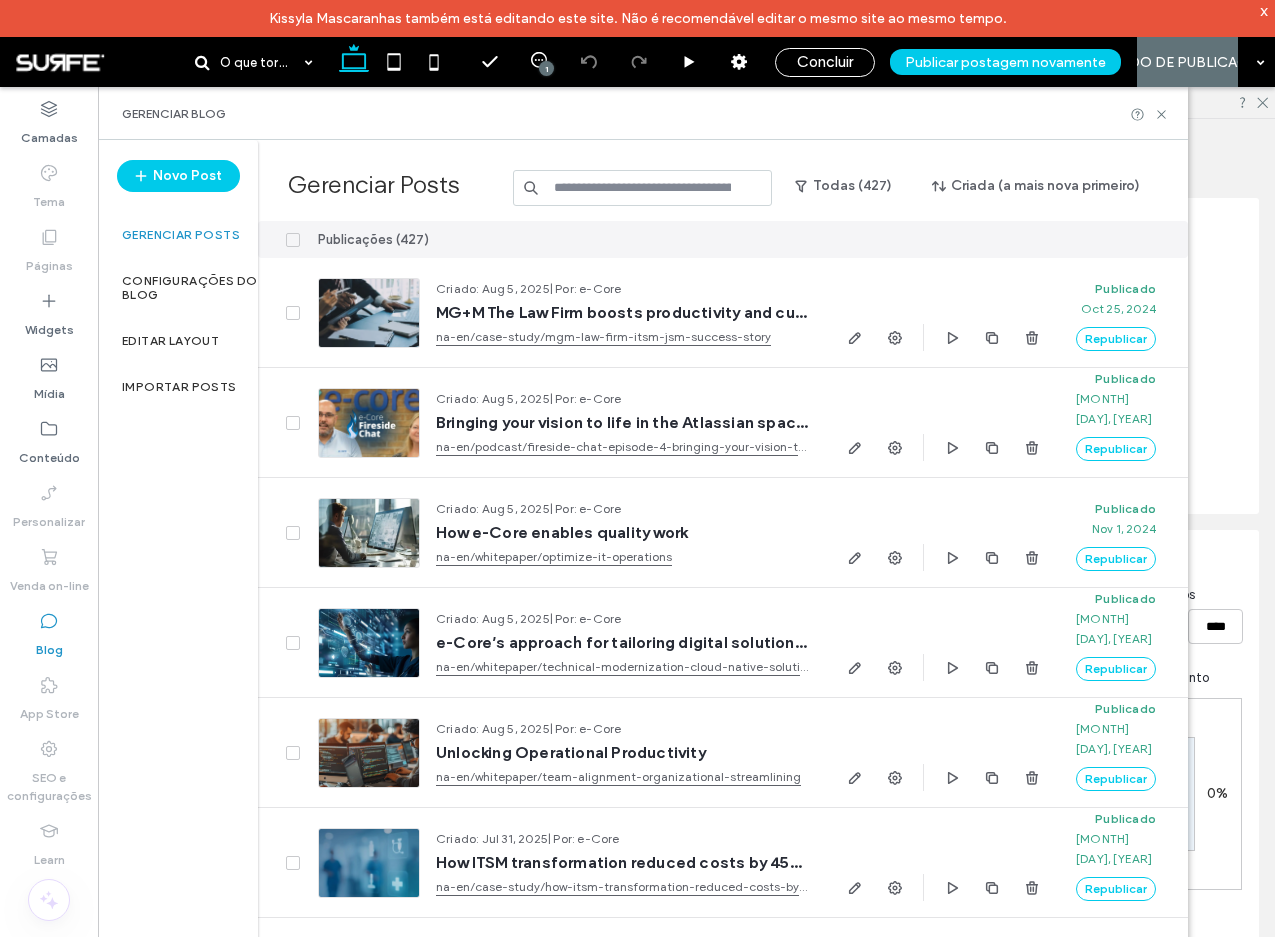 click at bounding box center (643, 188) 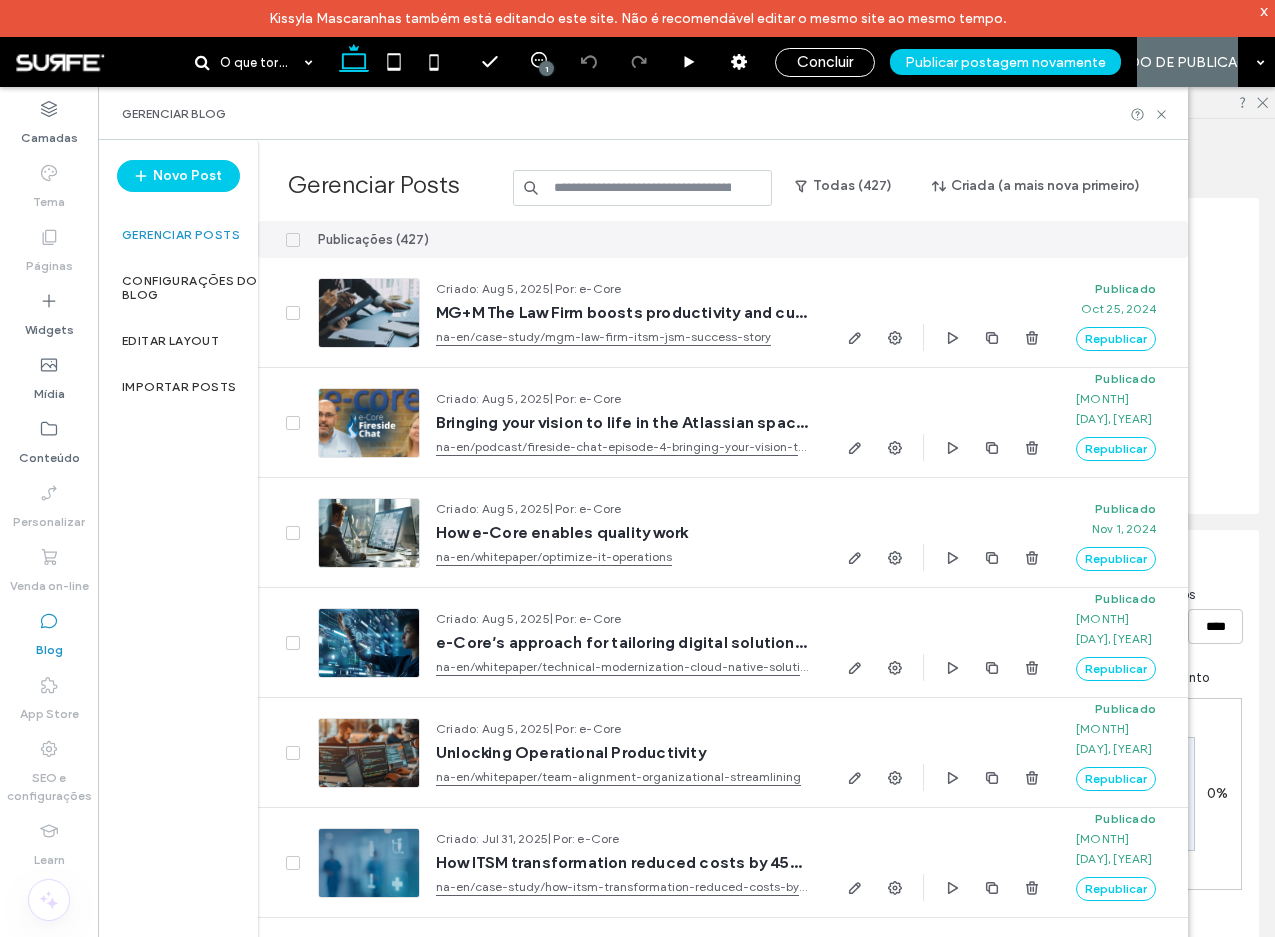 paste on "**********" 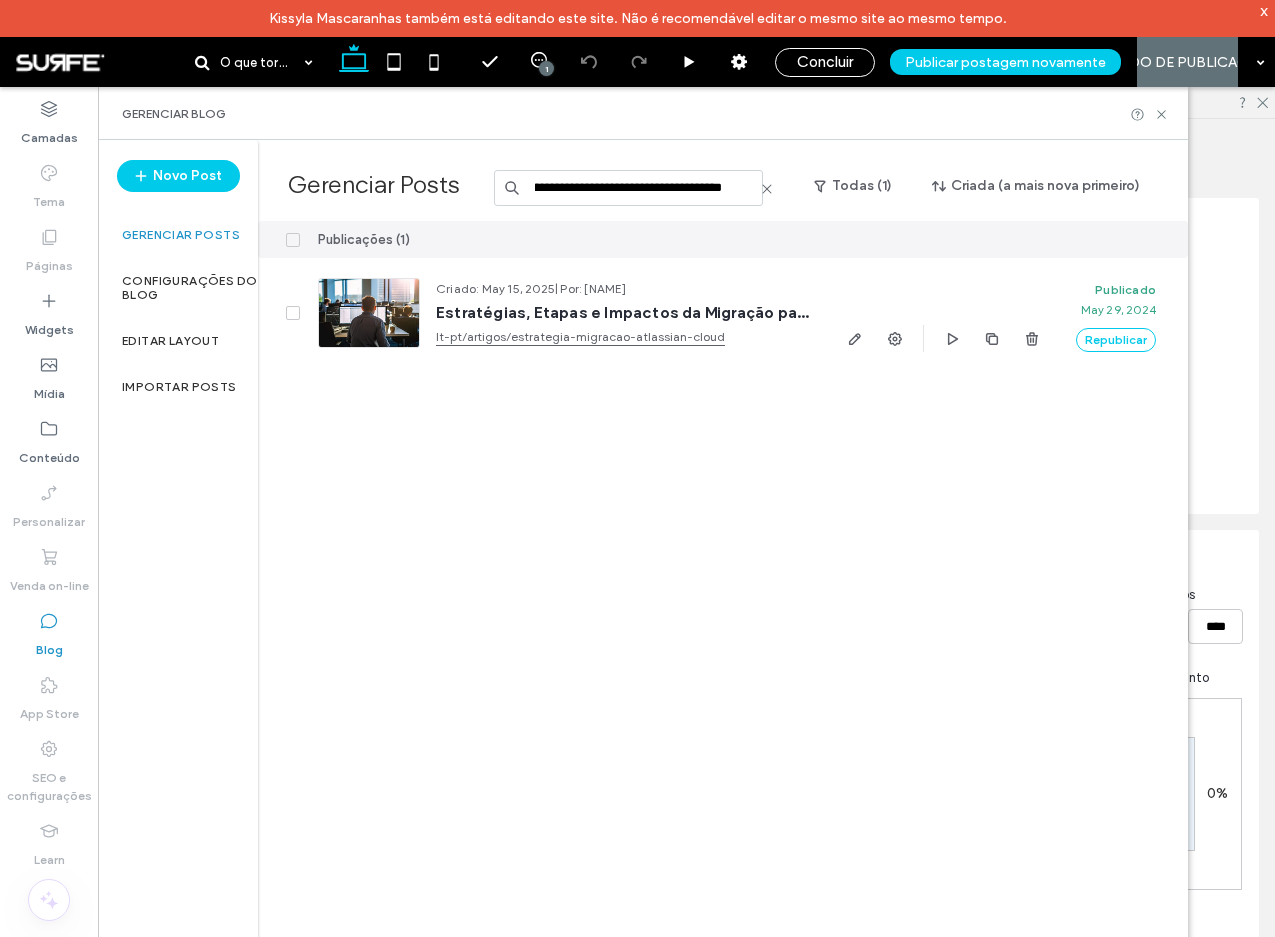 scroll, scrollTop: 0, scrollLeft: 207, axis: horizontal 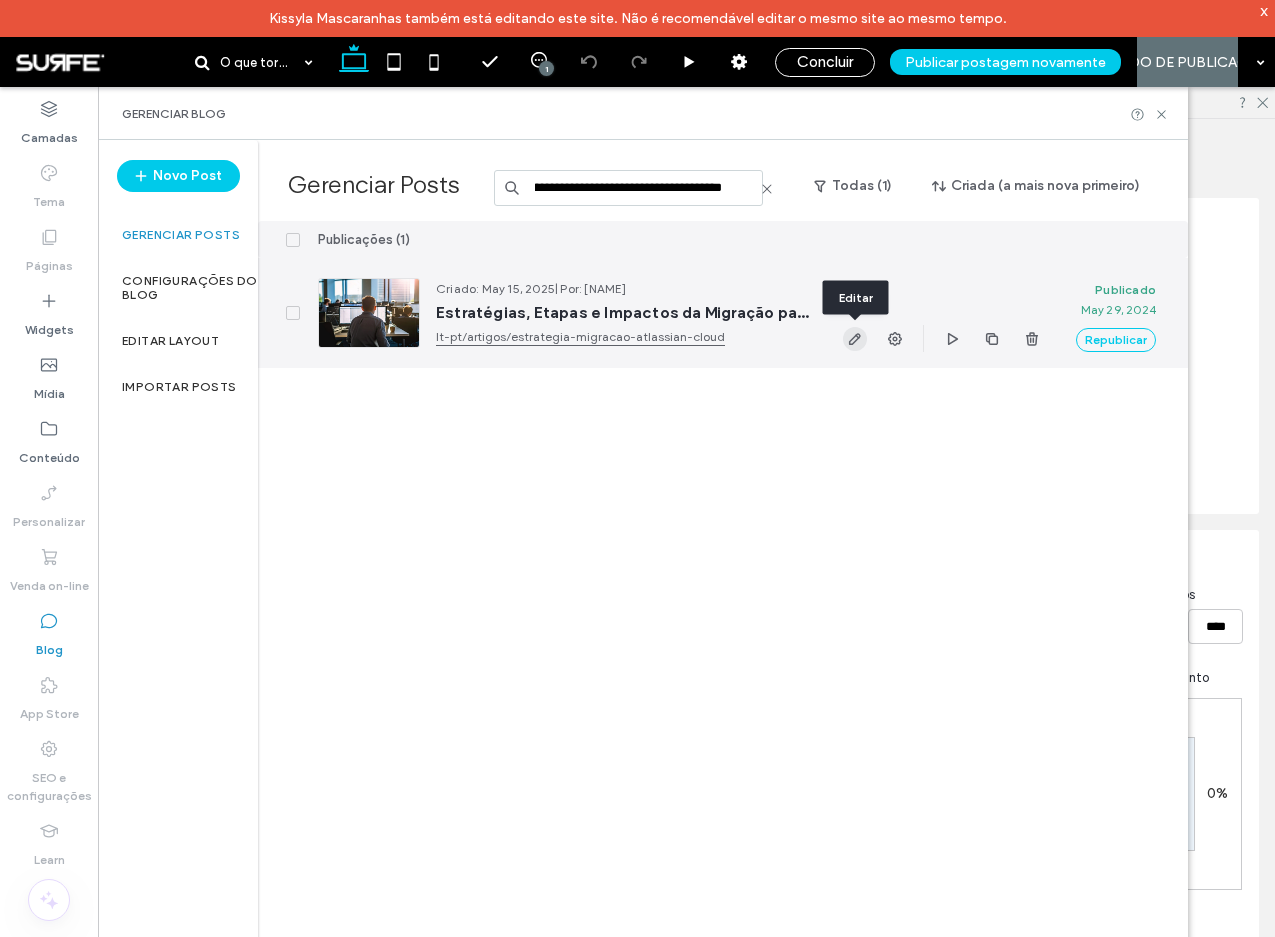 type on "**********" 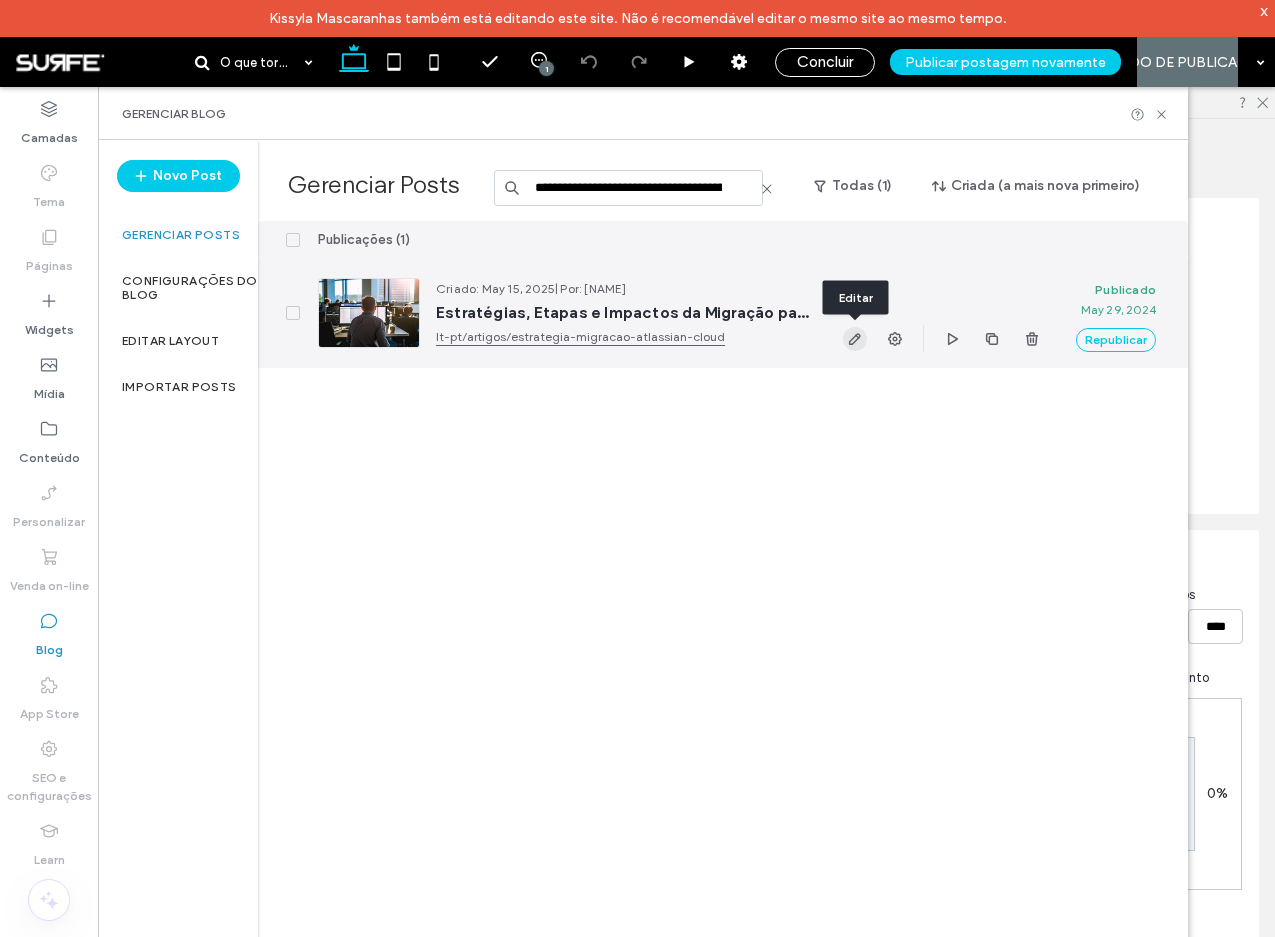 click 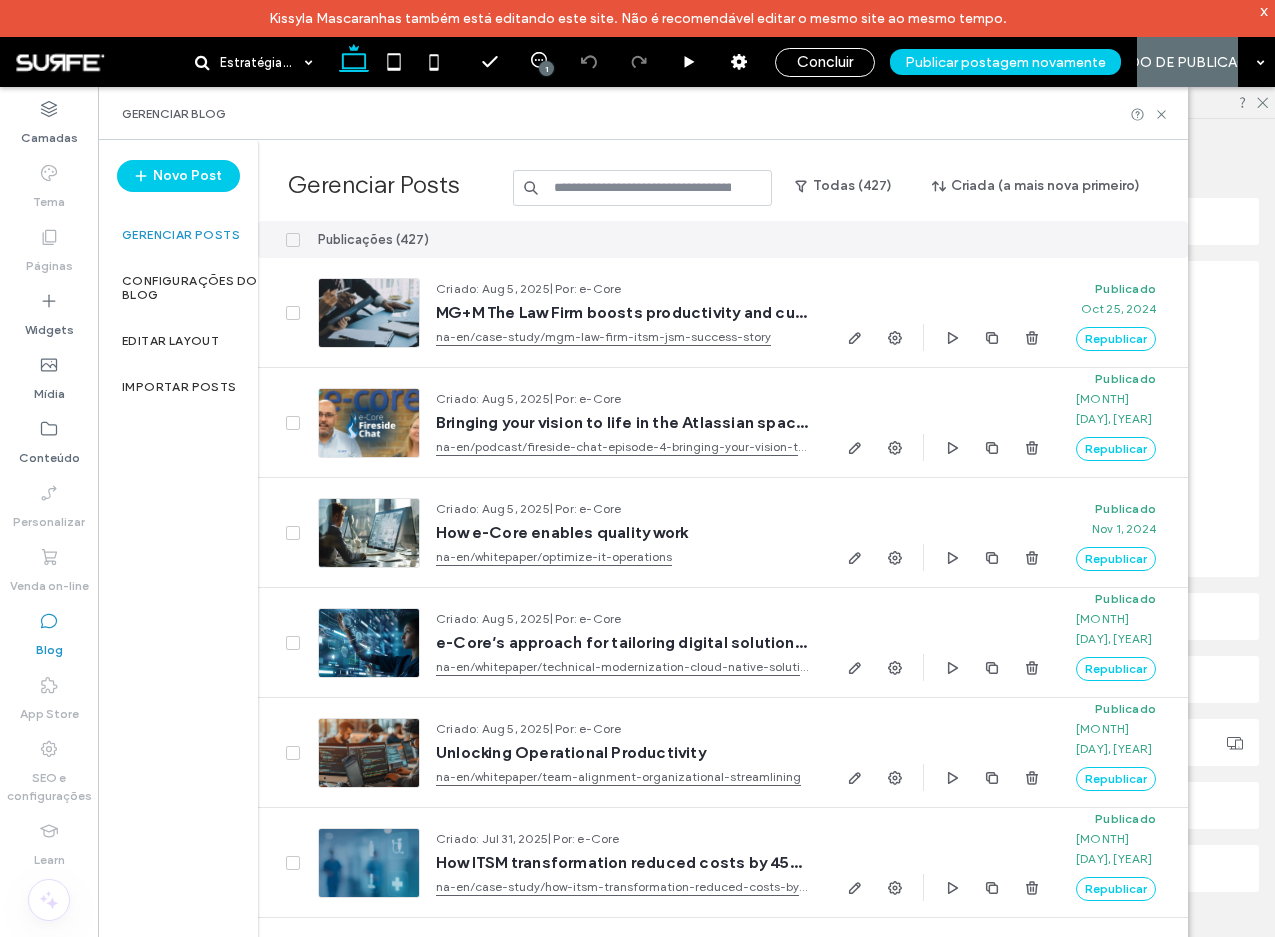 scroll, scrollTop: 2209, scrollLeft: 0, axis: vertical 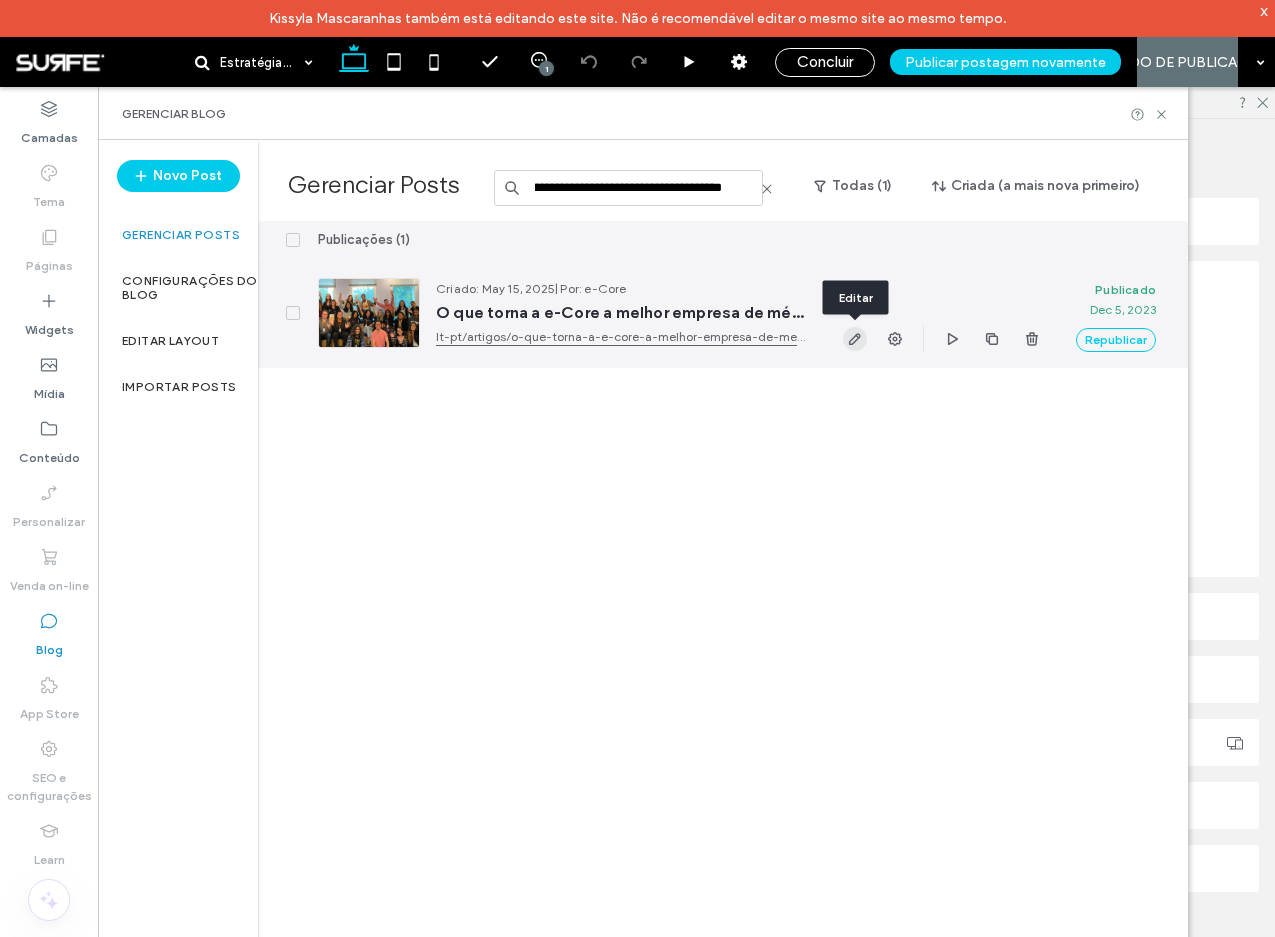type on "**********" 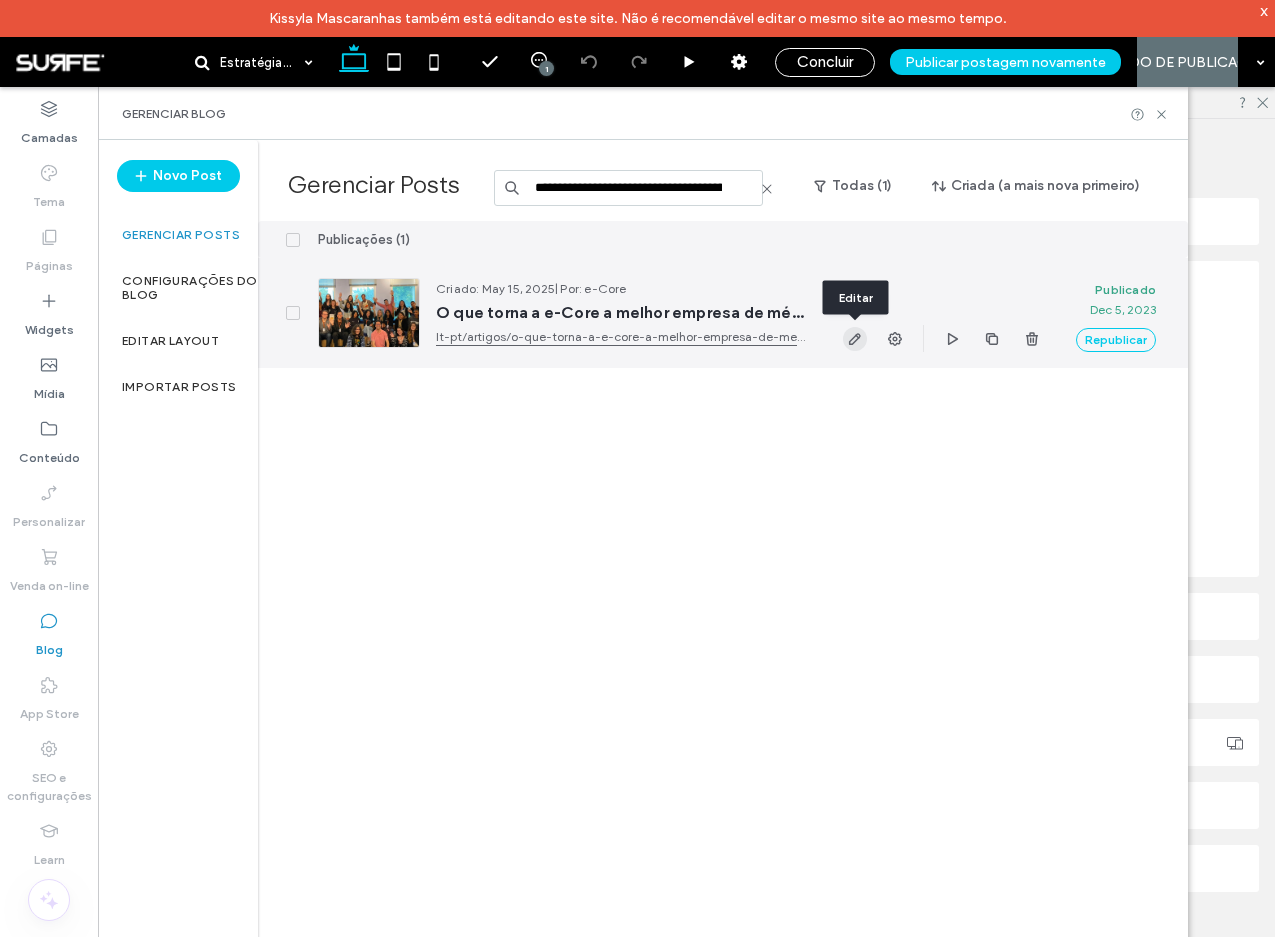 click 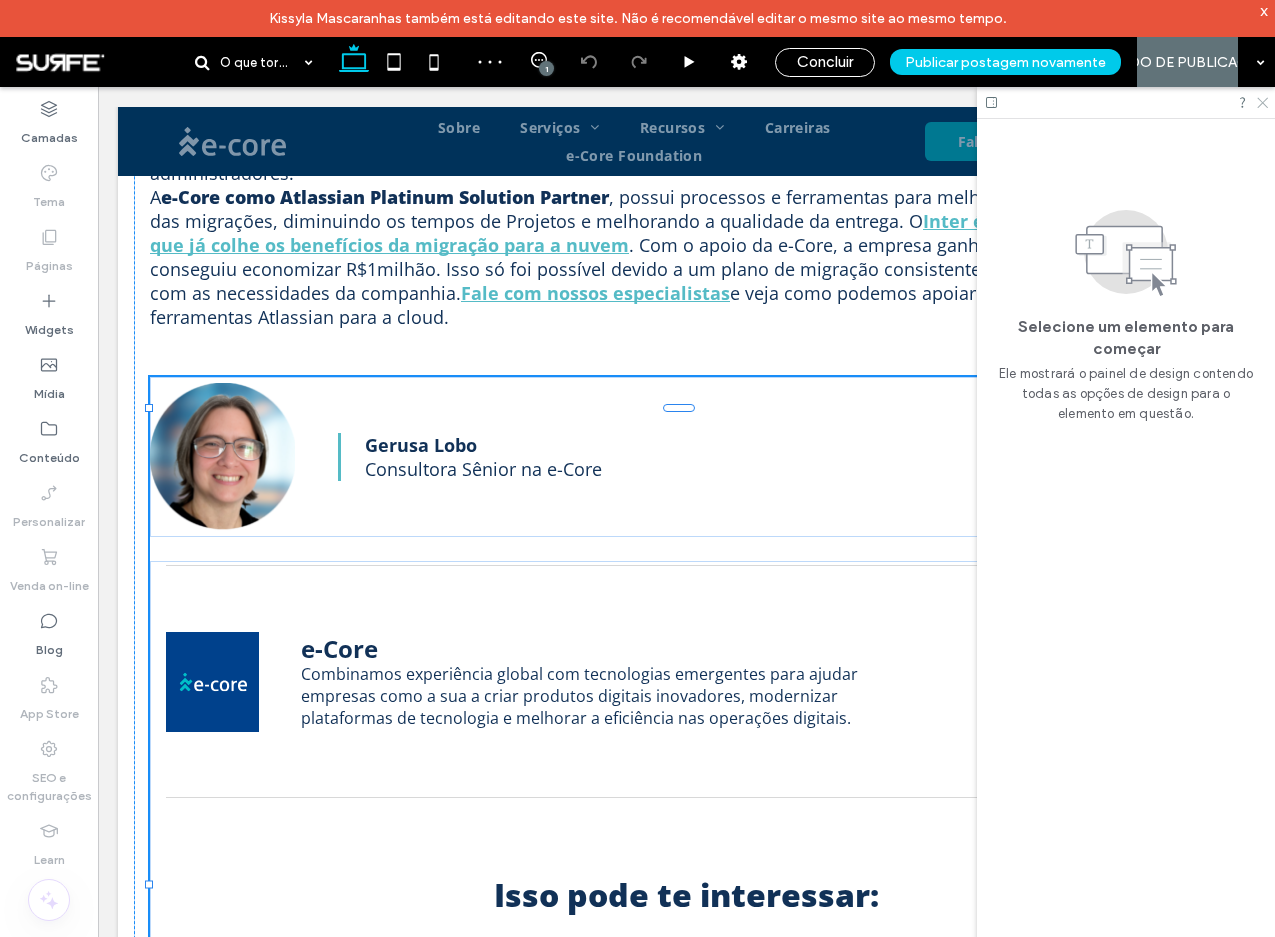 click 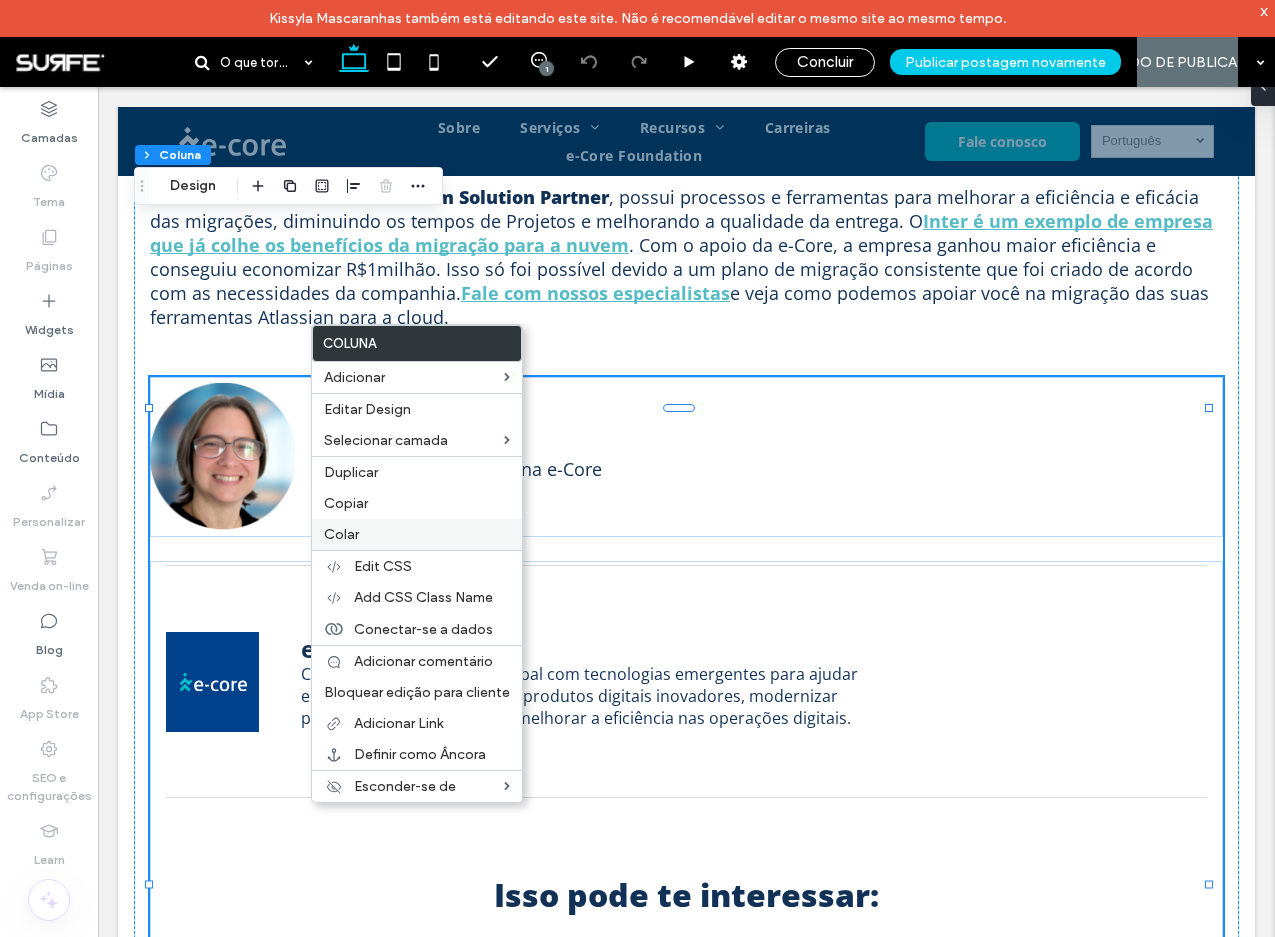 click on "Colar" at bounding box center [417, 534] 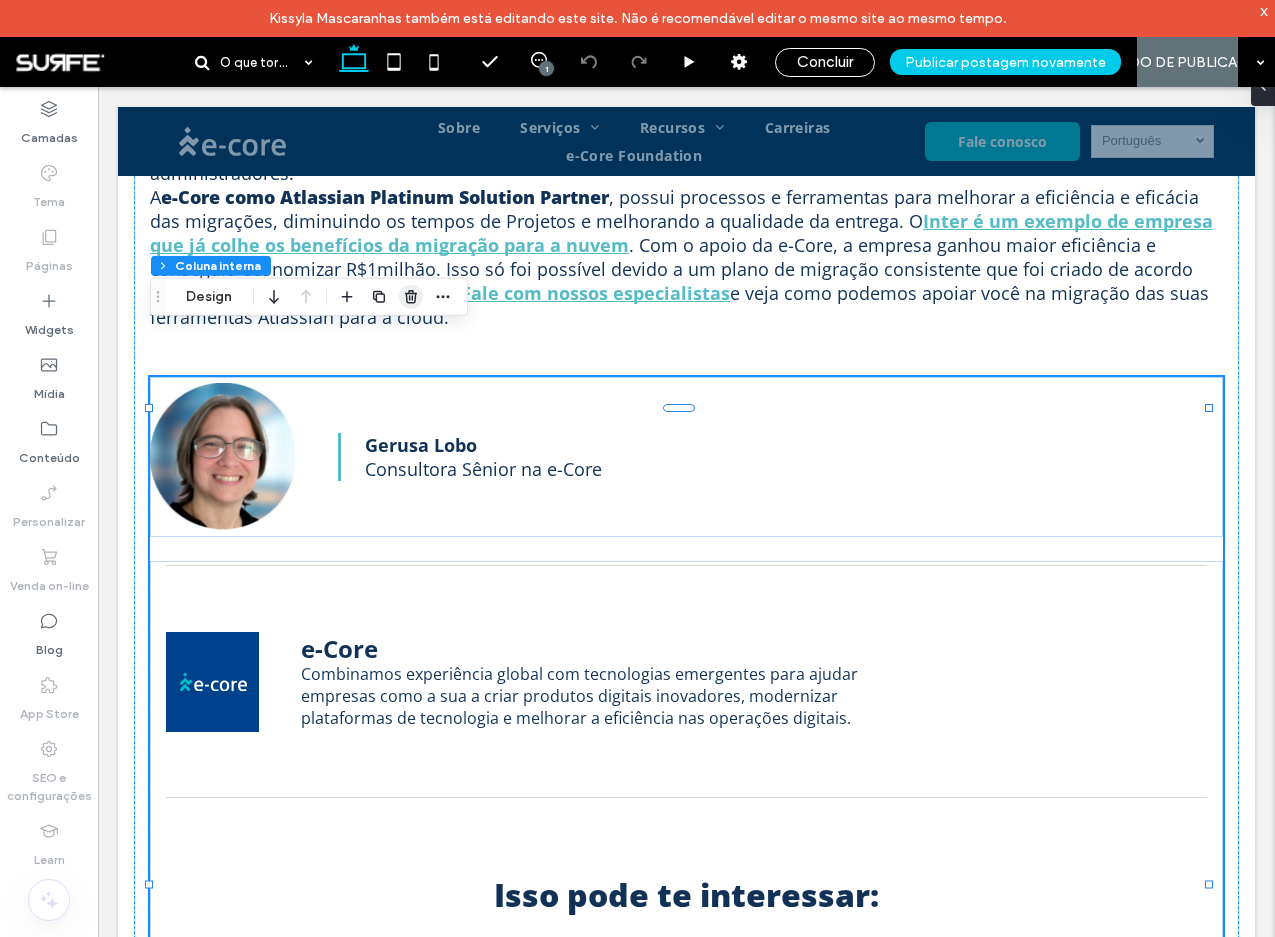 click 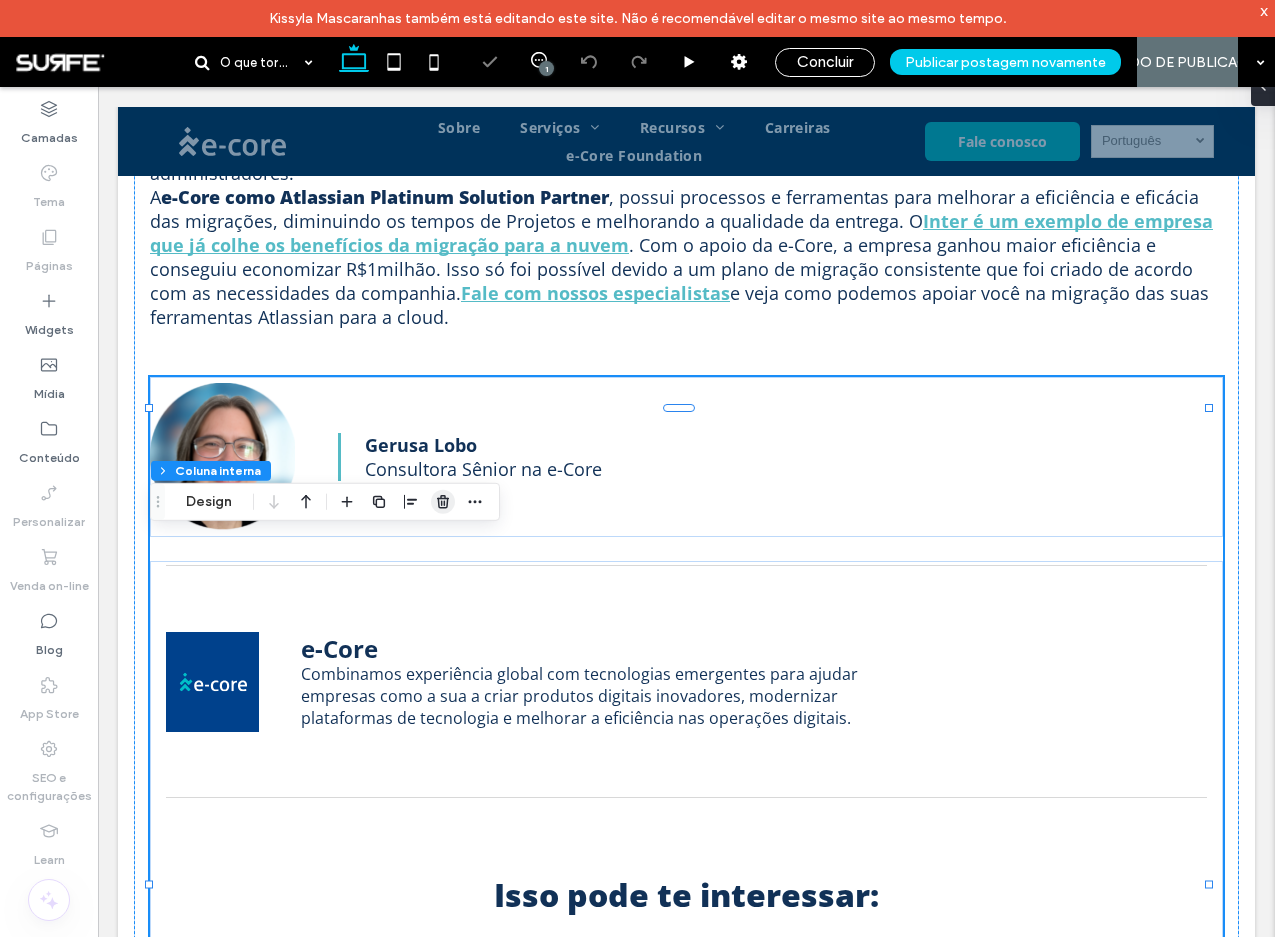 click 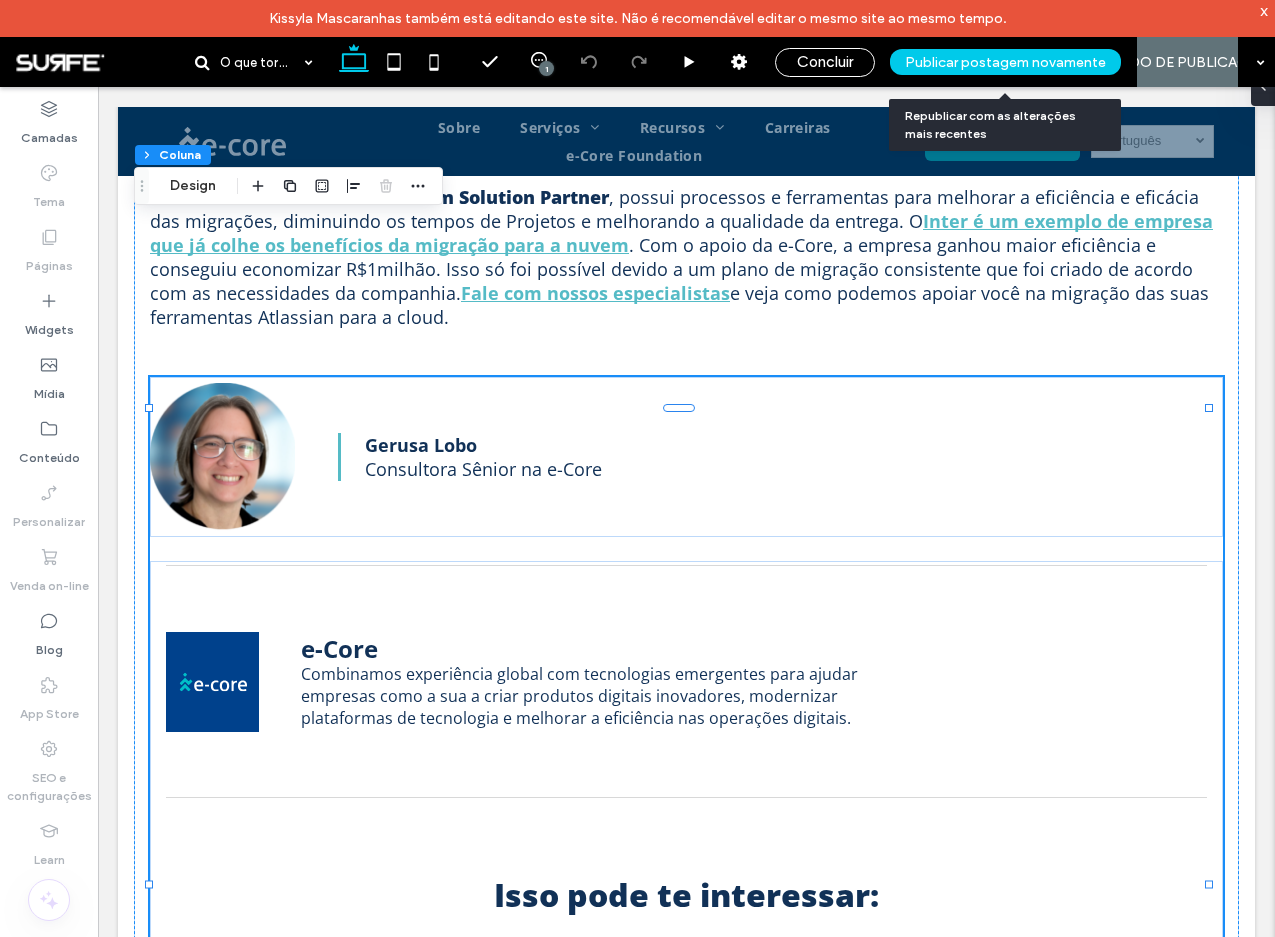 click on "Publicar postagem novamente" at bounding box center (1005, 62) 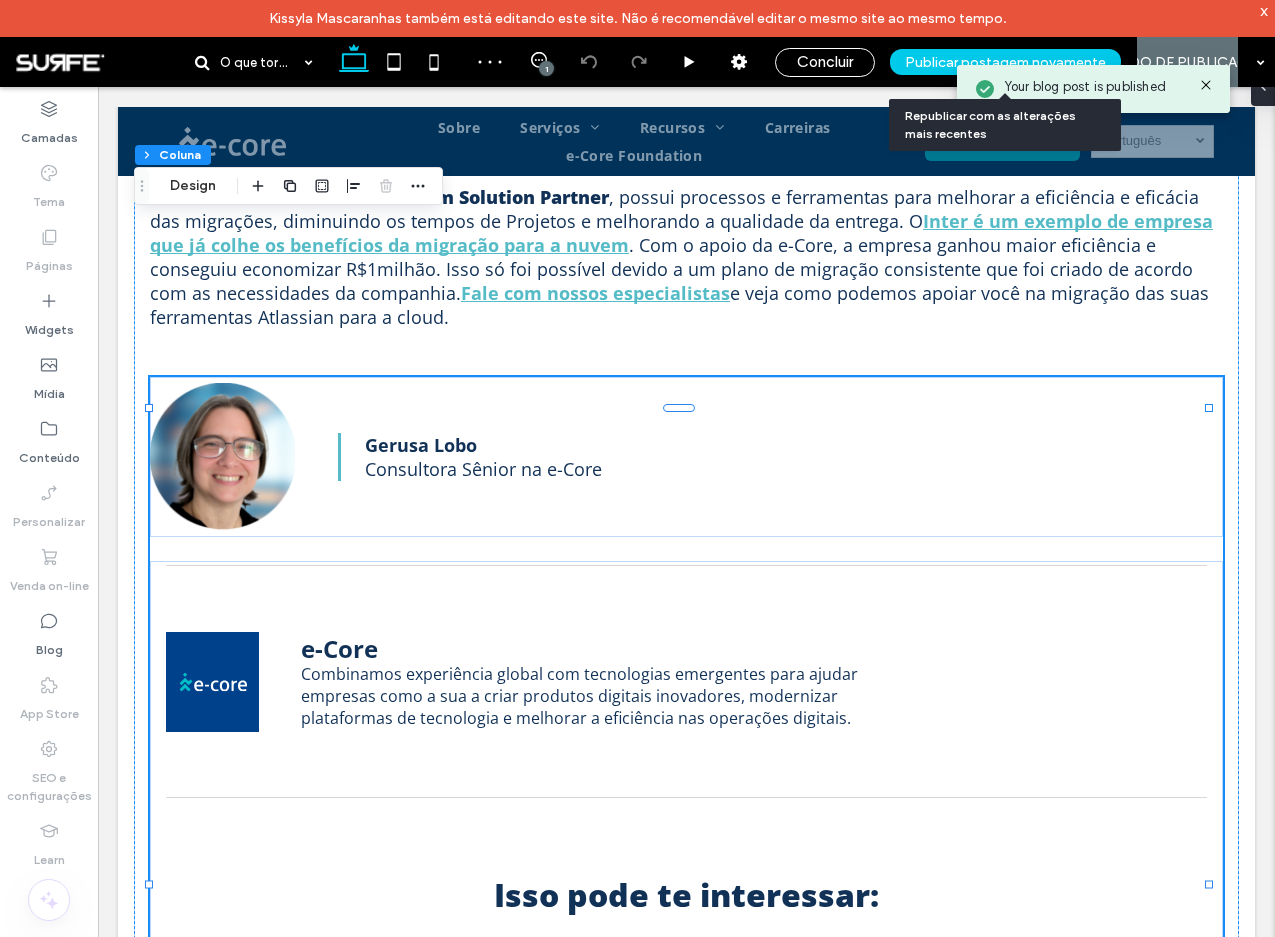 click on "Publicar postagem novamente" at bounding box center (1005, 62) 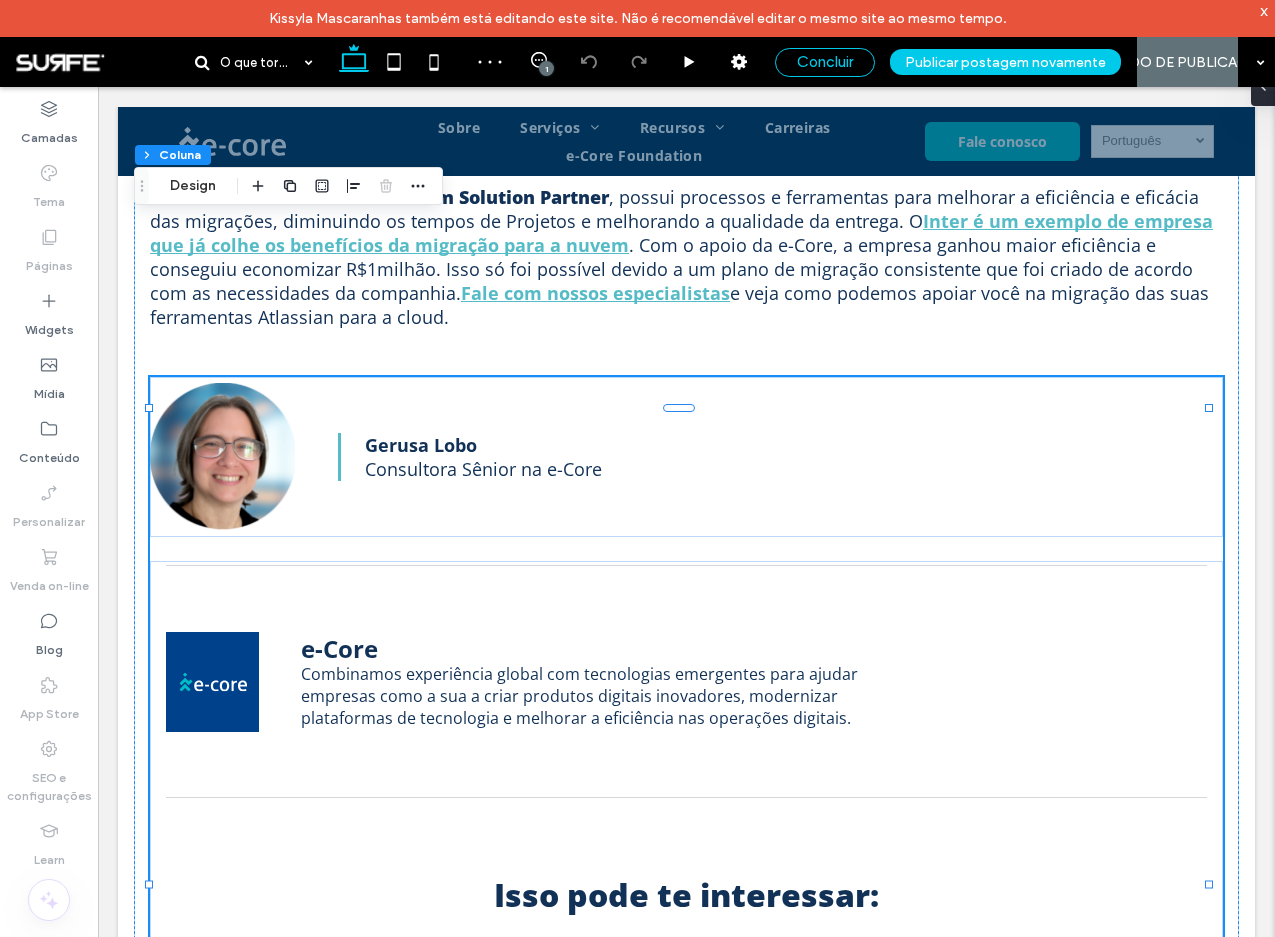 click on "Concluir" at bounding box center [825, 62] 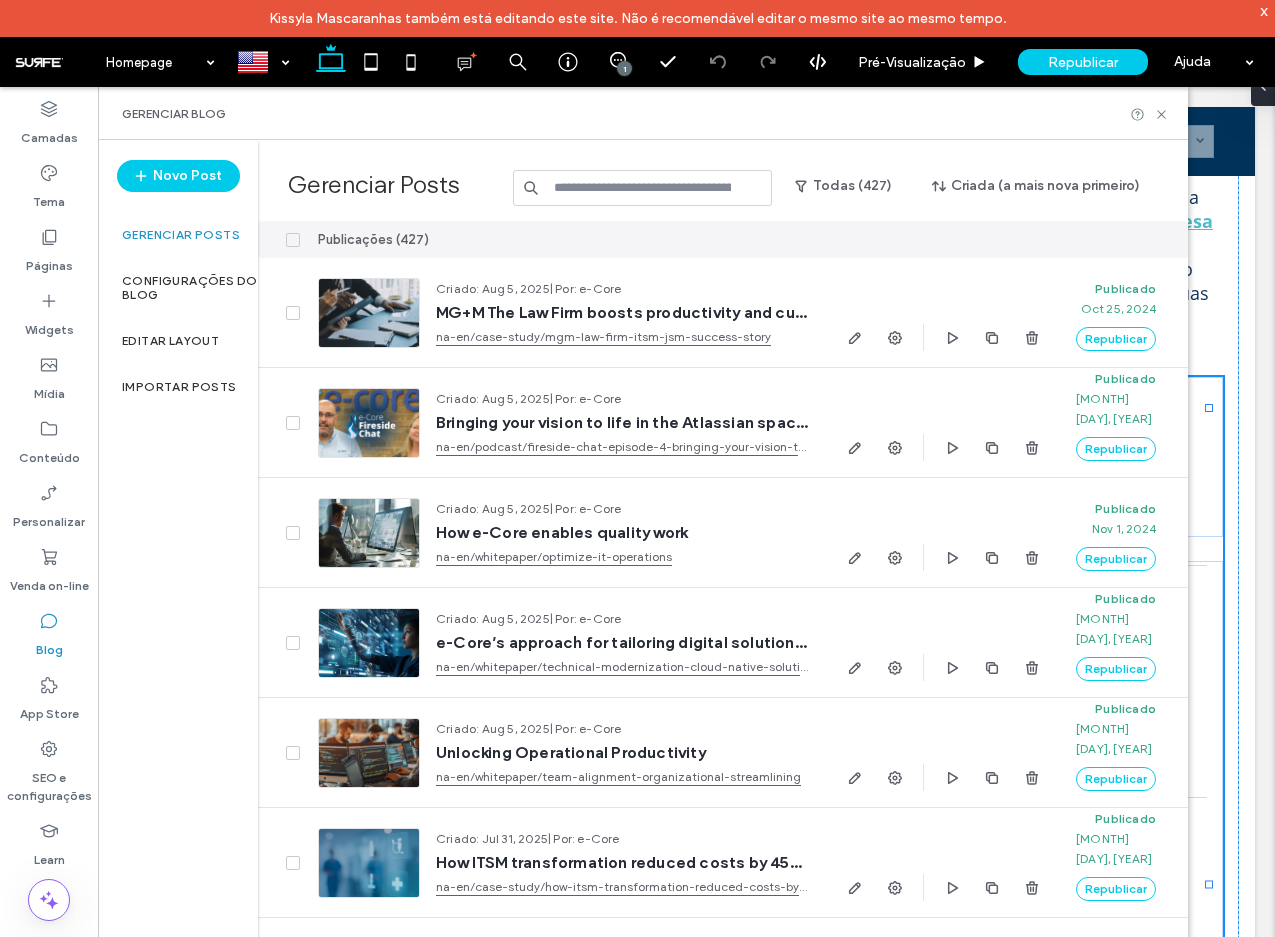click at bounding box center (643, 188) 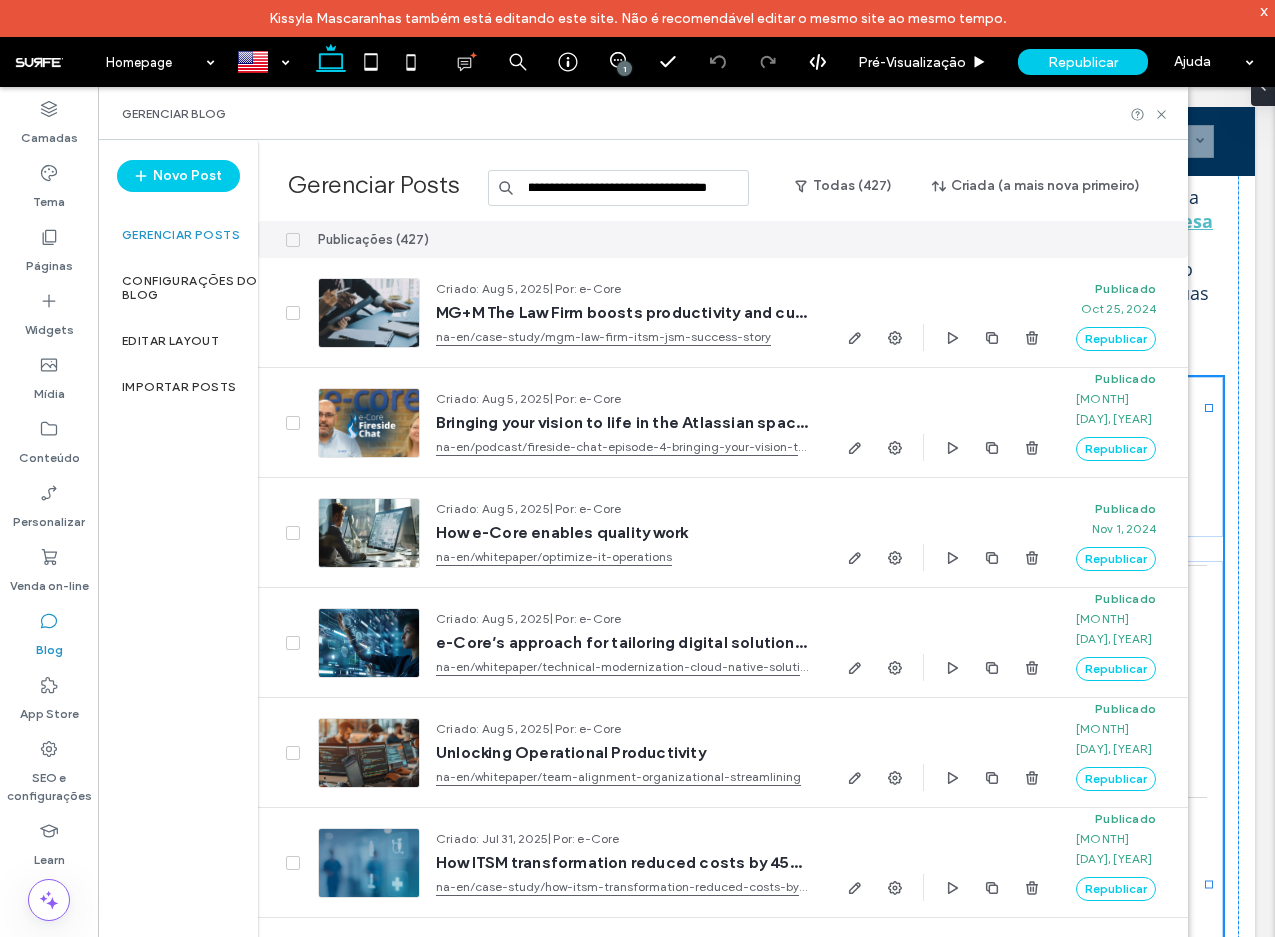 scroll, scrollTop: 0, scrollLeft: 314, axis: horizontal 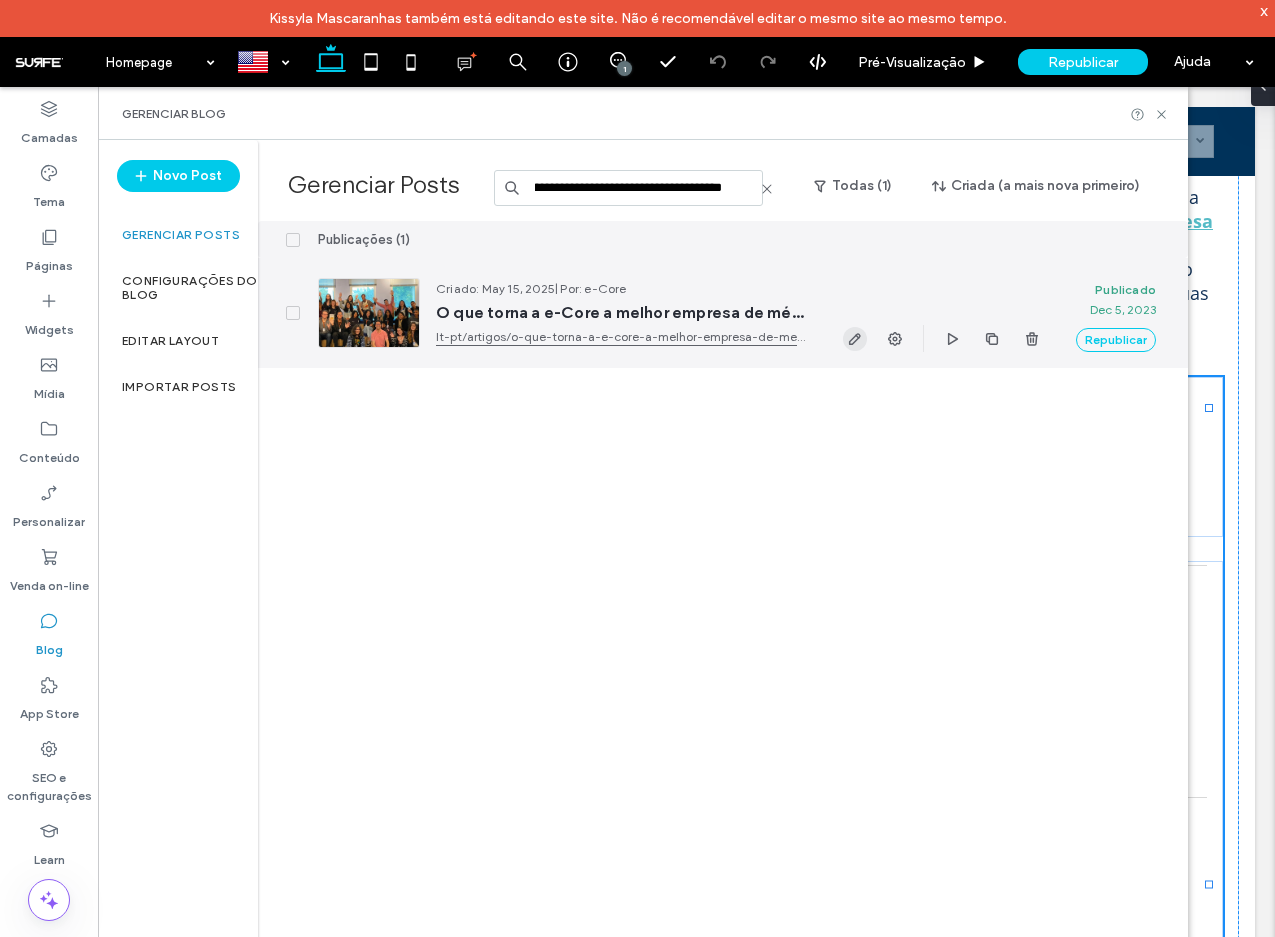 type on "**********" 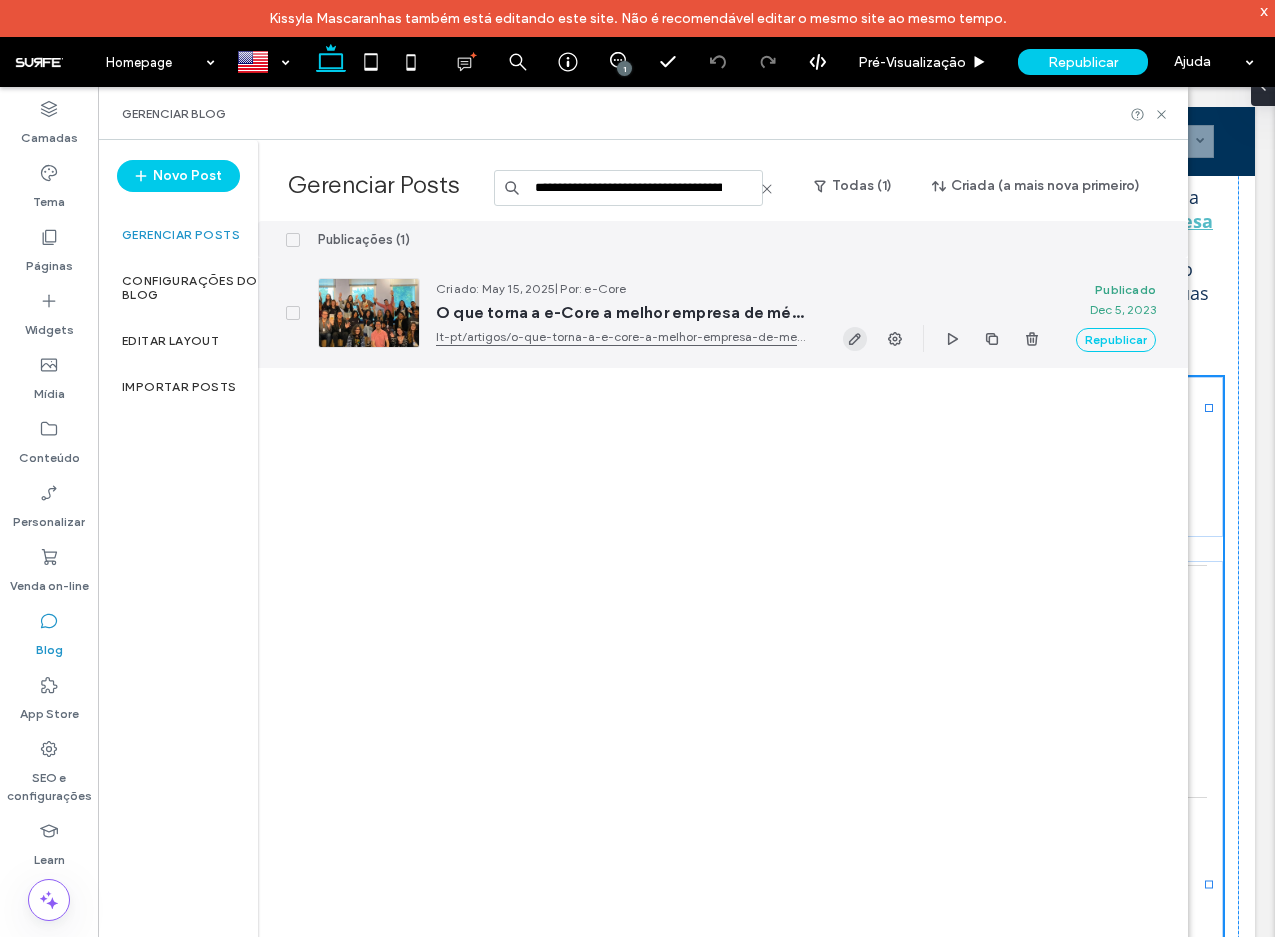 click at bounding box center (855, 339) 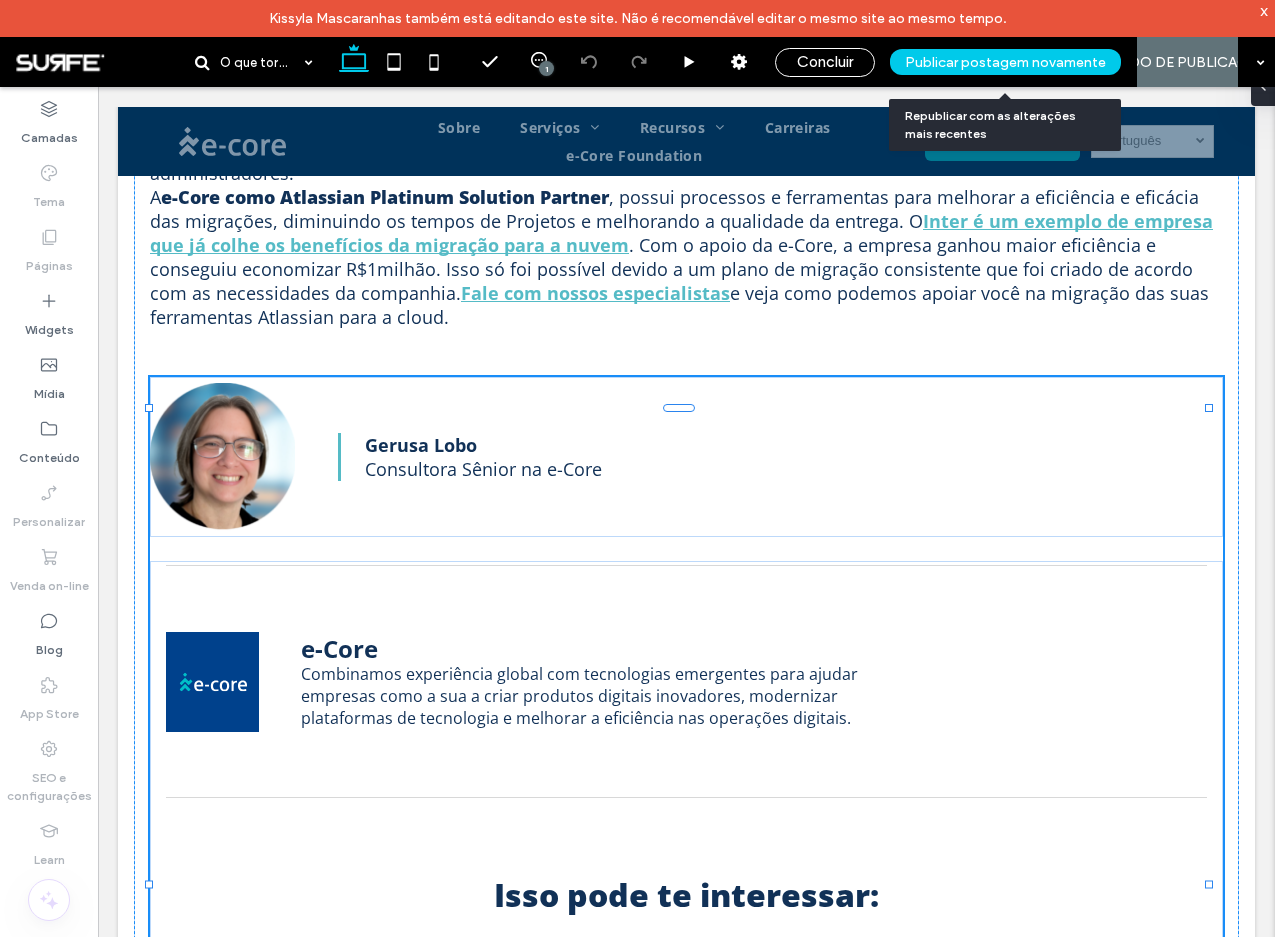 click on "Publicar postagem novamente" at bounding box center (1005, 62) 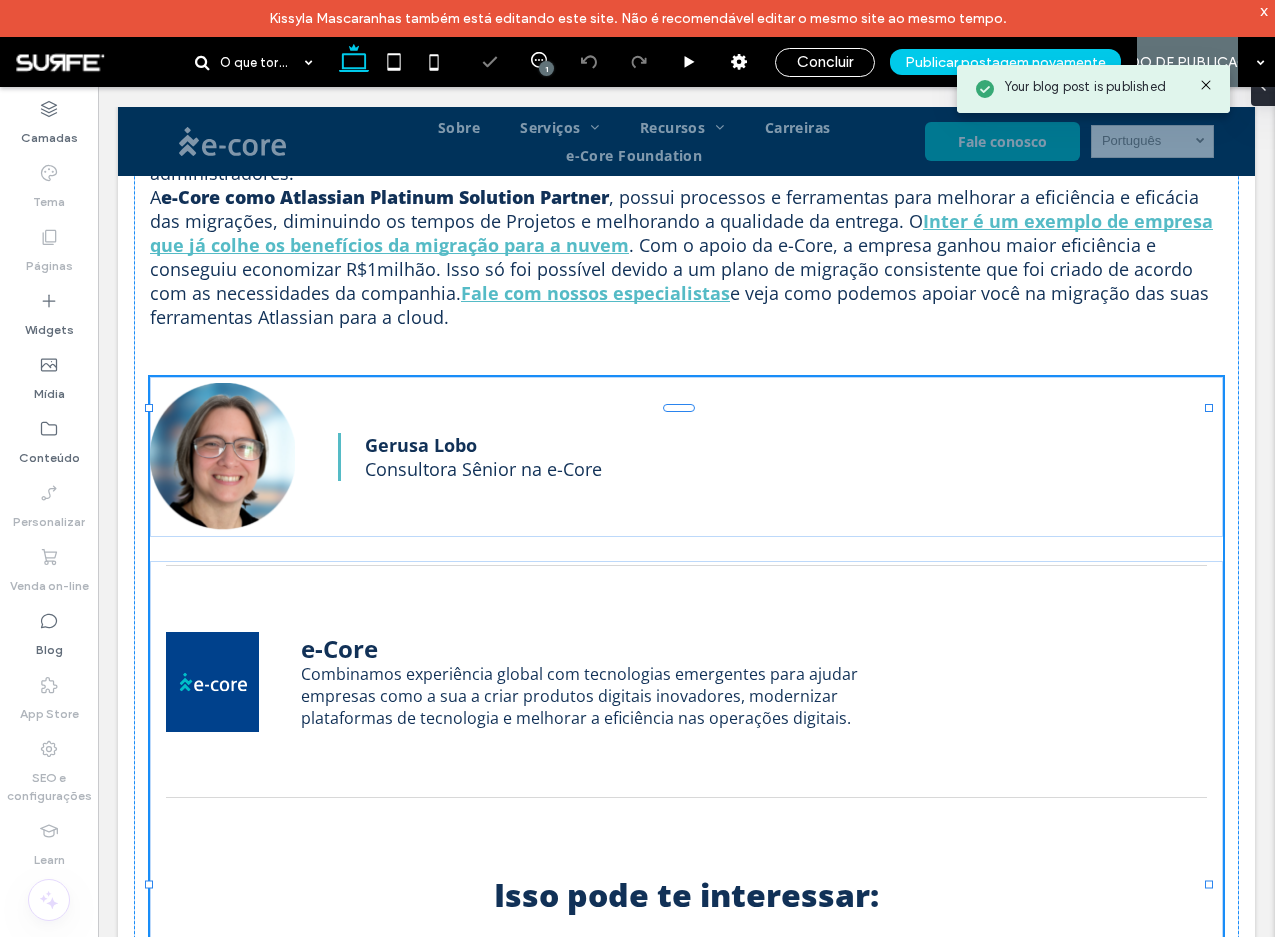 click on "Concluir" at bounding box center (825, 62) 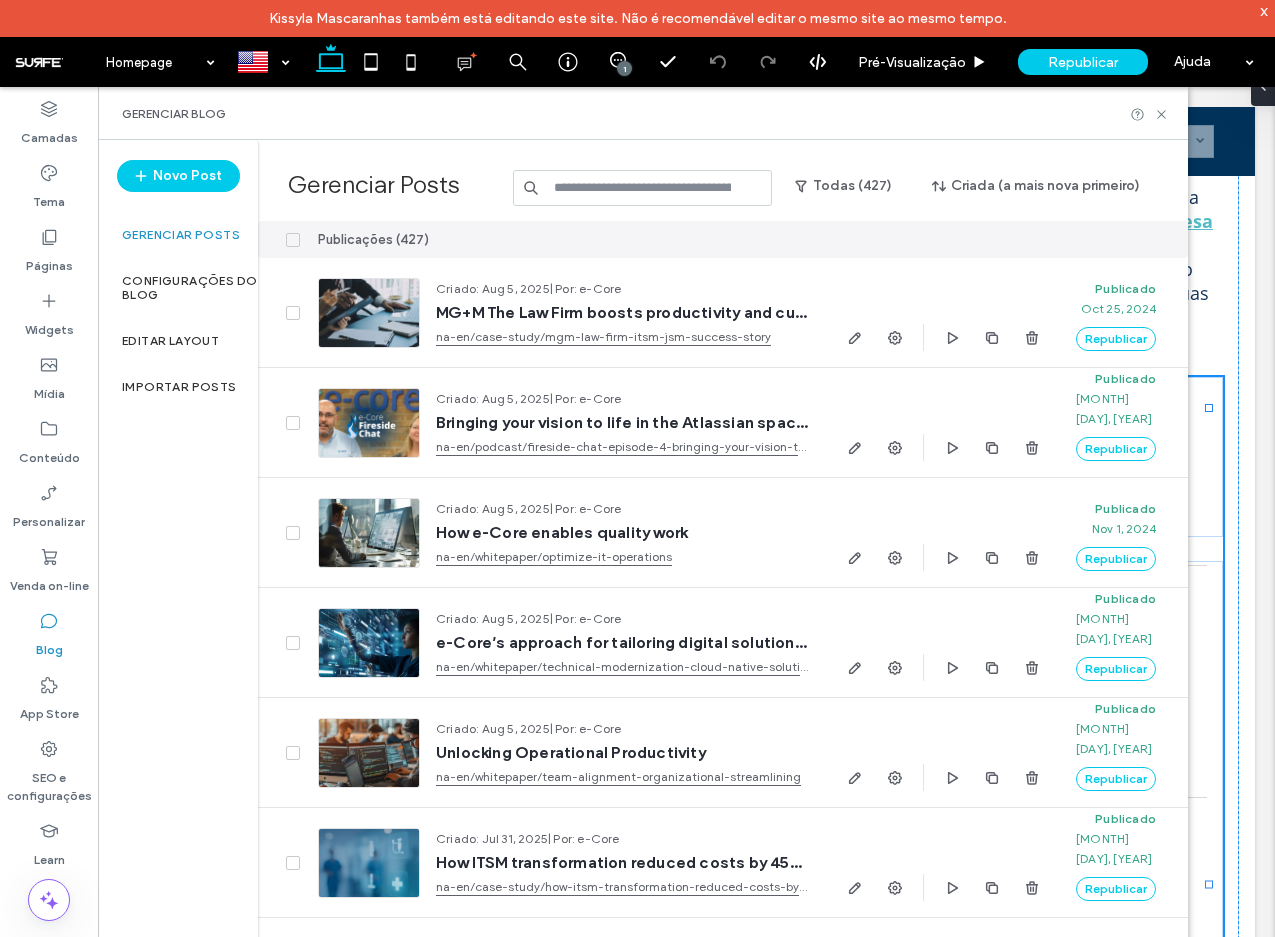 click at bounding box center (643, 188) 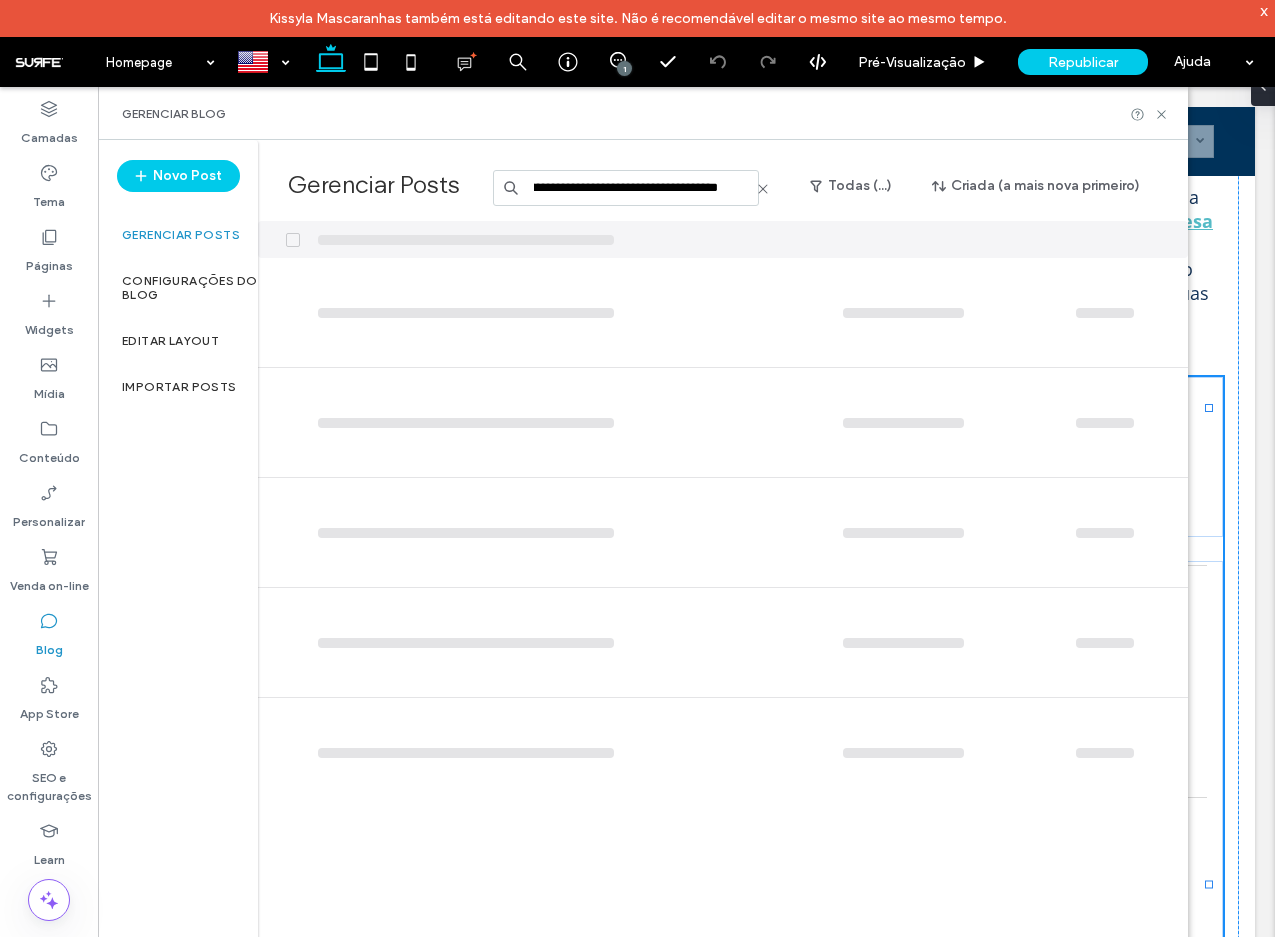 type on "**********" 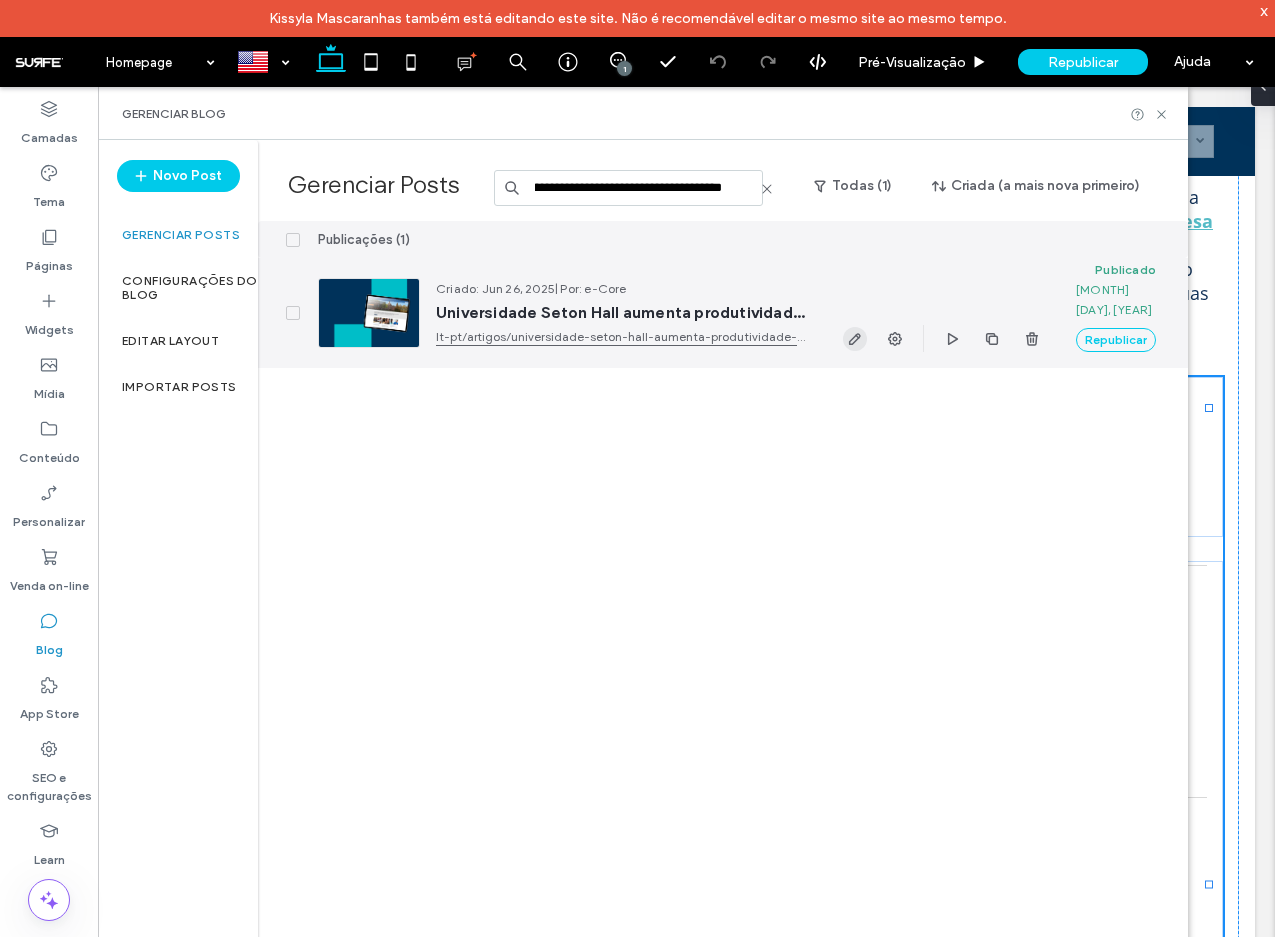 scroll, scrollTop: 0, scrollLeft: 0, axis: both 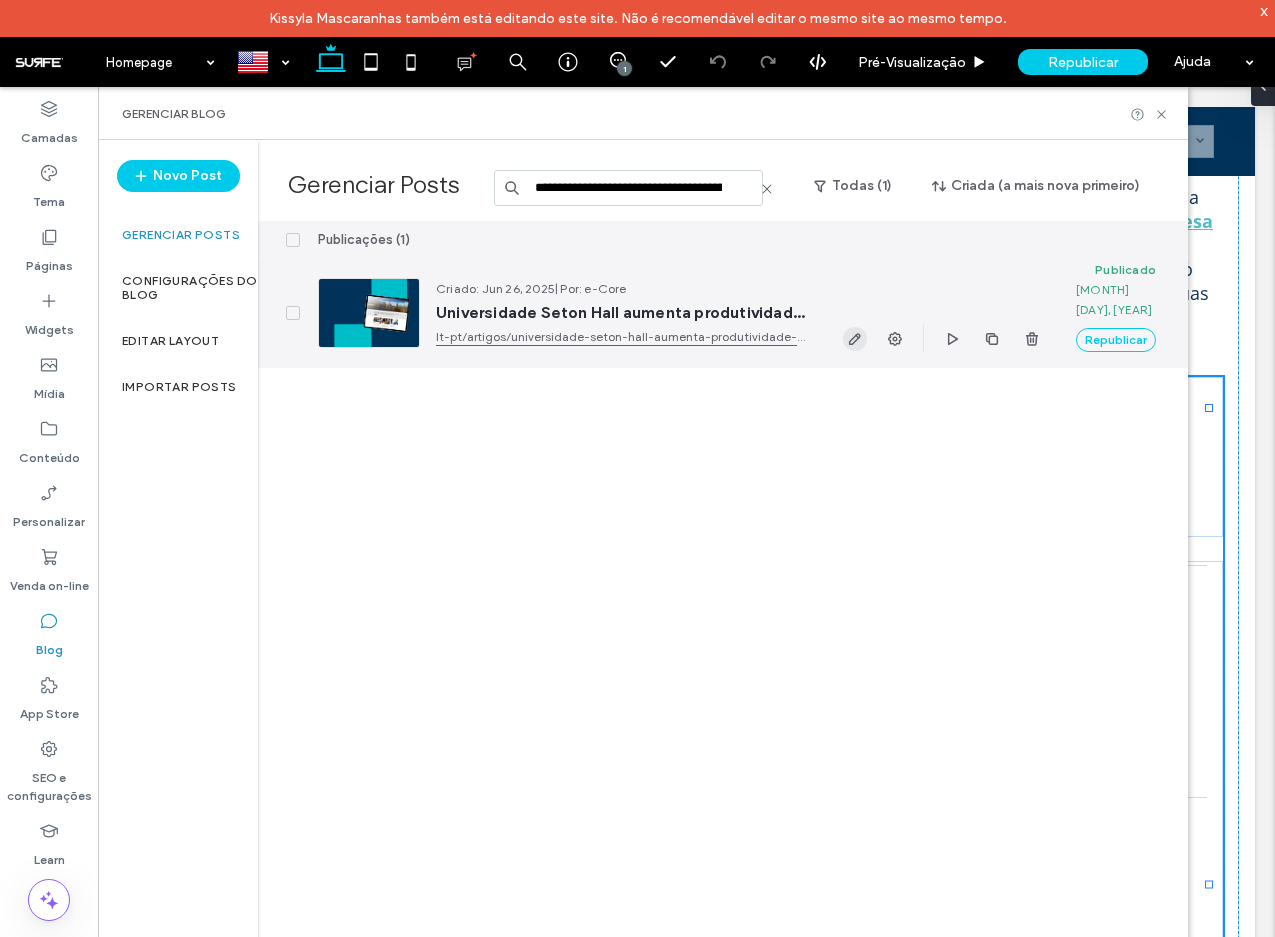 click 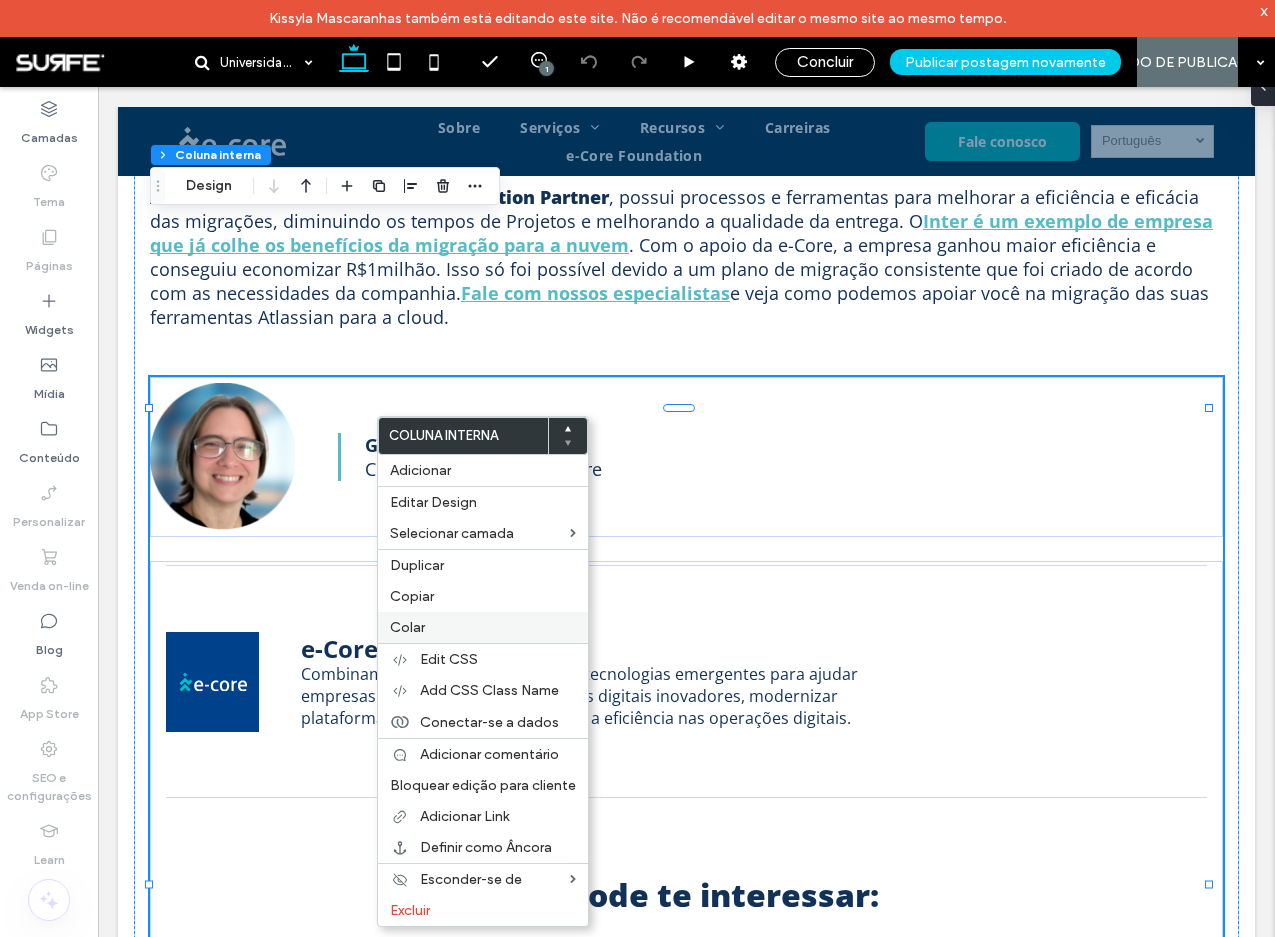 click on "Colar" at bounding box center [483, 627] 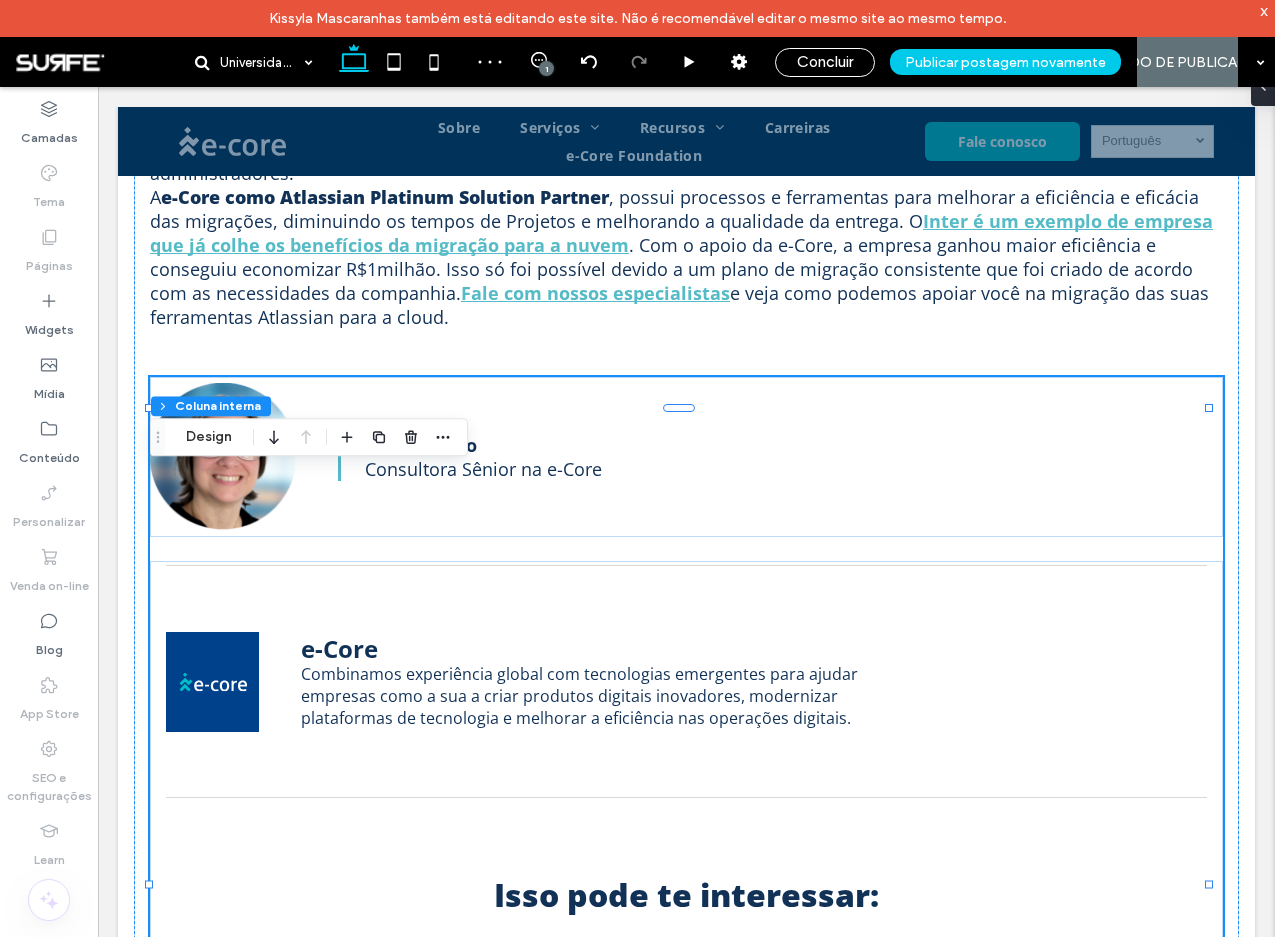 click at bounding box center (395, 437) 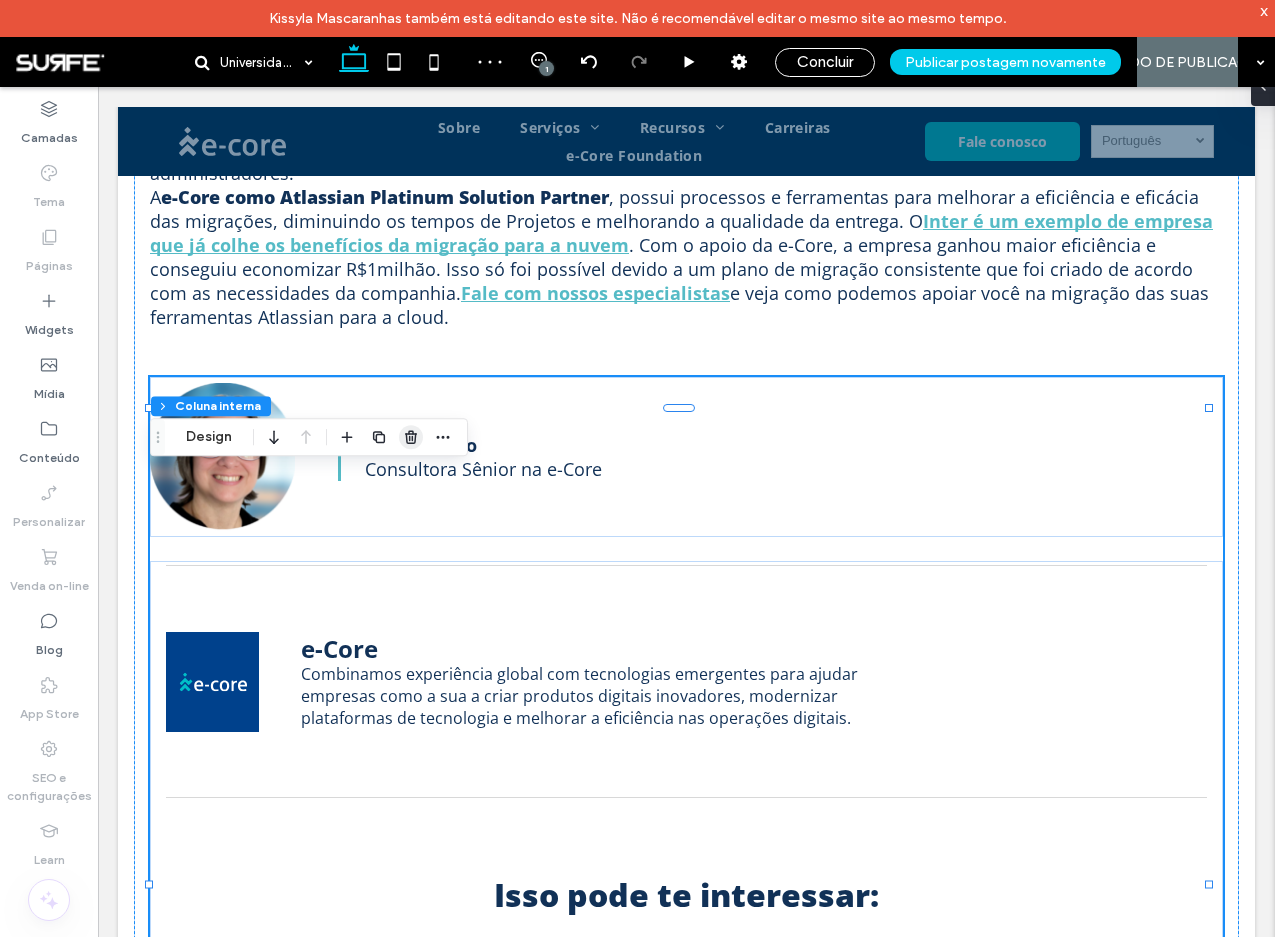 click 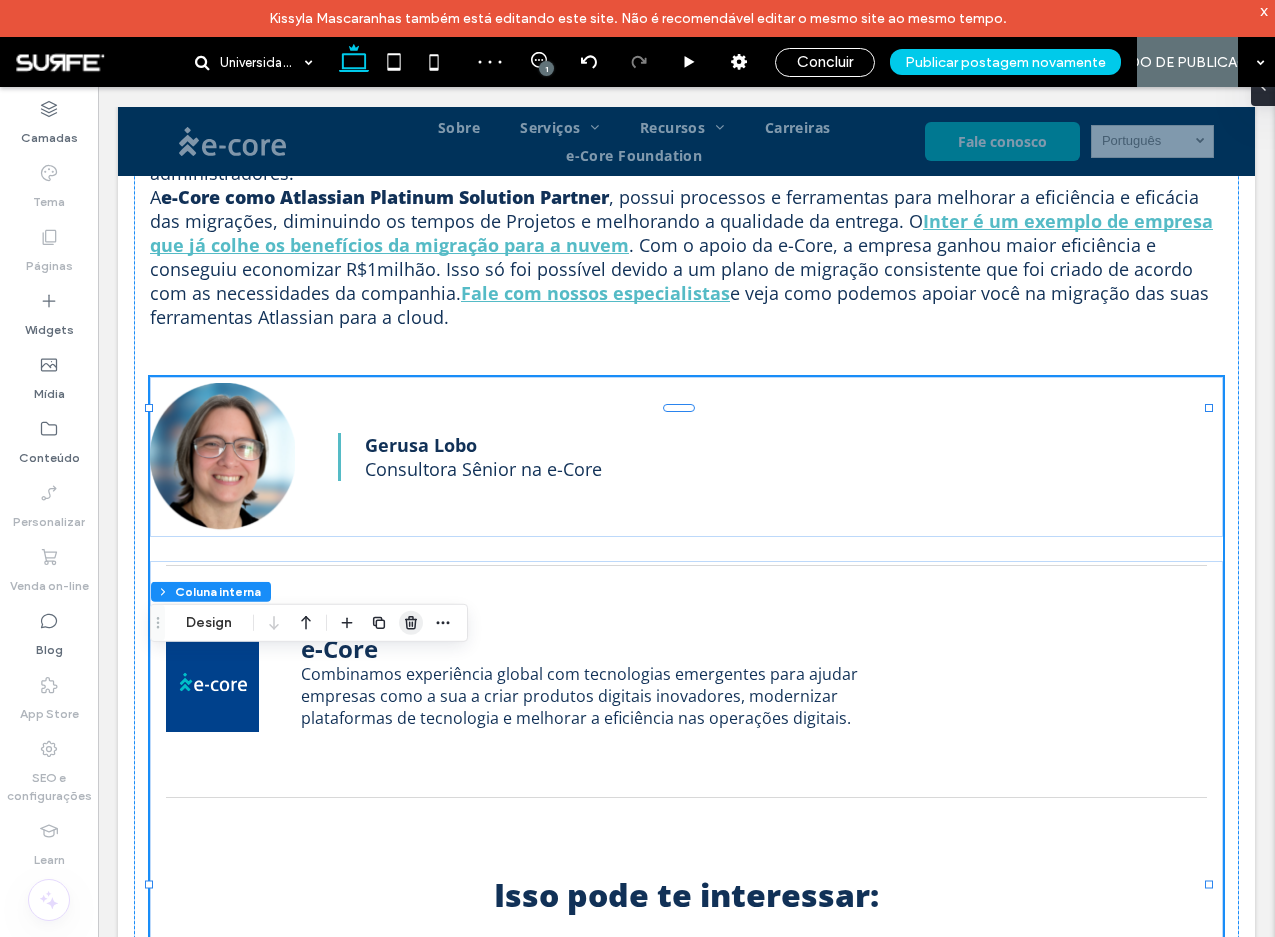 click 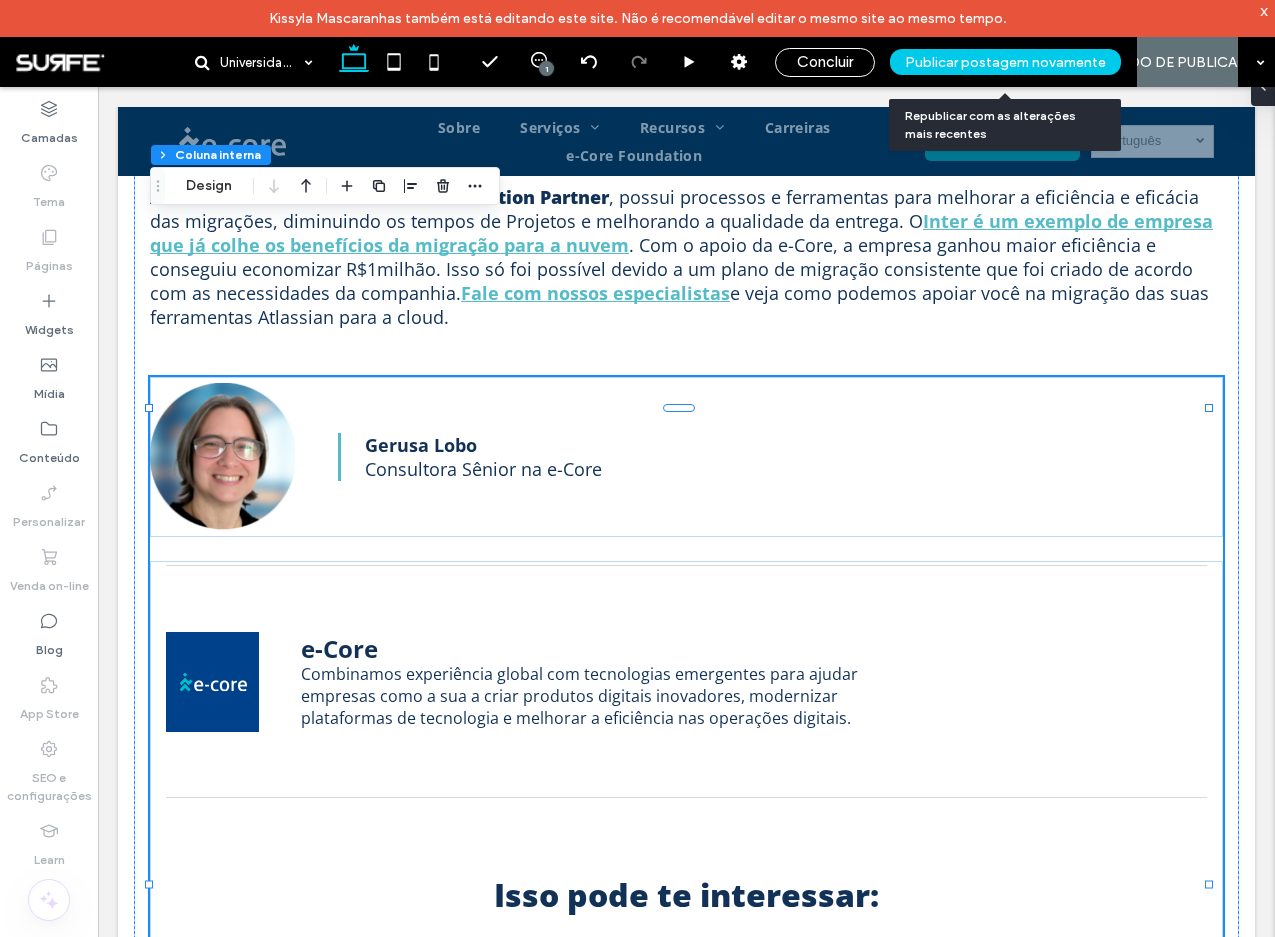 click on "Publicar postagem novamente" at bounding box center [1005, 62] 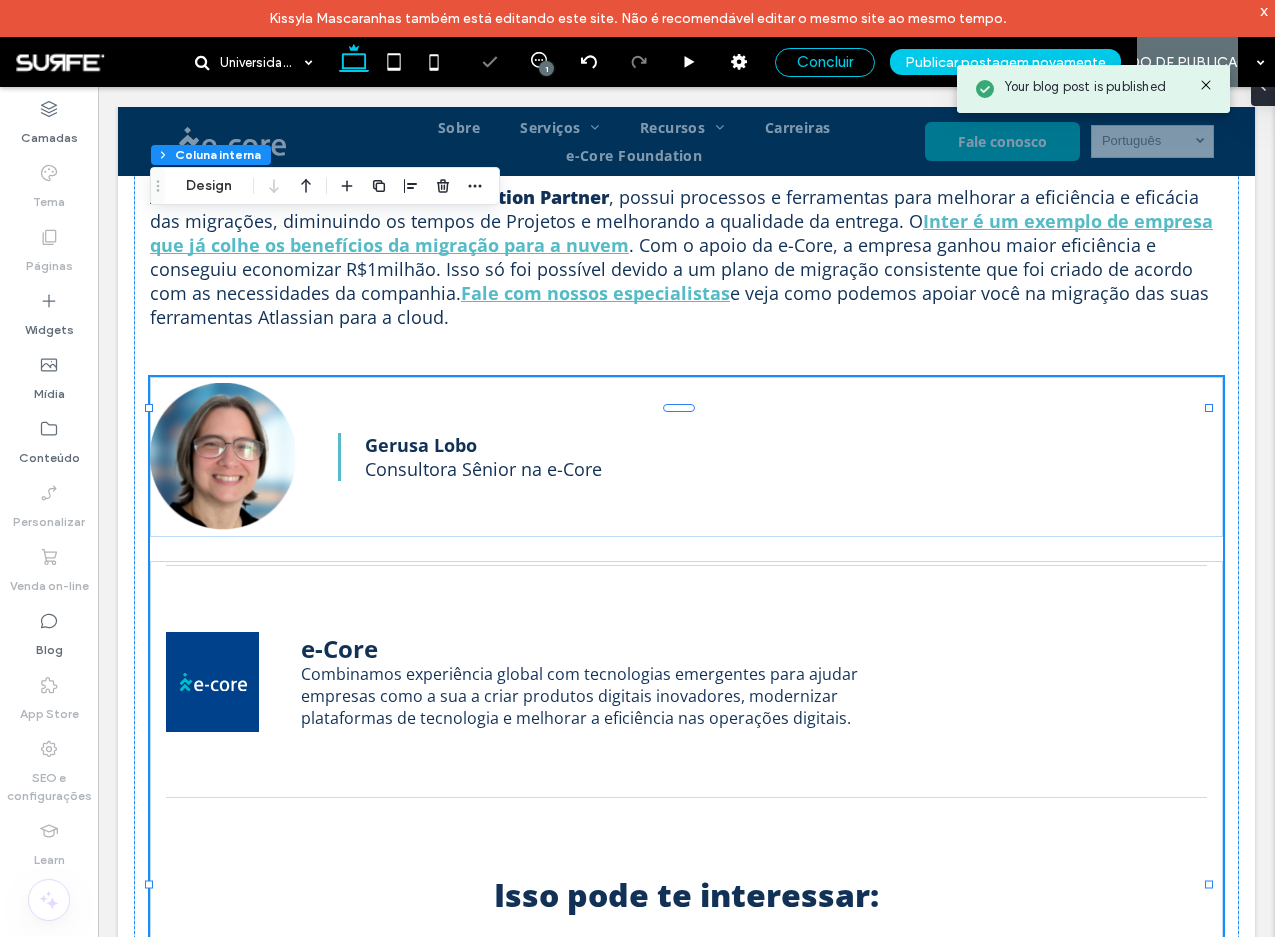 click on "Concluir" at bounding box center (825, 62) 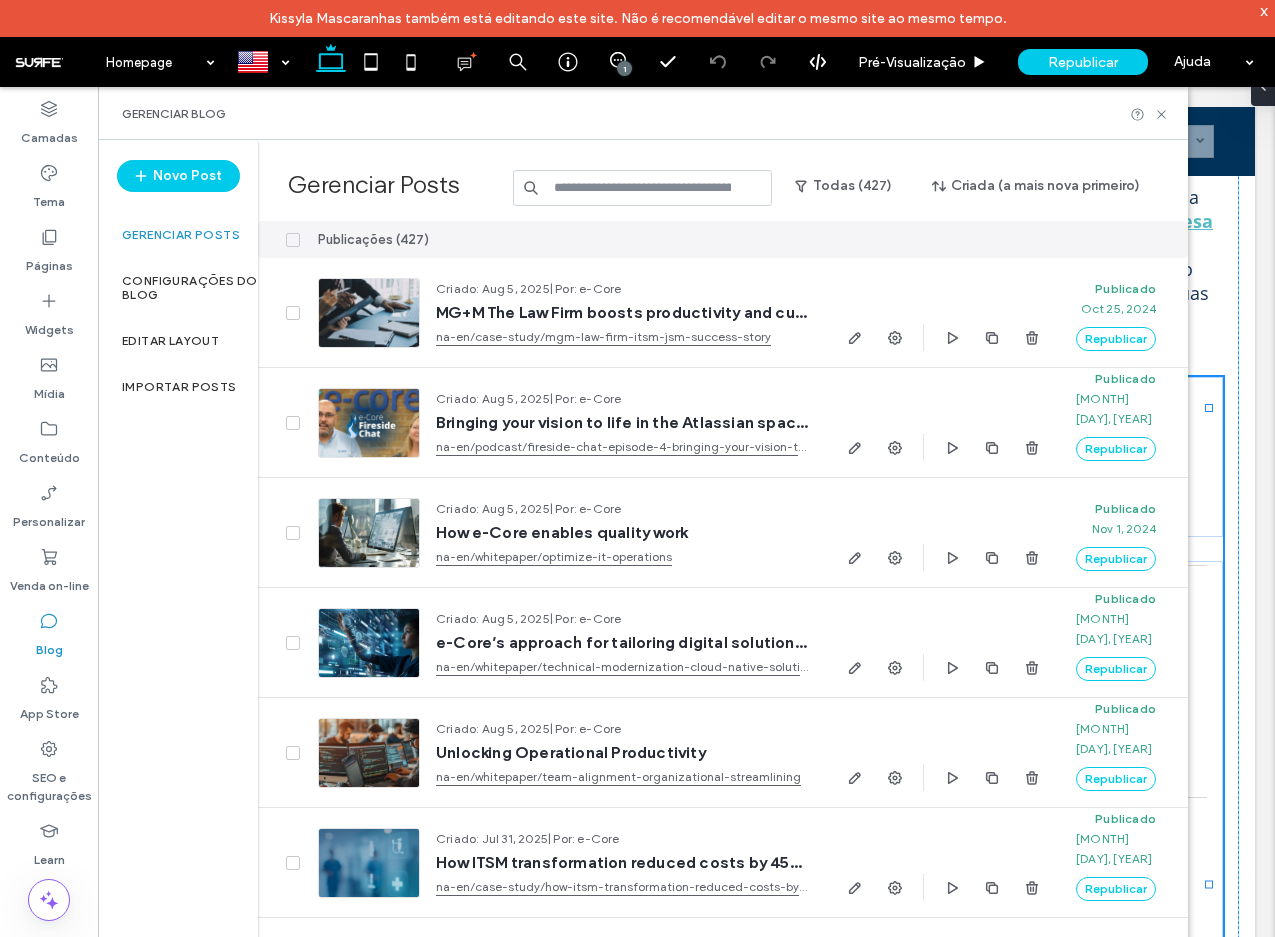 click at bounding box center [643, 188] 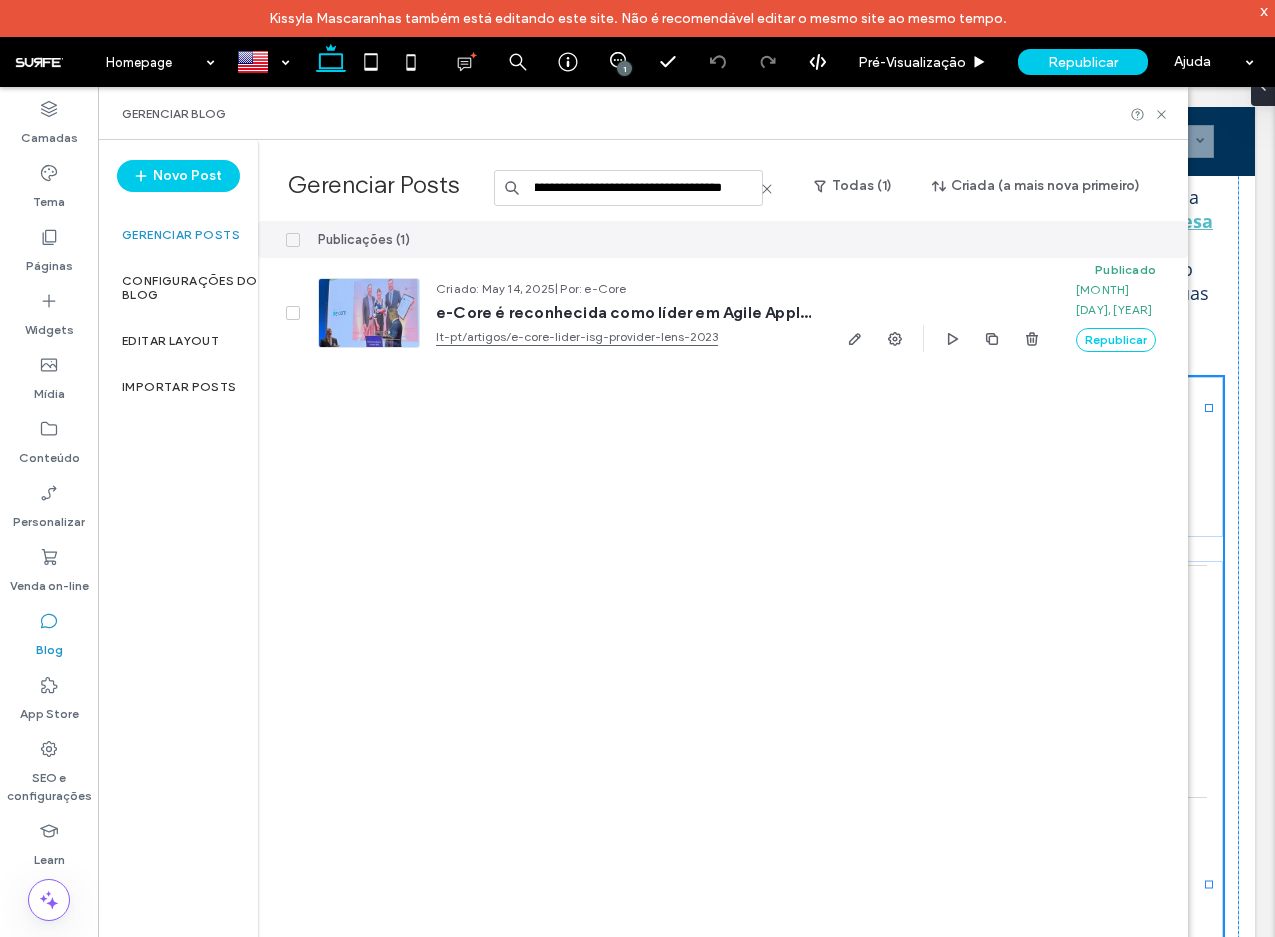 scroll, scrollTop: 0, scrollLeft: 645, axis: horizontal 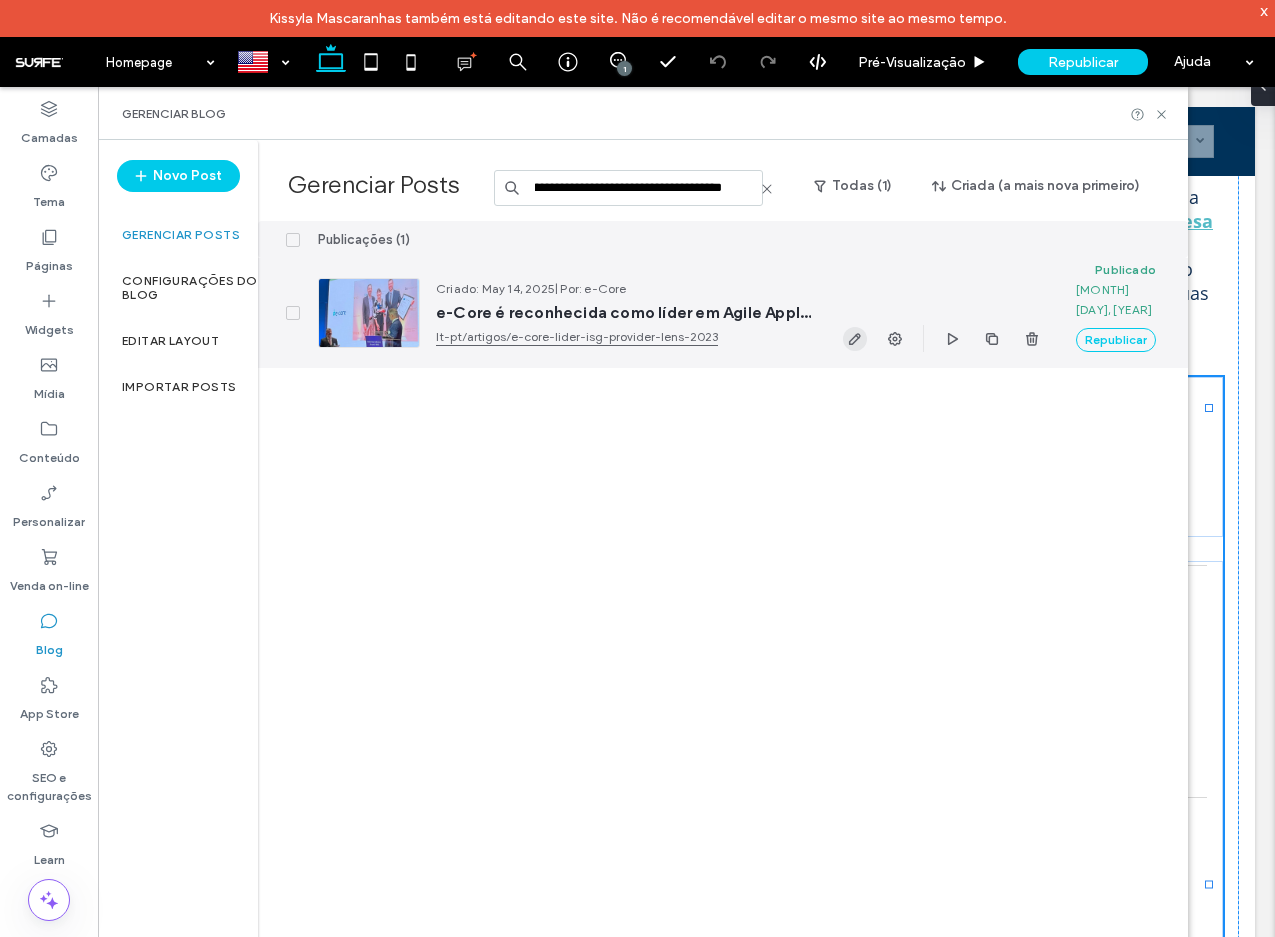 type on "**********" 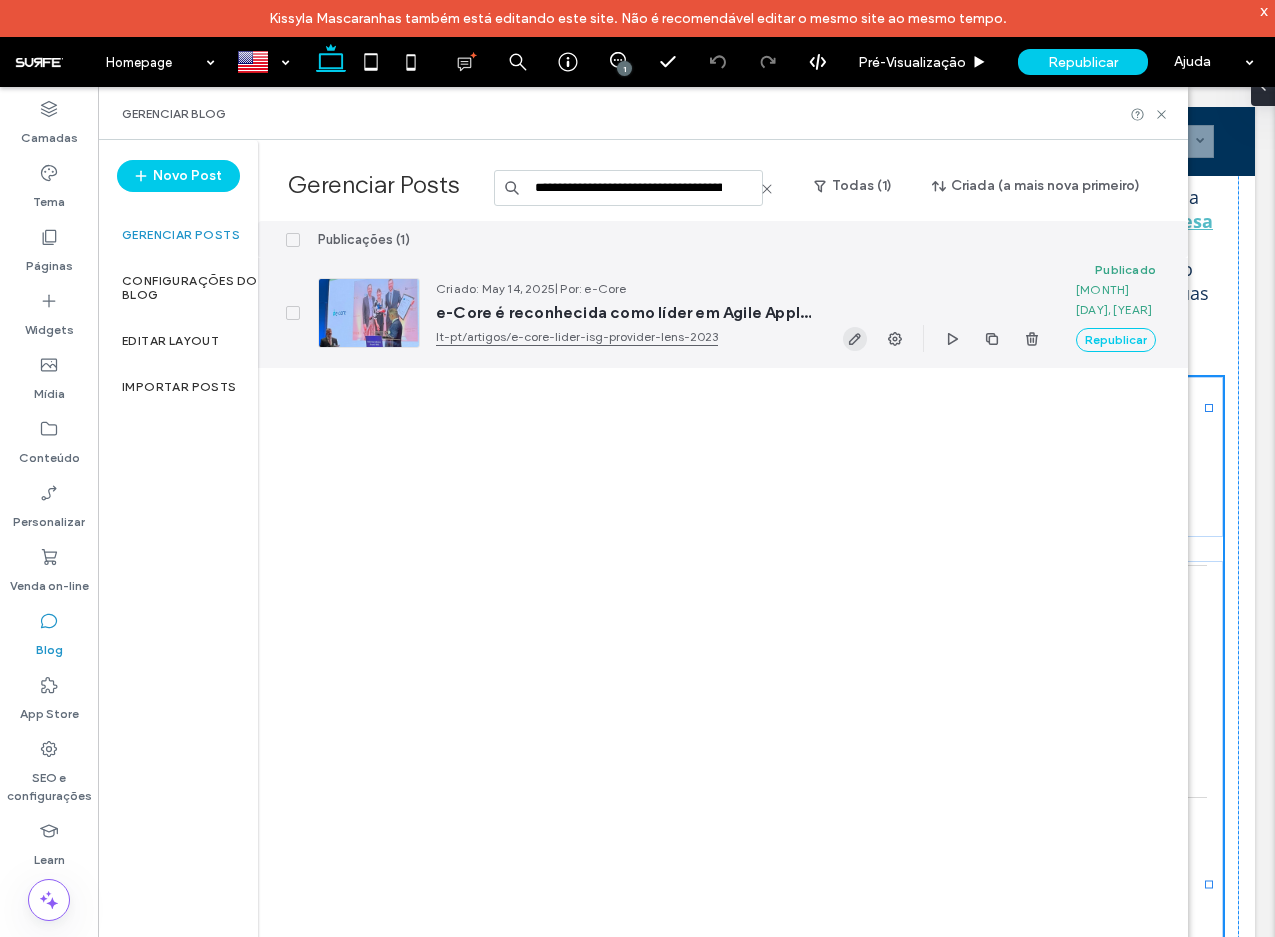 click 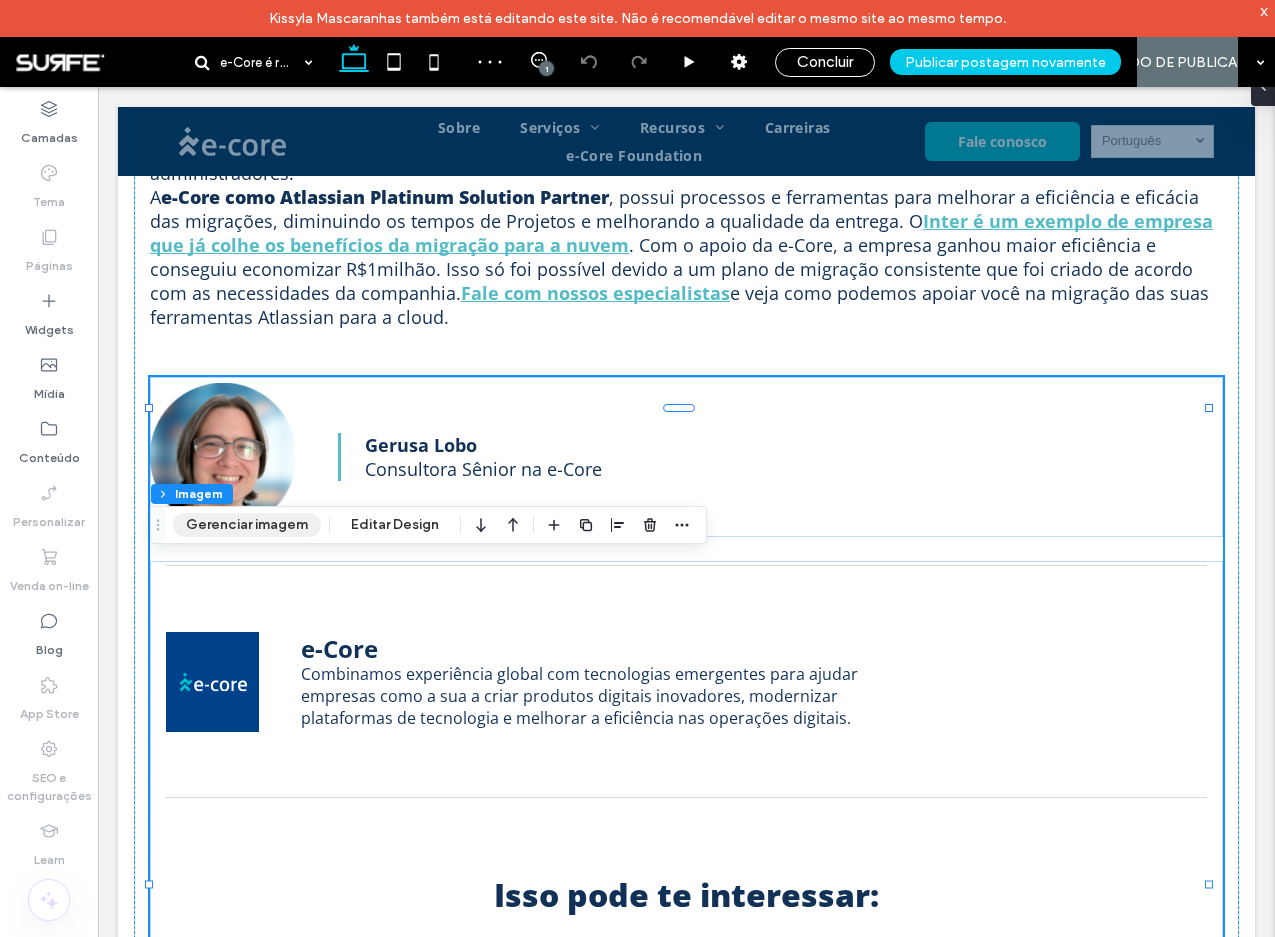 click on "Gerenciar imagem" at bounding box center (247, 525) 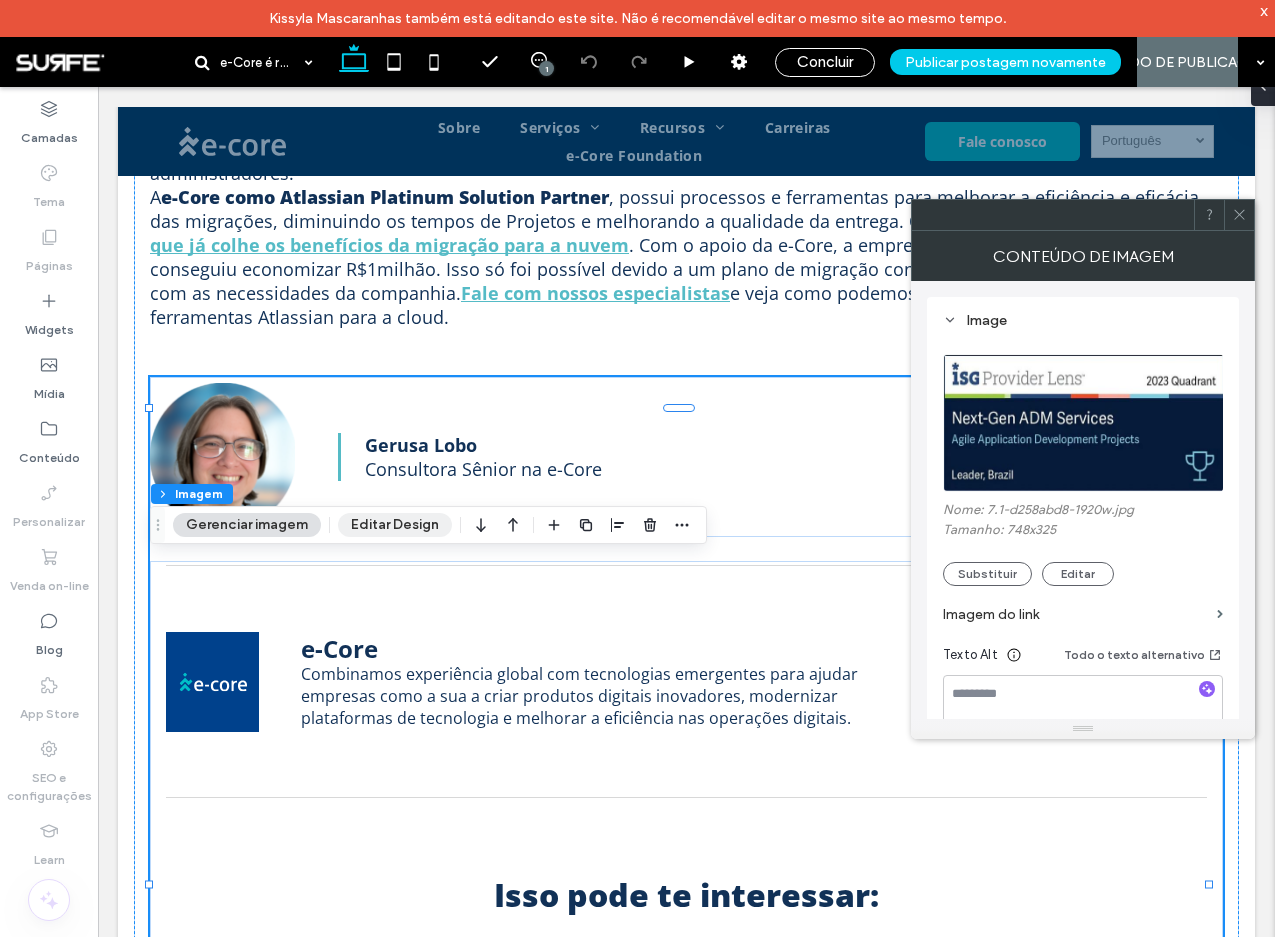 click on "Editar Design" at bounding box center (395, 525) 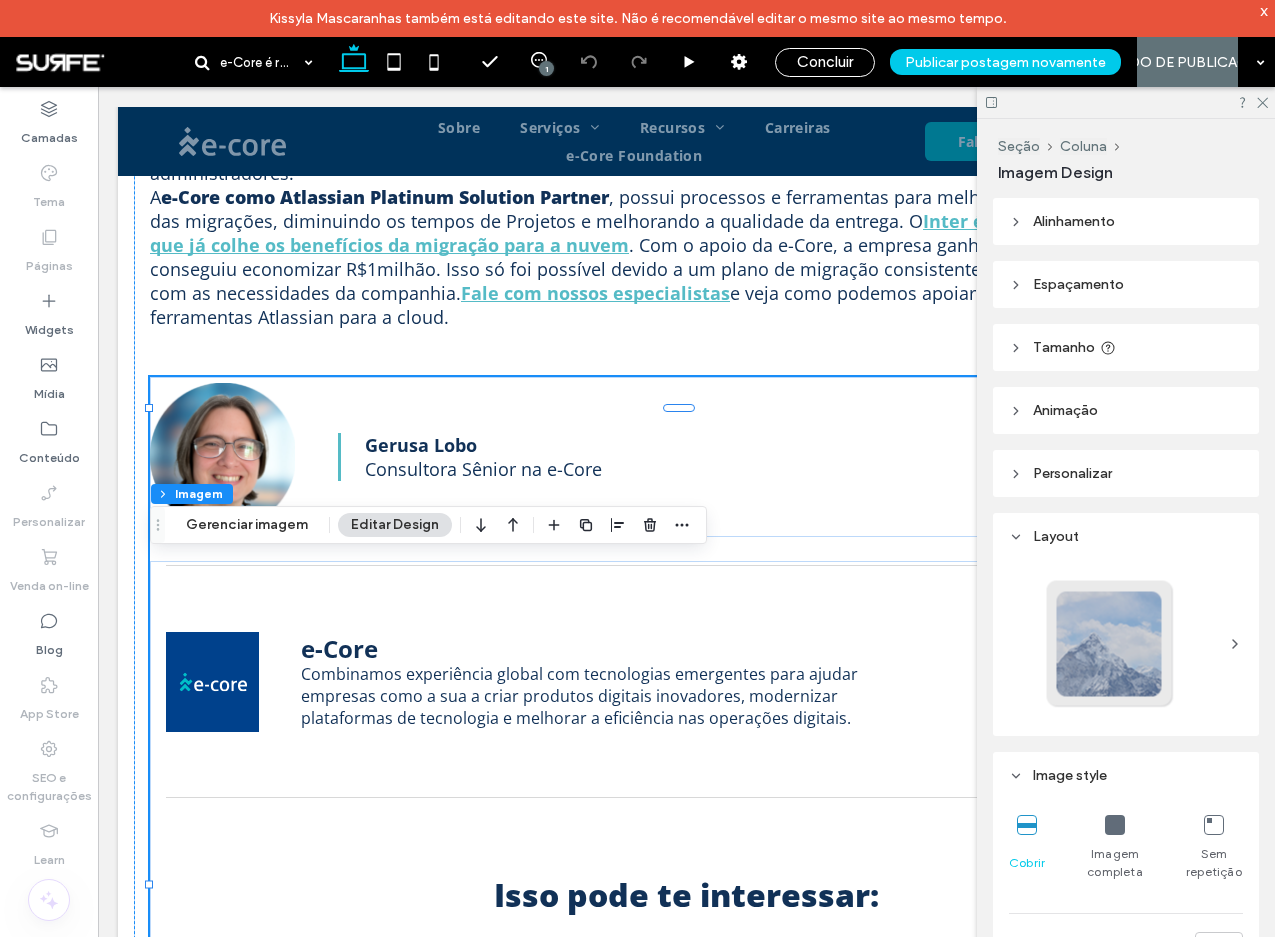 click at bounding box center [1115, 825] 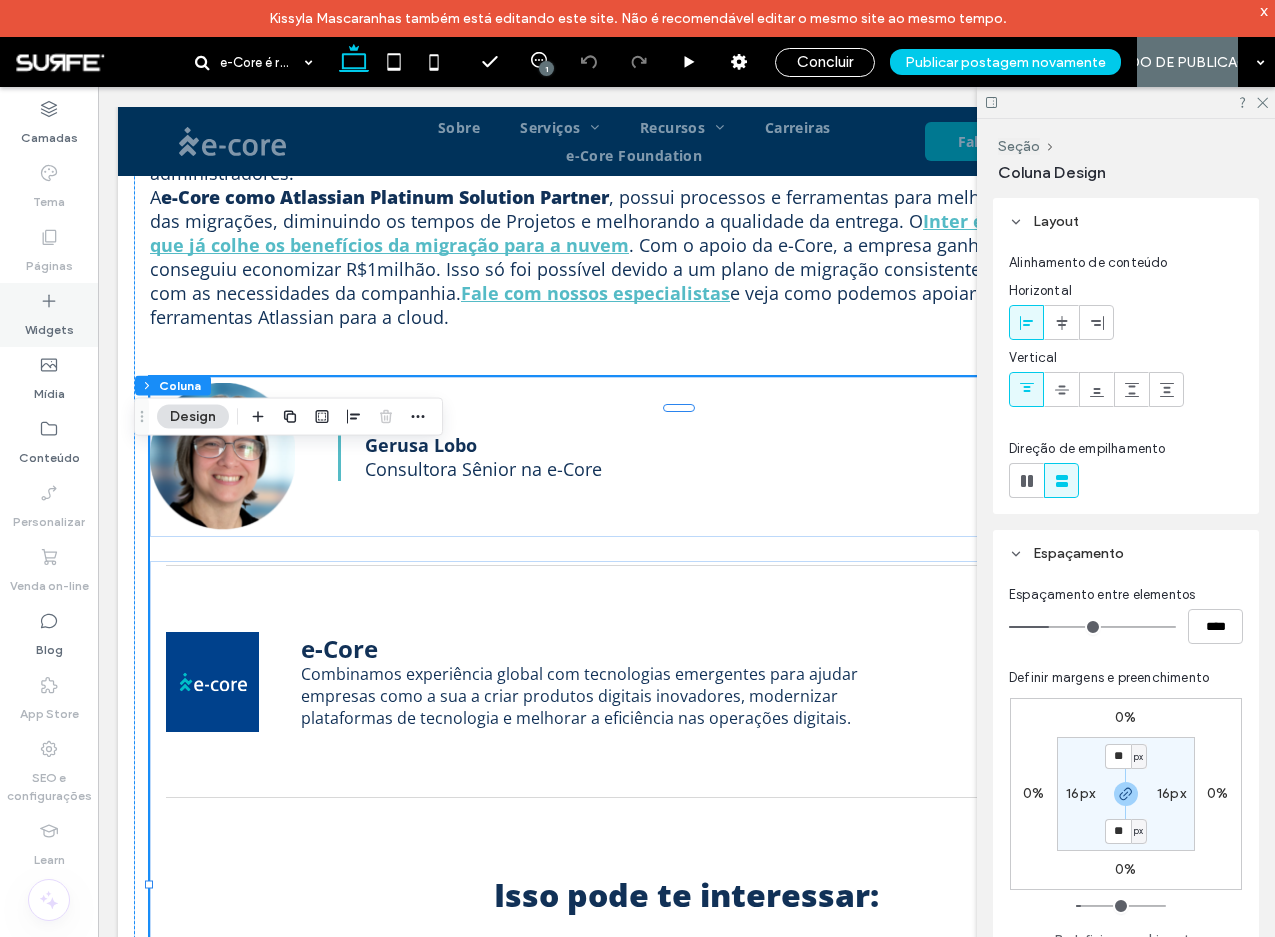 click 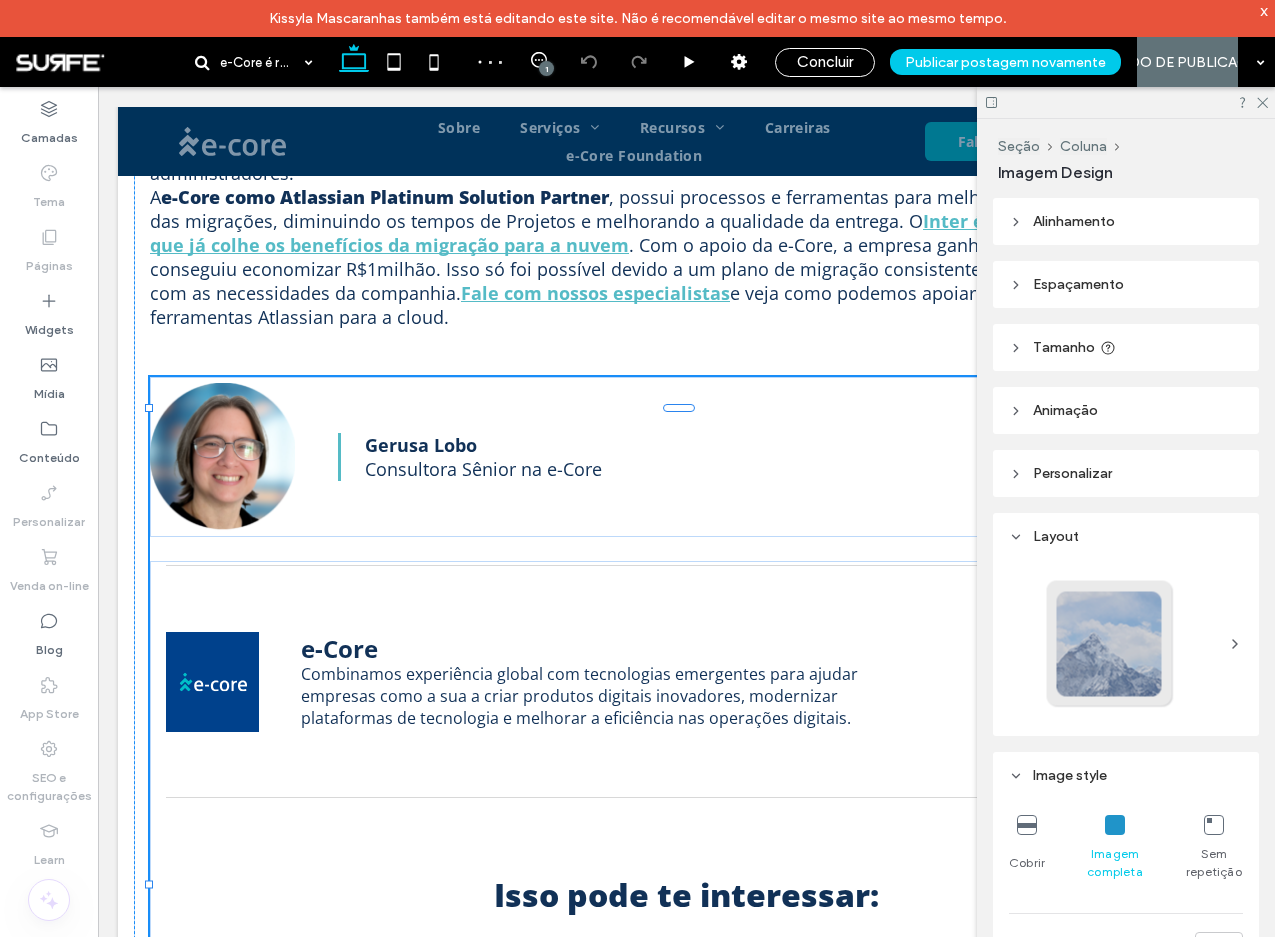 type on "**" 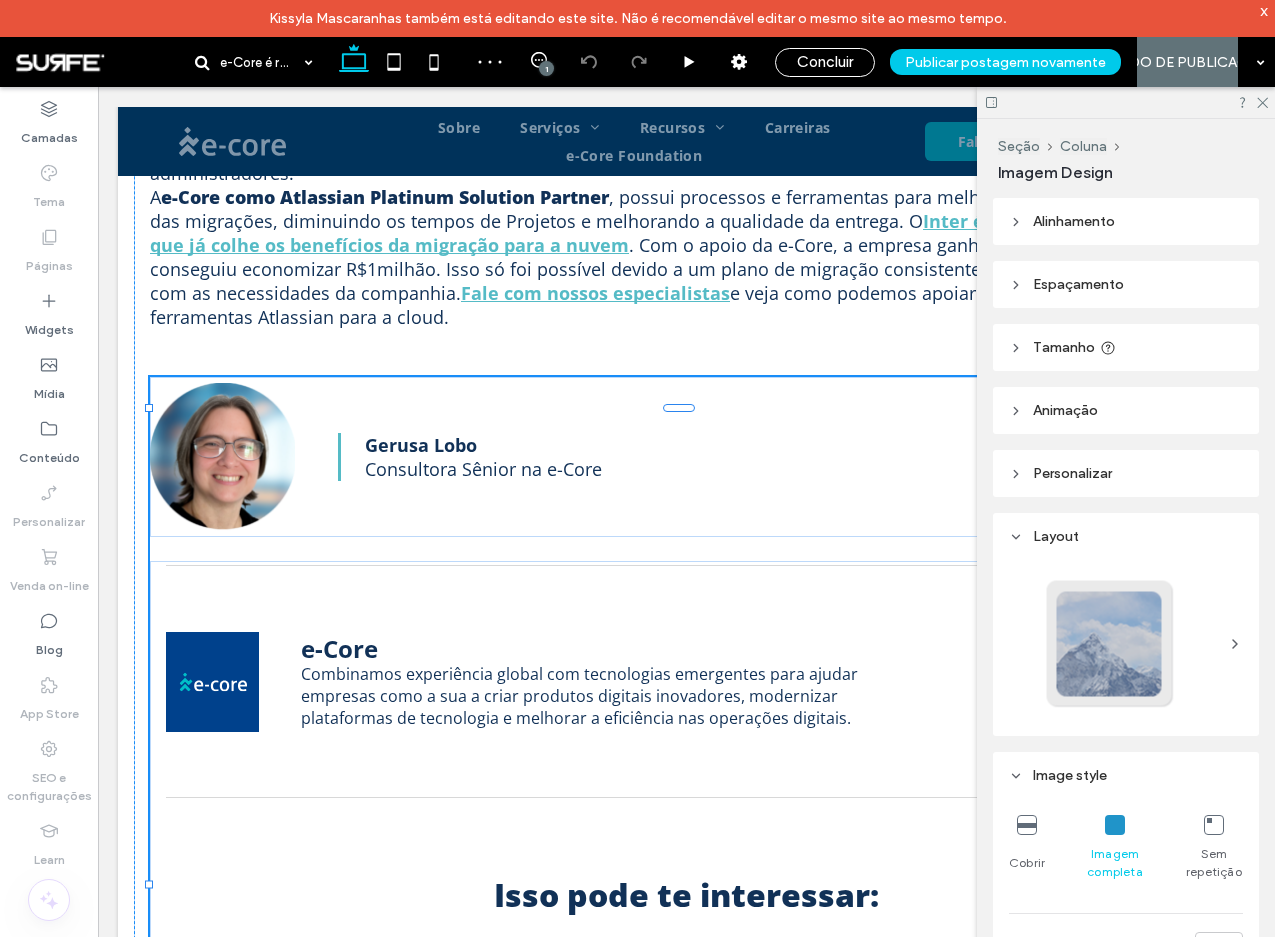 type on "****" 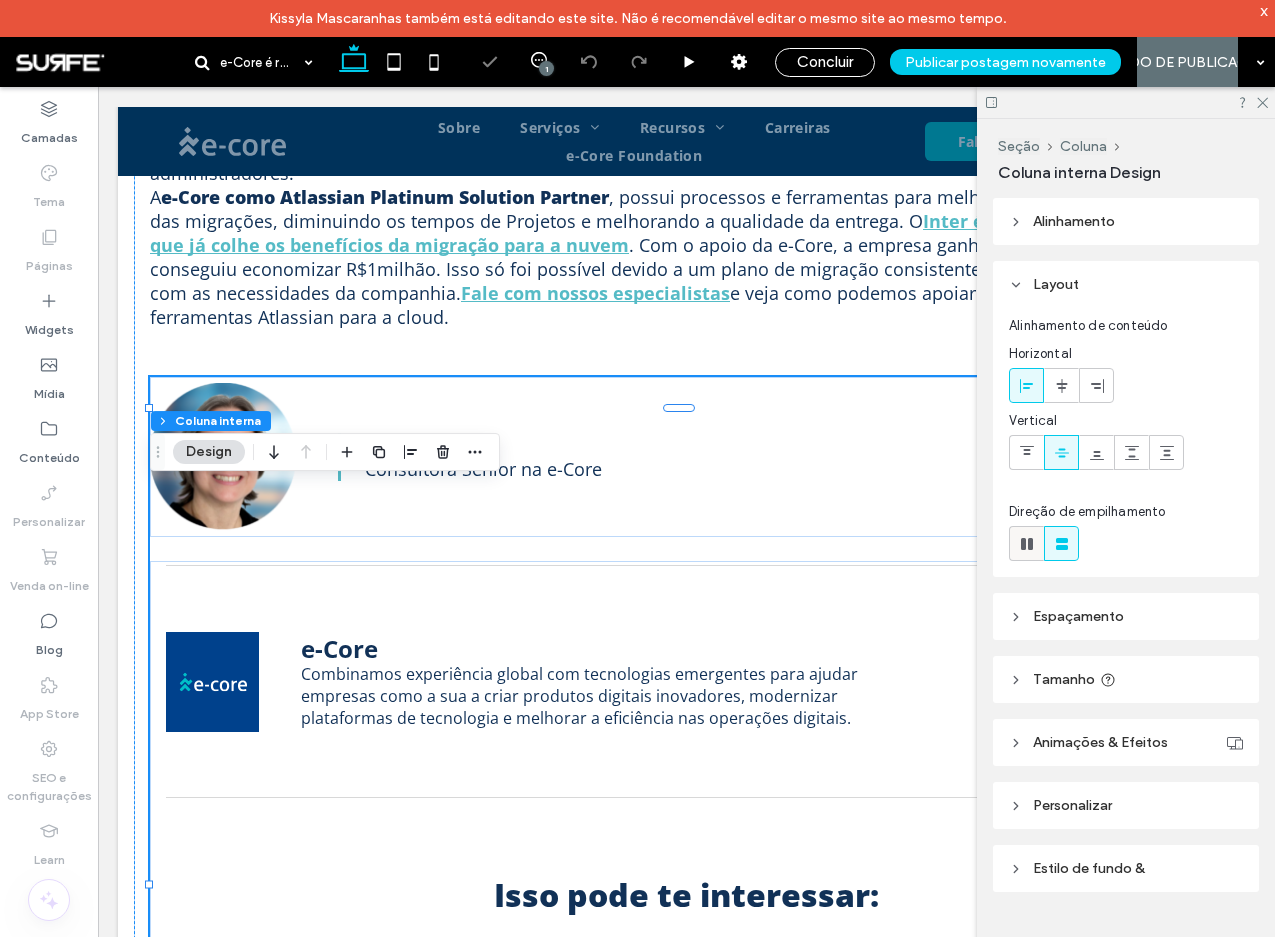 click 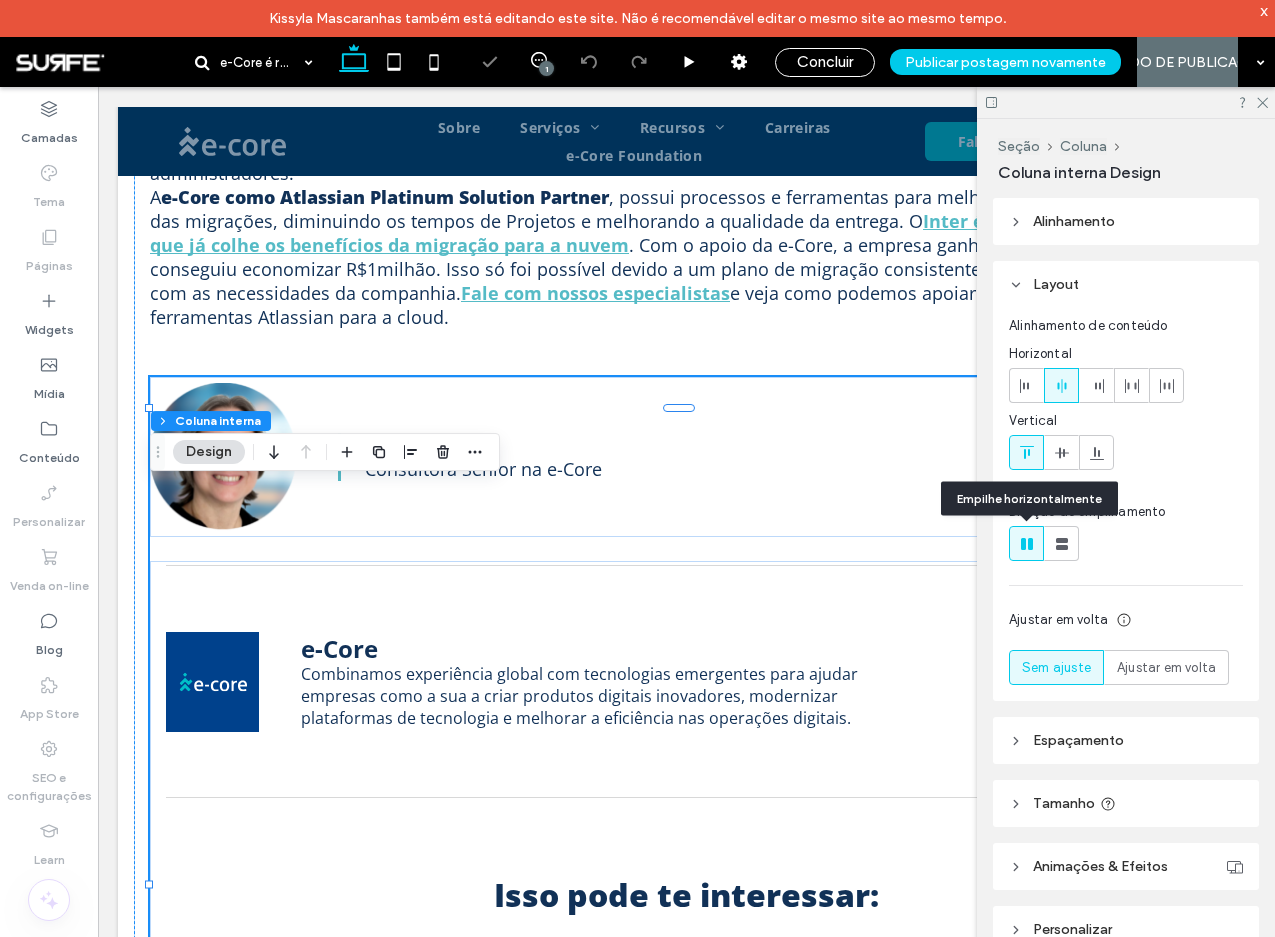 type on "*" 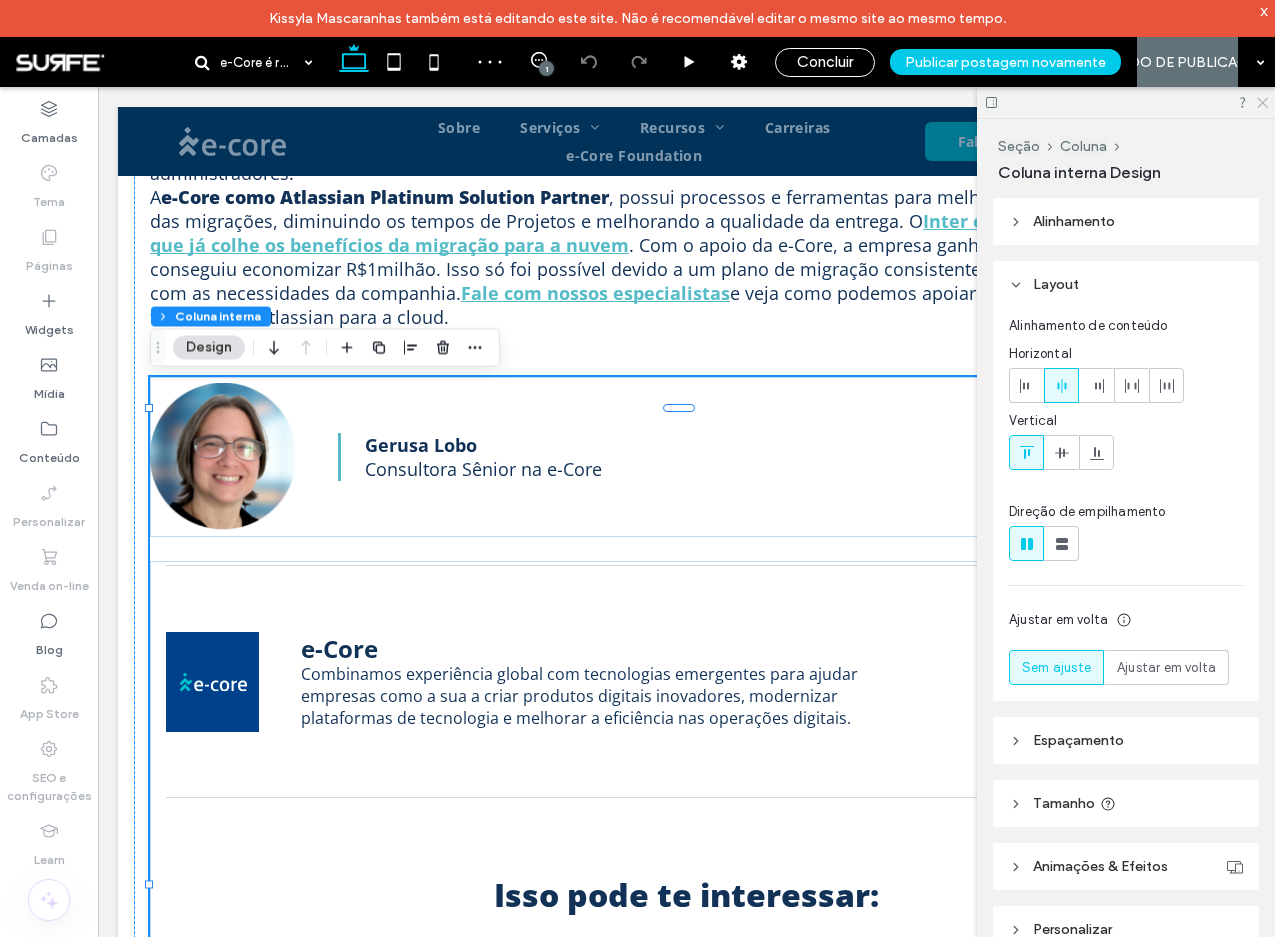 click 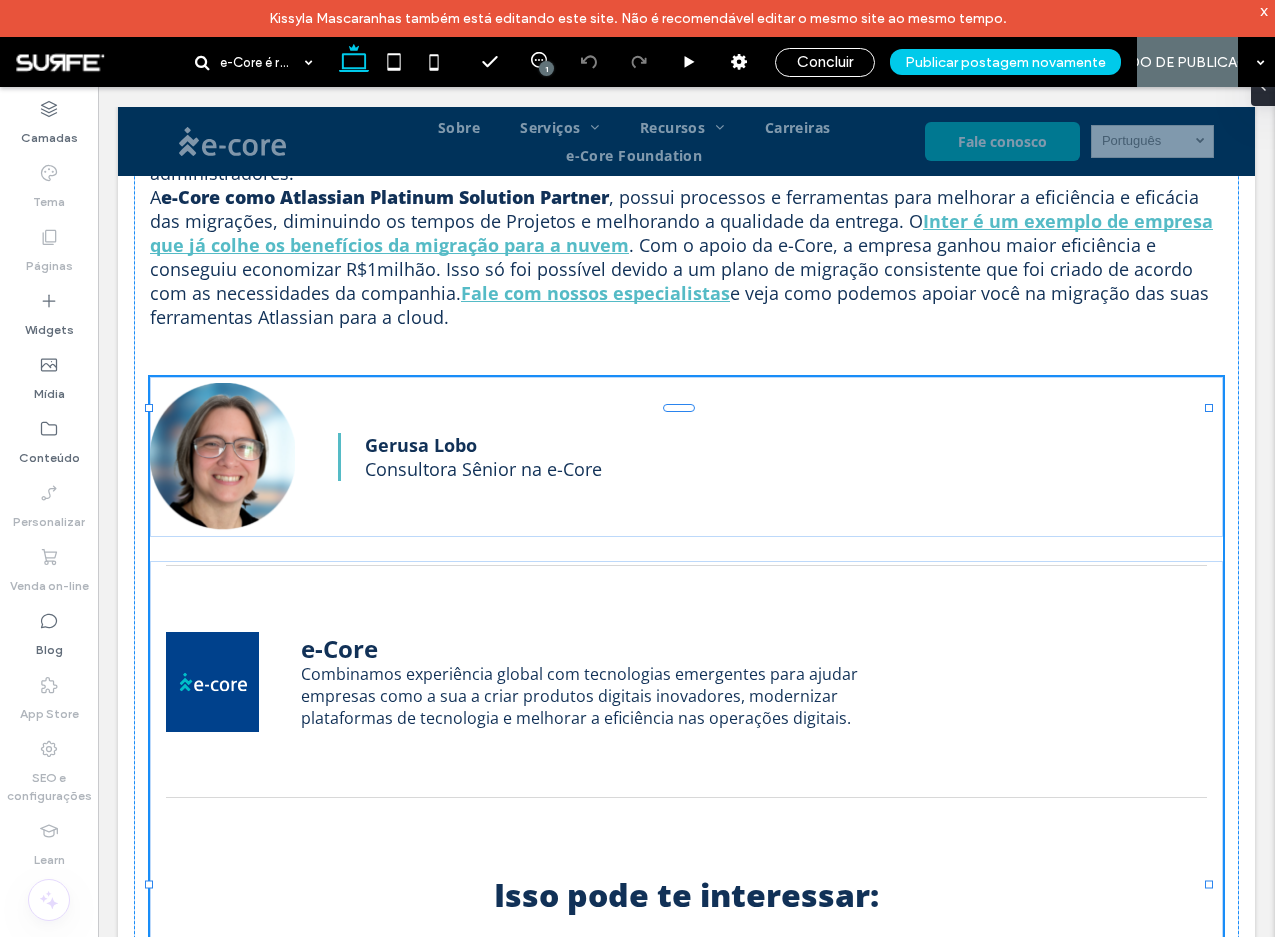 type on "***" 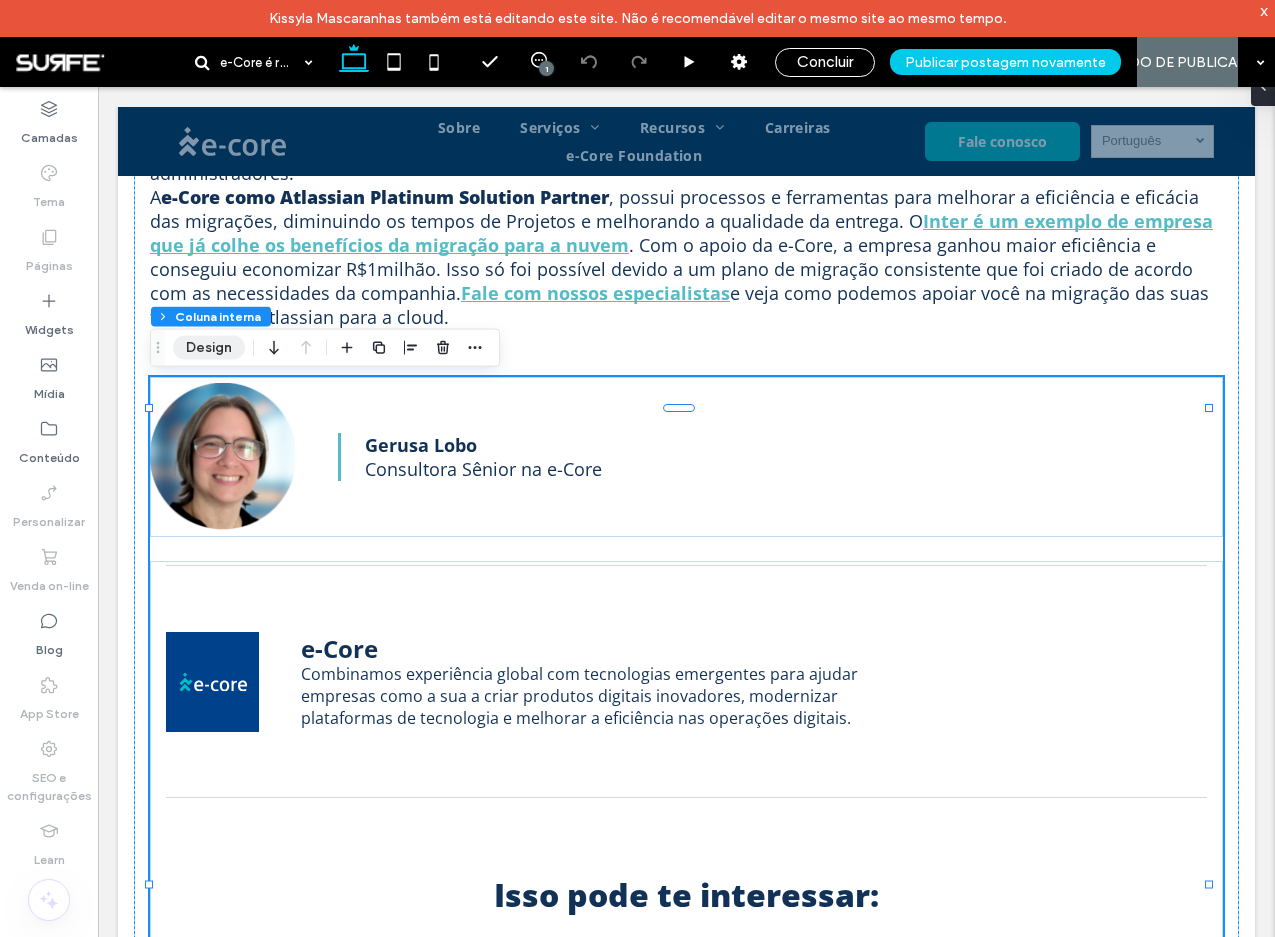 click on "Design" at bounding box center [209, 348] 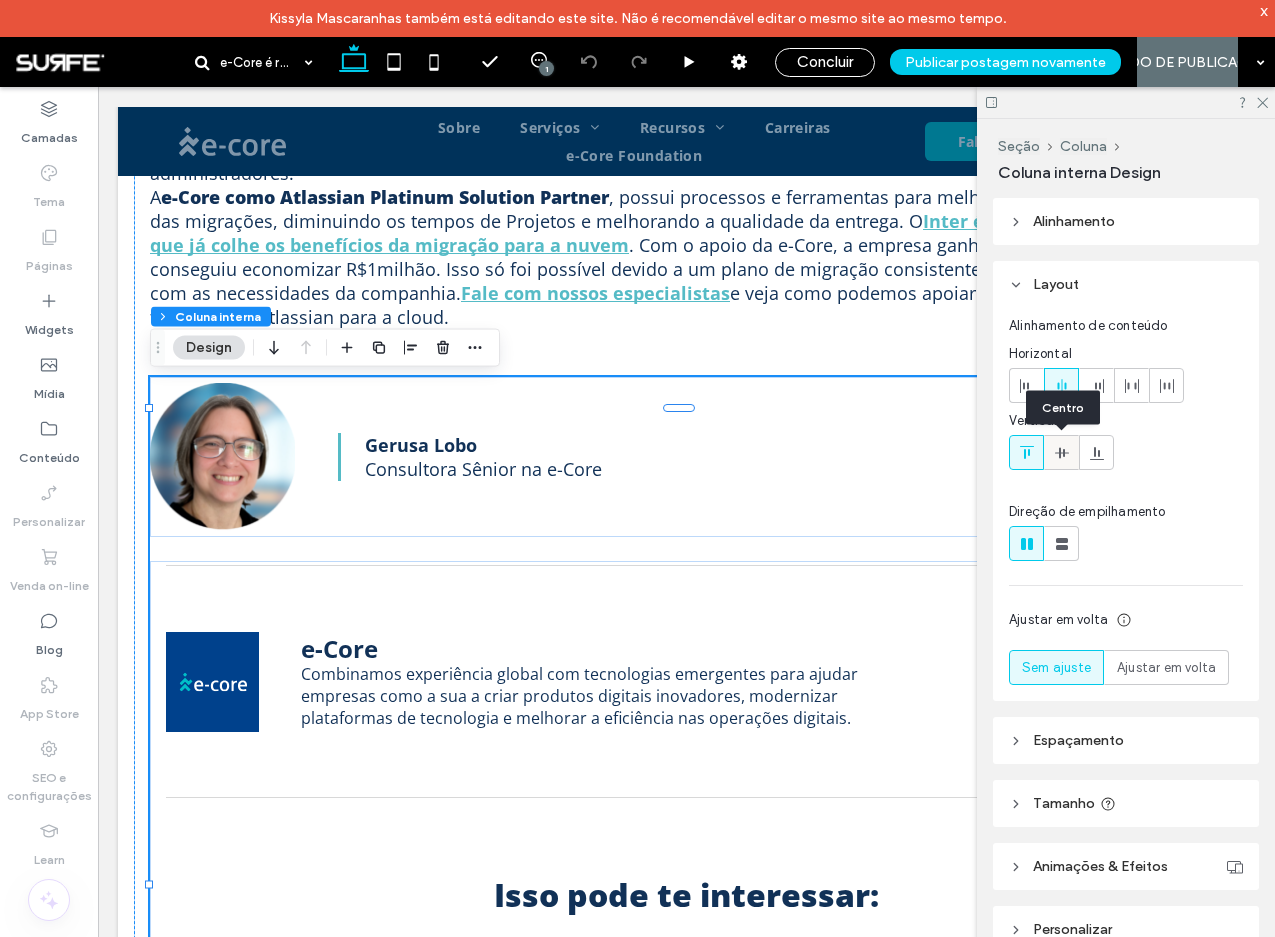 click 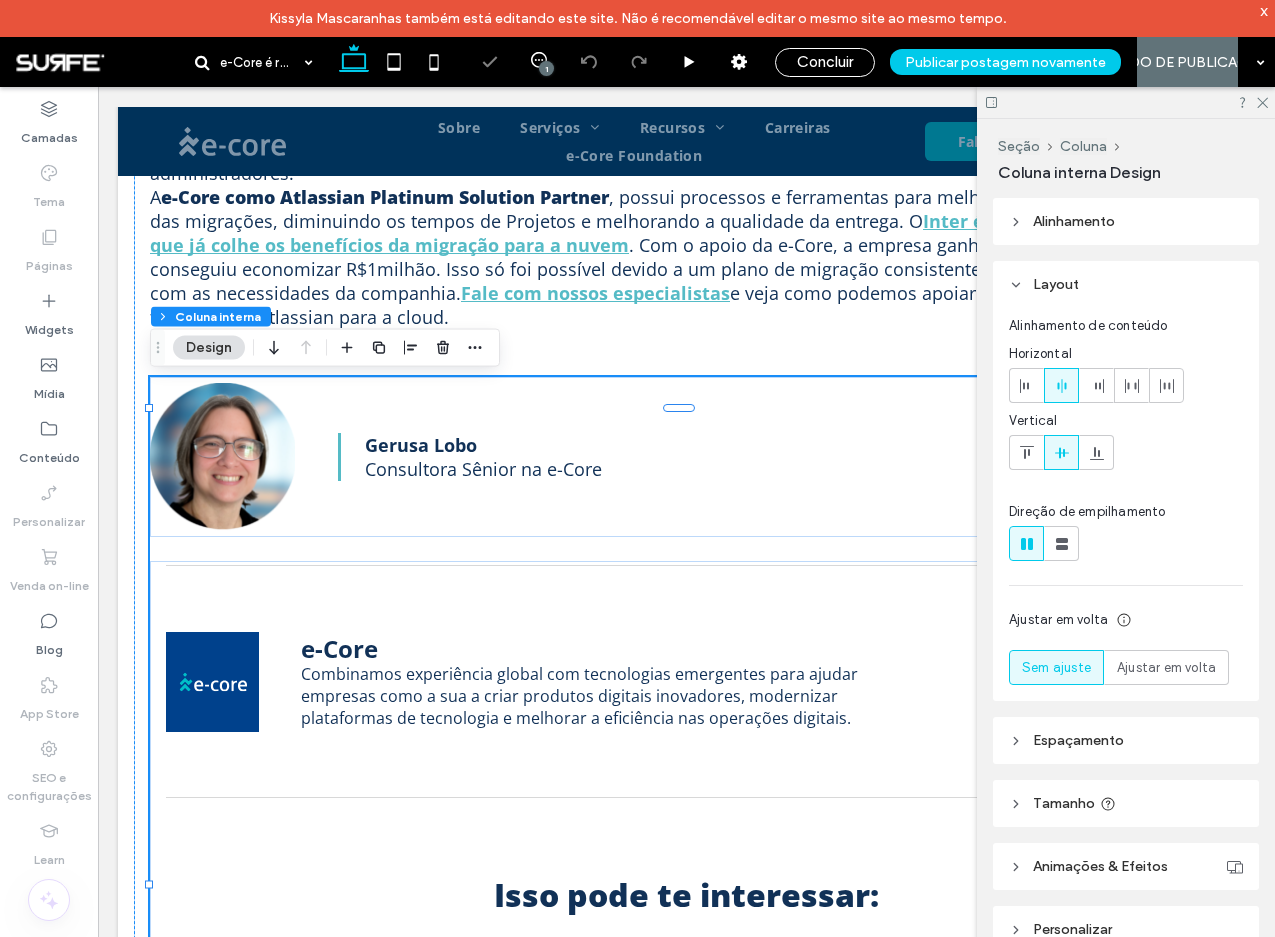 click on "Espaçamento" at bounding box center (1126, 740) 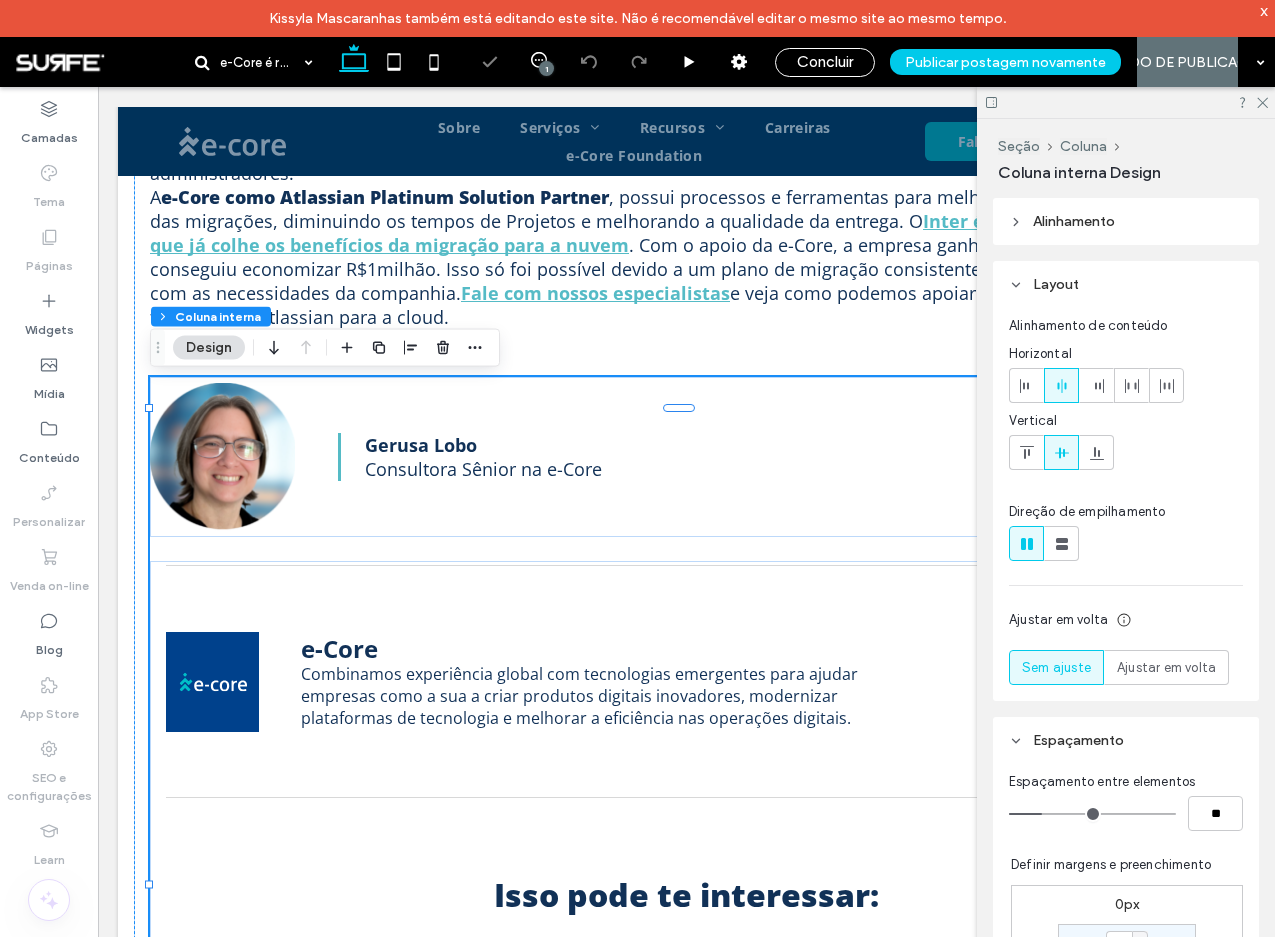 scroll, scrollTop: 404, scrollLeft: 0, axis: vertical 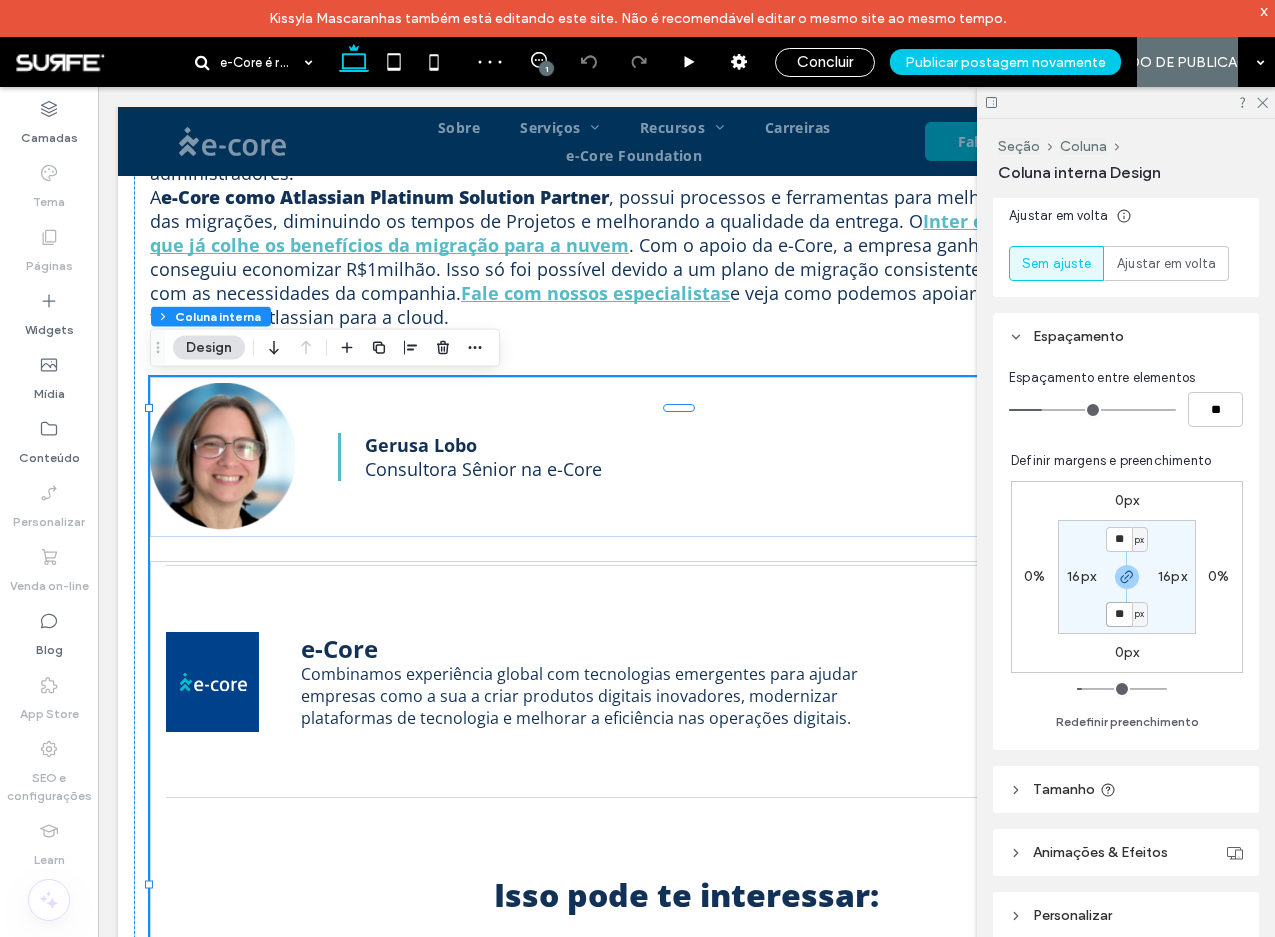 click on "**" at bounding box center (1119, 614) 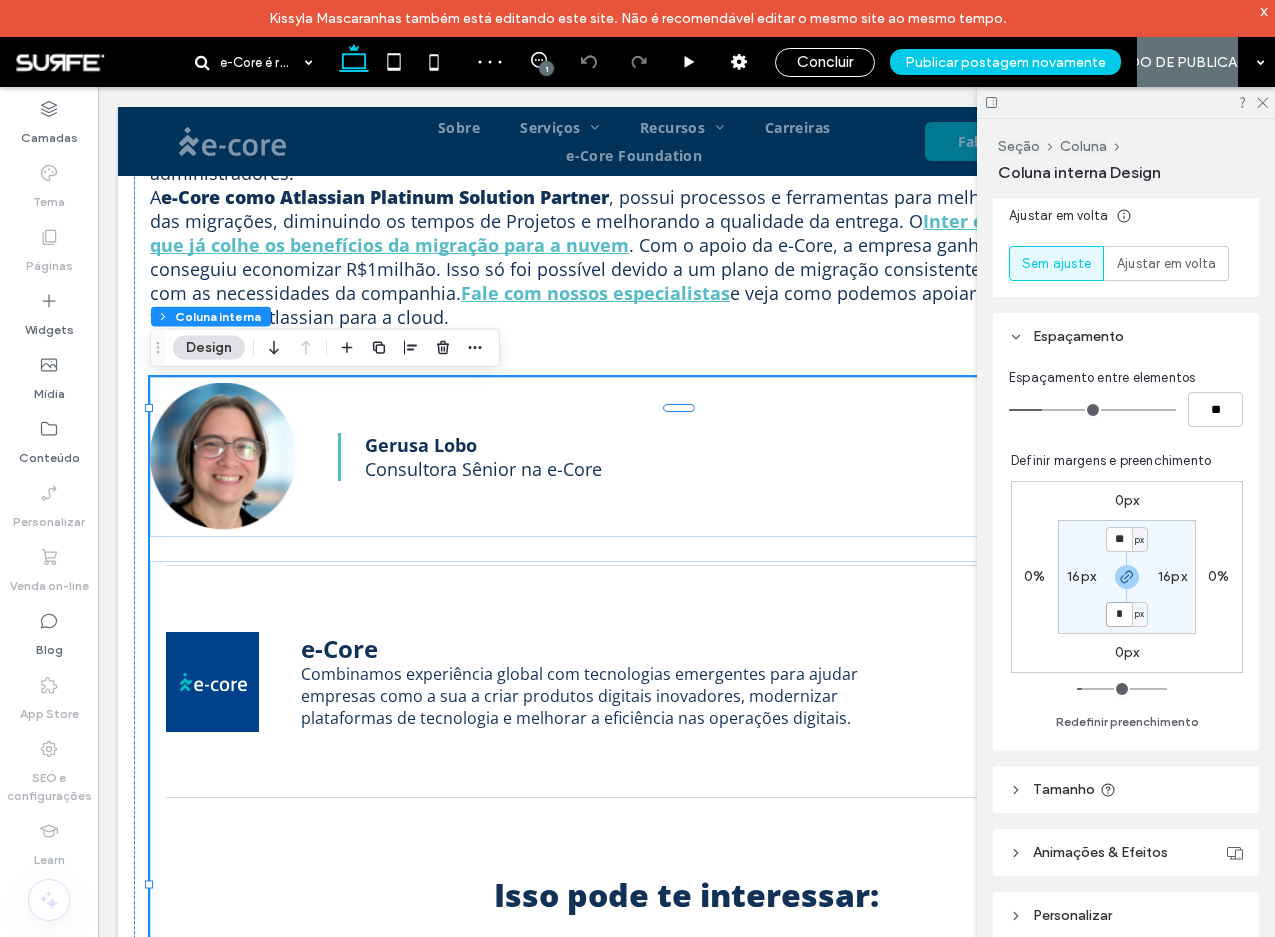 type on "*" 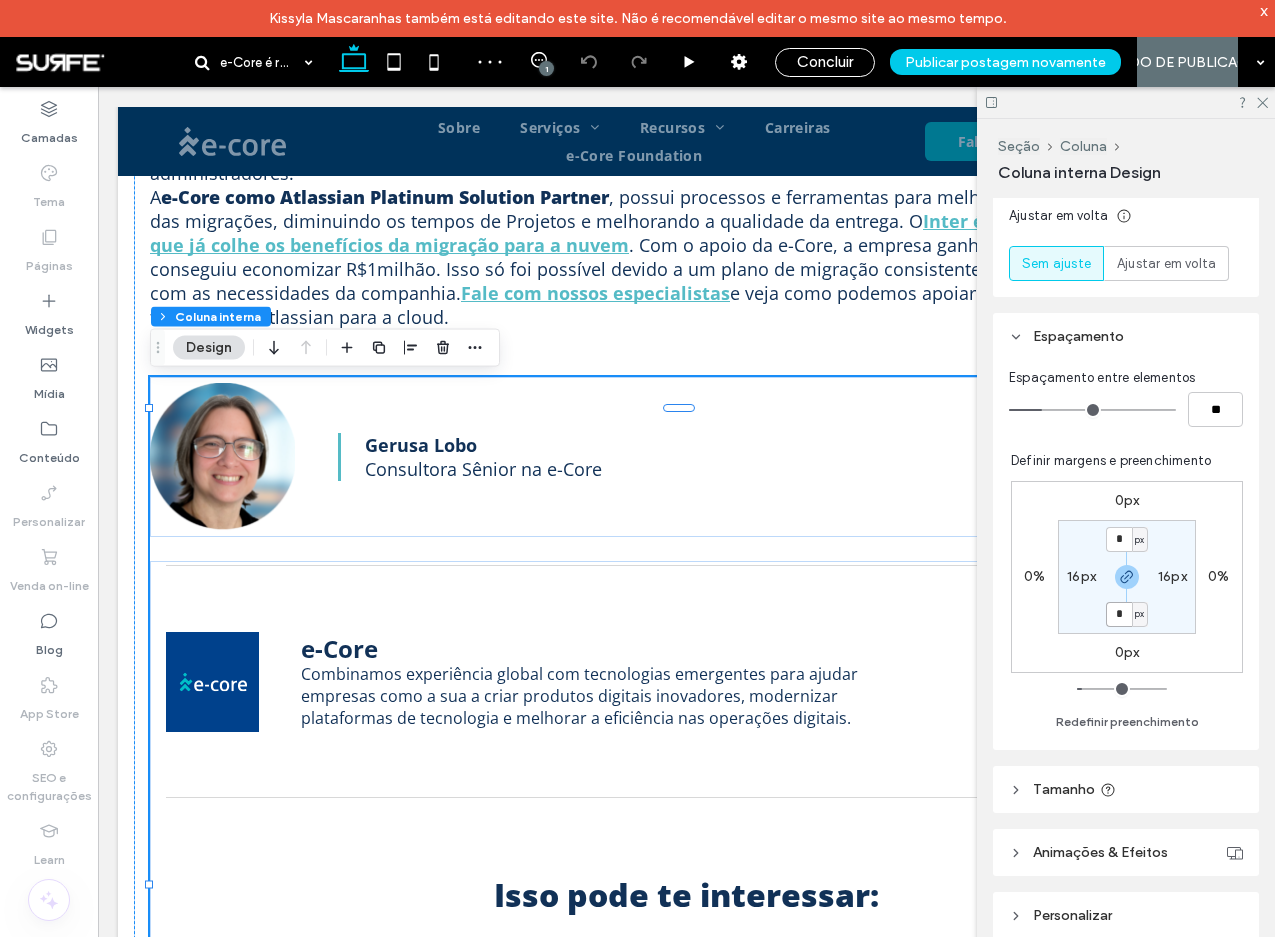type on "*" 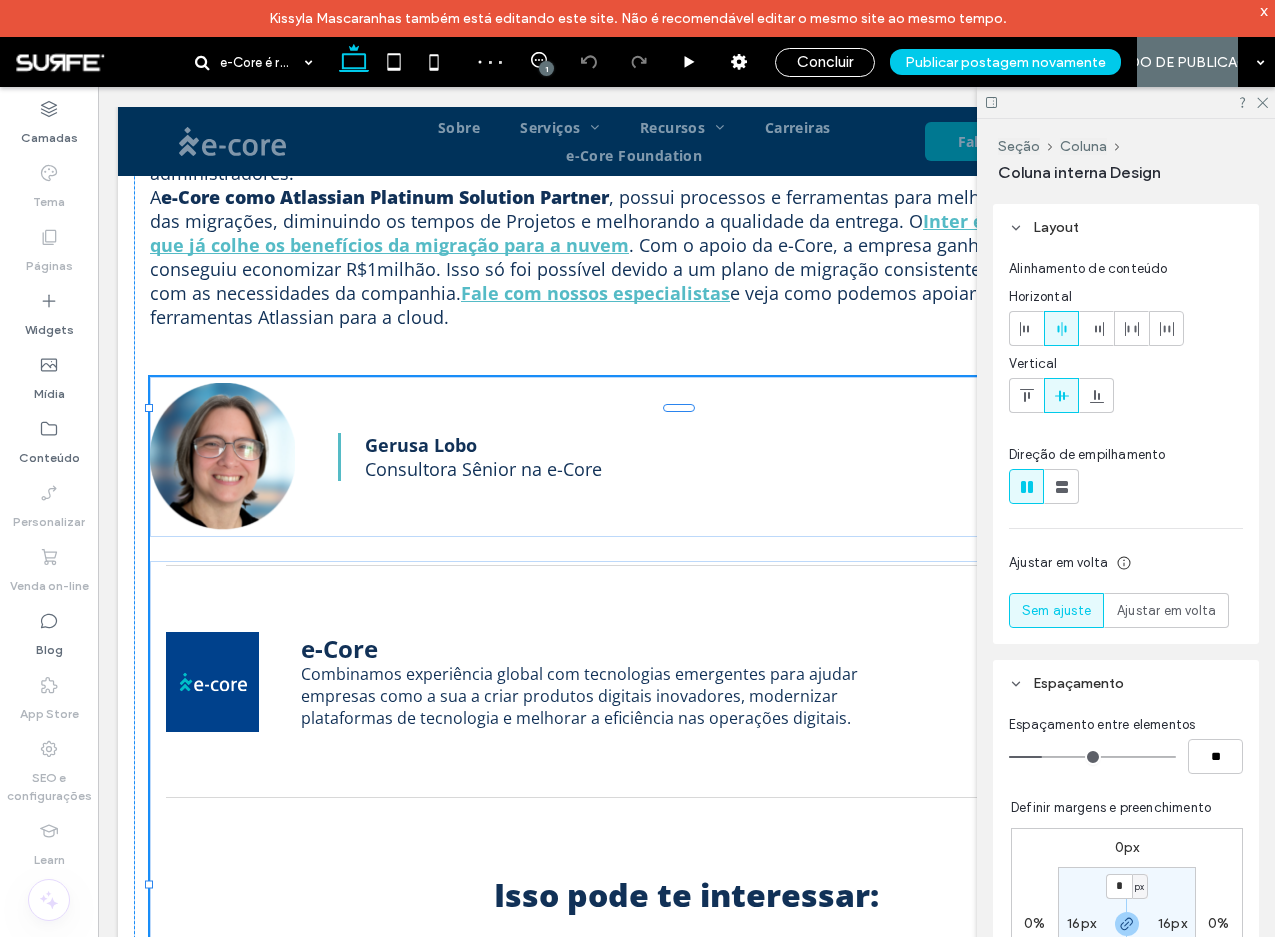 scroll, scrollTop: 0, scrollLeft: 0, axis: both 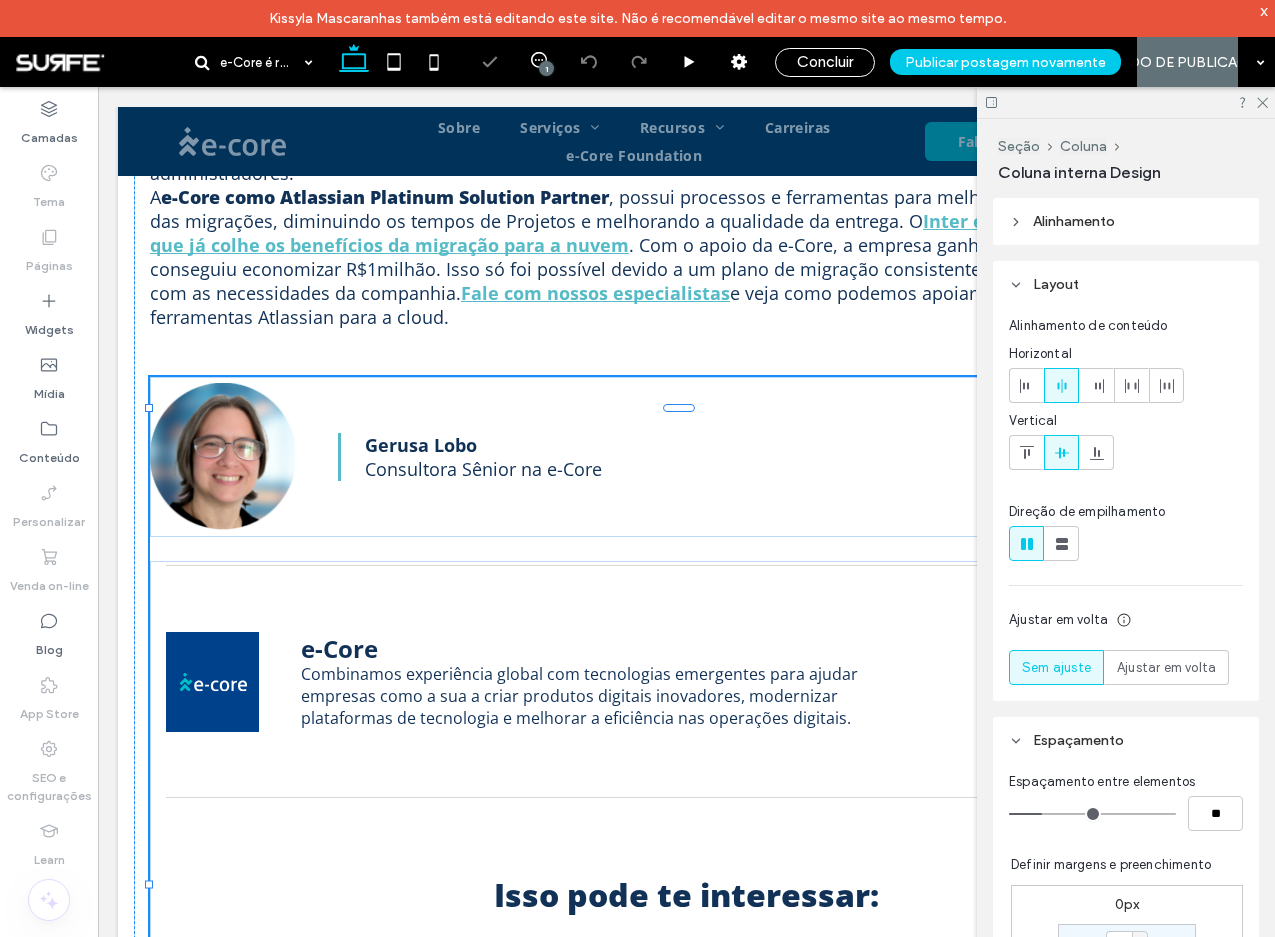 type on "***" 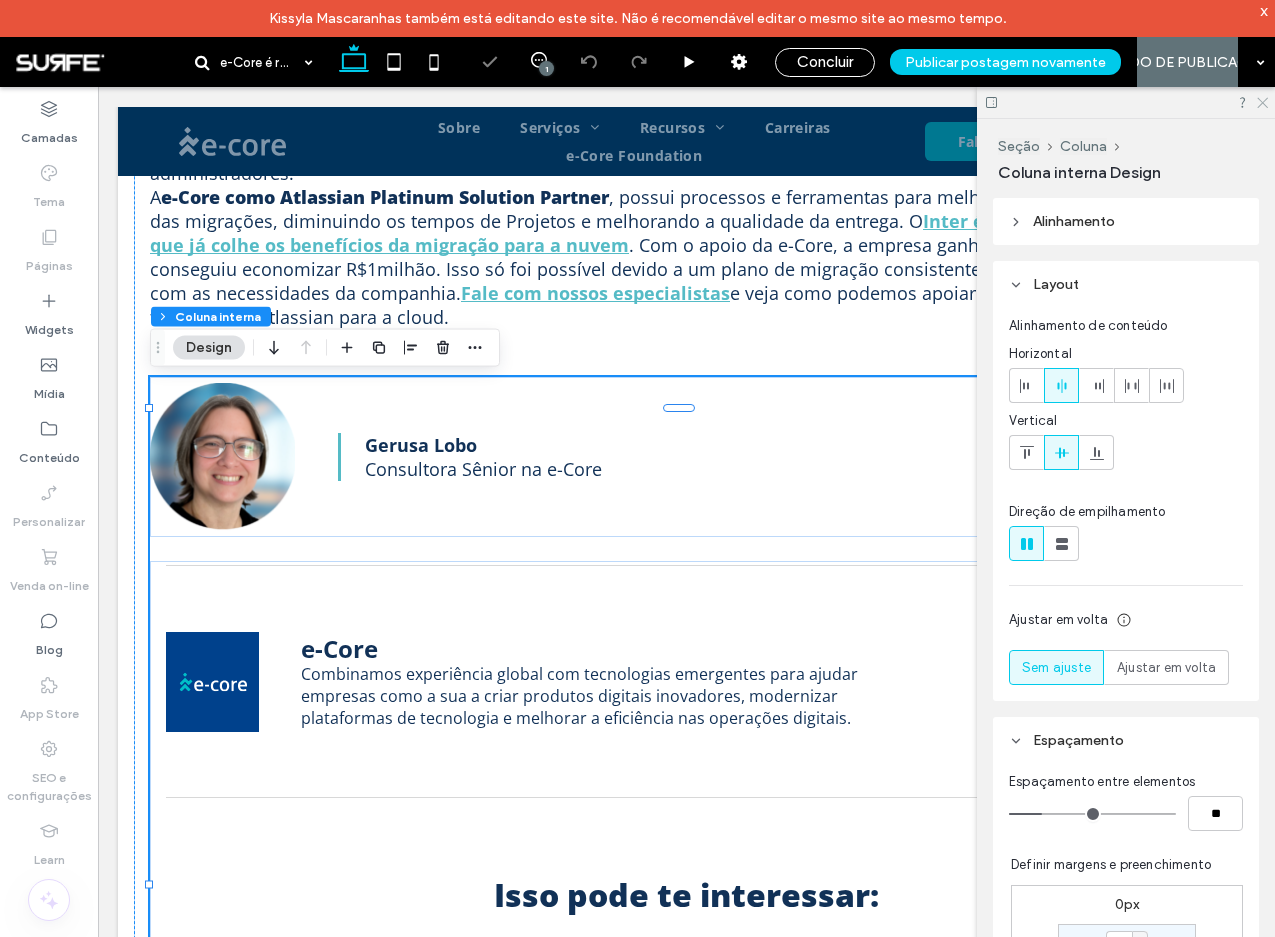 click 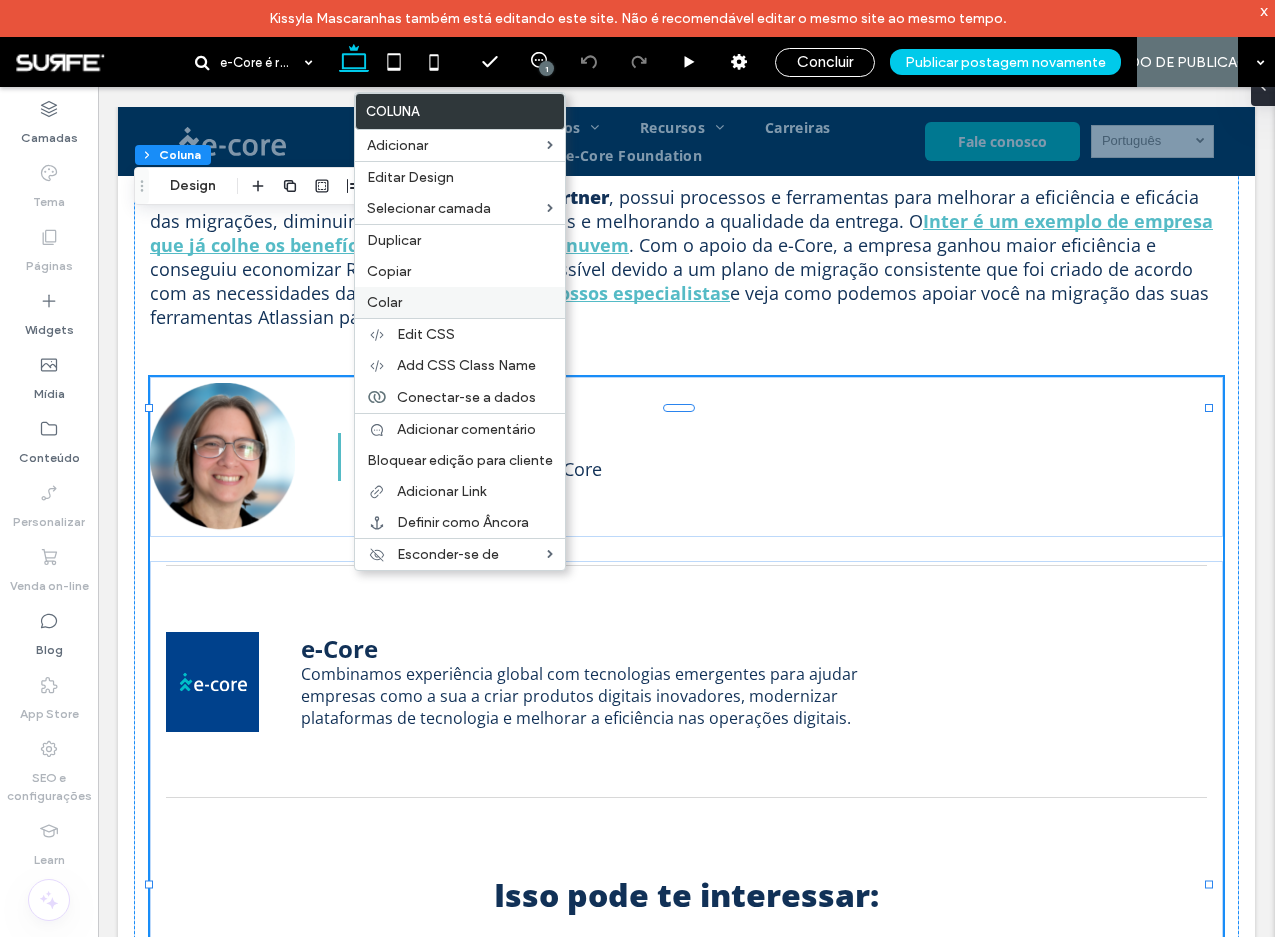 click on "Colar" at bounding box center (460, 302) 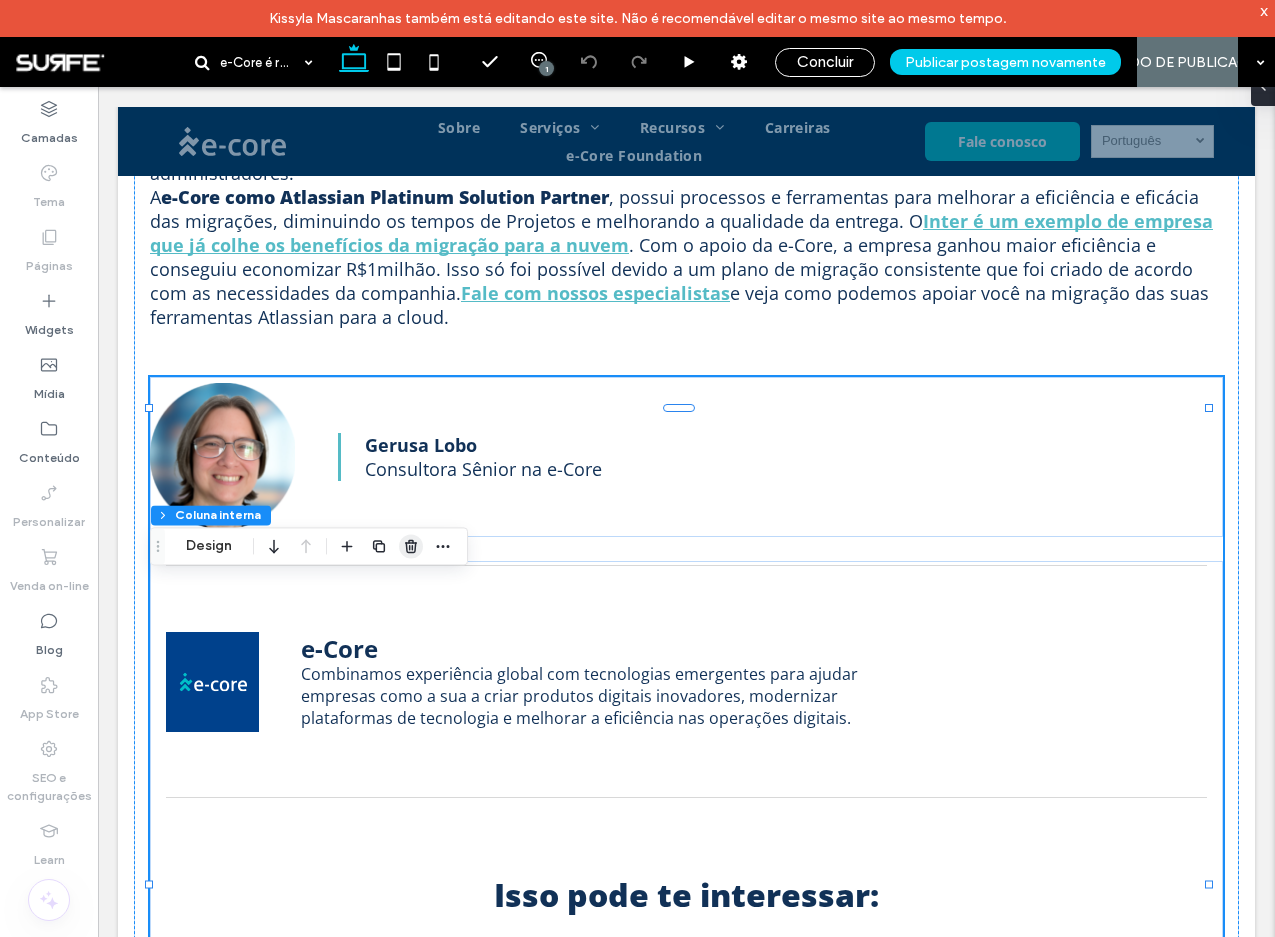 click 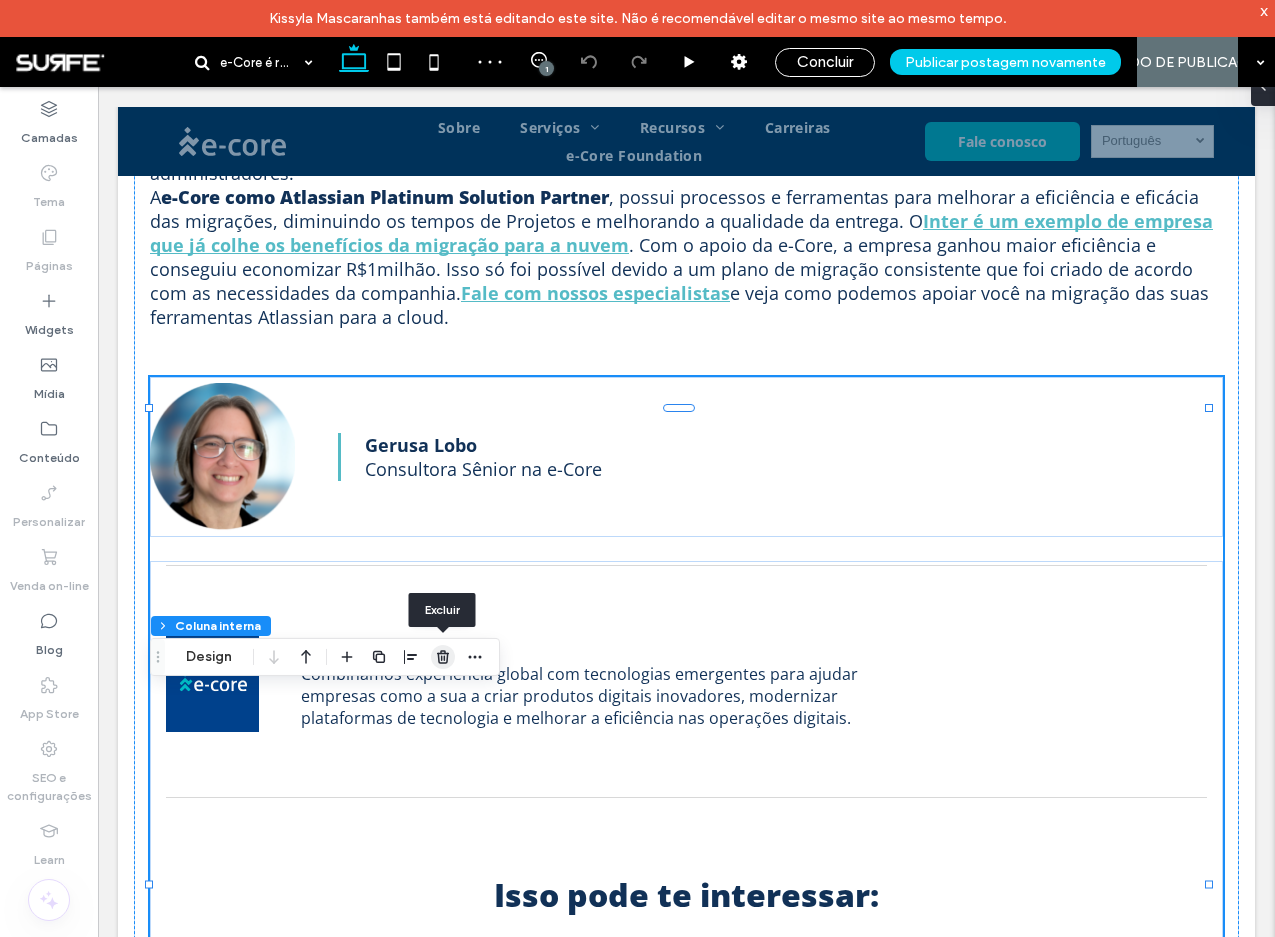 click 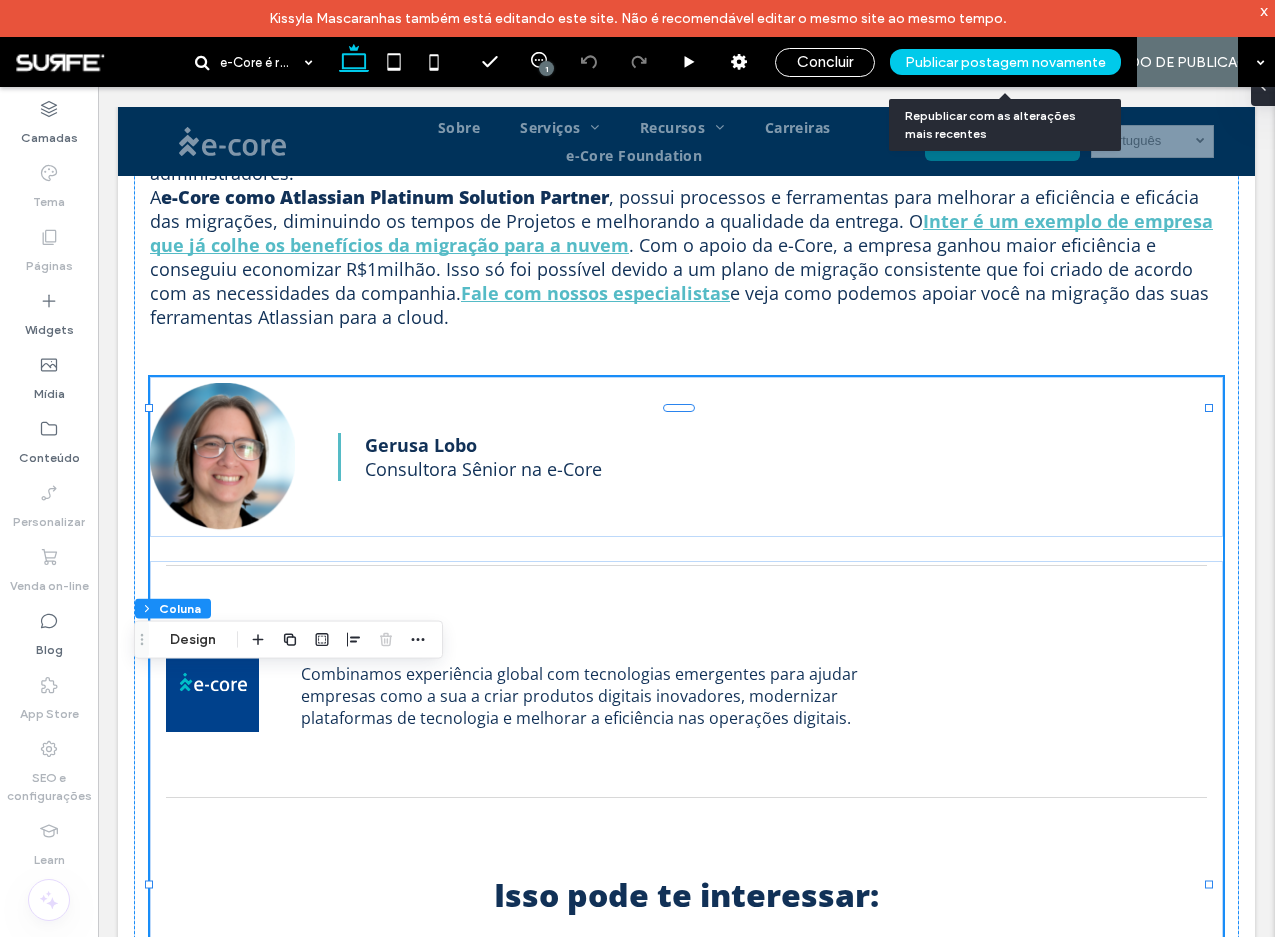 click on "Publicar postagem novamente" at bounding box center [1005, 62] 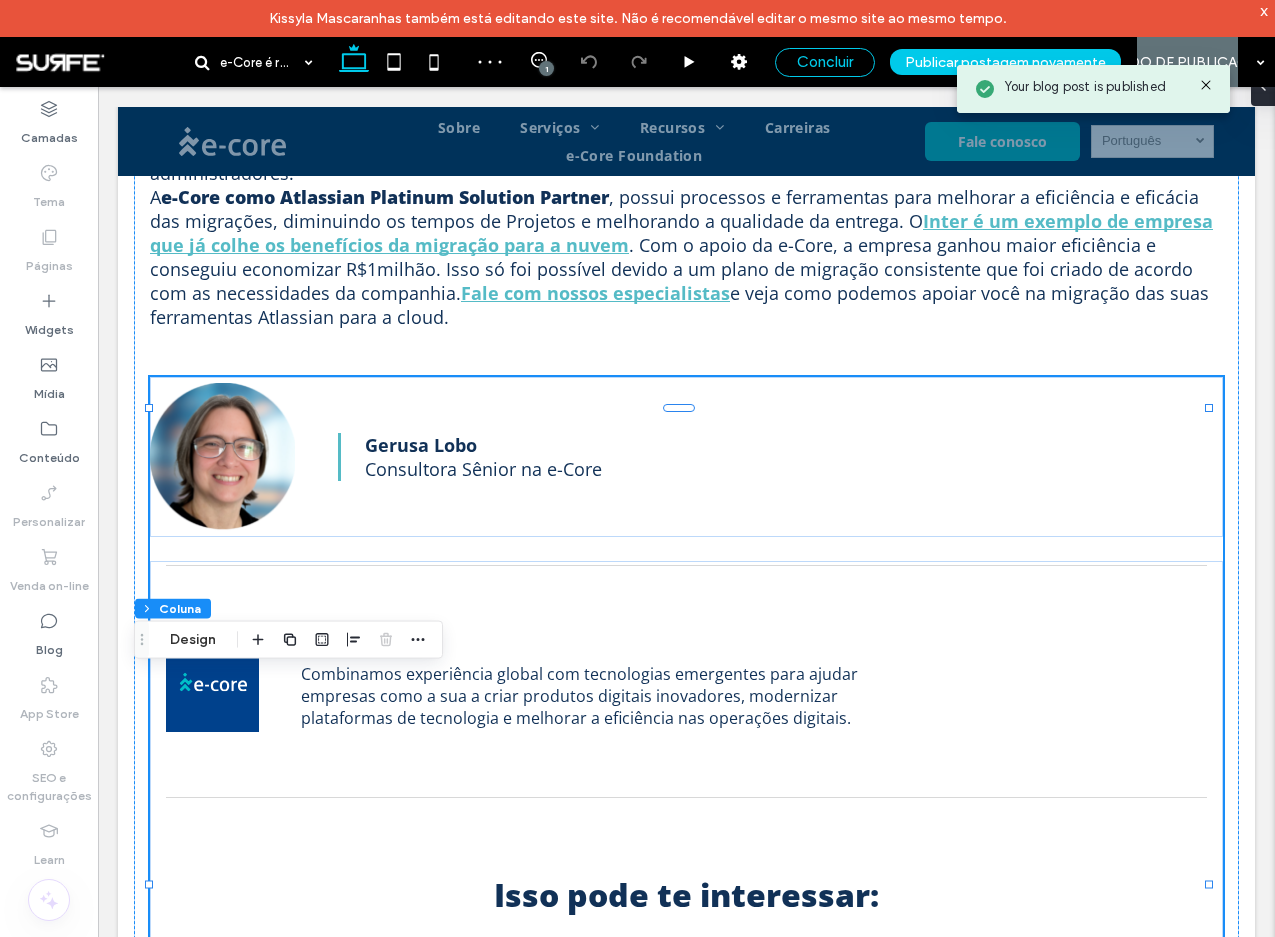click on "Concluir" at bounding box center [825, 62] 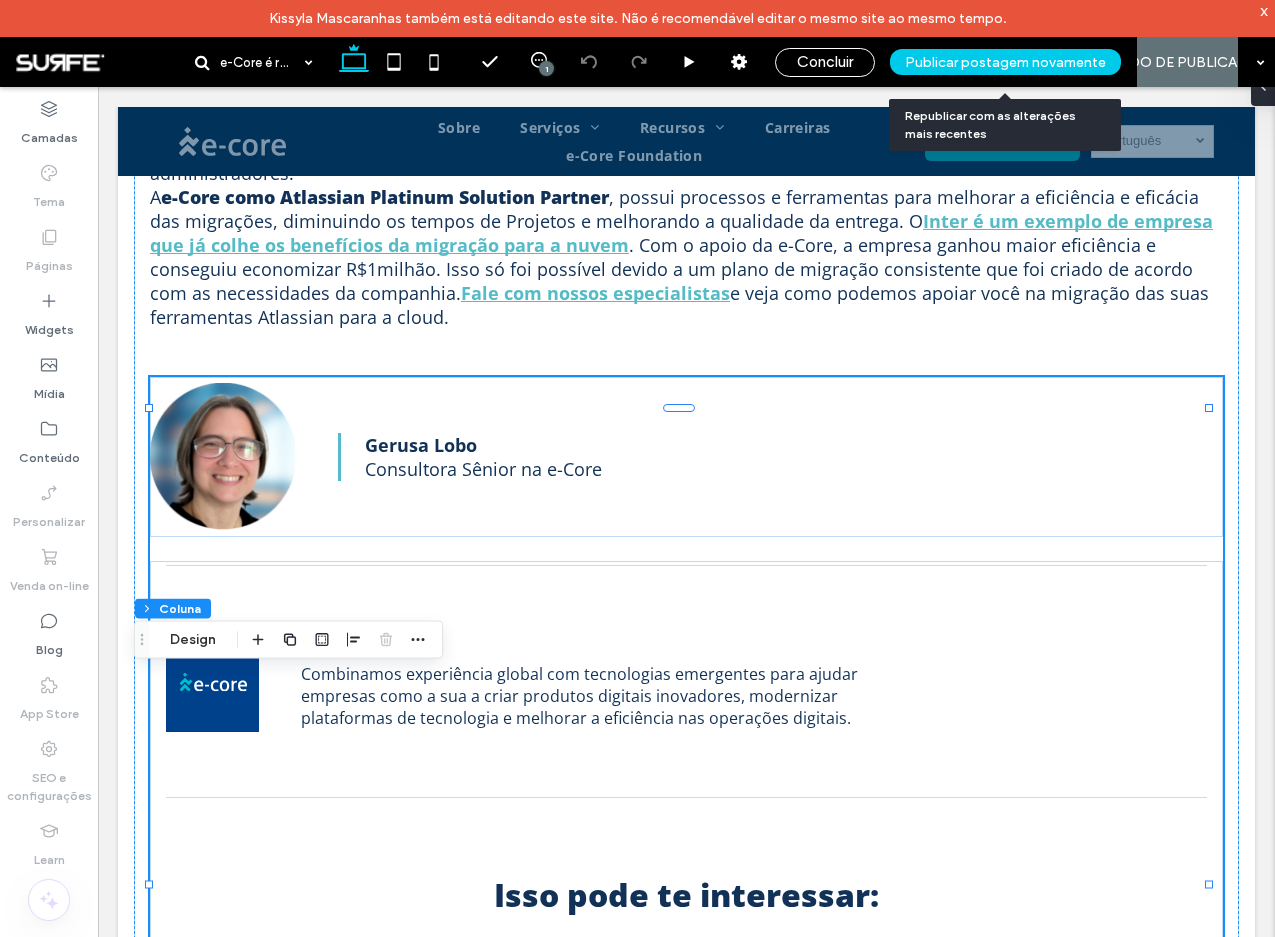 click on "Publicar postagem novamente" at bounding box center (1005, 62) 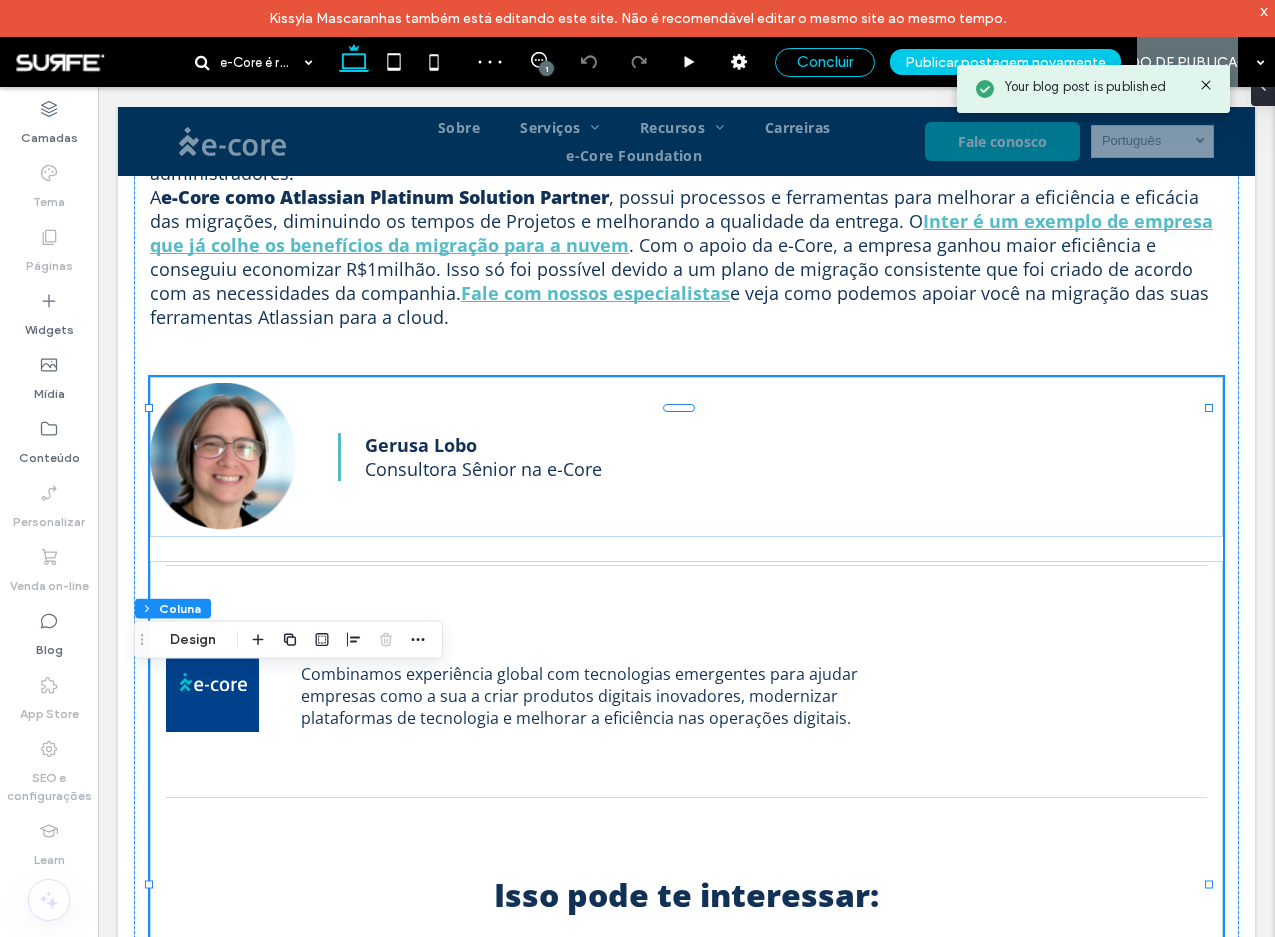 click on "Concluir" at bounding box center [825, 62] 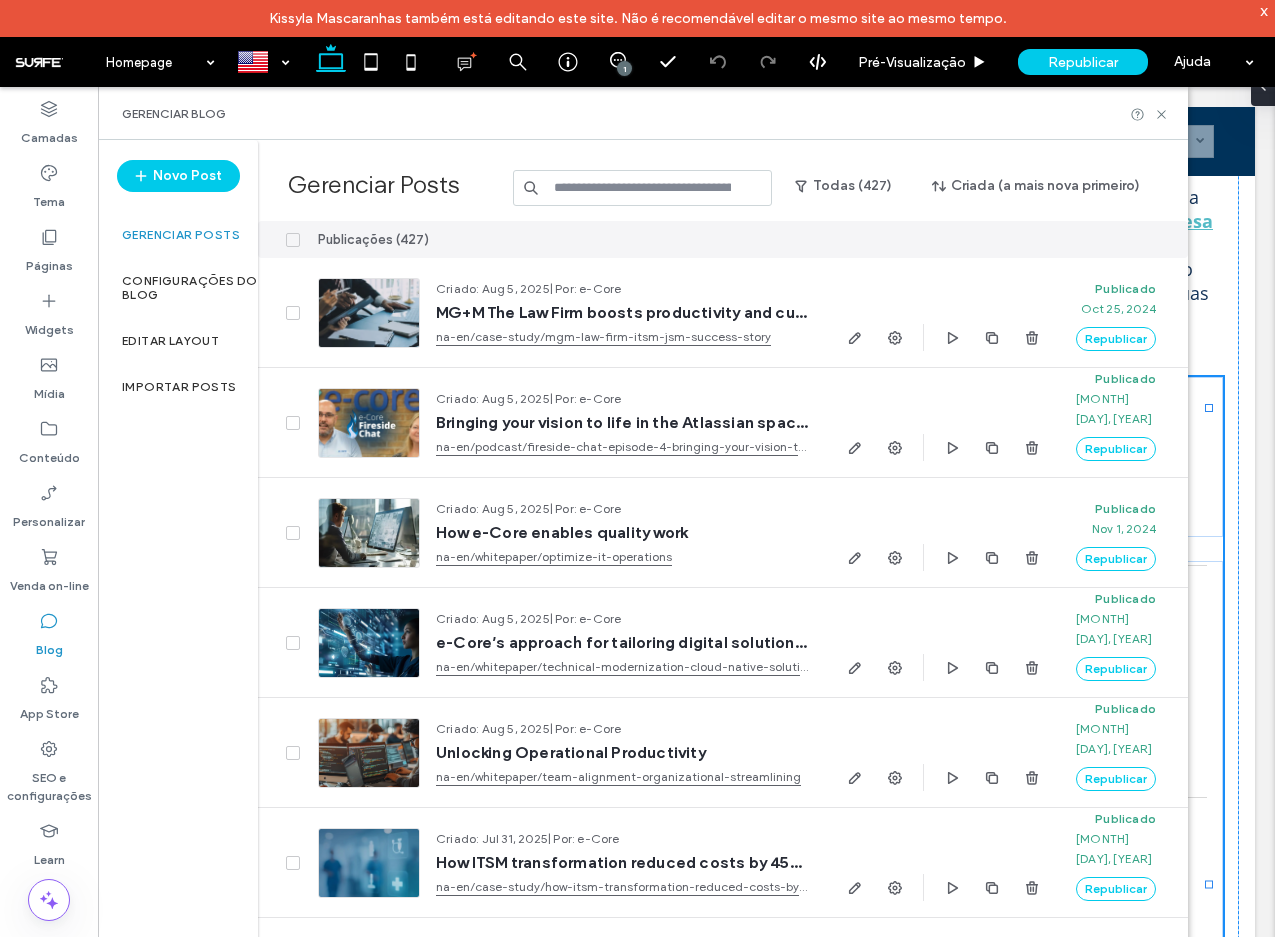 click at bounding box center [643, 188] 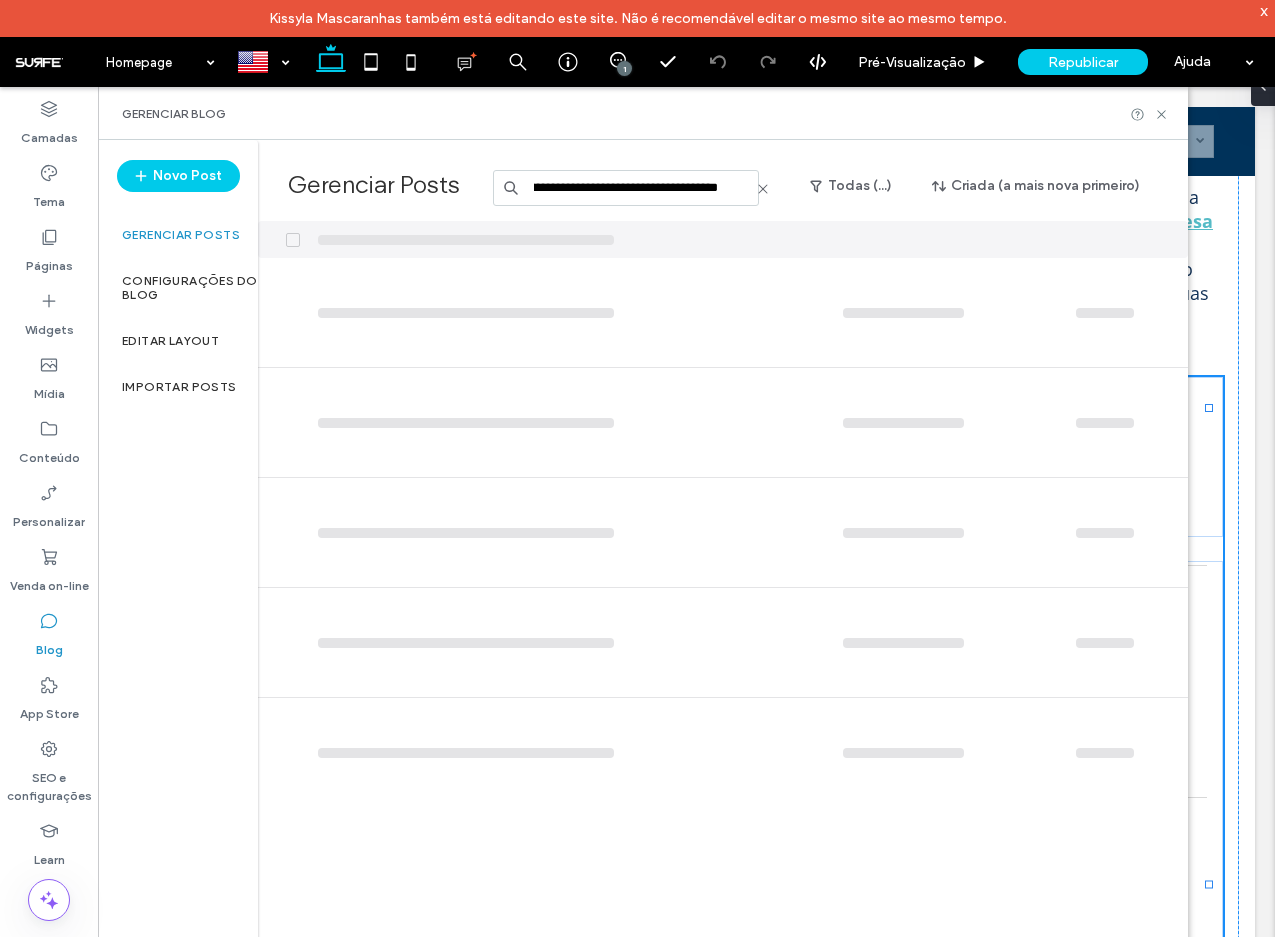 scroll, scrollTop: 0, scrollLeft: 352, axis: horizontal 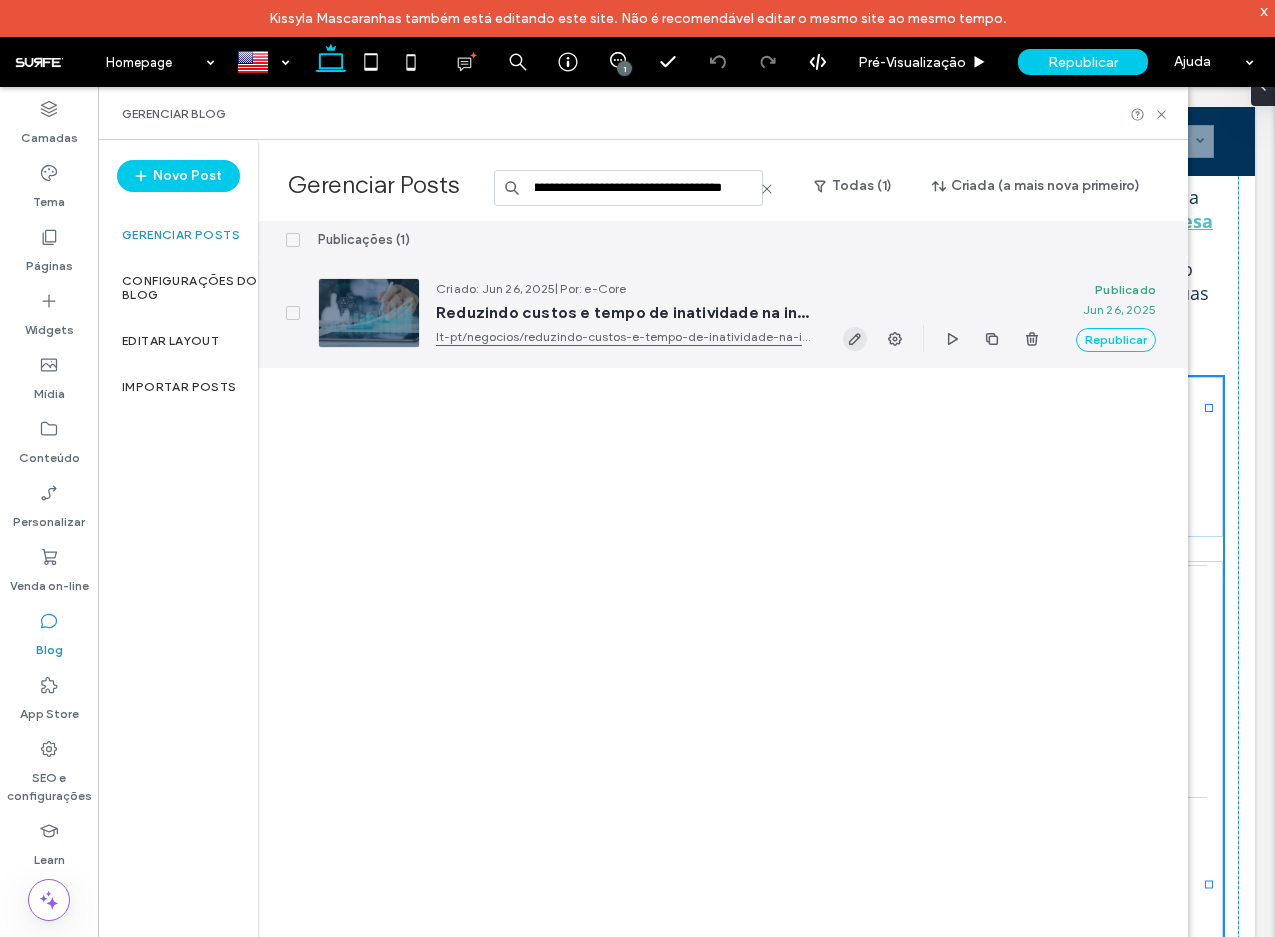 type on "**********" 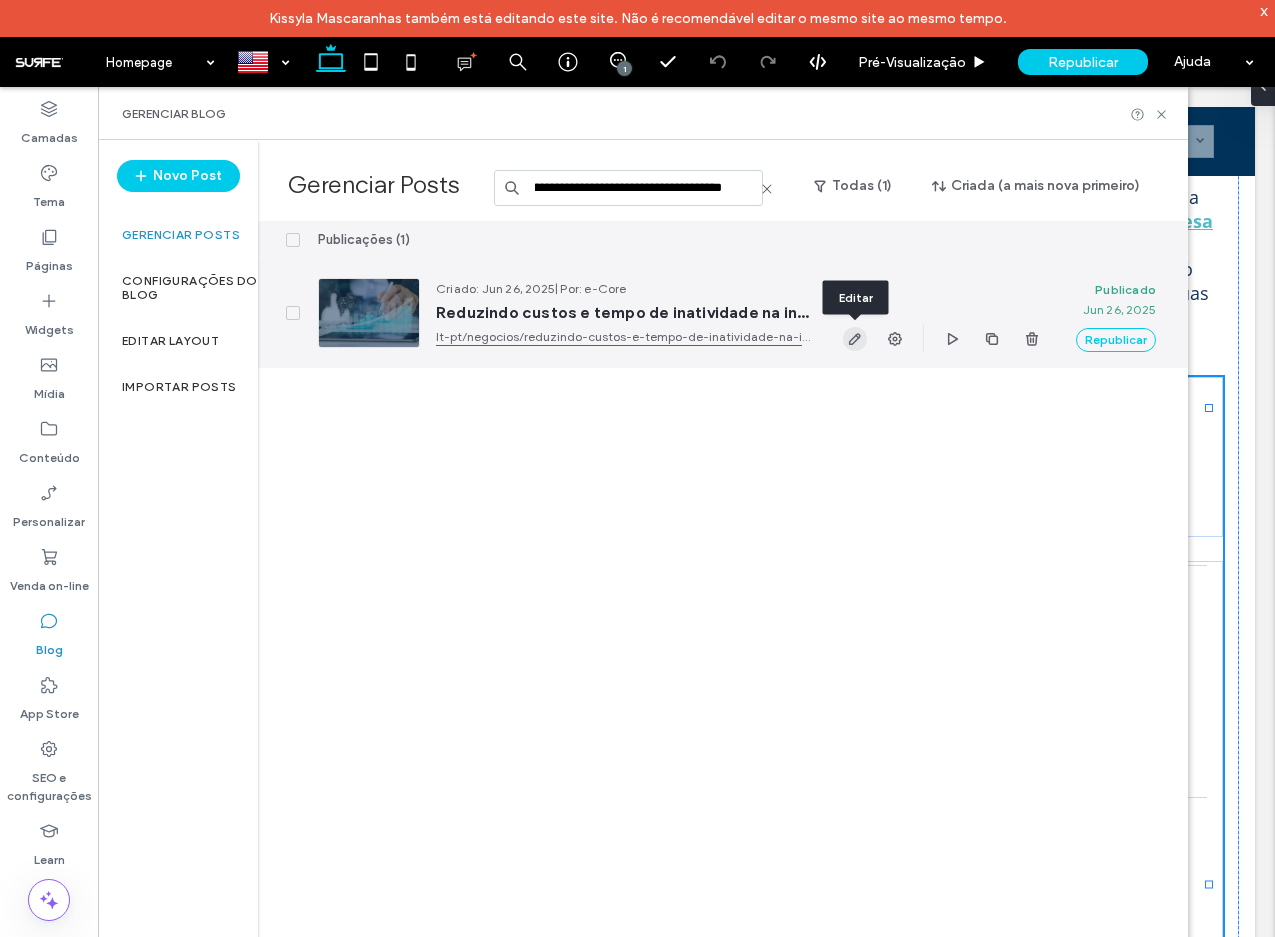 click at bounding box center (855, 339) 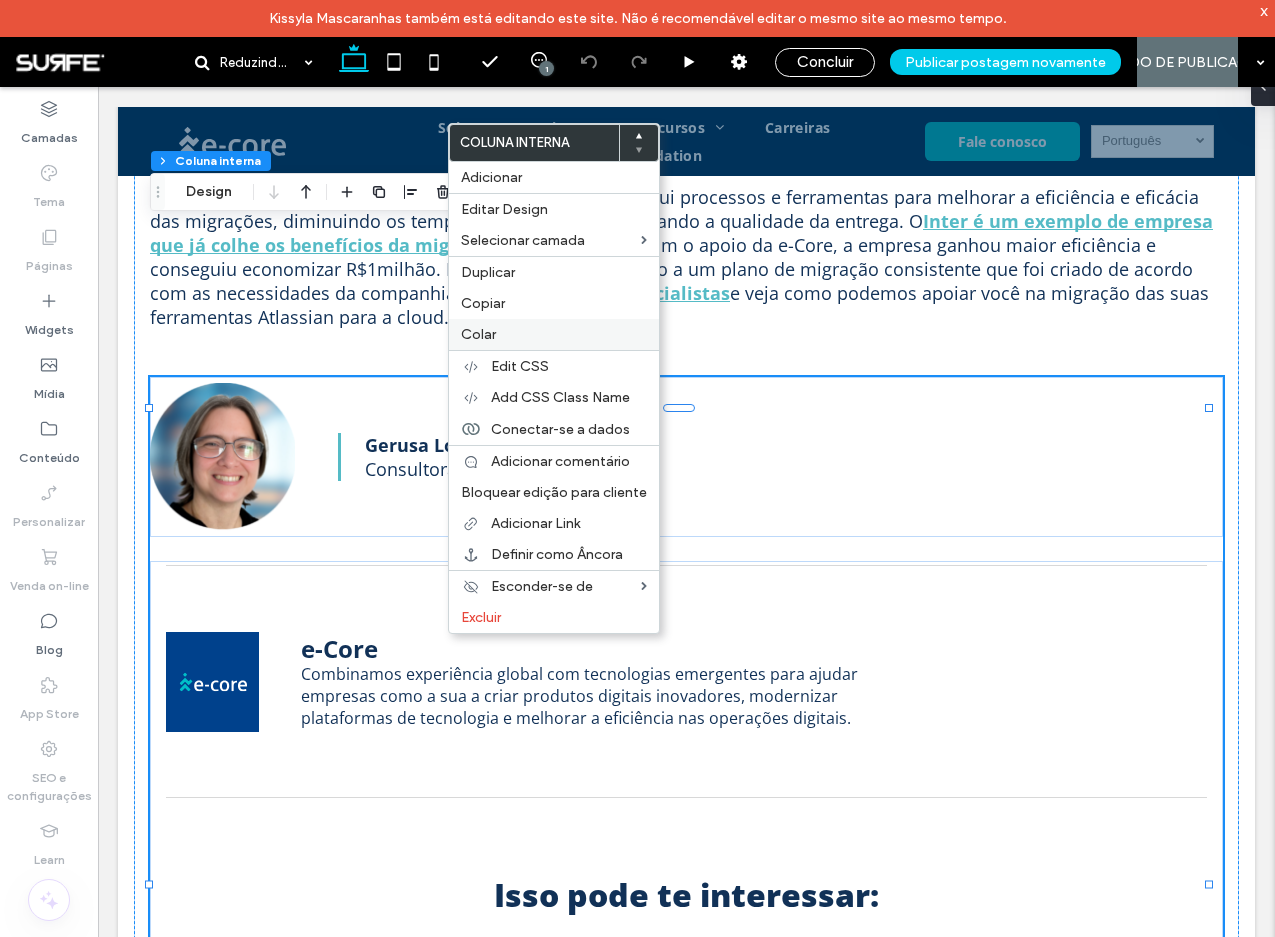 click on "Colar" at bounding box center [554, 334] 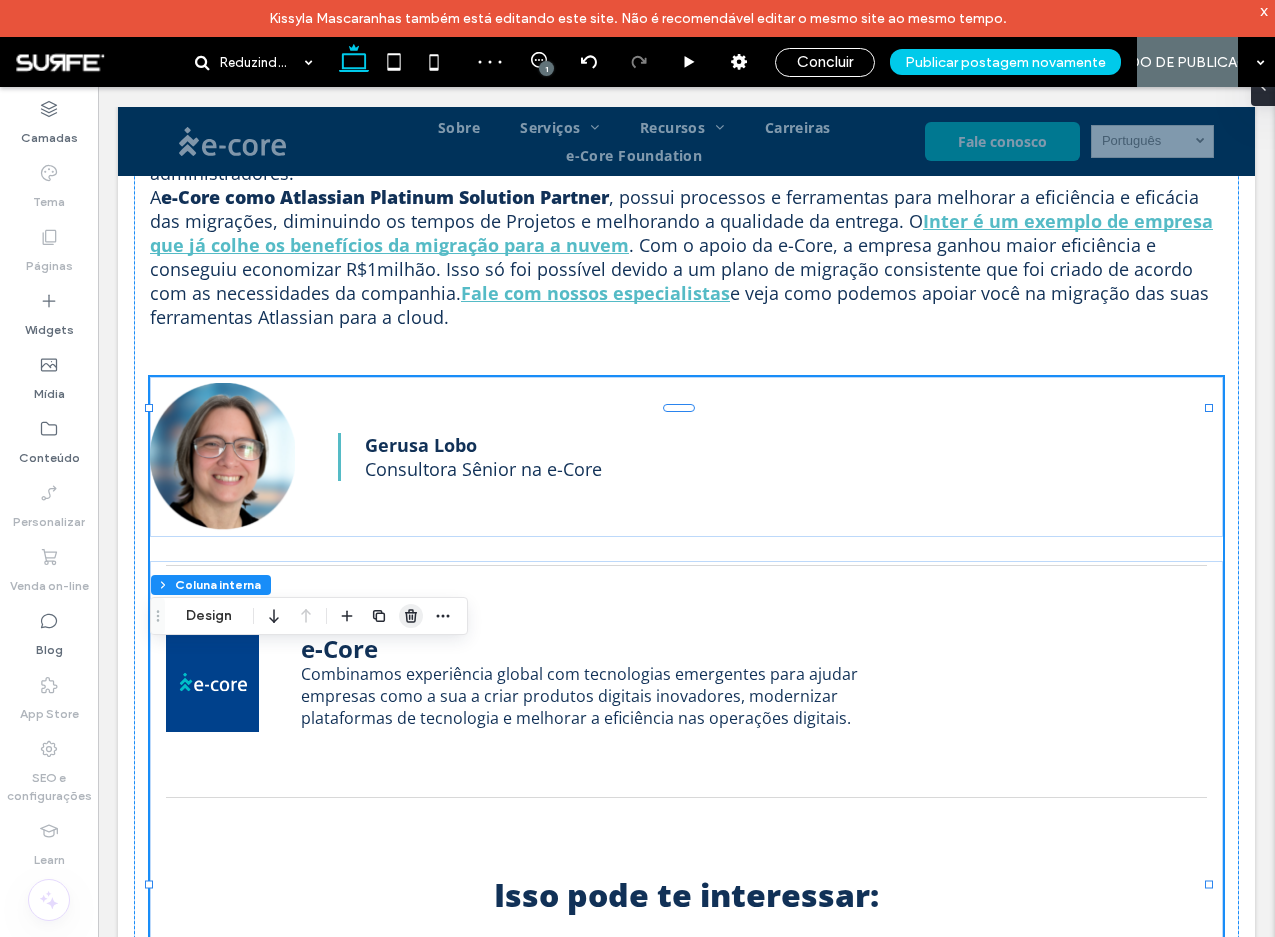 click at bounding box center [411, 616] 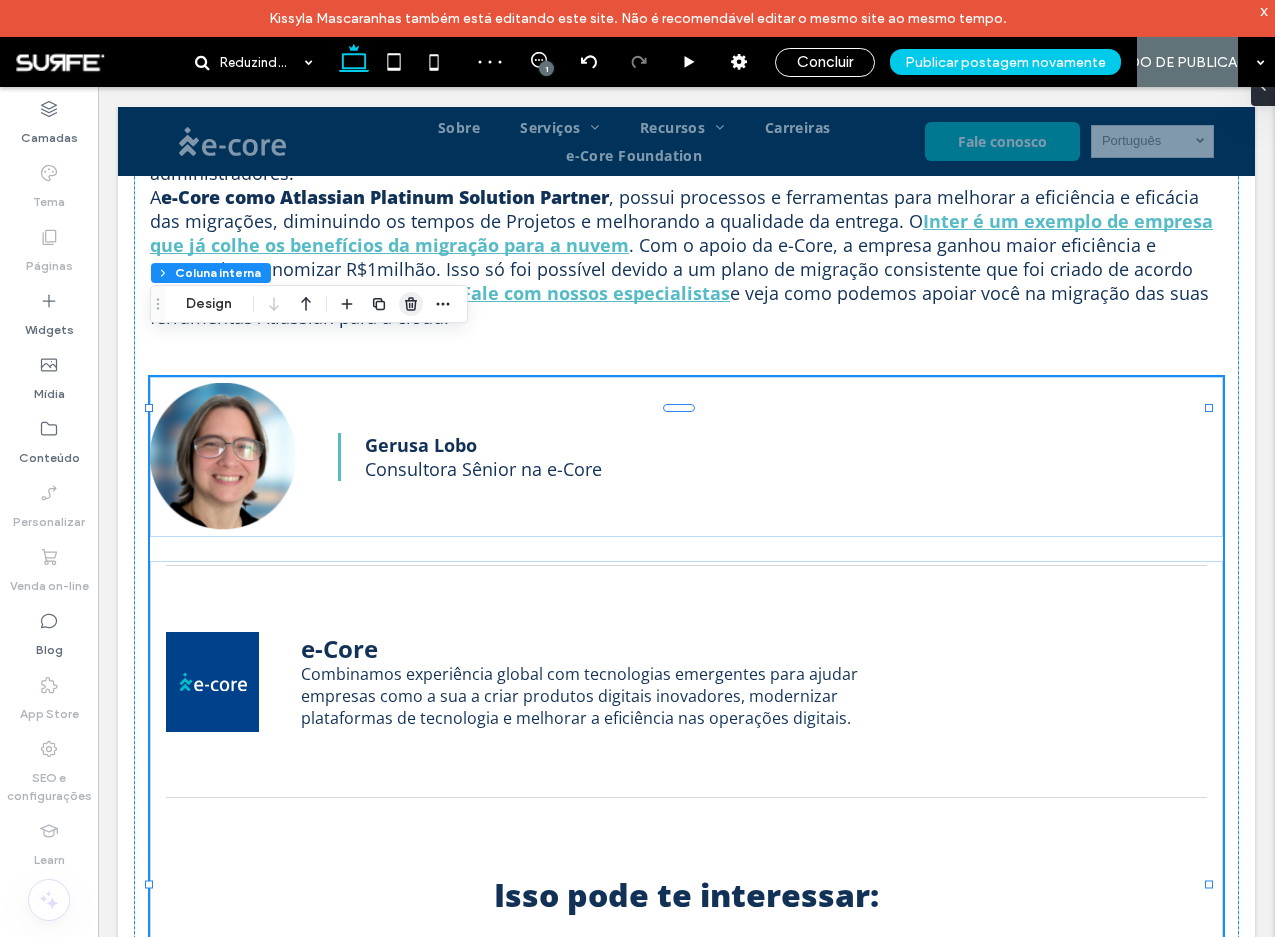 click at bounding box center [411, 304] 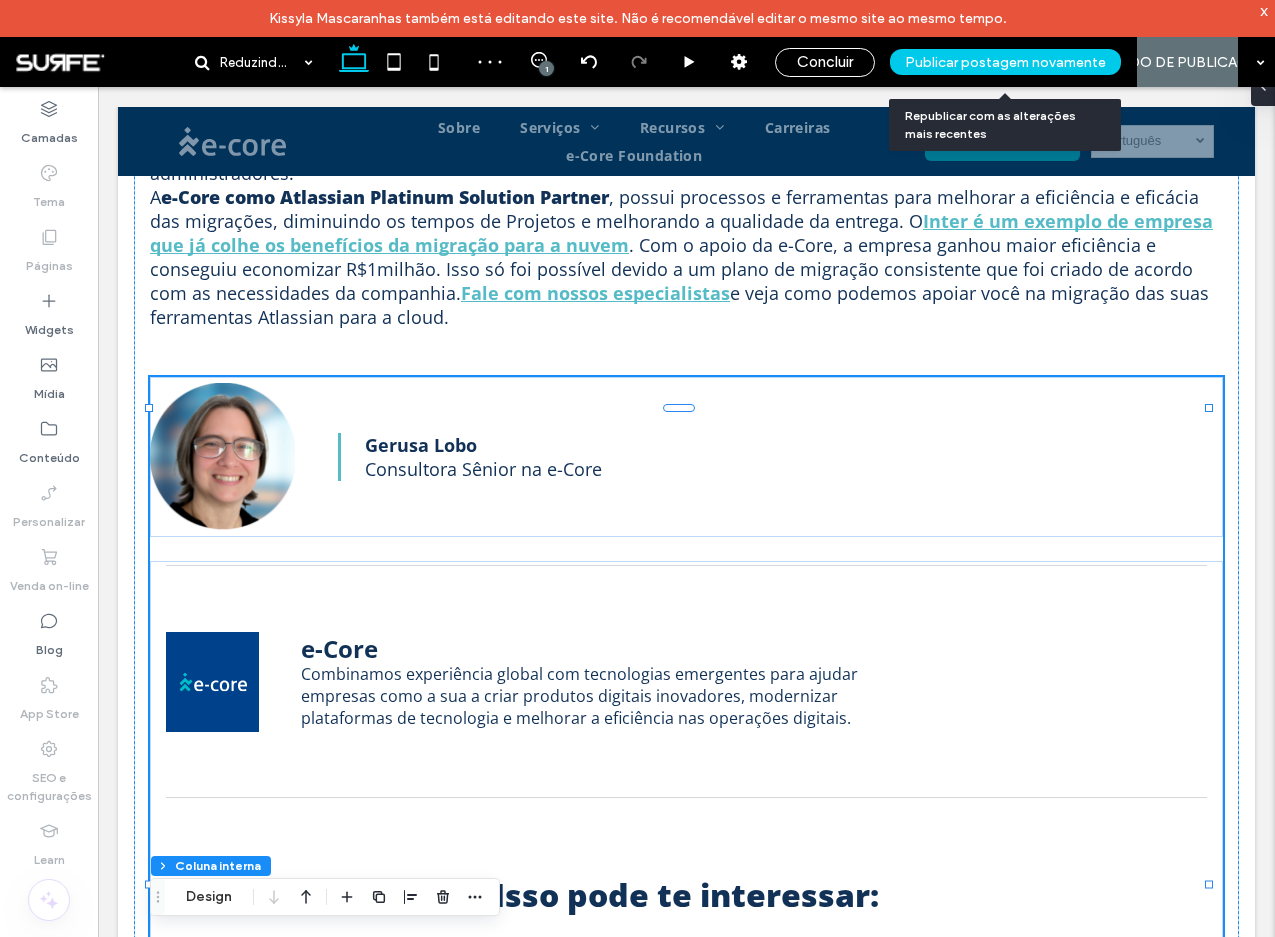 click on "Publicar postagem novamente" at bounding box center (1005, 62) 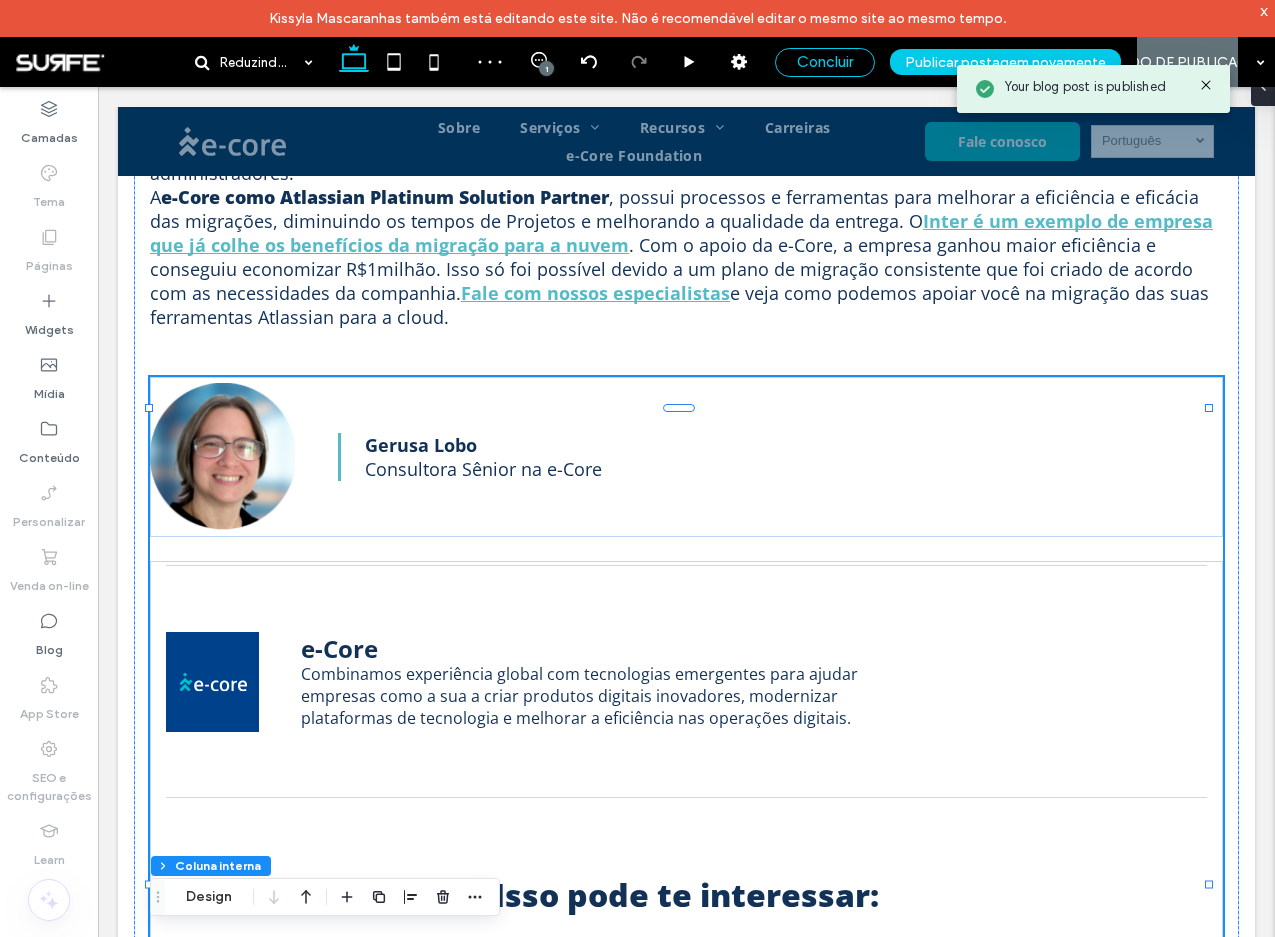 click on "Concluir" at bounding box center (825, 62) 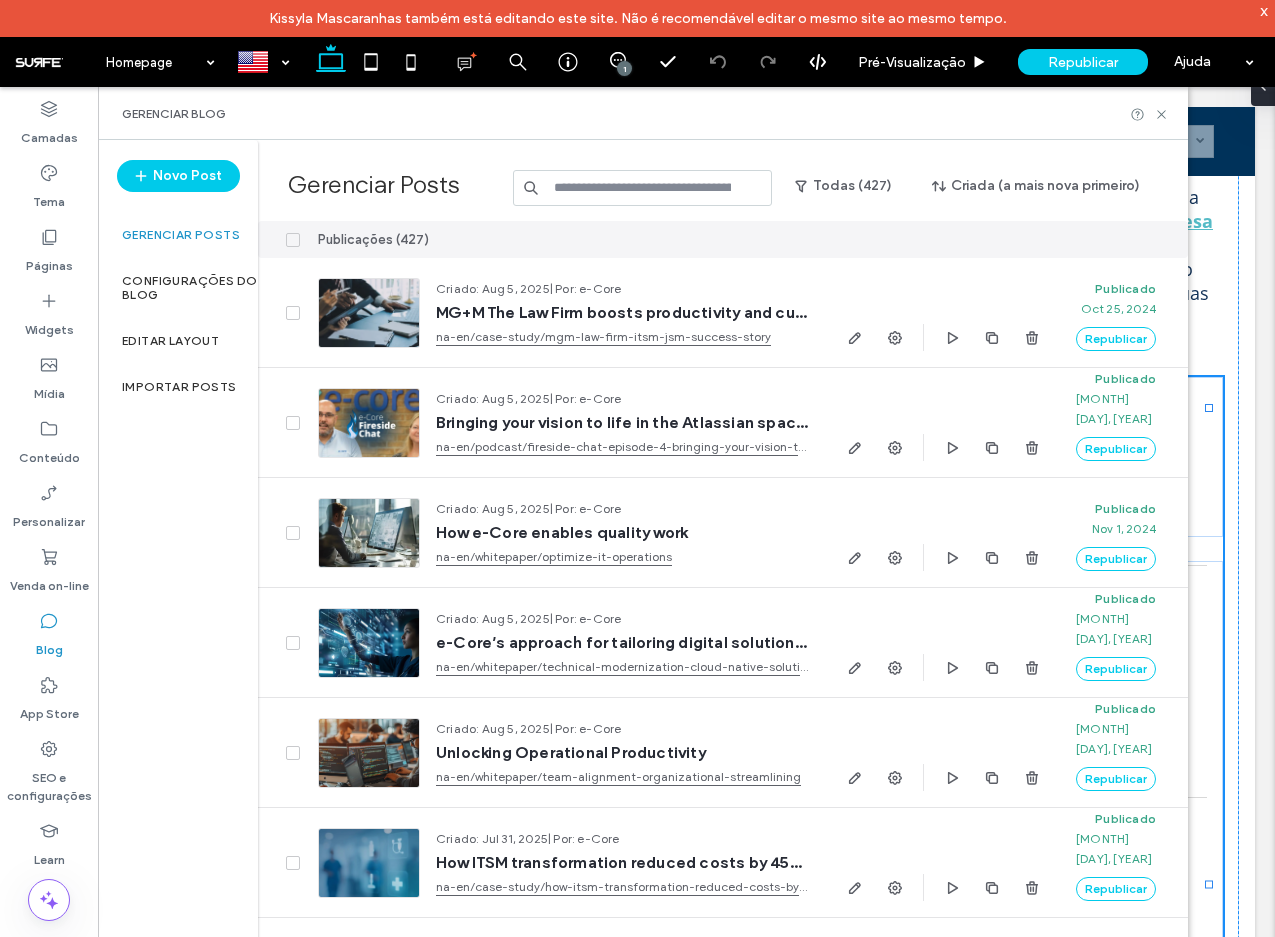click at bounding box center (643, 188) 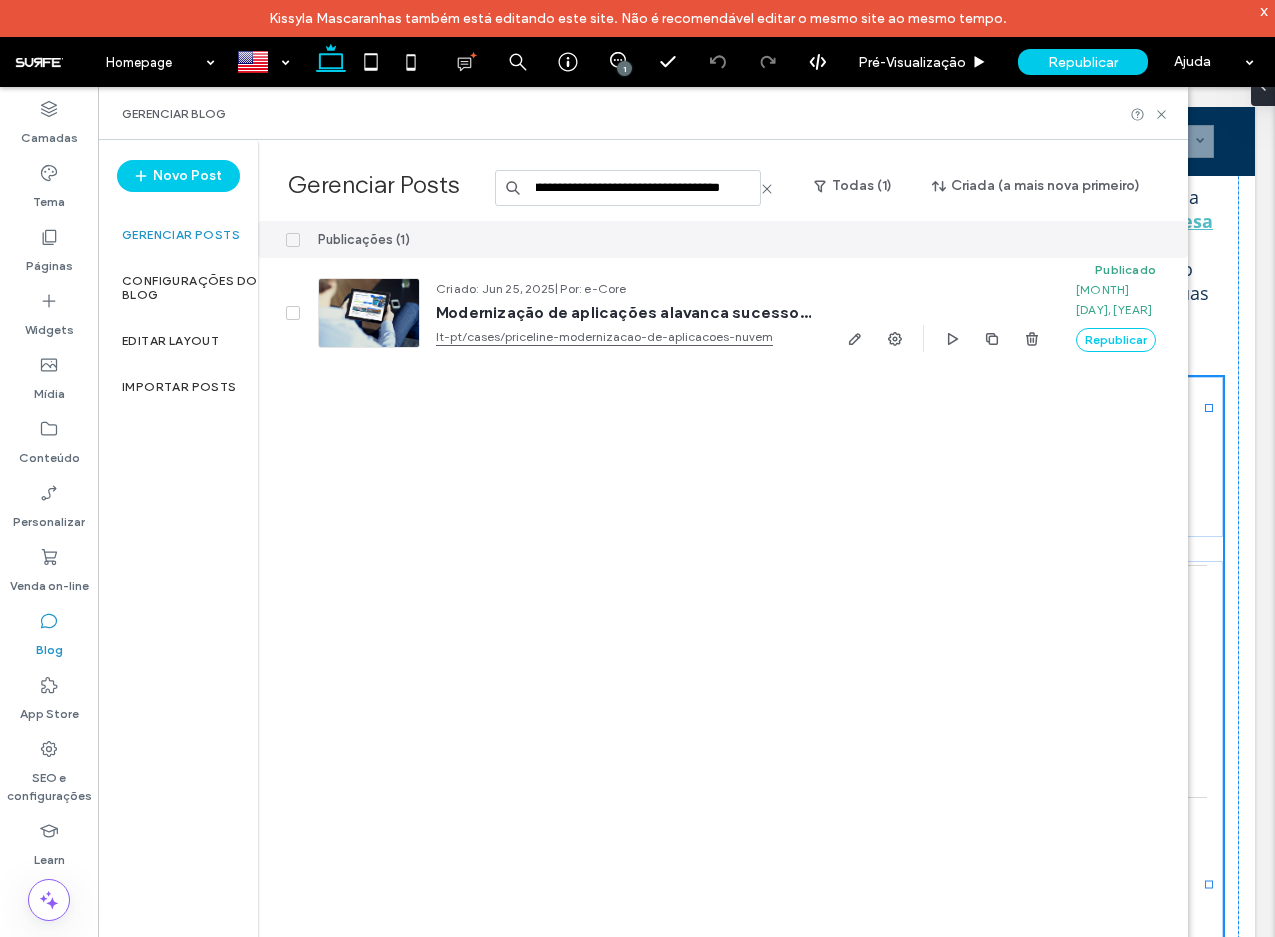 scroll, scrollTop: 0, scrollLeft: 356, axis: horizontal 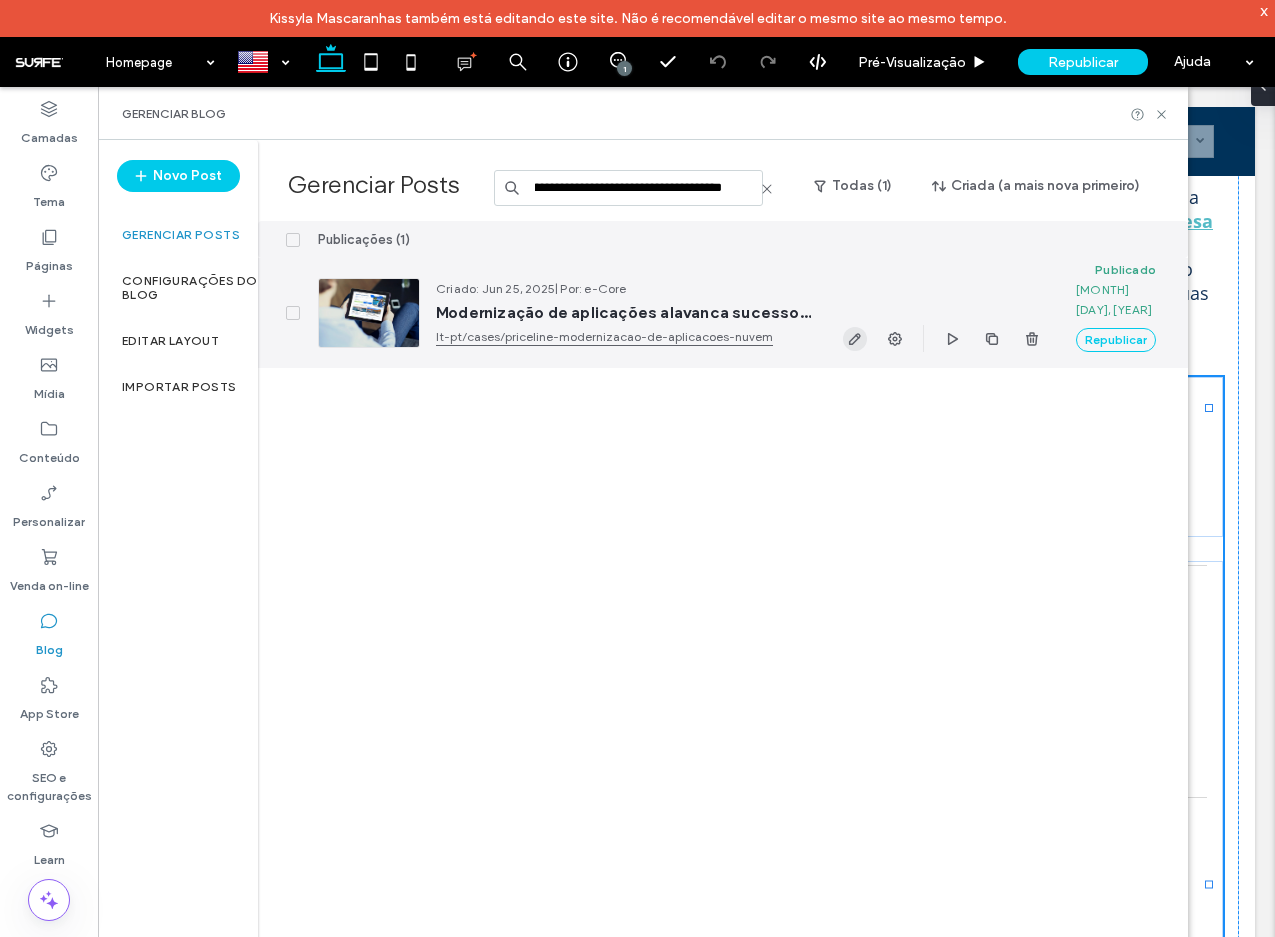 type on "**********" 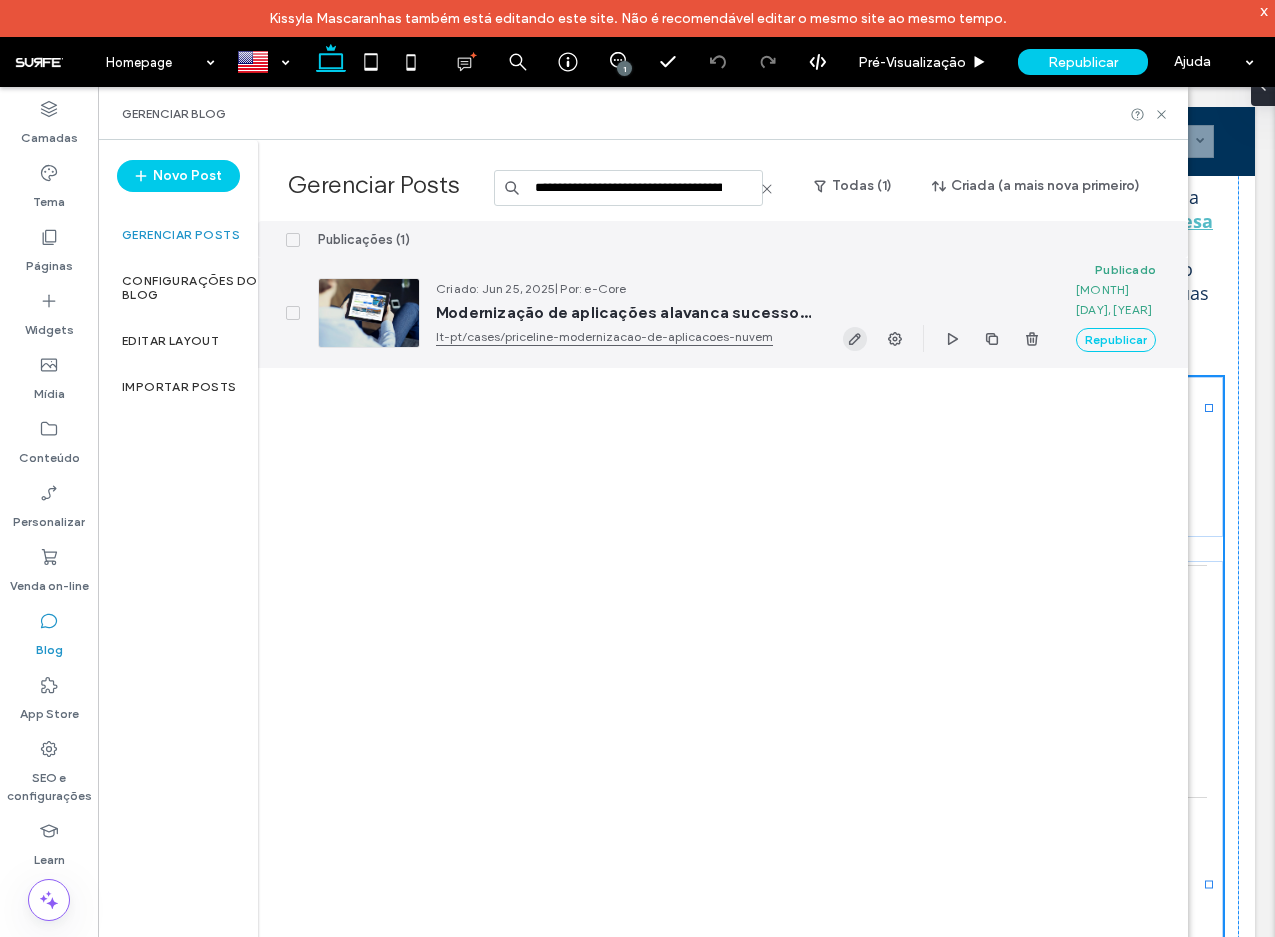 click 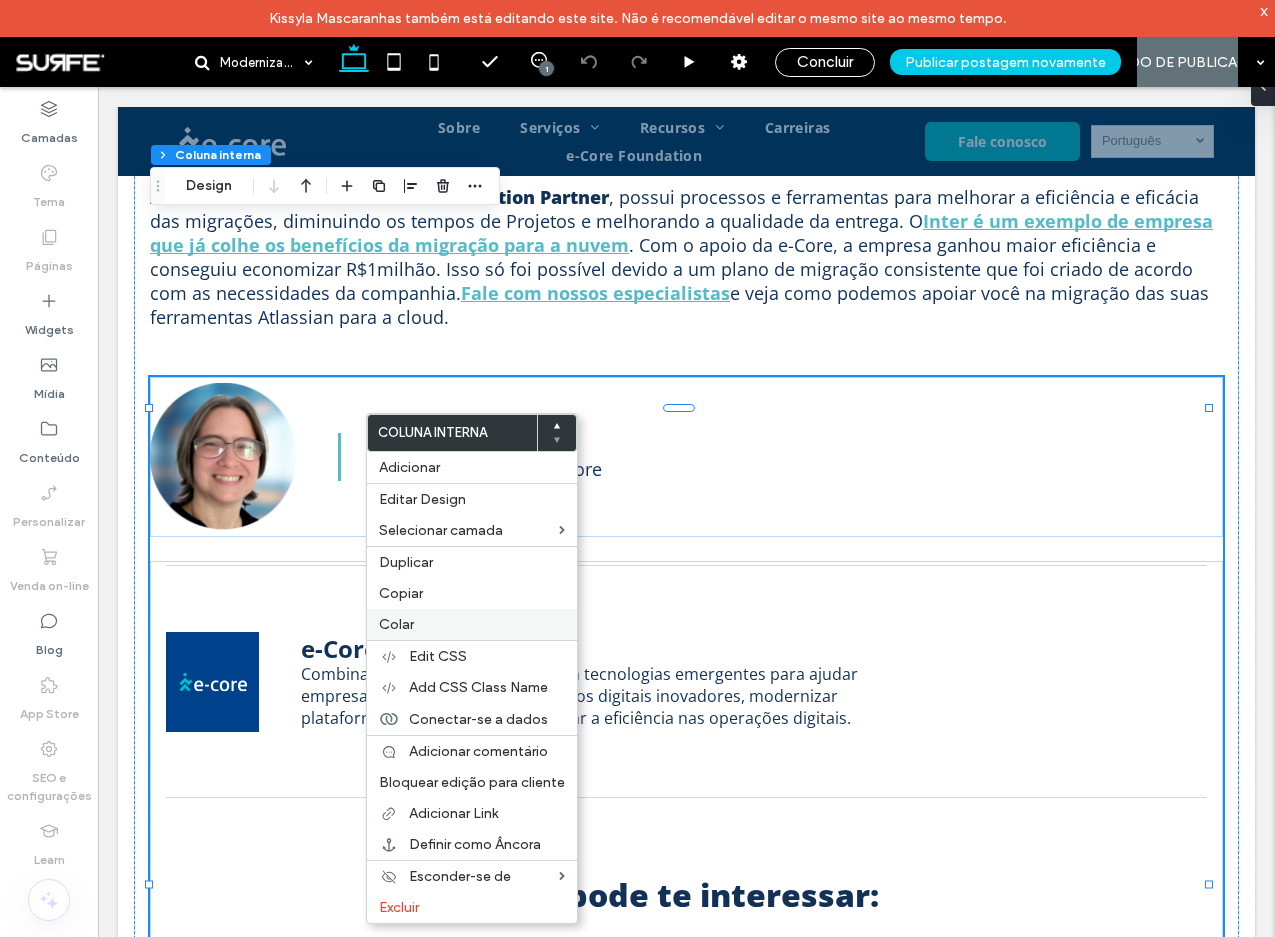 click on "Colar" at bounding box center [472, 624] 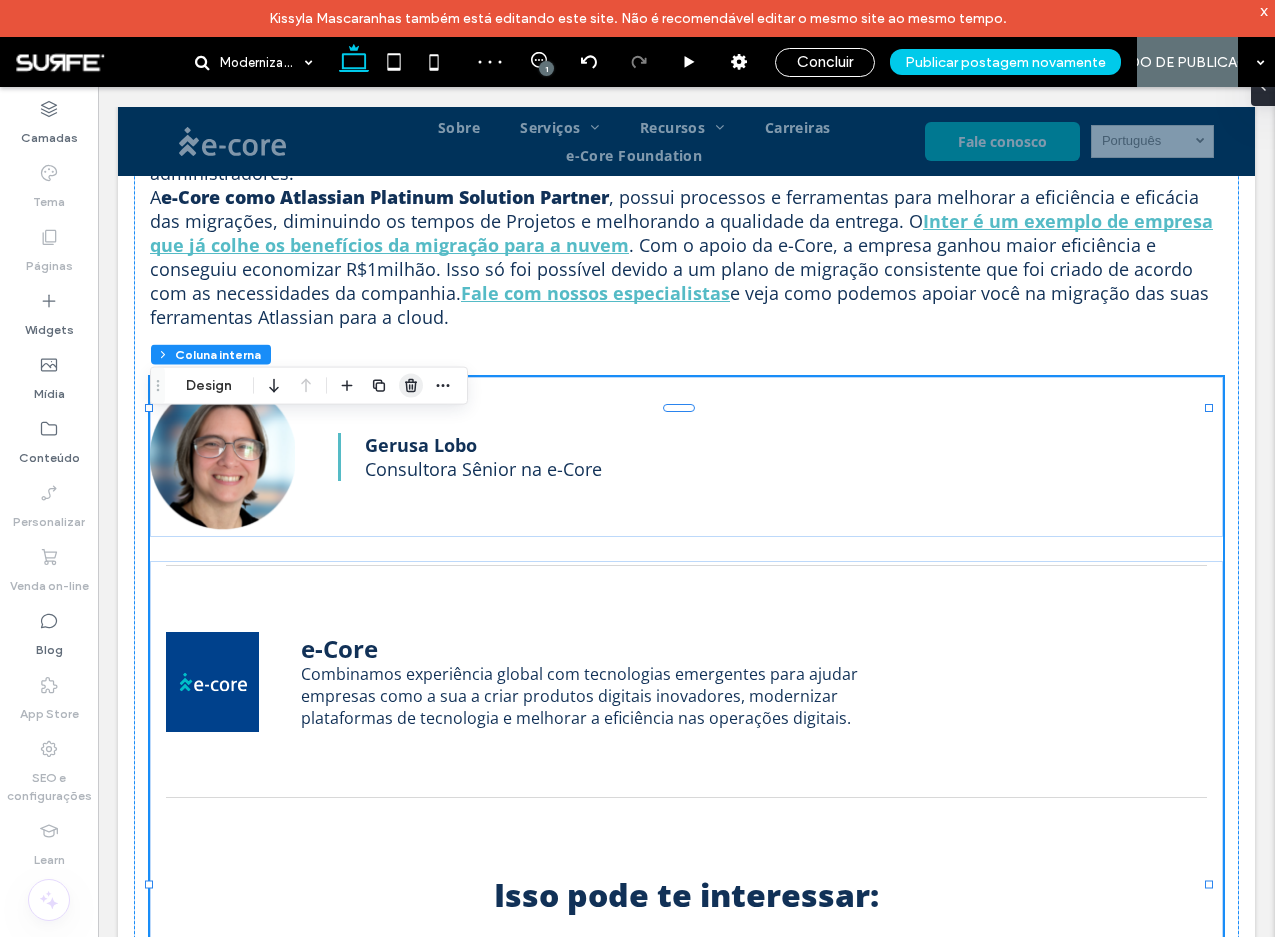 click 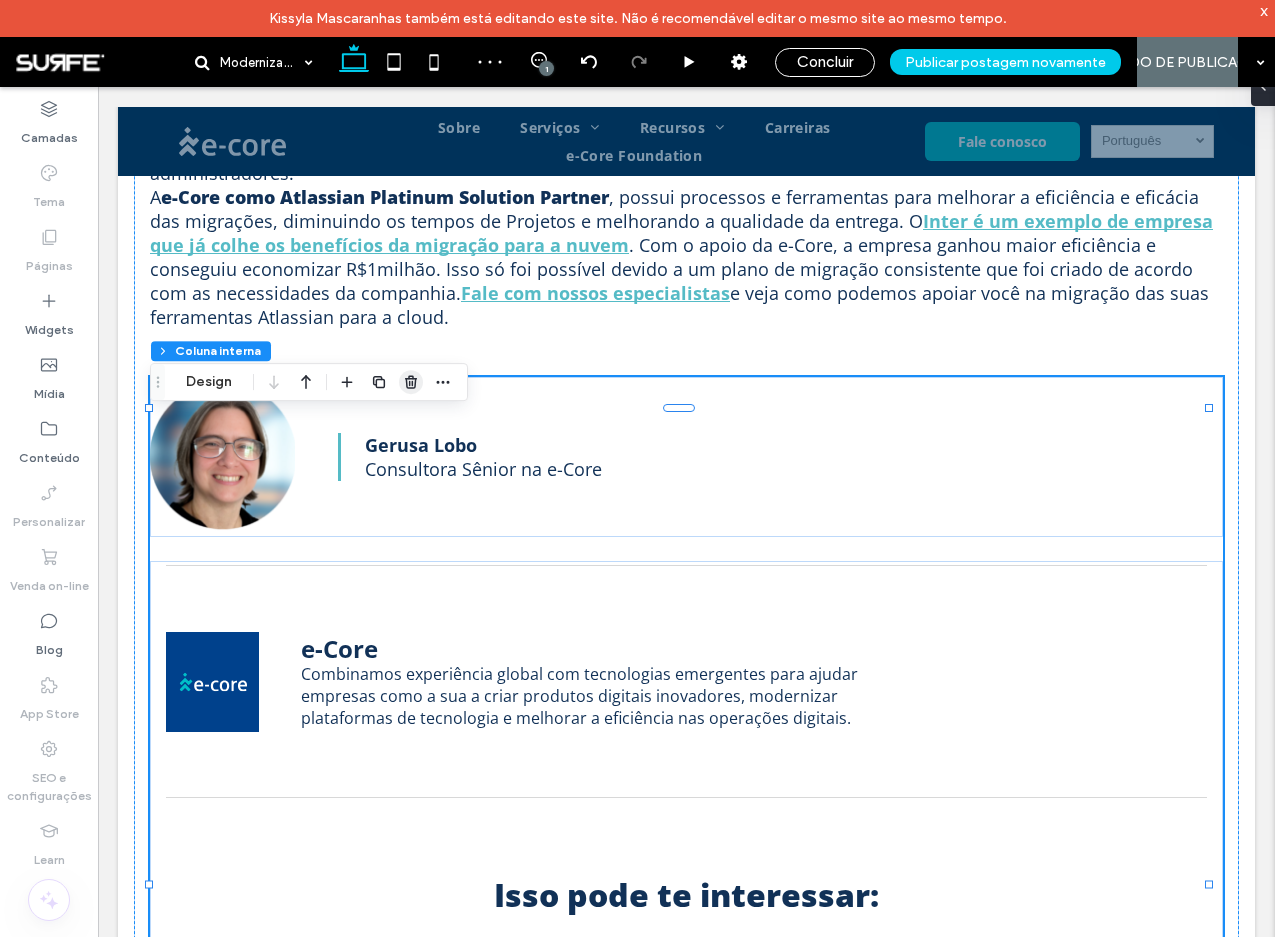 click 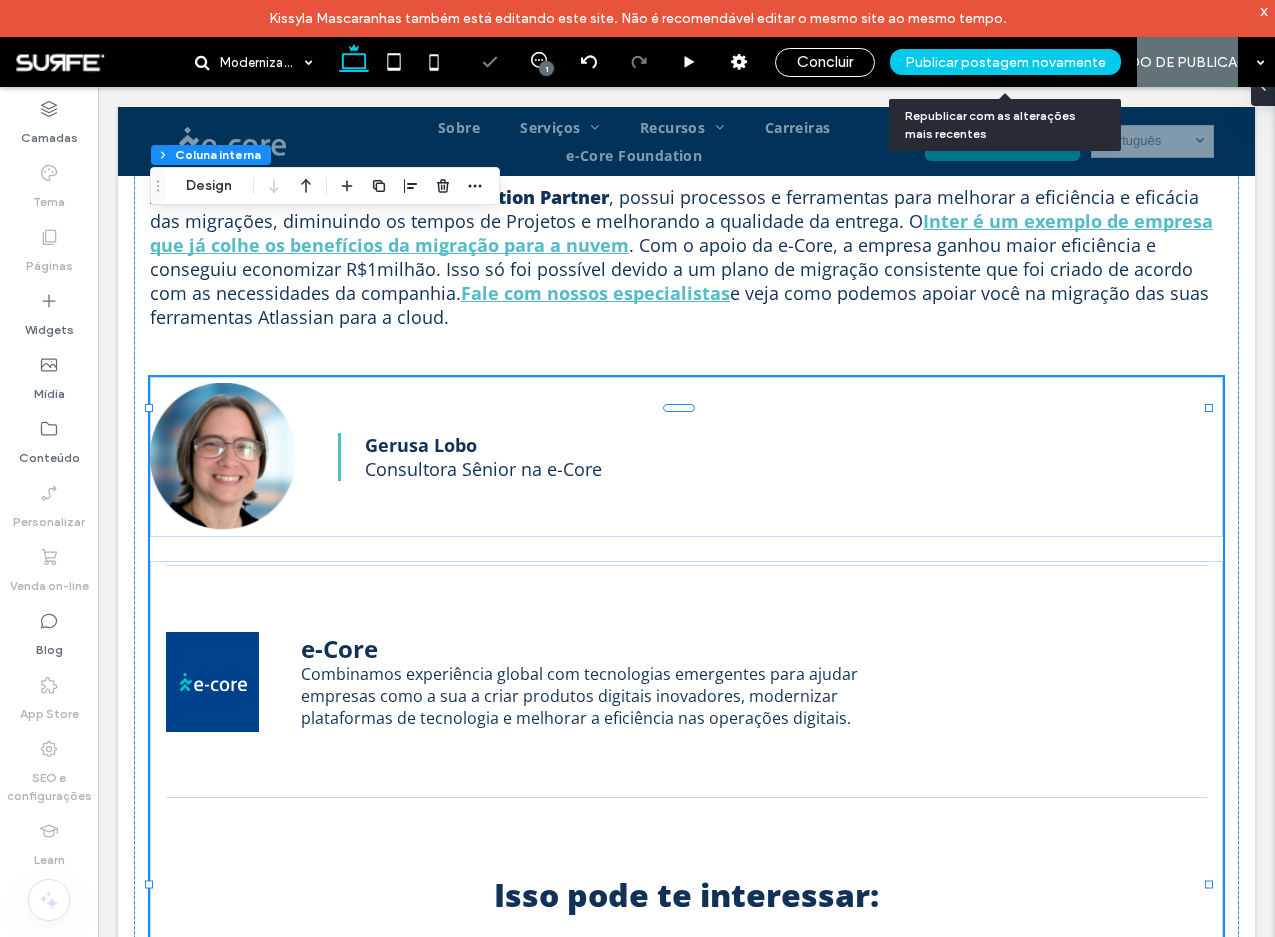 click on "Publicar postagem novamente" at bounding box center [1005, 62] 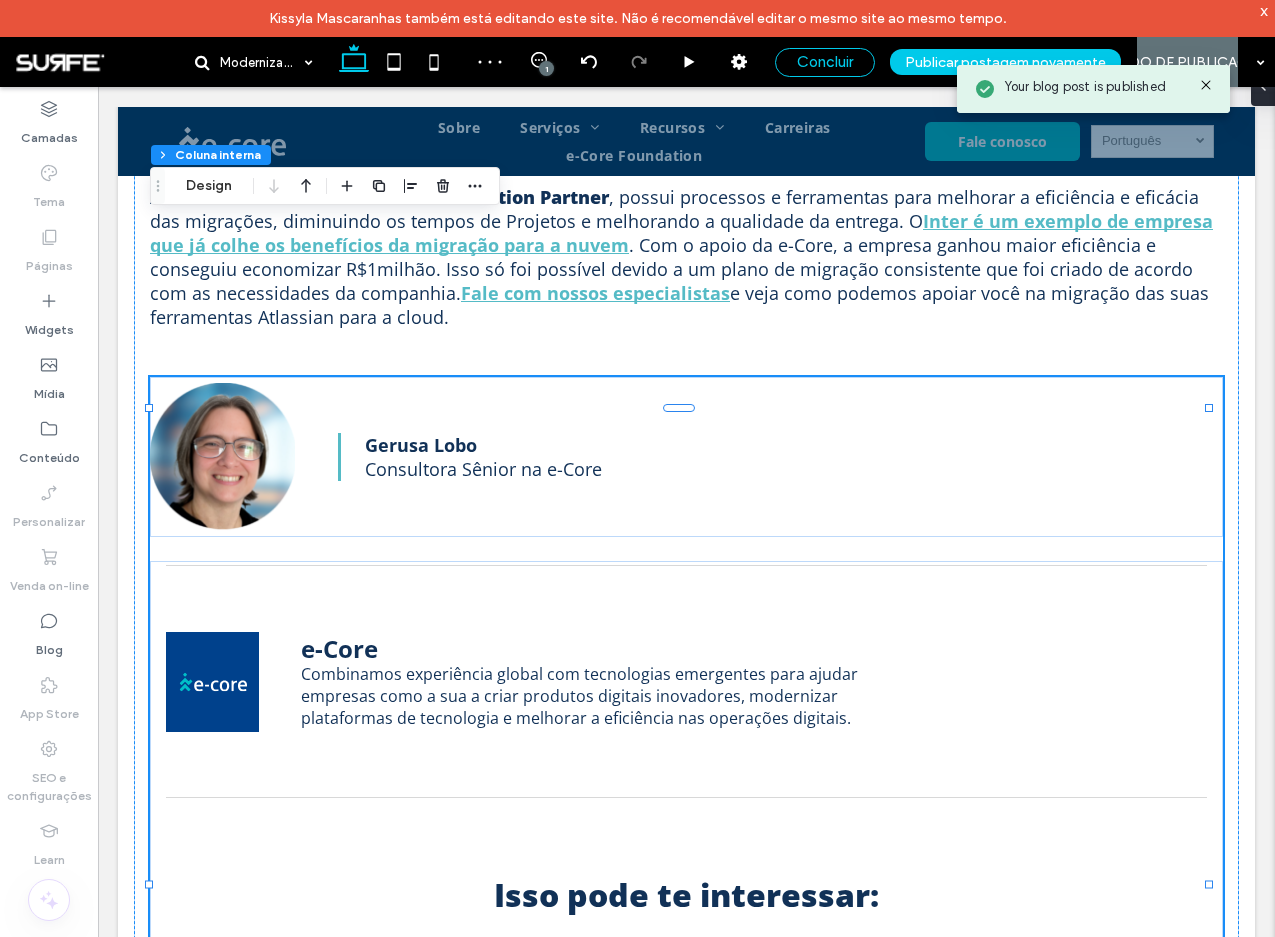 click on "Concluir" at bounding box center (825, 62) 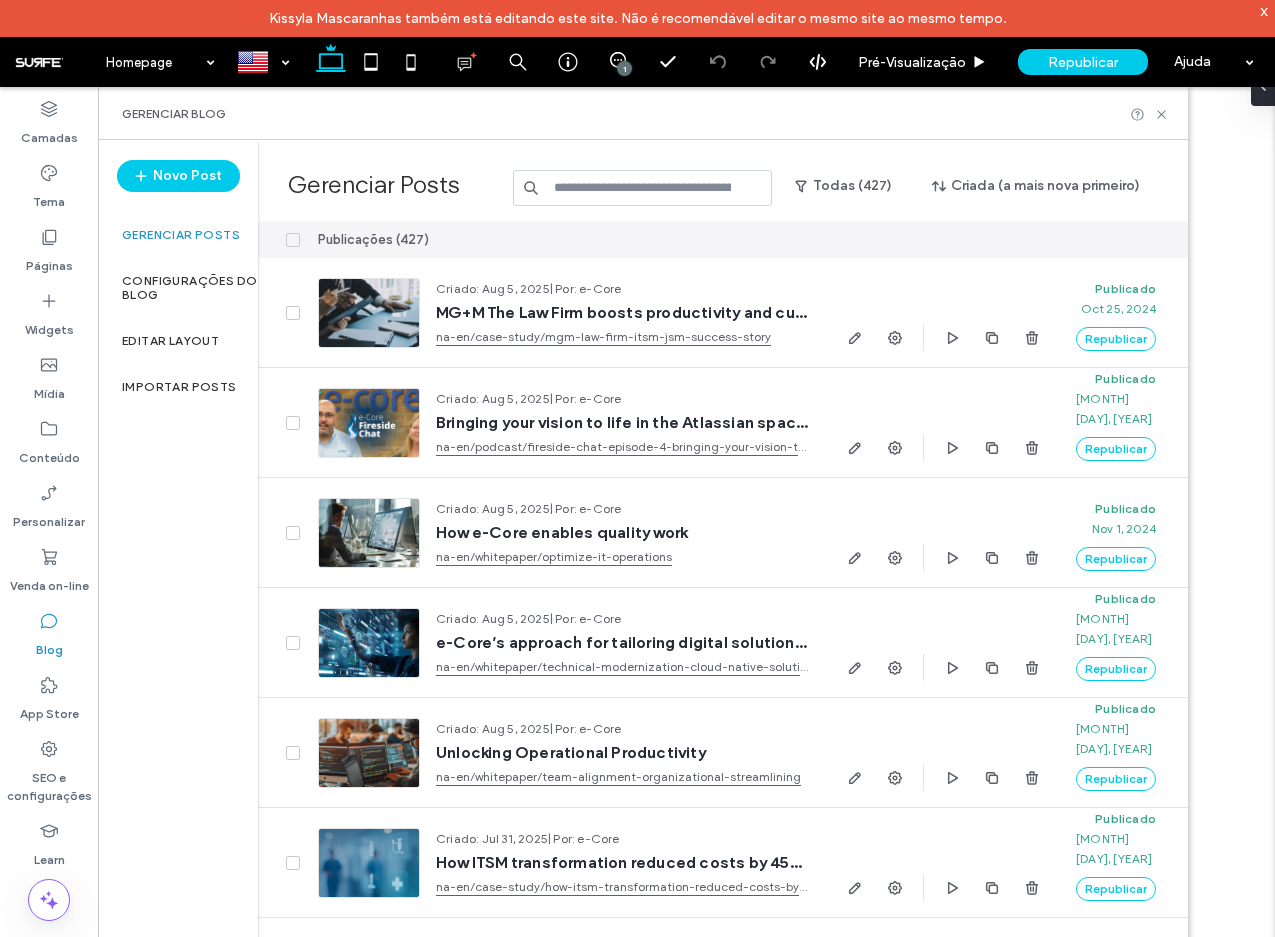 scroll, scrollTop: 0, scrollLeft: 0, axis: both 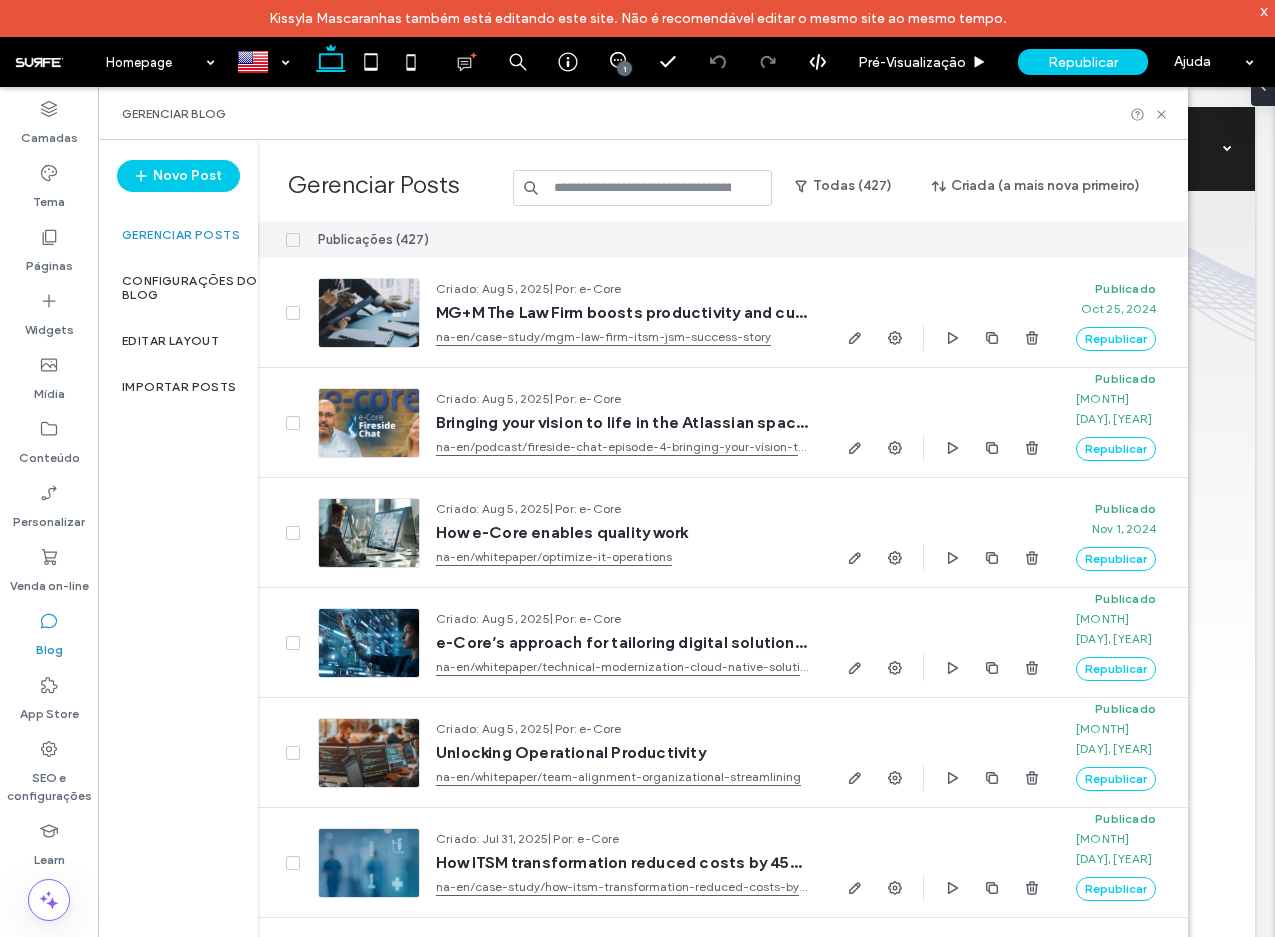 click at bounding box center (643, 188) 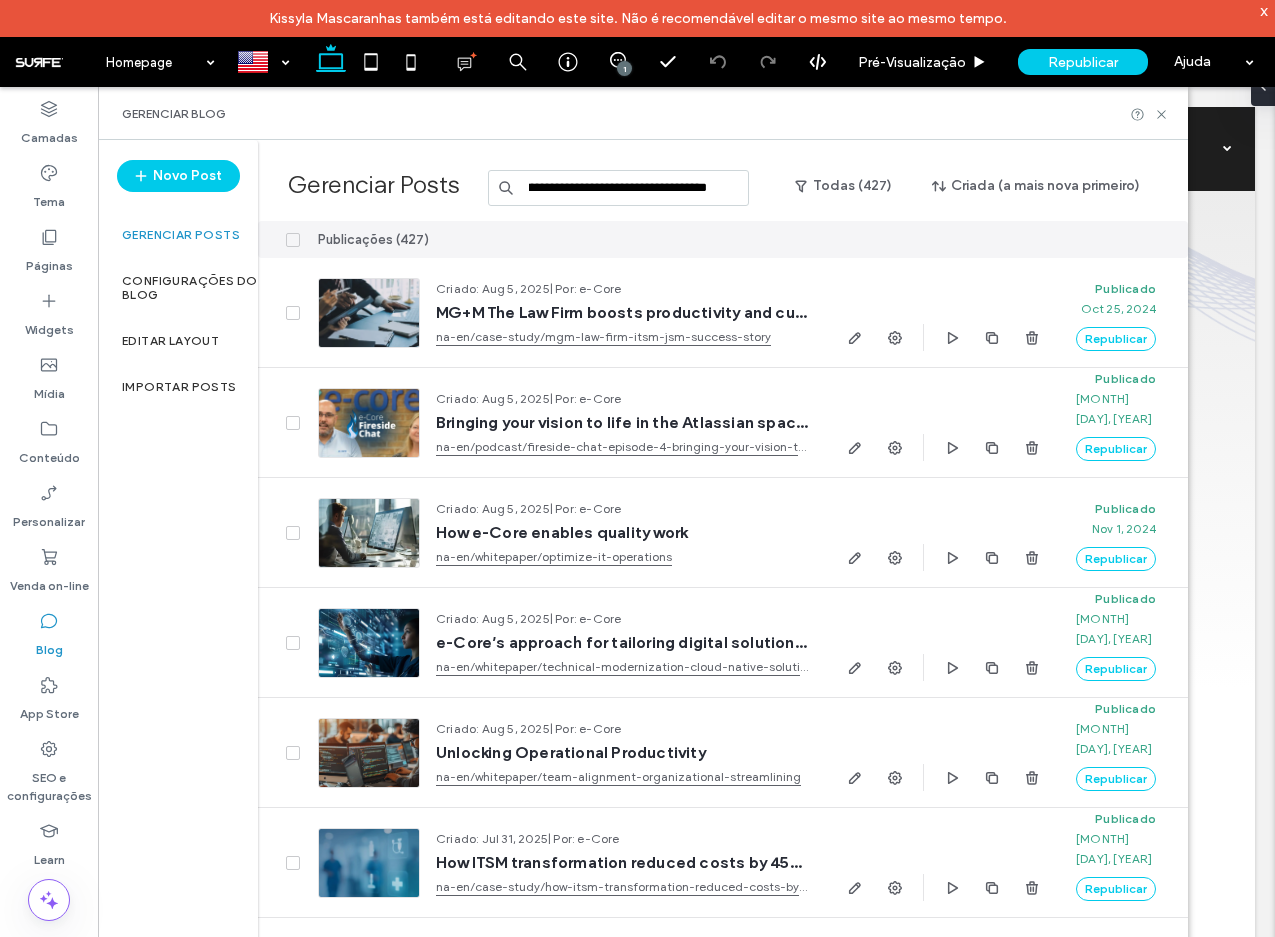 scroll, scrollTop: 0, scrollLeft: 356, axis: horizontal 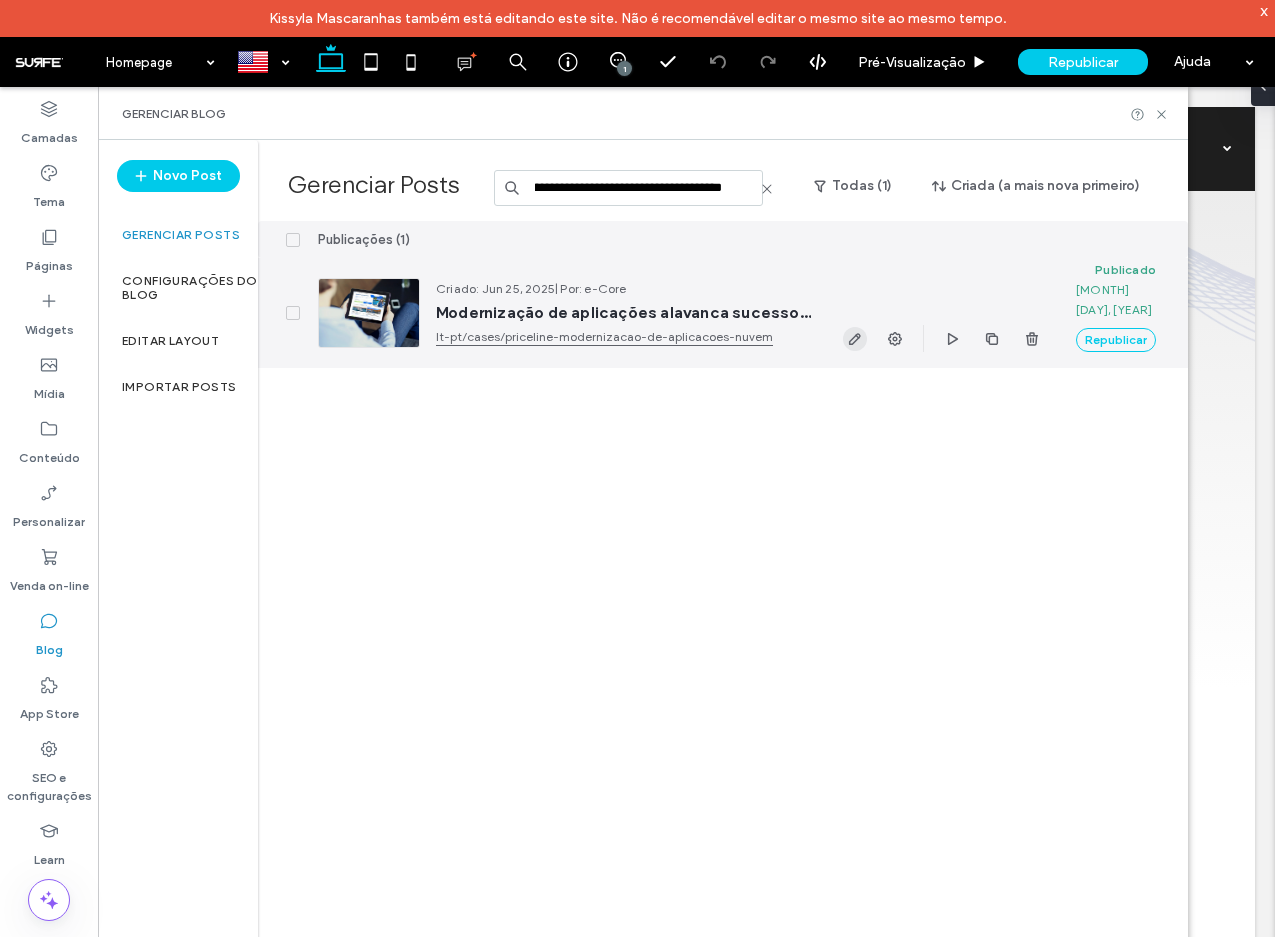 type on "**********" 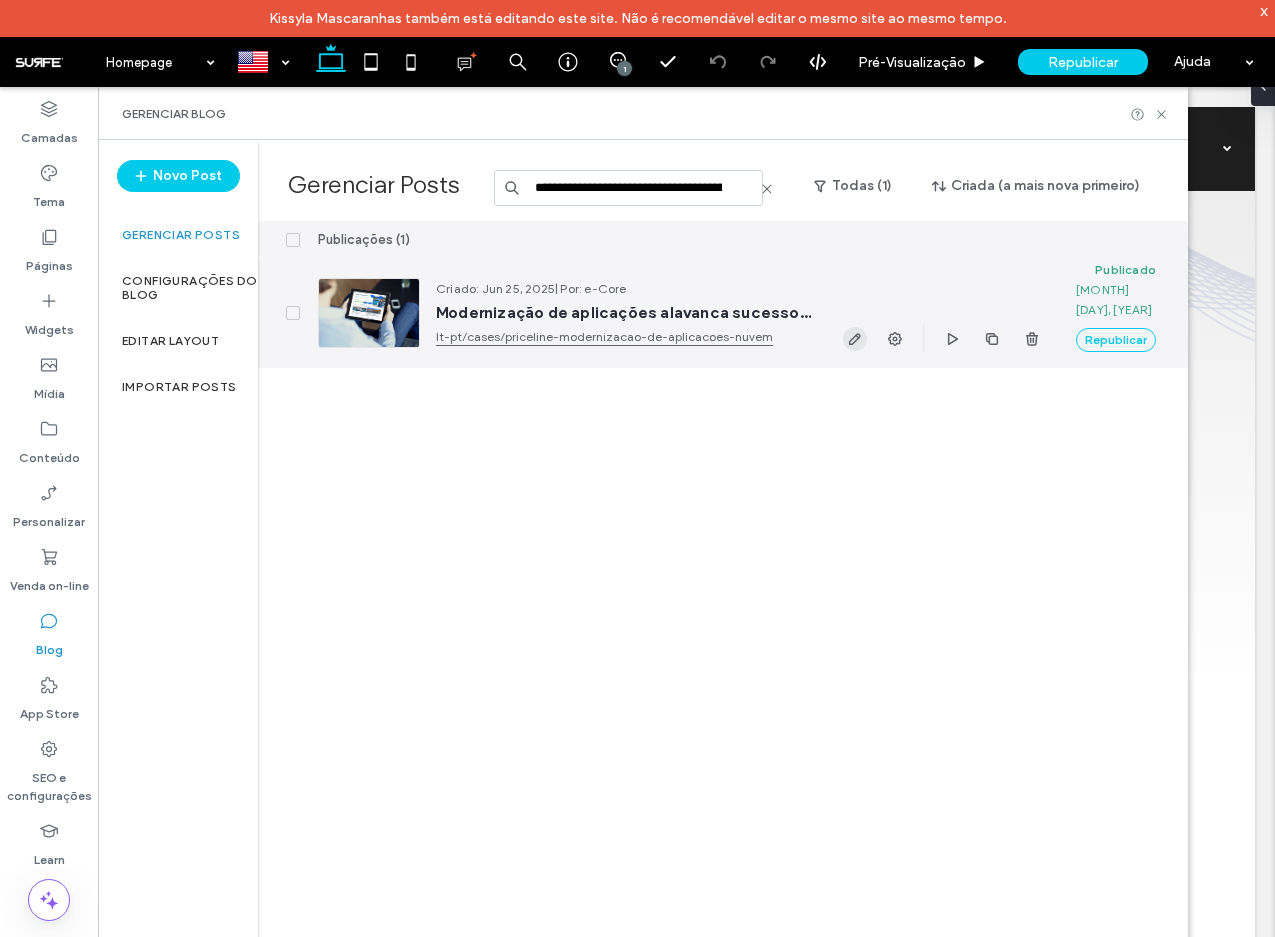 click 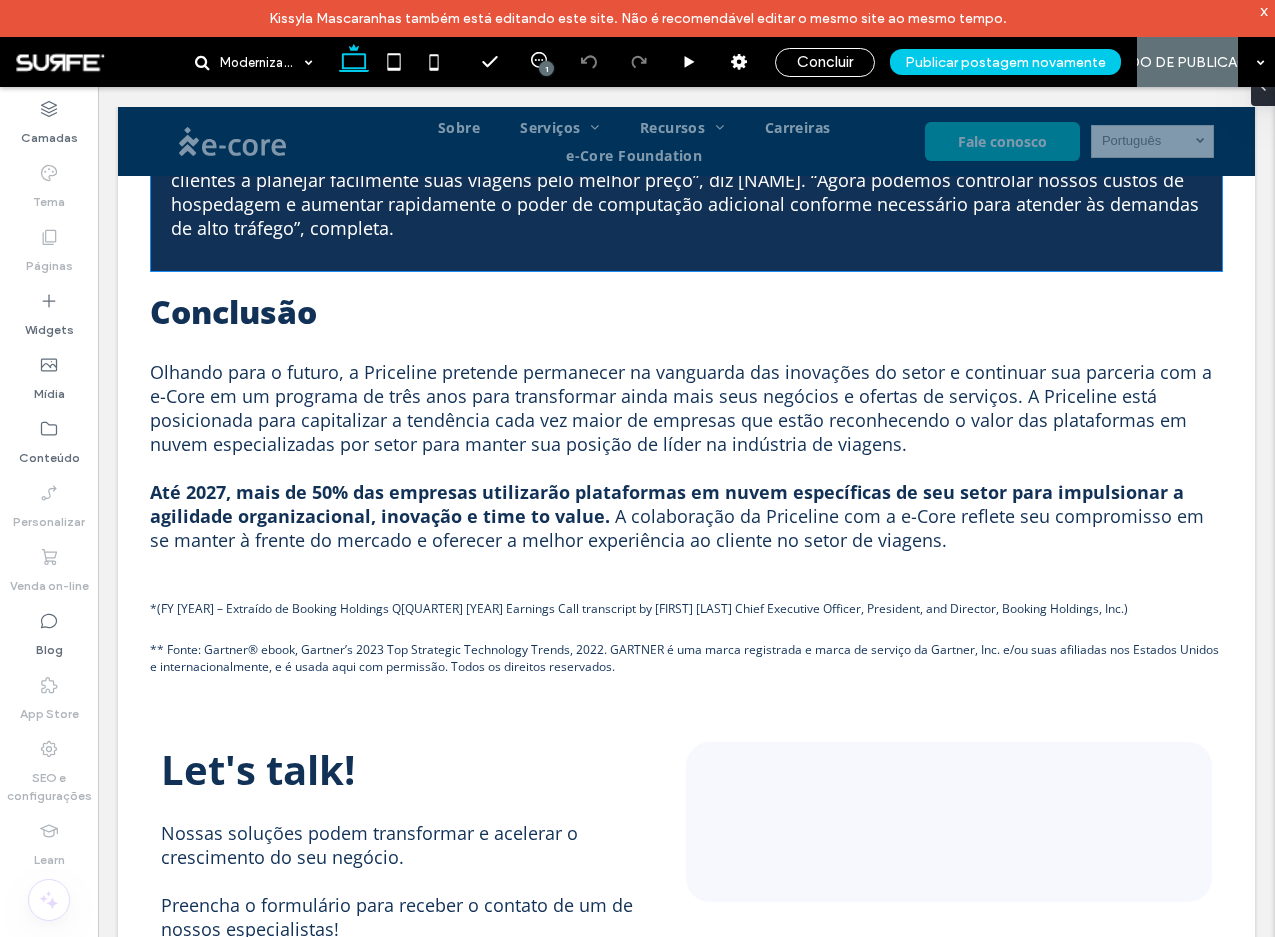 scroll, scrollTop: 3912, scrollLeft: 0, axis: vertical 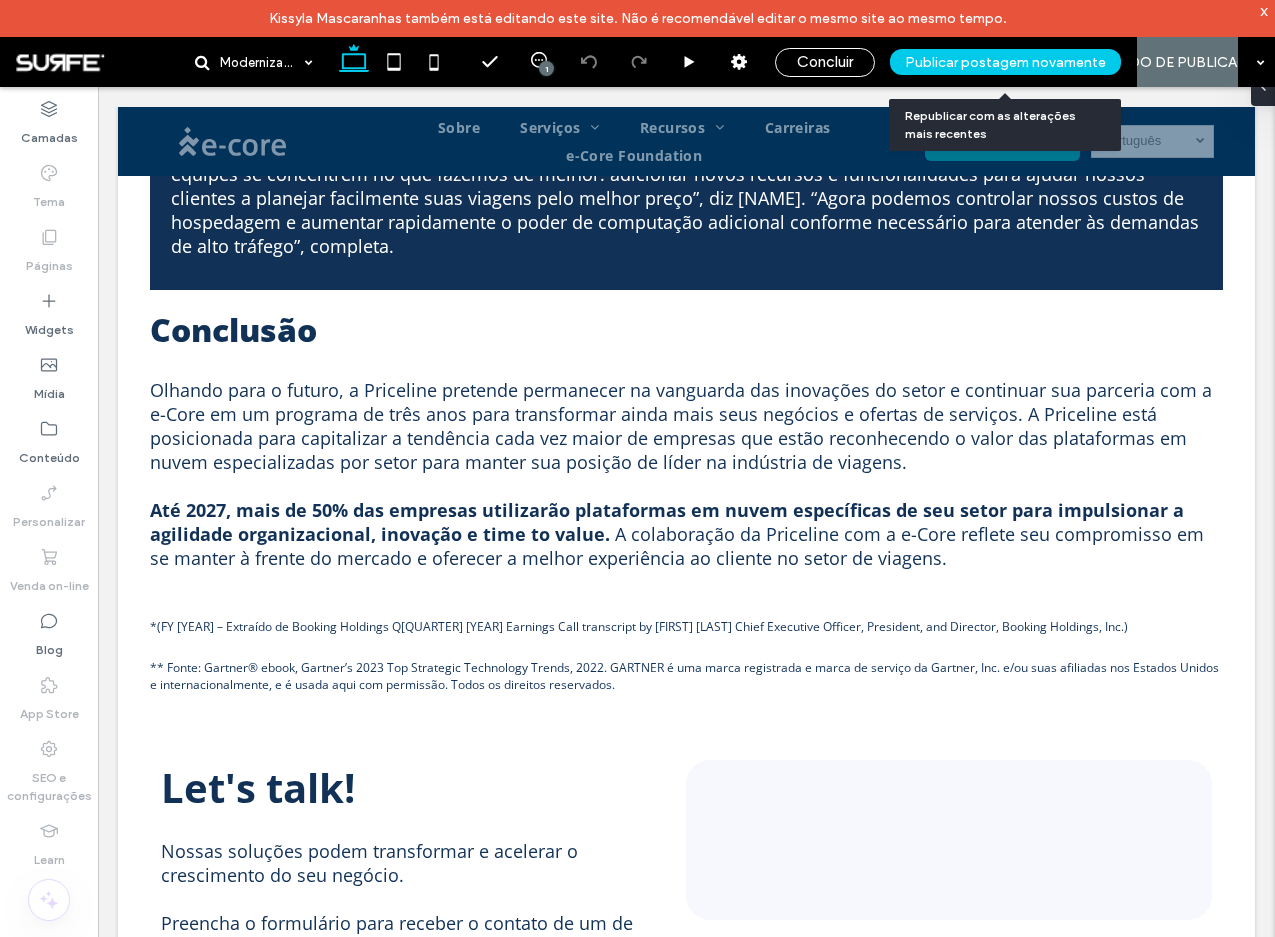 click on "Publicar postagem novamente" at bounding box center [1005, 62] 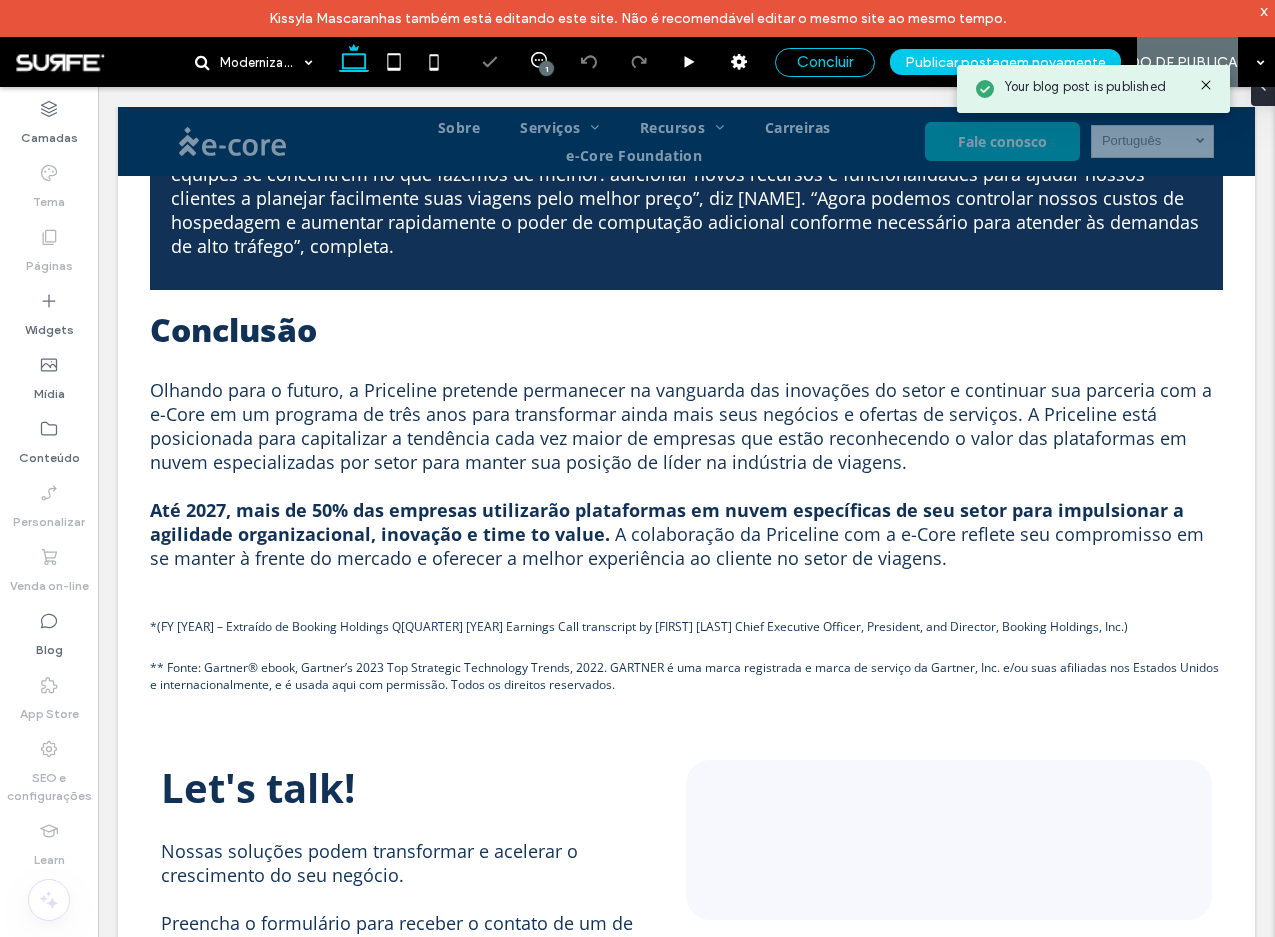 click on "Concluir" at bounding box center (825, 62) 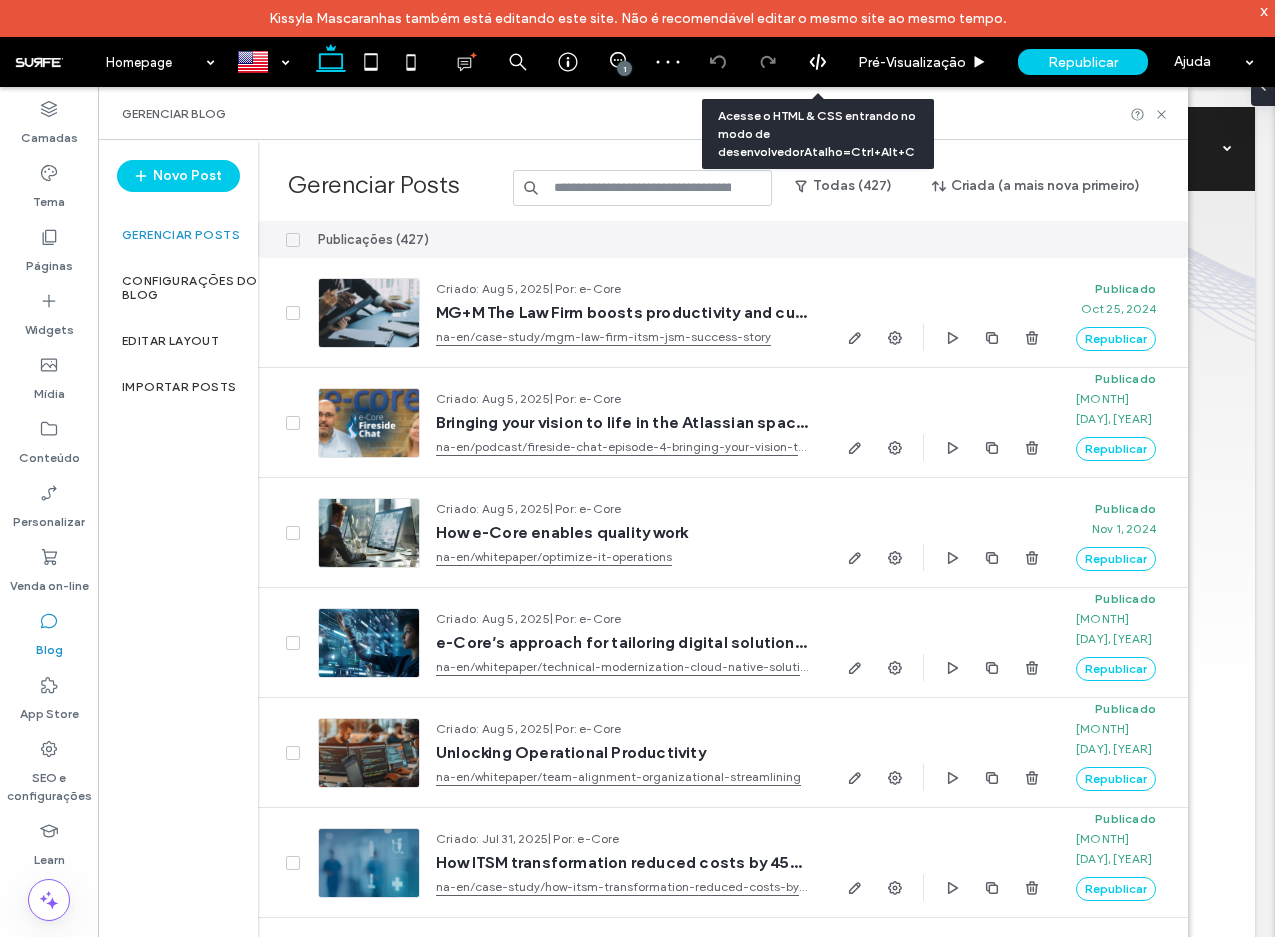 scroll, scrollTop: 0, scrollLeft: 0, axis: both 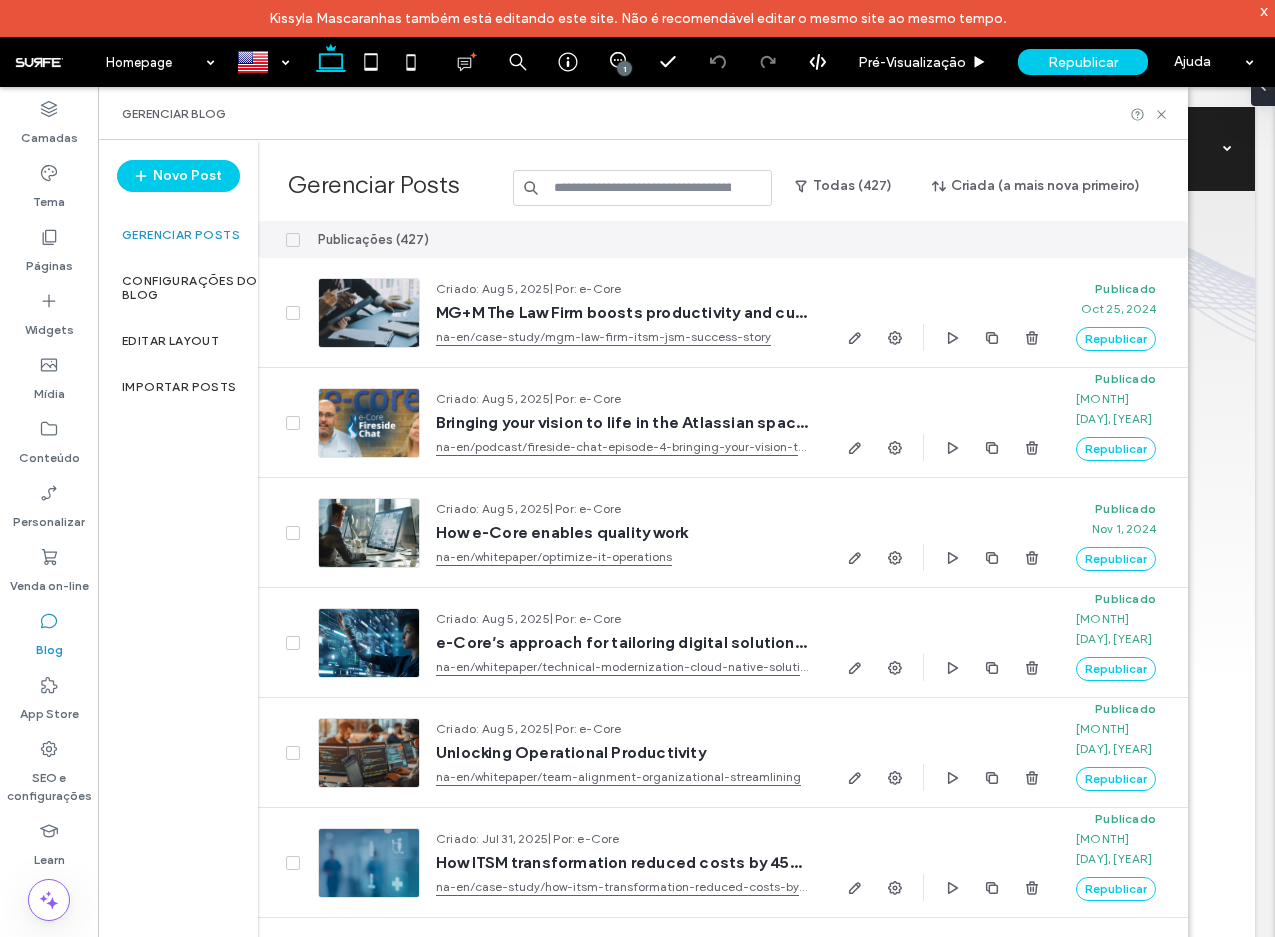 click at bounding box center (643, 188) 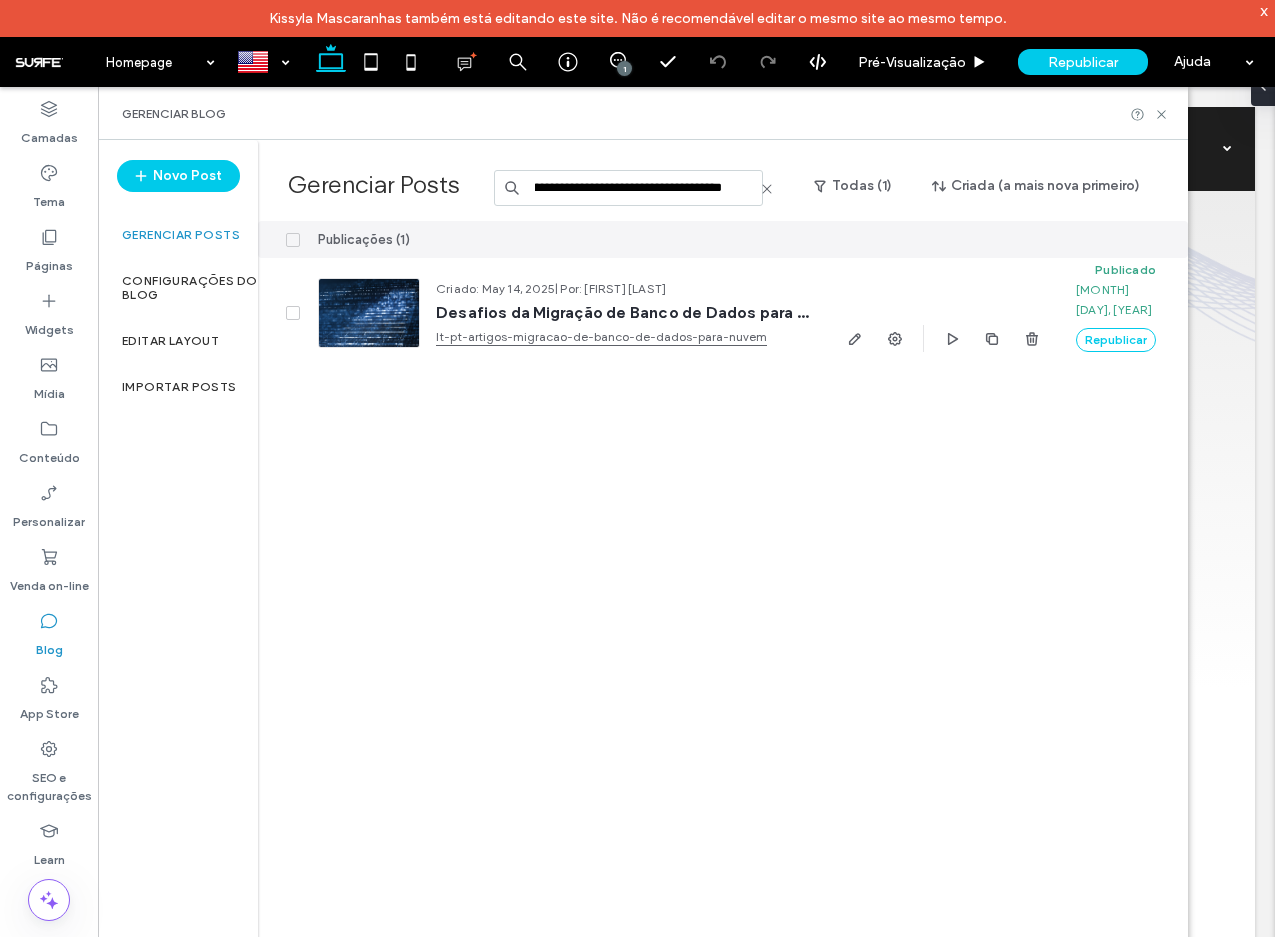 scroll, scrollTop: 0, scrollLeft: 151, axis: horizontal 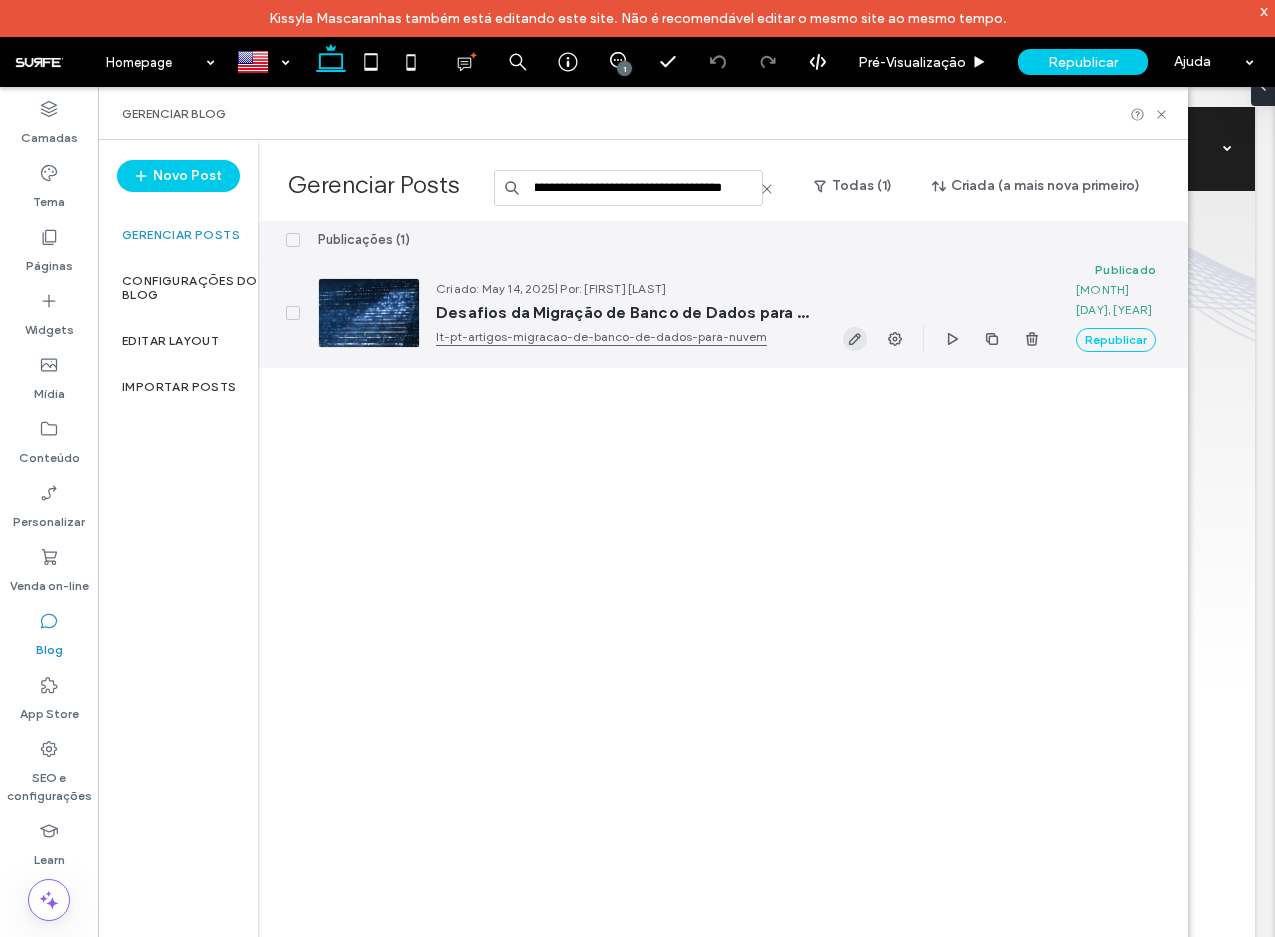 type on "**********" 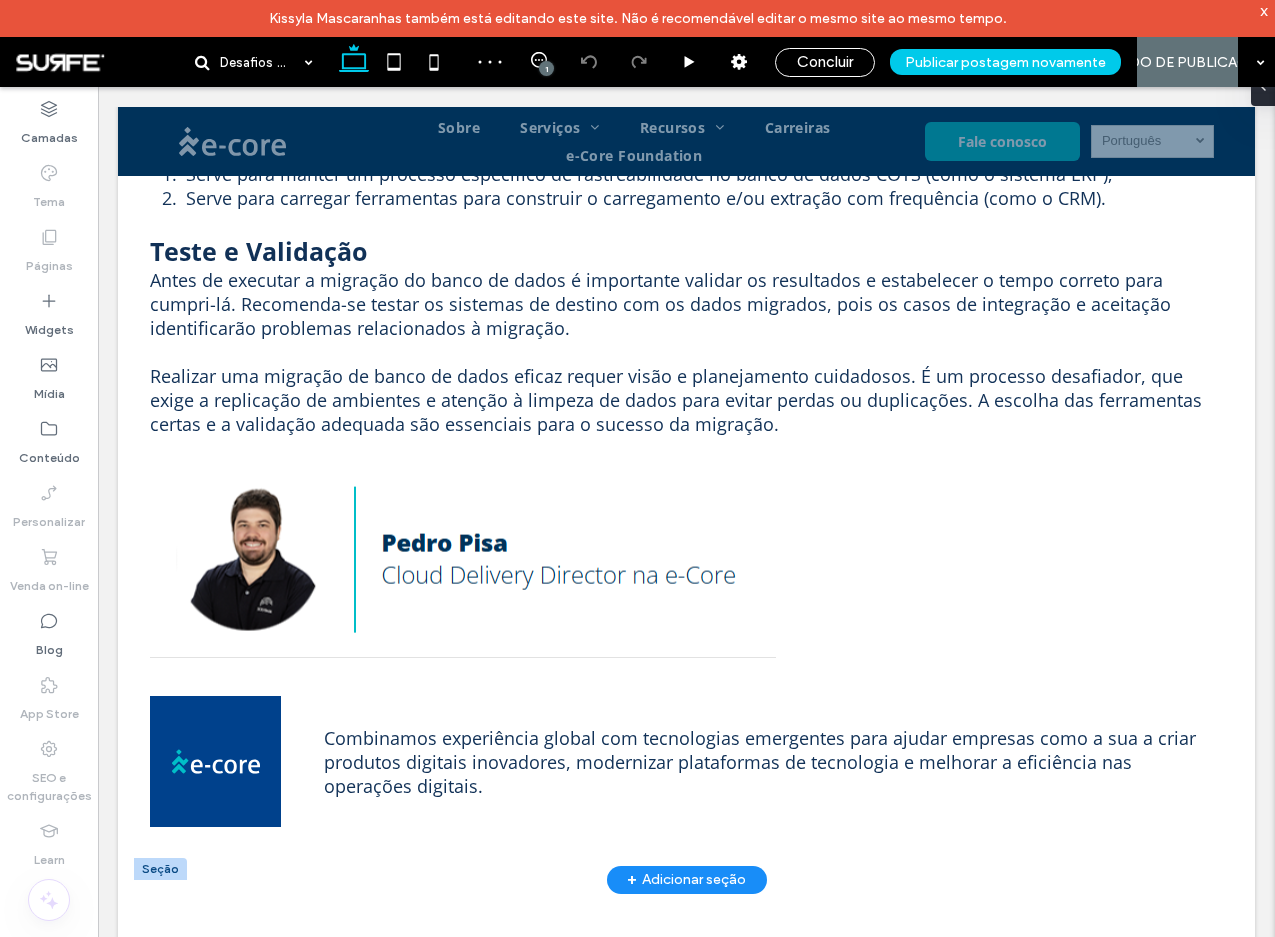 scroll, scrollTop: 2277, scrollLeft: 0, axis: vertical 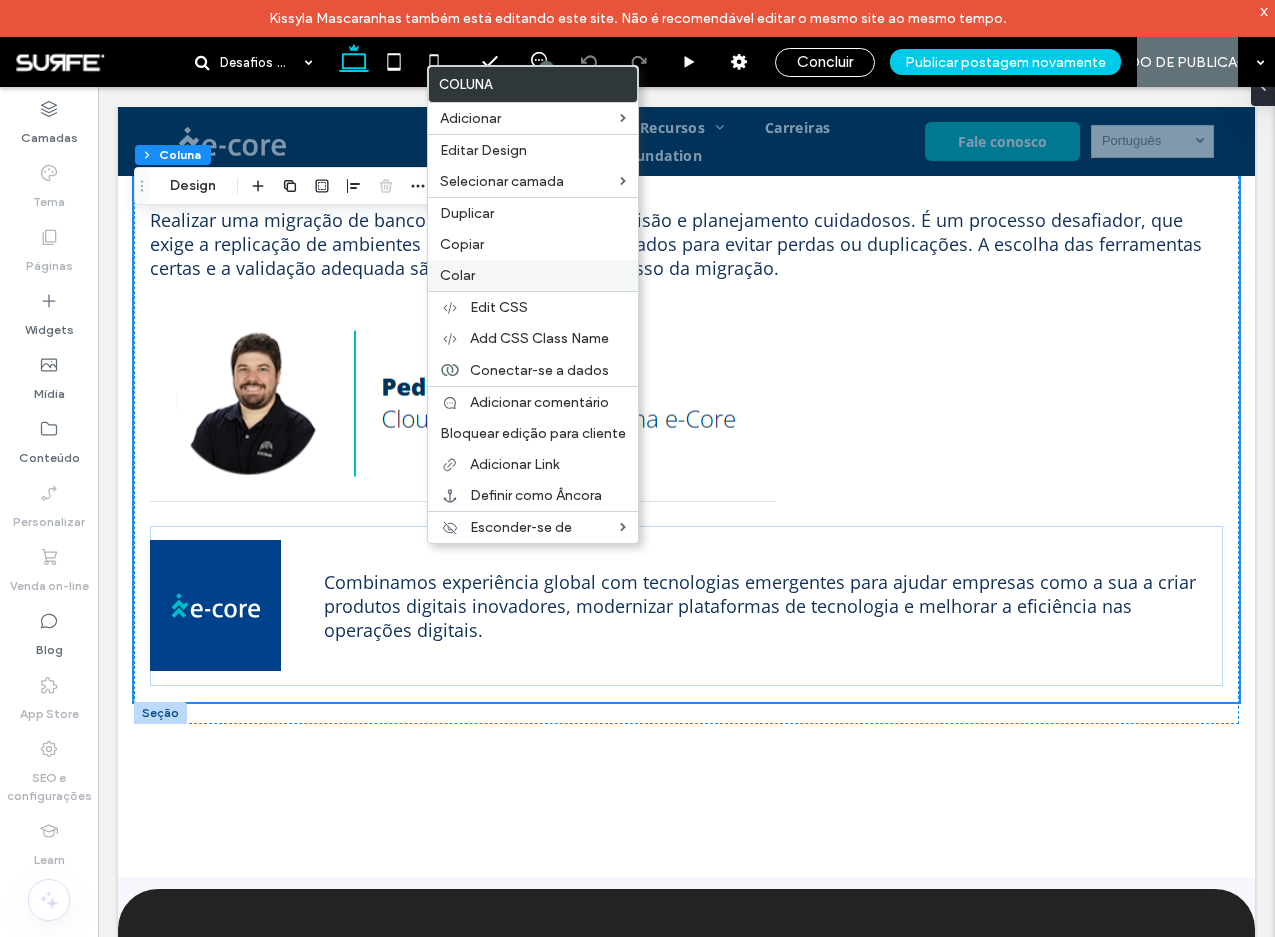 click on "Colar" at bounding box center (457, 275) 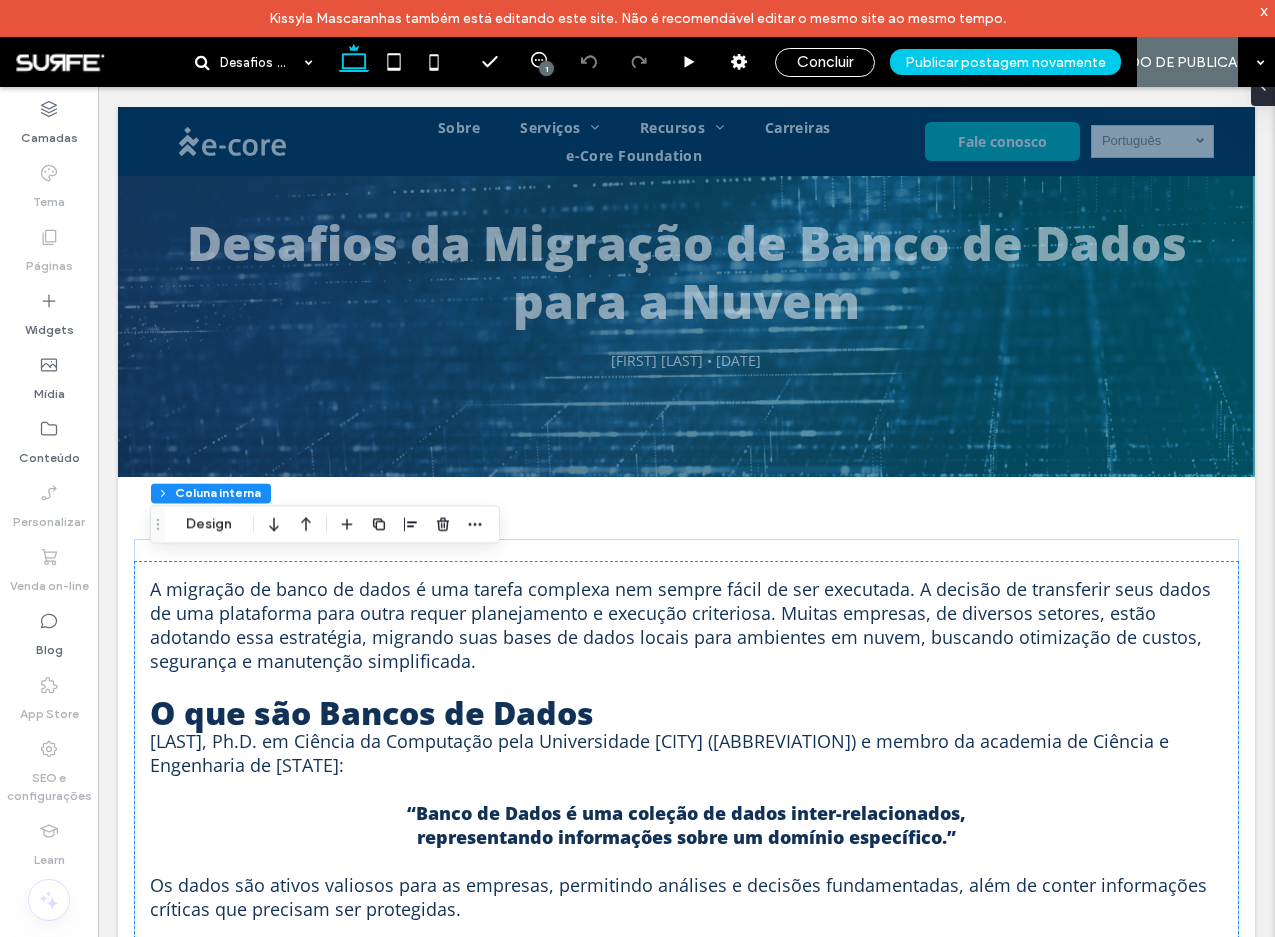 scroll, scrollTop: 2277, scrollLeft: 0, axis: vertical 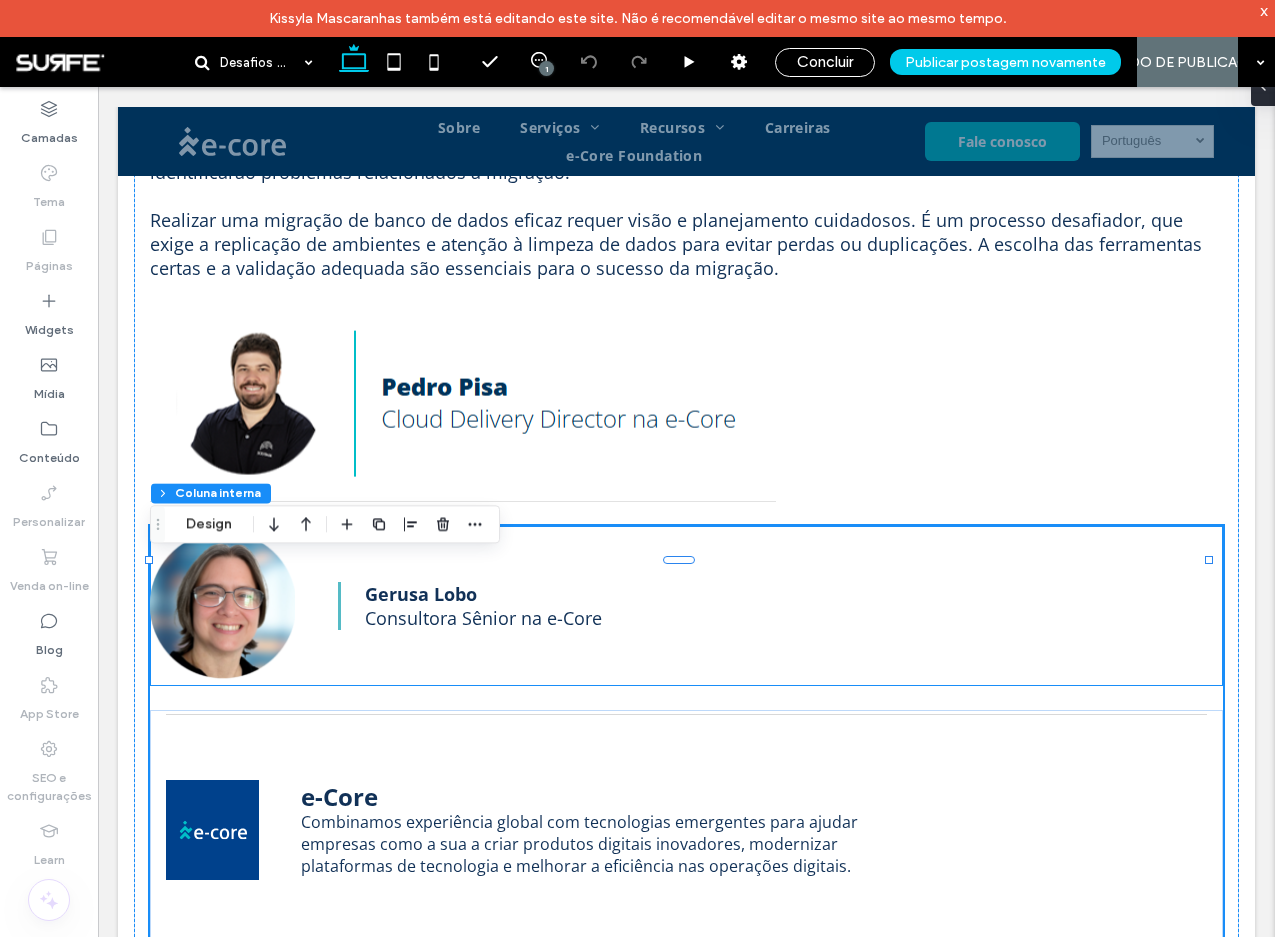 click at bounding box center [222, 606] 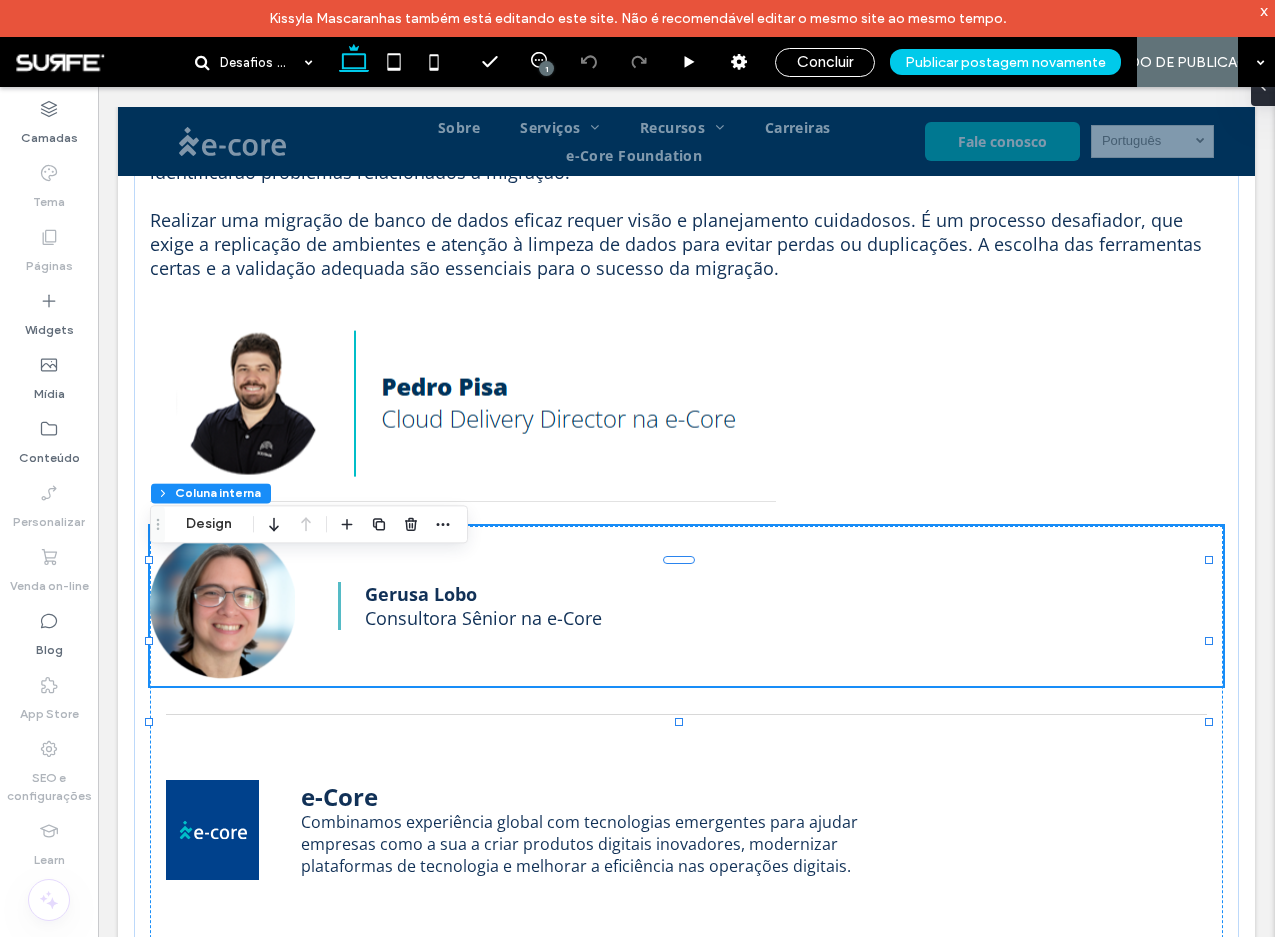 click at bounding box center [222, 606] 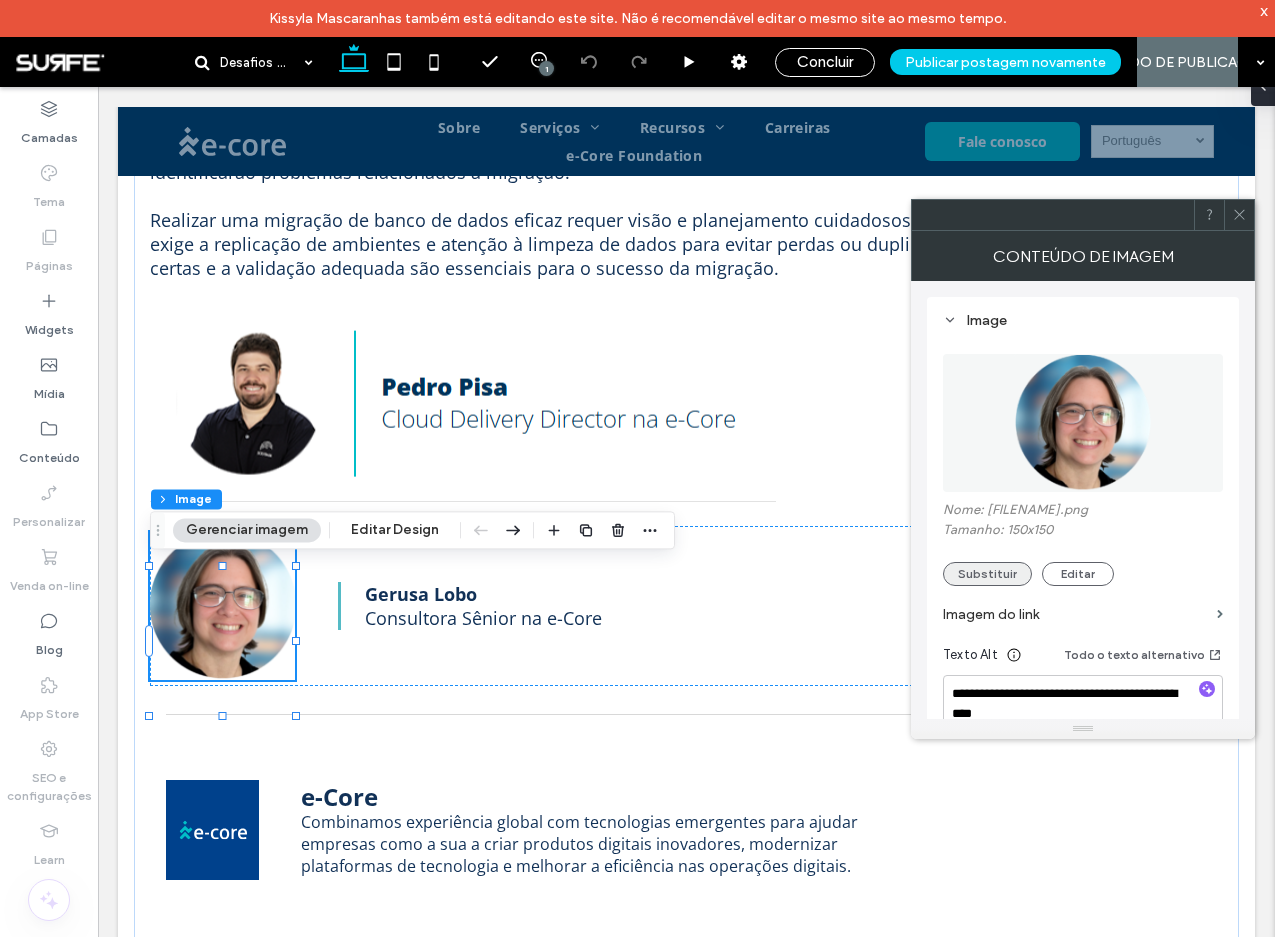 click on "Substituir" at bounding box center (987, 574) 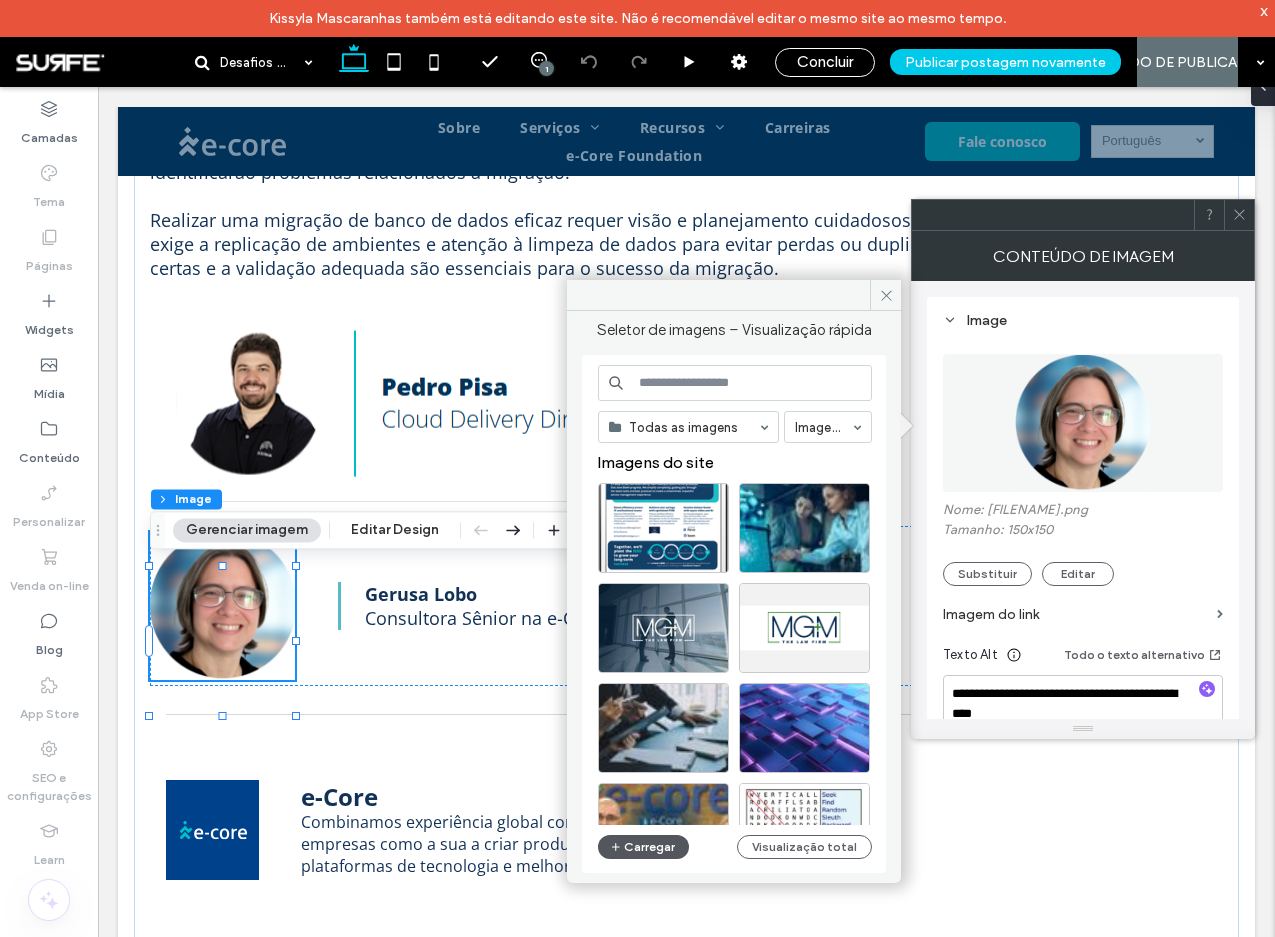 click on "Carregar" at bounding box center (643, 847) 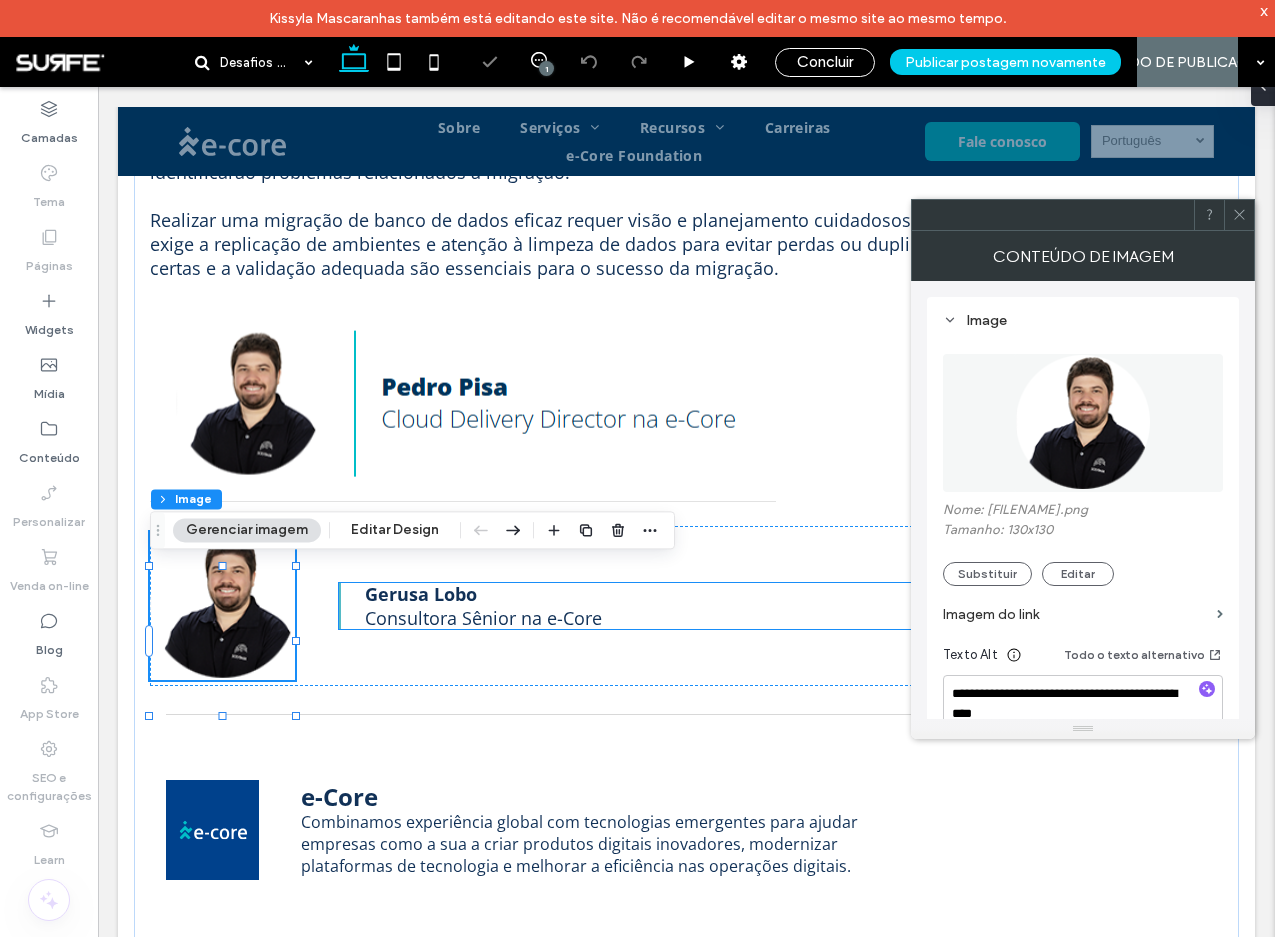 click on "Gerusa Lobo" at bounding box center (421, 594) 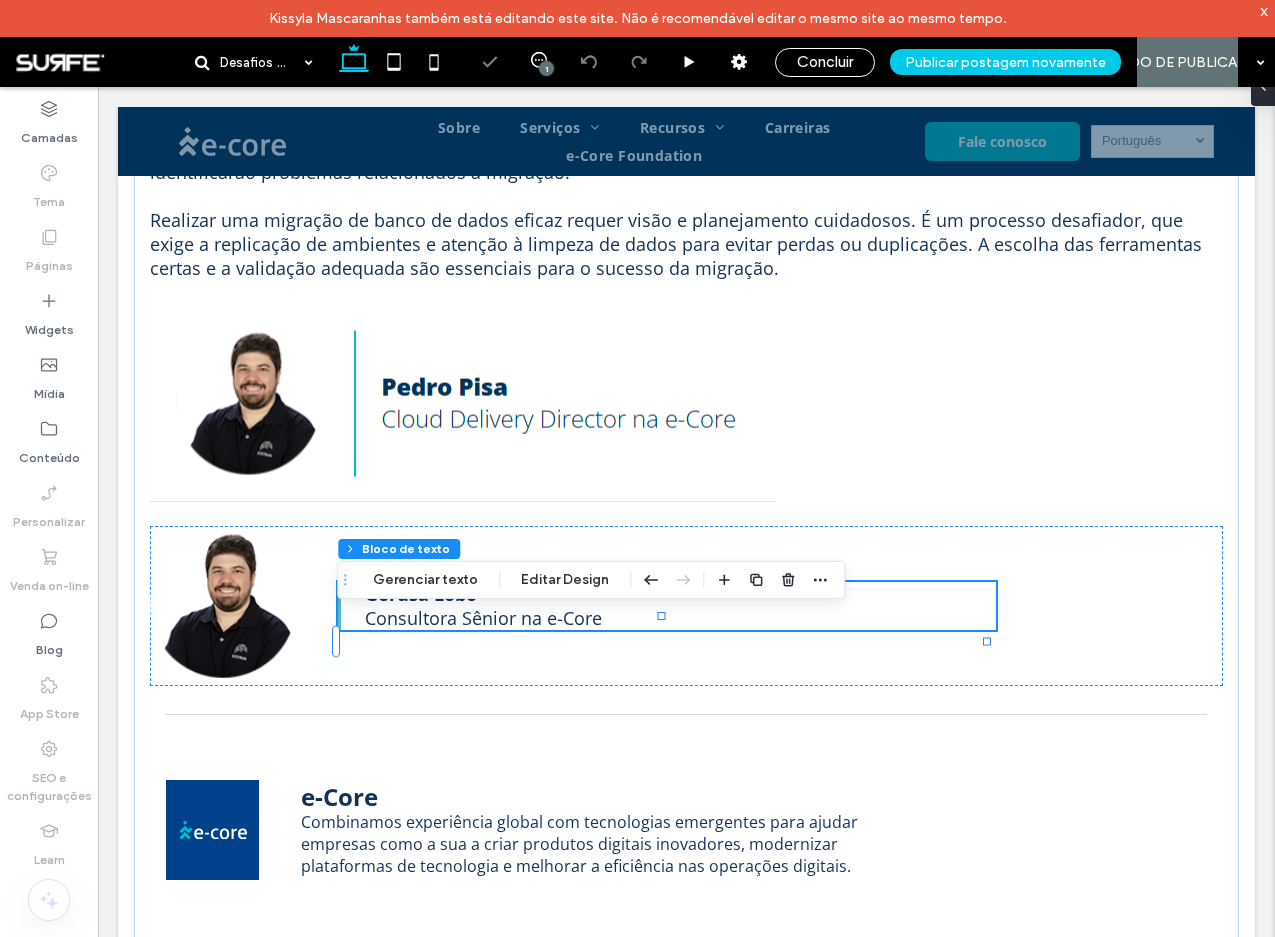 click on "[FIRST] [LAST] Consultora Sênior na e-Core" at bounding box center (667, 606) 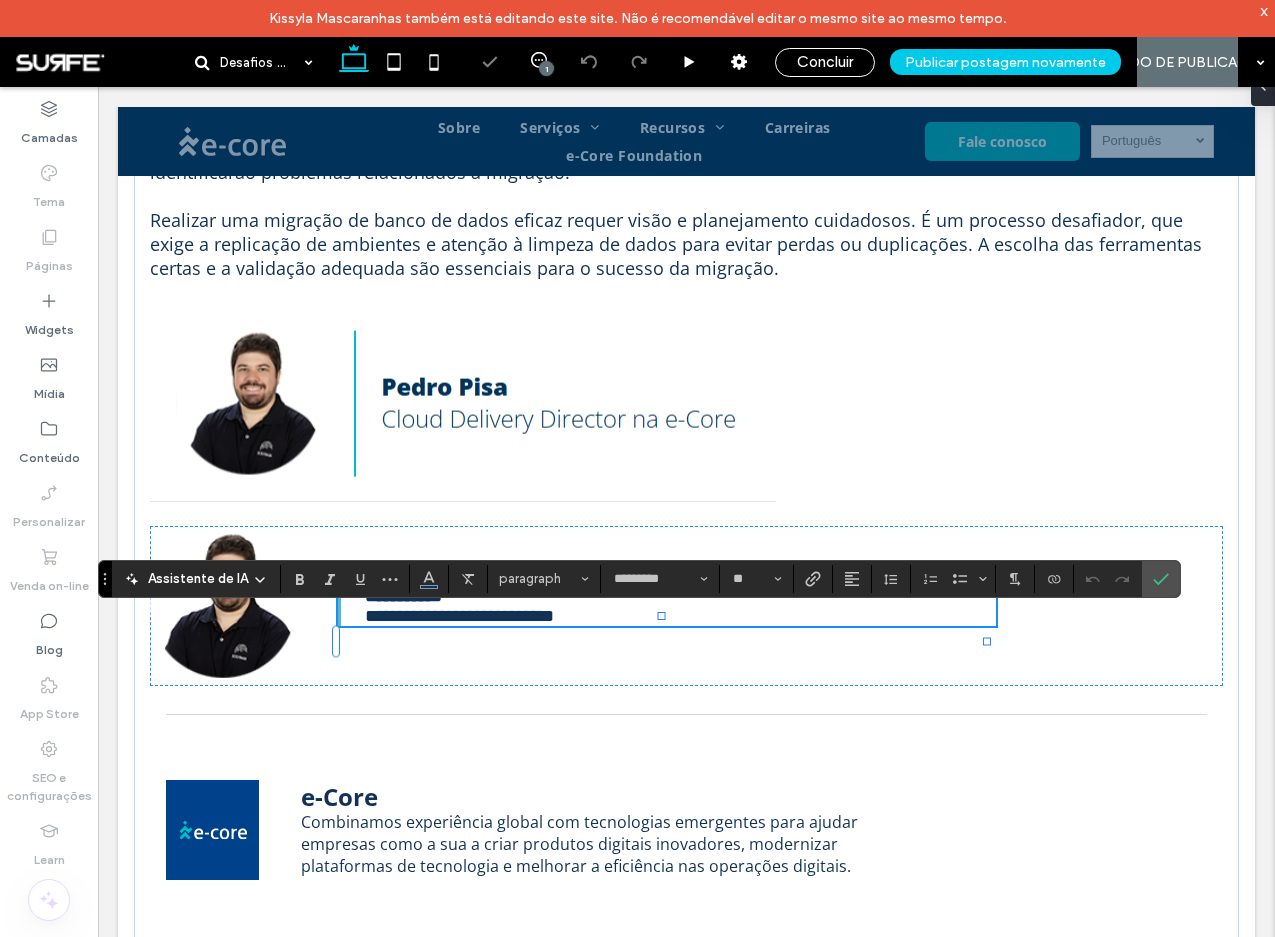 type on "*********" 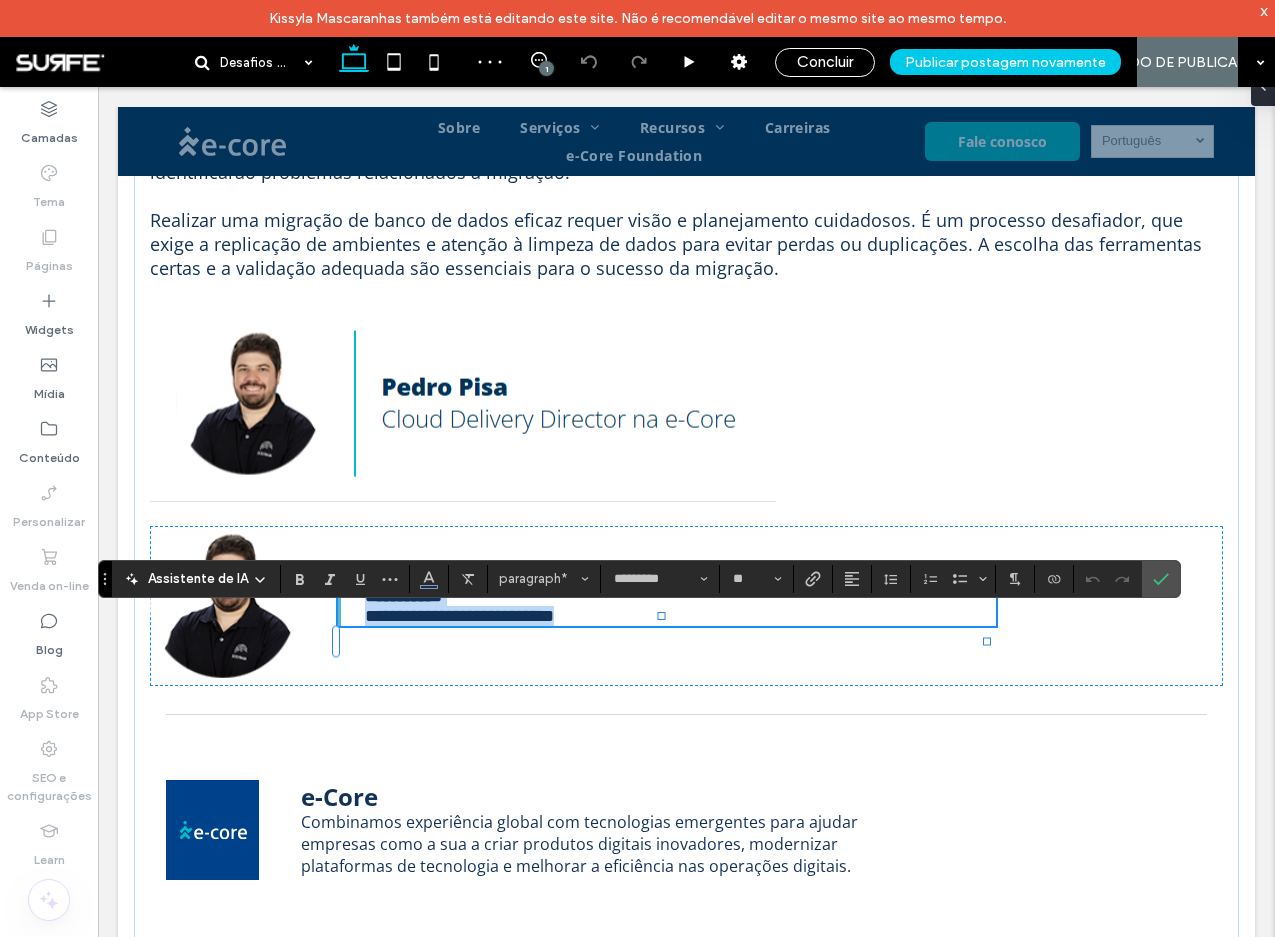 click on "**********" at bounding box center (403, 596) 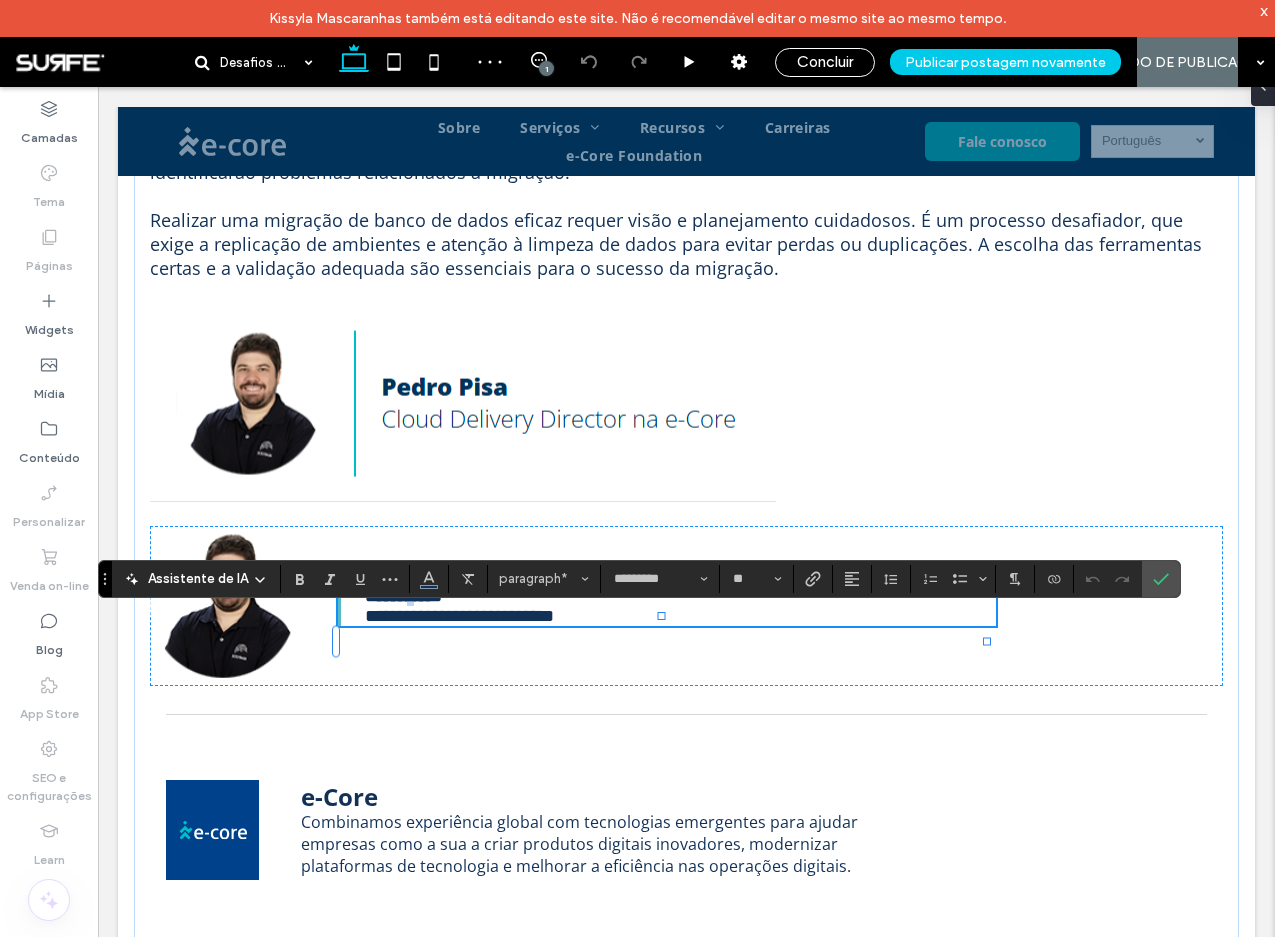 click on "**********" at bounding box center [403, 596] 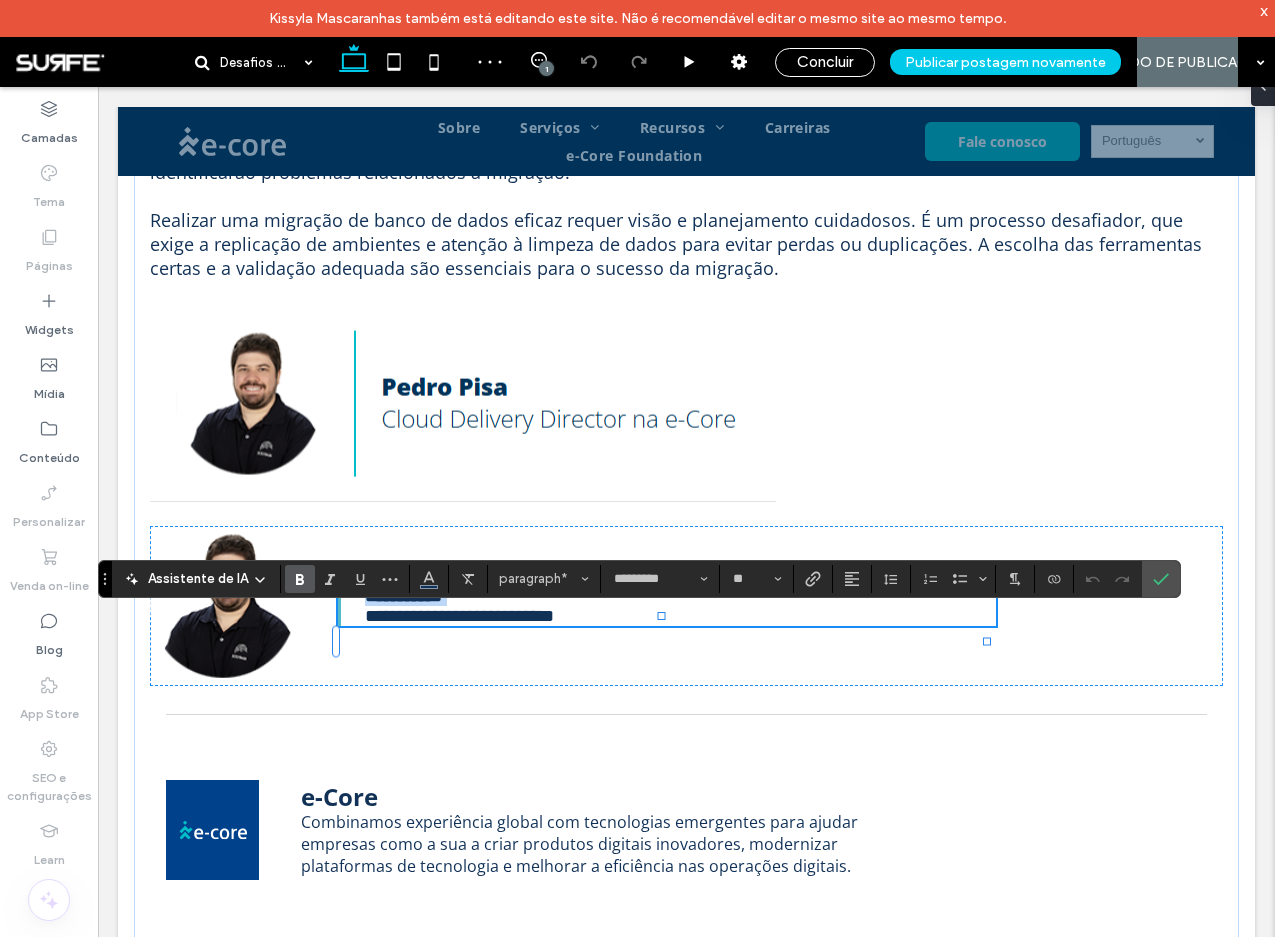 click on "**********" at bounding box center (403, 596) 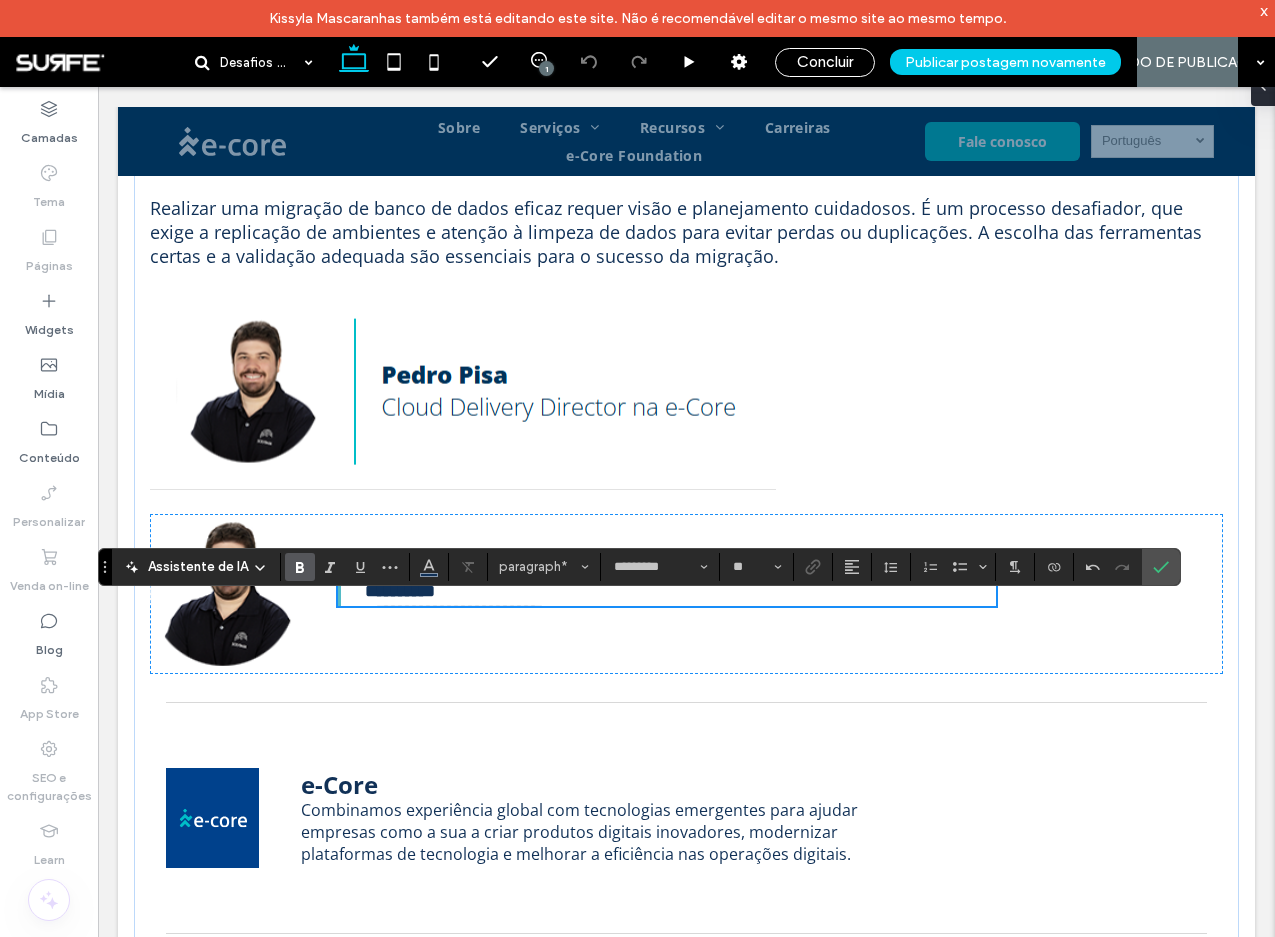 scroll, scrollTop: 2277, scrollLeft: 0, axis: vertical 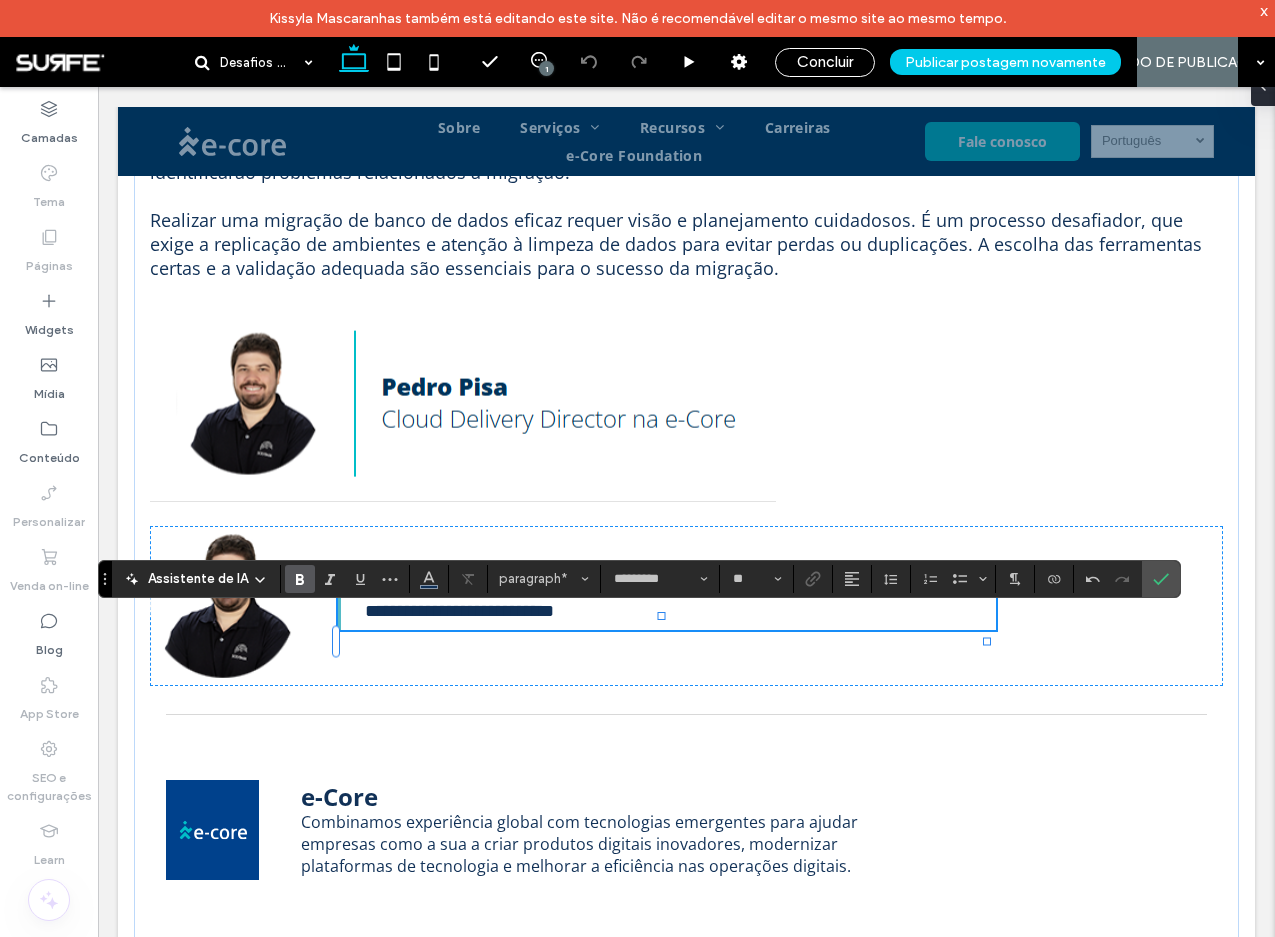 click on "**********" at bounding box center (664, 605) 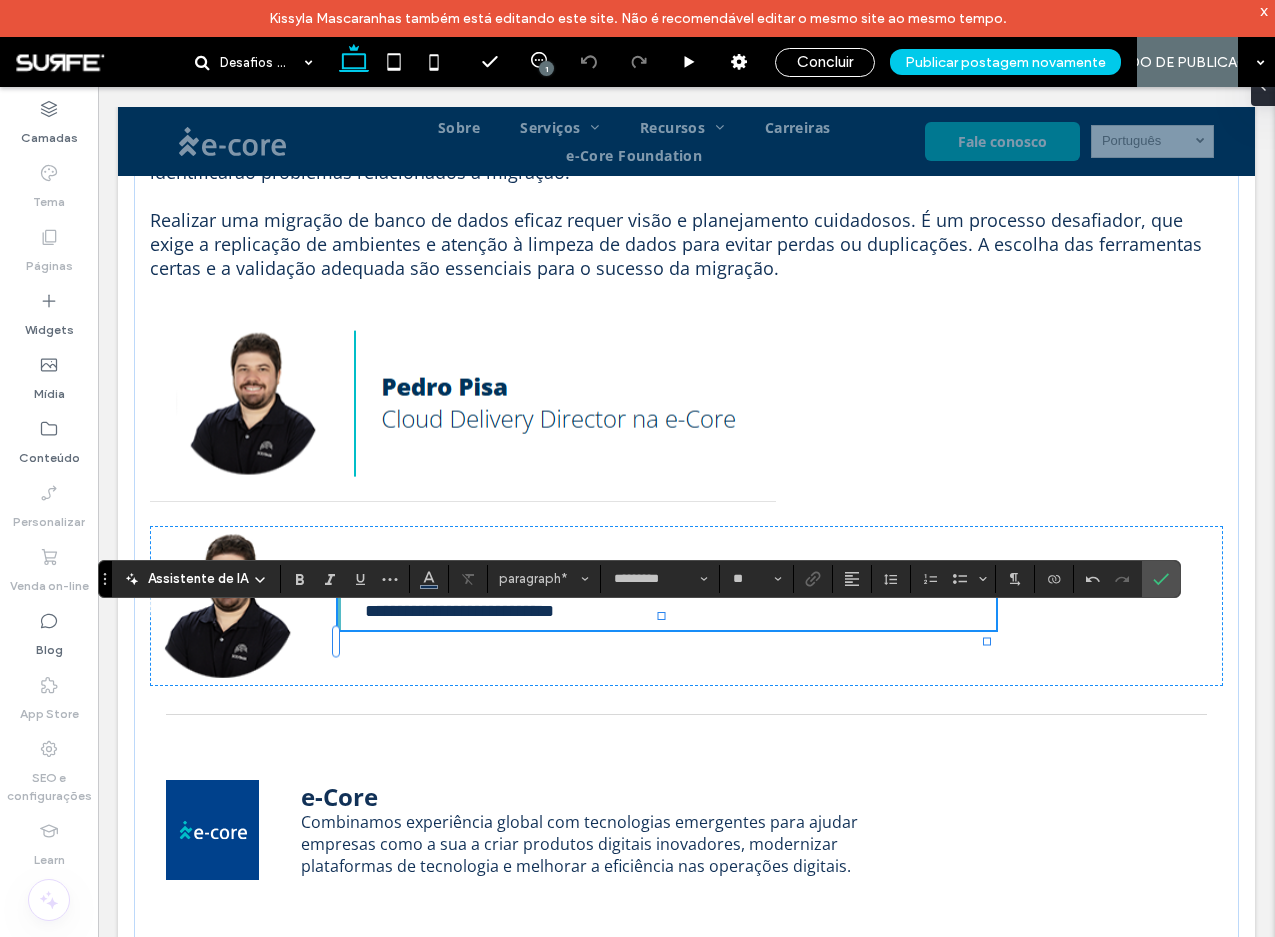 click on "**********" at bounding box center (664, 605) 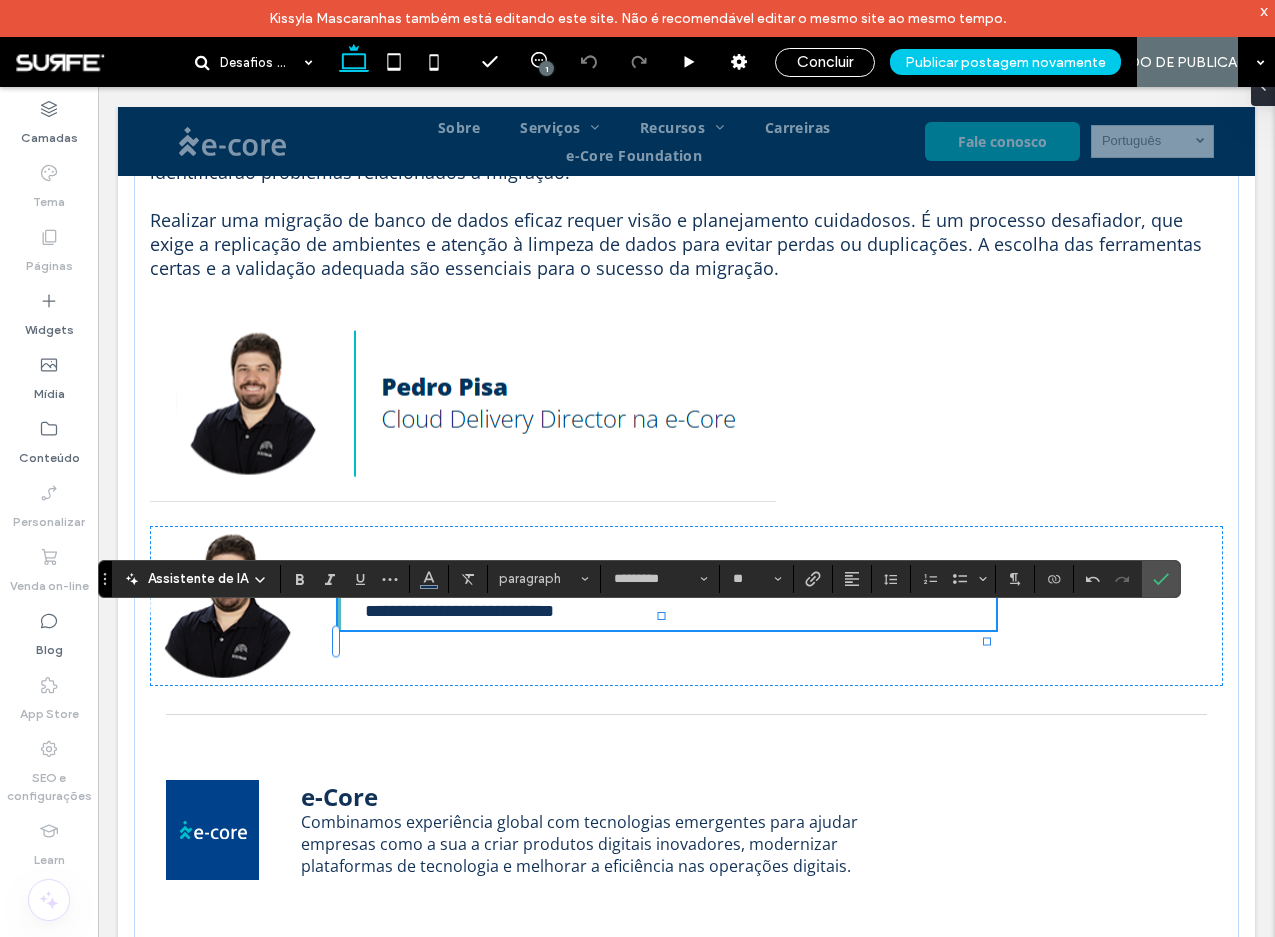 click on "******* ﻿ ***" at bounding box center (400, 611) 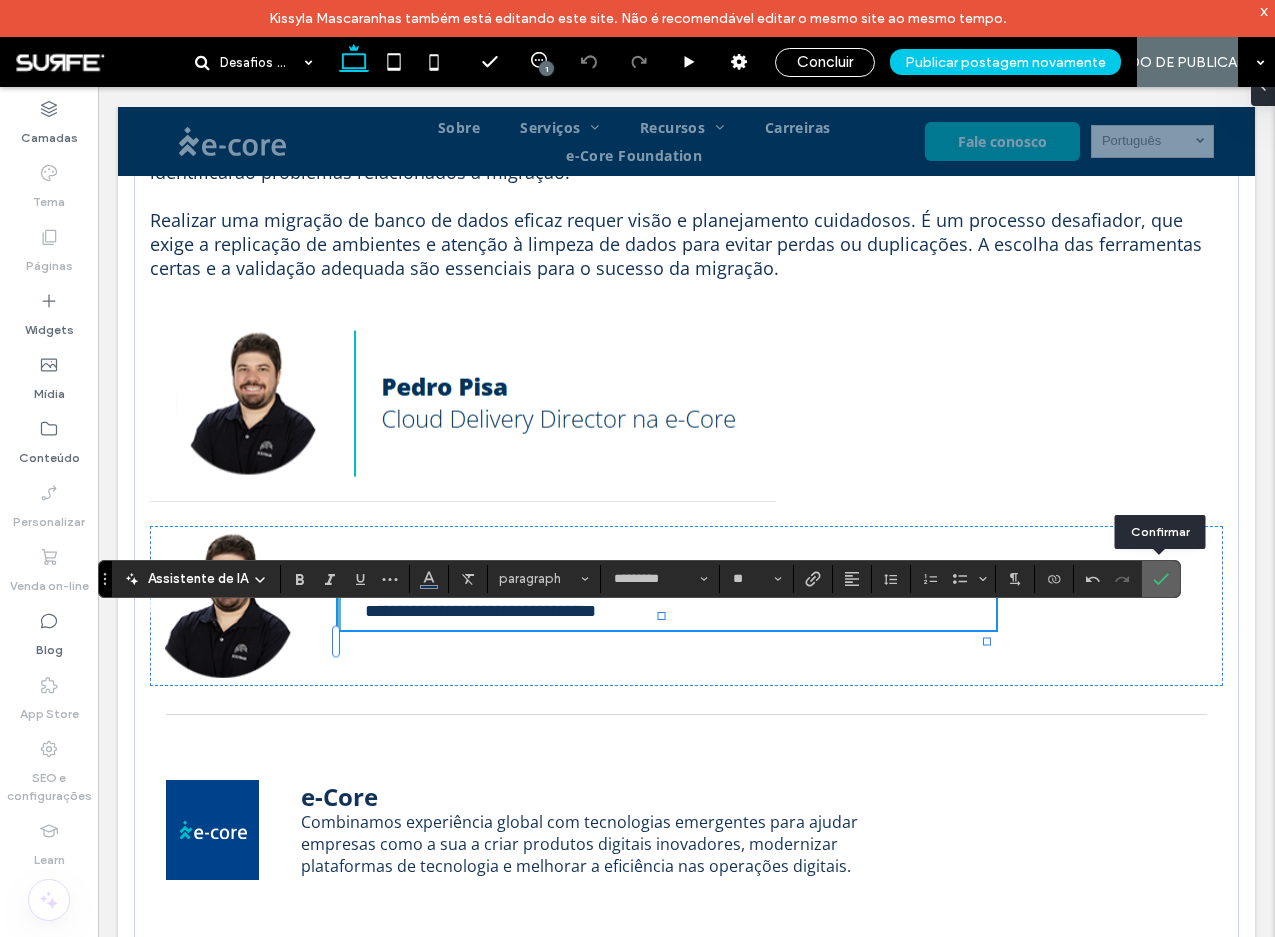 click at bounding box center (1157, 579) 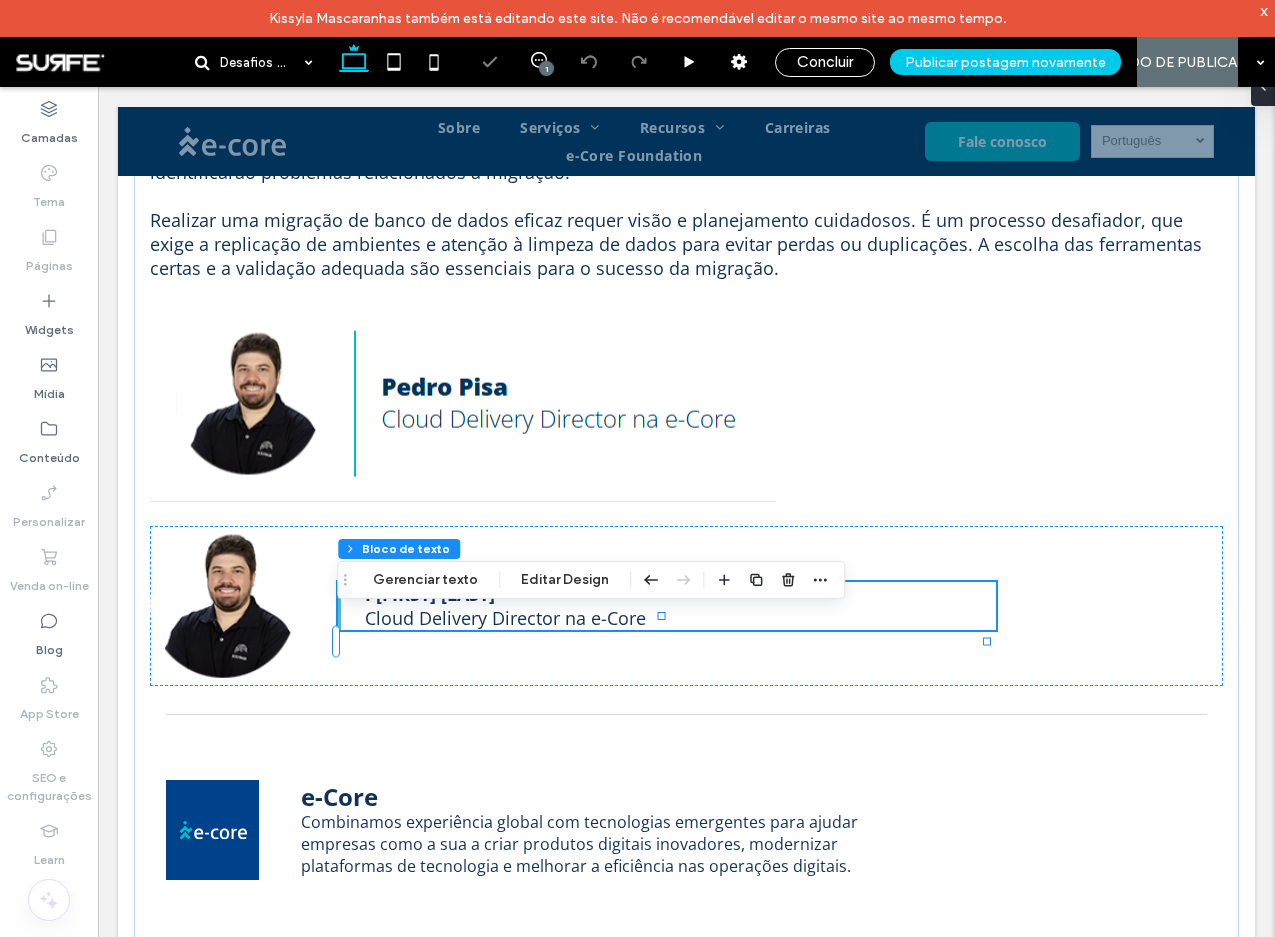click at bounding box center [463, 403] 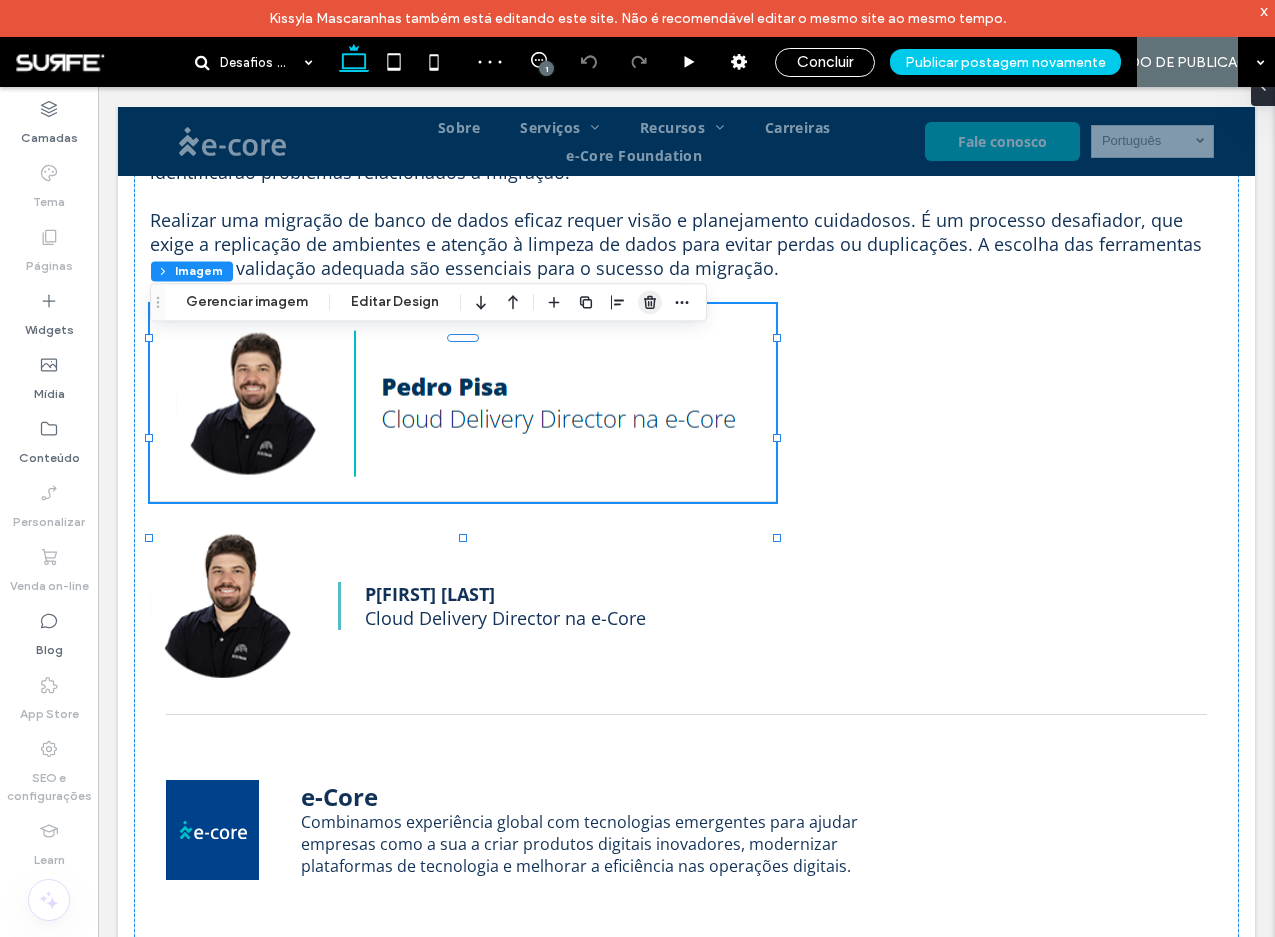 click 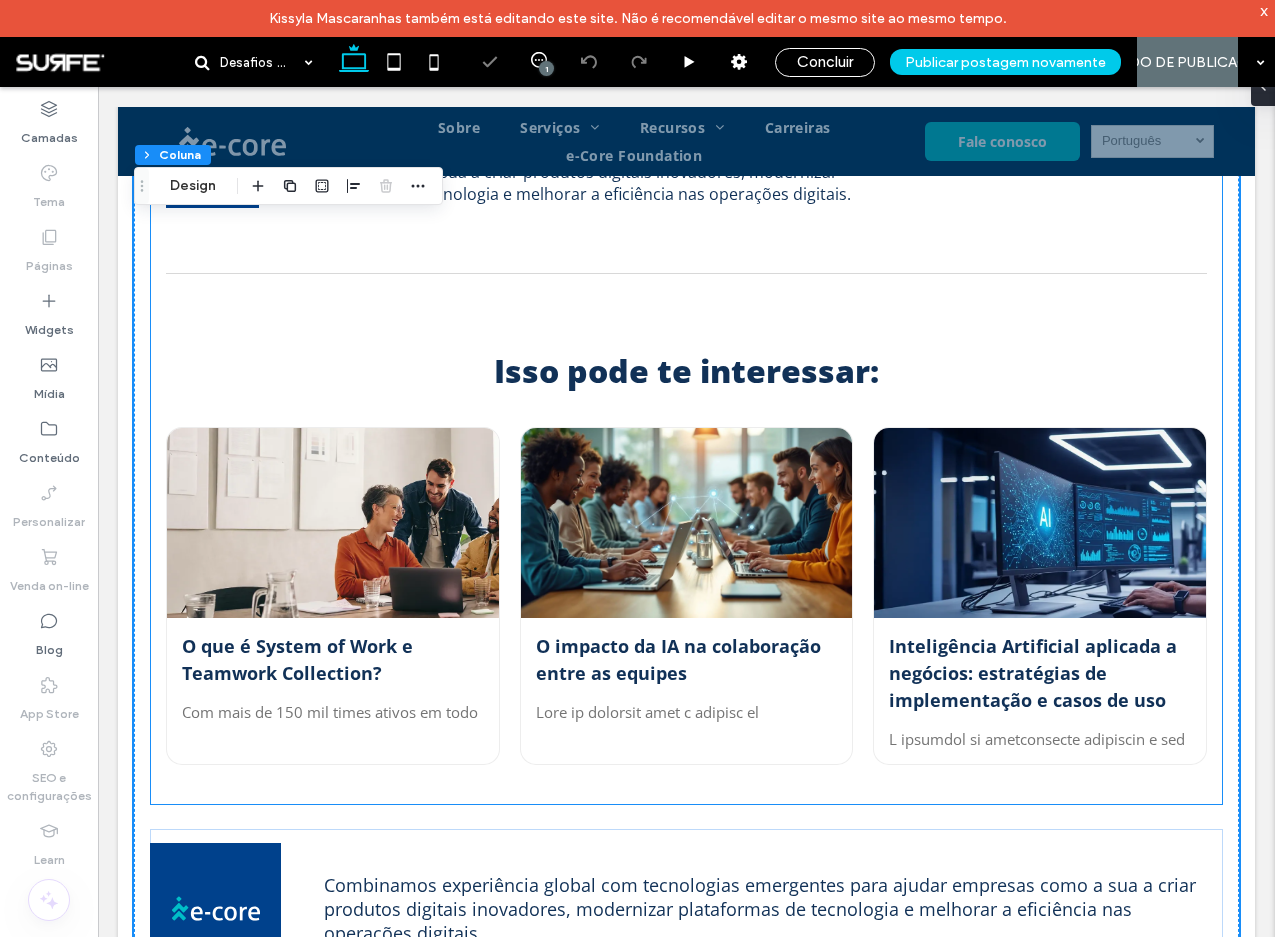 scroll, scrollTop: 2964, scrollLeft: 0, axis: vertical 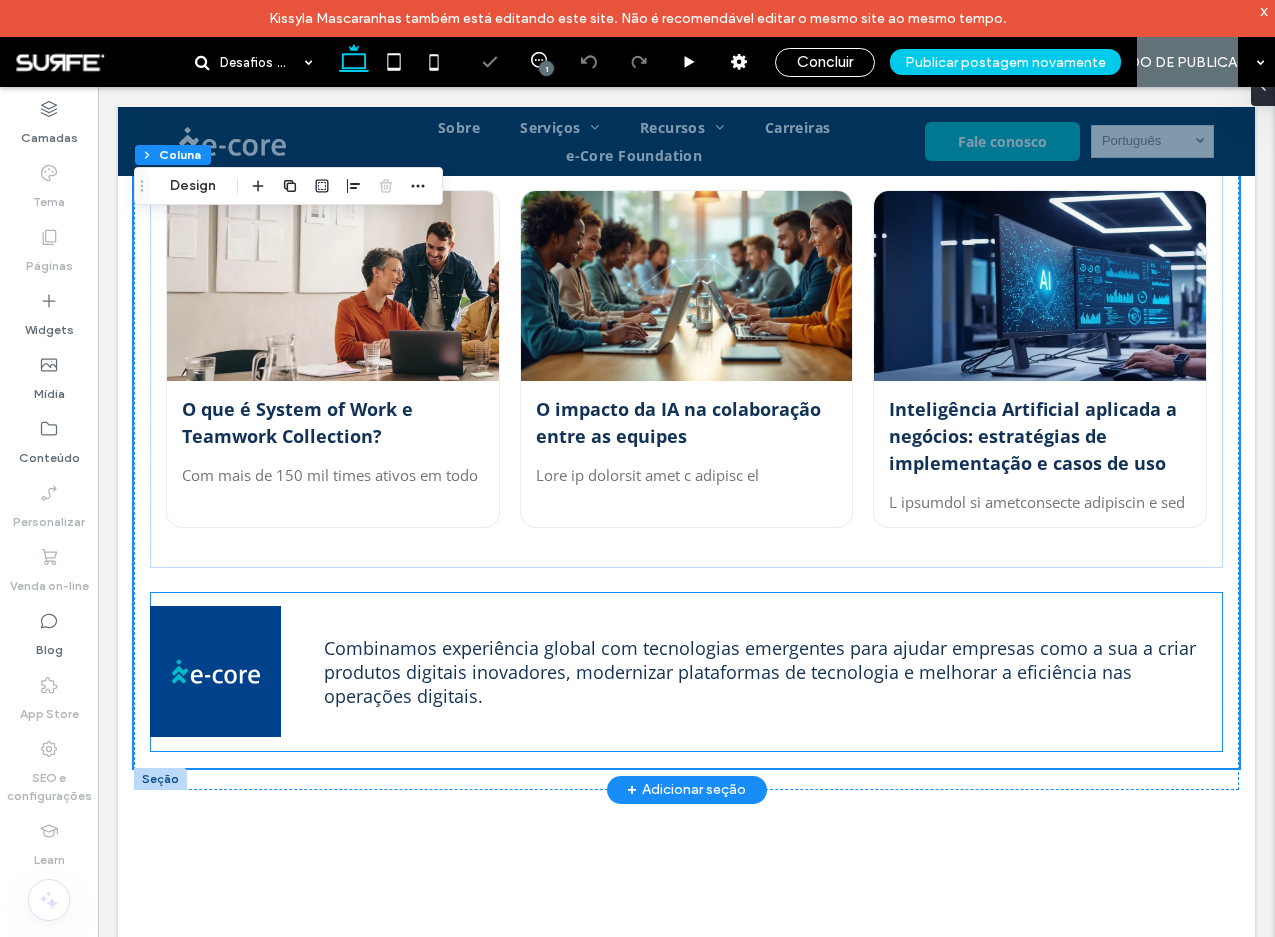 click on "Combinamos experiência global com tecnologias emergentes para ajudar empresas como a sua a criar produtos digitais inovadores, modernizar plataformas de tecnologia e melhorar a eficiência nas operações digitais." at bounding box center (760, 672) 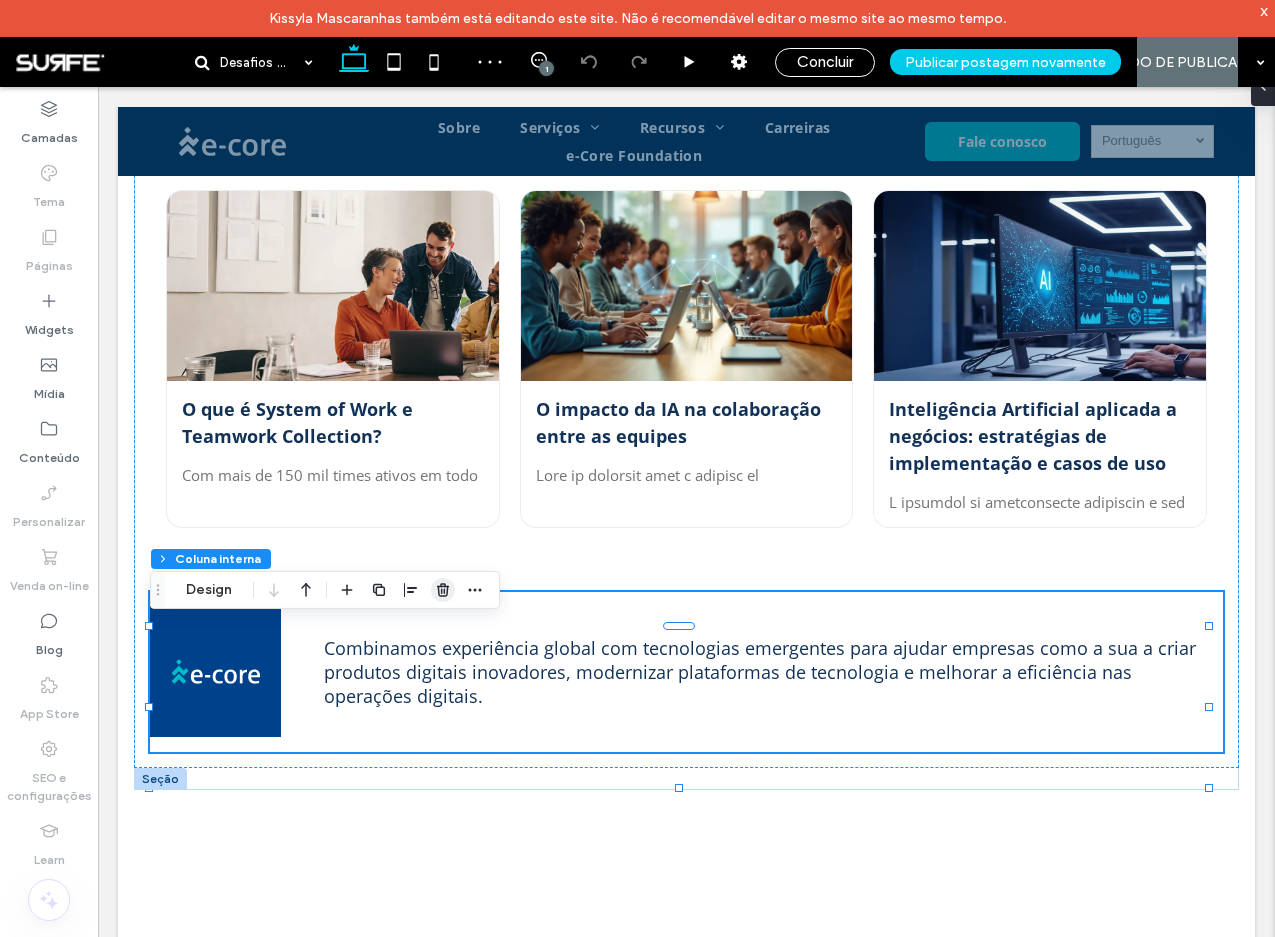 click 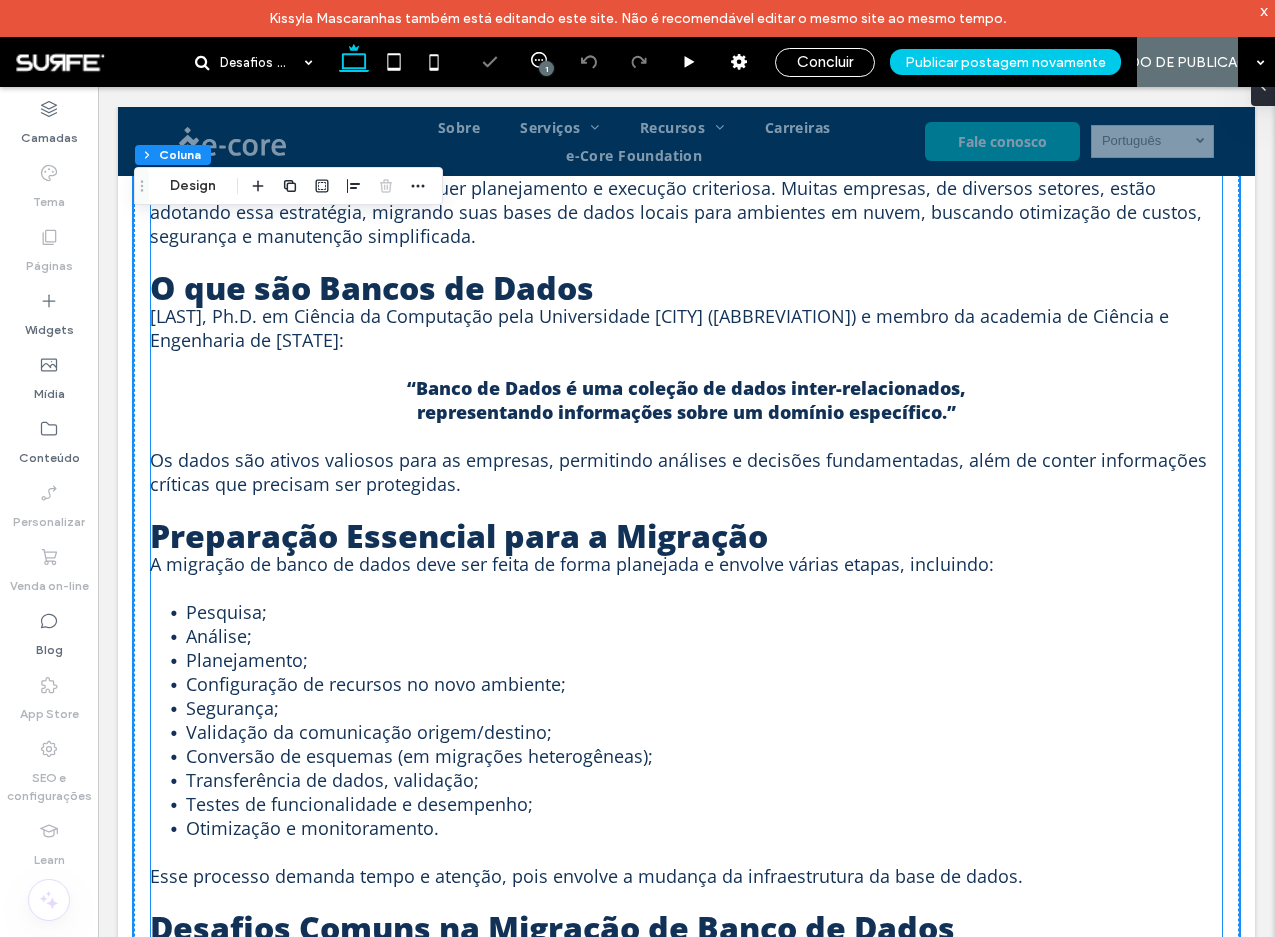 scroll, scrollTop: 39, scrollLeft: 0, axis: vertical 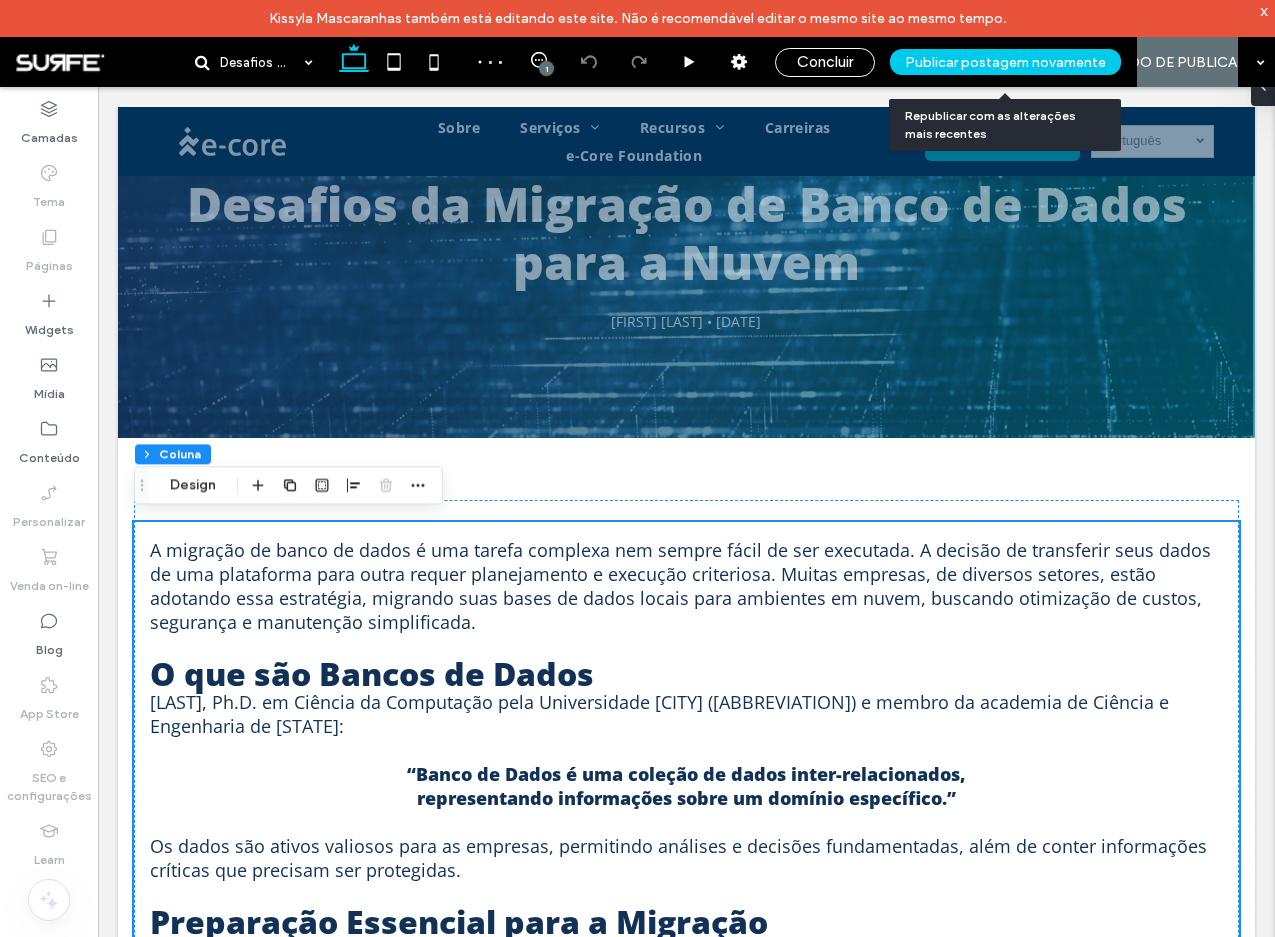 click on "Publicar postagem novamente" at bounding box center (1005, 62) 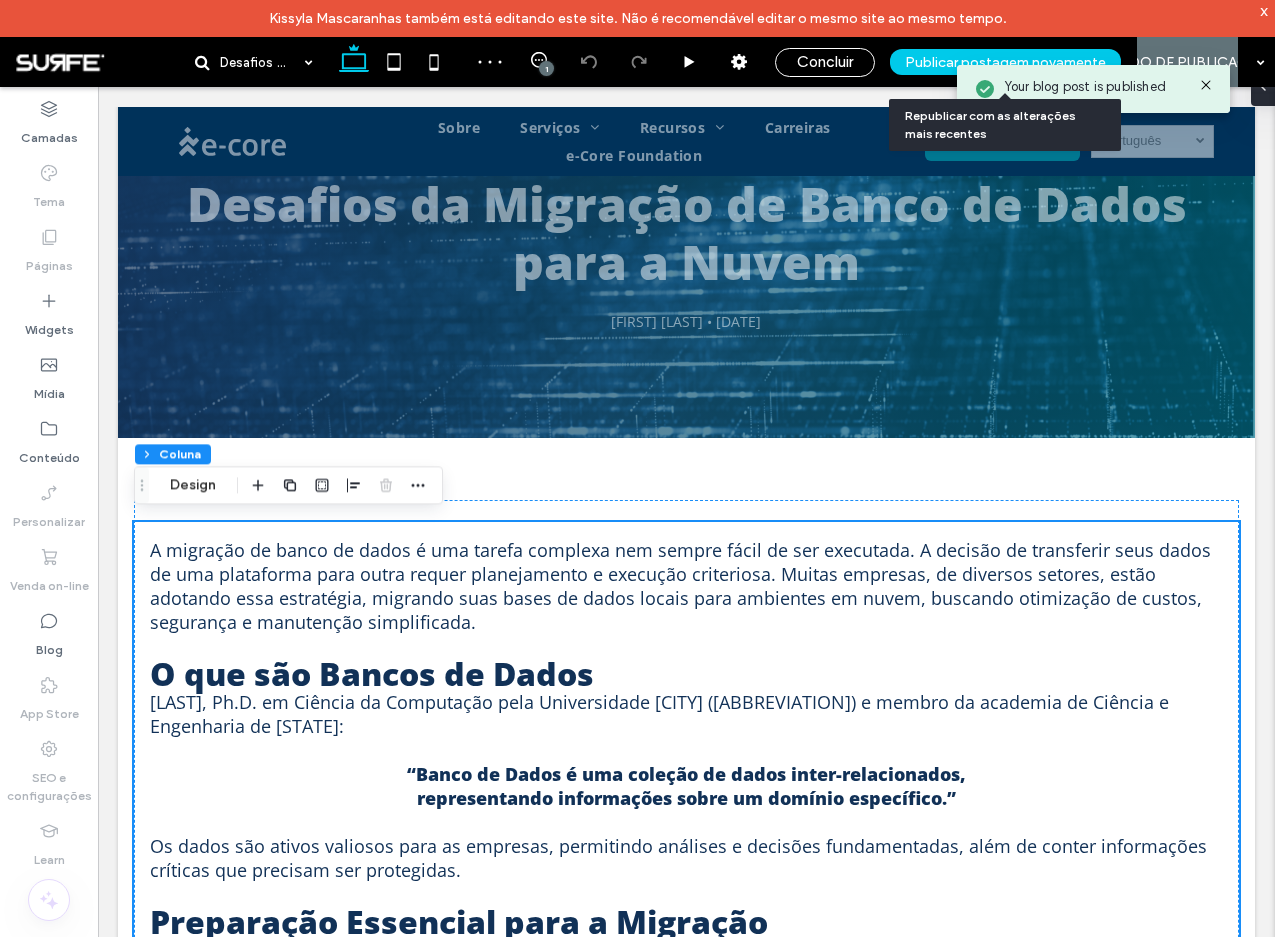 click on "Publicar postagem novamente" at bounding box center [1005, 62] 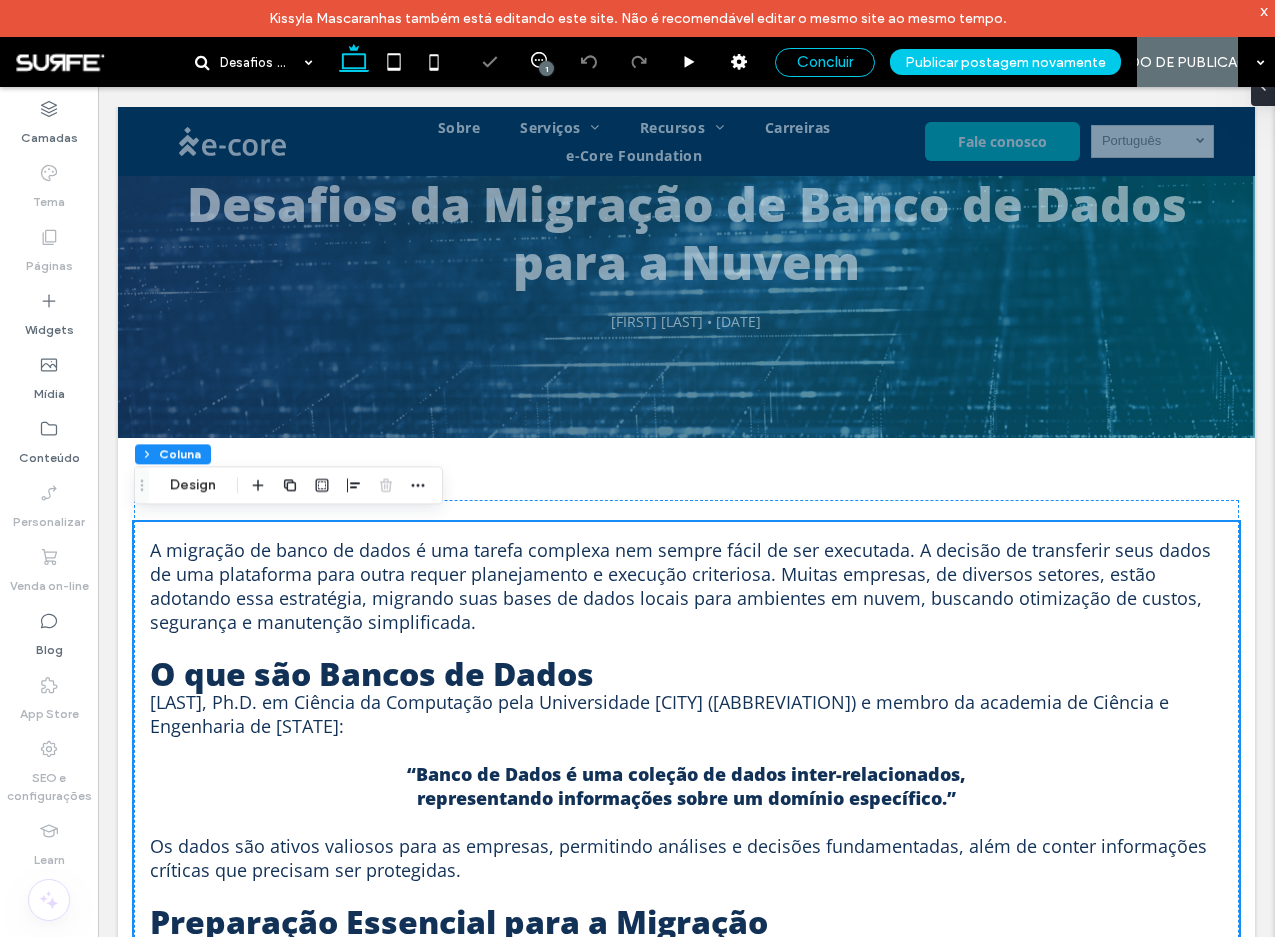 click on "Concluir" at bounding box center (825, 62) 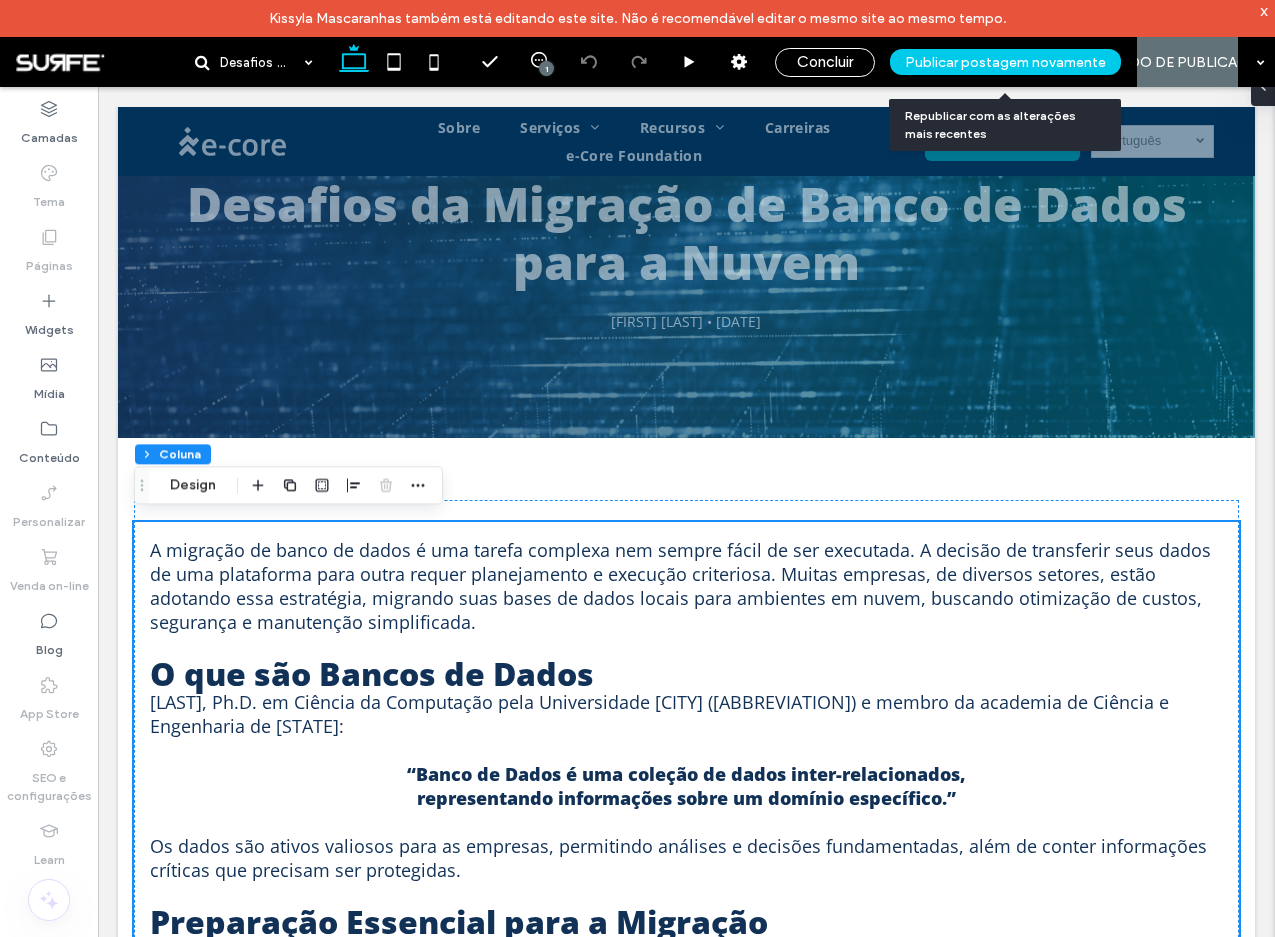 click on "Publicar postagem novamente" at bounding box center (1005, 62) 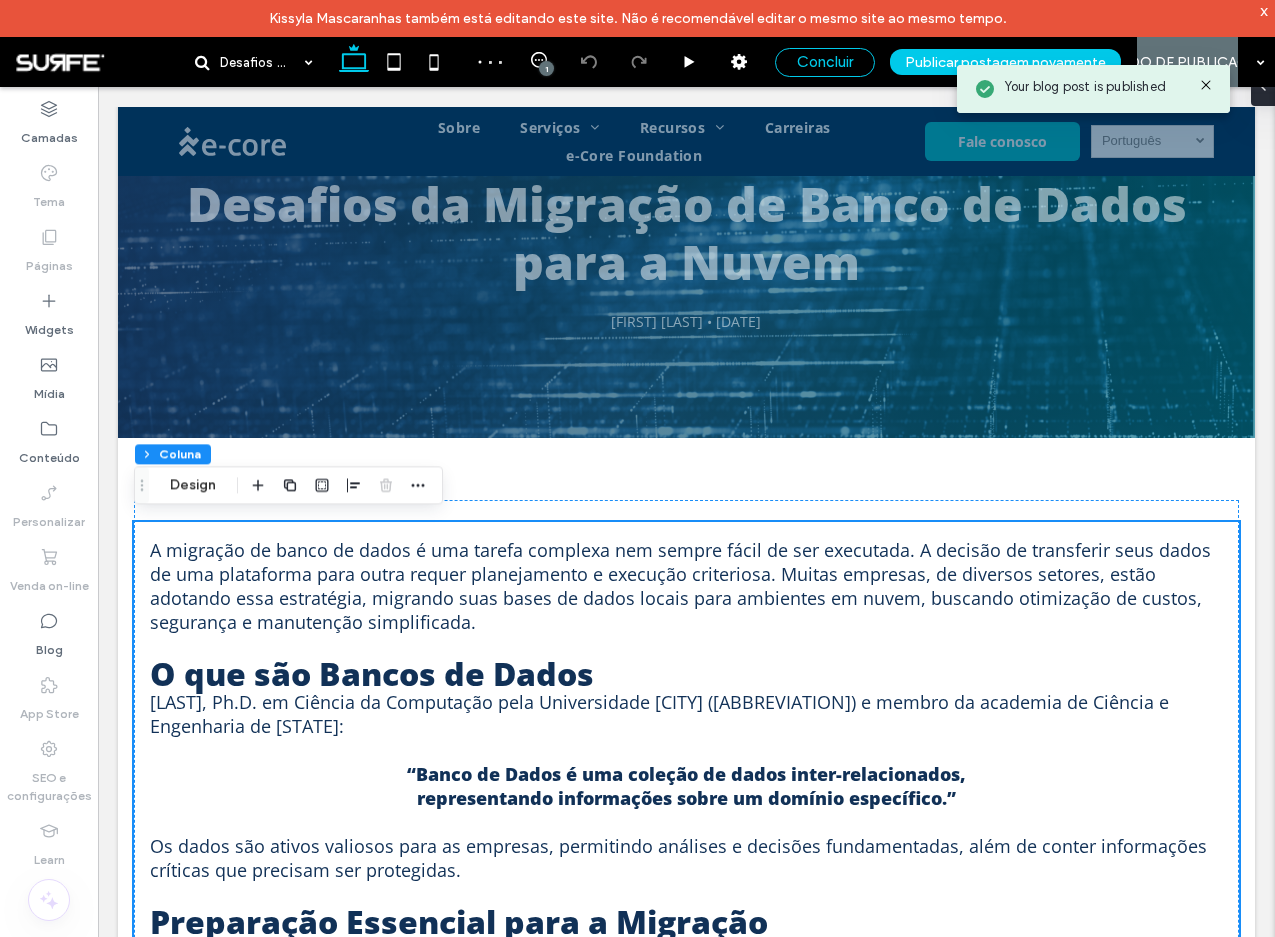 click on "Concluir" at bounding box center (825, 62) 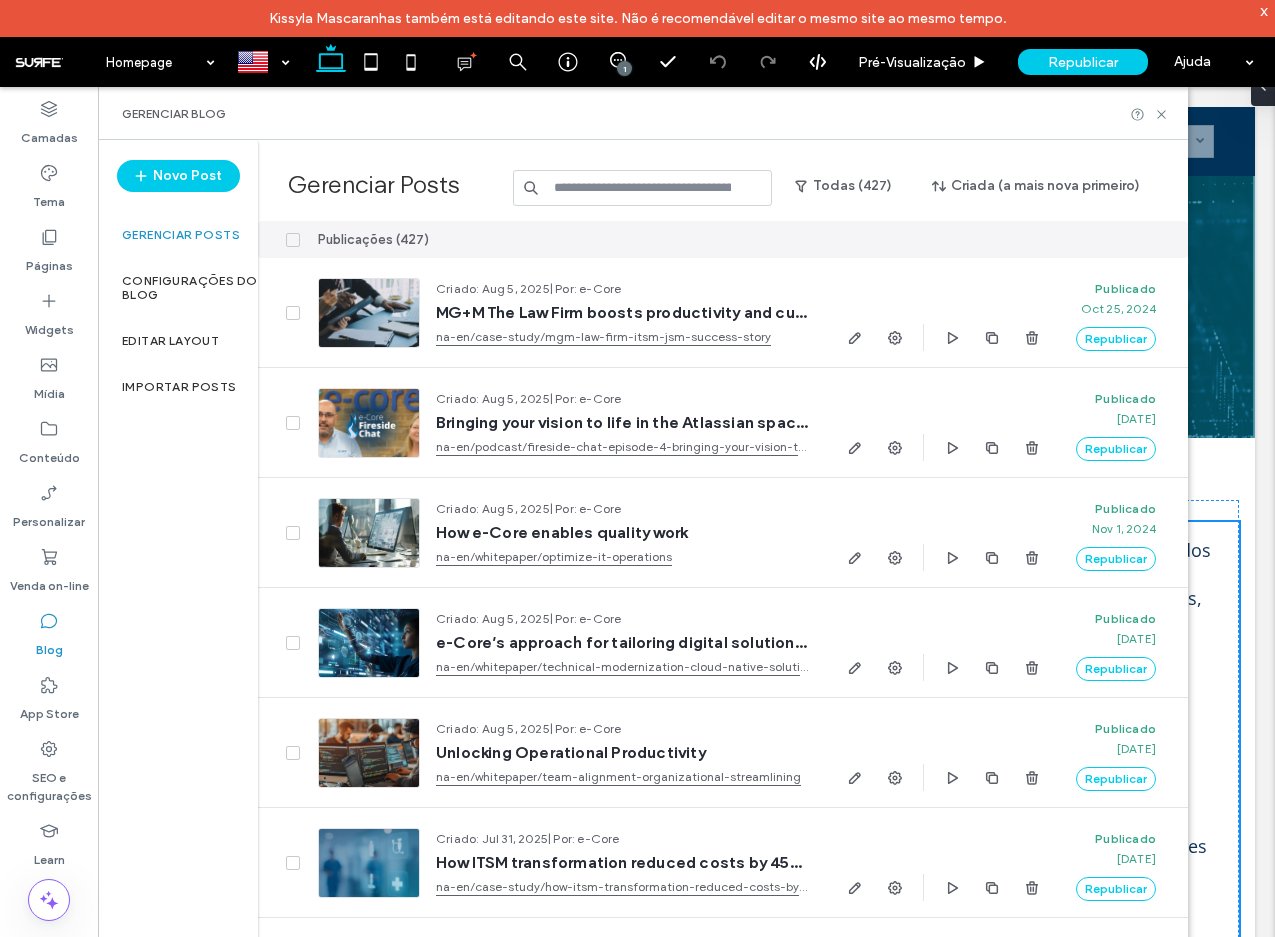 click at bounding box center [643, 188] 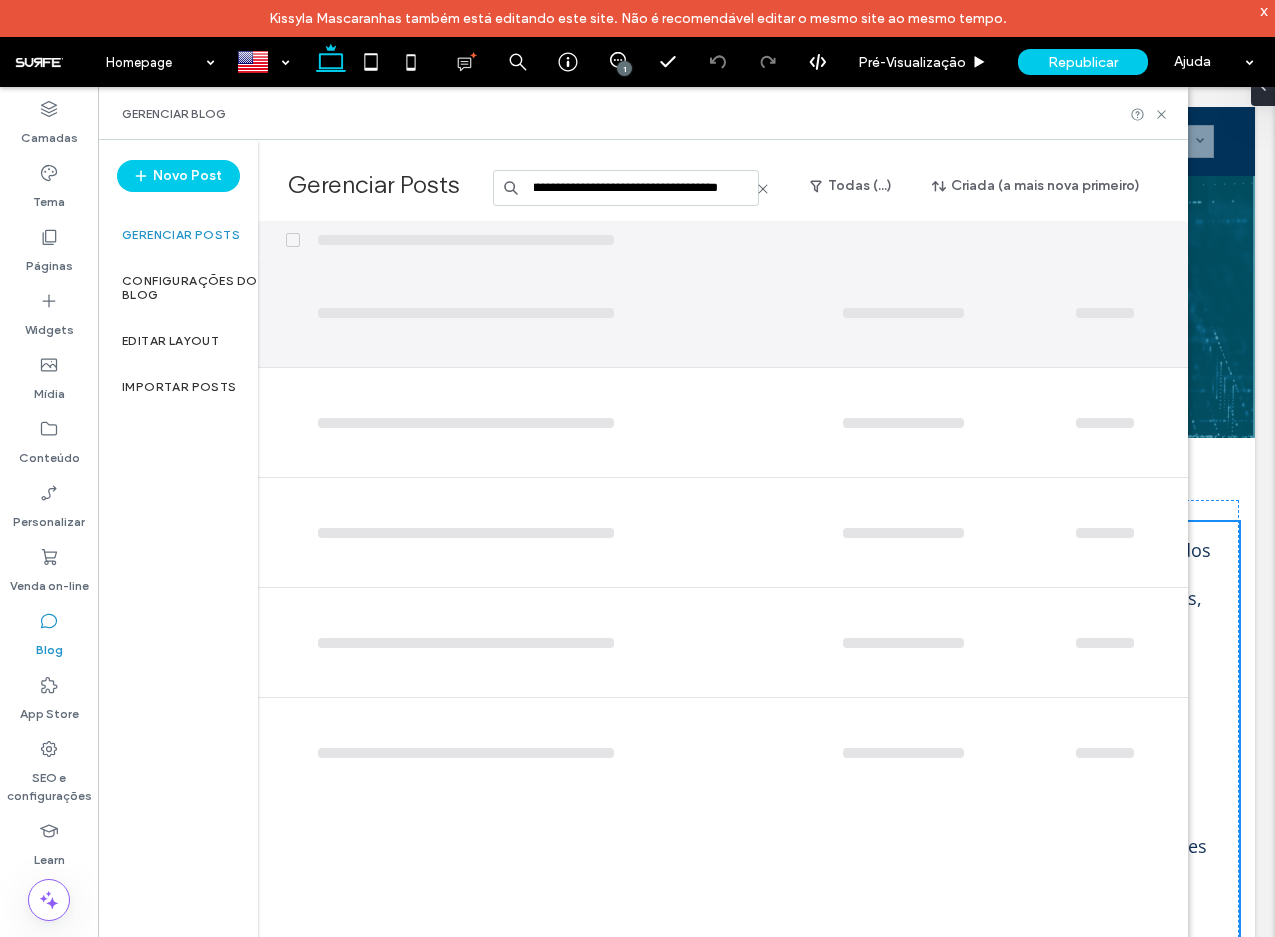 scroll, scrollTop: 0, scrollLeft: 149, axis: horizontal 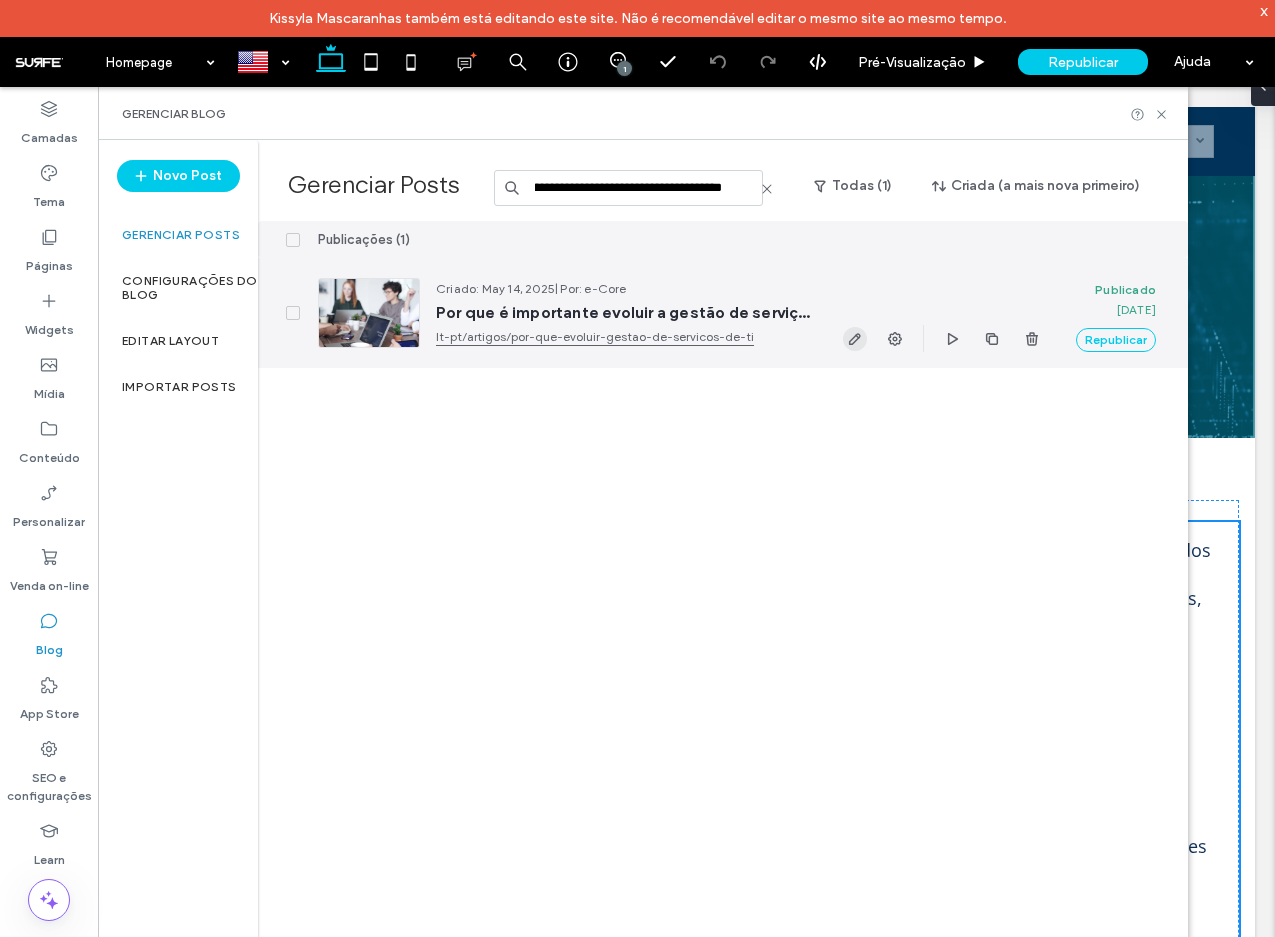 type on "**********" 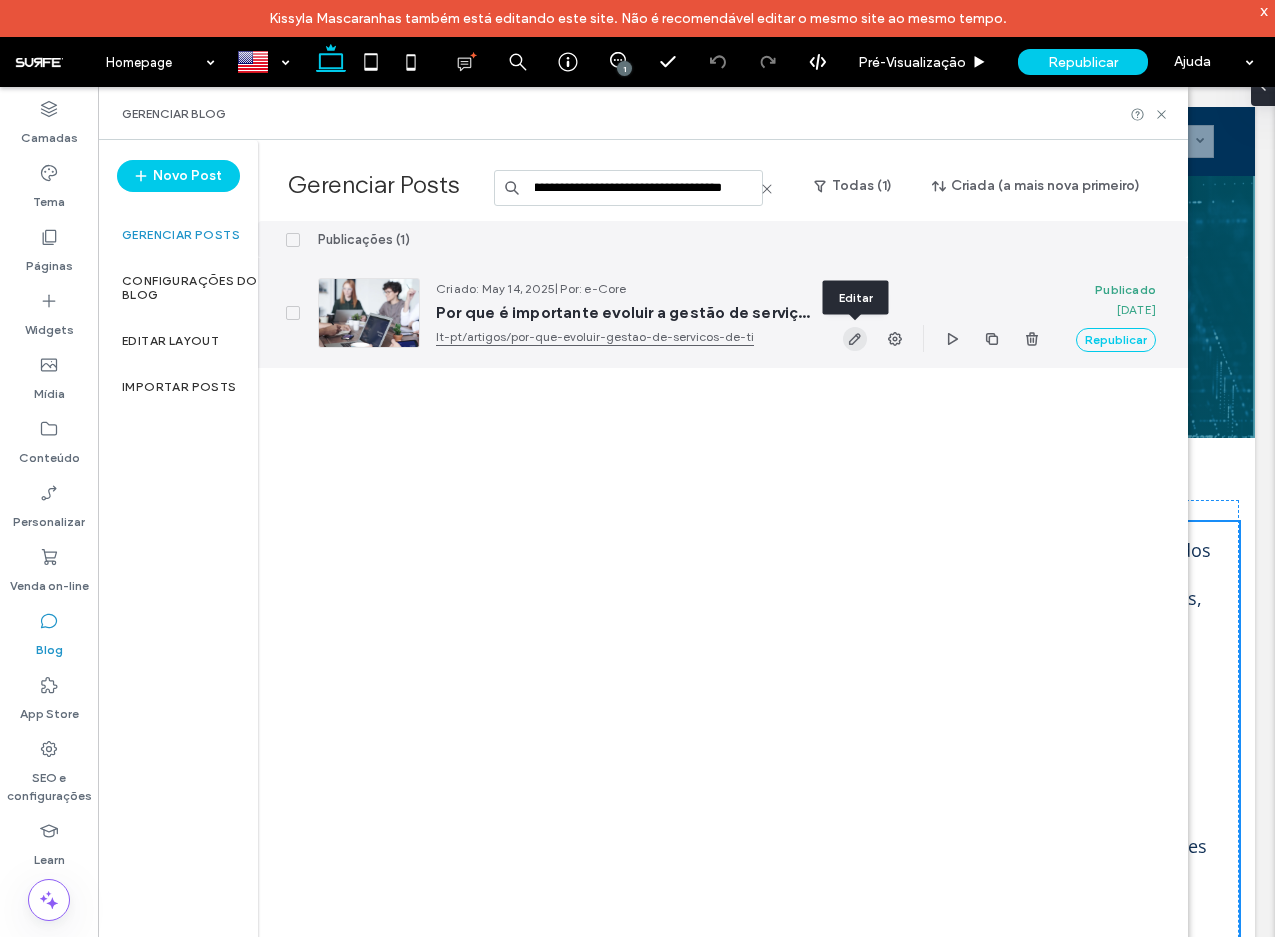 scroll, scrollTop: 0, scrollLeft: 0, axis: both 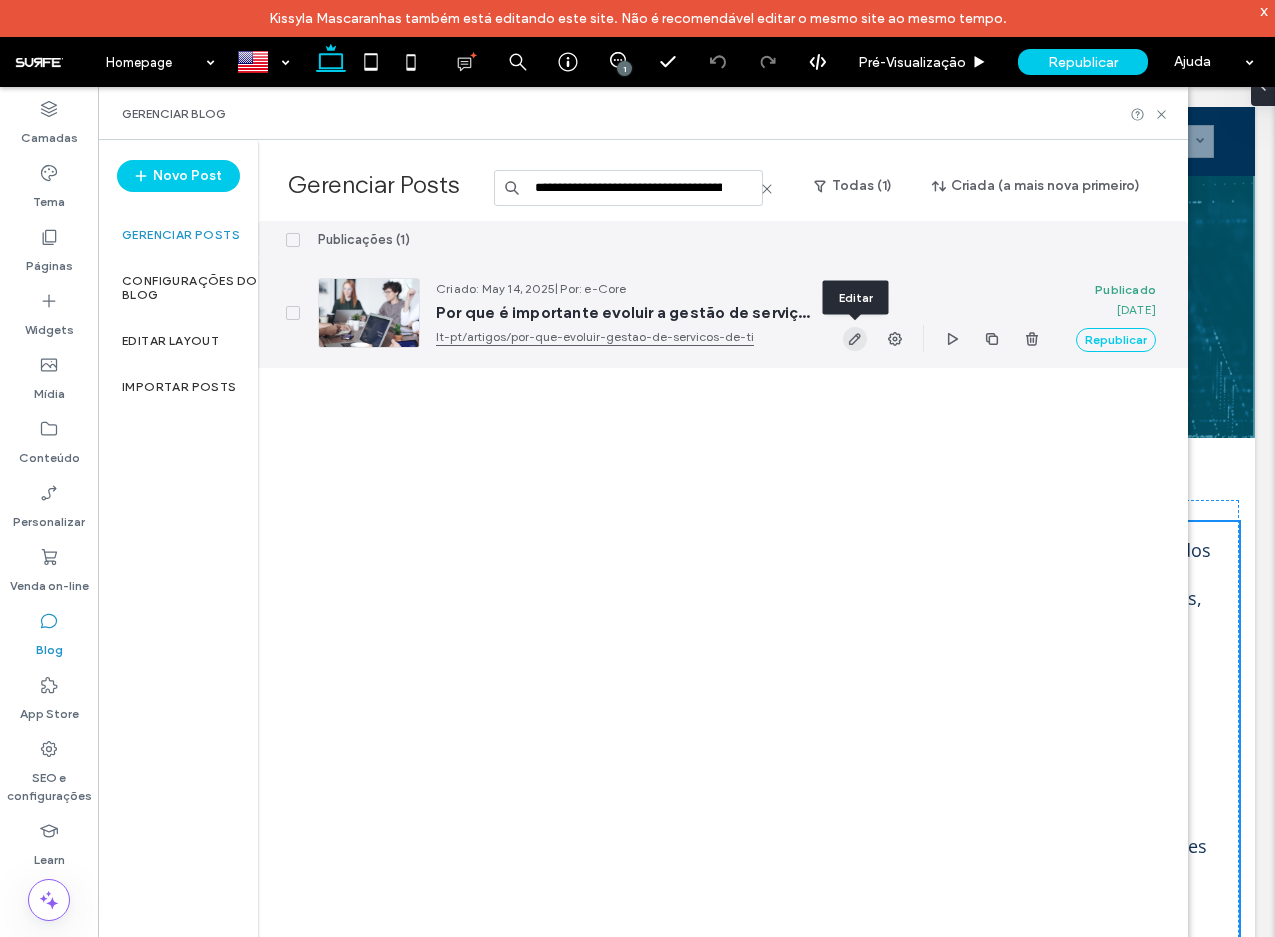 click 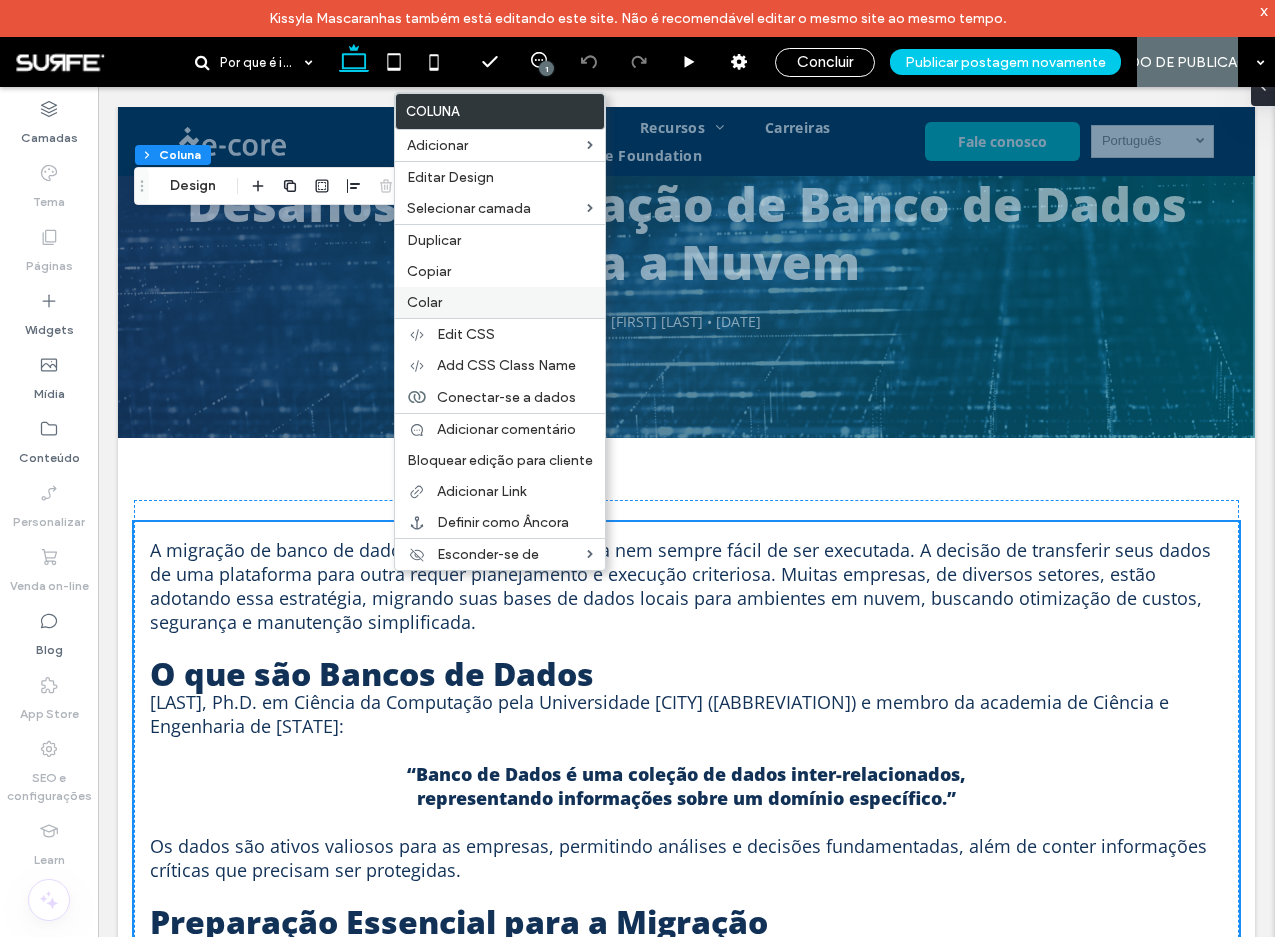 click on "Colar" at bounding box center [500, 302] 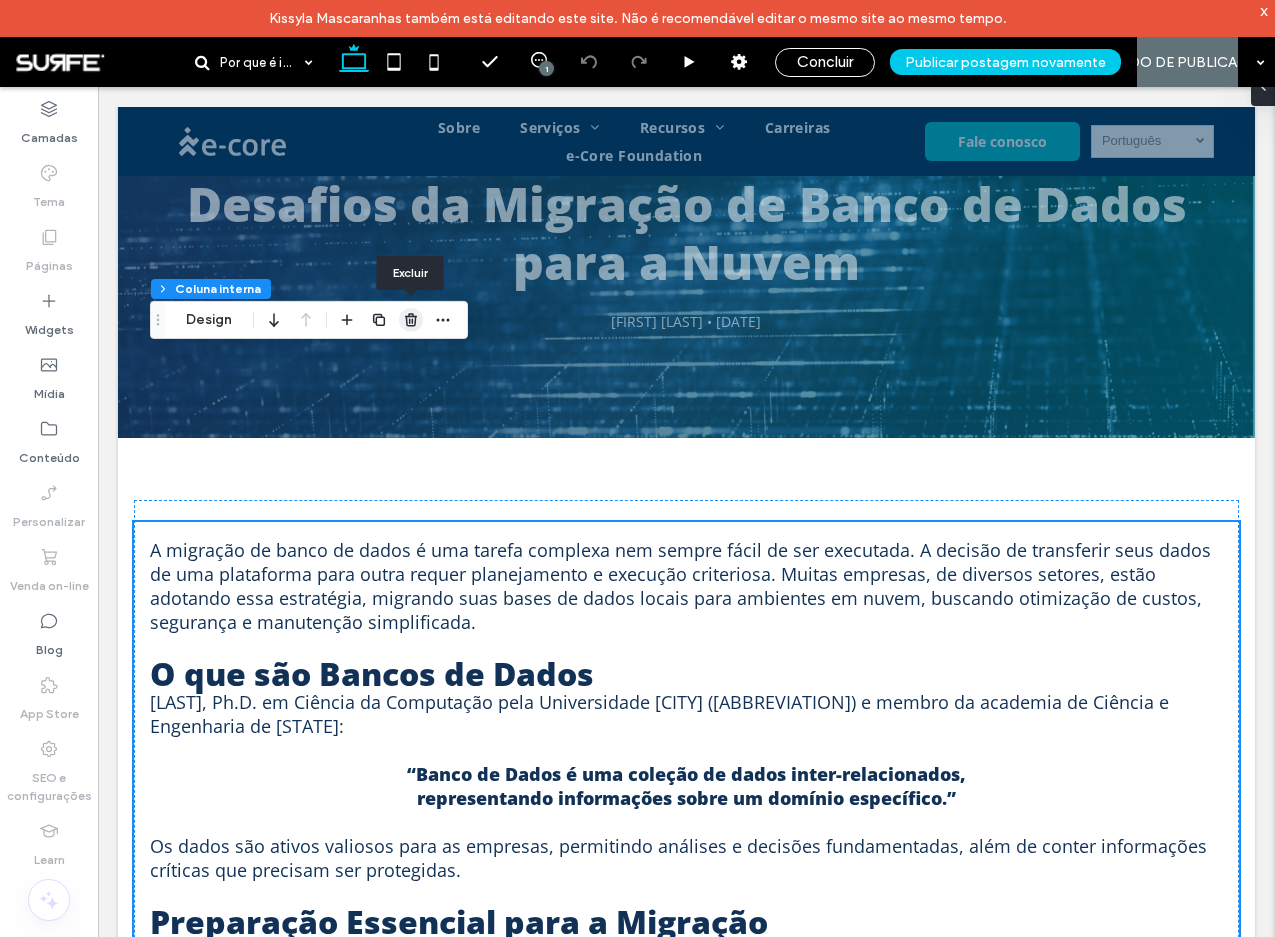 click 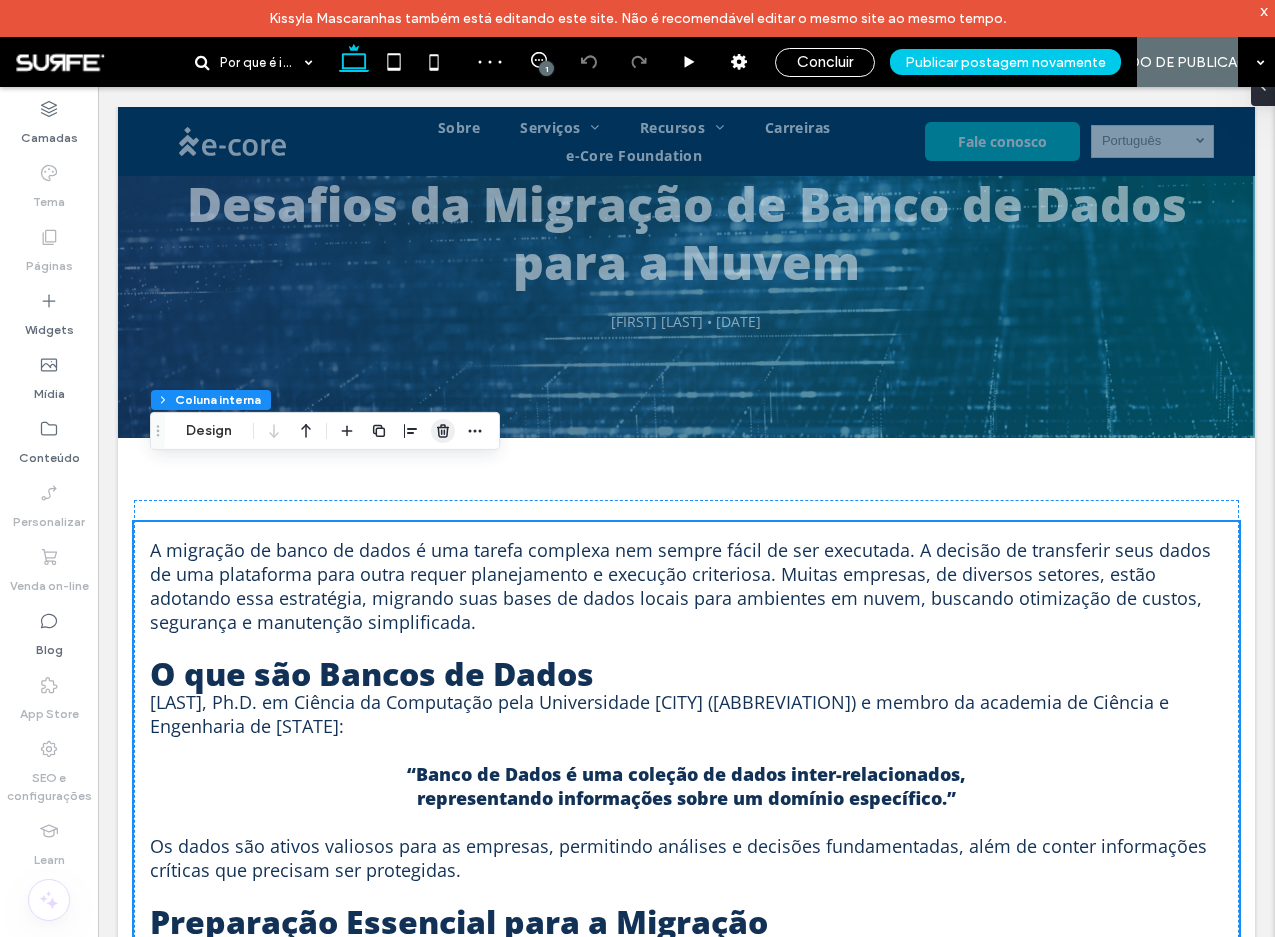 click 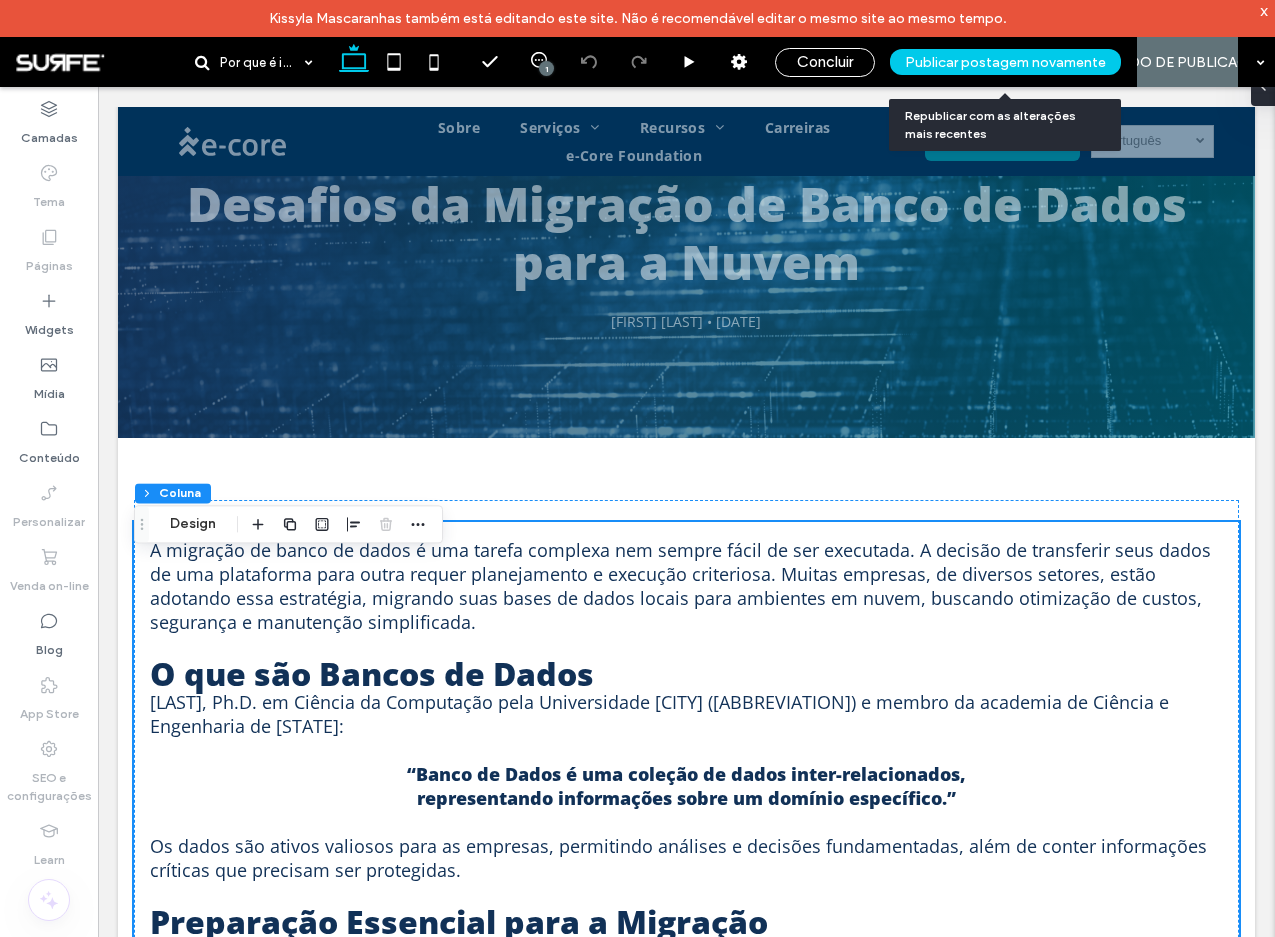 click on "Publicar postagem novamente" at bounding box center [1005, 62] 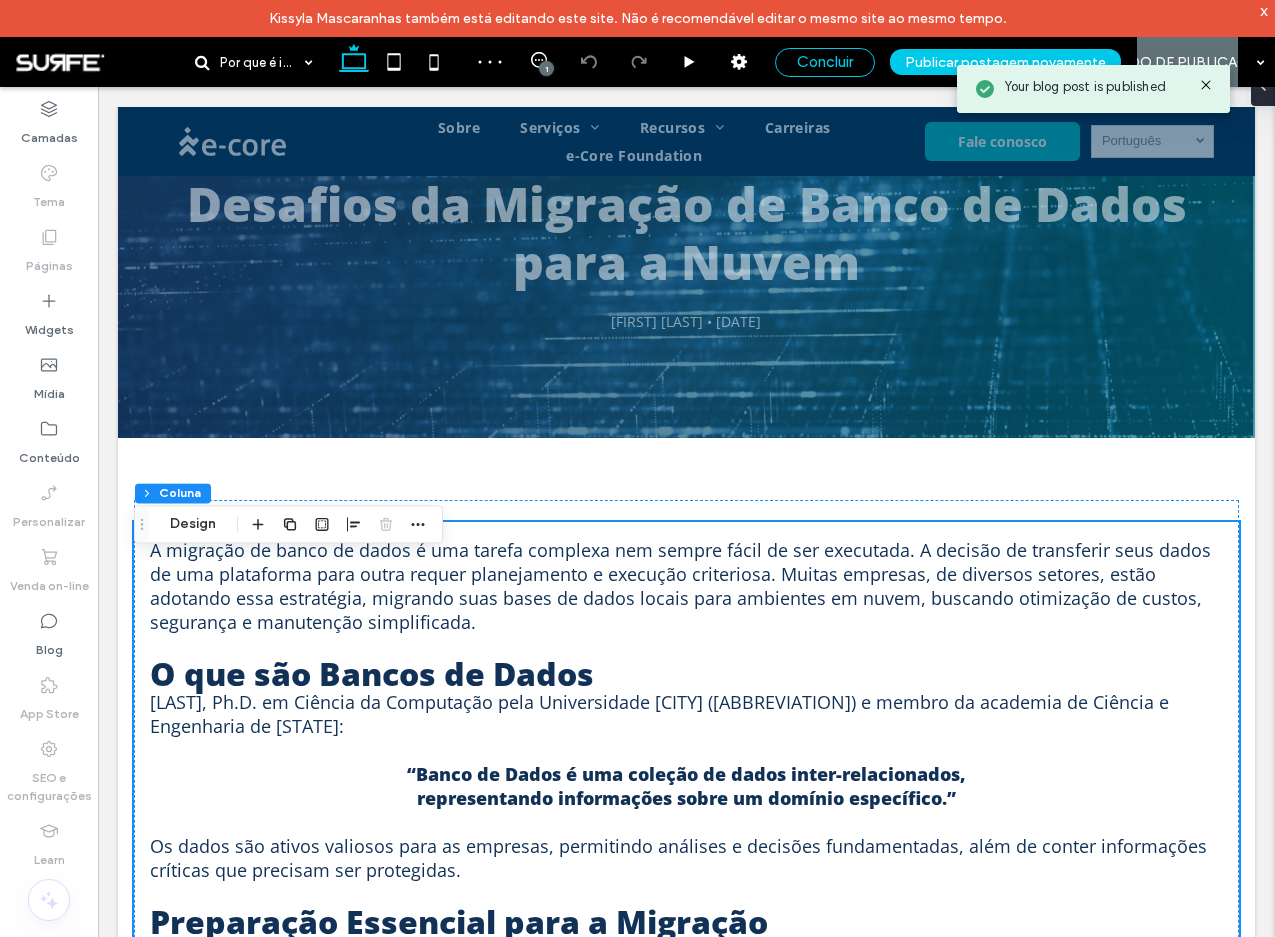 click on "Concluir" at bounding box center [825, 62] 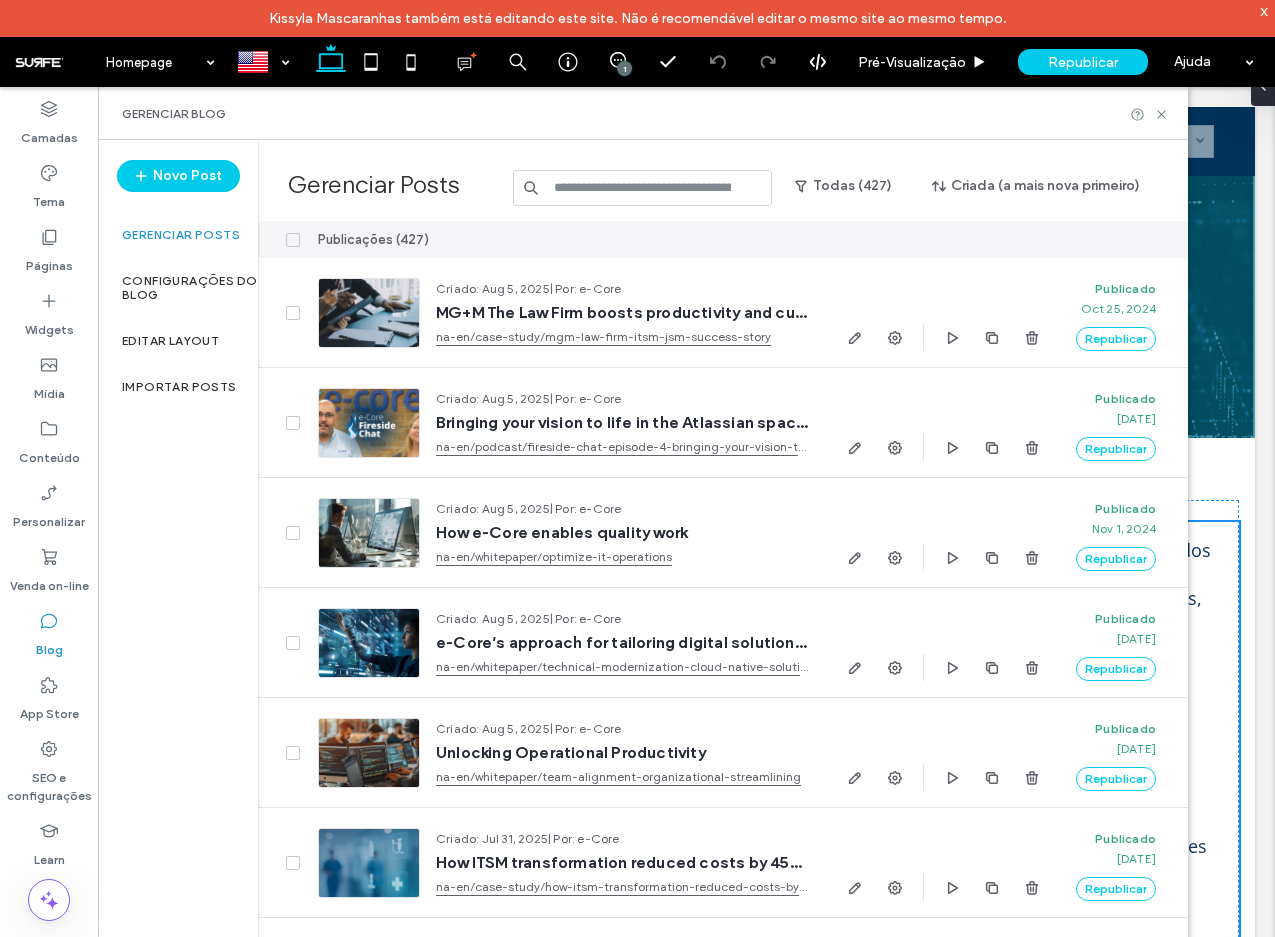 click at bounding box center [643, 188] 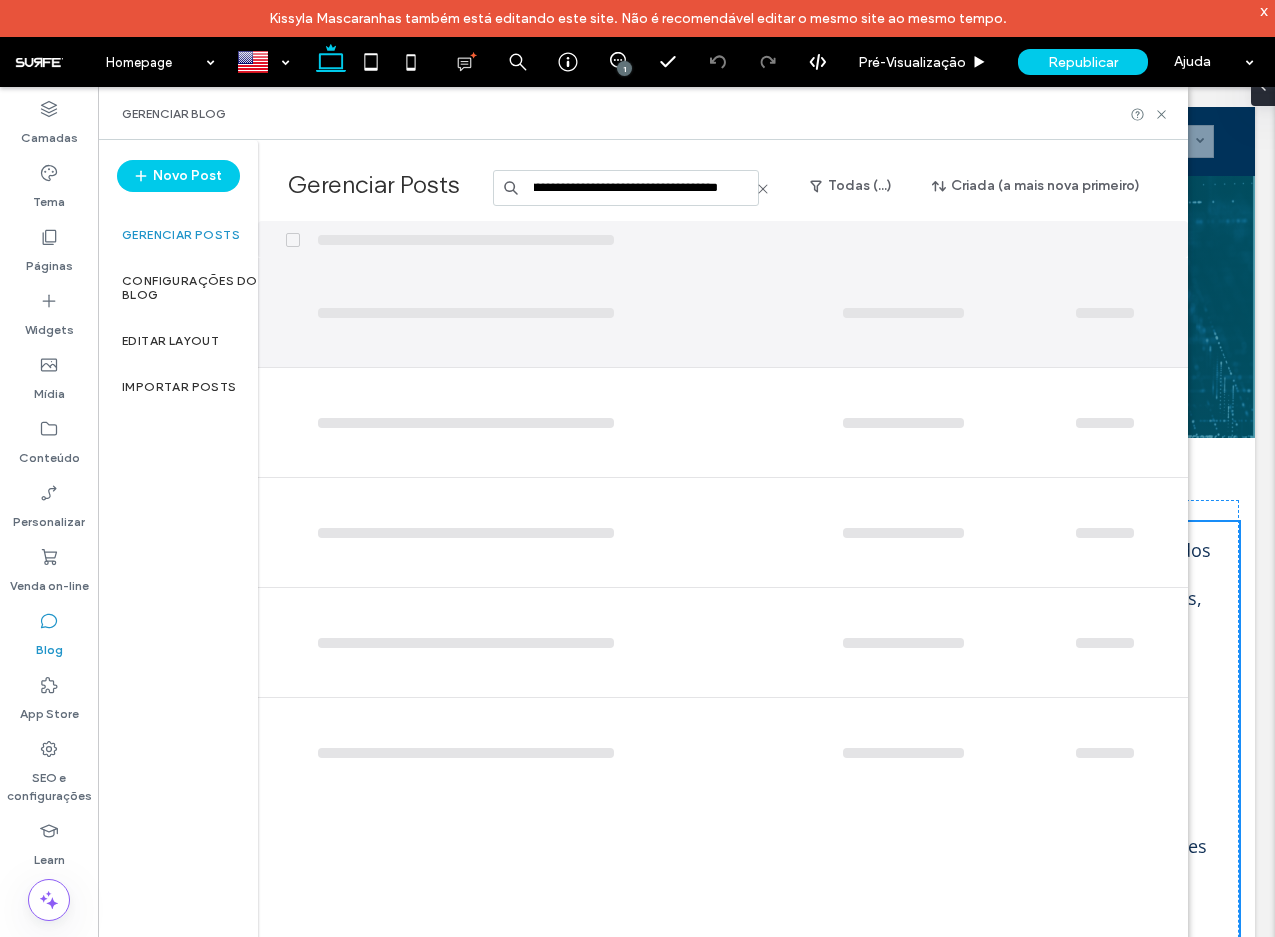 scroll, scrollTop: 0, scrollLeft: 73, axis: horizontal 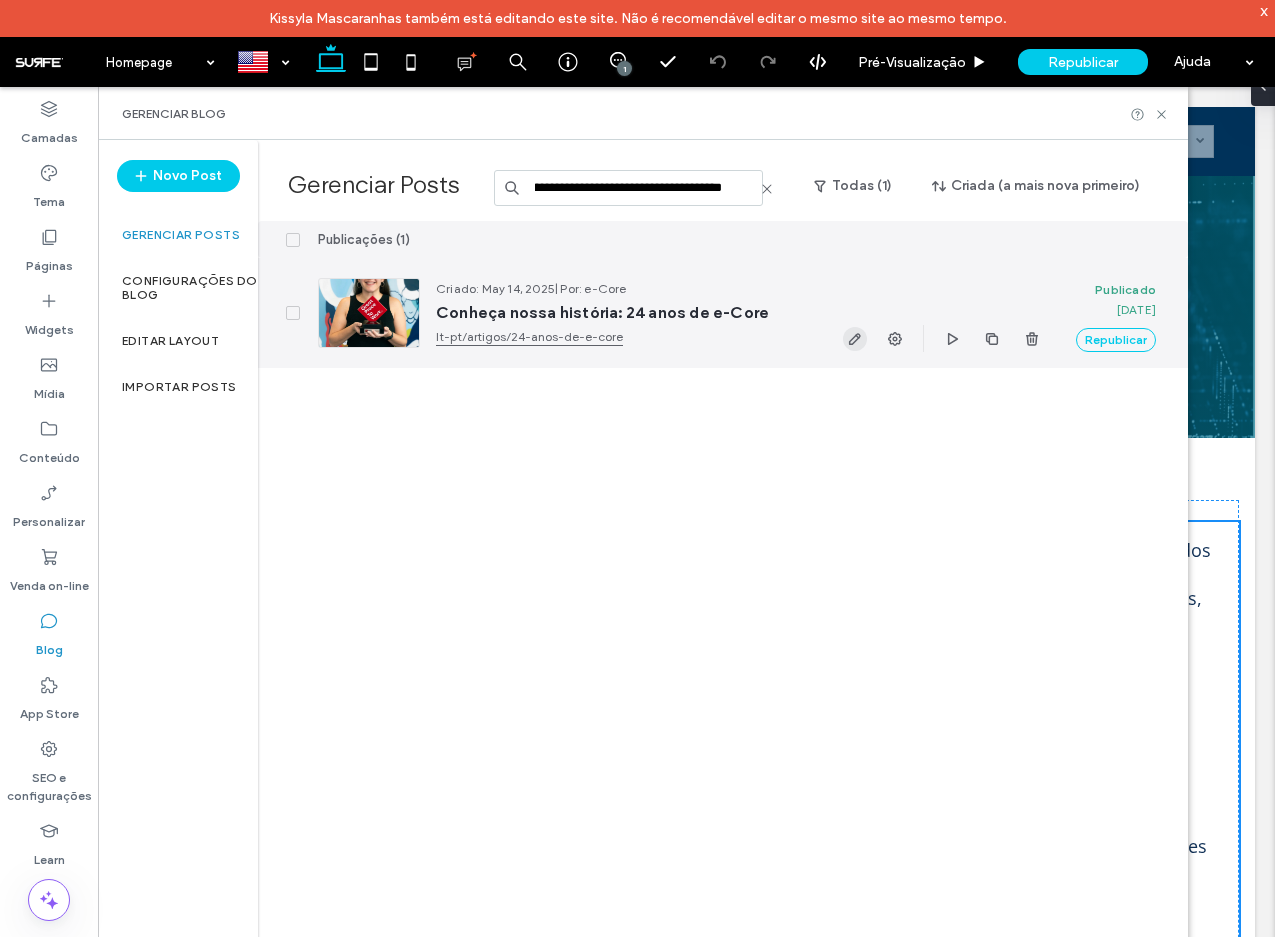 type on "**********" 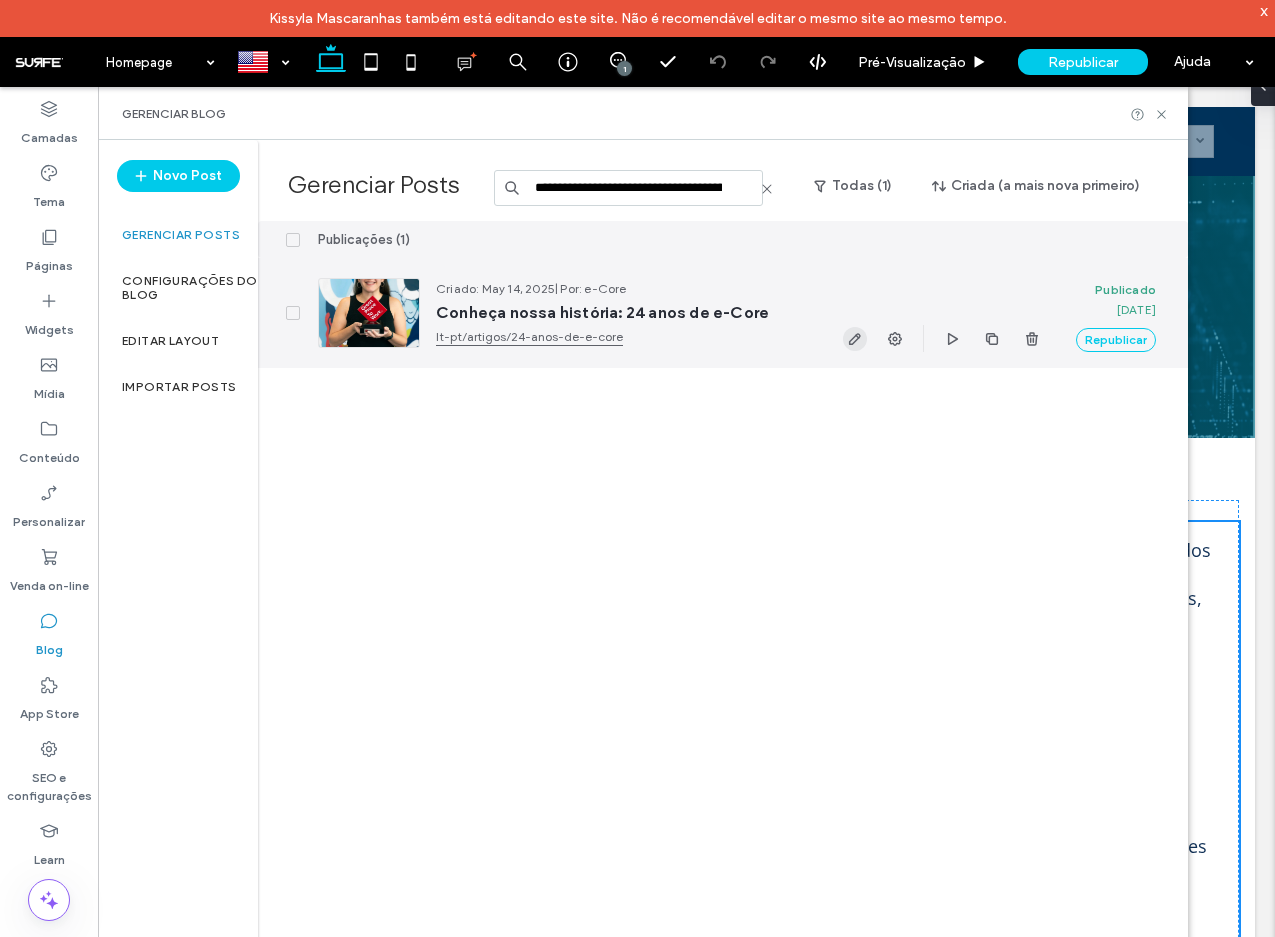 click 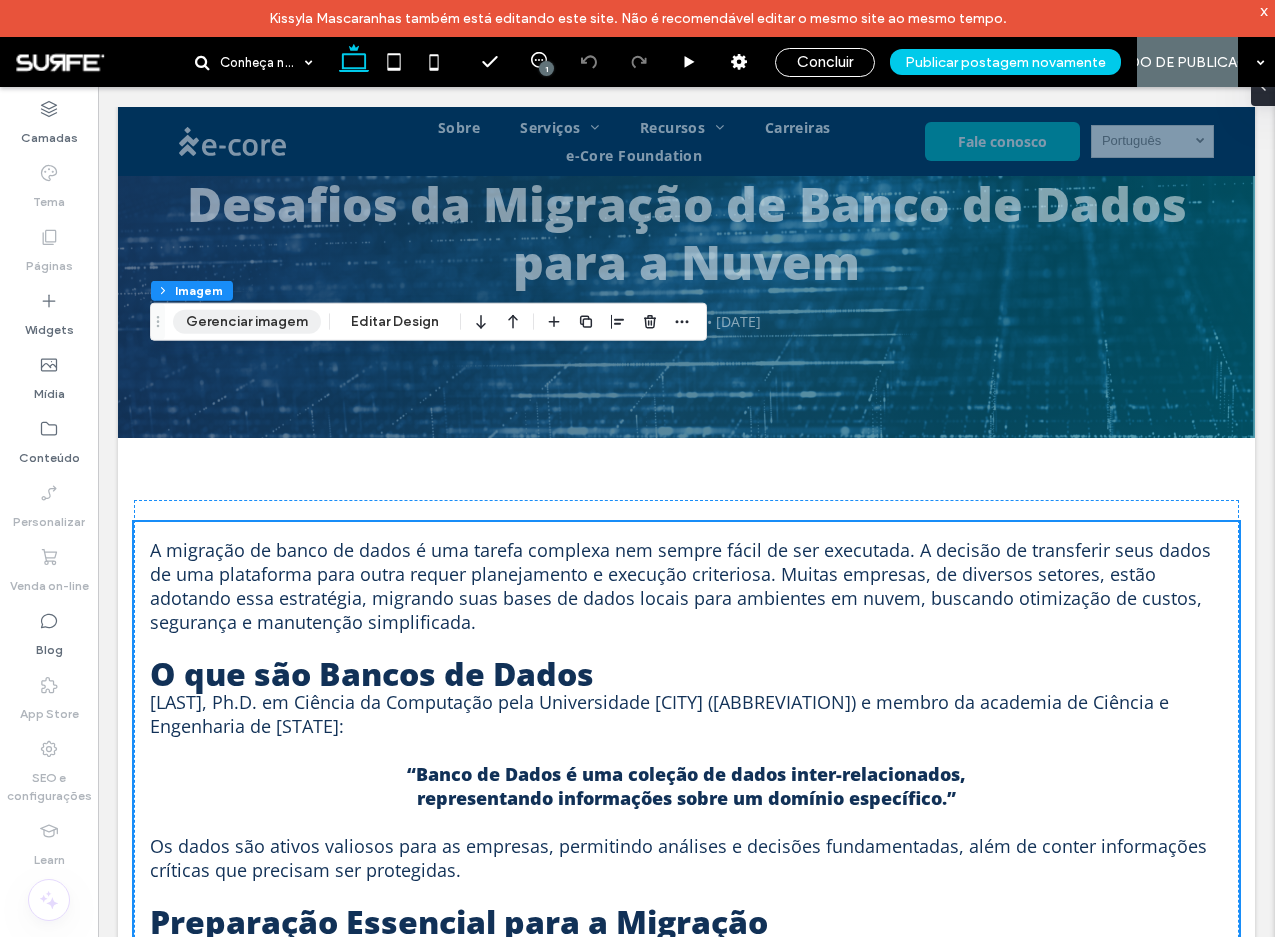 click on "Gerenciar imagem" at bounding box center [247, 322] 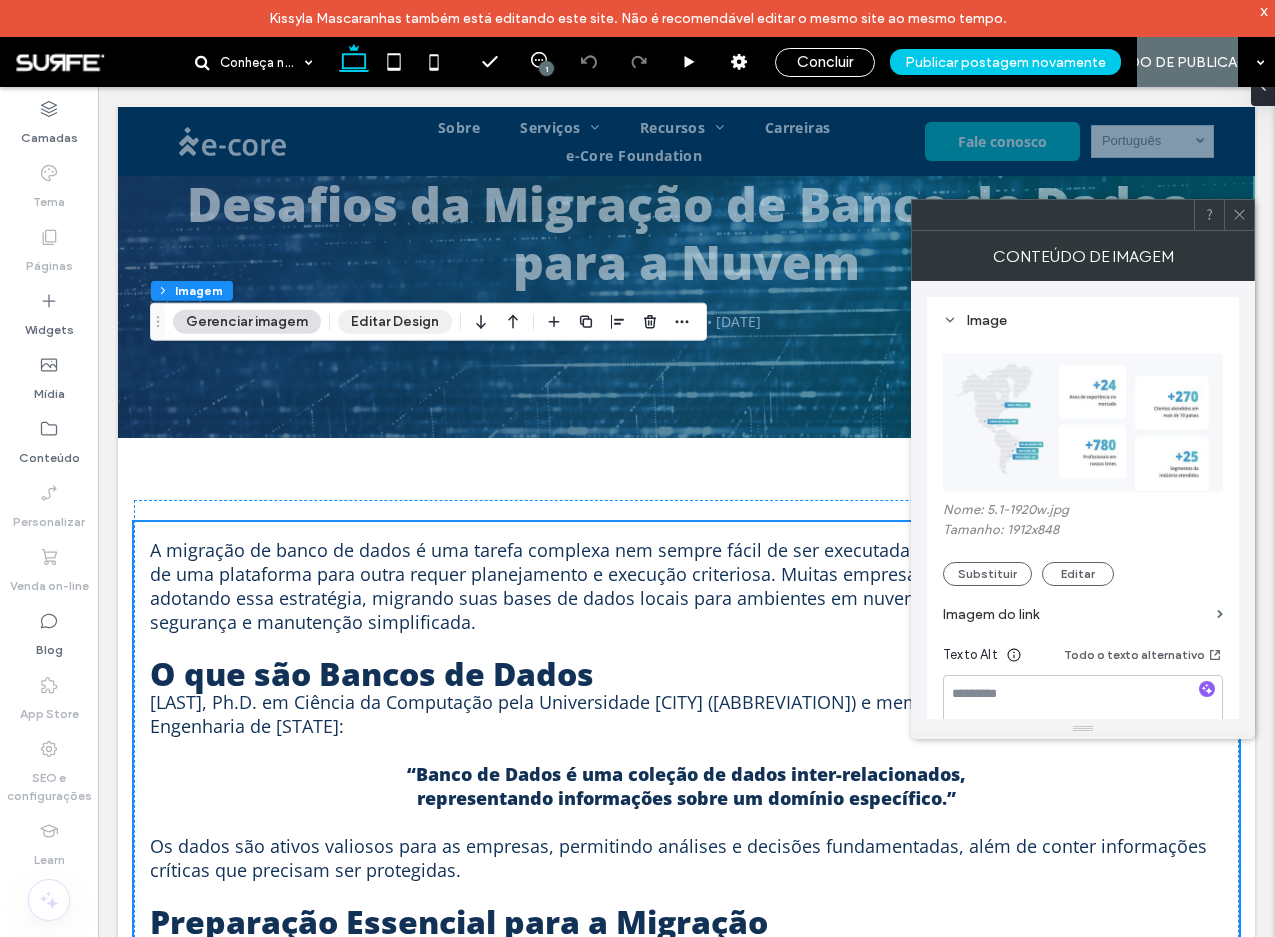click on "Editar Design" at bounding box center [395, 322] 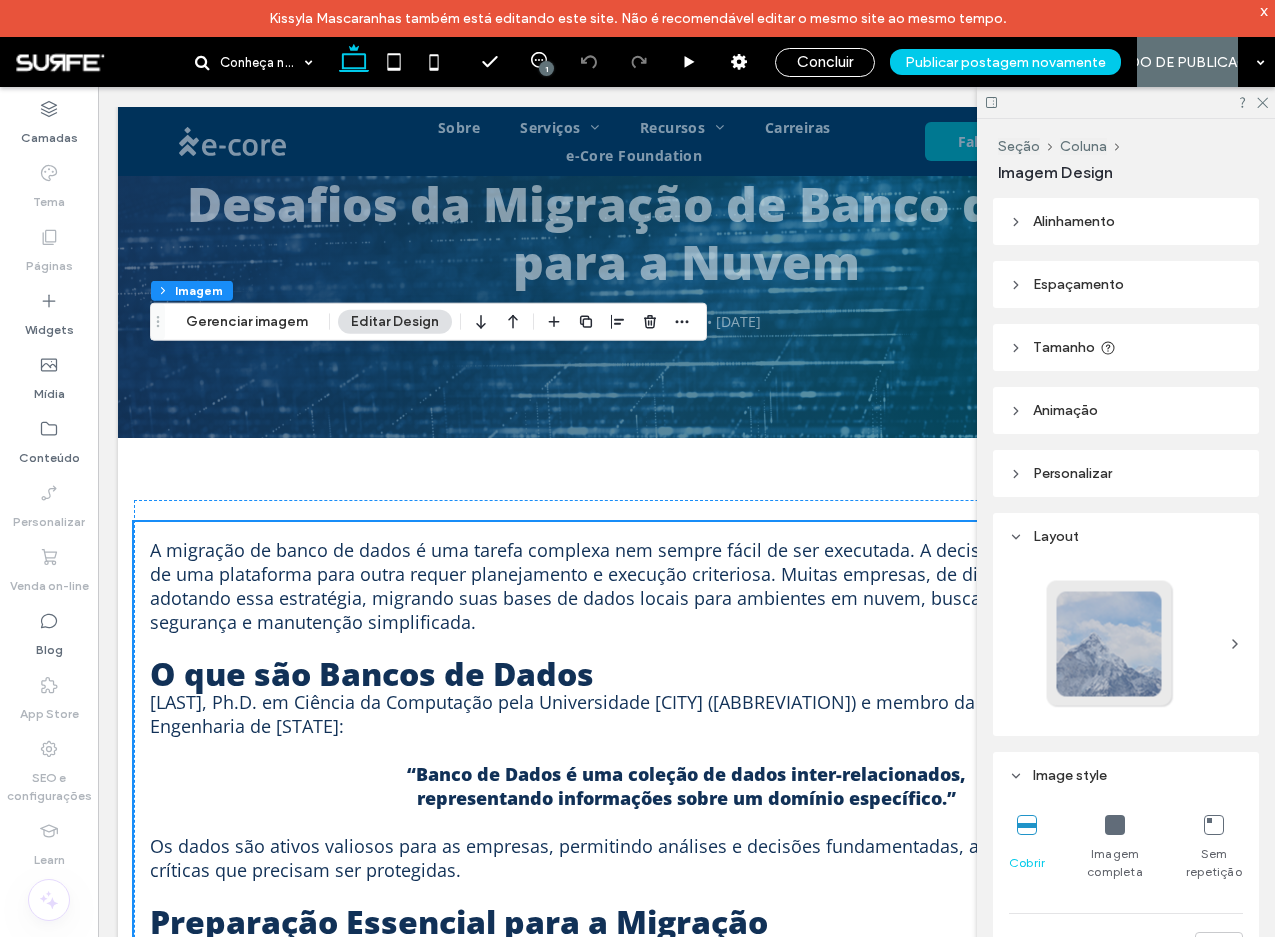 click at bounding box center (1115, 825) 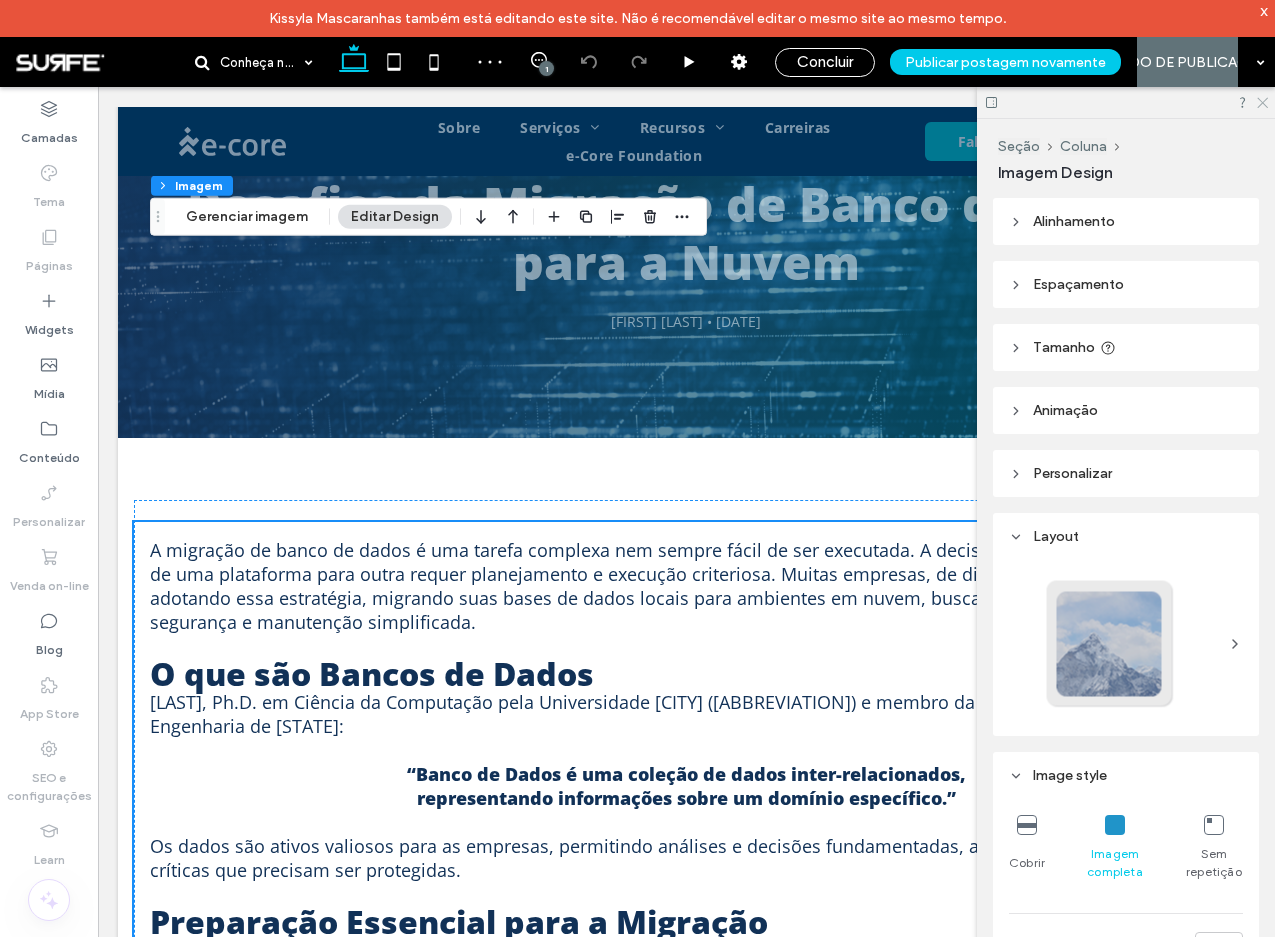 click 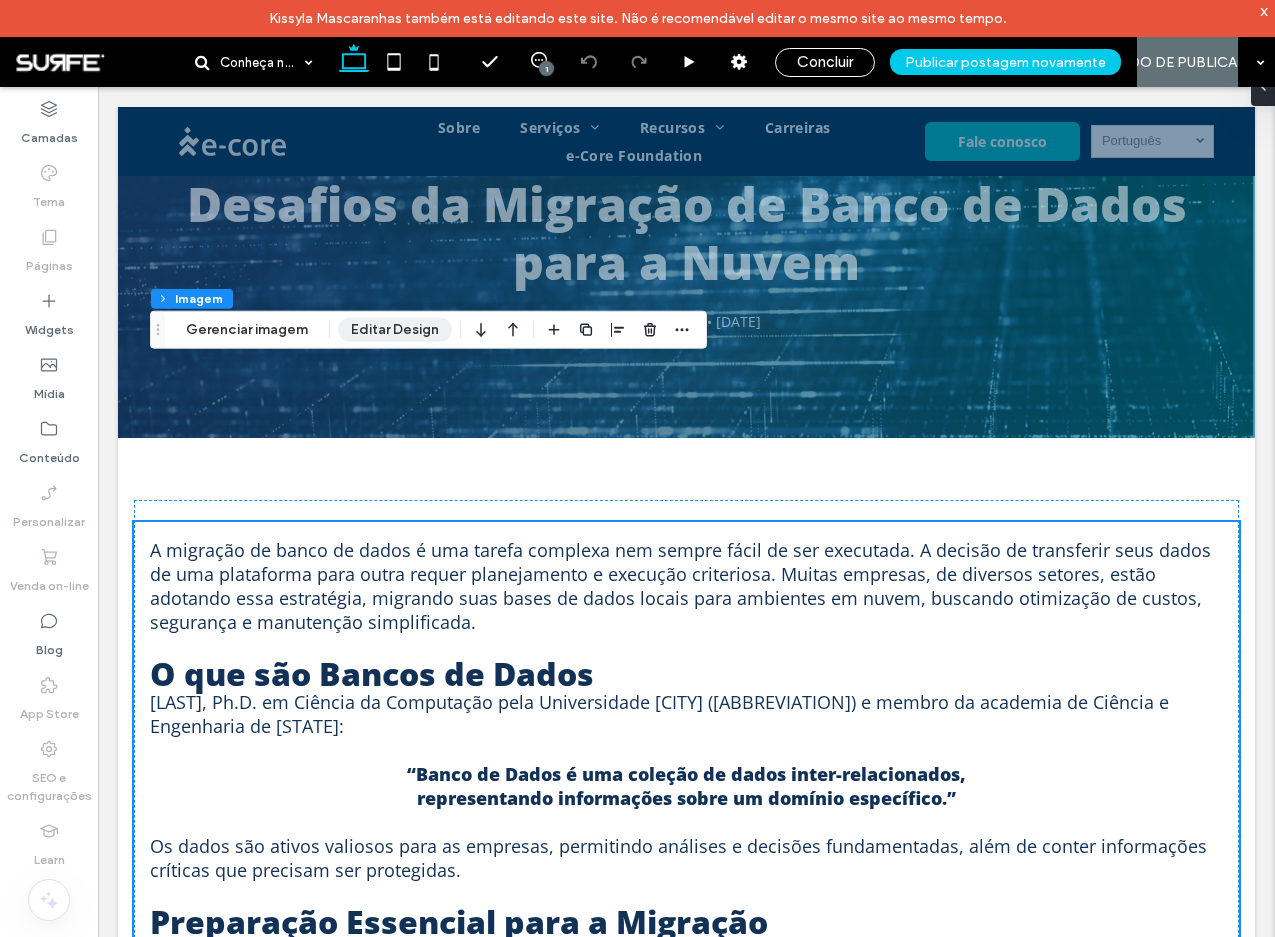 click on "Editar Design" at bounding box center (395, 330) 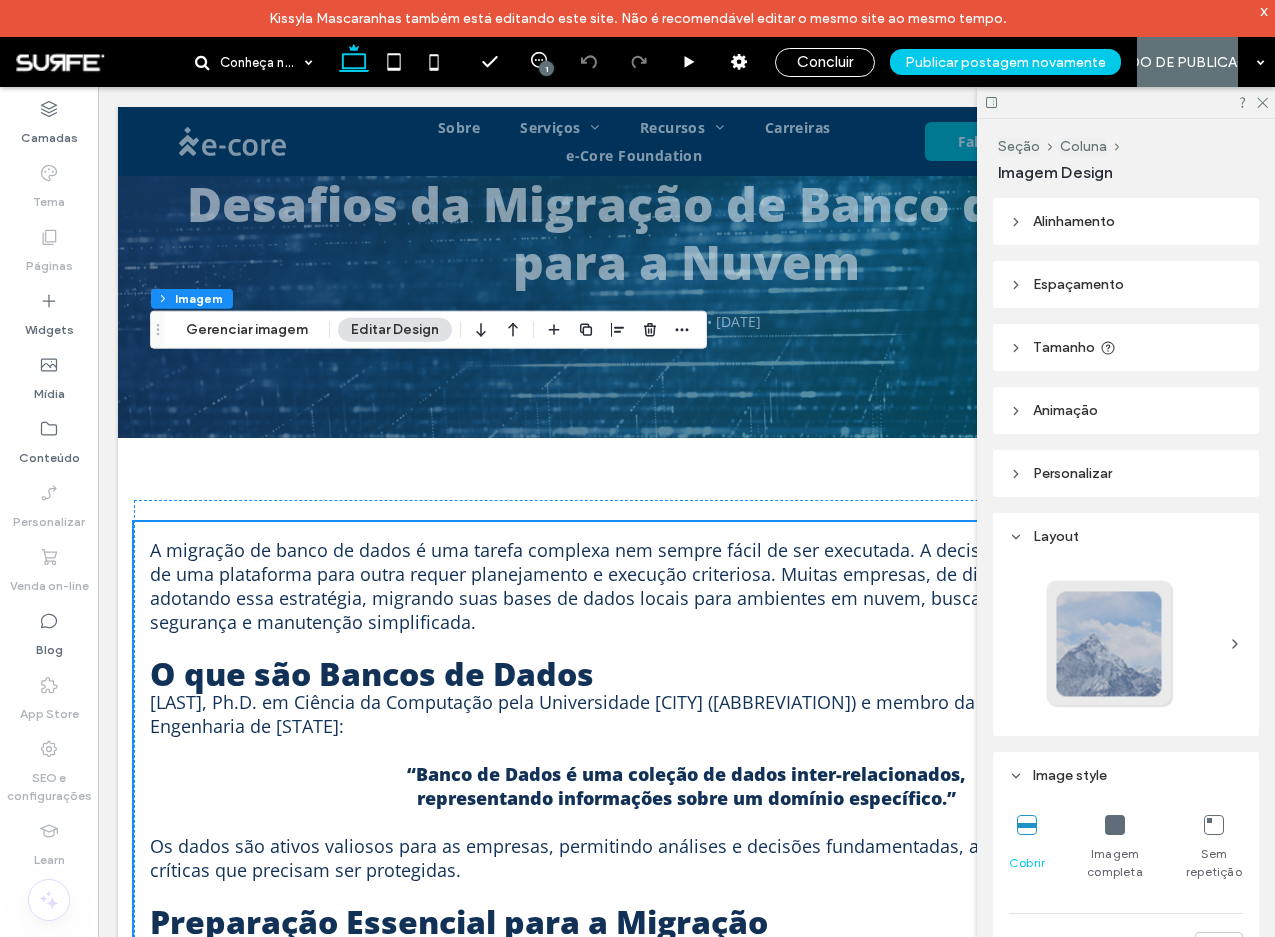 click at bounding box center (1115, 825) 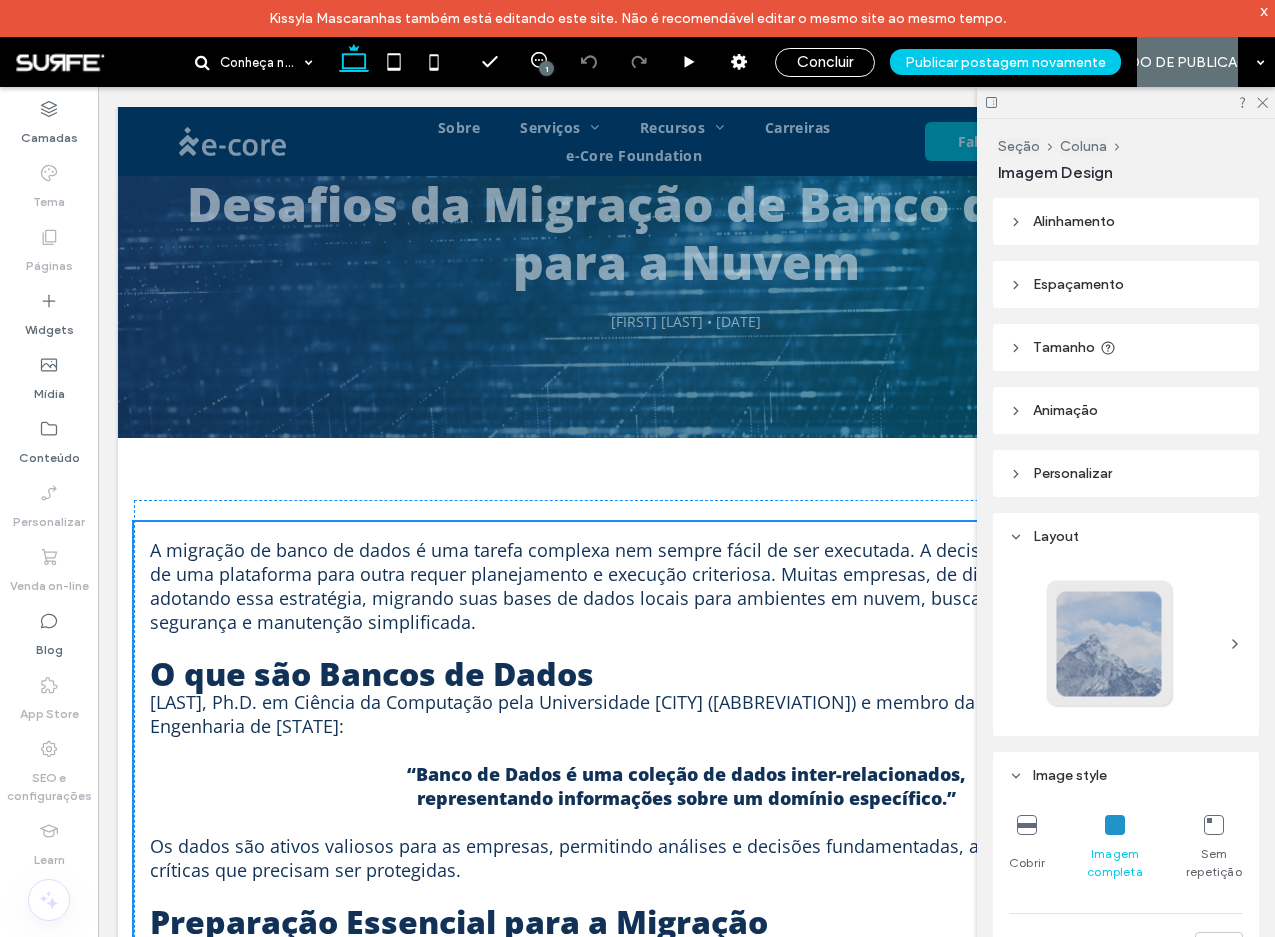 type on "***" 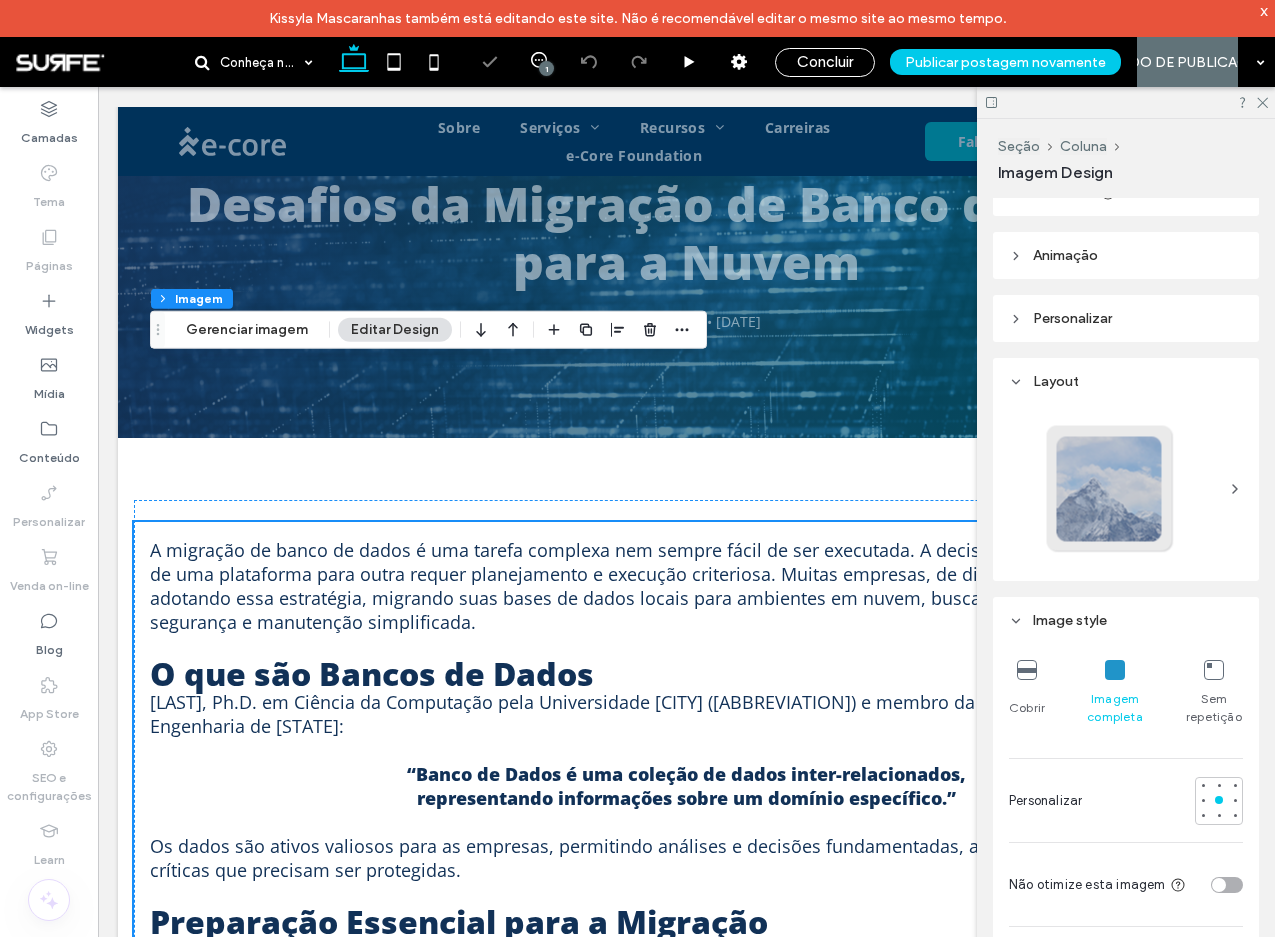 scroll, scrollTop: 107, scrollLeft: 0, axis: vertical 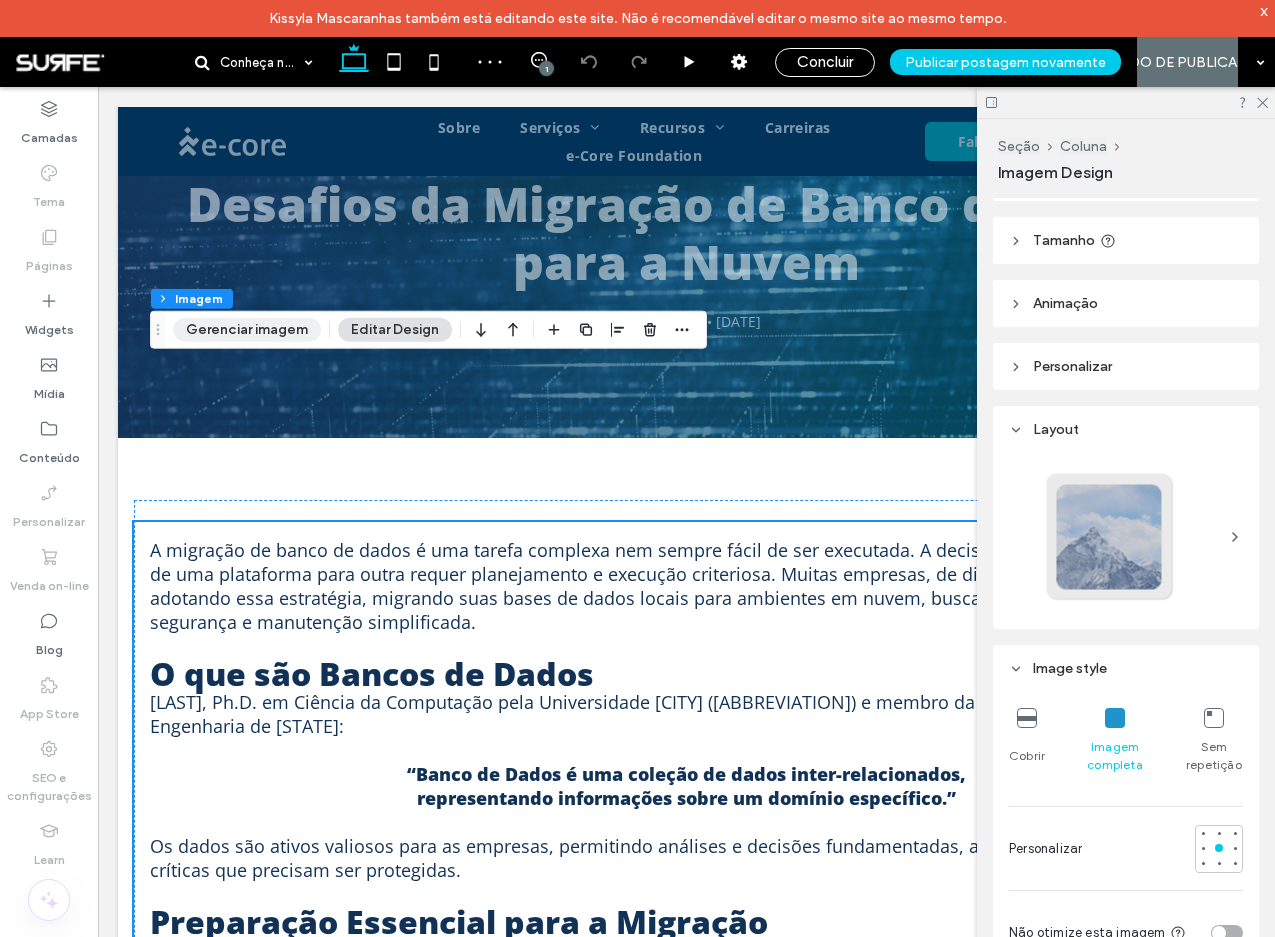 click on "Gerenciar imagem" at bounding box center (247, 330) 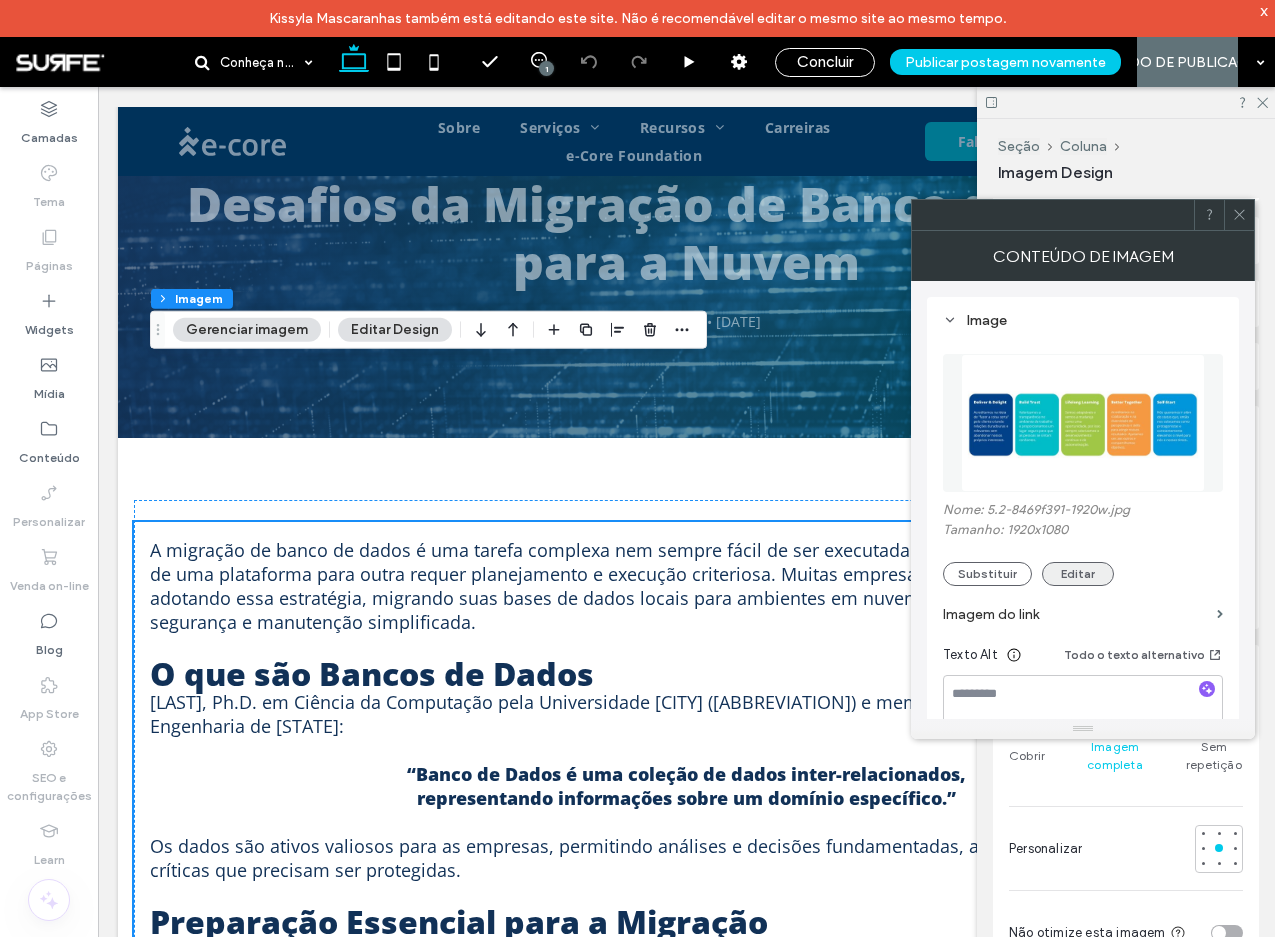 click on "Editar" at bounding box center [1078, 574] 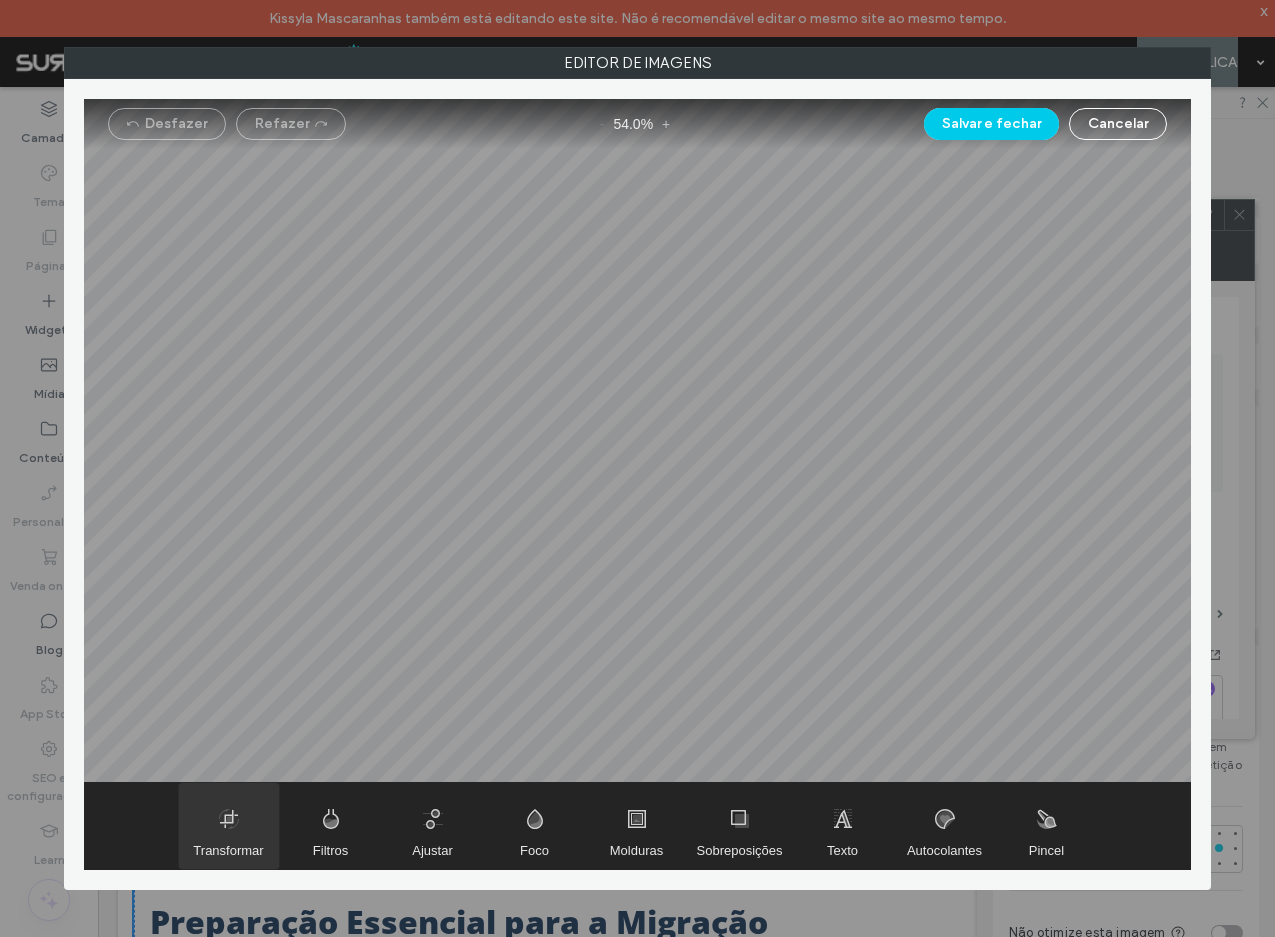 click at bounding box center (229, 826) 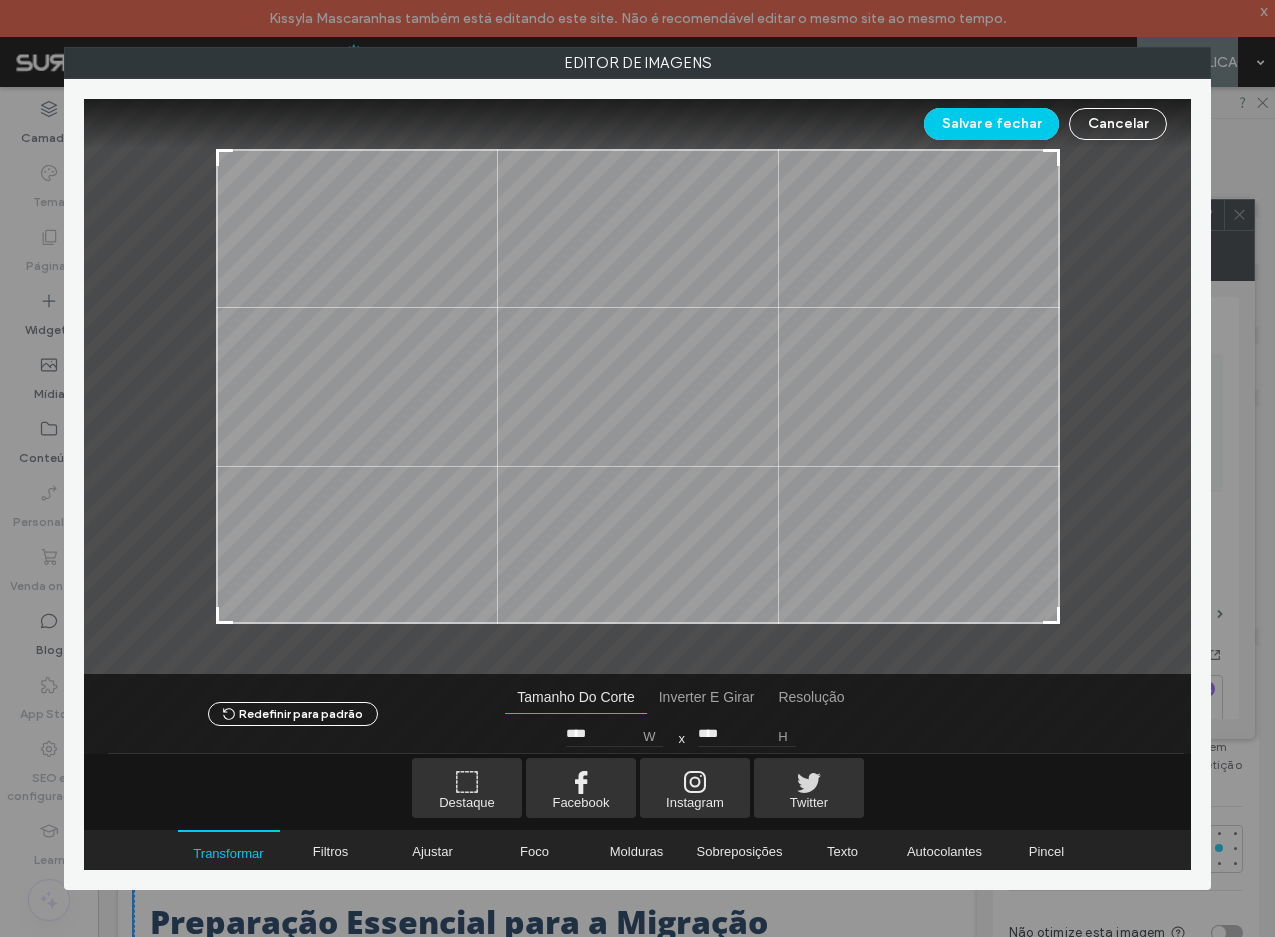 type on "****" 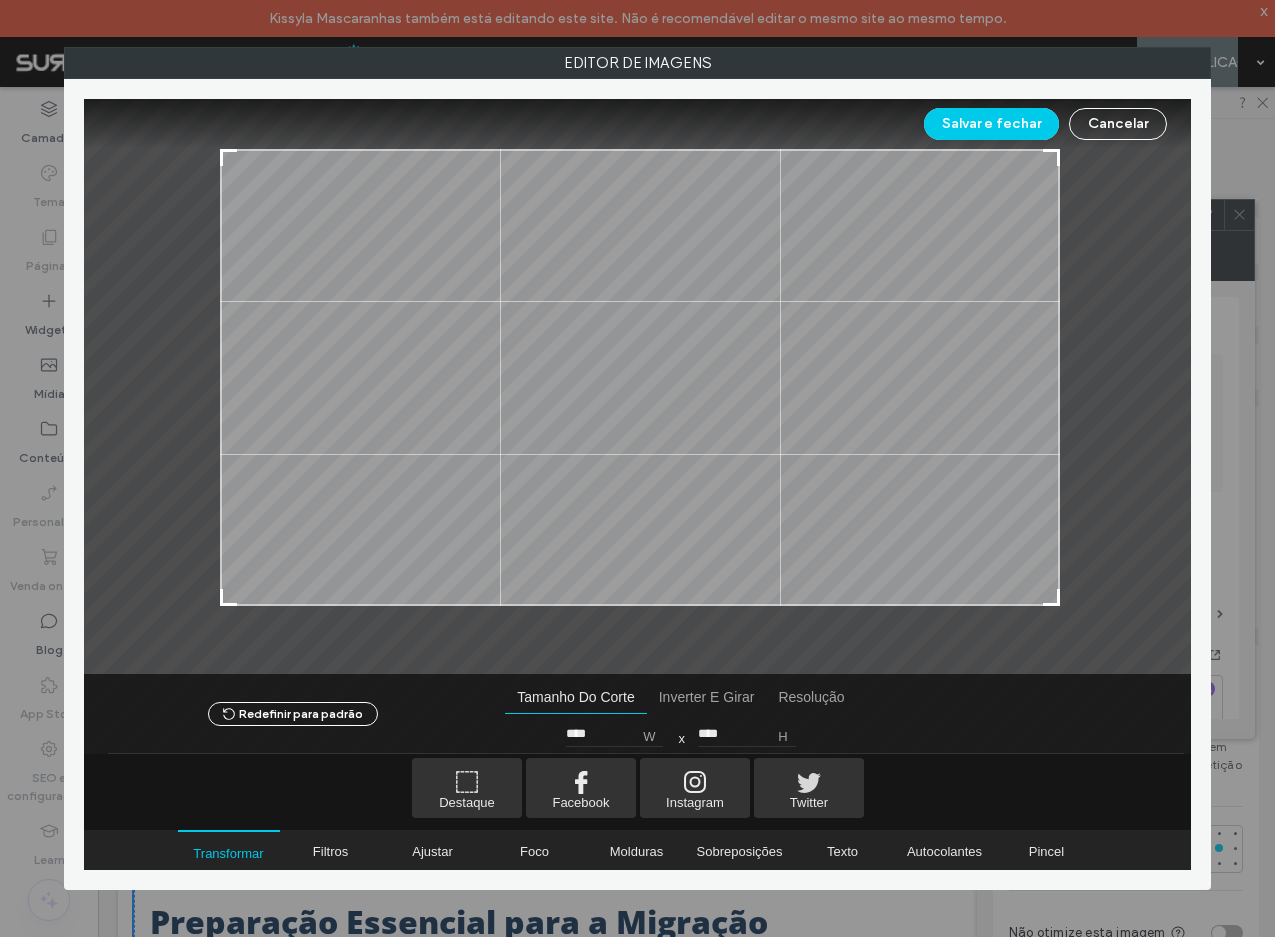 type on "****" 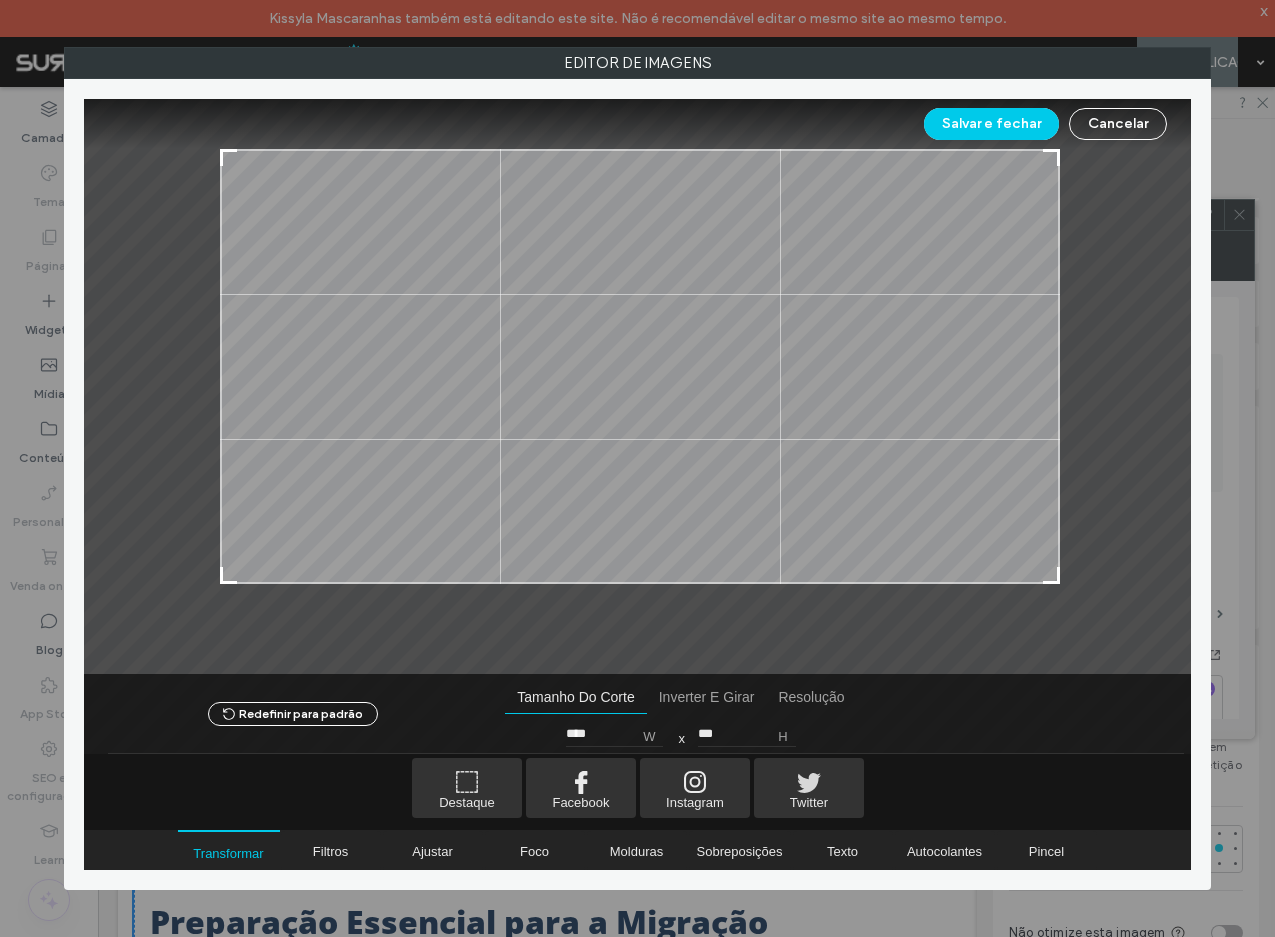 type on "***" 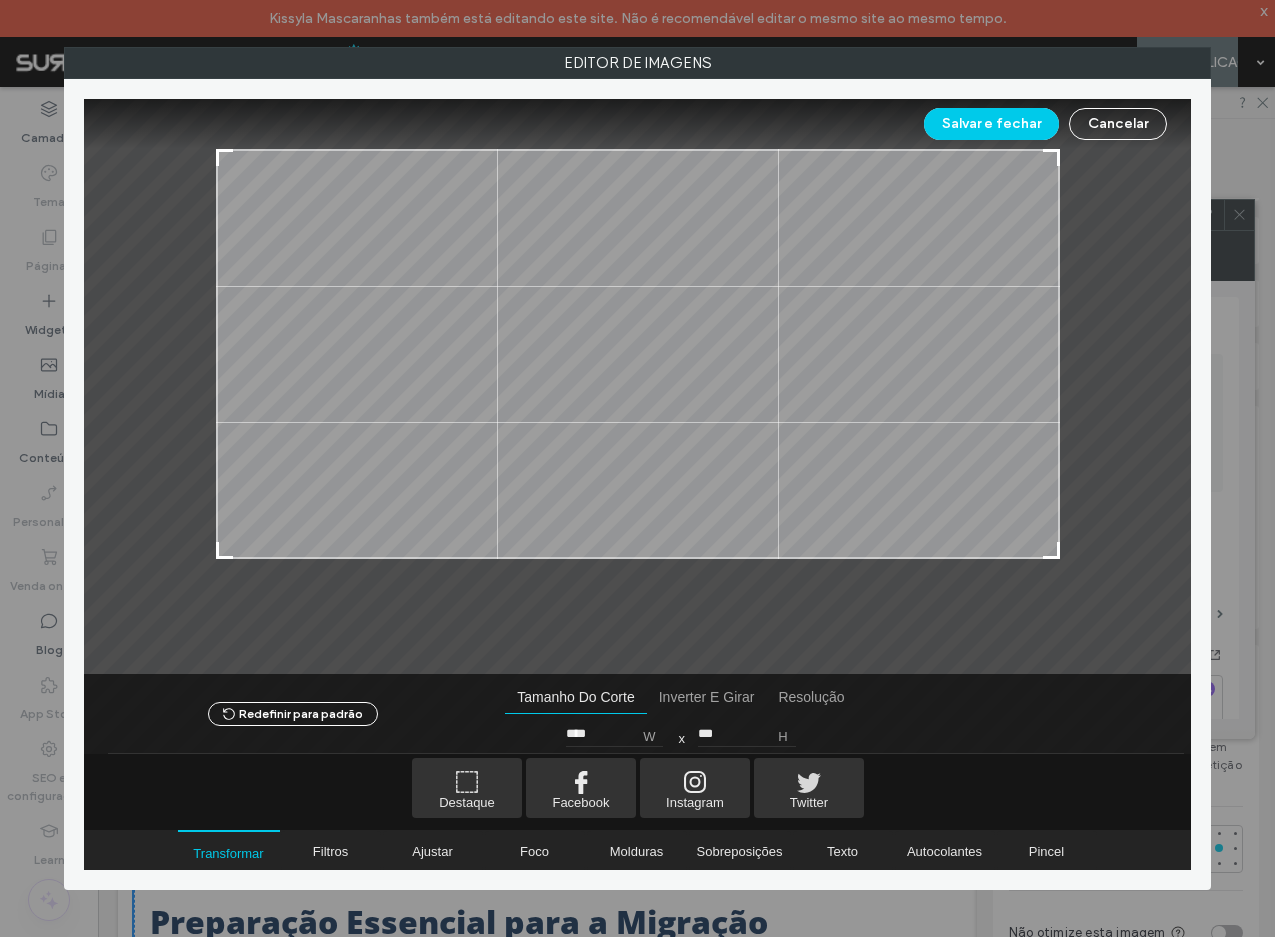 drag, startPoint x: 221, startPoint y: 619, endPoint x: 211, endPoint y: 554, distance: 65.76473 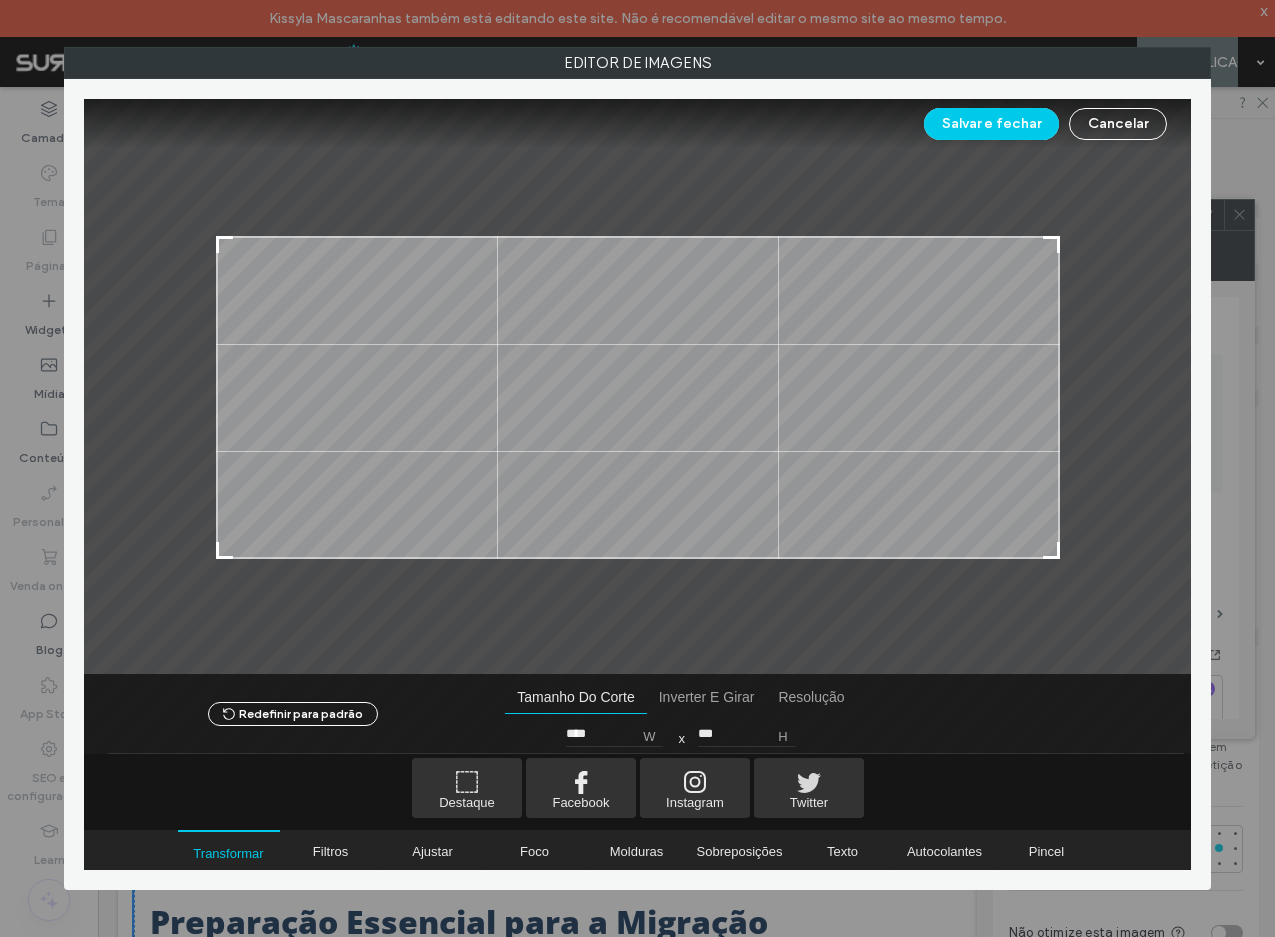 type on "***" 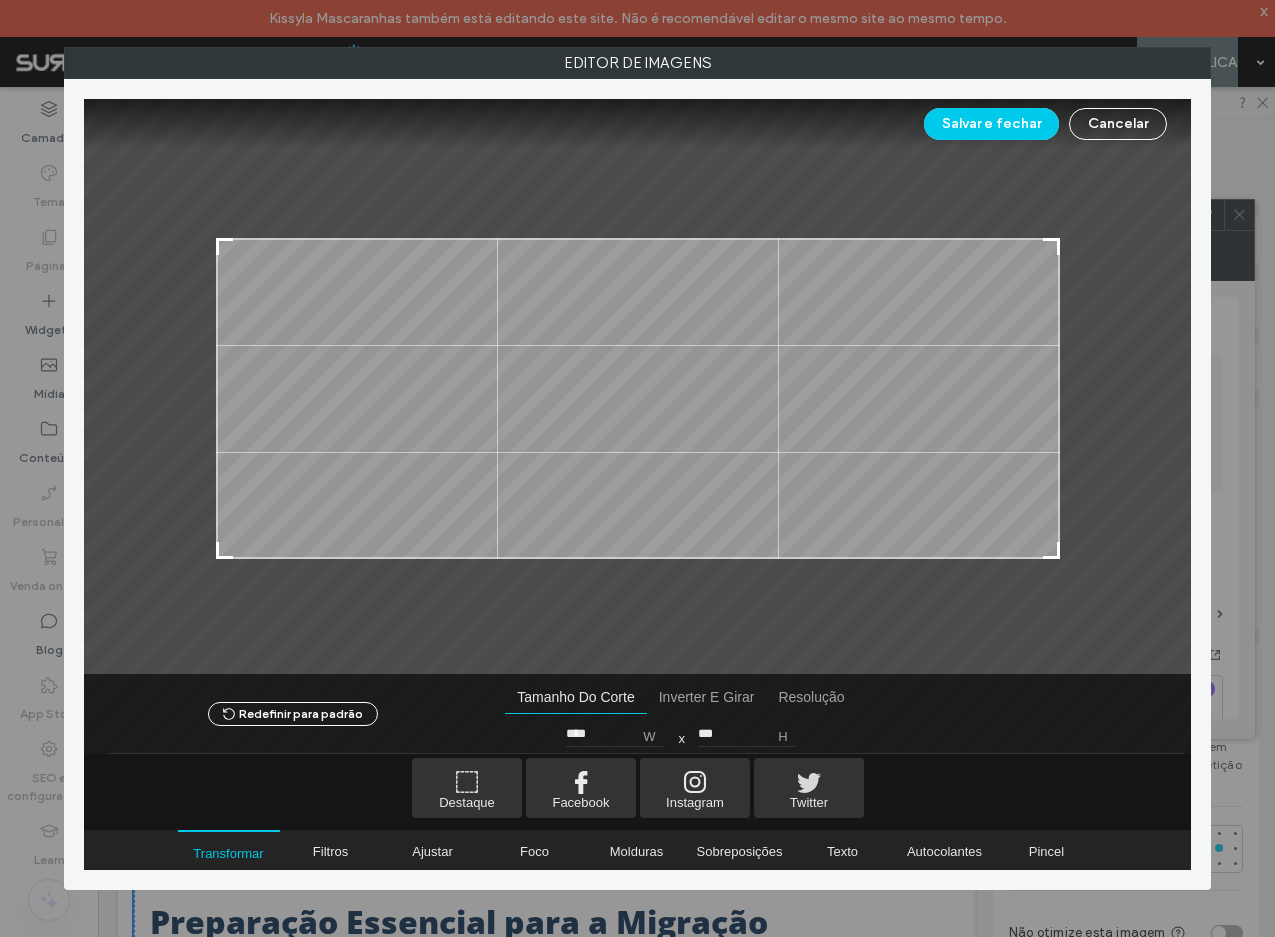 drag, startPoint x: 221, startPoint y: 153, endPoint x: 206, endPoint y: 242, distance: 90.255196 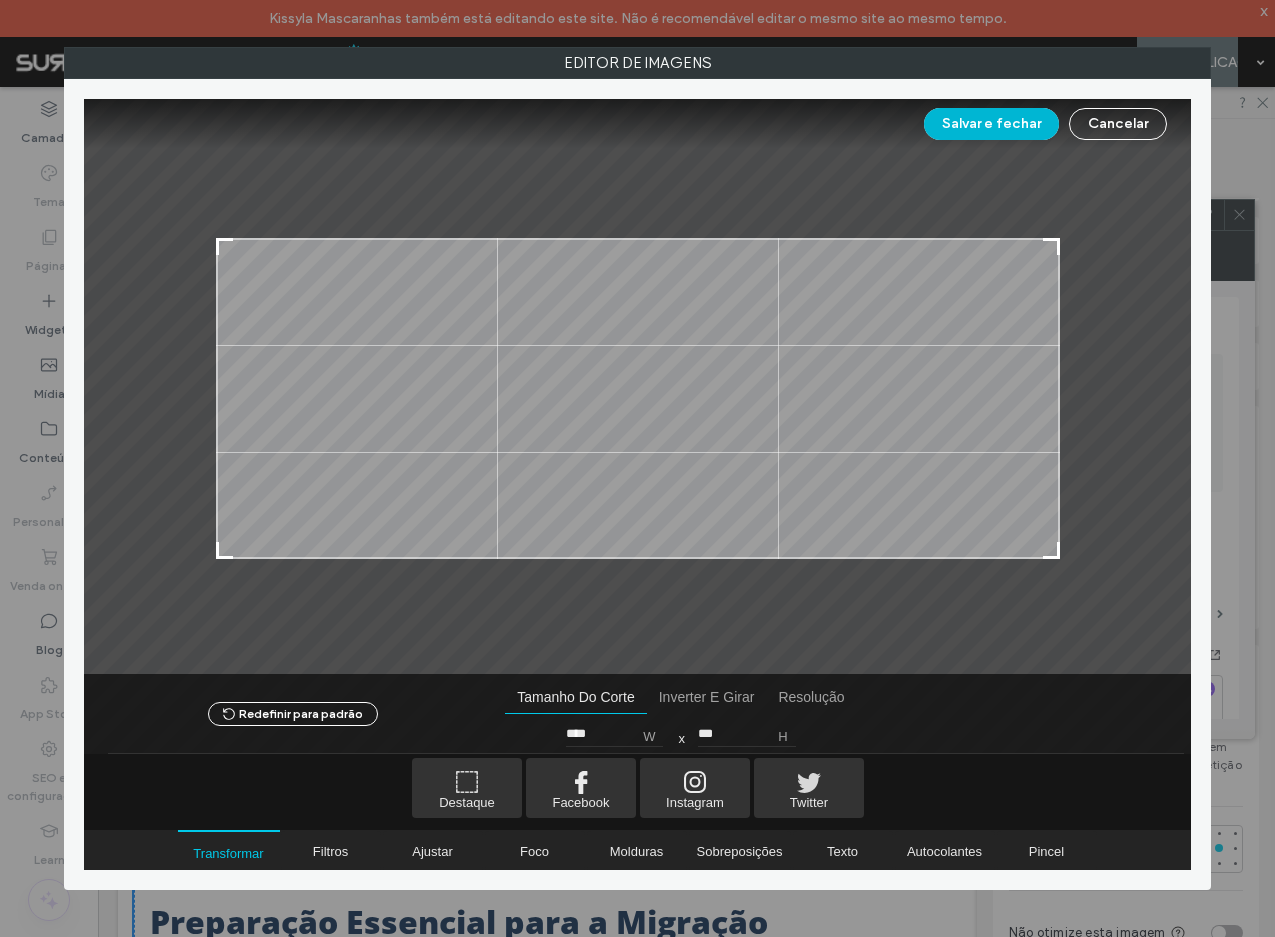 click on "Salvar e fechar" at bounding box center [991, 124] 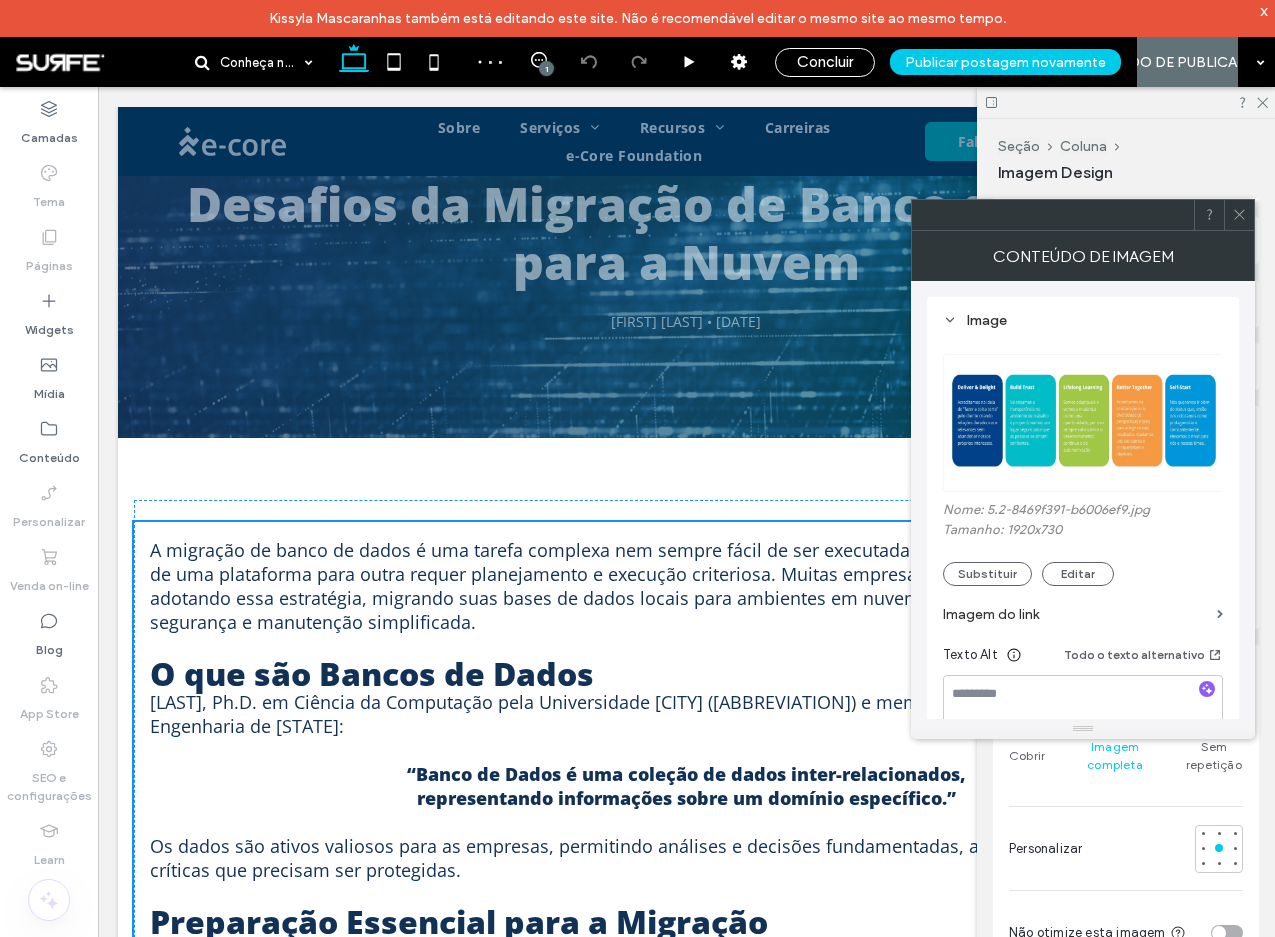 type on "***" 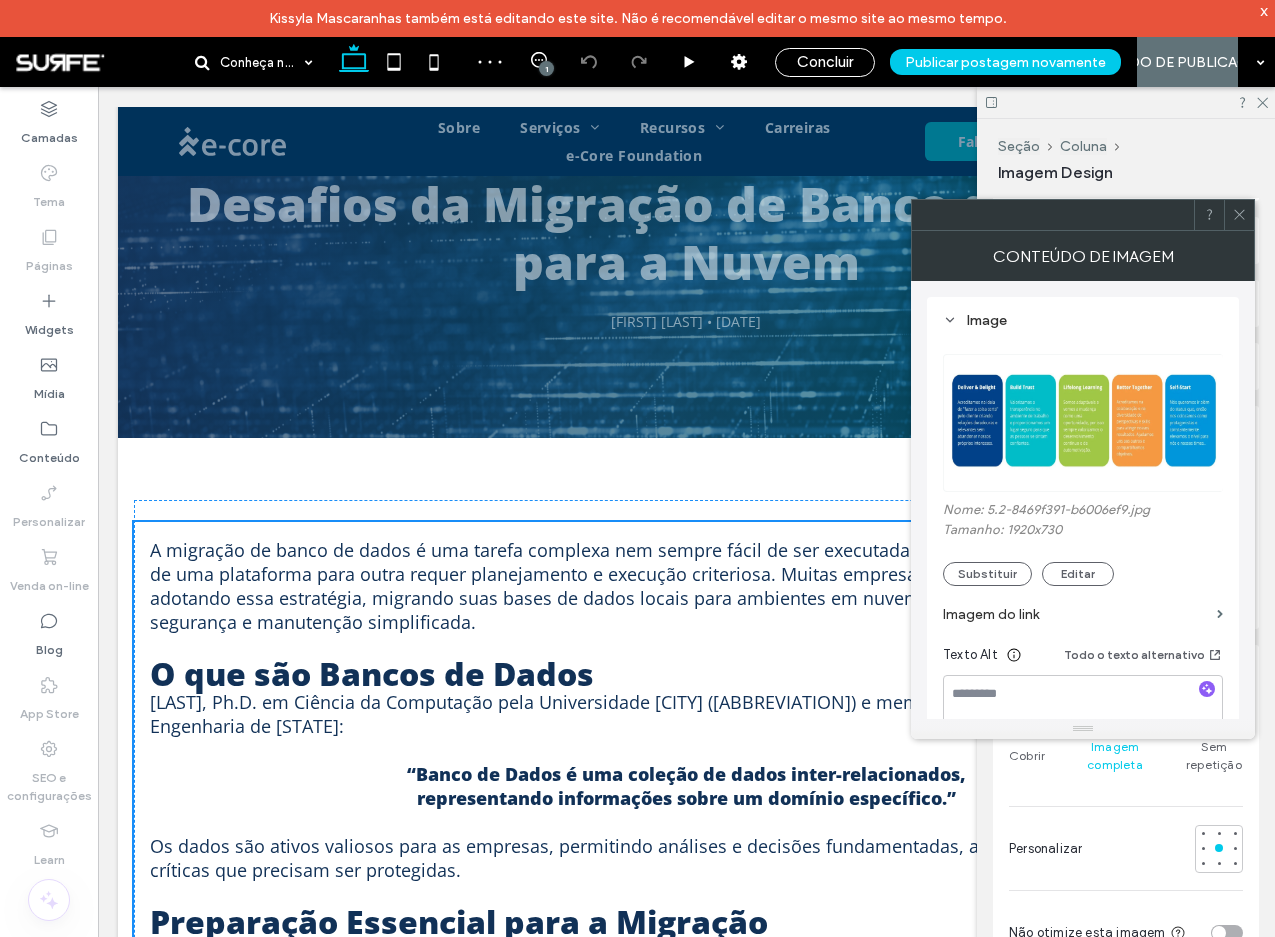 type on "***" 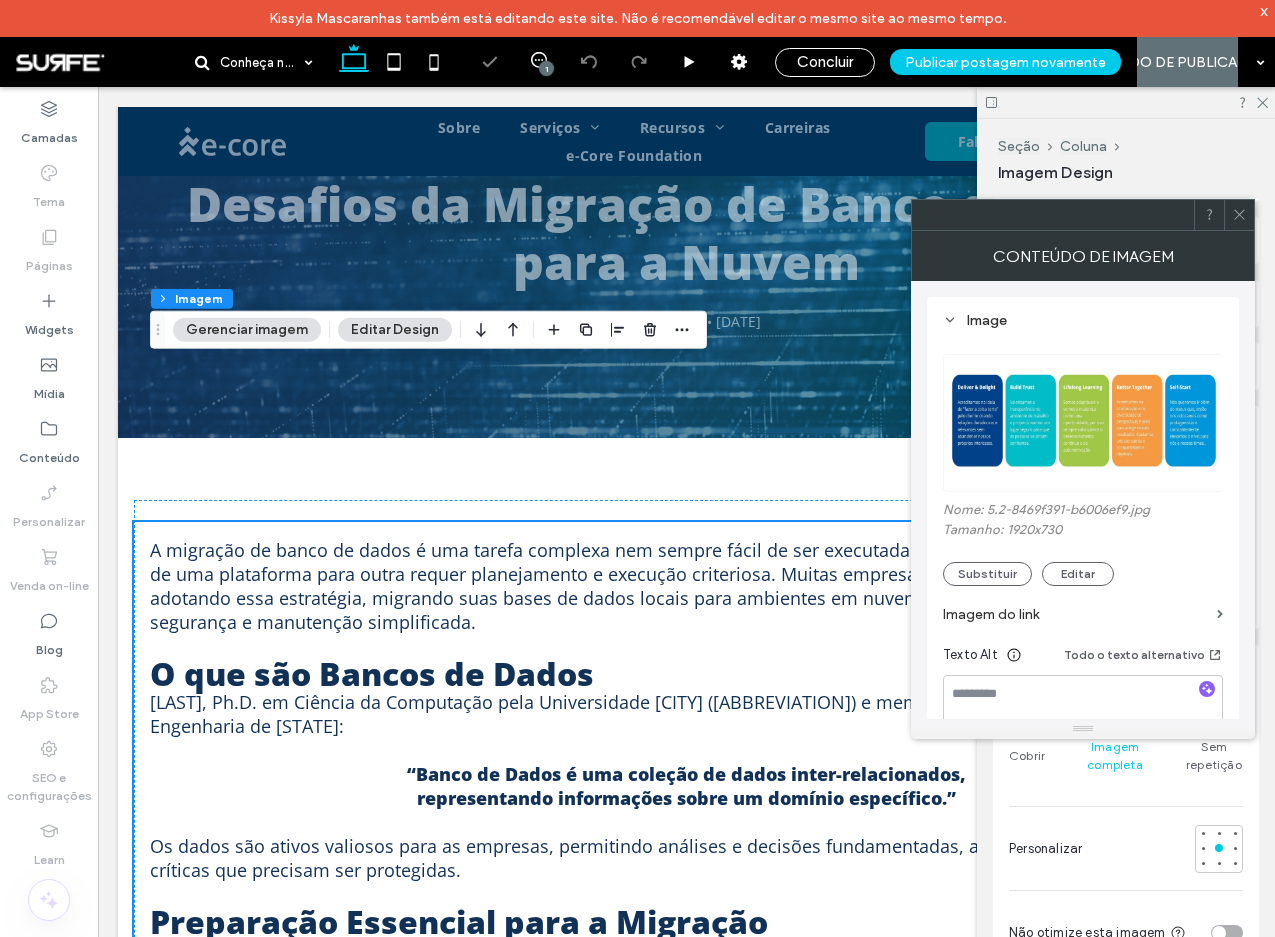click 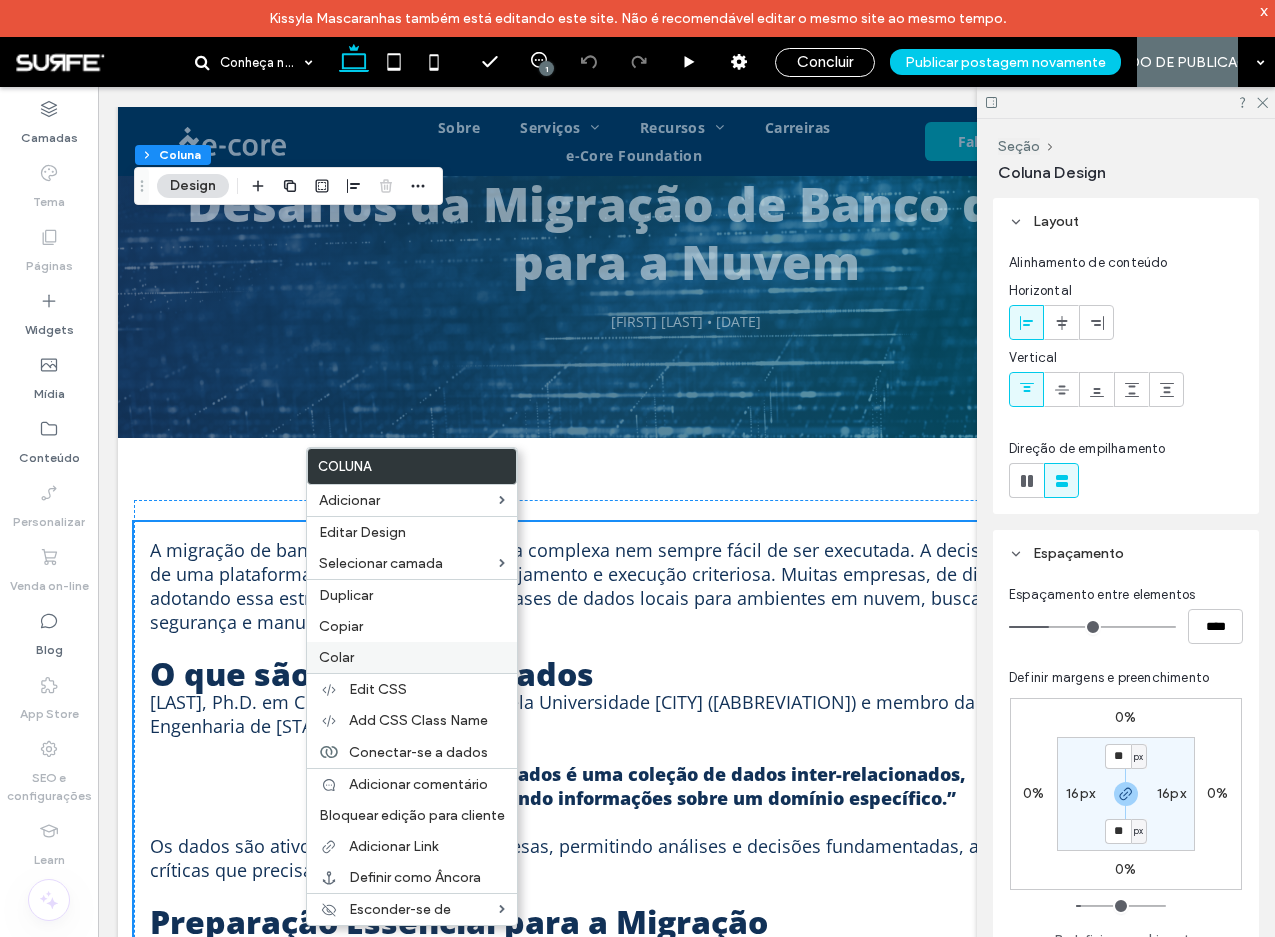 click on "Colar" at bounding box center (412, 657) 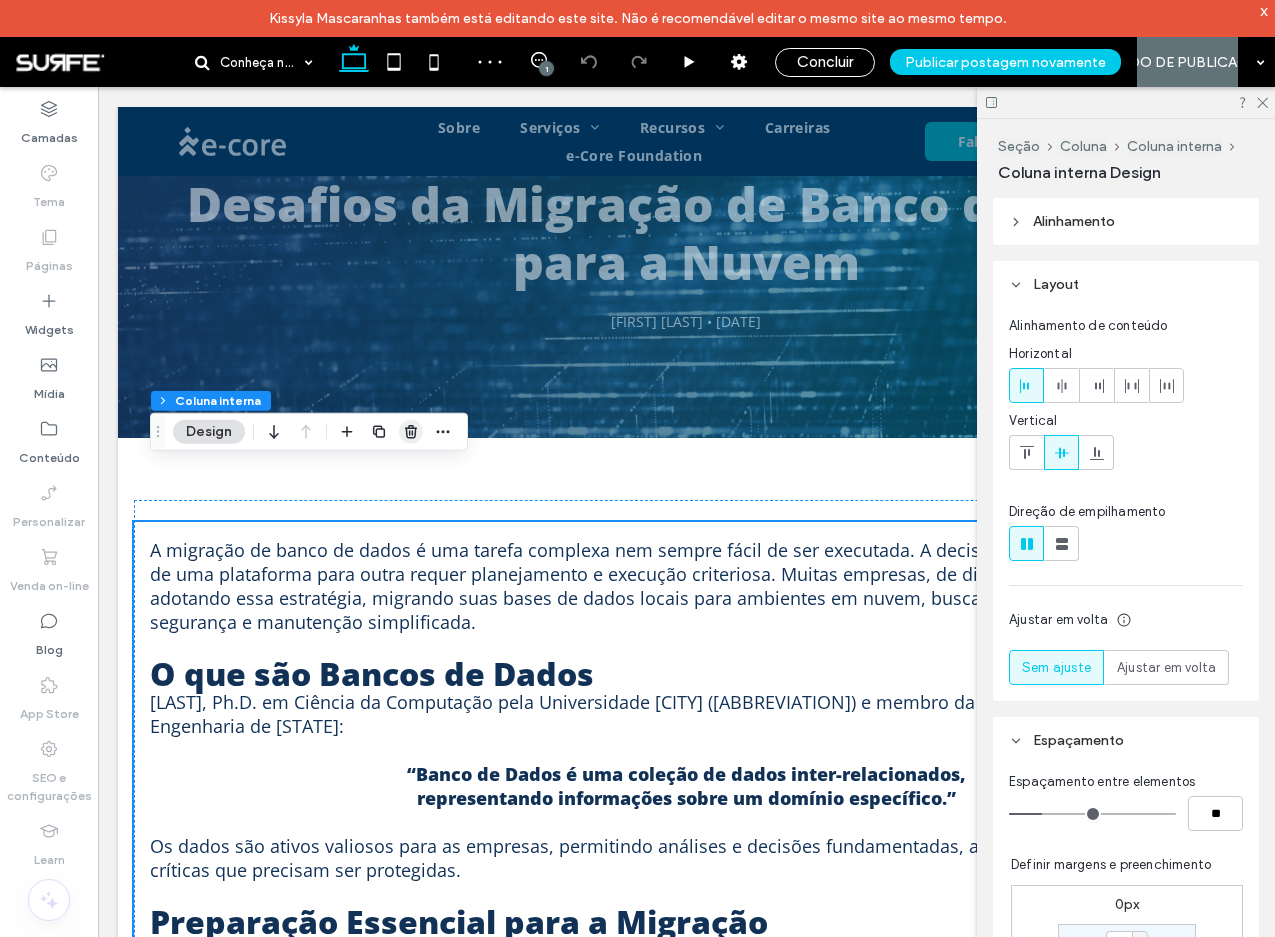 click 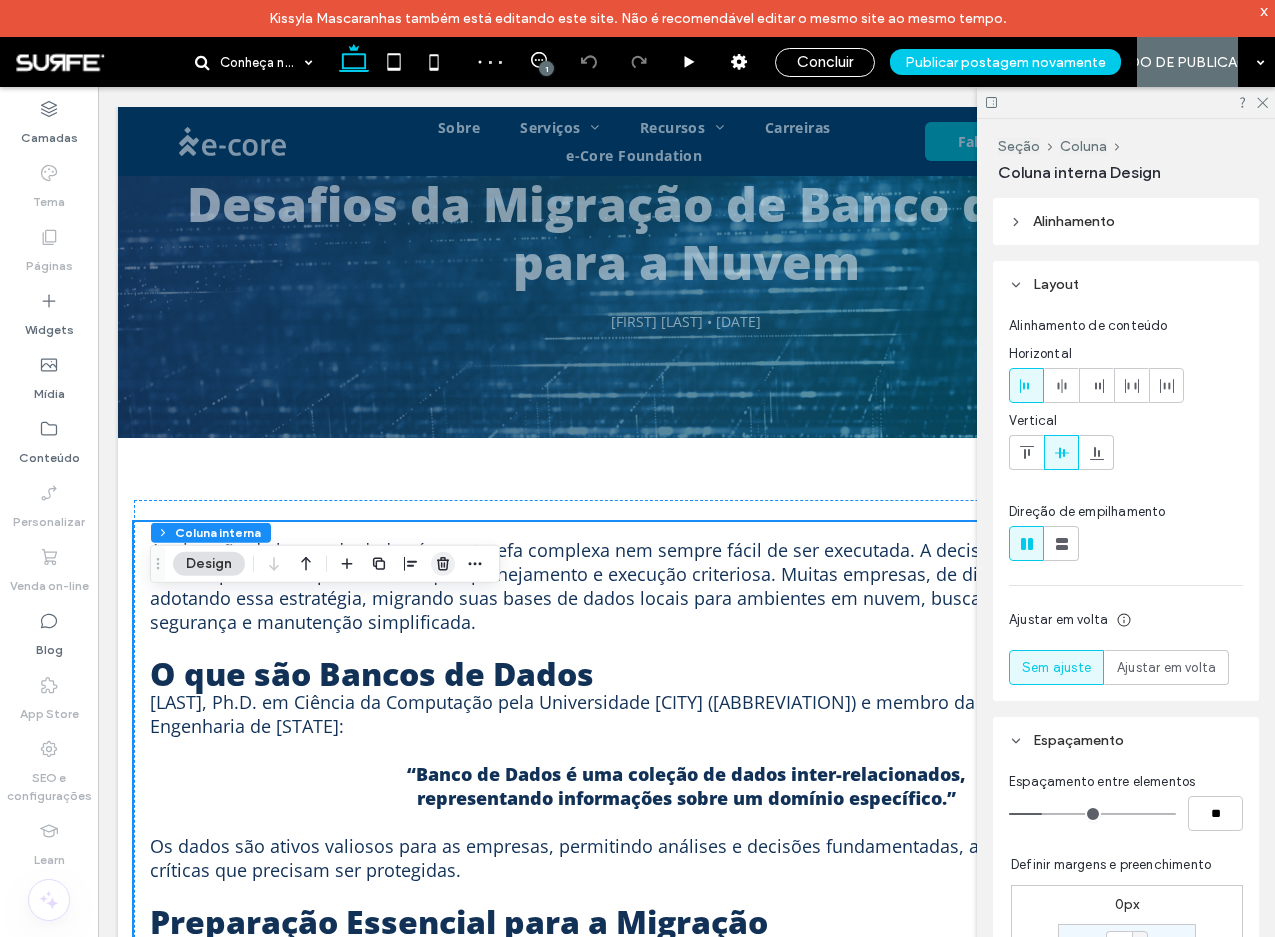 click 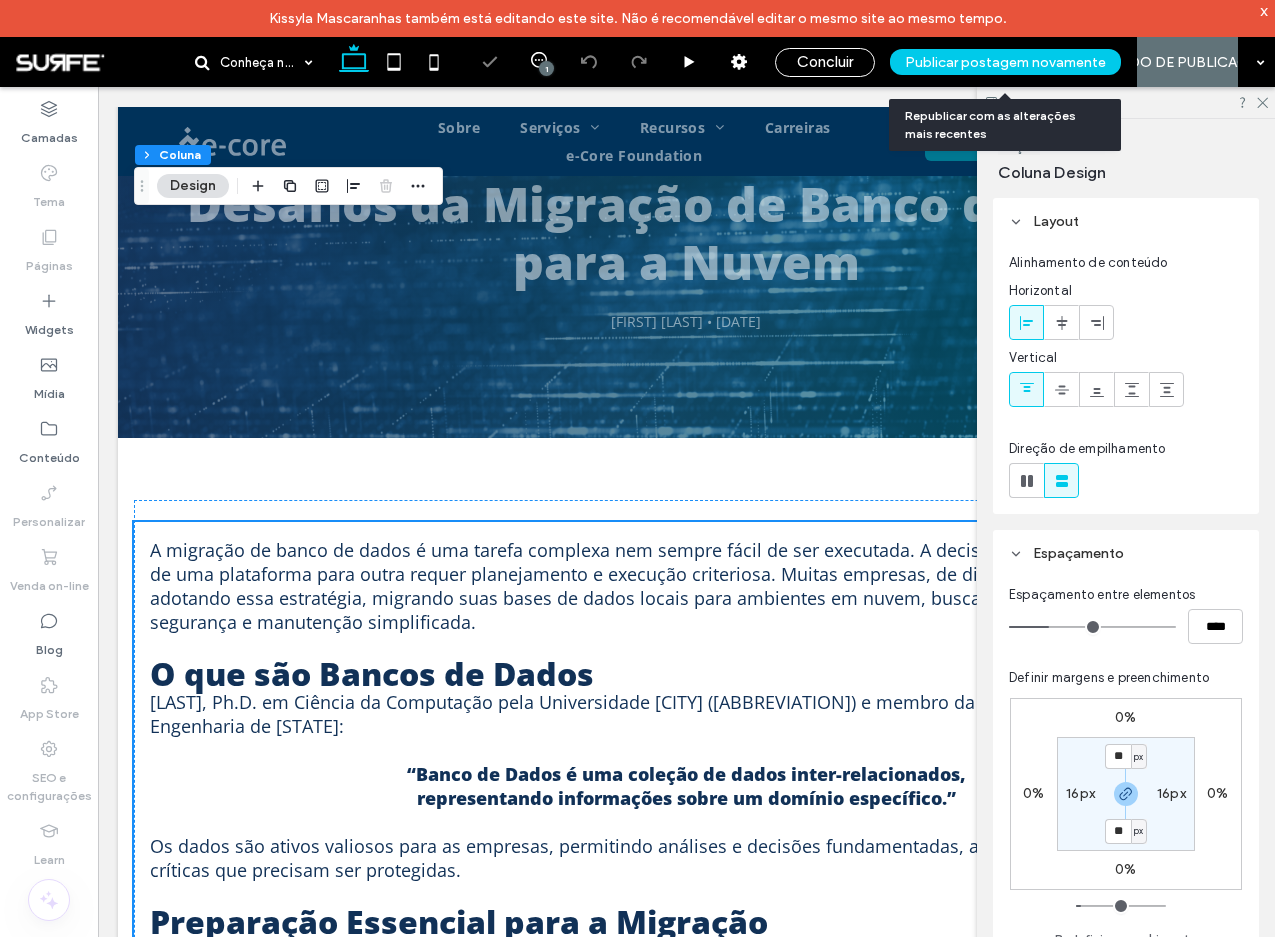 click on "Publicar postagem novamente" at bounding box center (1005, 62) 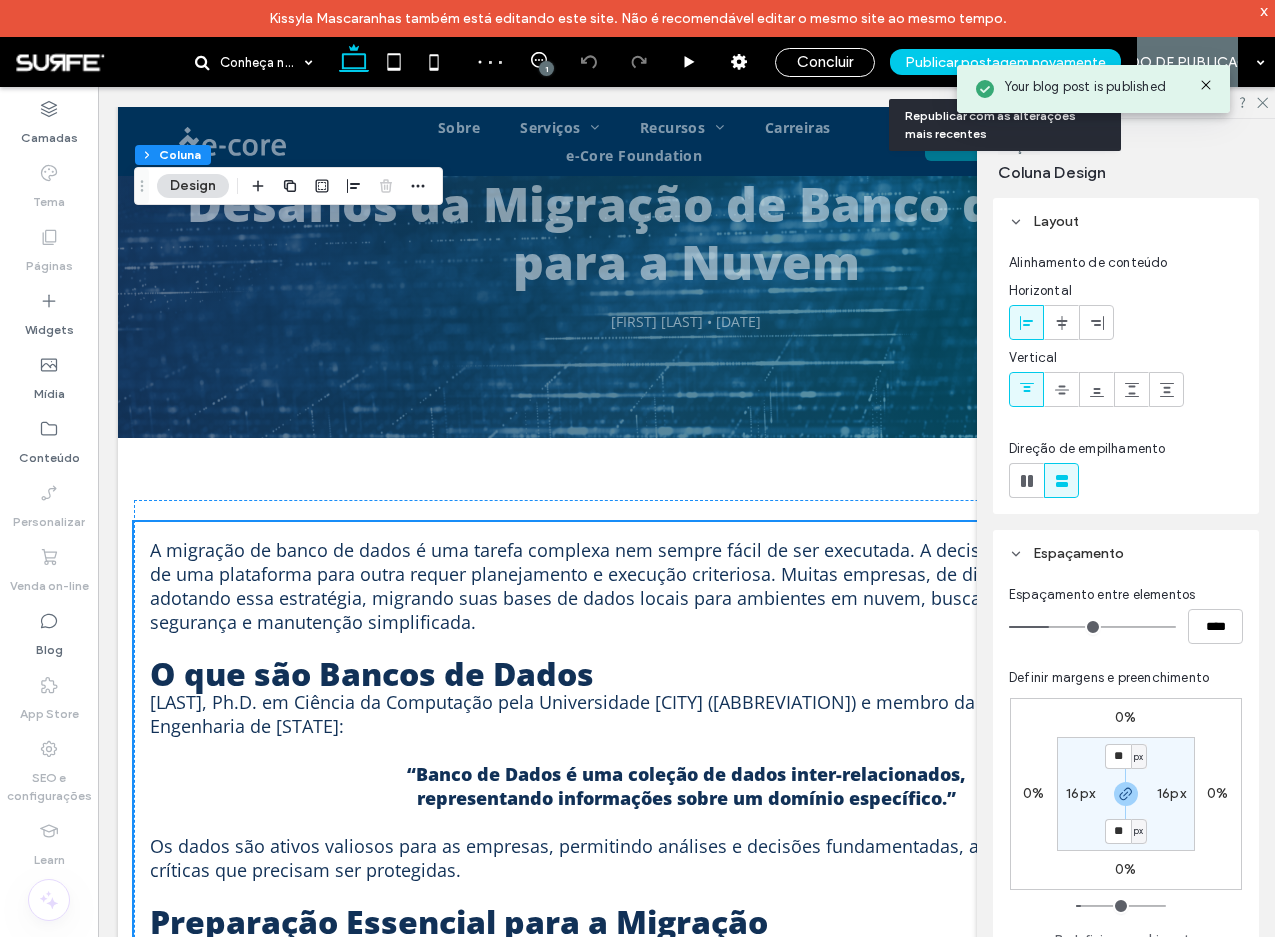 click on "Publicar postagem novamente" at bounding box center (1005, 62) 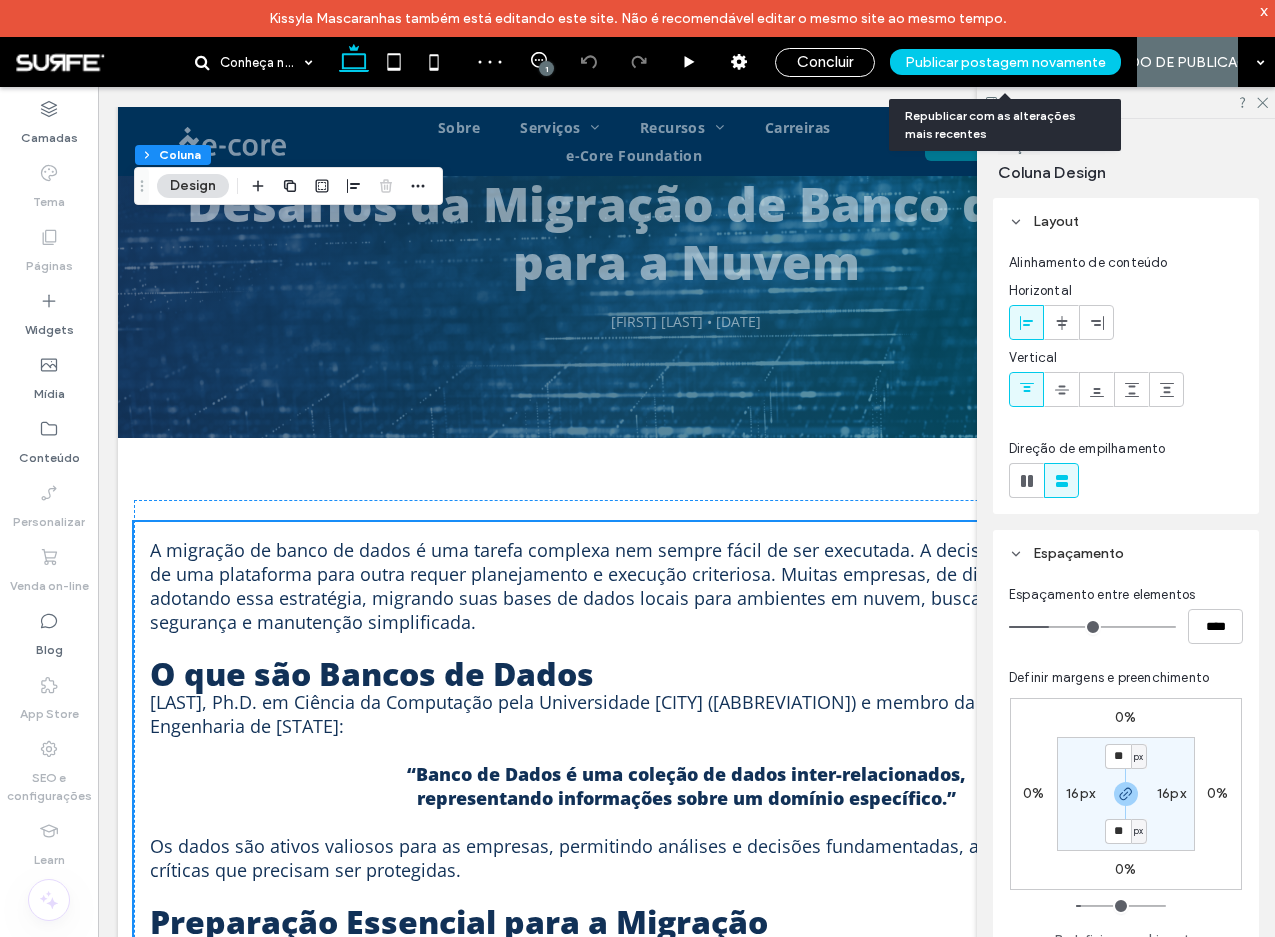 click on "Publicar postagem novamente" at bounding box center [1005, 62] 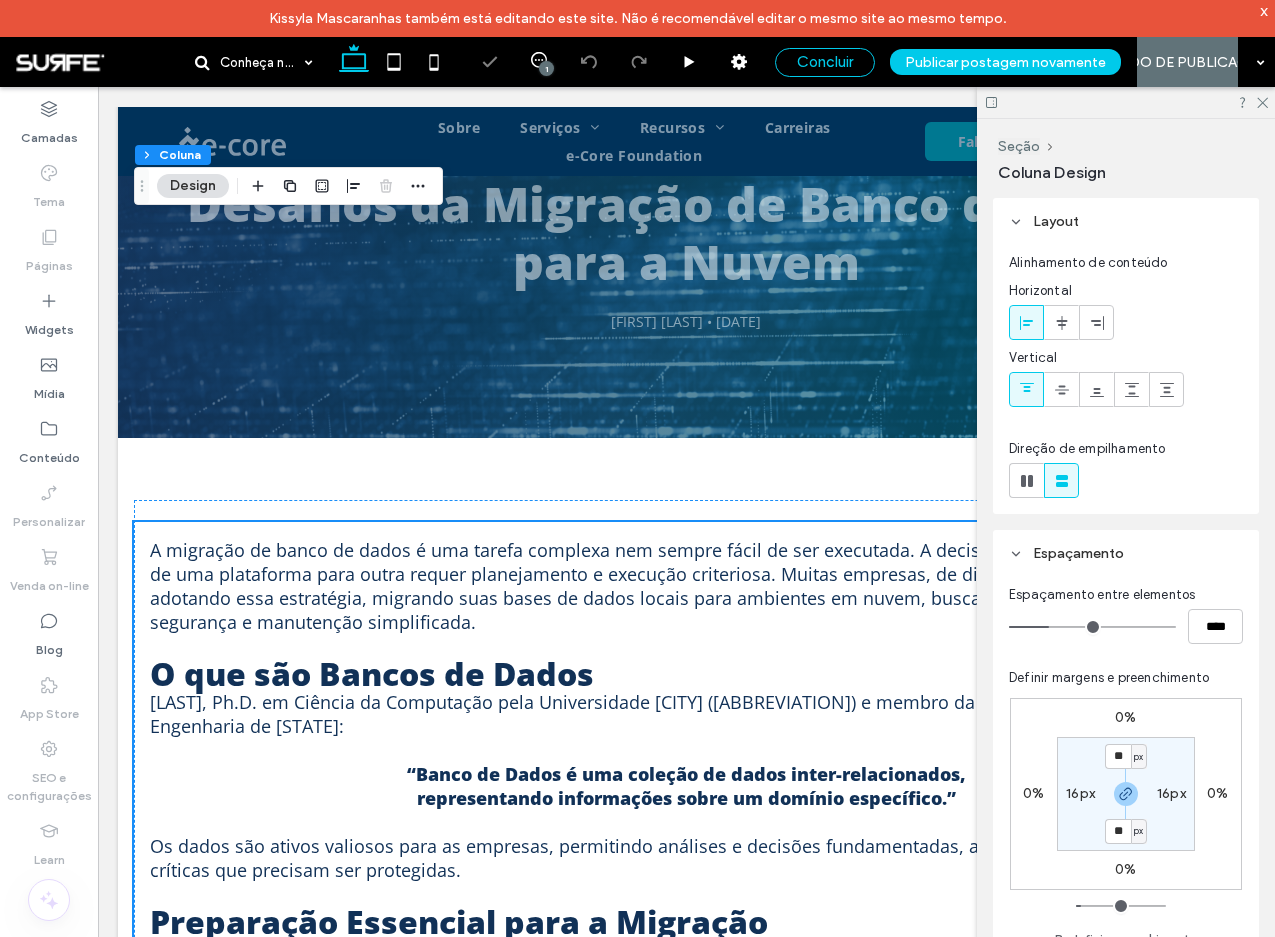 click on "Concluir" at bounding box center (825, 62) 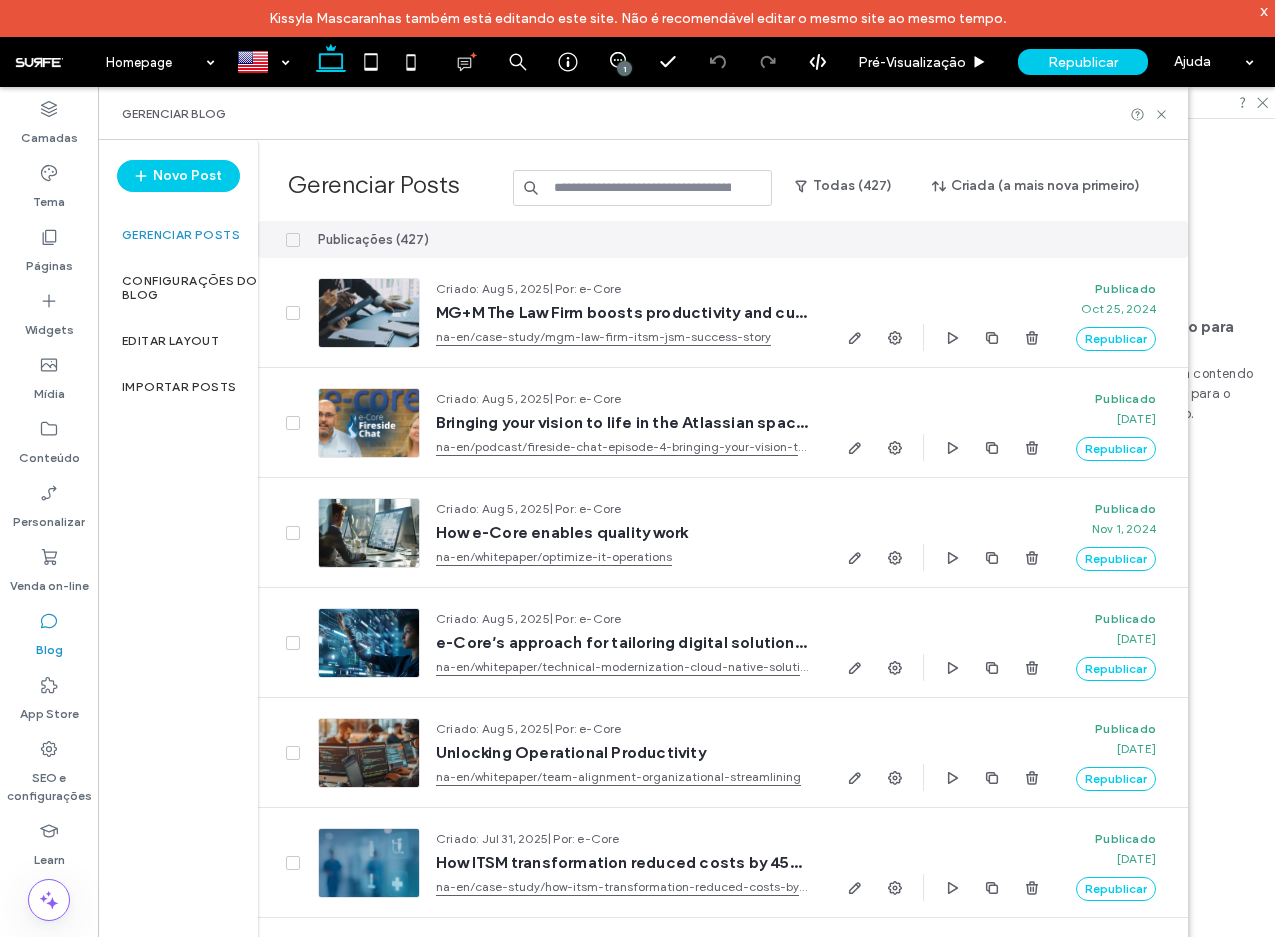 click at bounding box center (643, 188) 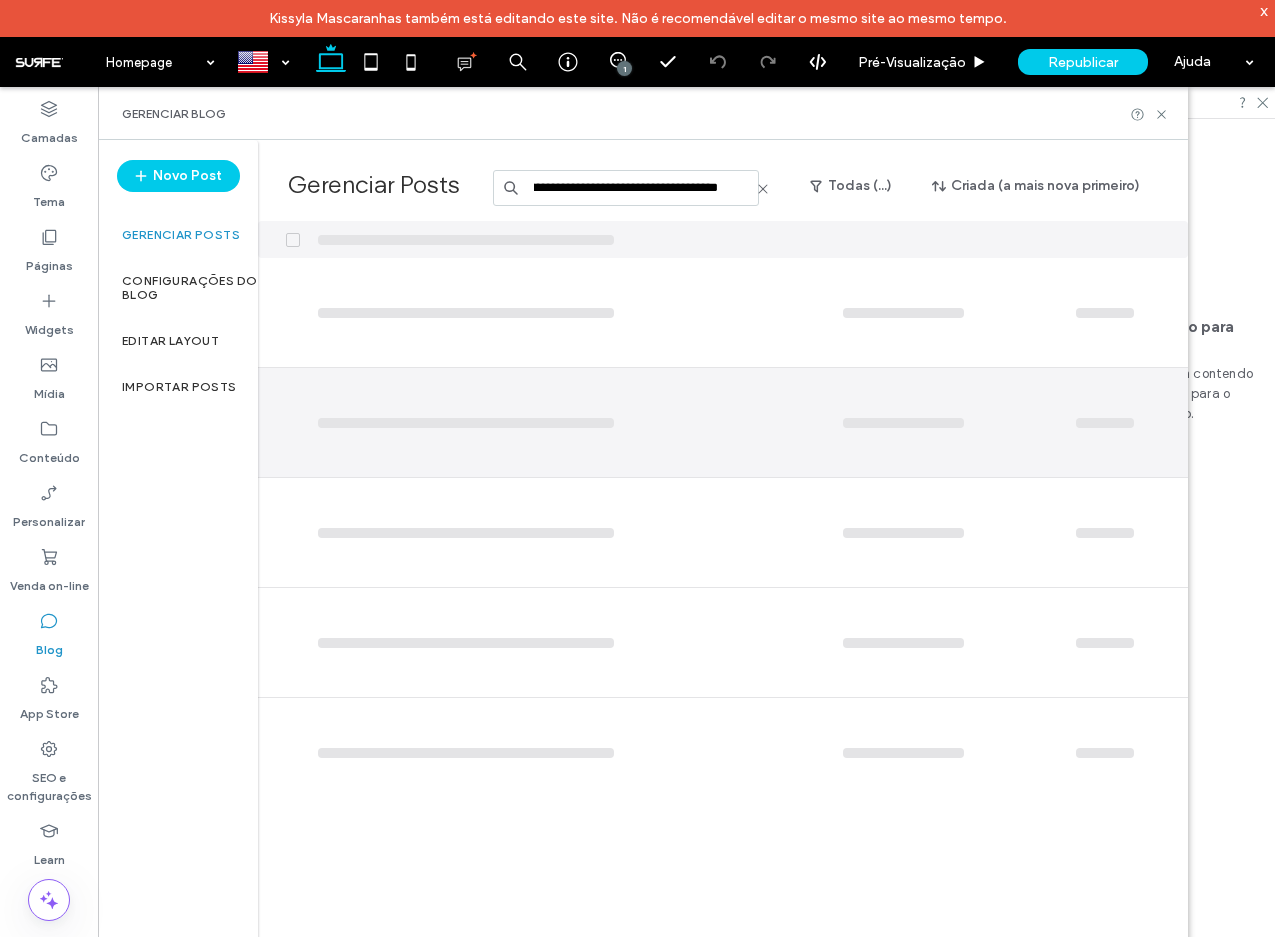 scroll, scrollTop: 0, scrollLeft: 227, axis: horizontal 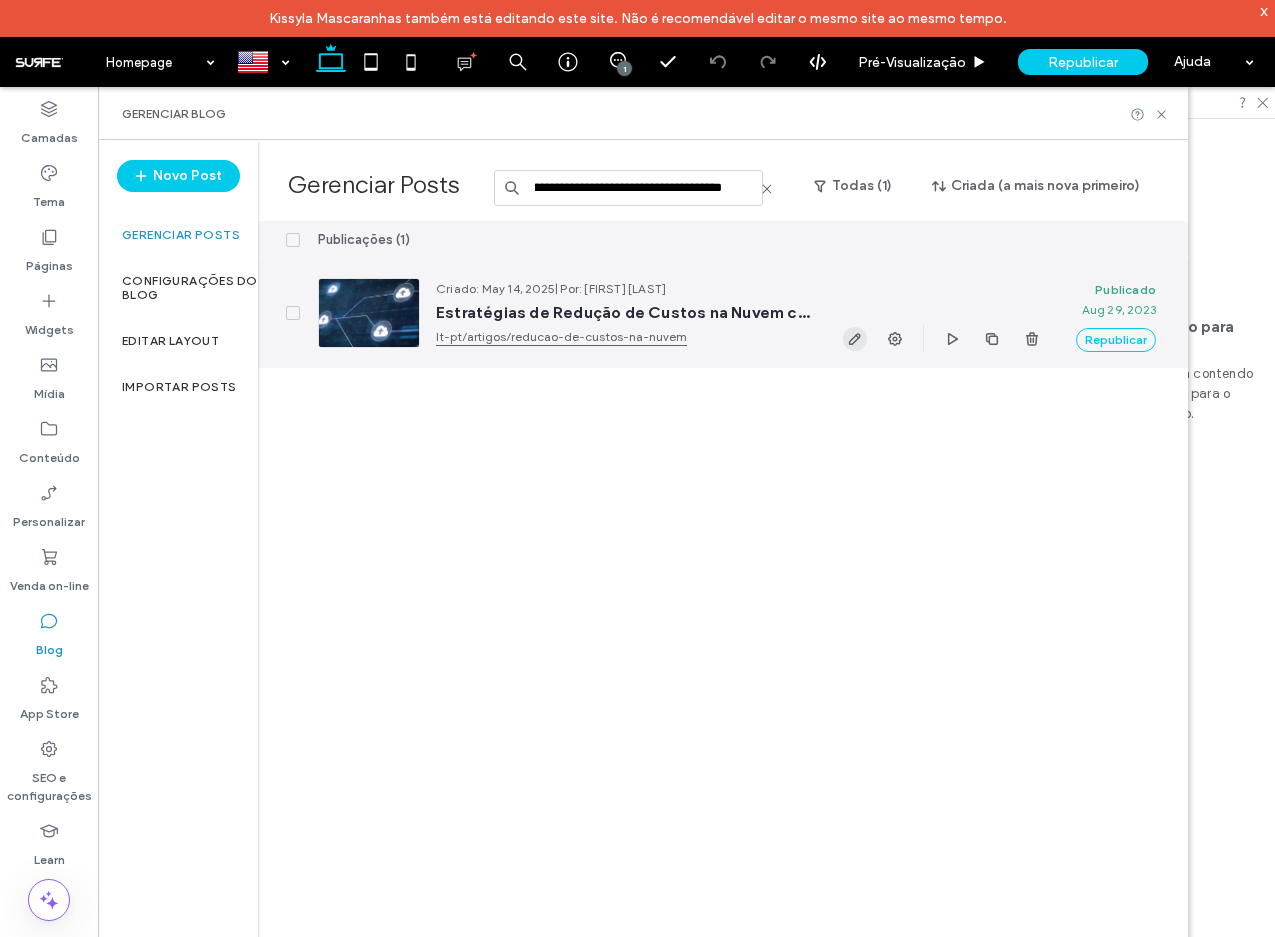 type on "**********" 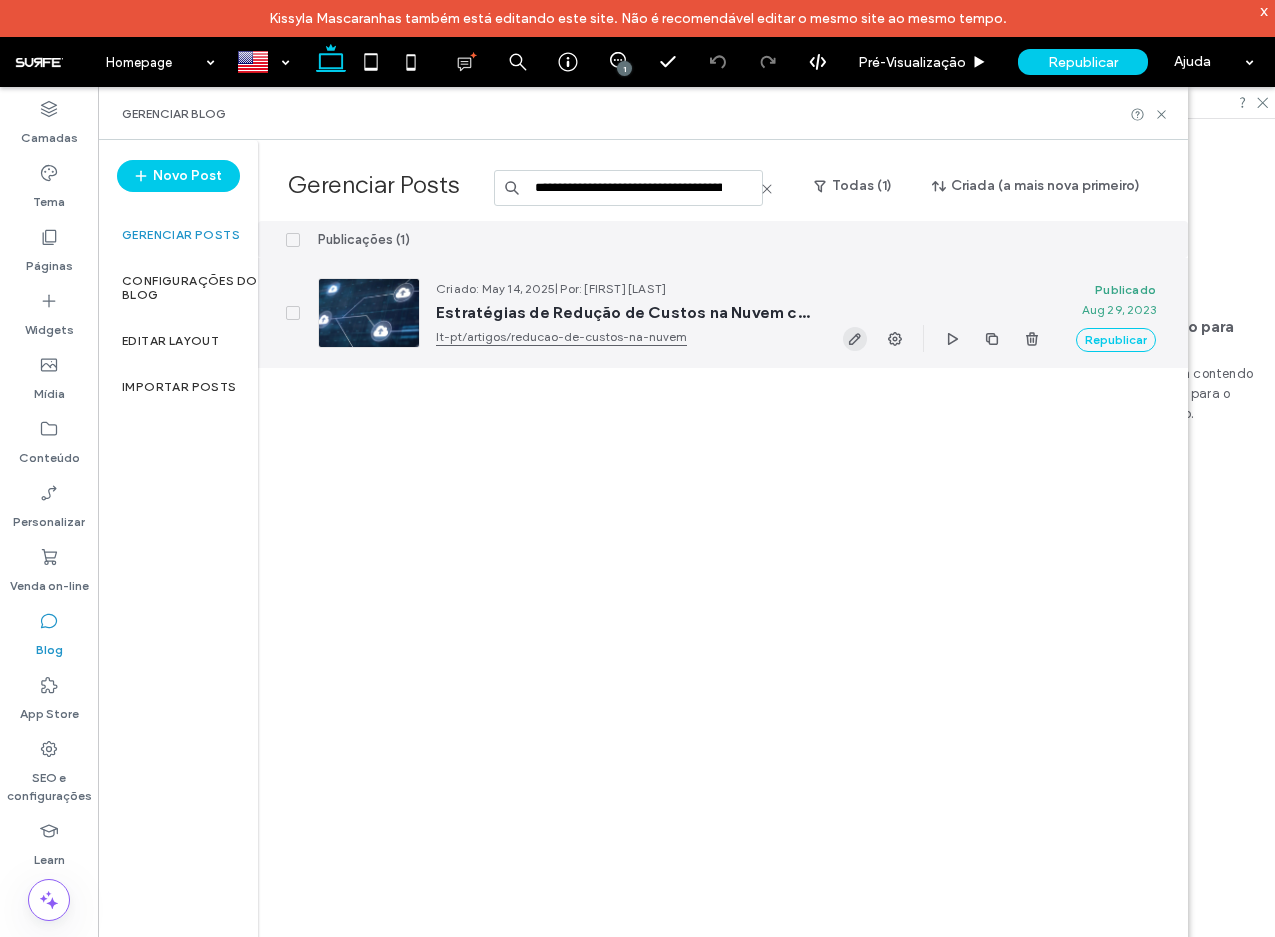 click 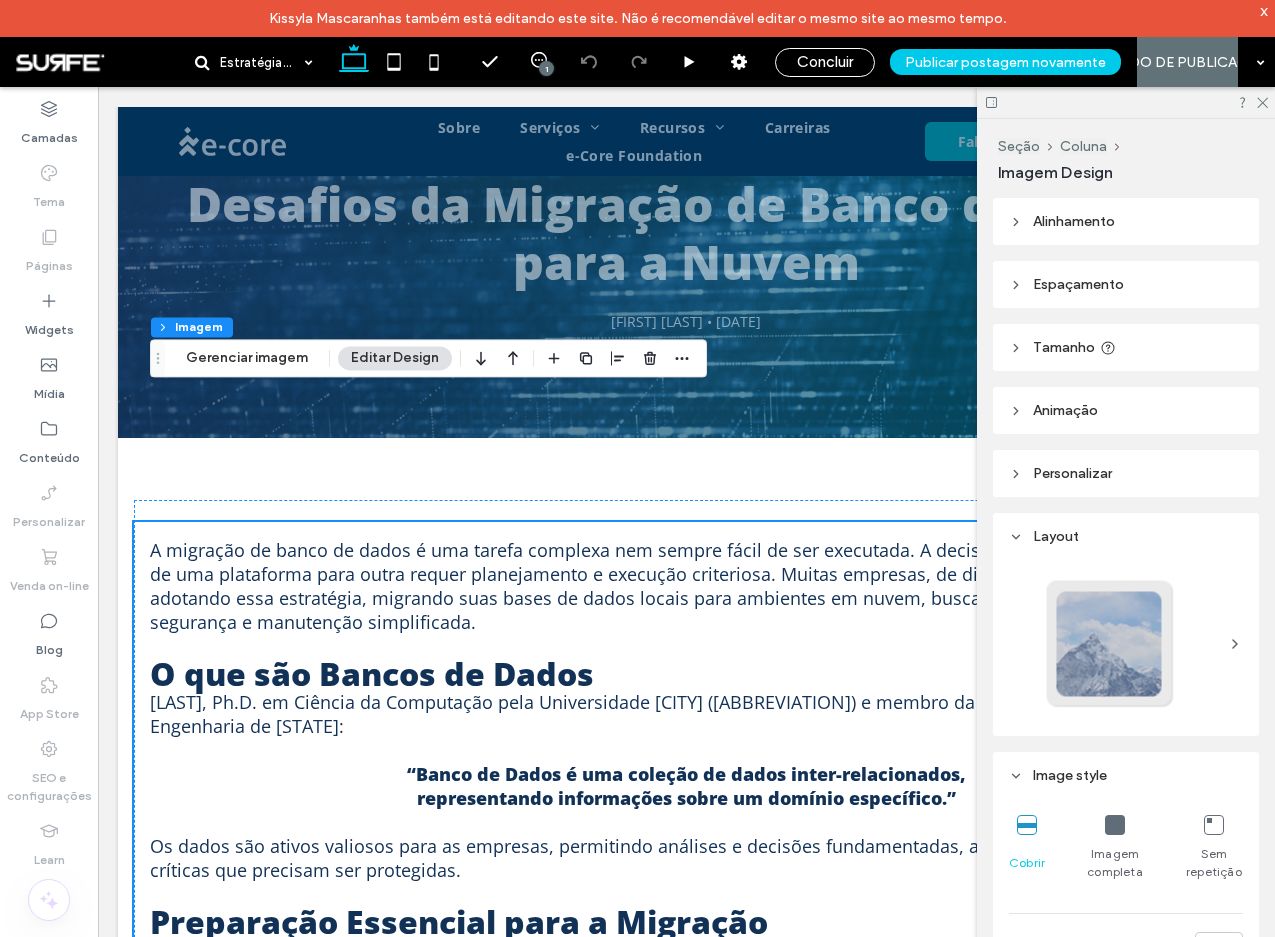 click at bounding box center [1115, 825] 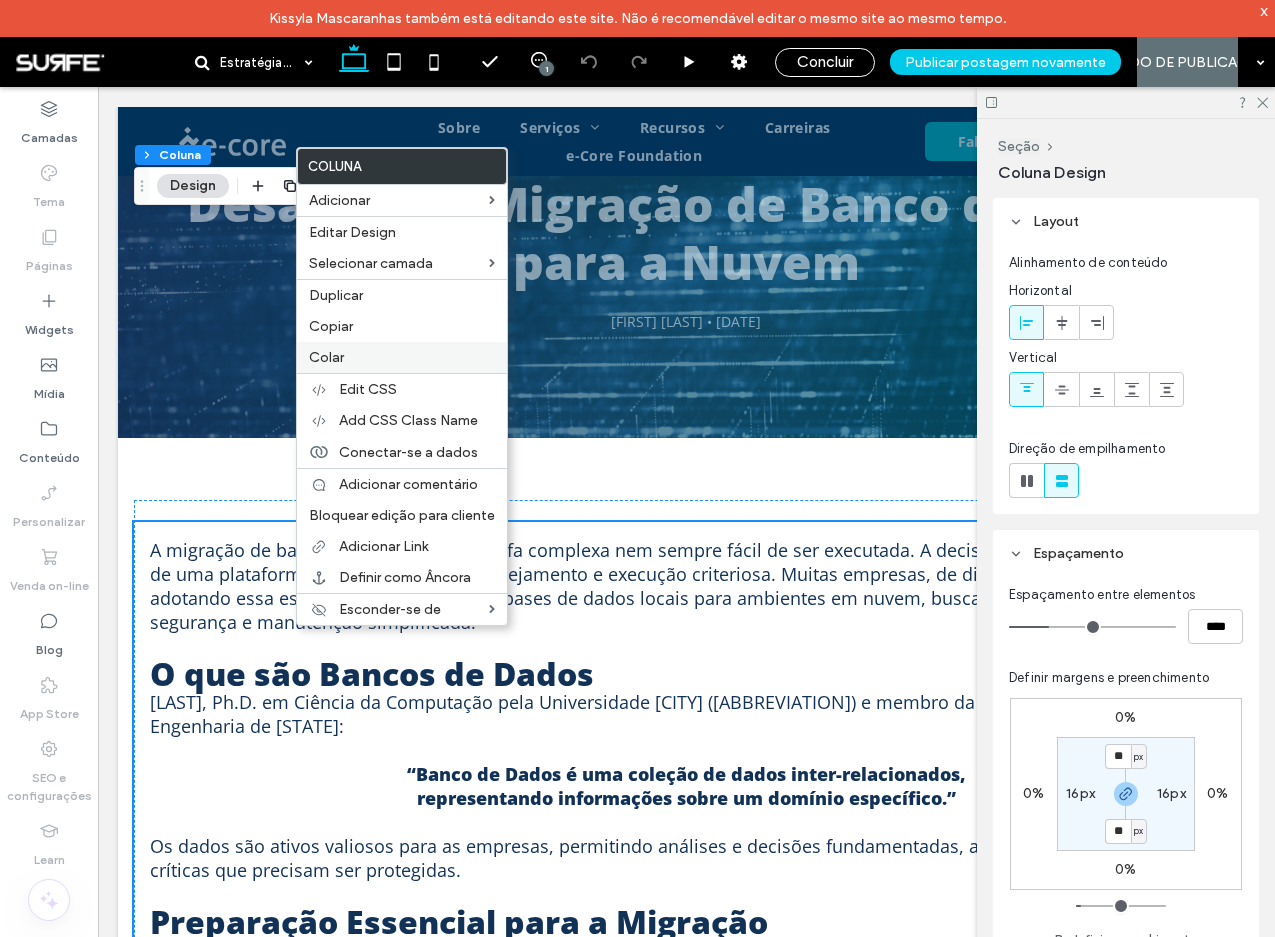 click on "Colar" at bounding box center (326, 357) 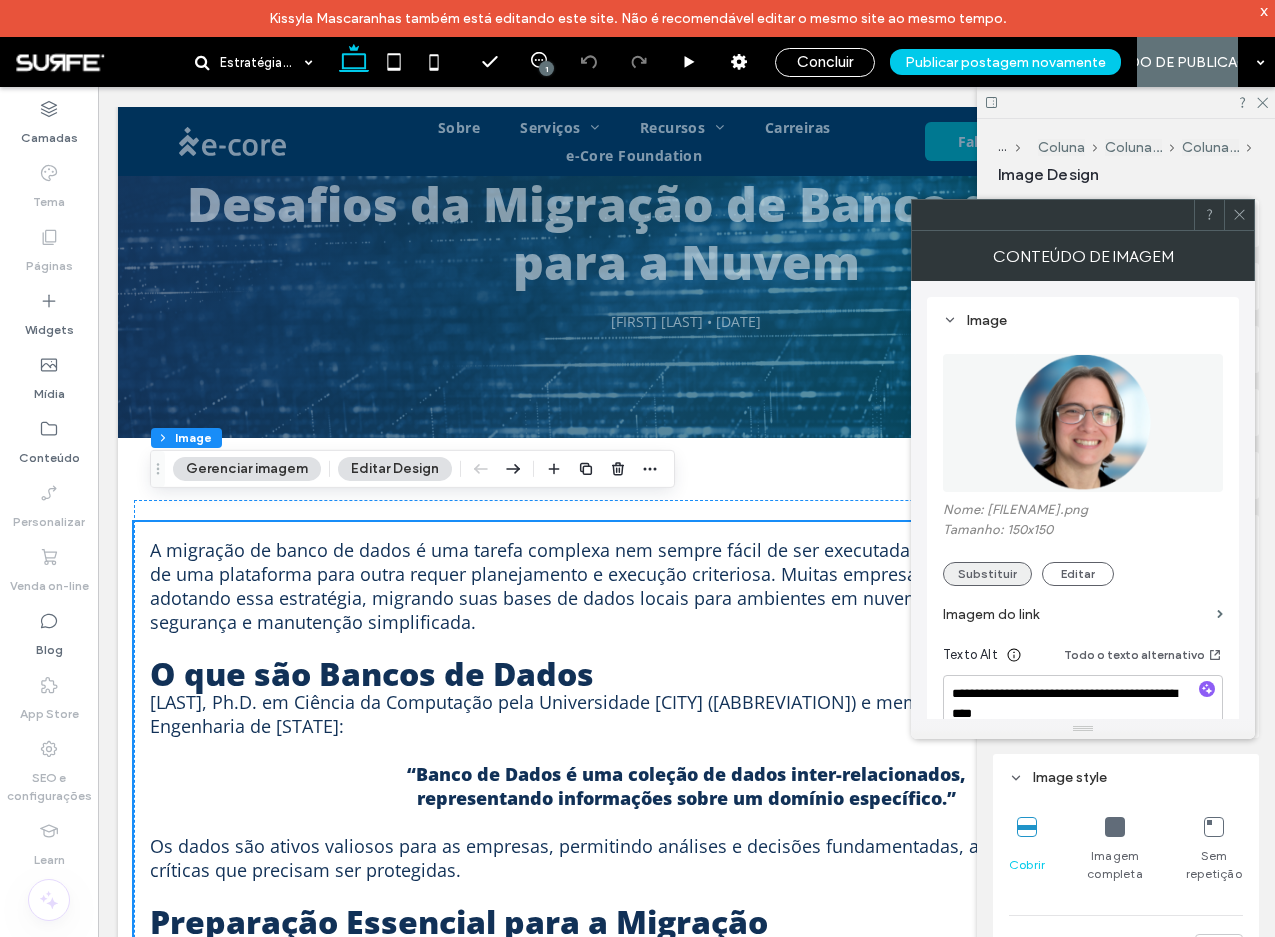 click on "Substituir" at bounding box center (987, 574) 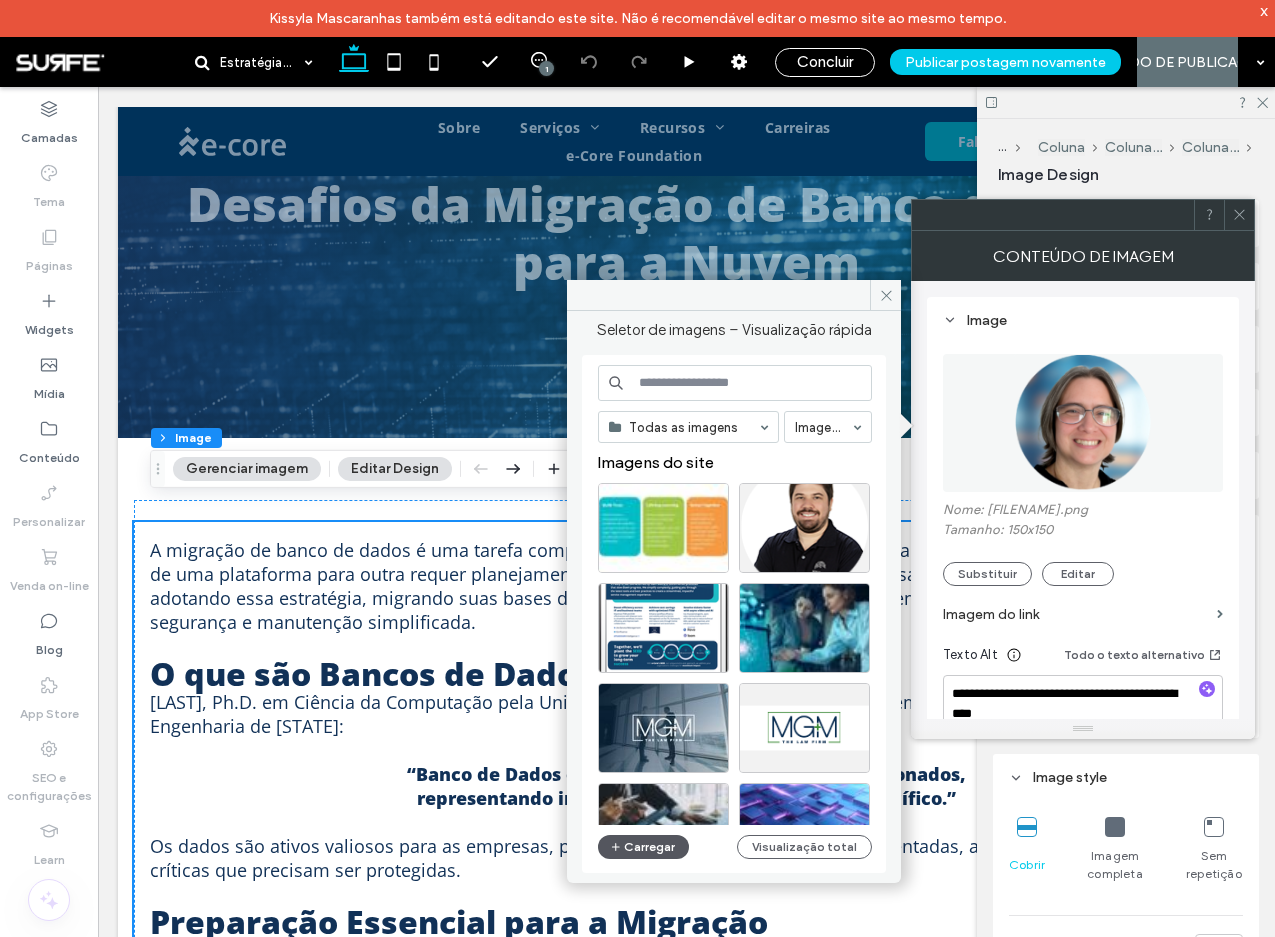 click on "Carregar" at bounding box center [643, 847] 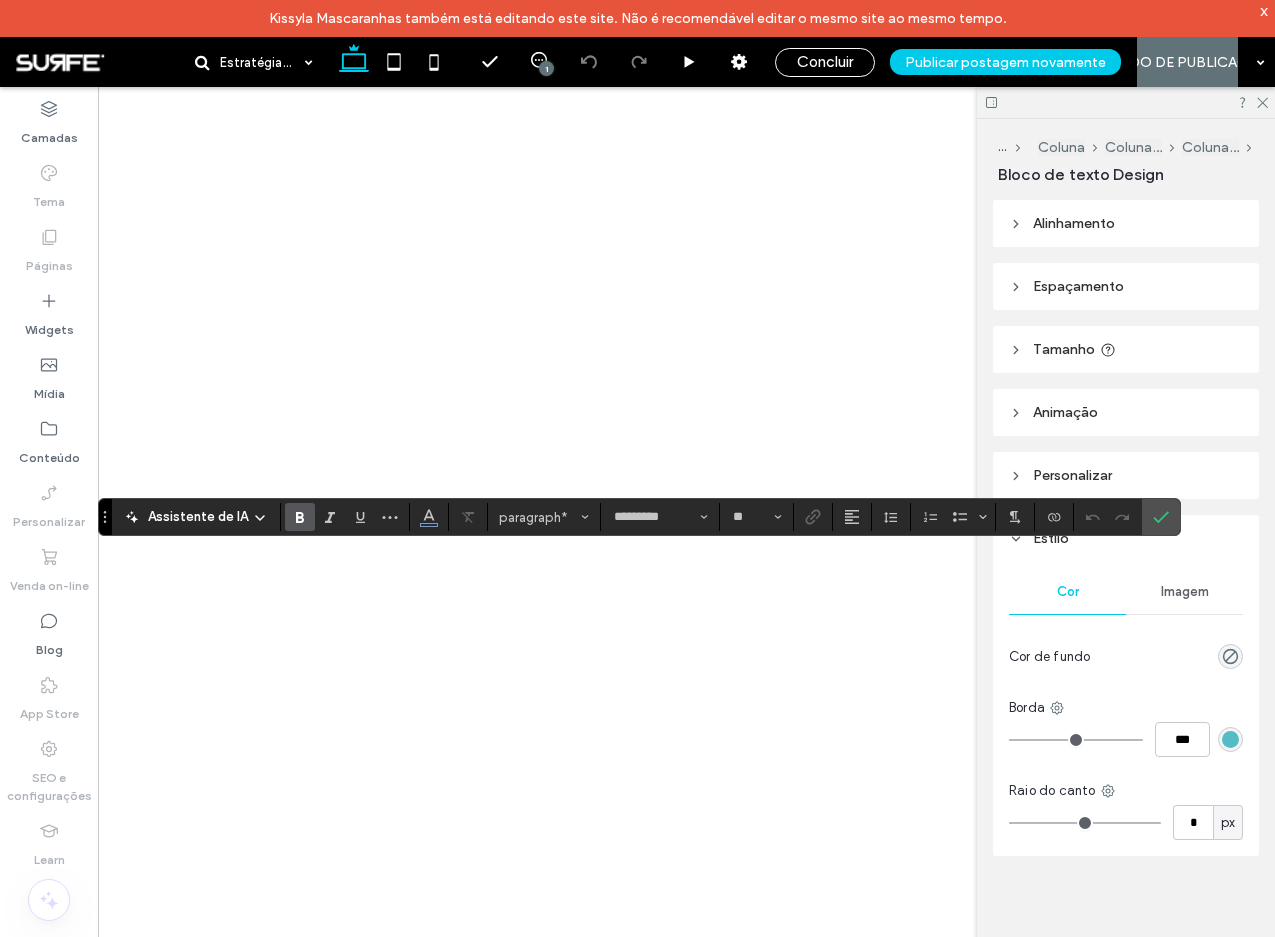 scroll, scrollTop: 0, scrollLeft: 0, axis: both 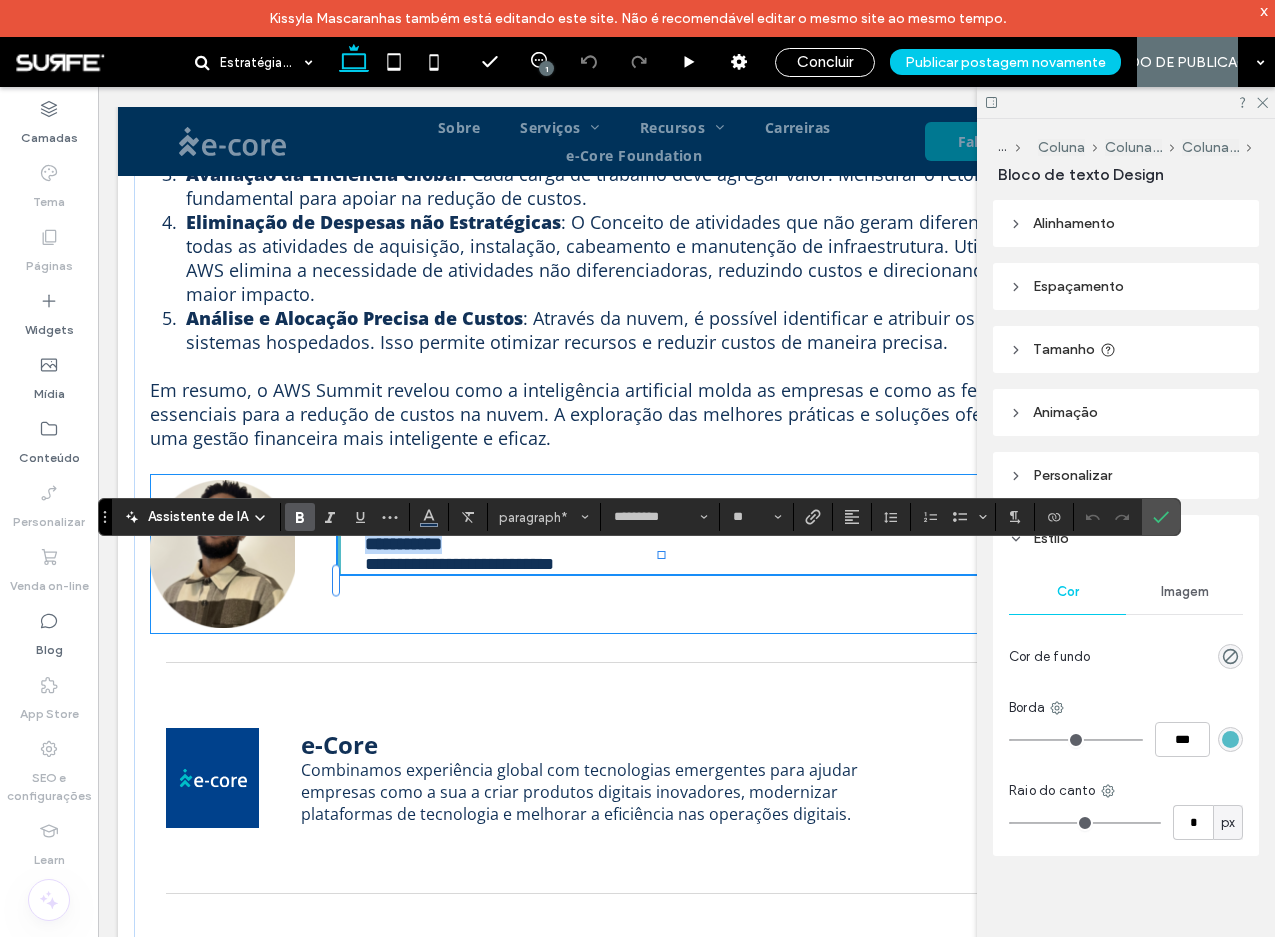 drag, startPoint x: 478, startPoint y: 563, endPoint x: 390, endPoint y: 547, distance: 89.44272 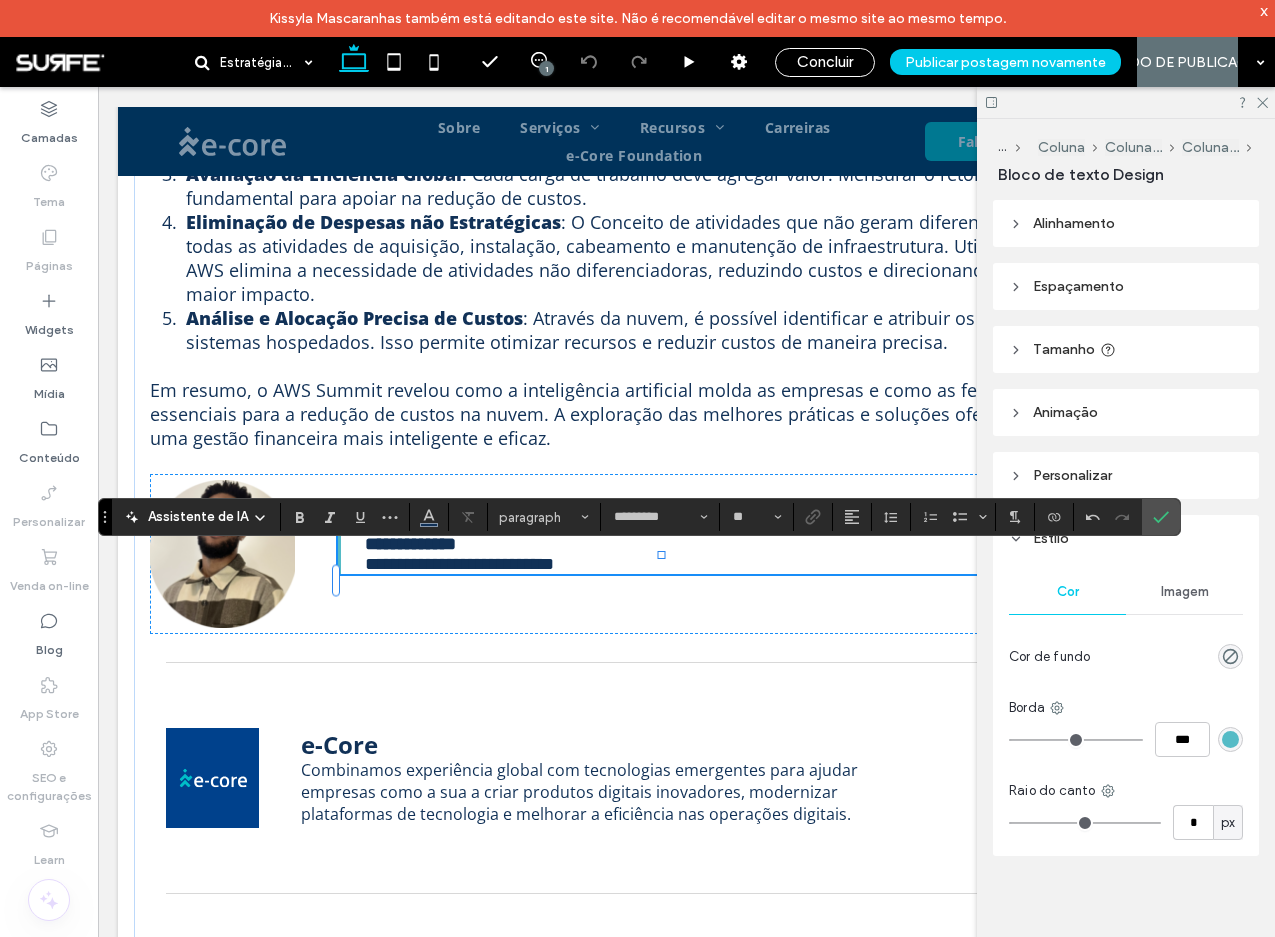 click on "**********" at bounding box center (459, 564) 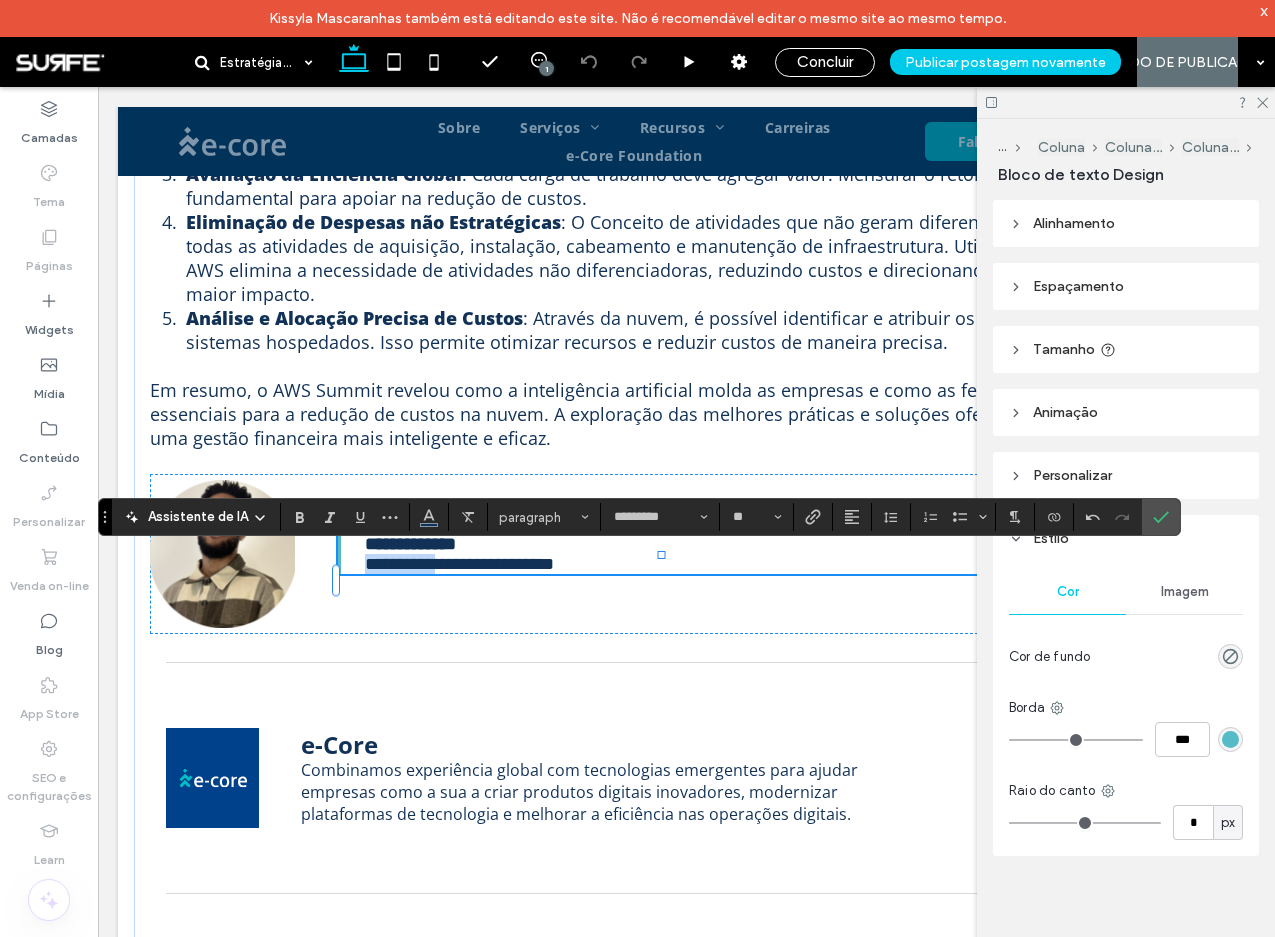 click on "**********" at bounding box center [459, 564] 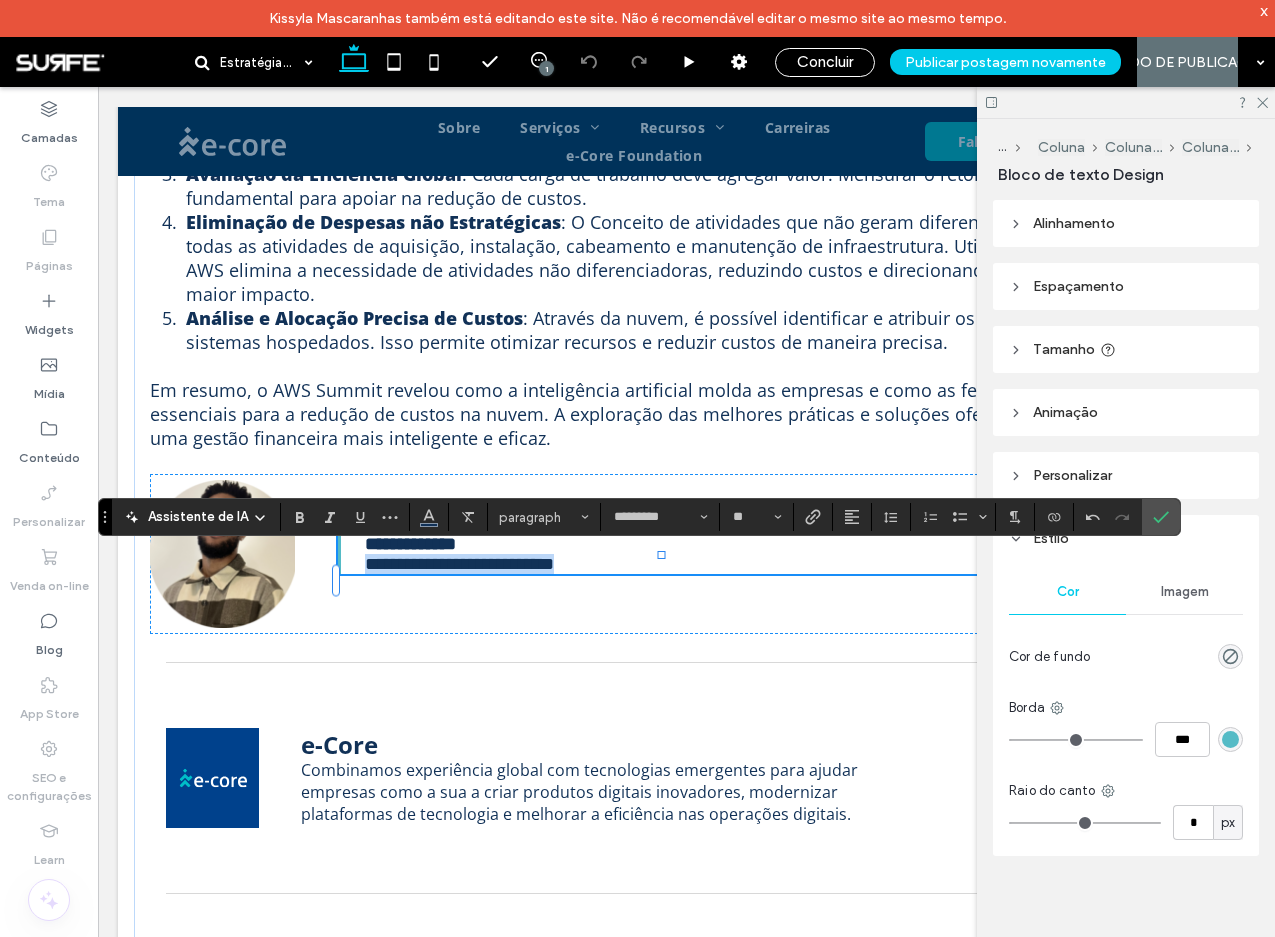 click on "**********" at bounding box center (459, 564) 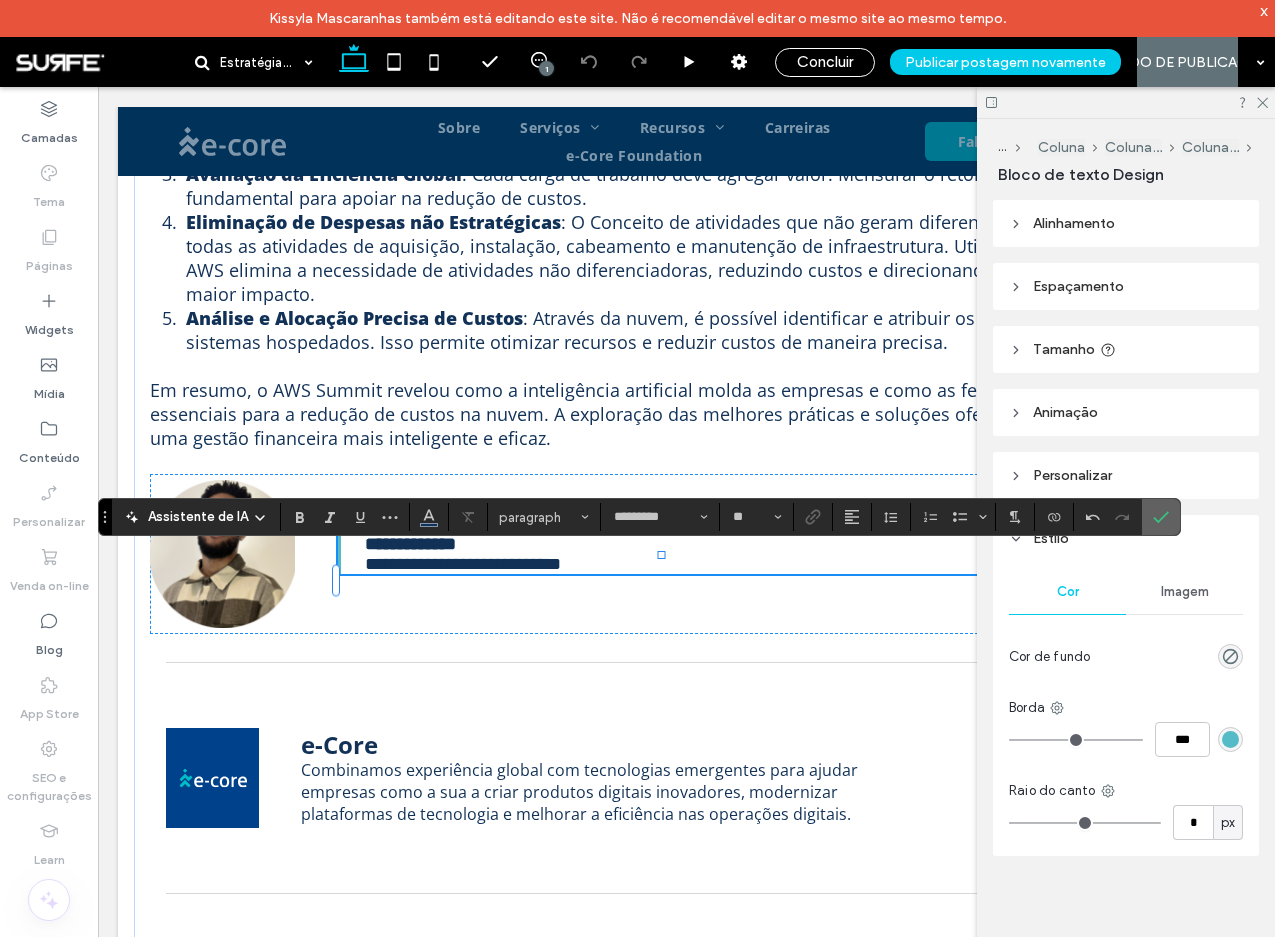 click 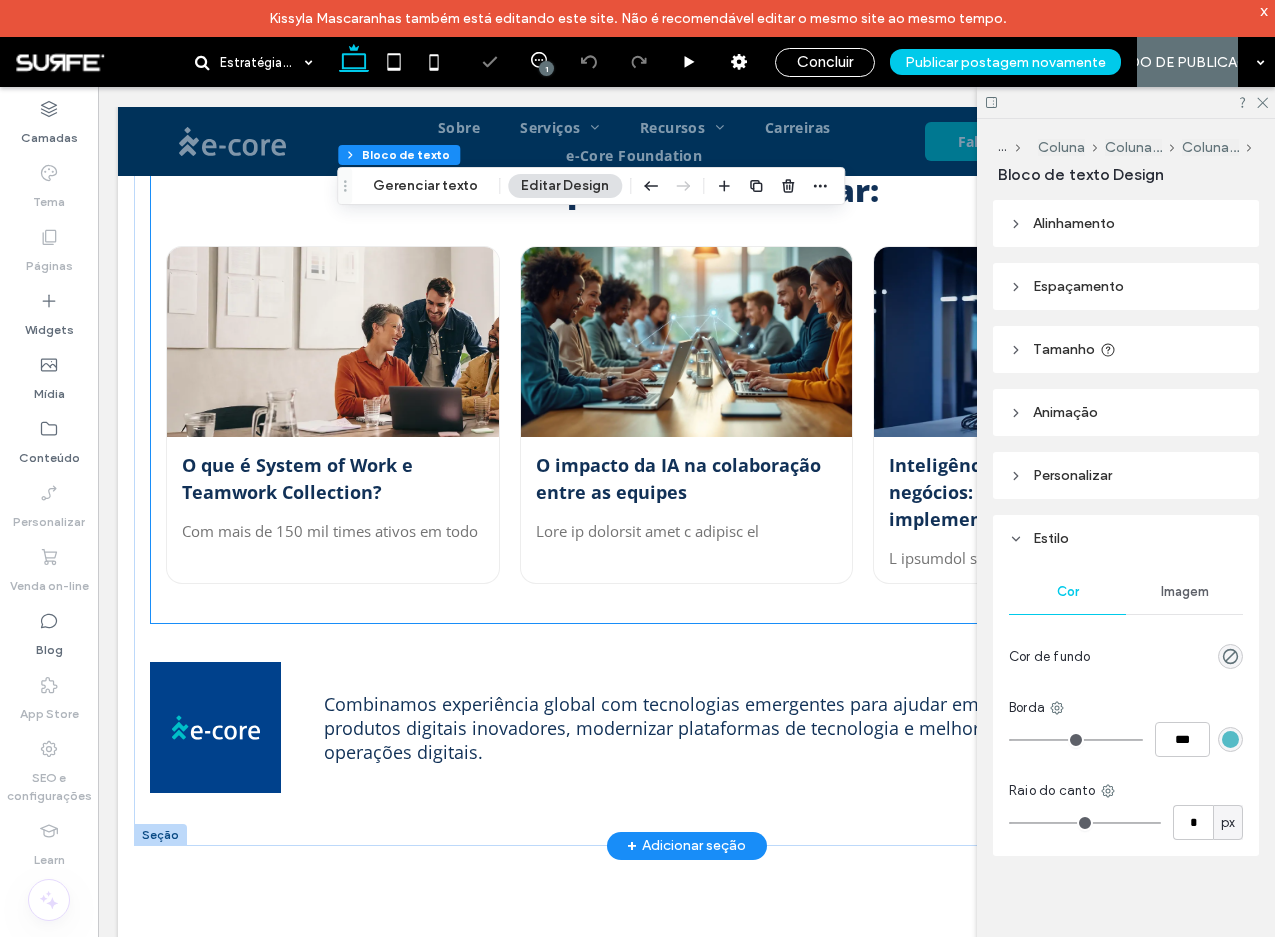scroll, scrollTop: 2977, scrollLeft: 0, axis: vertical 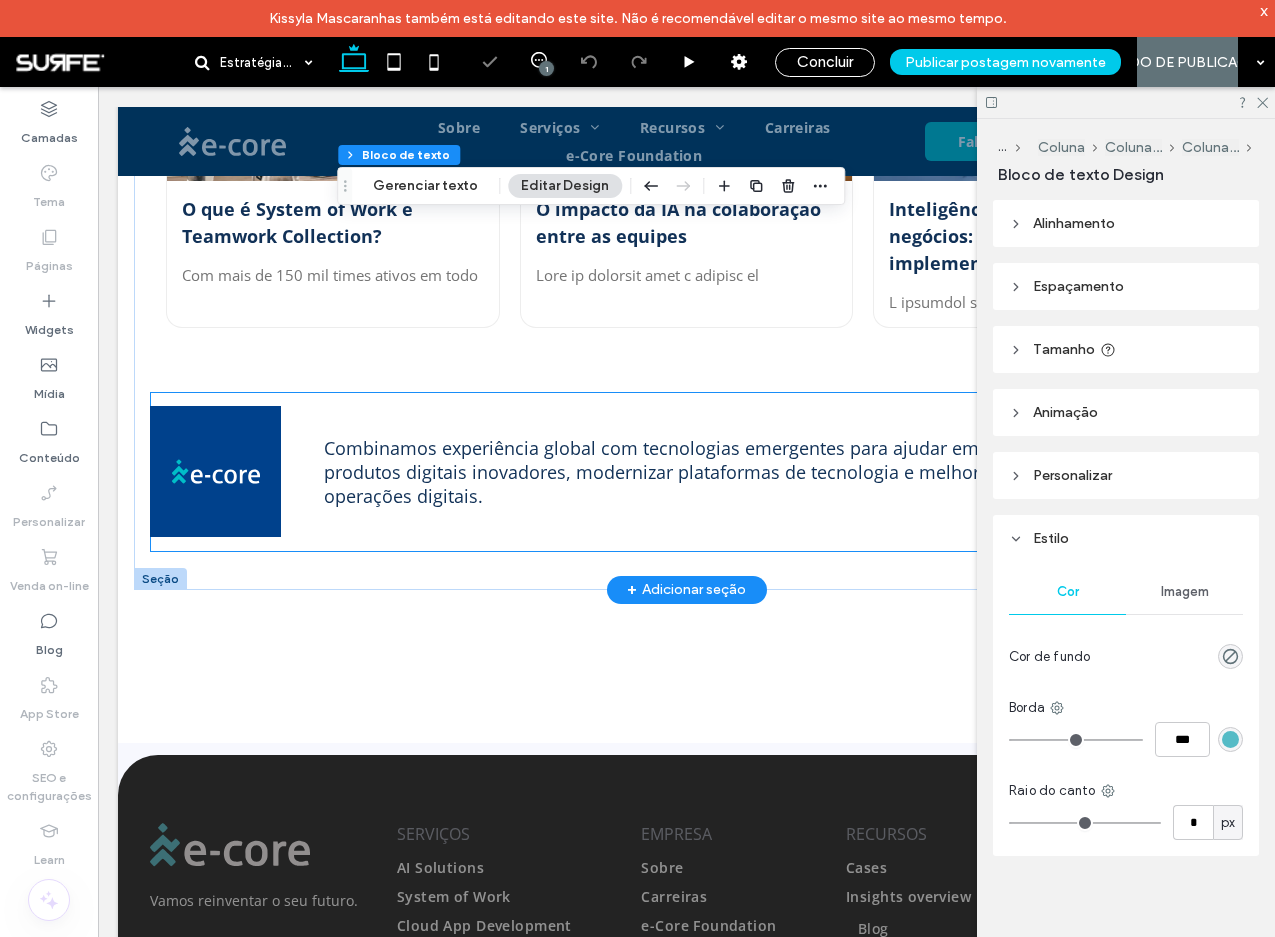 click on "Combinamos experiência global com tecnologias emergentes para ajudar empresas como a sua a criar produtos digitais inovadores, modernizar plataformas de tecnologia e melhorar a eficiência nas operações digitais." at bounding box center [760, 472] 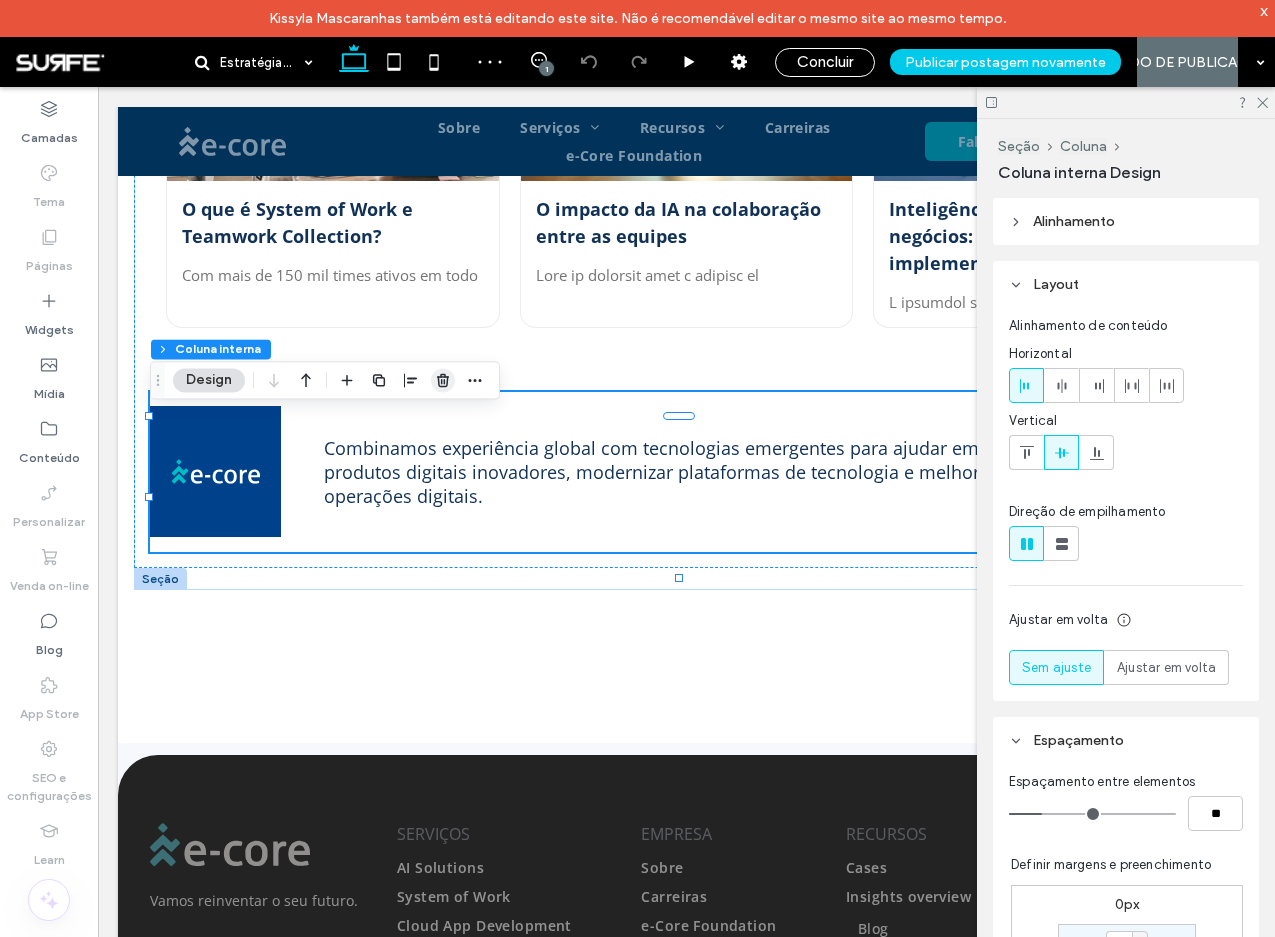 click at bounding box center [443, 380] 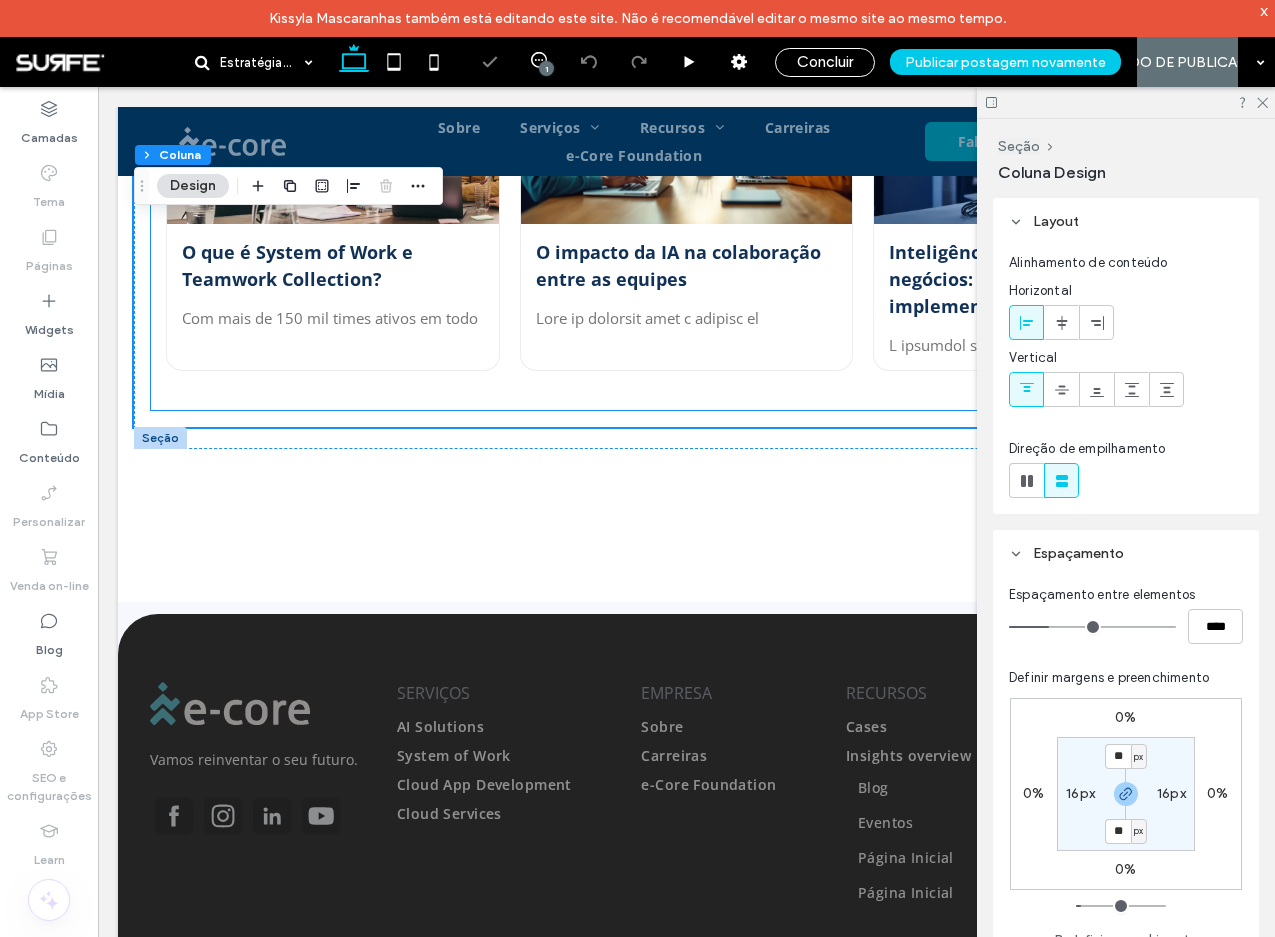 scroll, scrollTop: 2728, scrollLeft: 0, axis: vertical 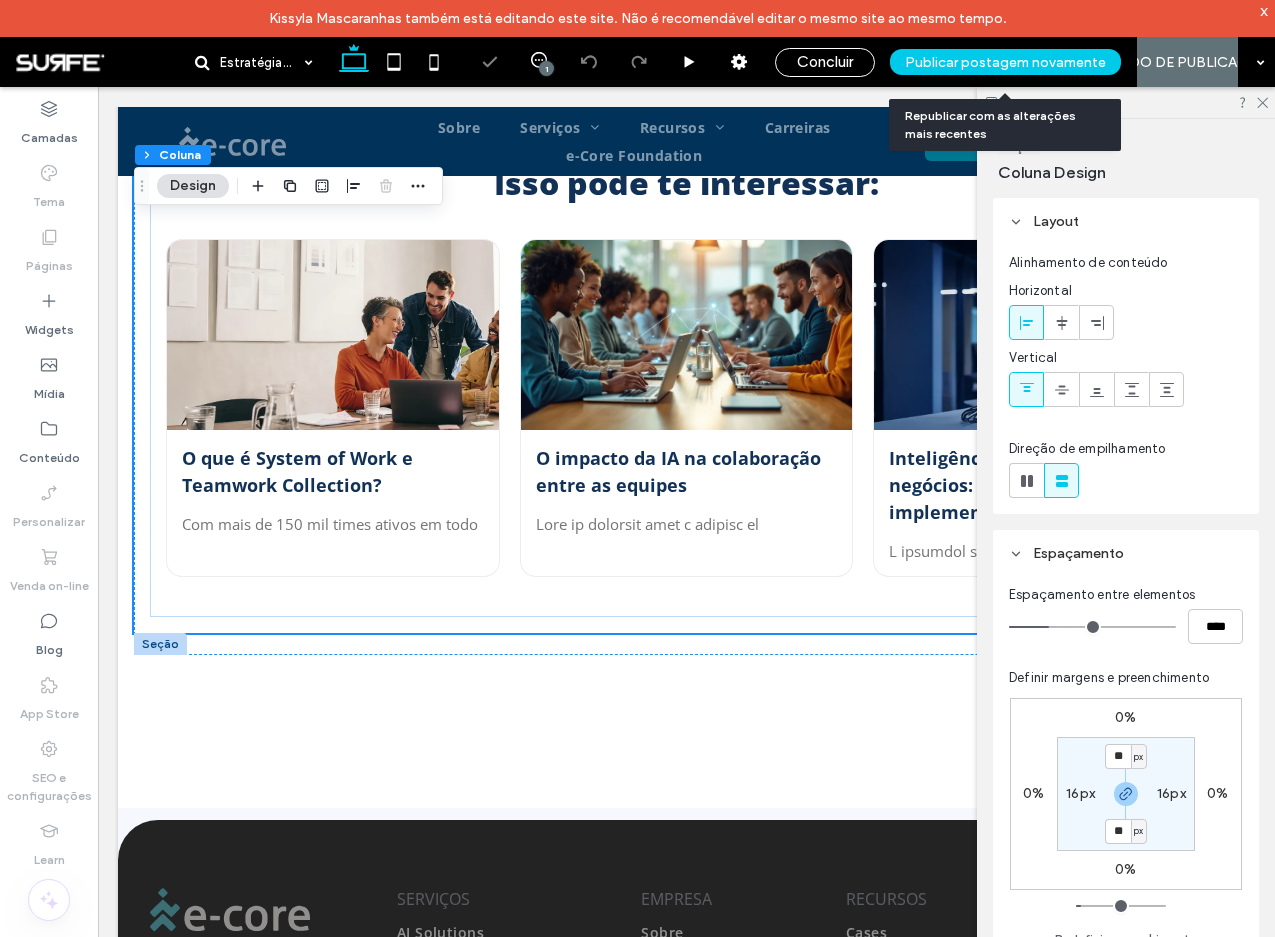 click on "Publicar postagem novamente" at bounding box center [1005, 62] 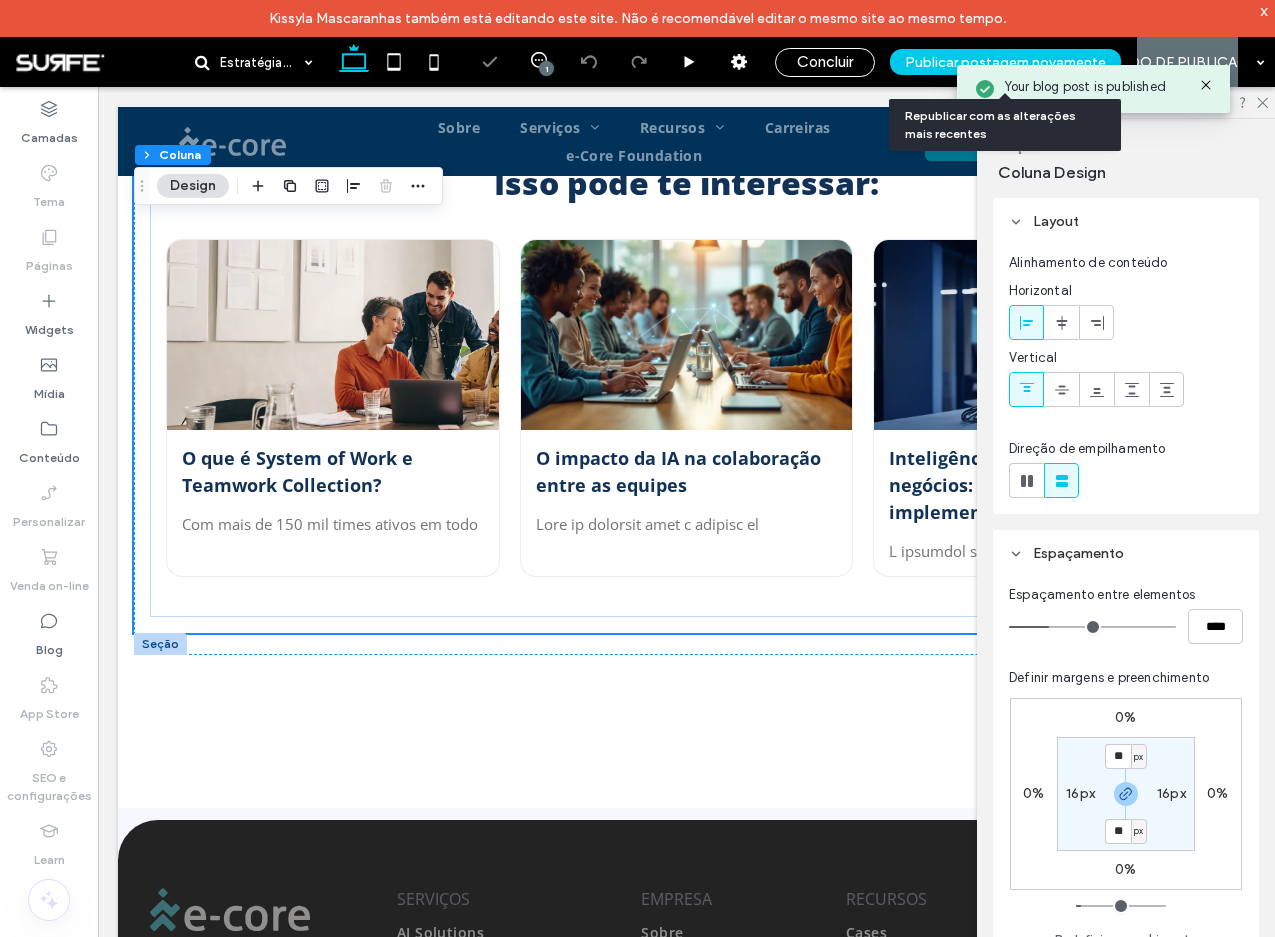 click on "Publicar postagem novamente" at bounding box center [1005, 62] 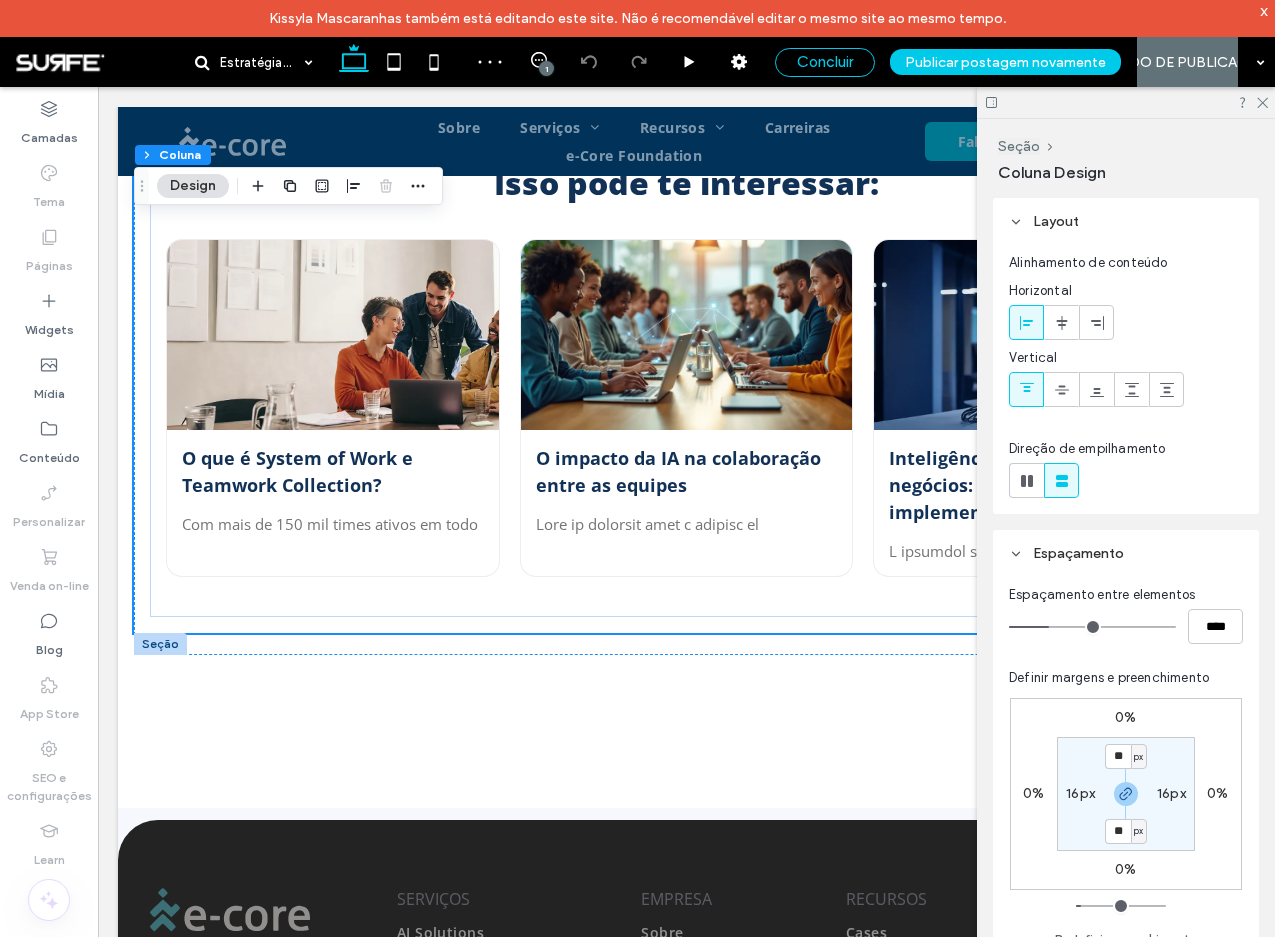 click on "Concluir" at bounding box center [825, 62] 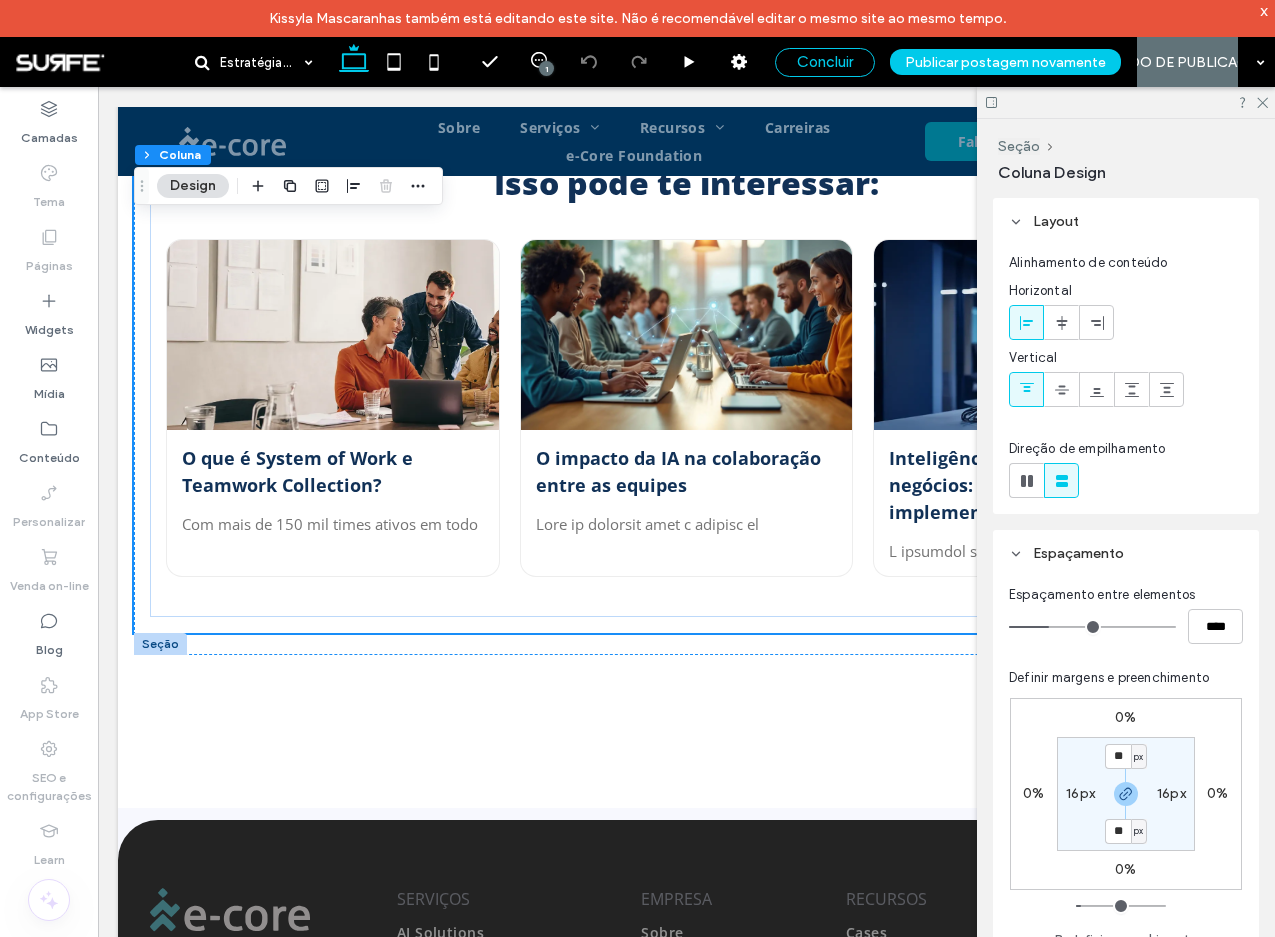 click on "Concluir" at bounding box center (825, 62) 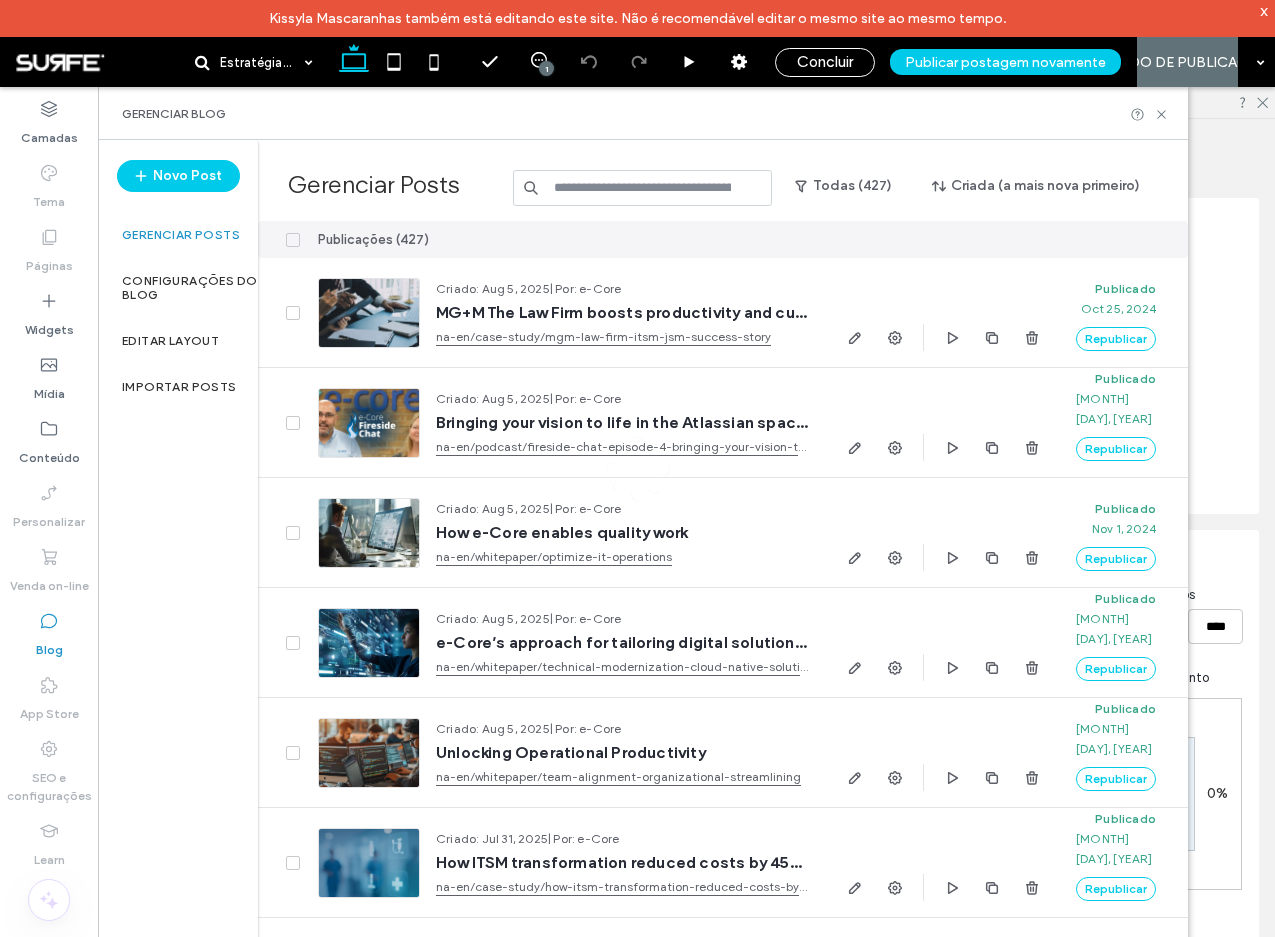 click at bounding box center (637, 468) 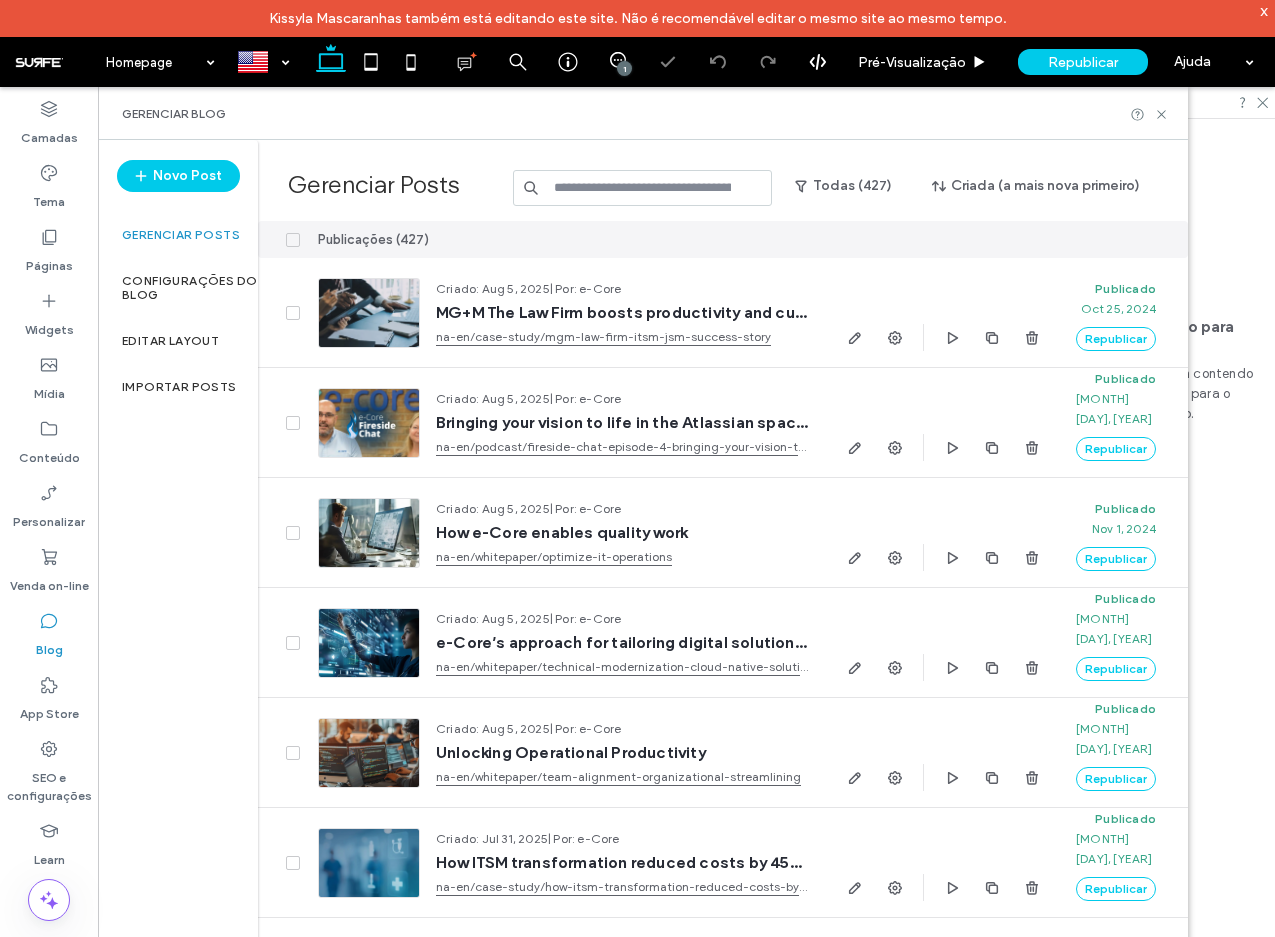 click at bounding box center (643, 188) 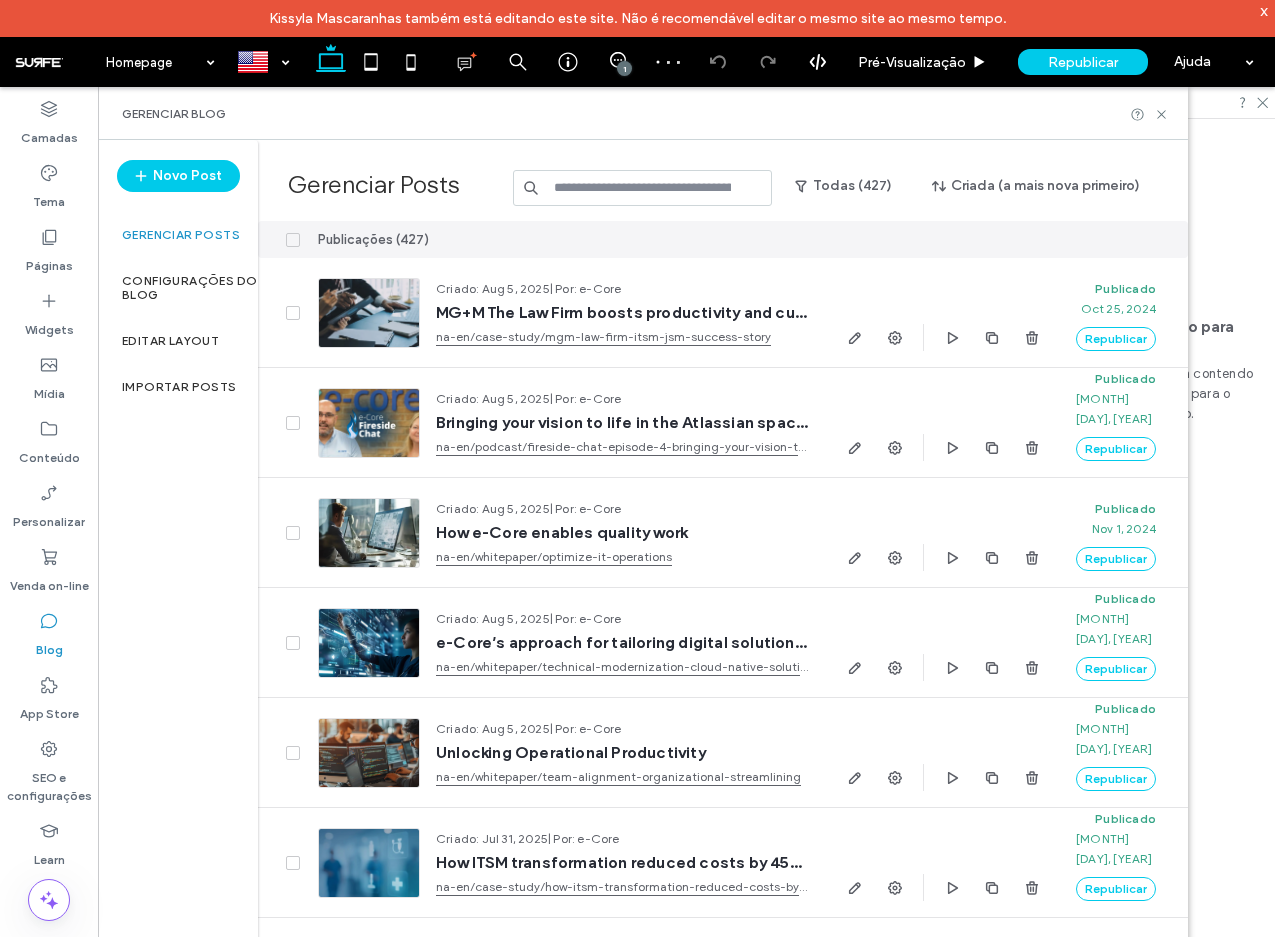 paste on "**********" 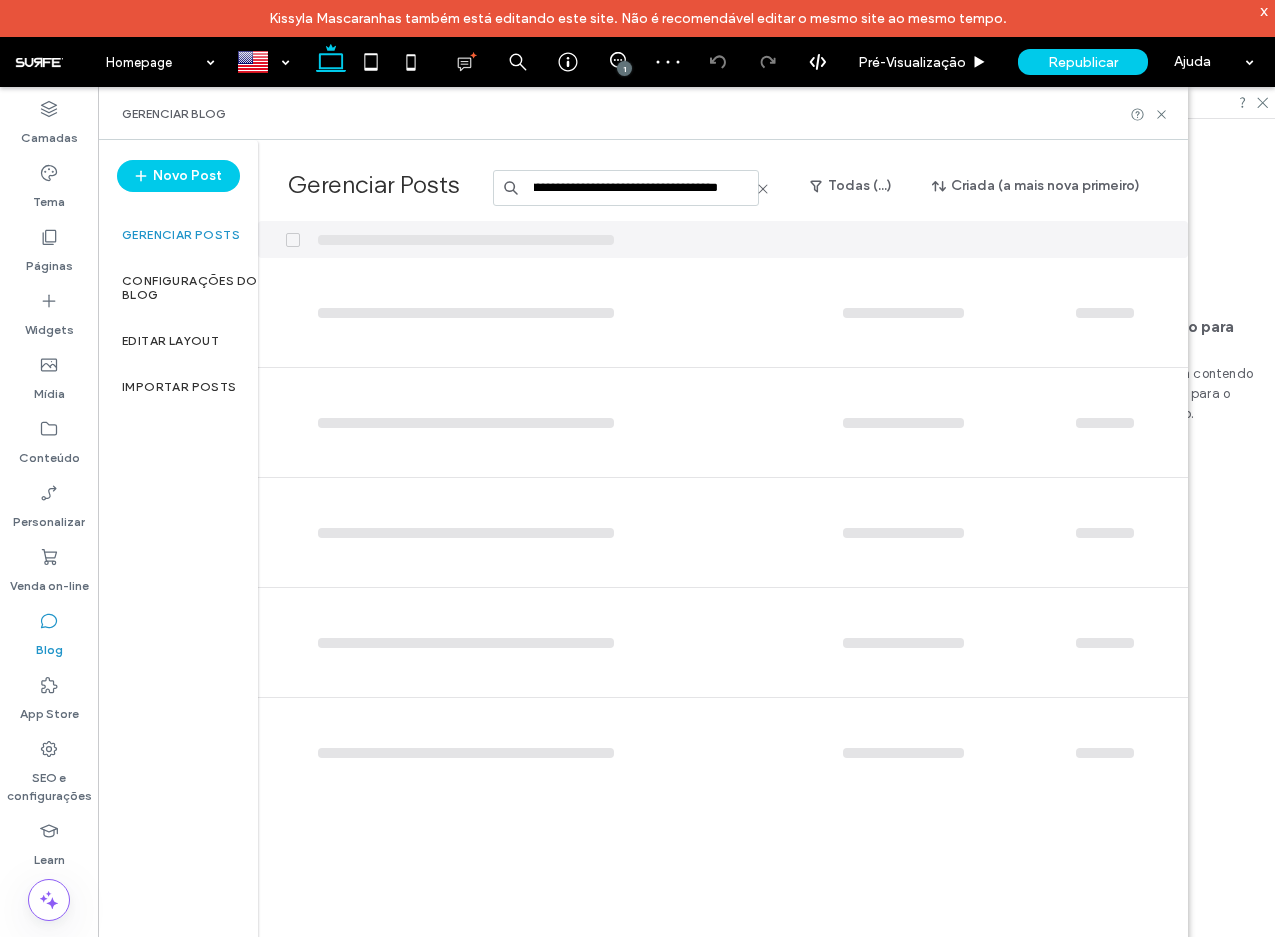scroll, scrollTop: 0, scrollLeft: 614, axis: horizontal 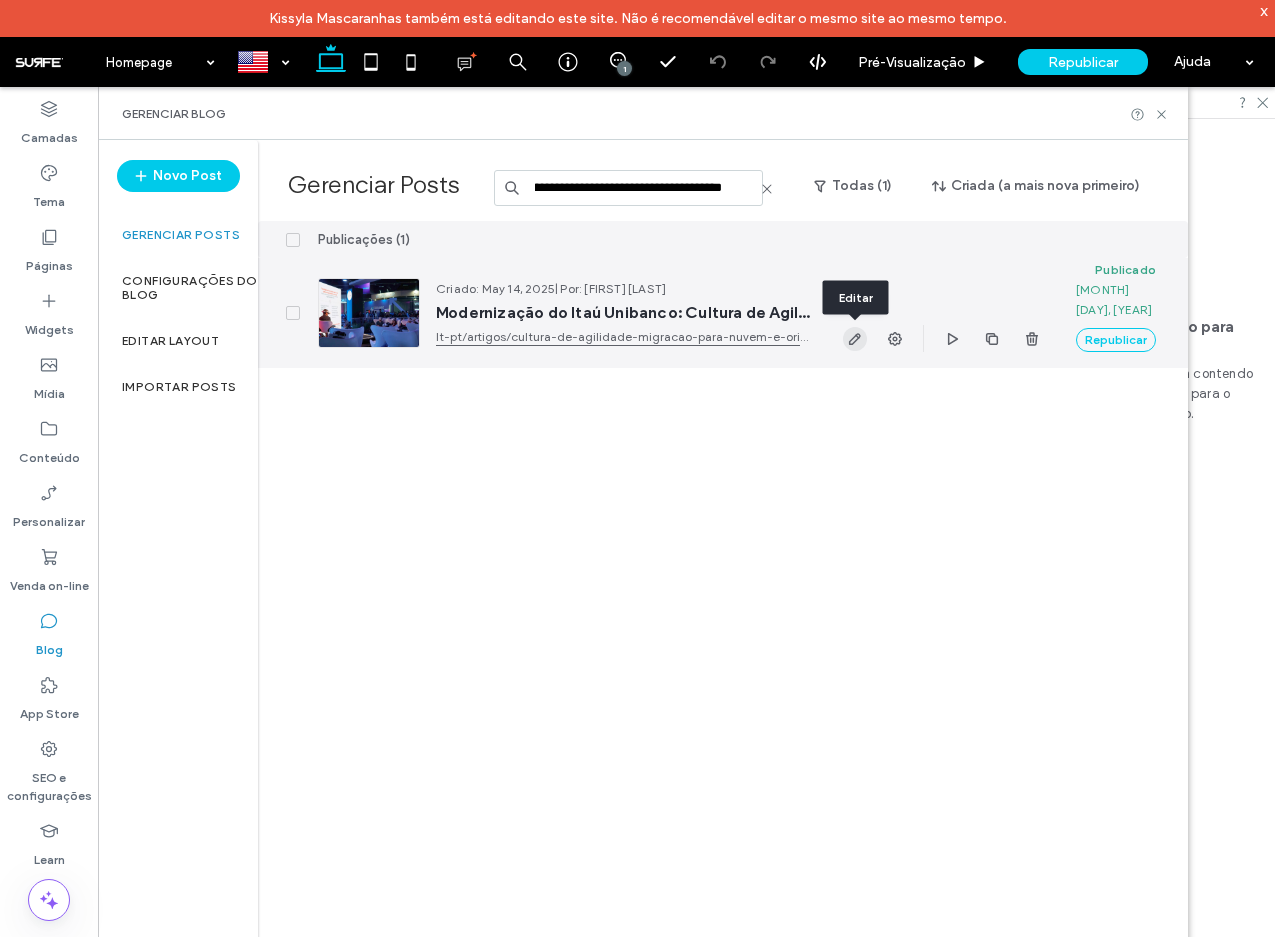 type on "**********" 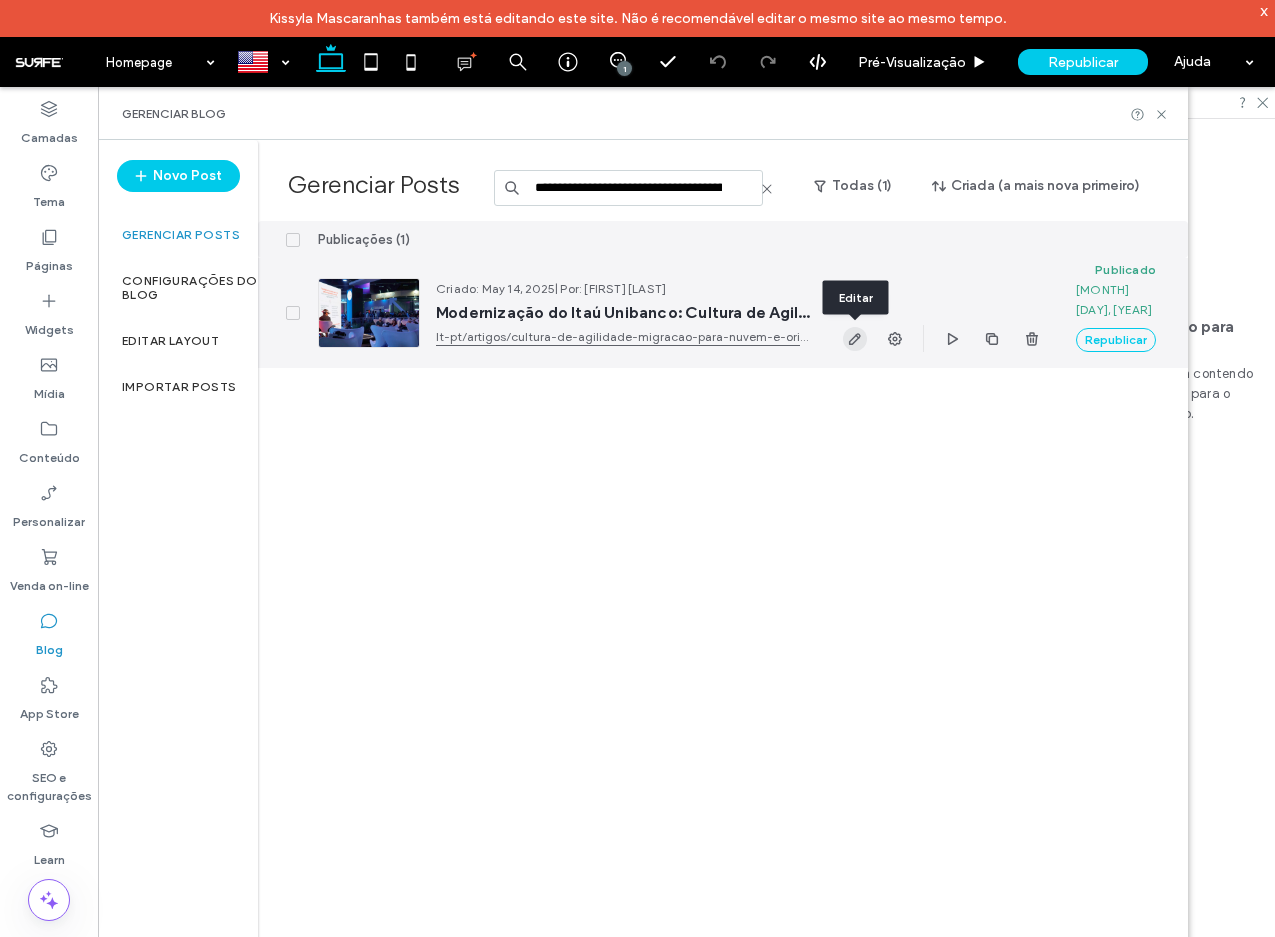 click 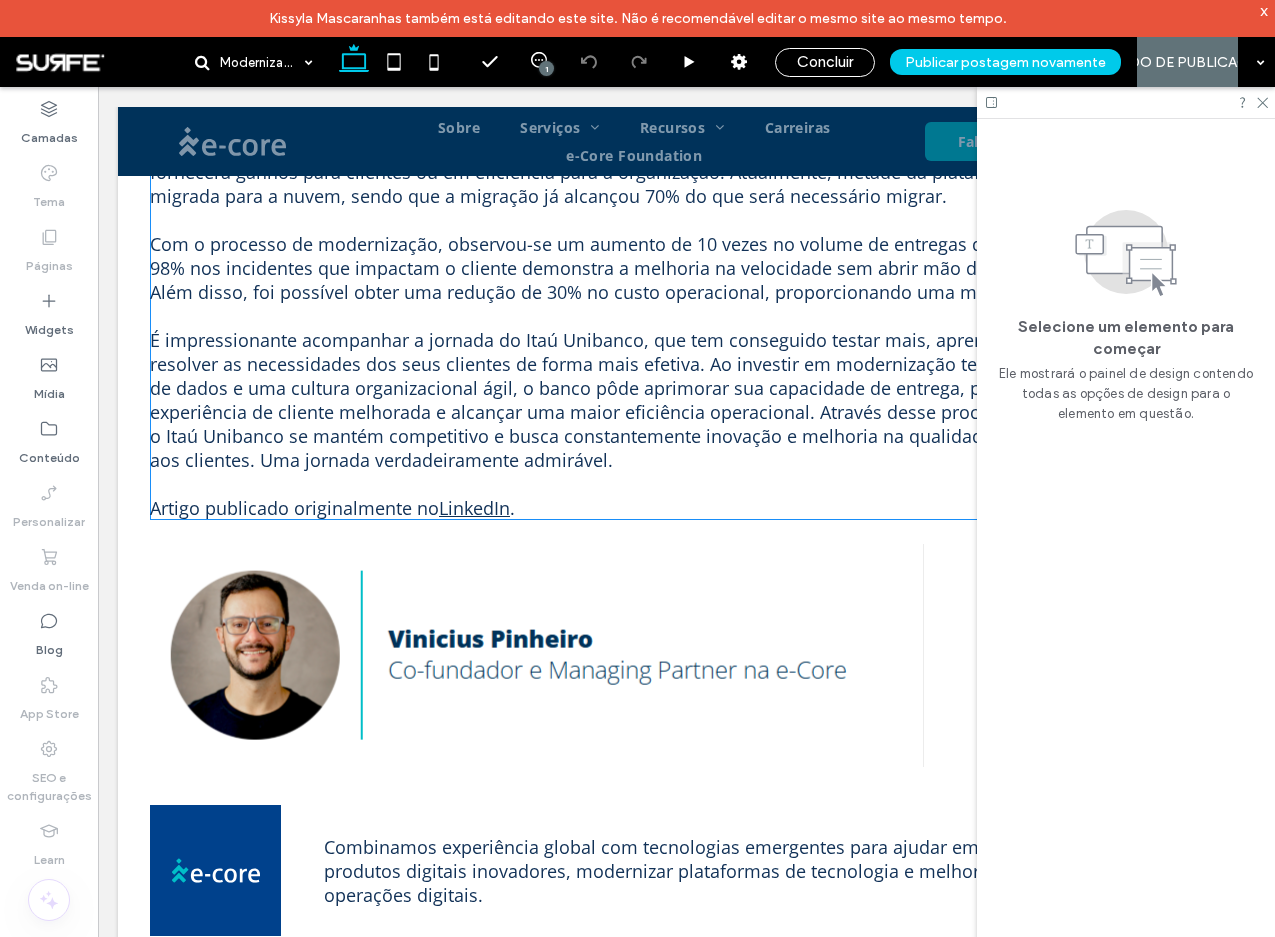 scroll, scrollTop: 1385, scrollLeft: 0, axis: vertical 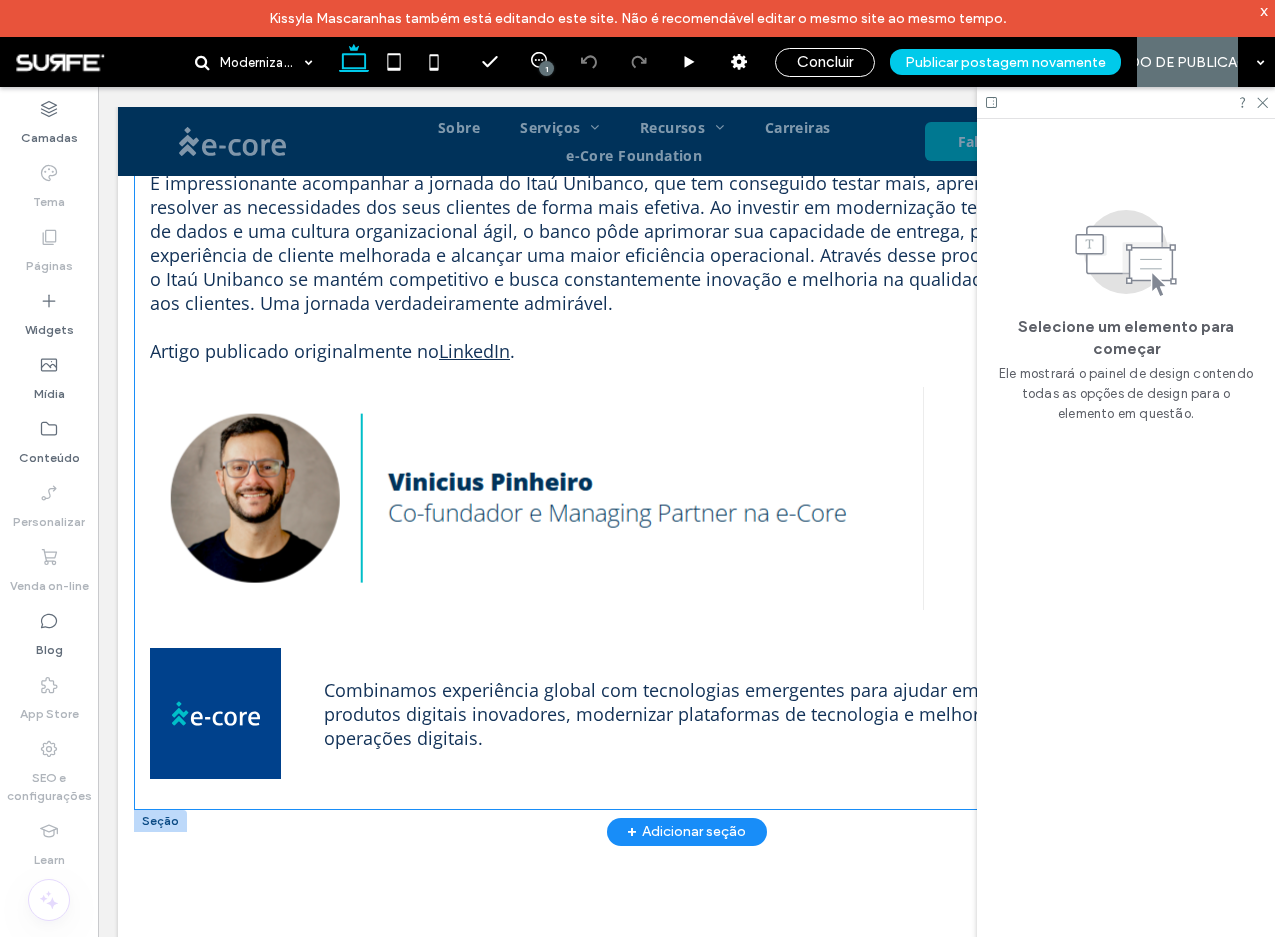 click on "A necessidade de adaptação constante é uma realidade para empresas de todos os setores. Porém, quais são as especificidades da transformação de indústrias com sistemas tão robustos e tradicionais como a financeira? ﻿ Esse foi o tema da palestra sobre a jornada de modernização do Itaú Unibanco, proferida por [FIRST] [LAST], CIO da instituição, no FEBRABAN TECH 2023. Foram discutidos os desafios e as estratégias adotadas para acompanhar as mudanças no comportamento dos clientes e fornecer serviços financeiros de qualidade em um cenário em constante evolução. O palestrante também ressaltou a importância de inovar em resposta às demandas dos clientes, destacando a velocidade como fator essencial, uma vez que o nível de ansiedade dos clientes atualmente não permite mais esperar por longos períodos de tempo por um retorno. Orientação para dados: Cultura de agilidade: Modernização e migração para nuvem: Artigo publicado originalmente no LinkedIn ." at bounding box center (686, 50) 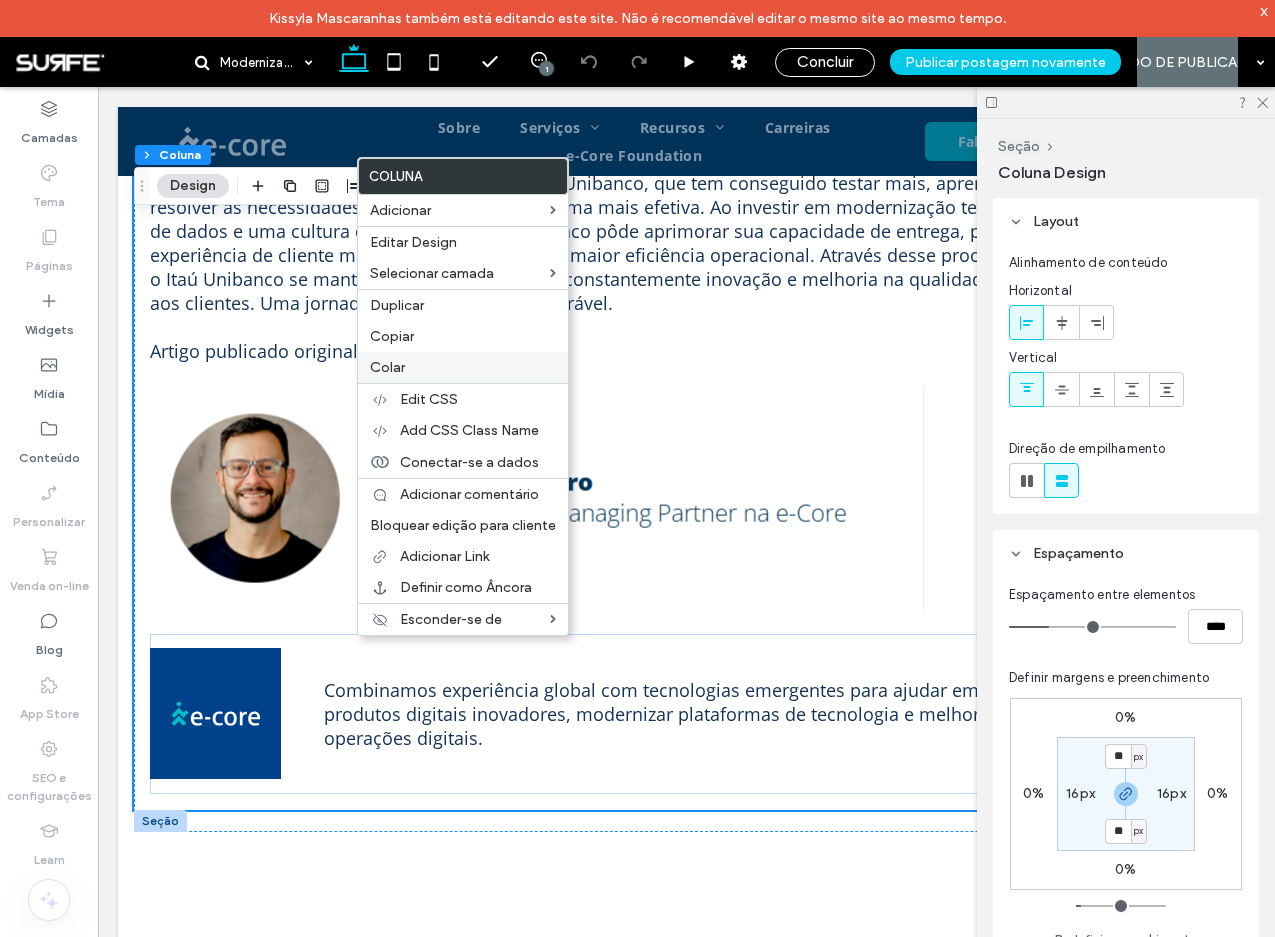 click on "Colar" at bounding box center (387, 367) 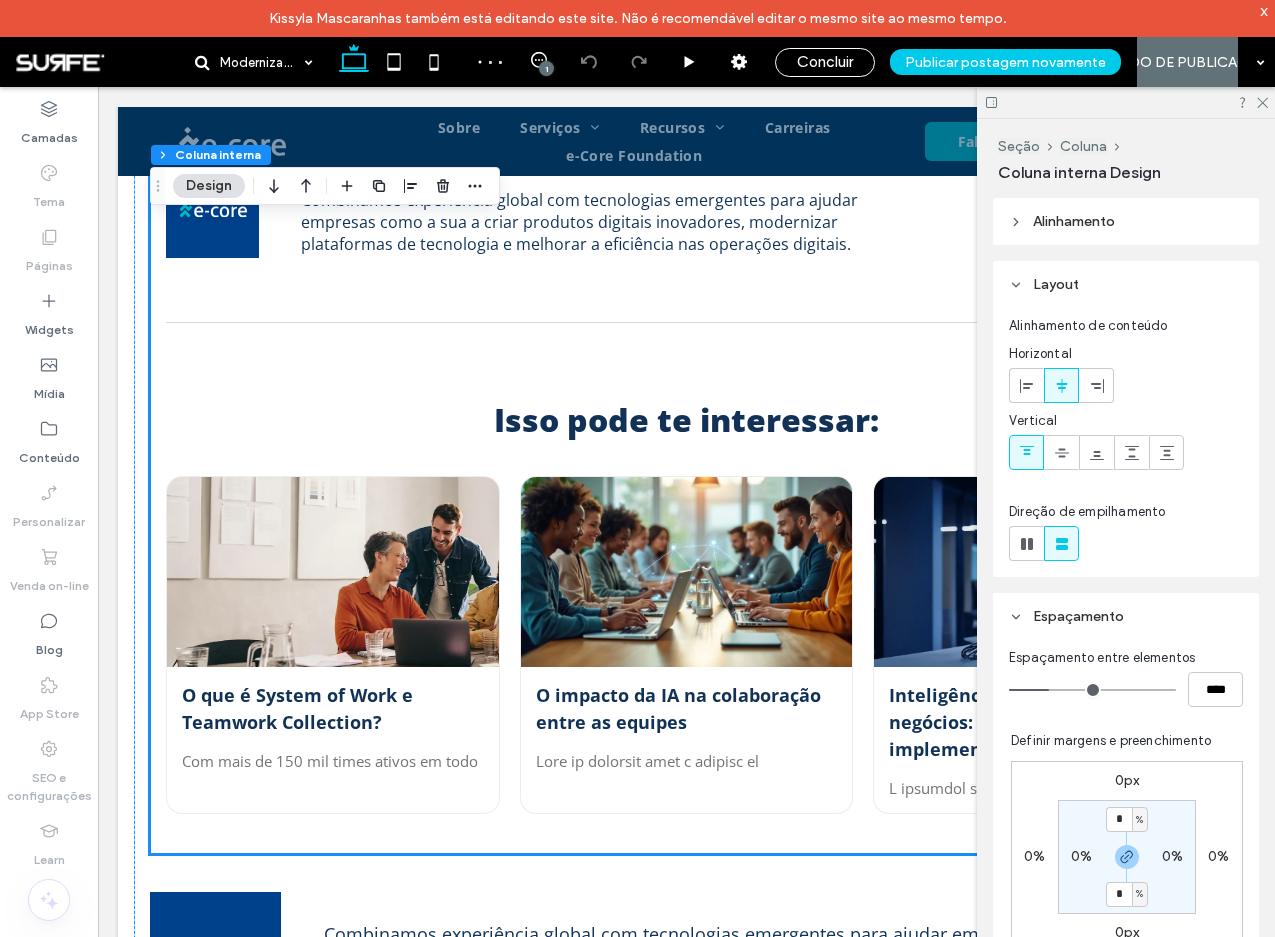 scroll, scrollTop: 2402, scrollLeft: 0, axis: vertical 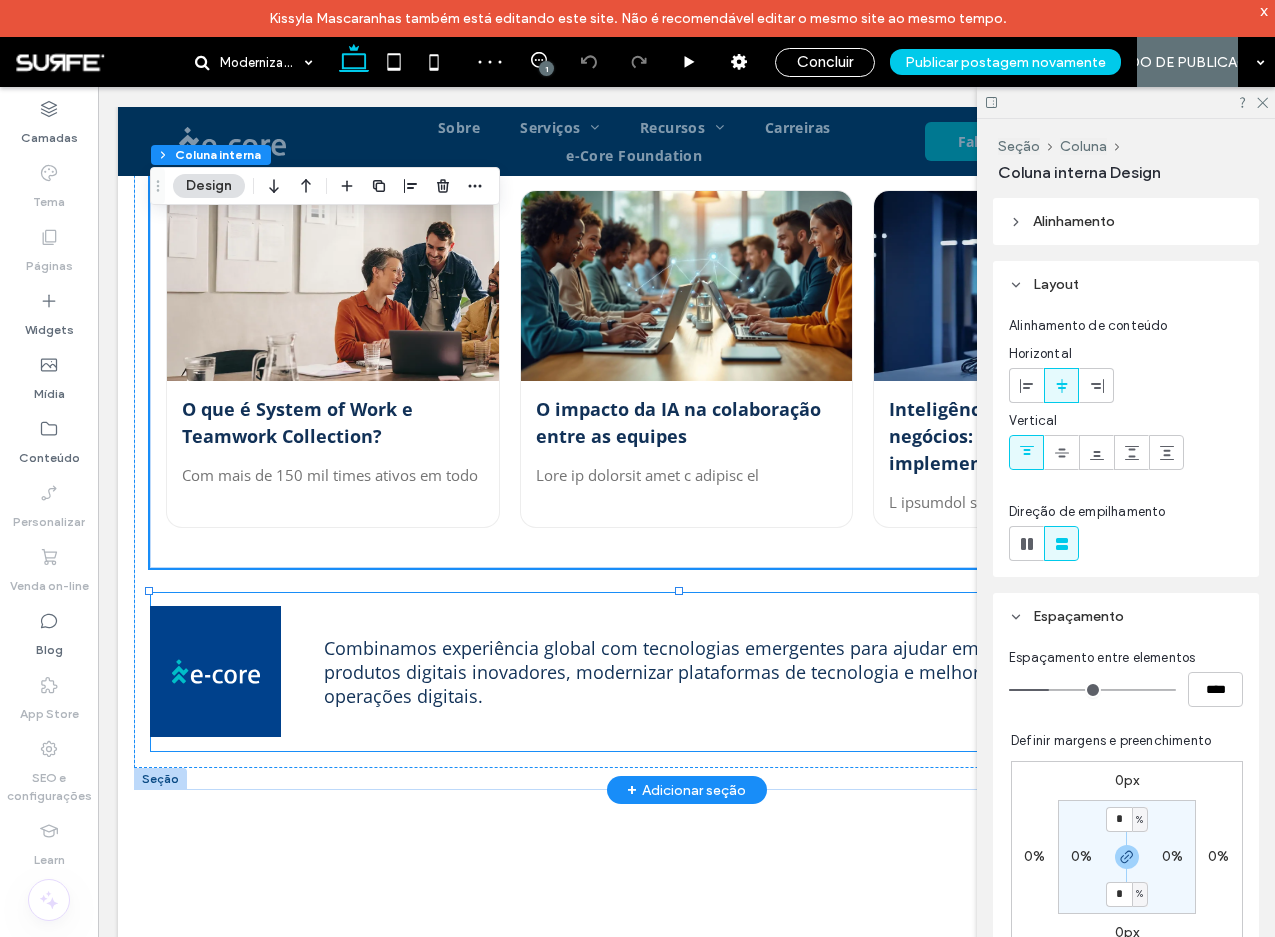 click on "Combinamos experiência global com tecnologias emergentes para ajudar empresas como a sua a criar produtos digitais inovadores, modernizar plataformas de tecnologia e melhorar a eficiência nas operações digitais." at bounding box center (686, 672) 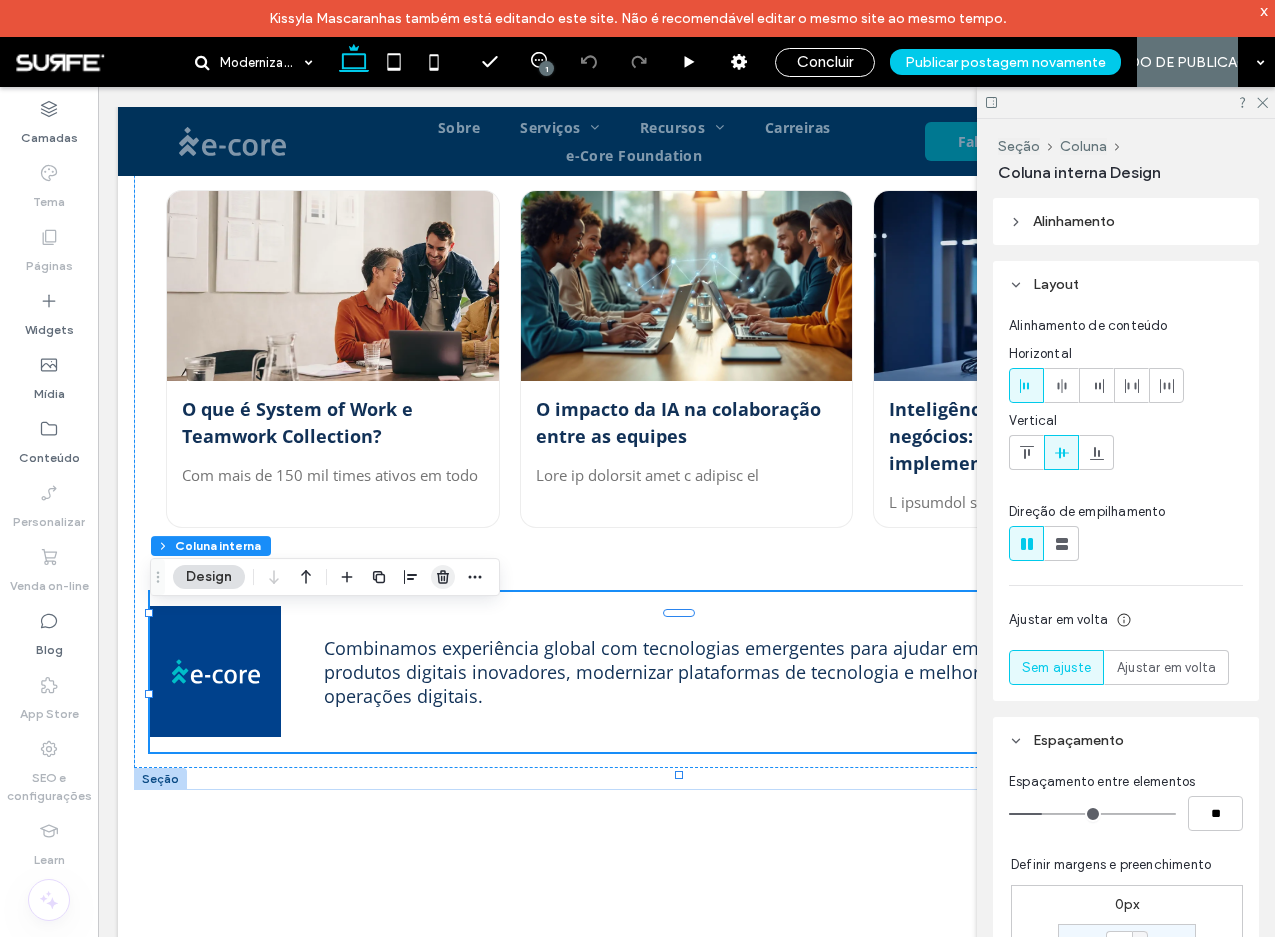 click 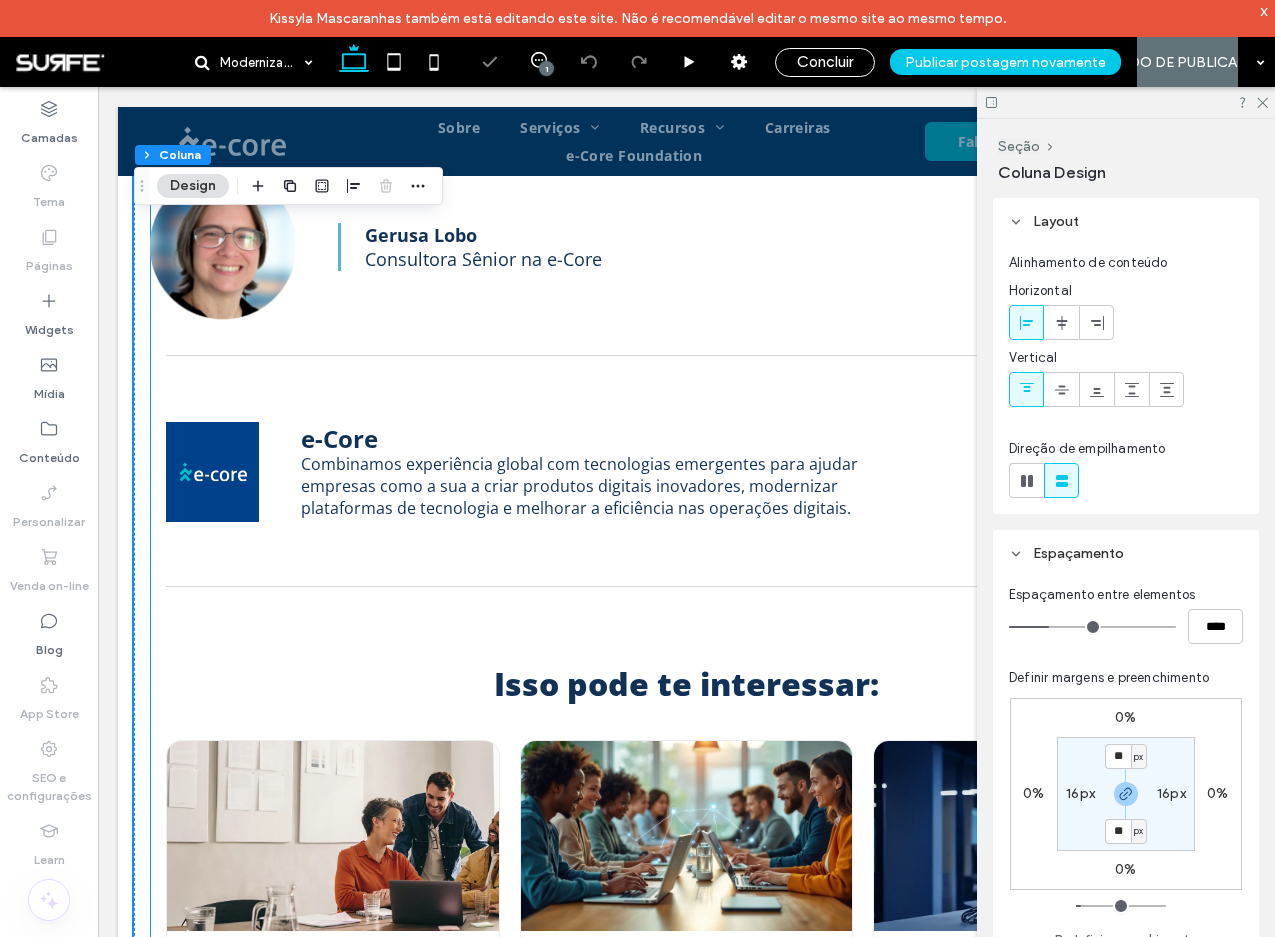 scroll, scrollTop: 1552, scrollLeft: 0, axis: vertical 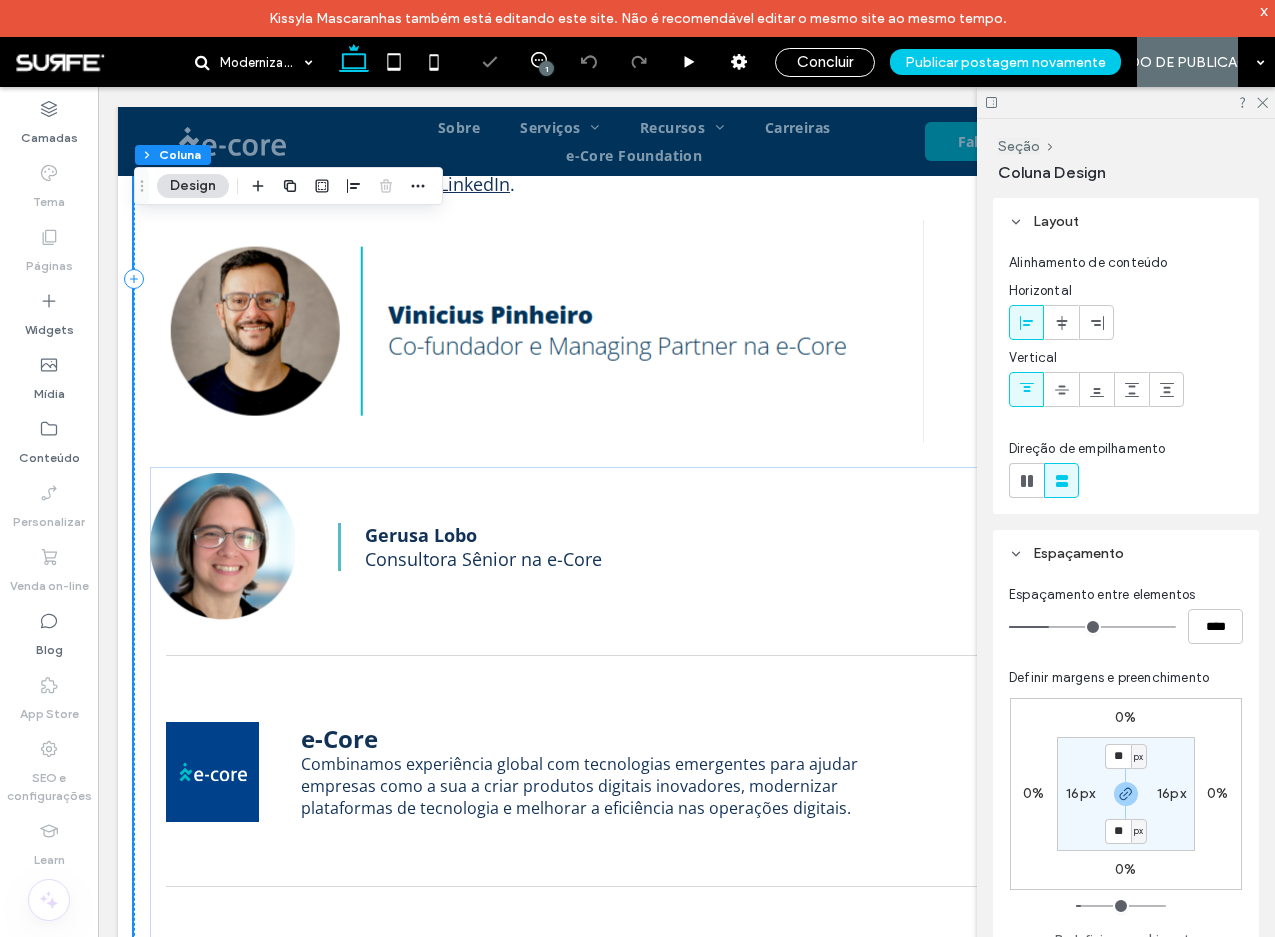 click at bounding box center [537, 331] 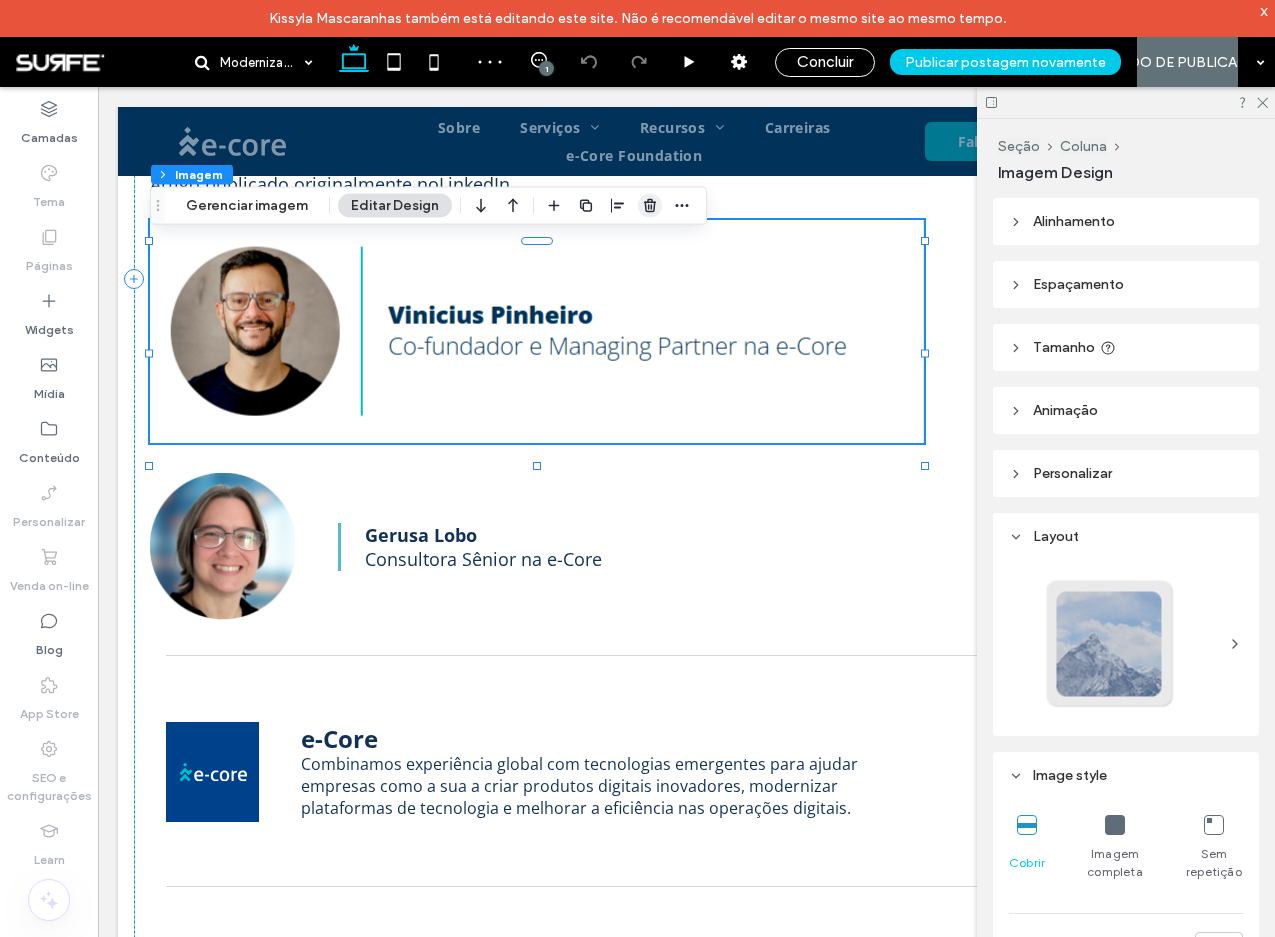 click 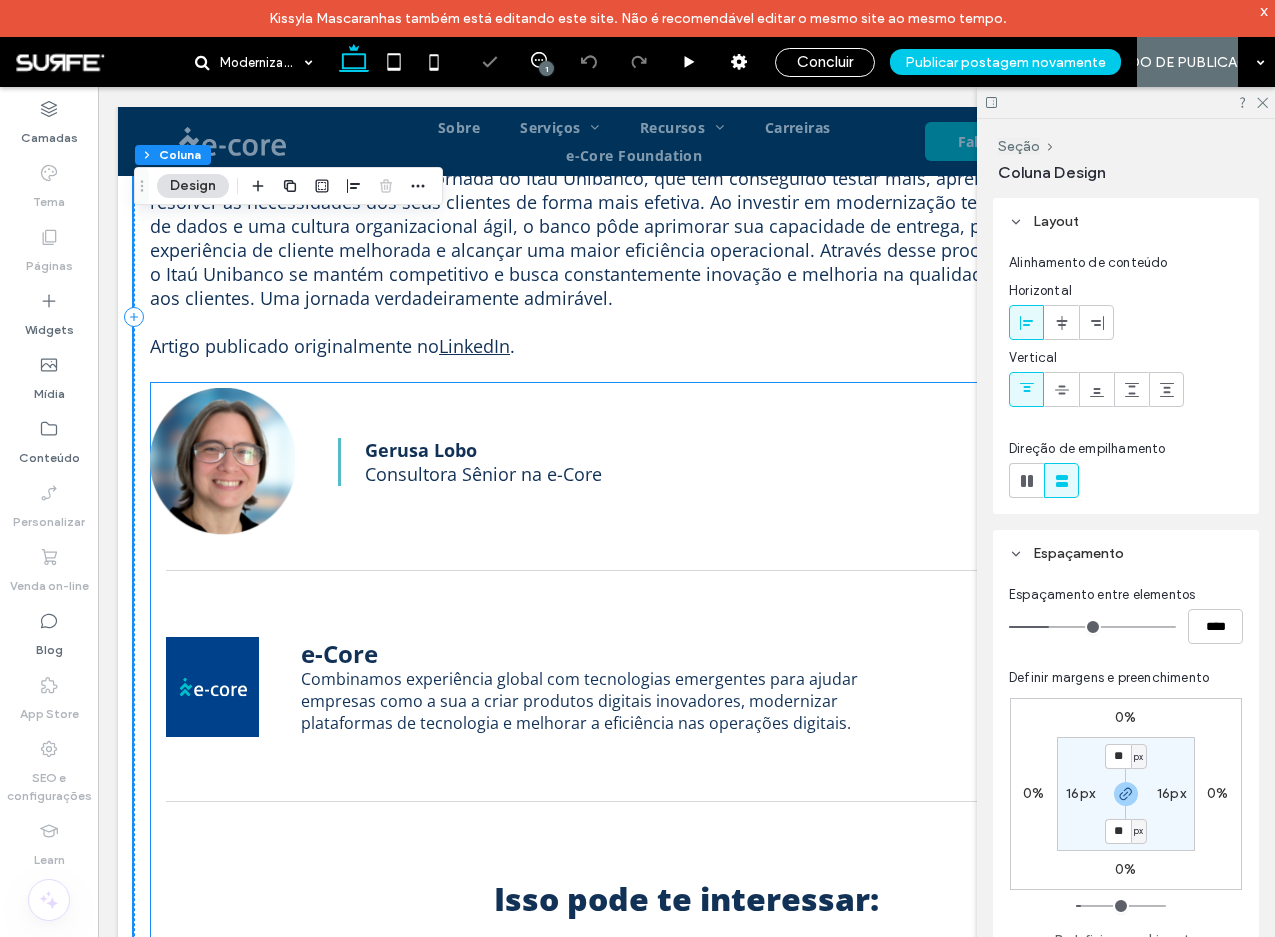 scroll, scrollTop: 1299, scrollLeft: 0, axis: vertical 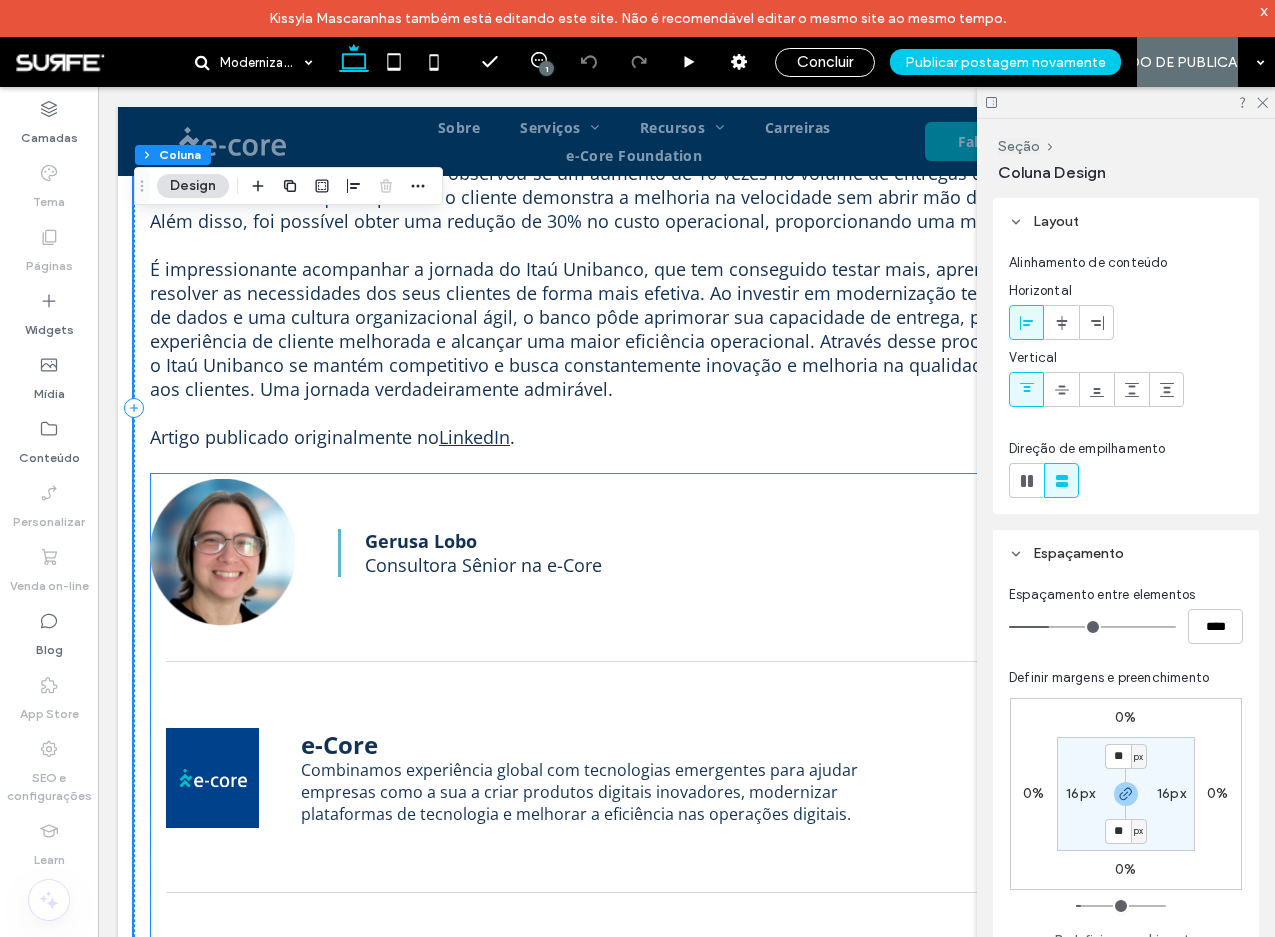 click at bounding box center (222, 553) 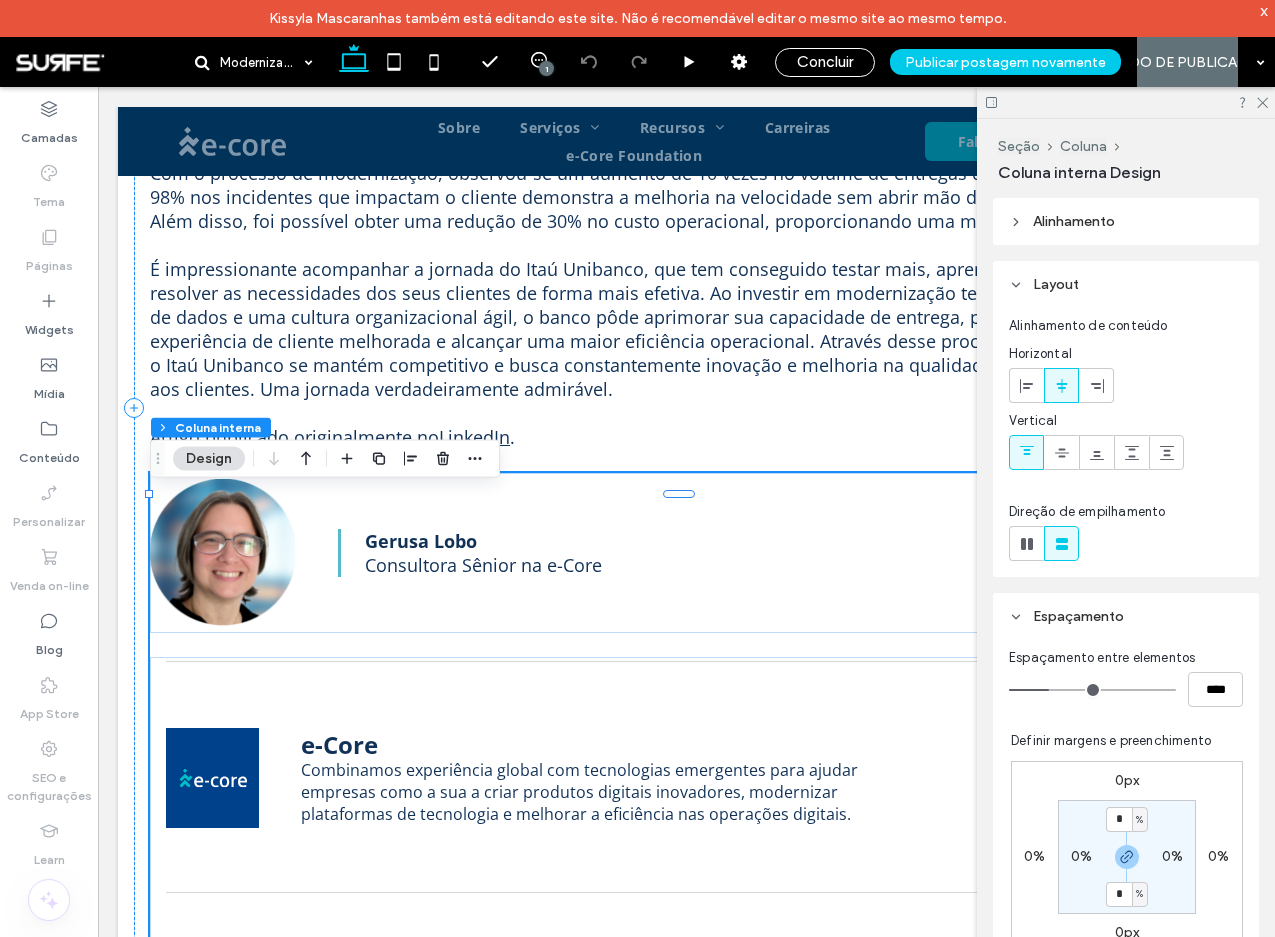 click at bounding box center [222, 553] 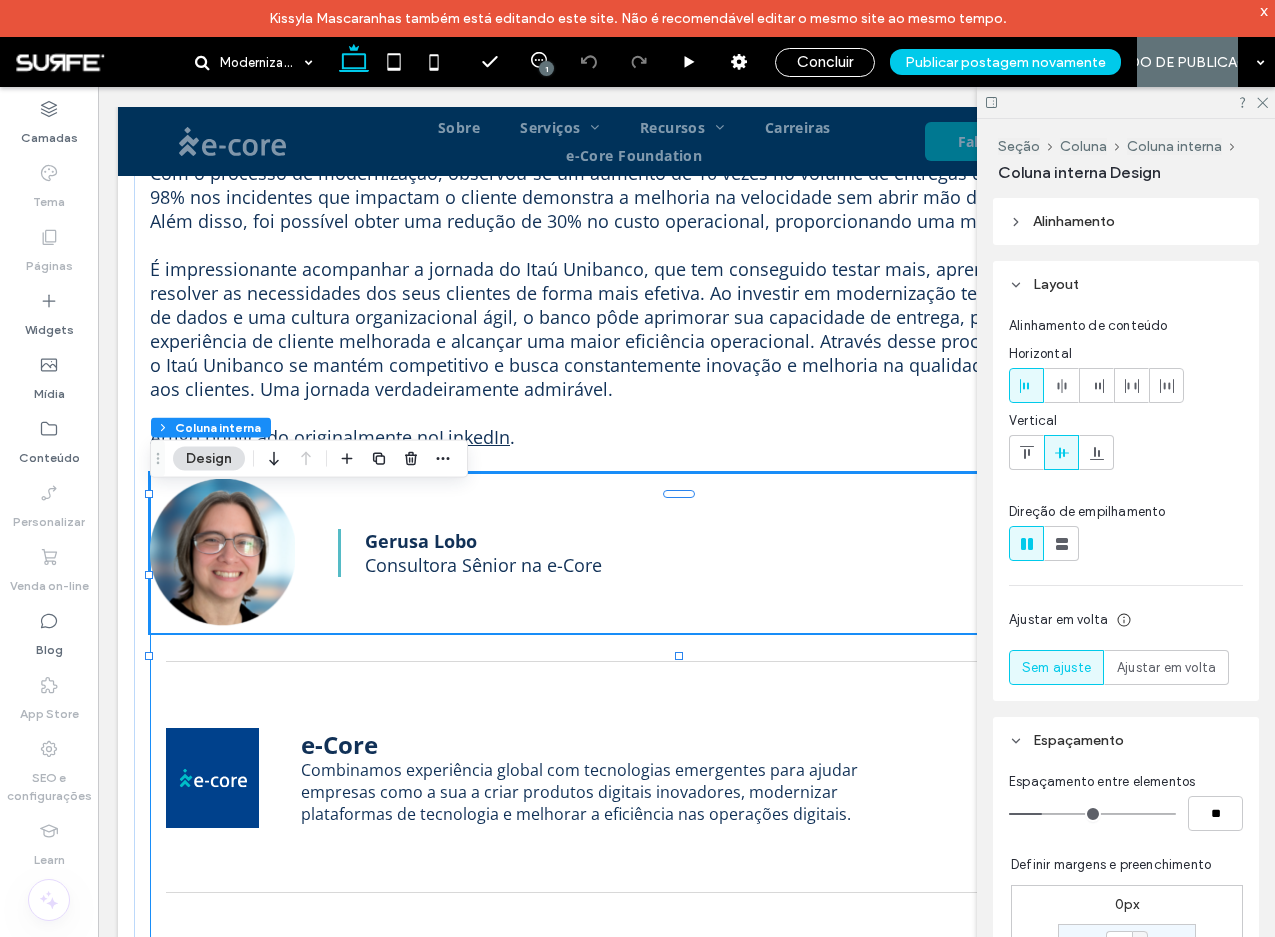 click at bounding box center [222, 553] 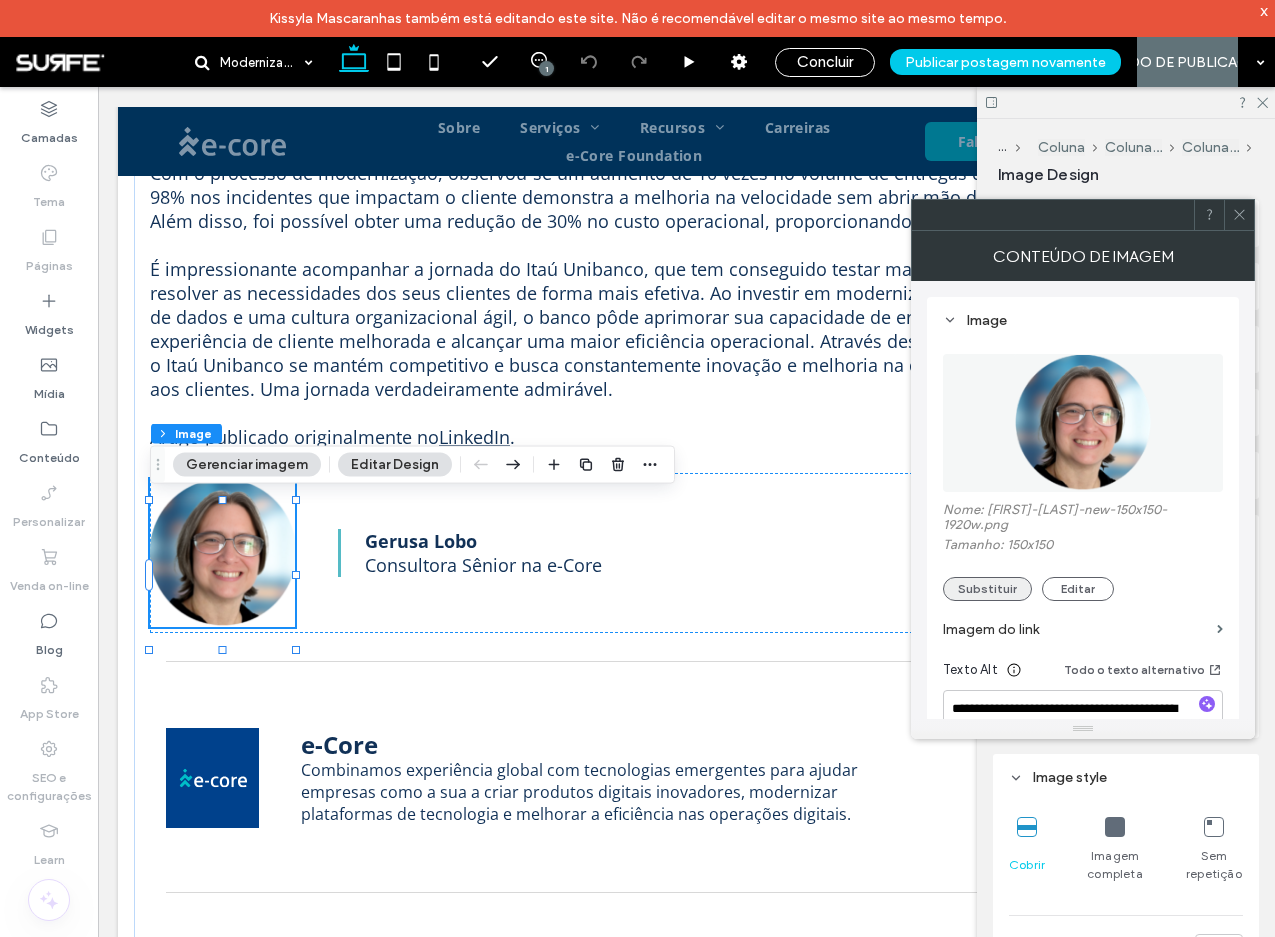 click on "Substituir" at bounding box center [987, 589] 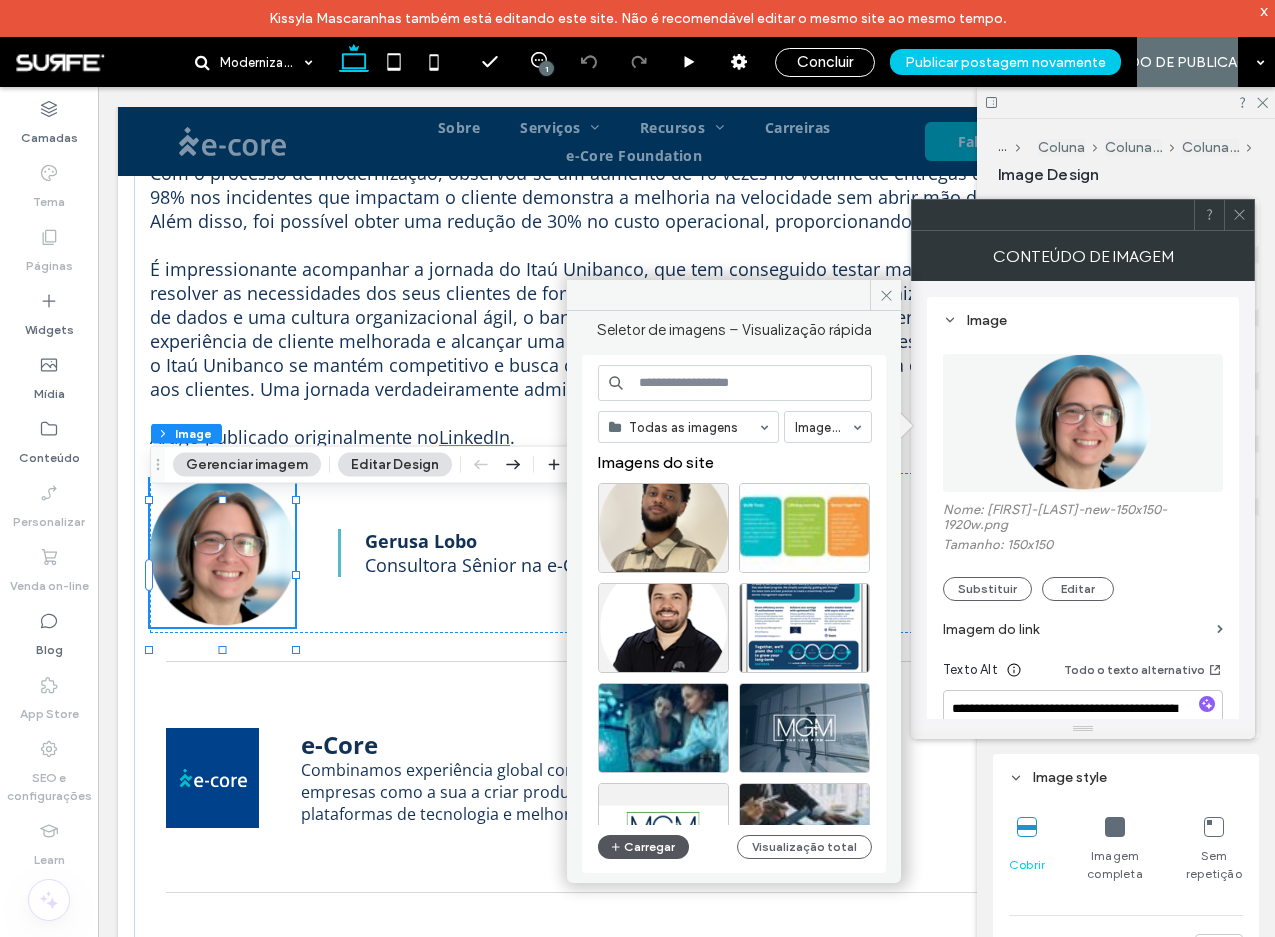 click on "Carregar" at bounding box center (643, 847) 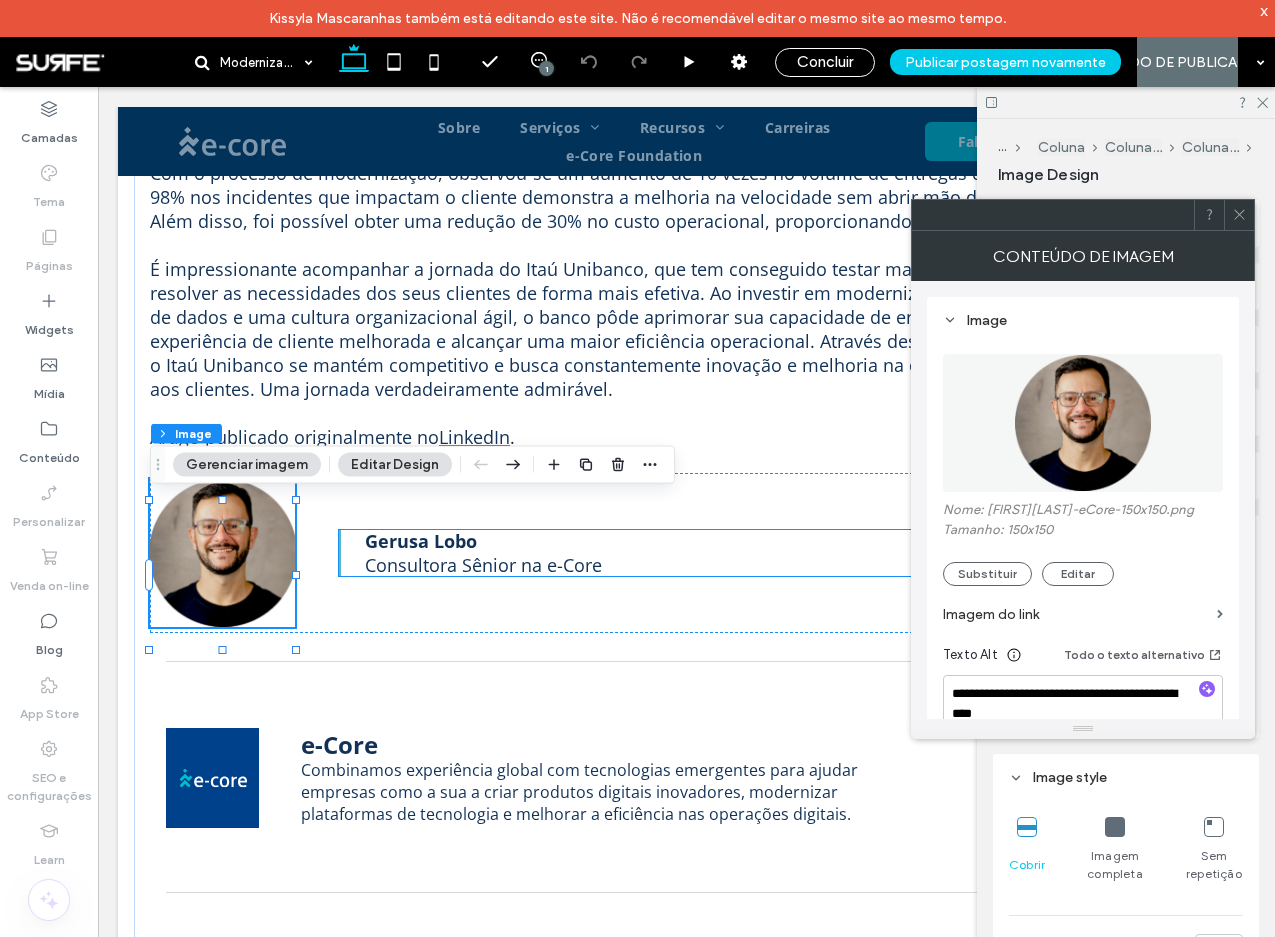 click on "Gerusa Lobo" at bounding box center [421, 541] 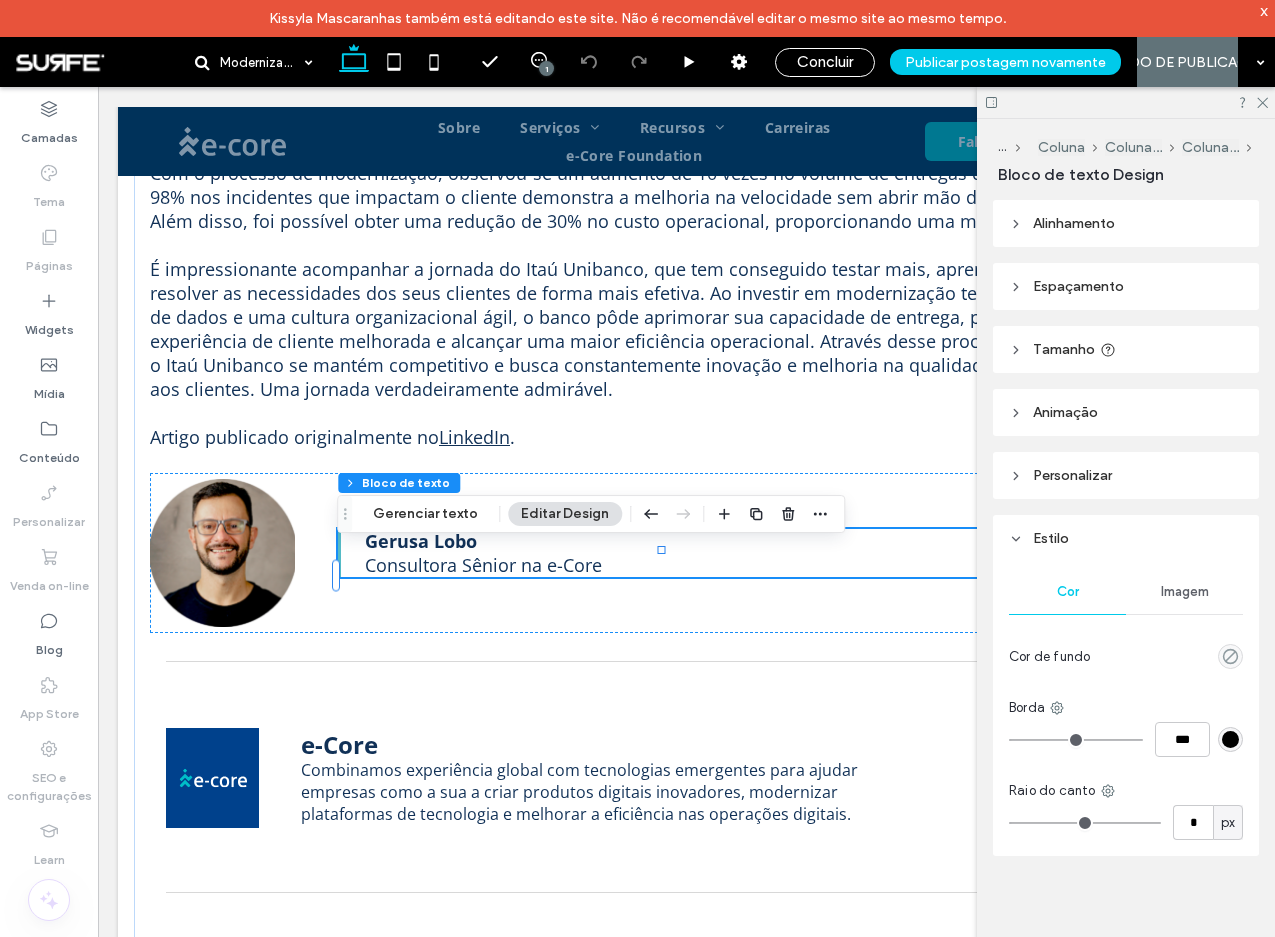 click on "[FIRST] [LAST] [TITLE] [COMPANY]" at bounding box center [667, 553] 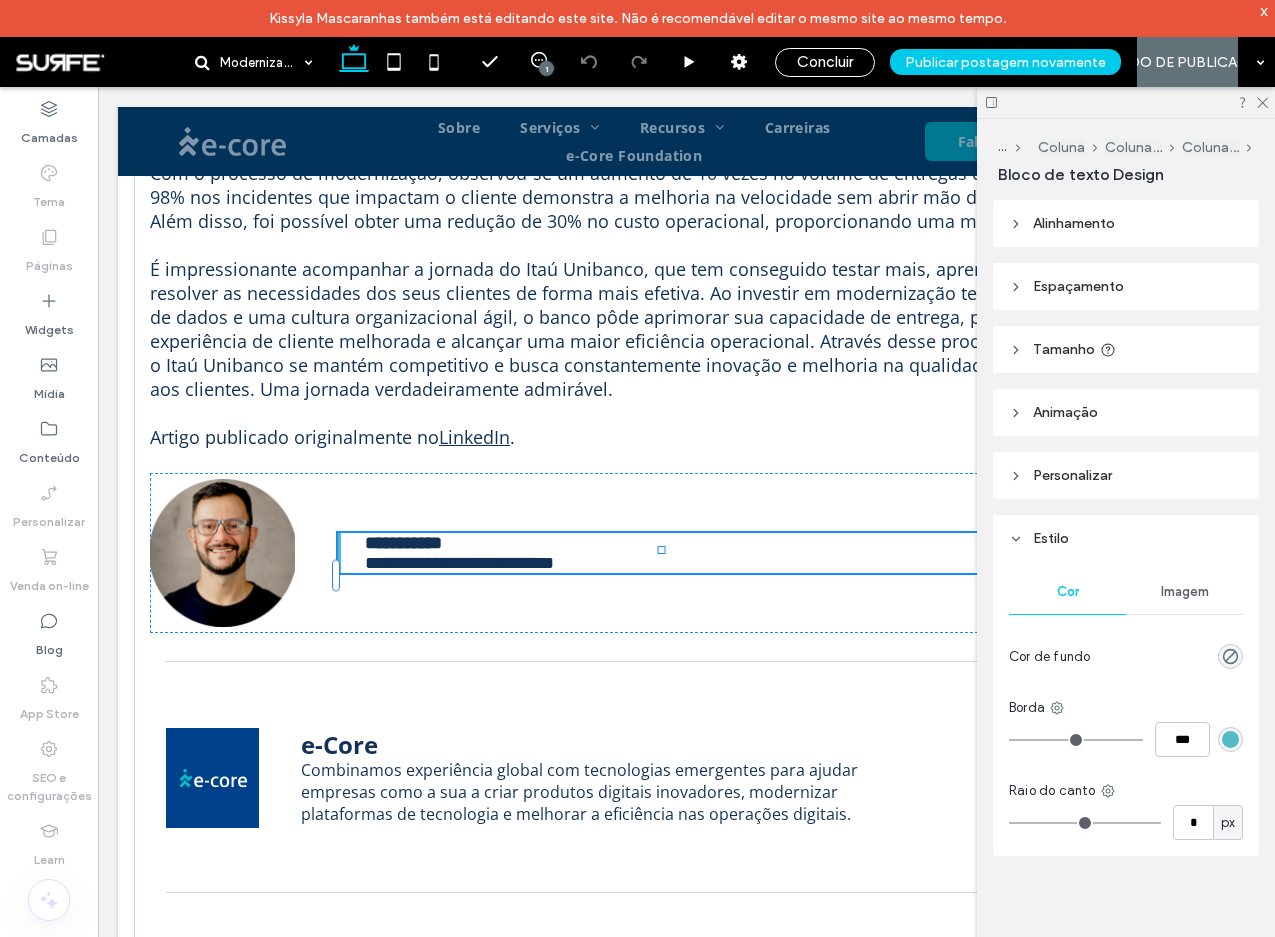 click on "**********" at bounding box center [403, 543] 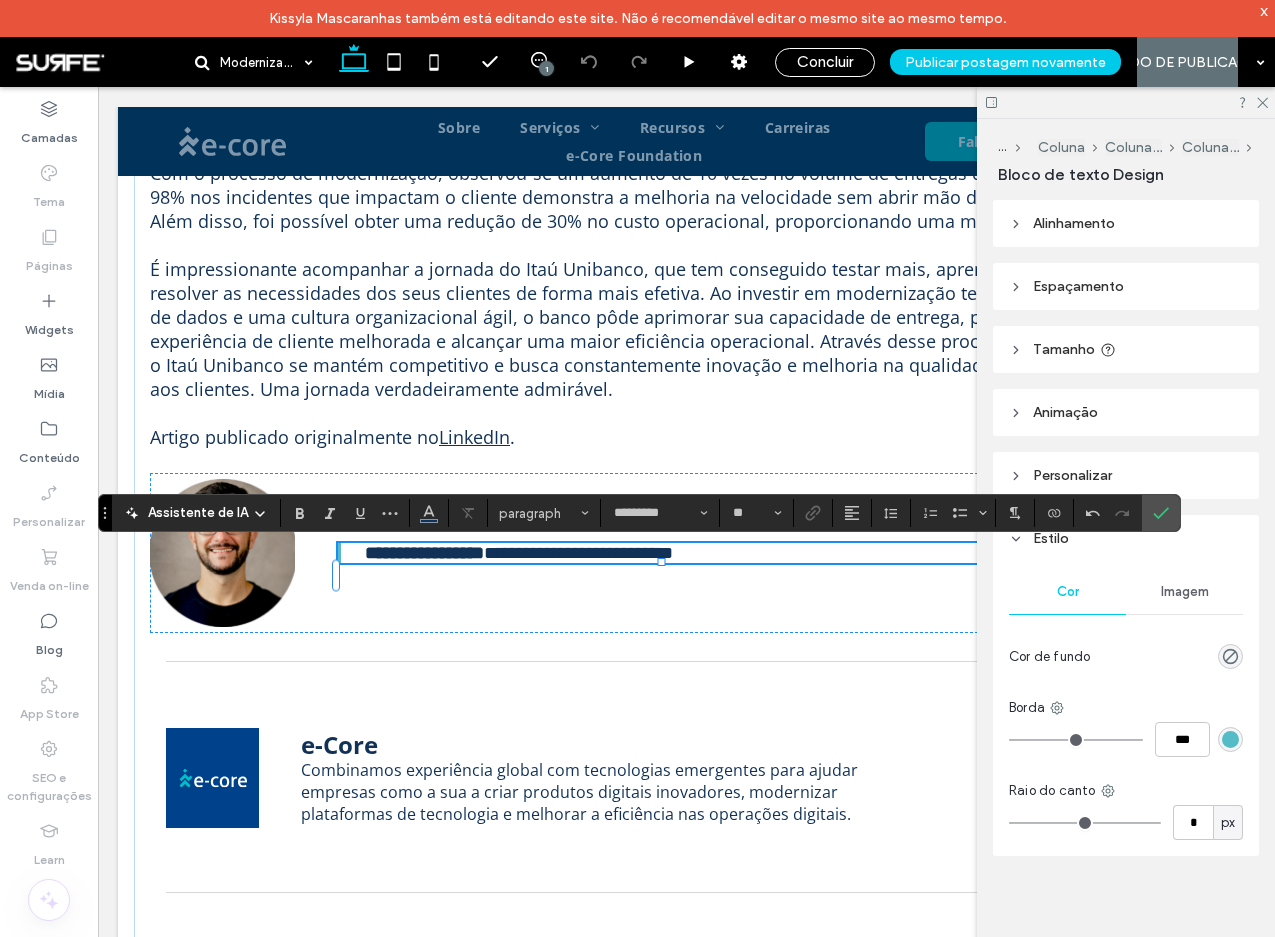 scroll, scrollTop: 1286, scrollLeft: 0, axis: vertical 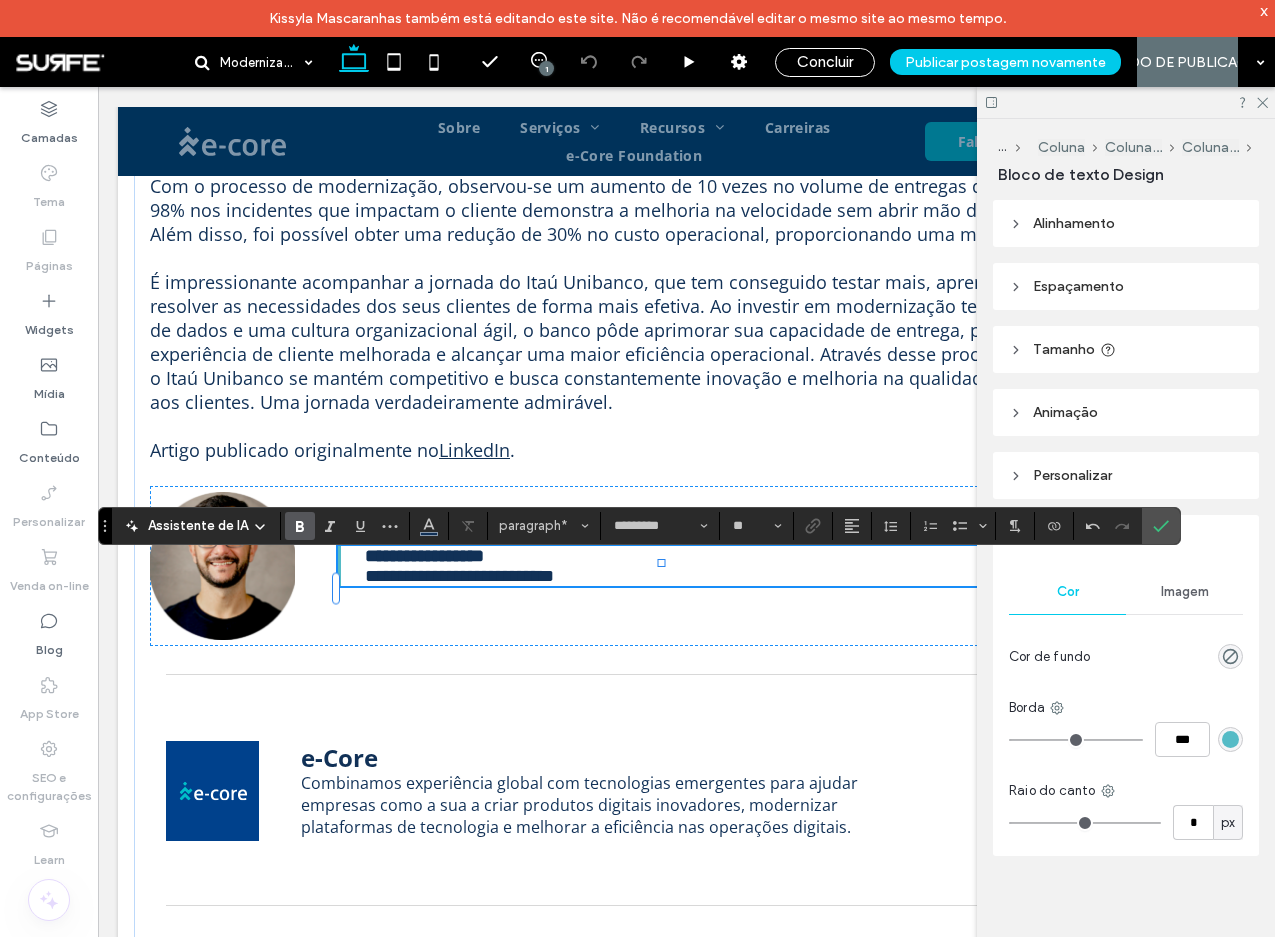 click on "**********" at bounding box center [459, 576] 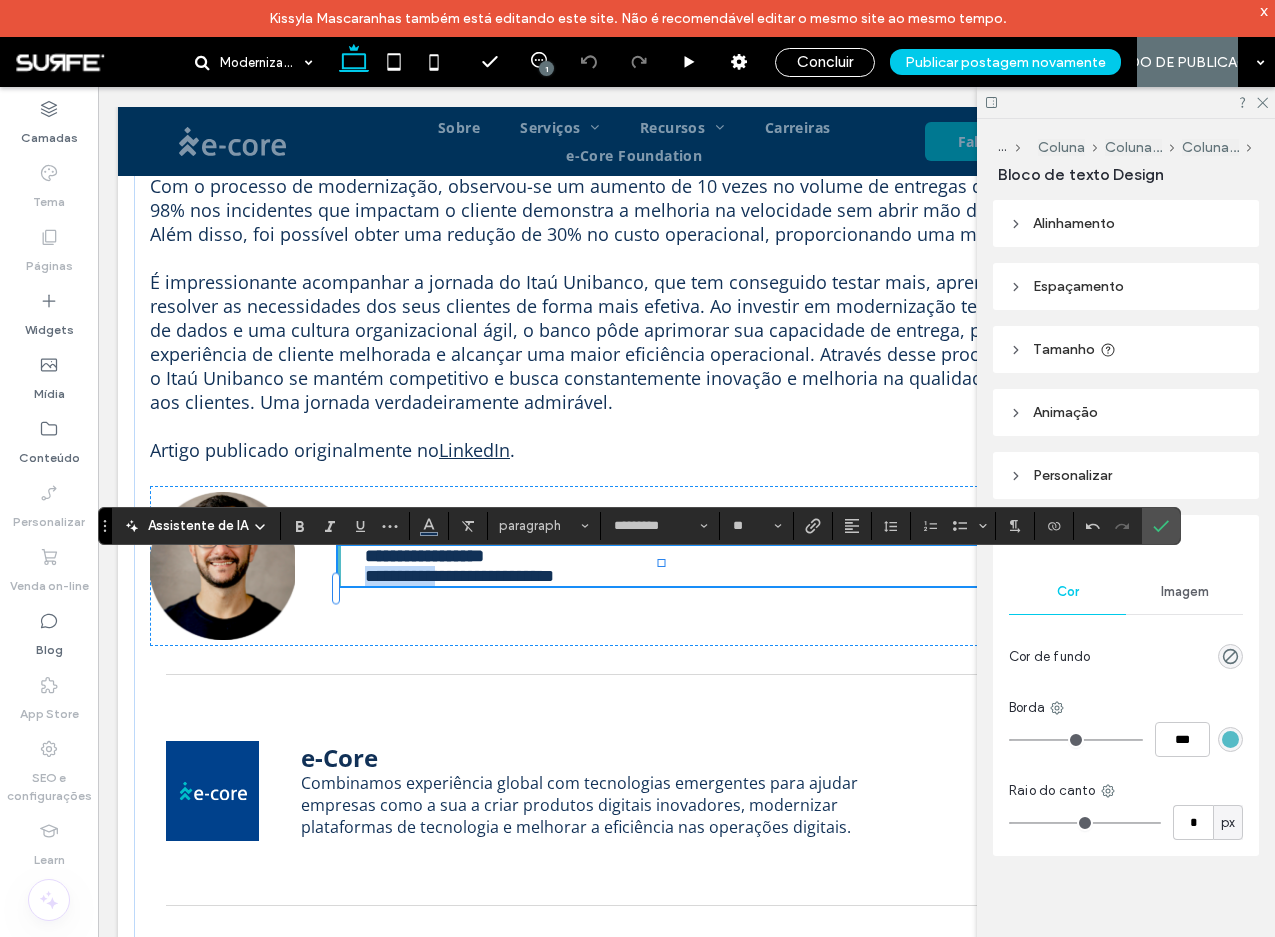 click on "**********" at bounding box center [459, 576] 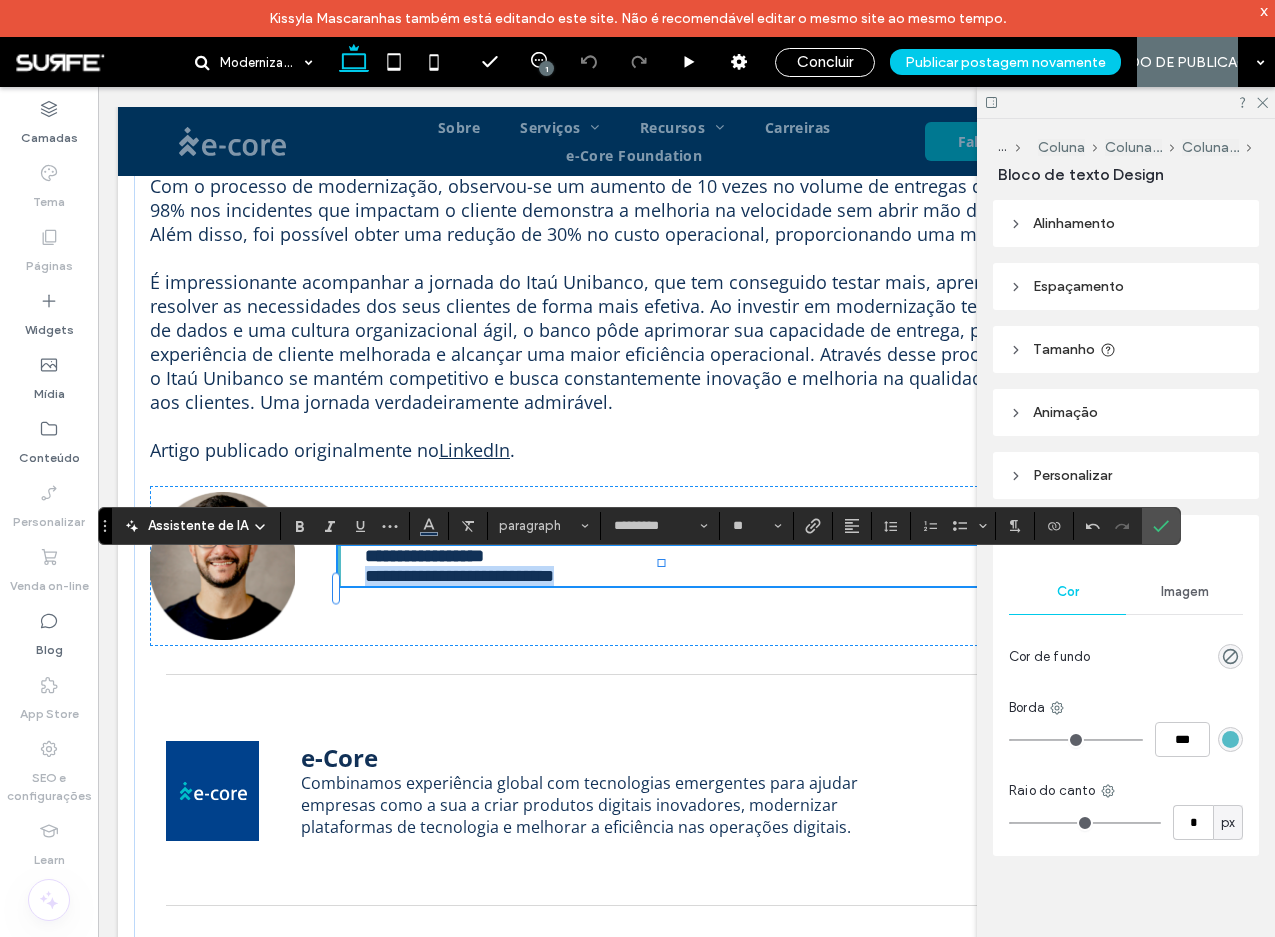 click on "**********" at bounding box center [459, 576] 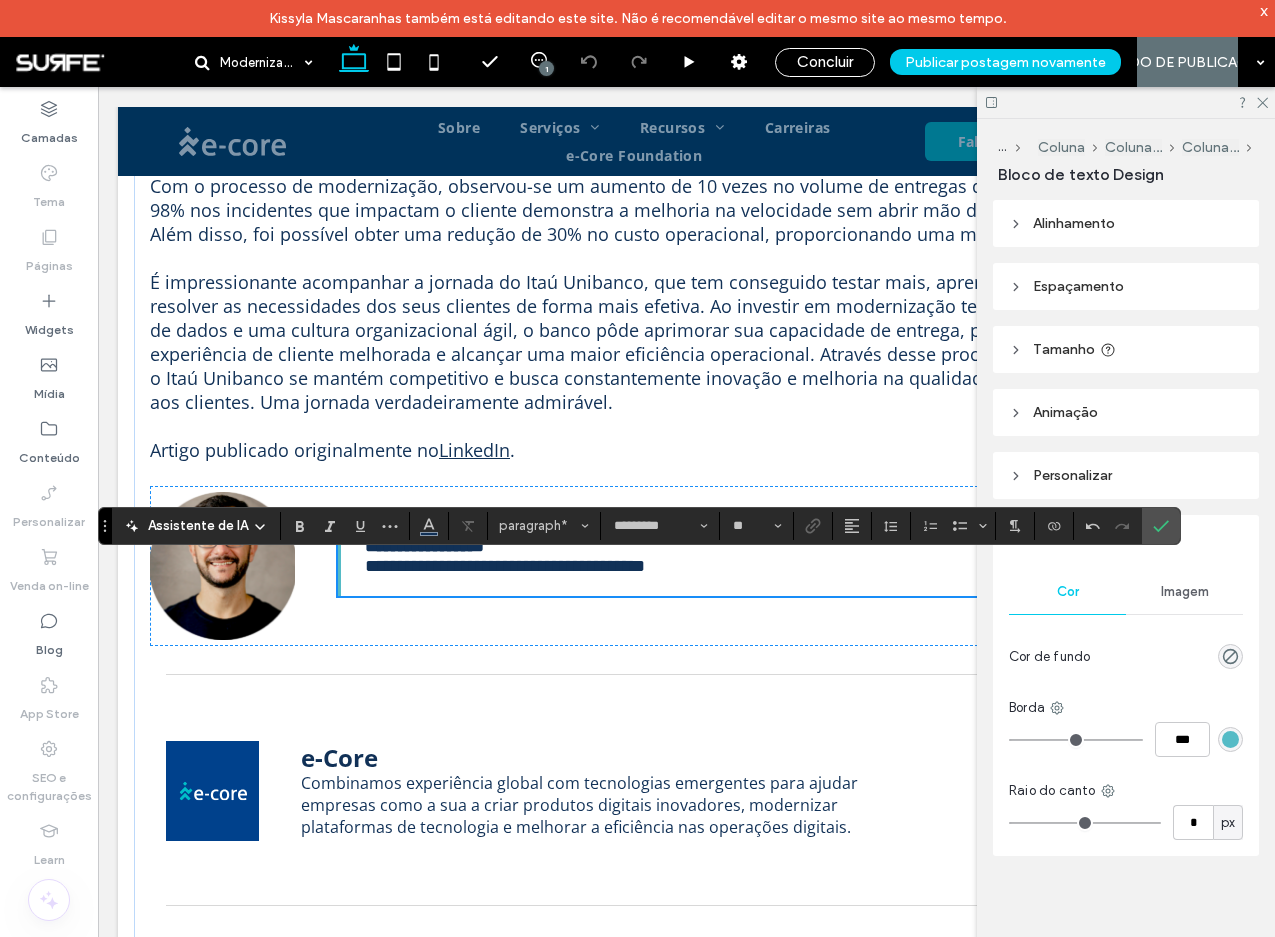 scroll, scrollTop: 0, scrollLeft: 0, axis: both 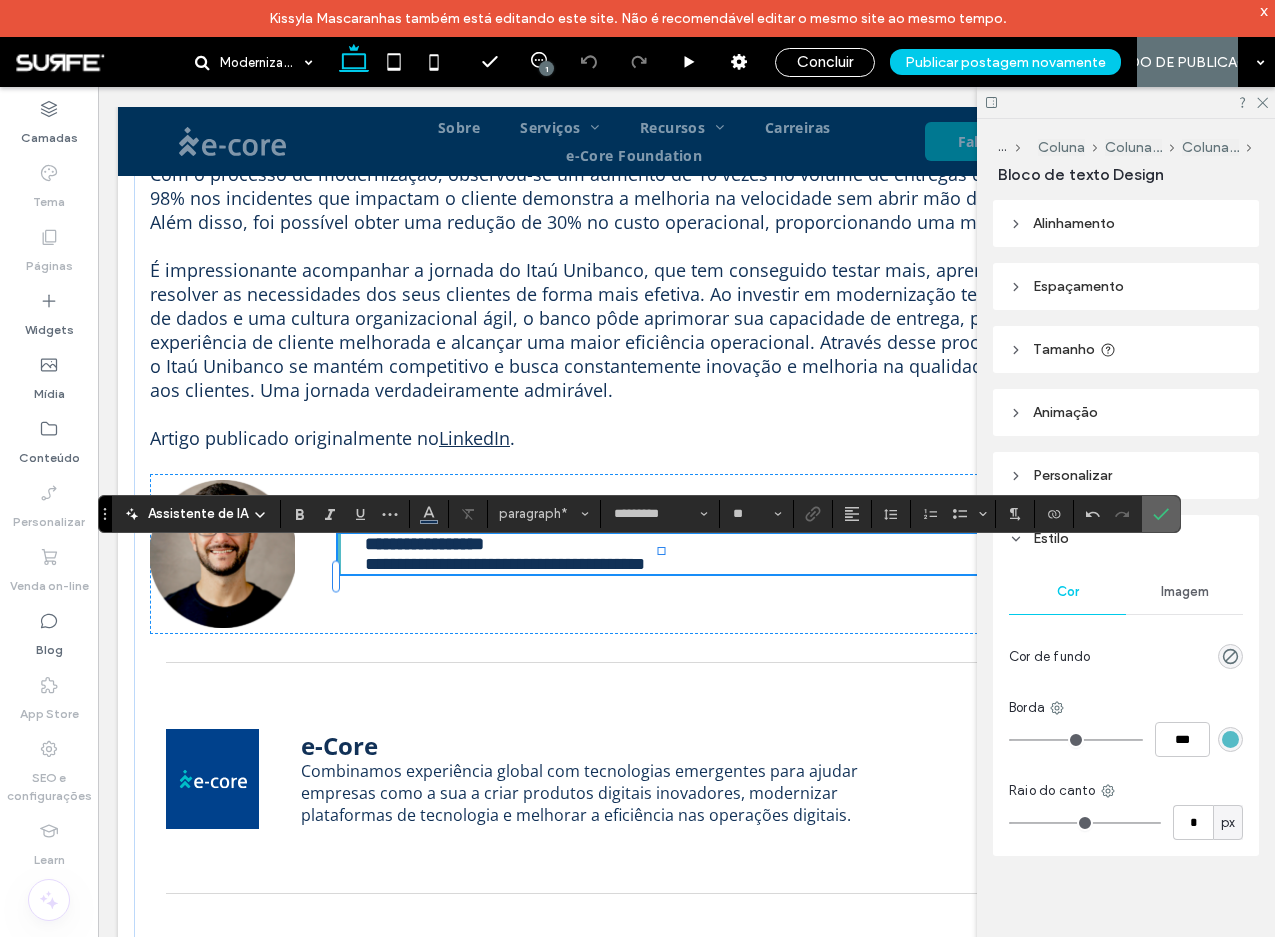click 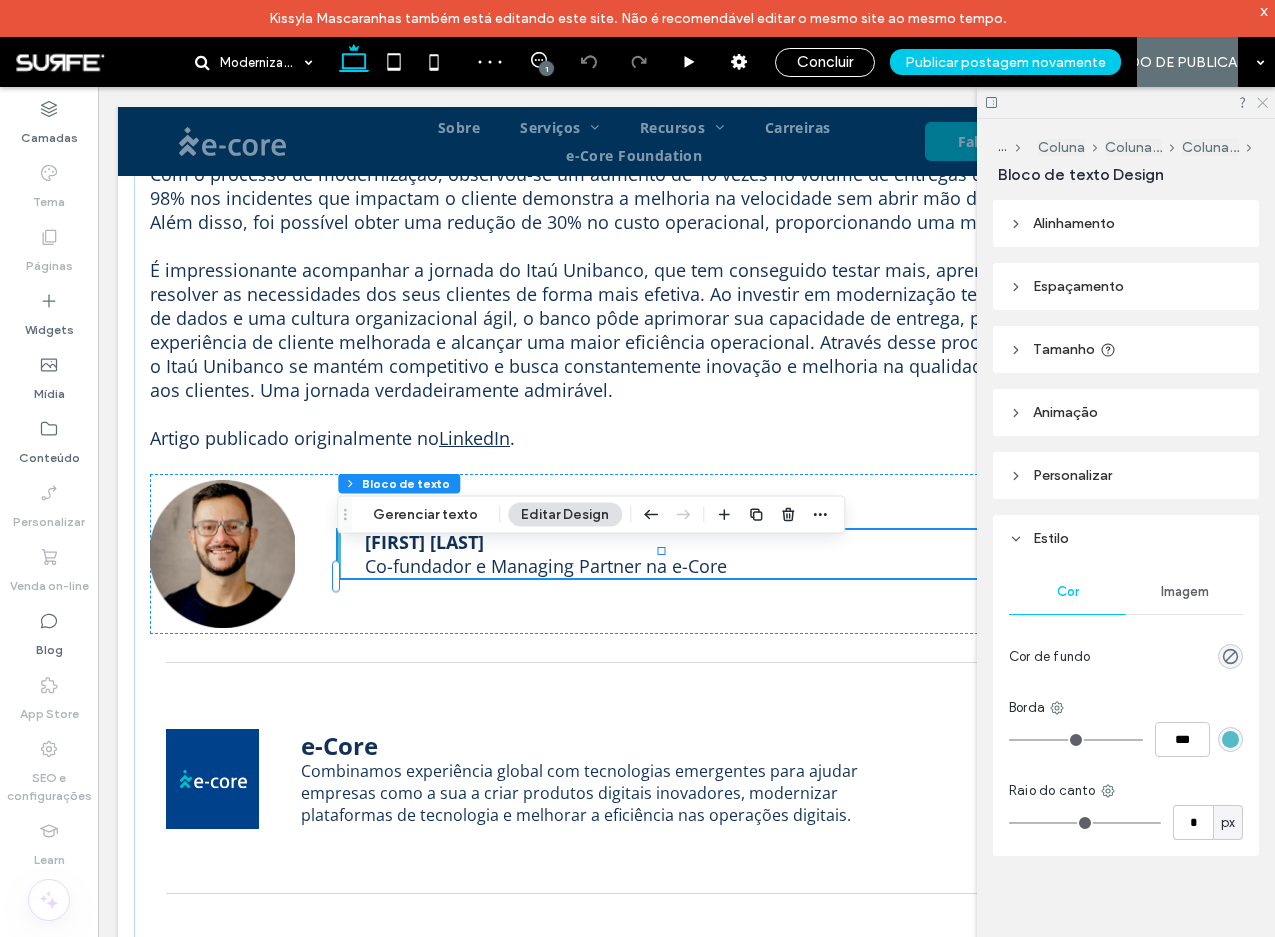 click 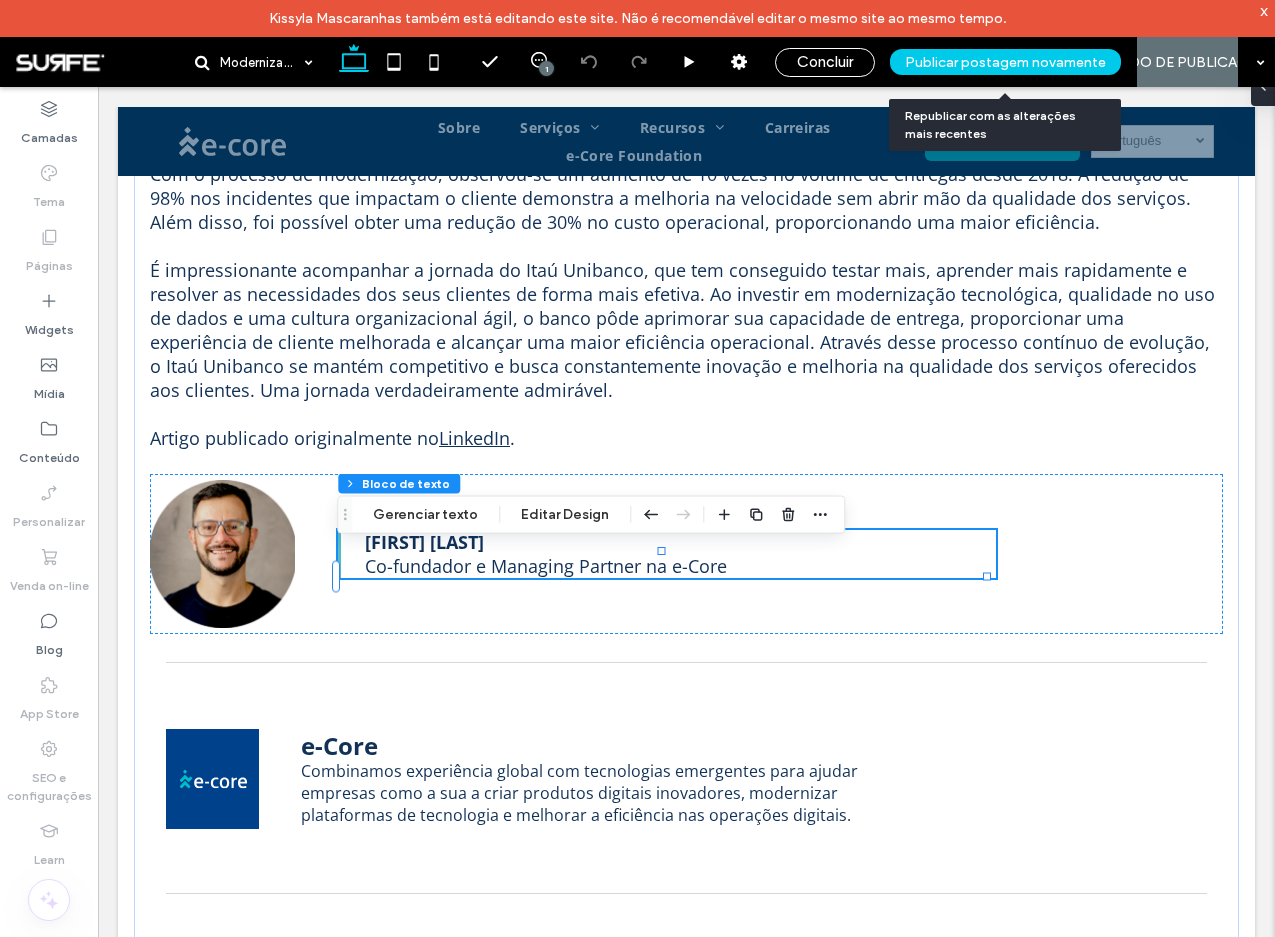 click on "Publicar postagem novamente" at bounding box center [1005, 62] 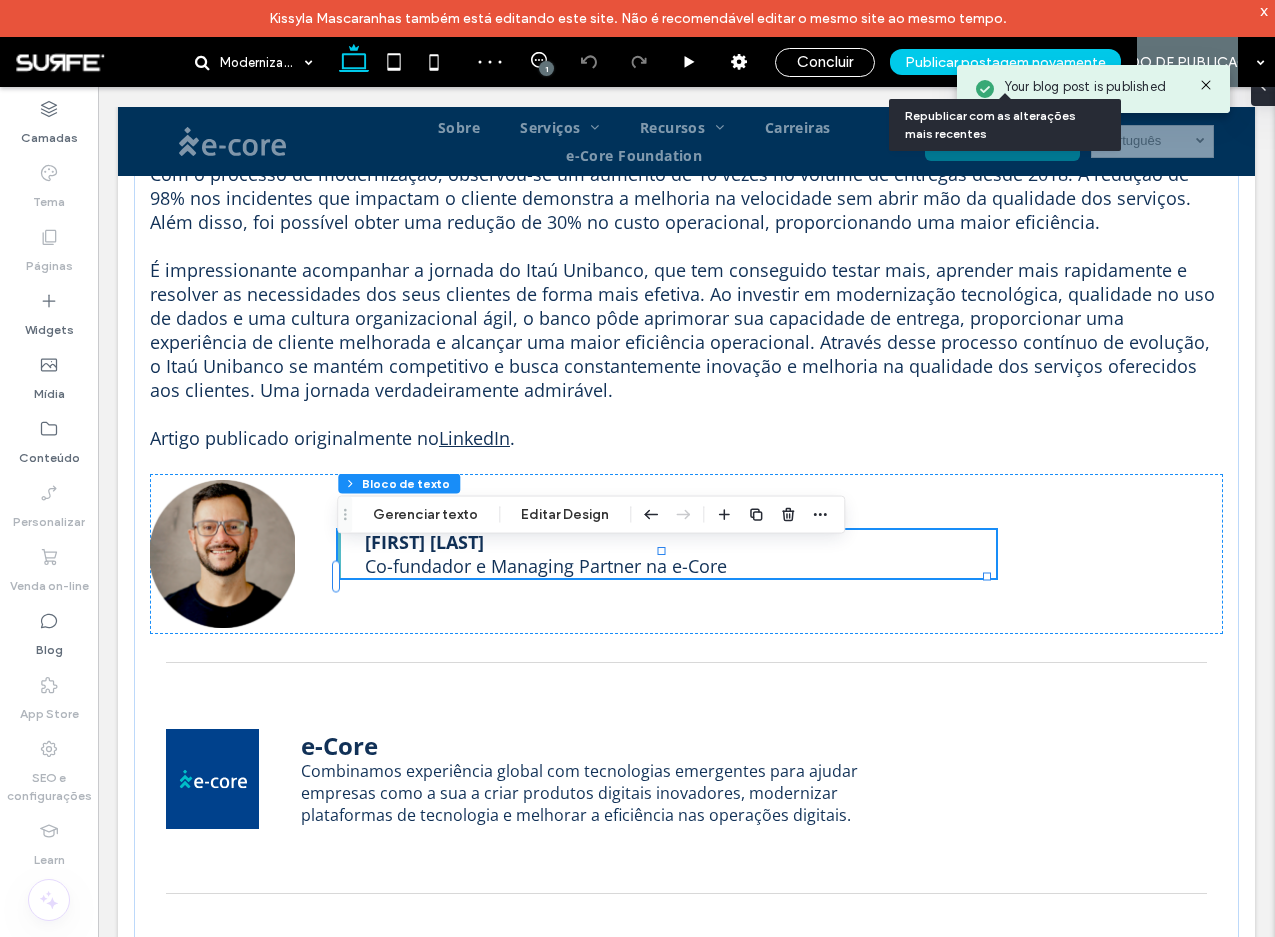 click on "Publicar postagem novamente" at bounding box center [1005, 62] 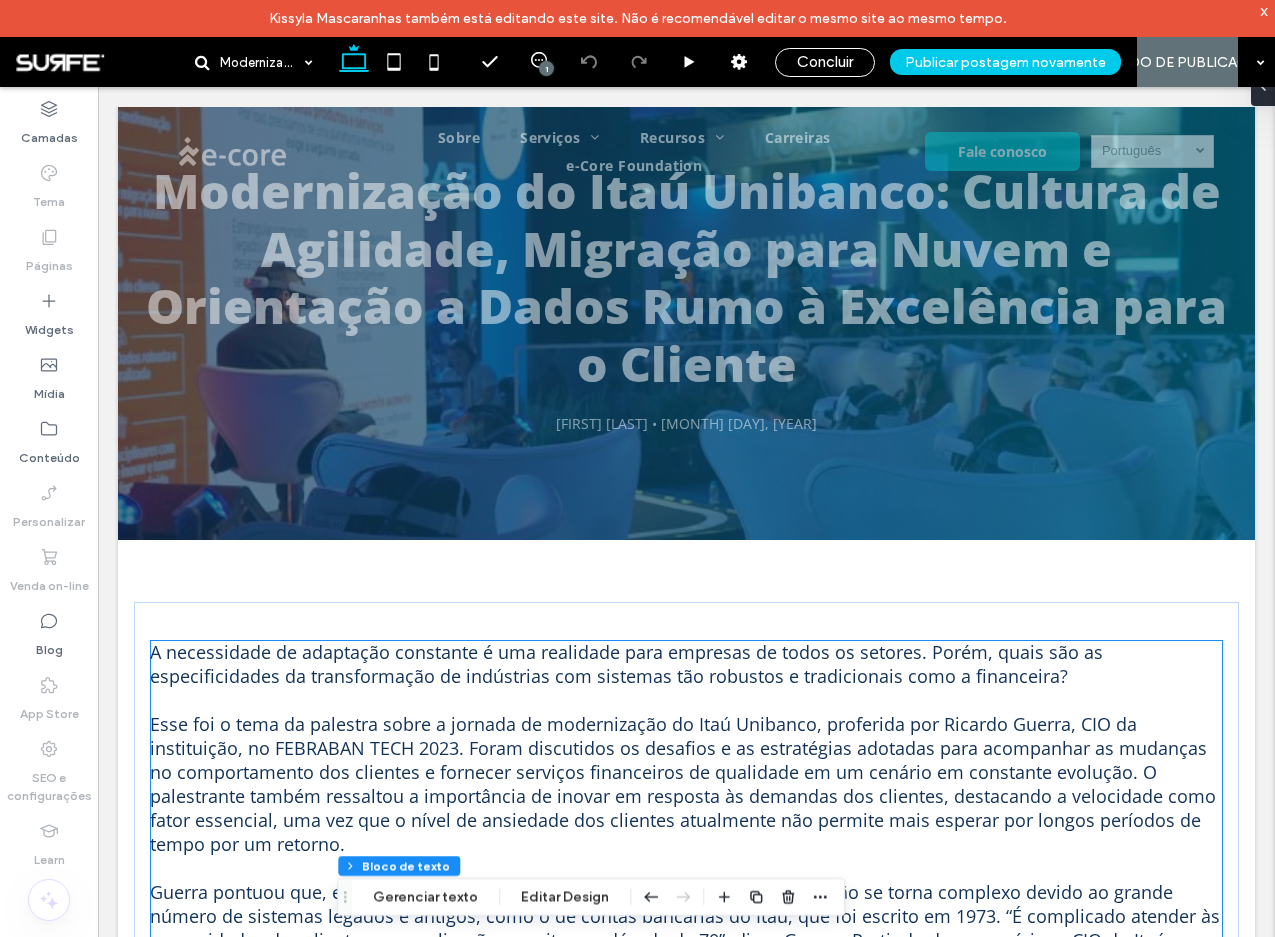 scroll, scrollTop: 0, scrollLeft: 0, axis: both 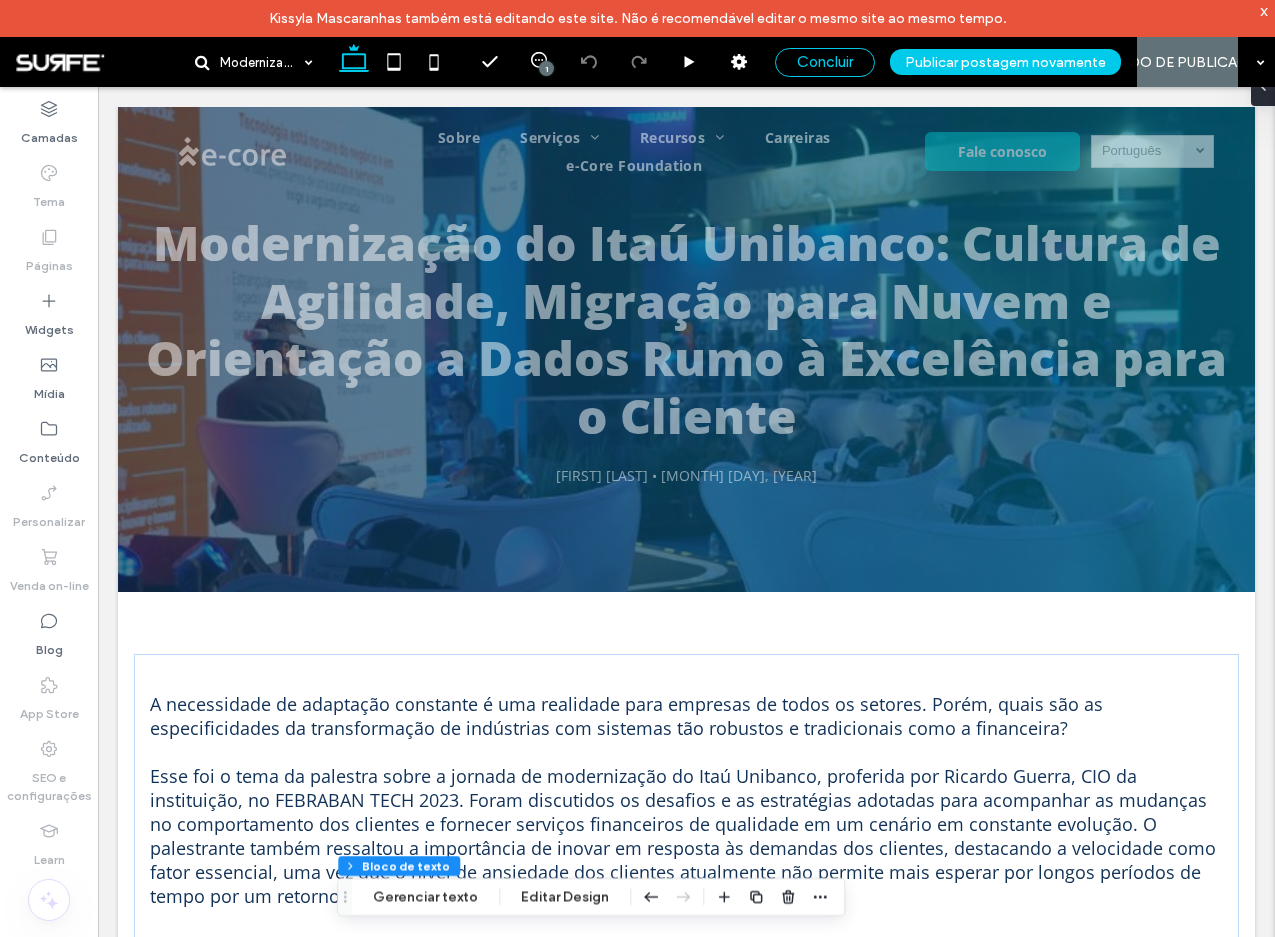 click on "Concluir" at bounding box center (825, 62) 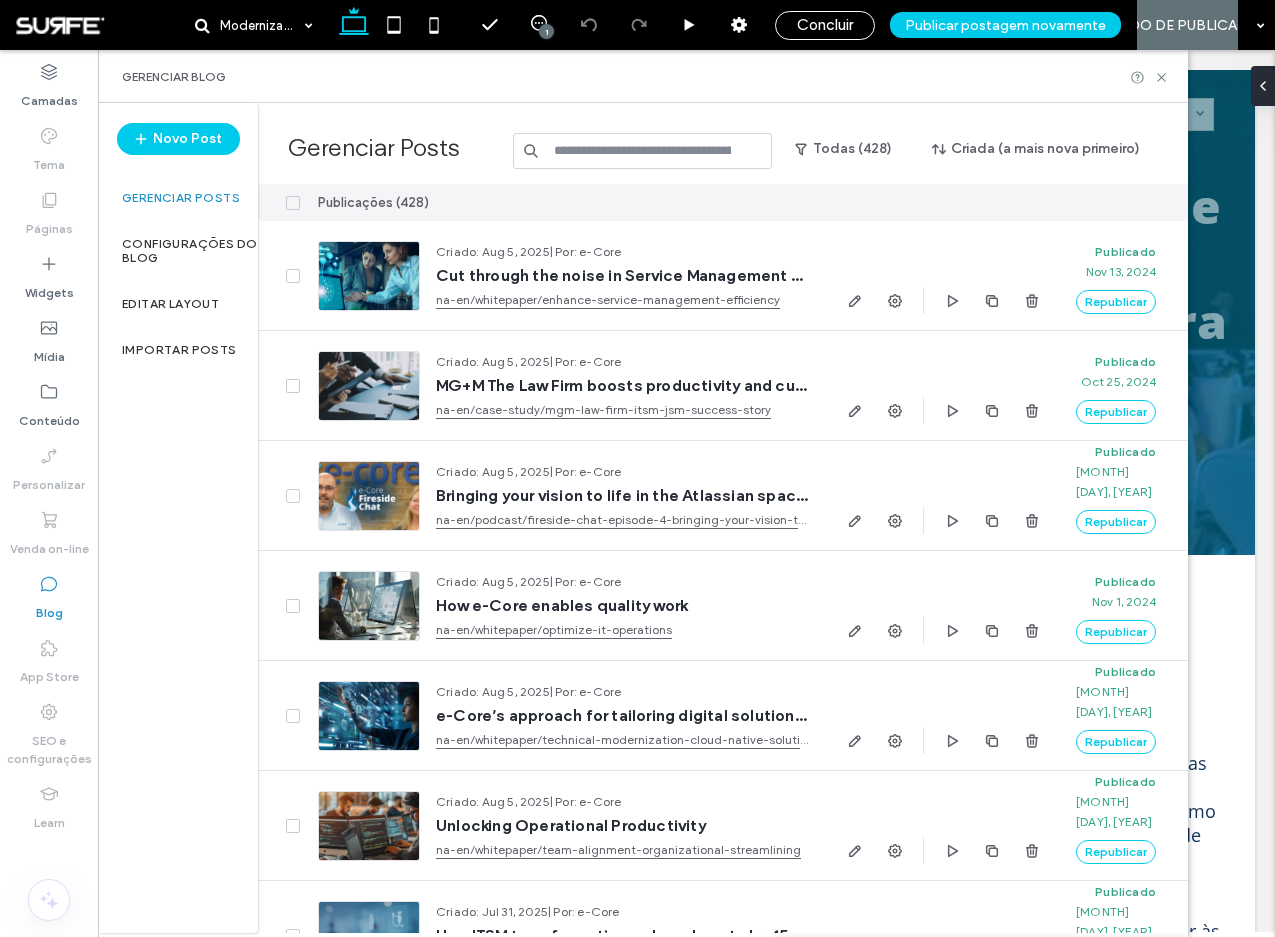 scroll, scrollTop: 0, scrollLeft: 0, axis: both 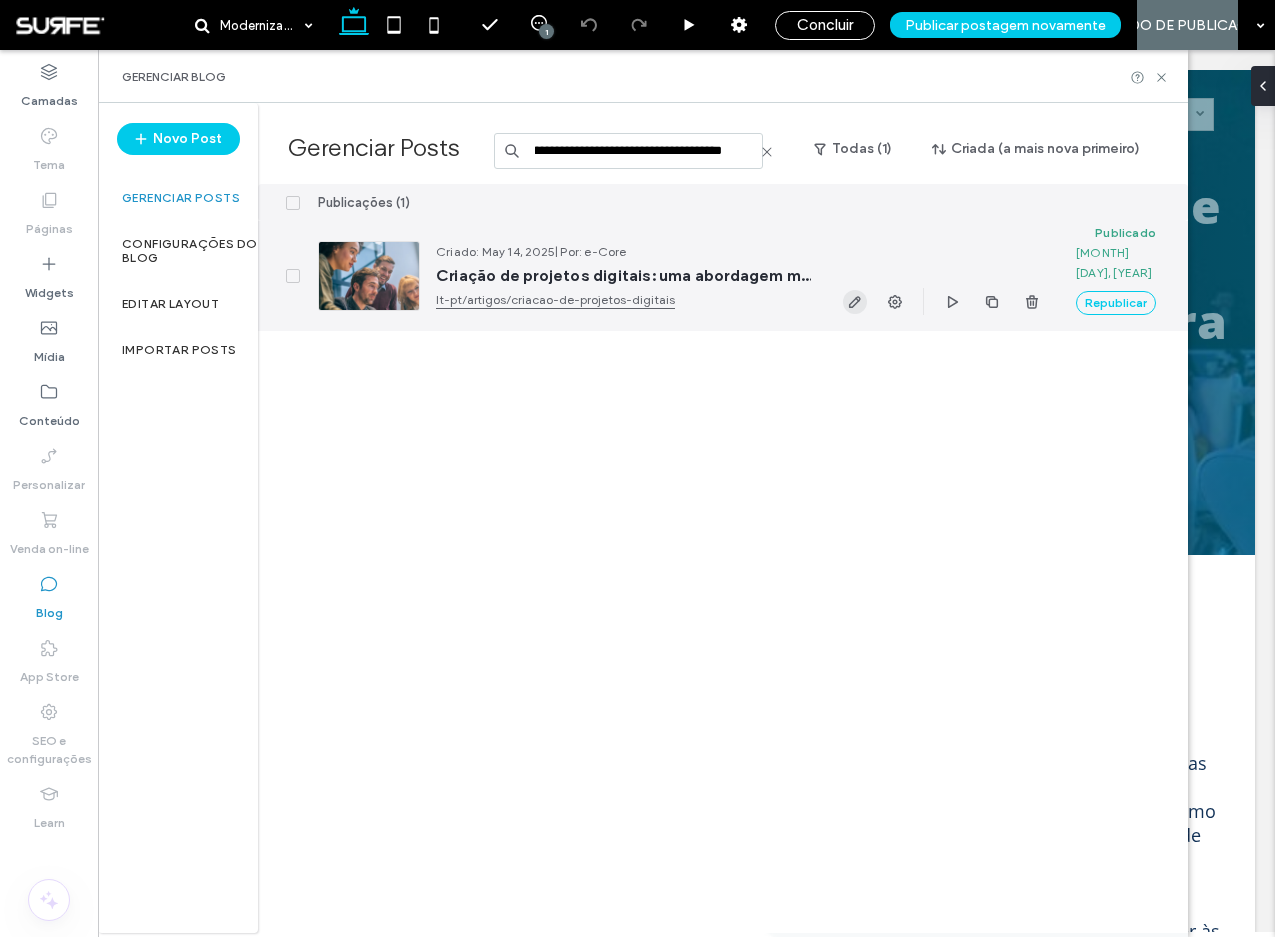 type on "**********" 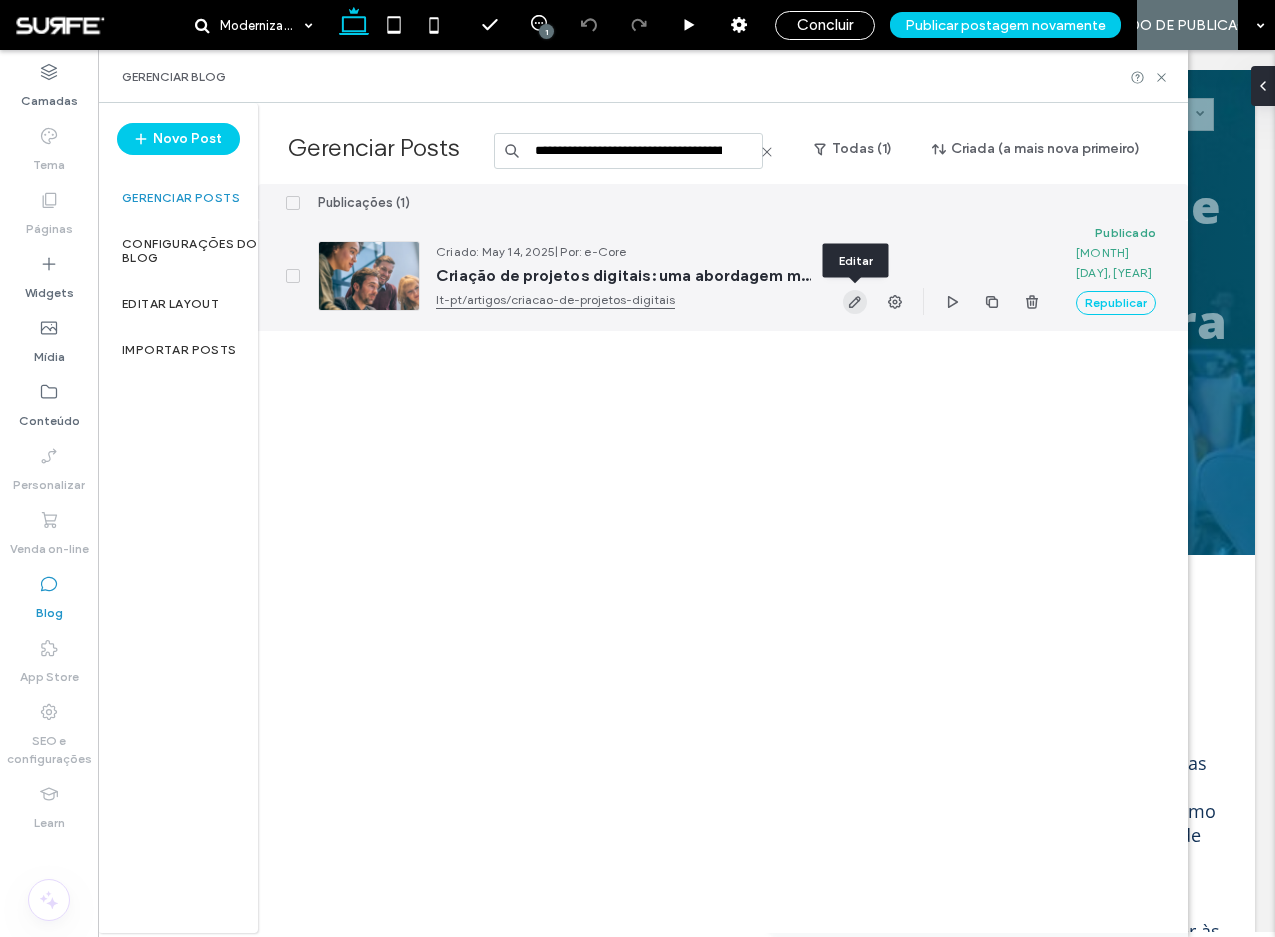 click 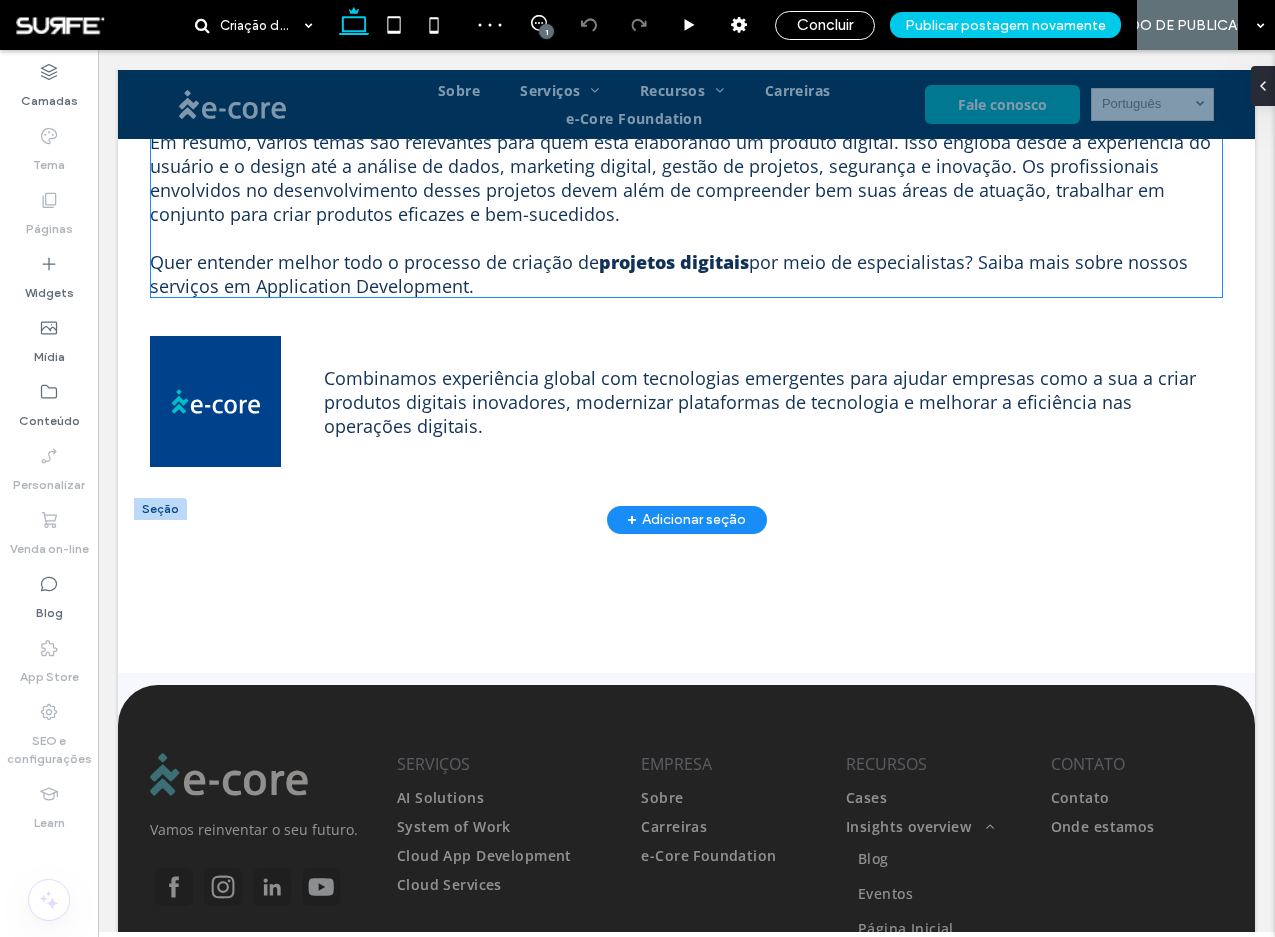 scroll, scrollTop: 2289, scrollLeft: 0, axis: vertical 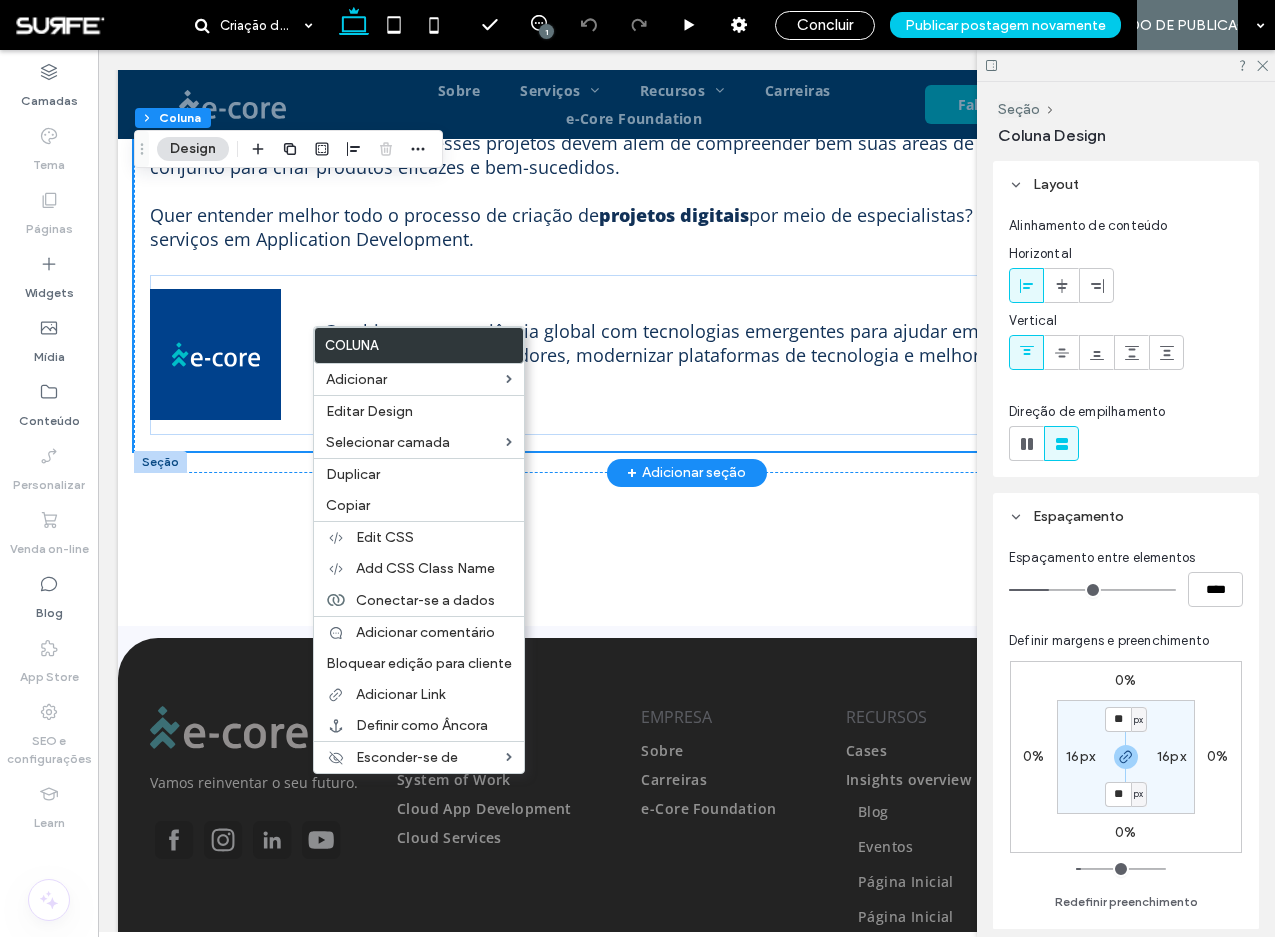 click on "Desenvolver  projetos digitais  passa por uma série de desafios e decisões. Isso se aplica a websites, aplicativos móveis, games ou programas para computador, só para citar alguns exemplos.  Para dar conta de acompanhar todos os processos que envolvem esse tipo de trabalho, é necessário ter conhecimento sobre vários temas diferentes. Por isso, para auxiliar gestores, listamos e explicamos brevemente o papel das principais áreas que devem participar da elaboração desses produtos.   User Experience (UX) vai muito além de aparência
A experiência do usuário, também chamada de User Experience ou apenas UX, é um dos temas mais importantes ao produzir bens digitais. O trabalho nessa área vai muito além de criar uma interface bonita, ao contrário do que leigos costumam imaginar.   Design é o responsável pela identidade visual de projetos digitais
Esse é outro setor a que gestores inexperientes às vezes dão pouco crédito. O design é fundamental para o sucesso de um bem digital." at bounding box center [686, -657] 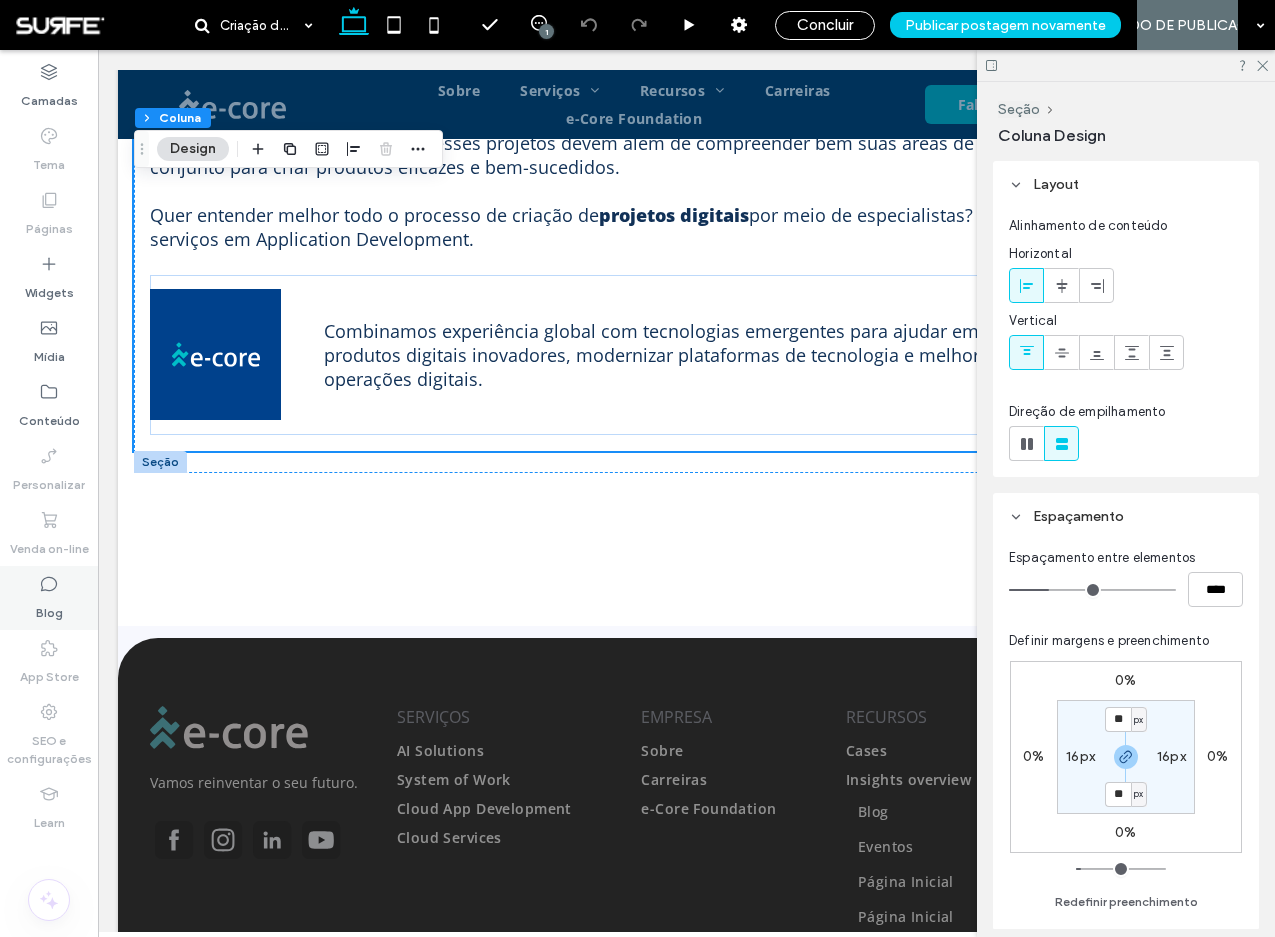 click 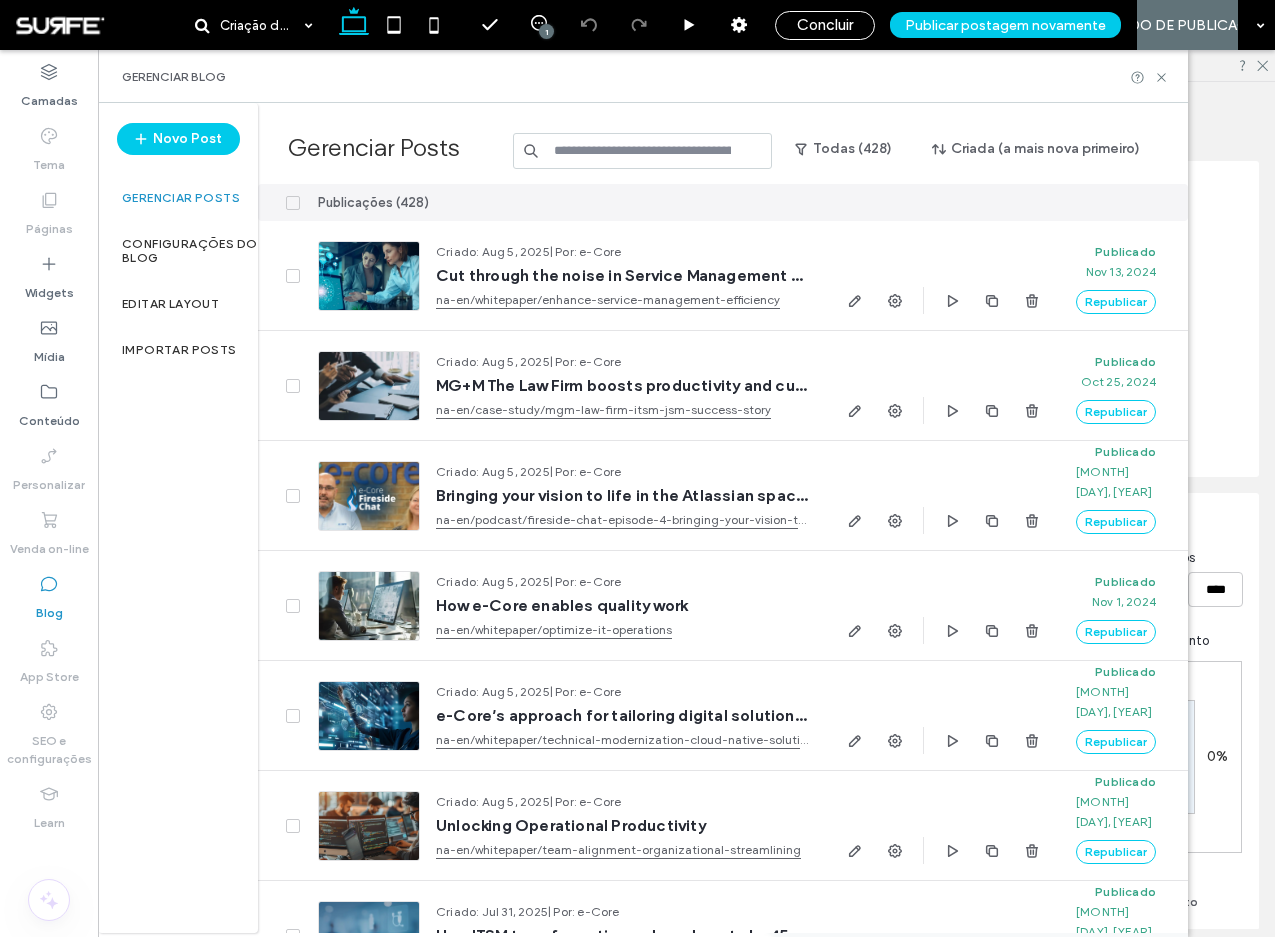 click at bounding box center (643, 151) 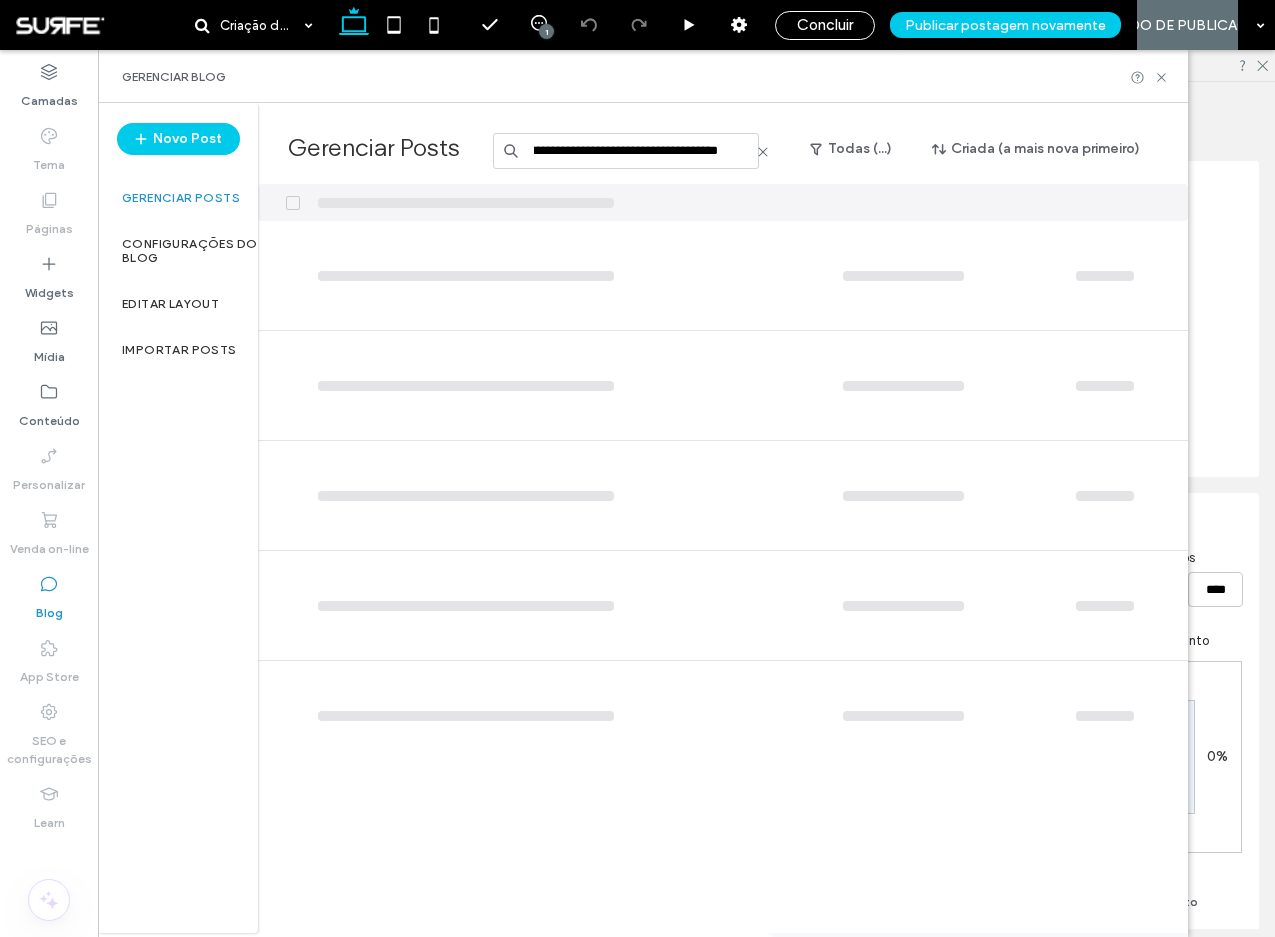 scroll, scrollTop: 0, scrollLeft: 207, axis: horizontal 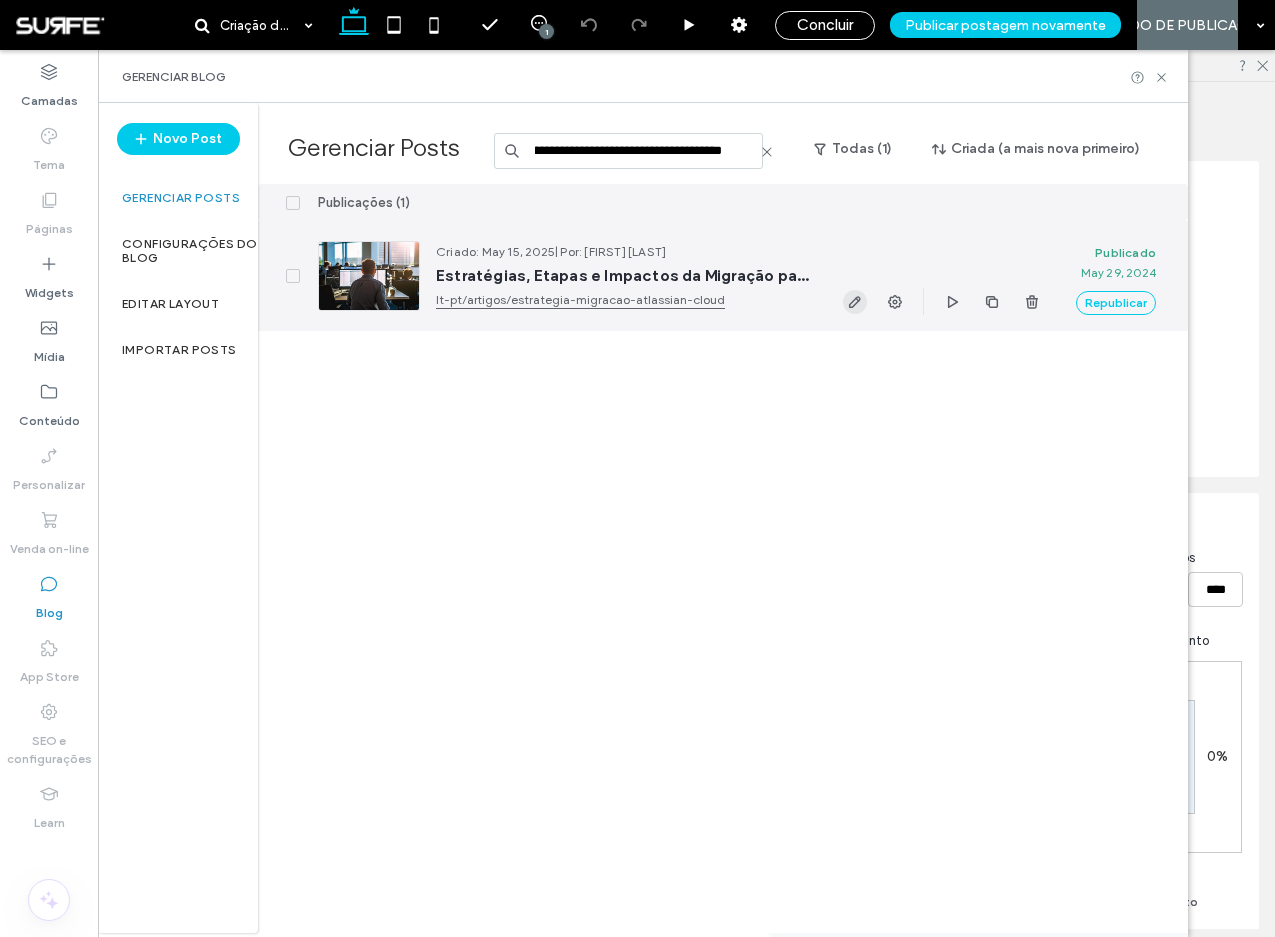 type on "**********" 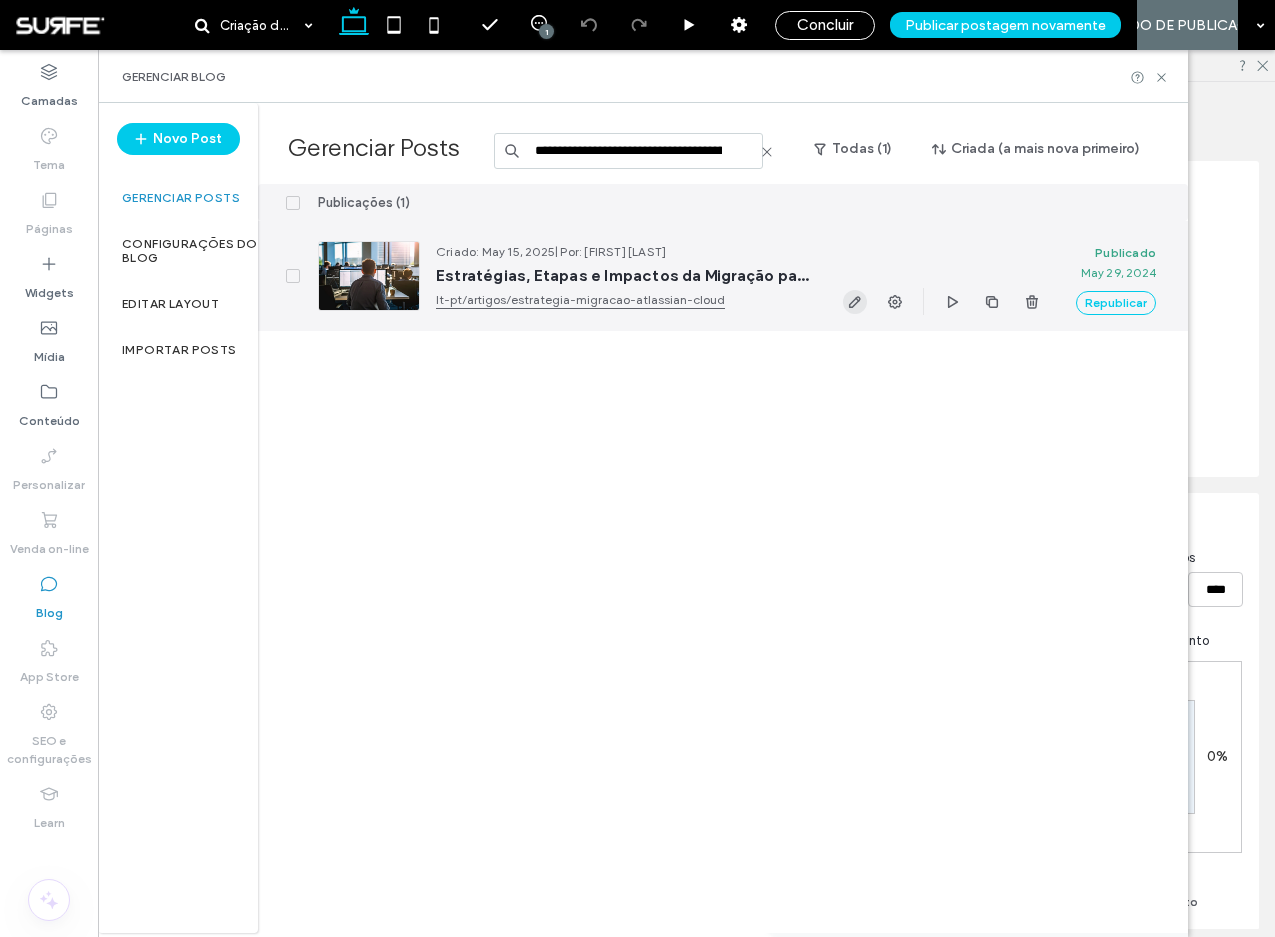 click 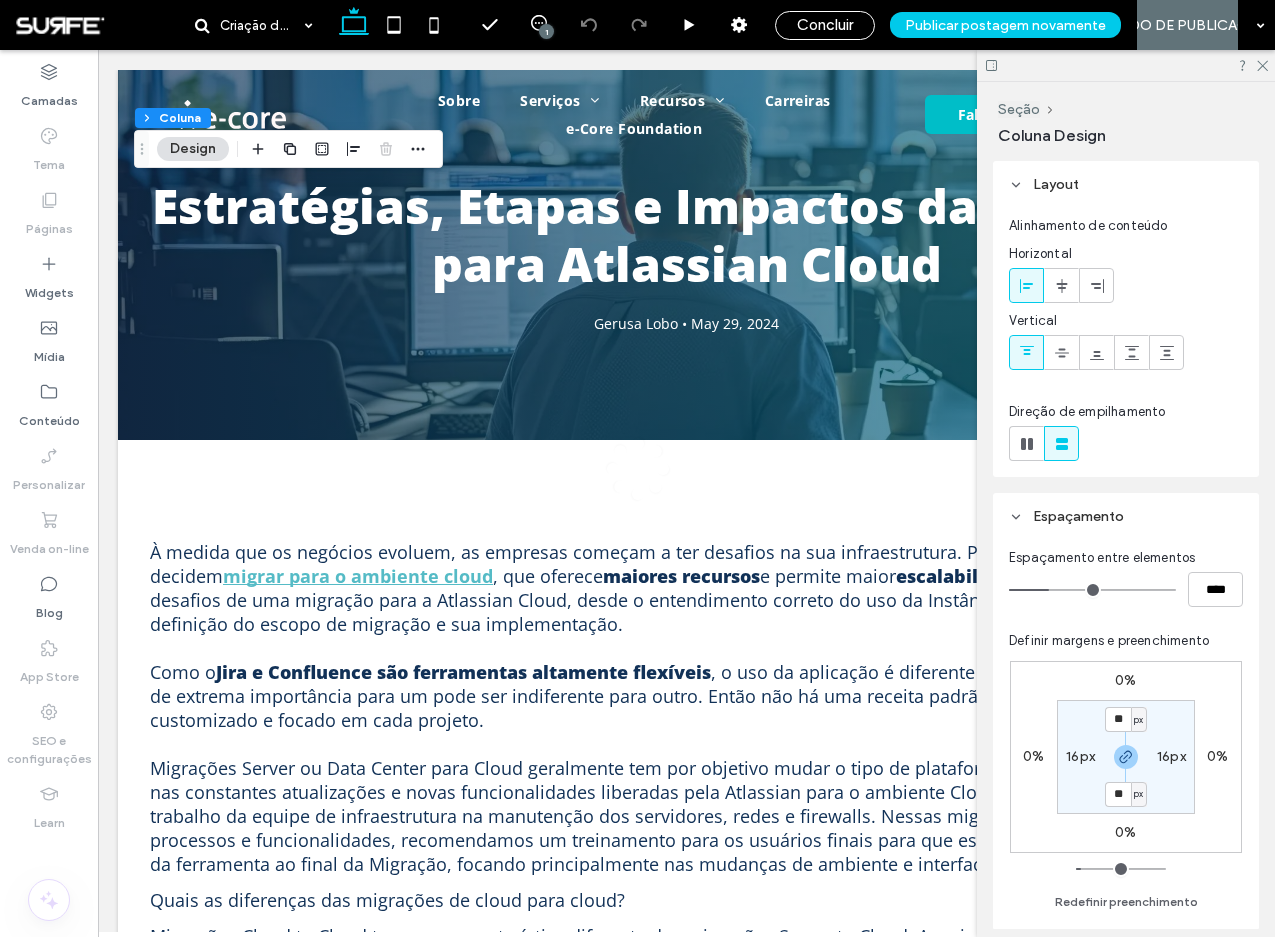 scroll, scrollTop: 0, scrollLeft: 0, axis: both 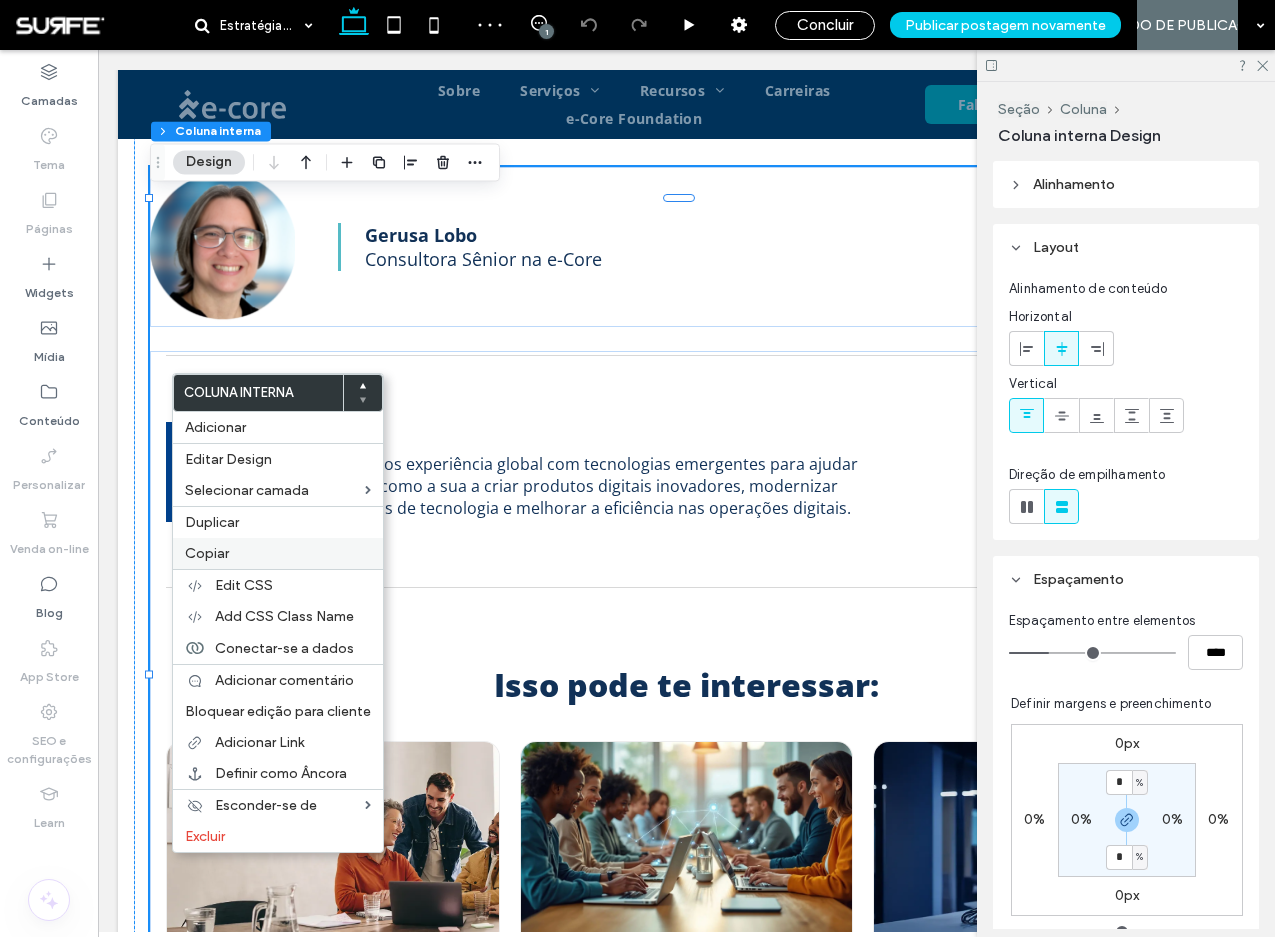 click on "Copiar" at bounding box center (278, 553) 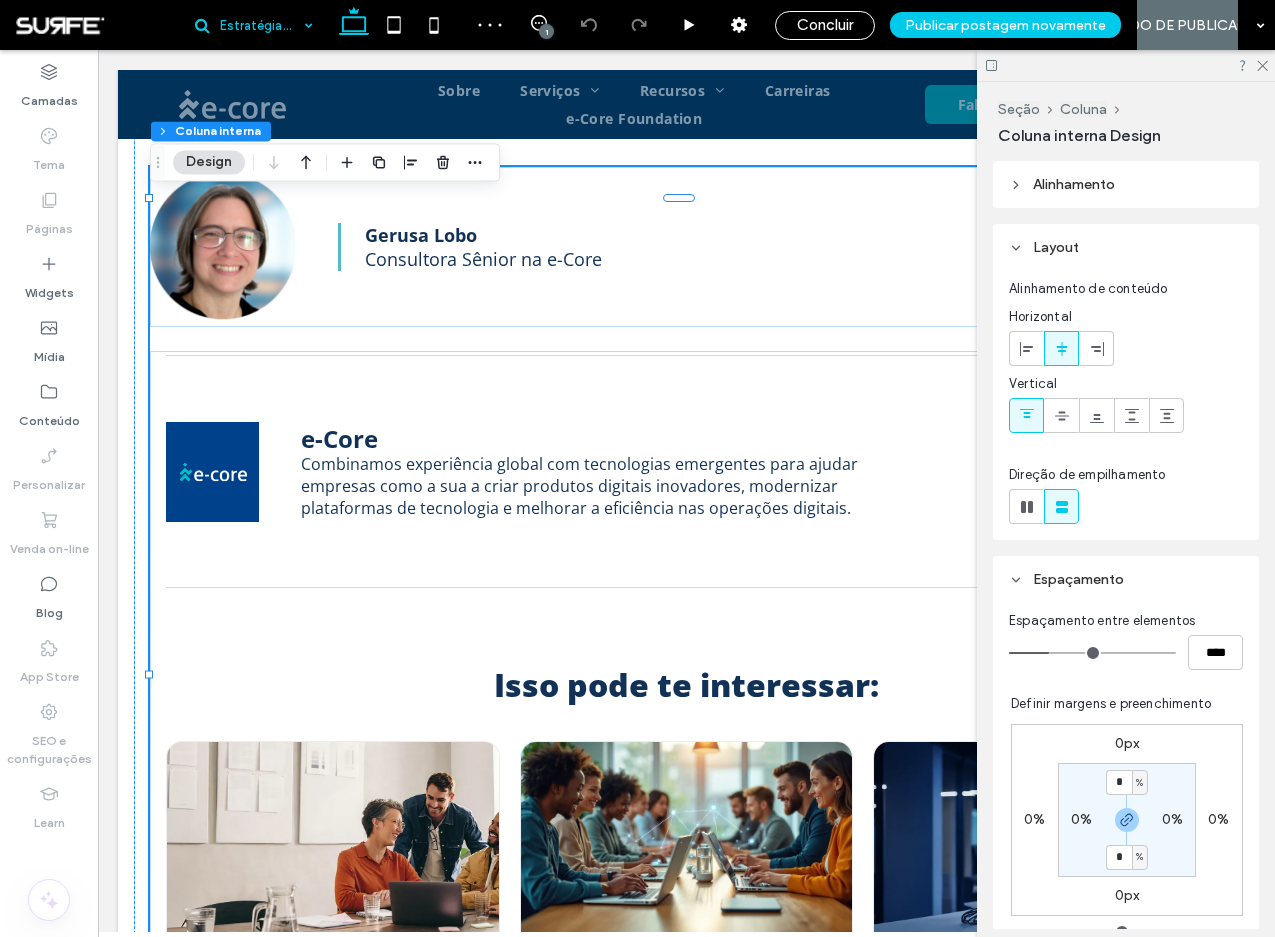 drag, startPoint x: 61, startPoint y: 603, endPoint x: 256, endPoint y: 1, distance: 632.7946 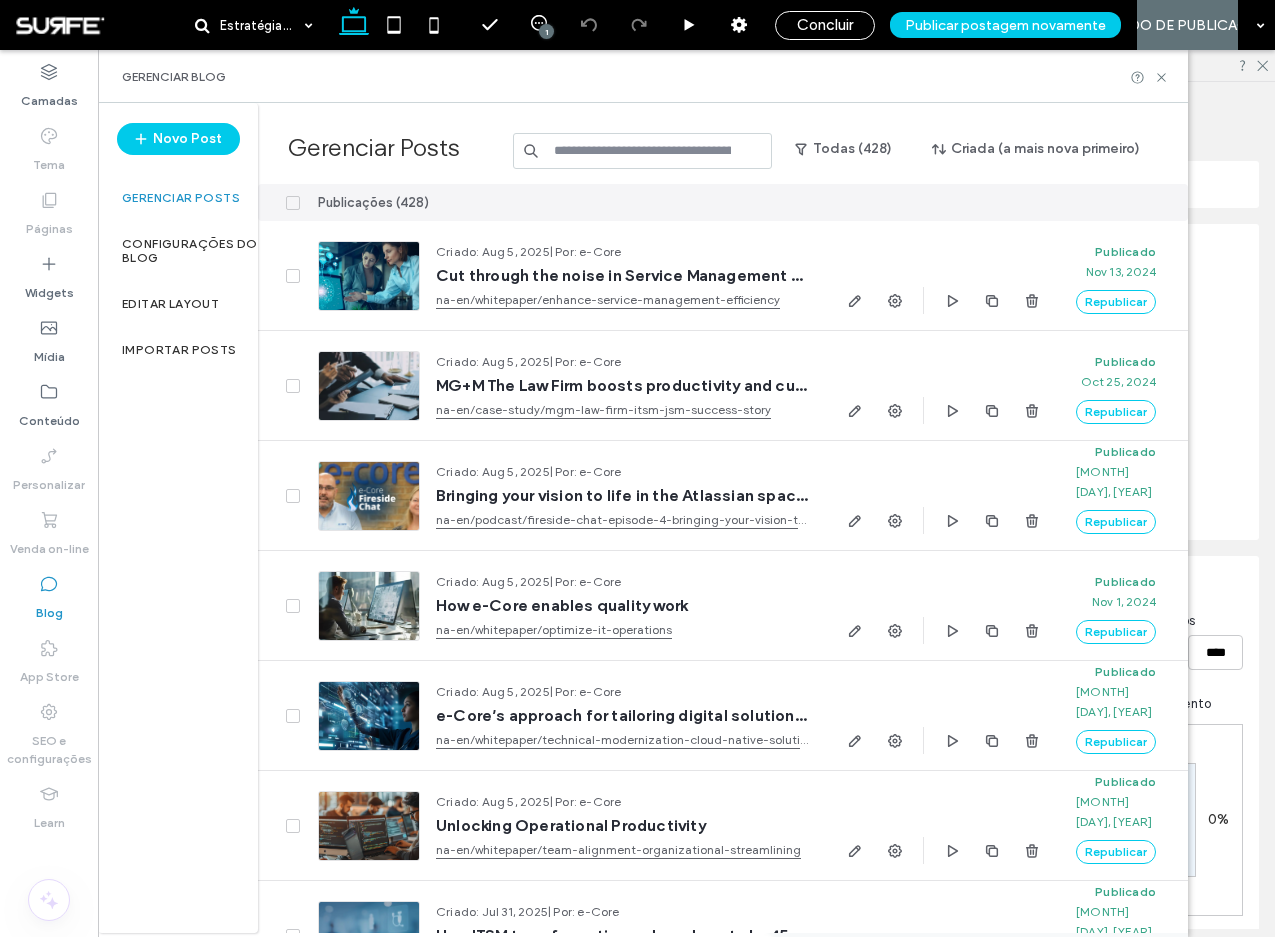 click at bounding box center [643, 151] 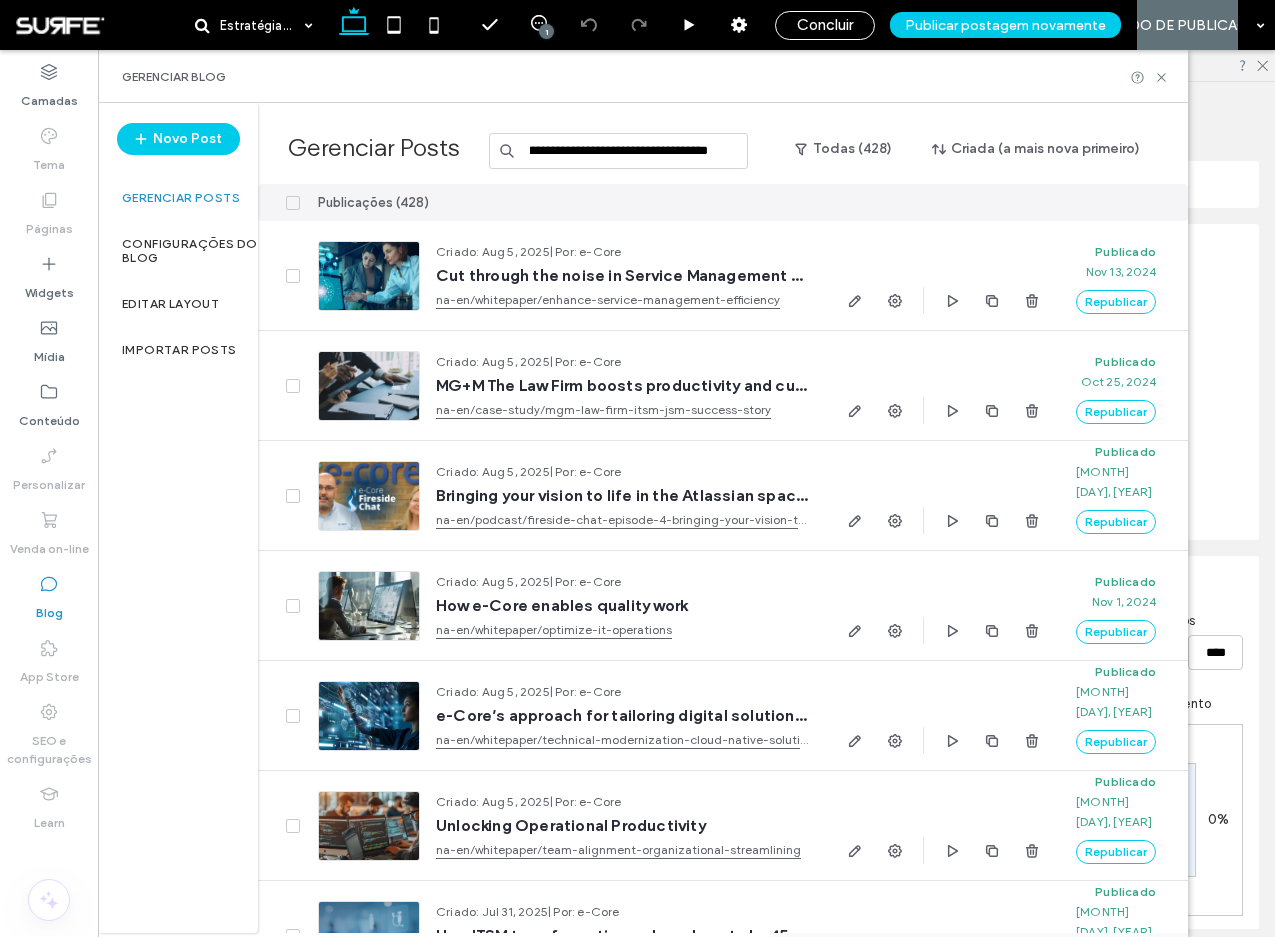 scroll, scrollTop: 0, scrollLeft: 184, axis: horizontal 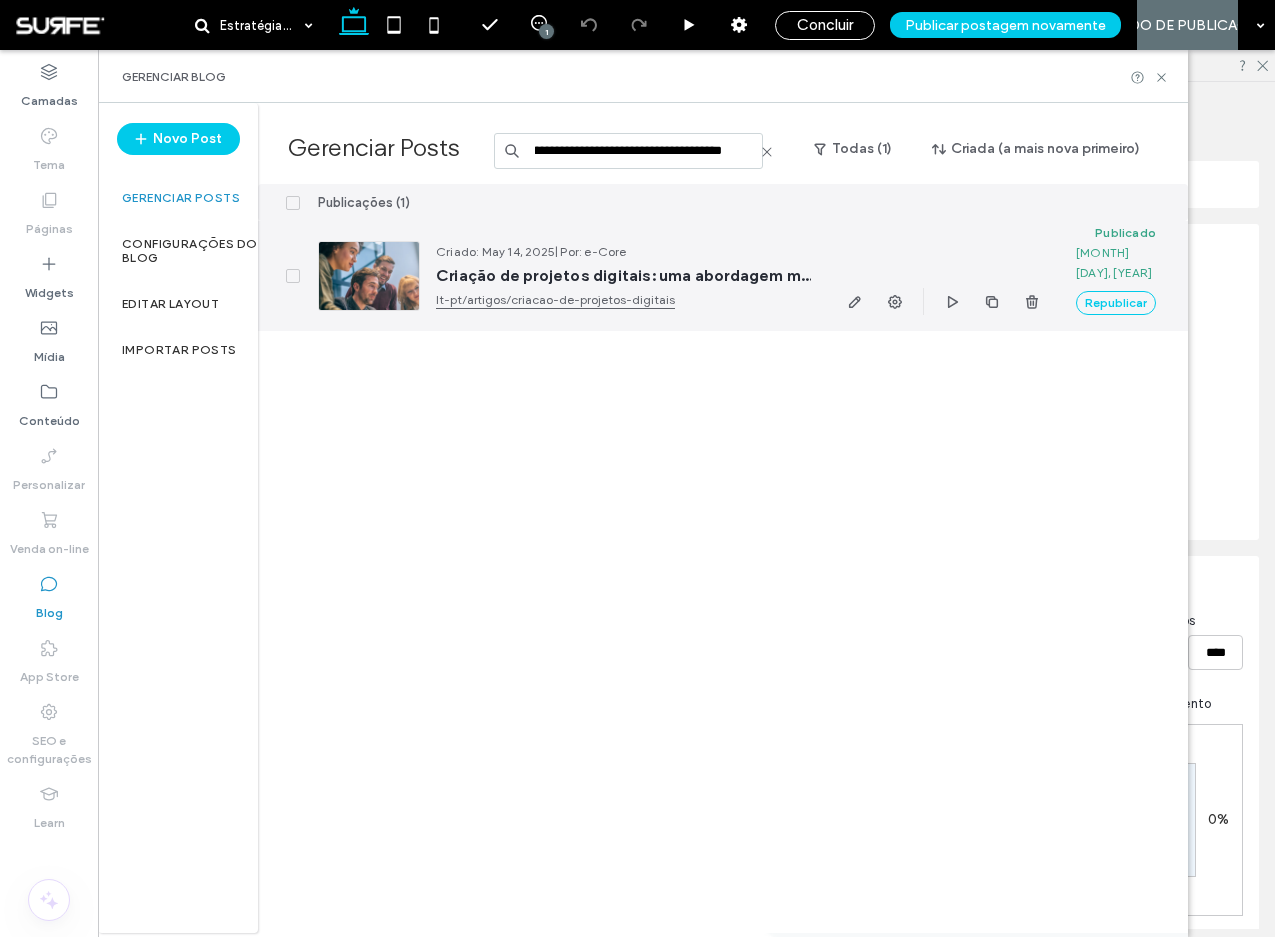type on "**********" 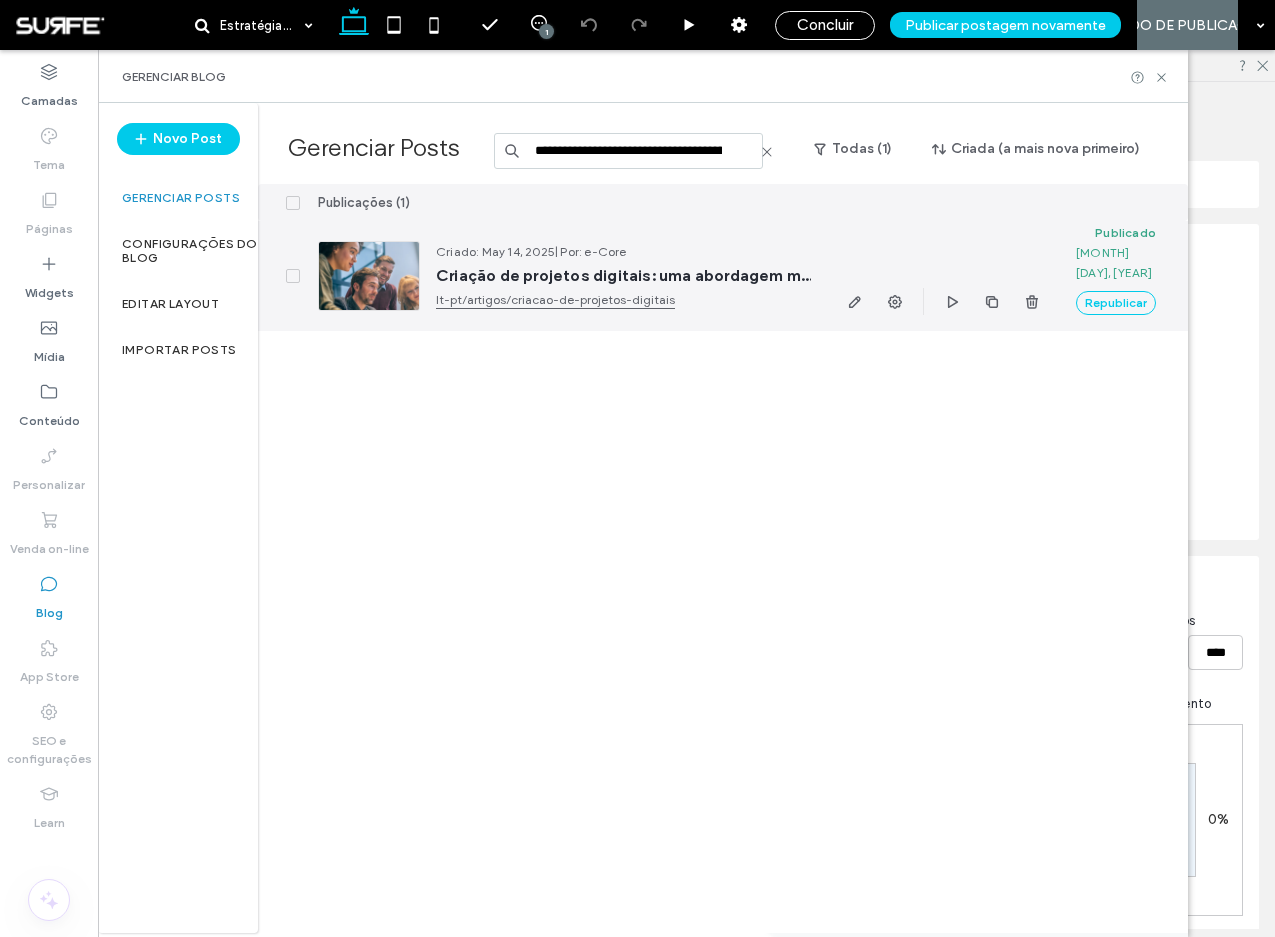 click at bounding box center (943, 301) 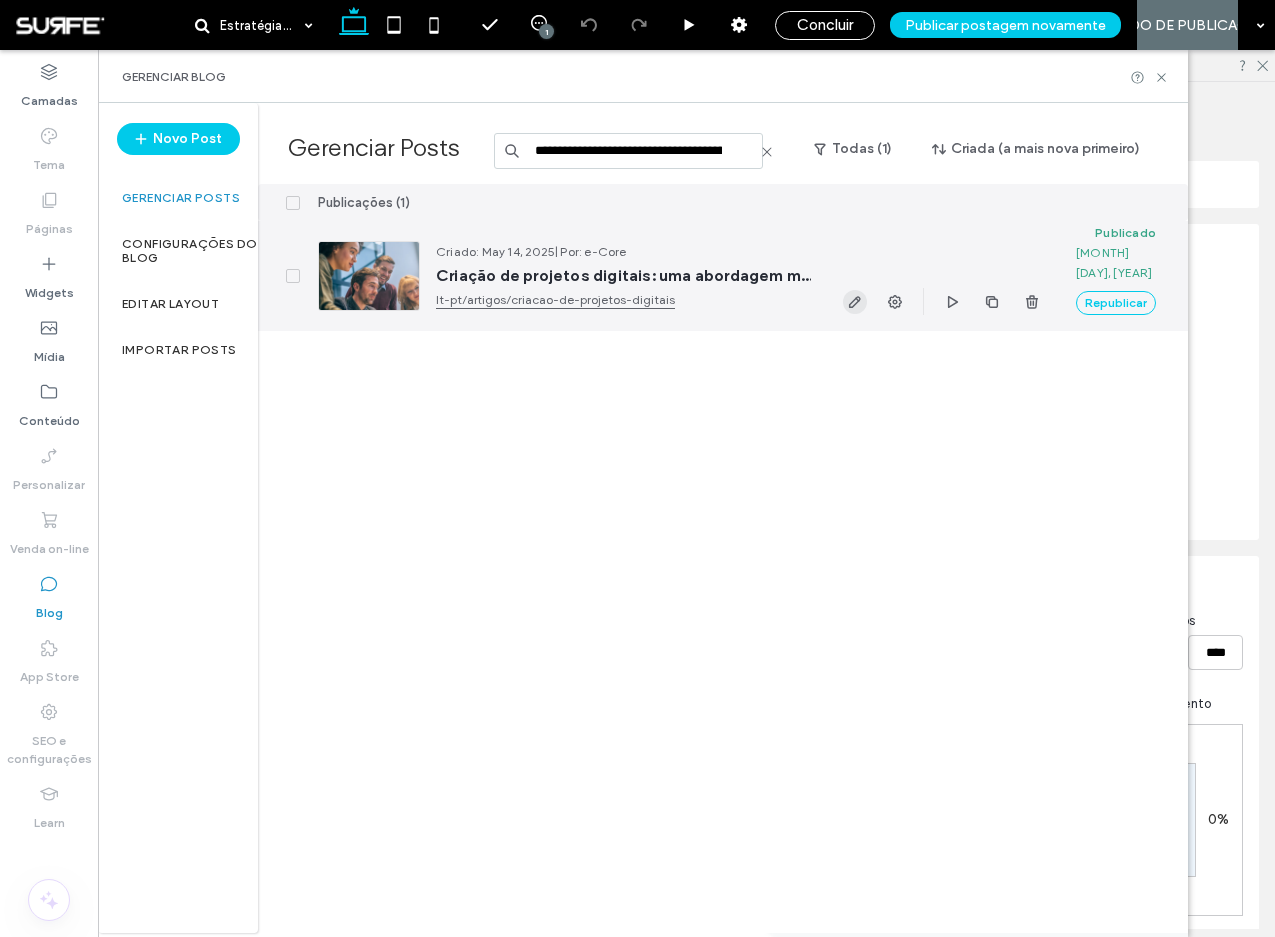 click 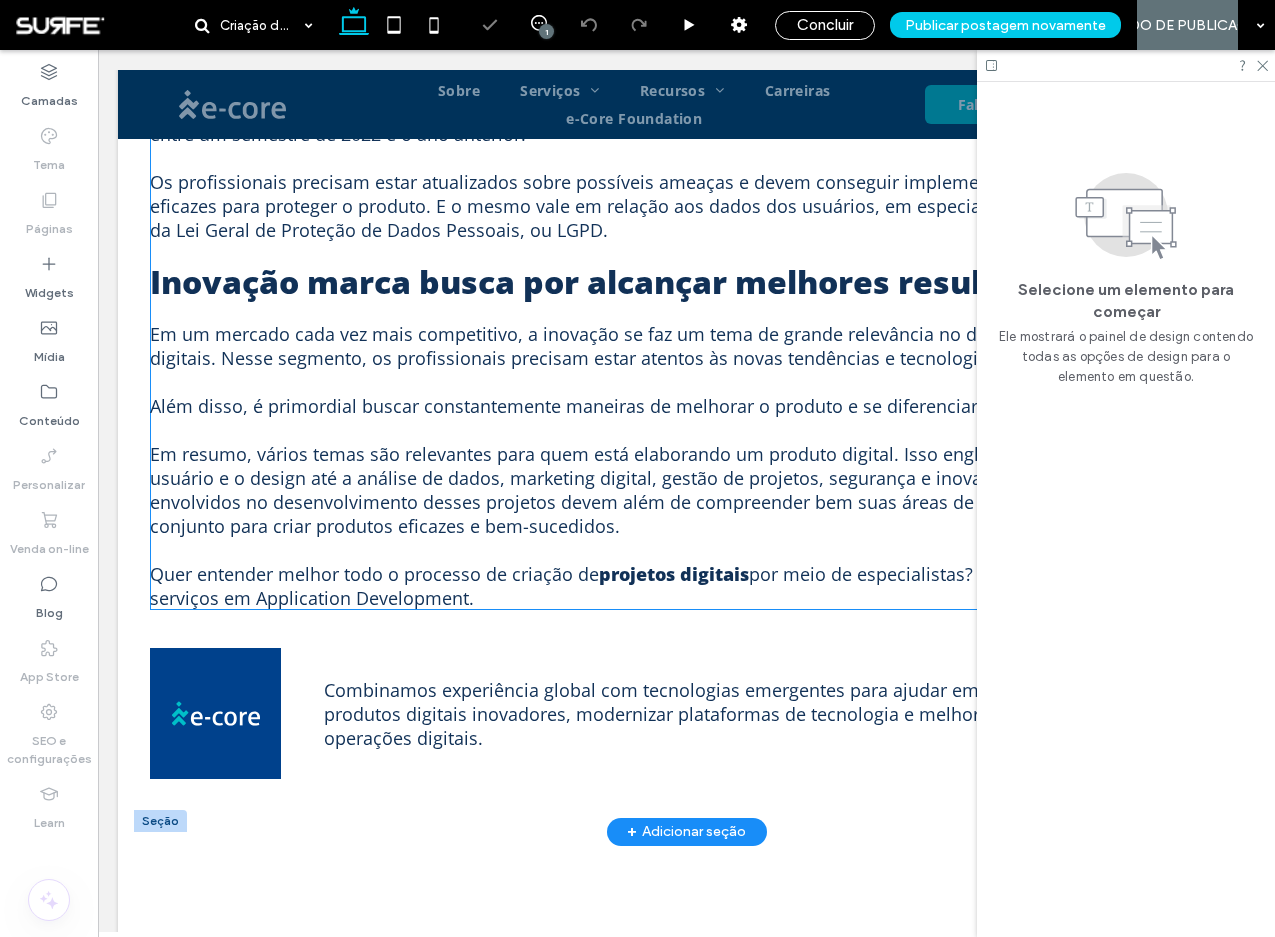 scroll, scrollTop: 2014, scrollLeft: 0, axis: vertical 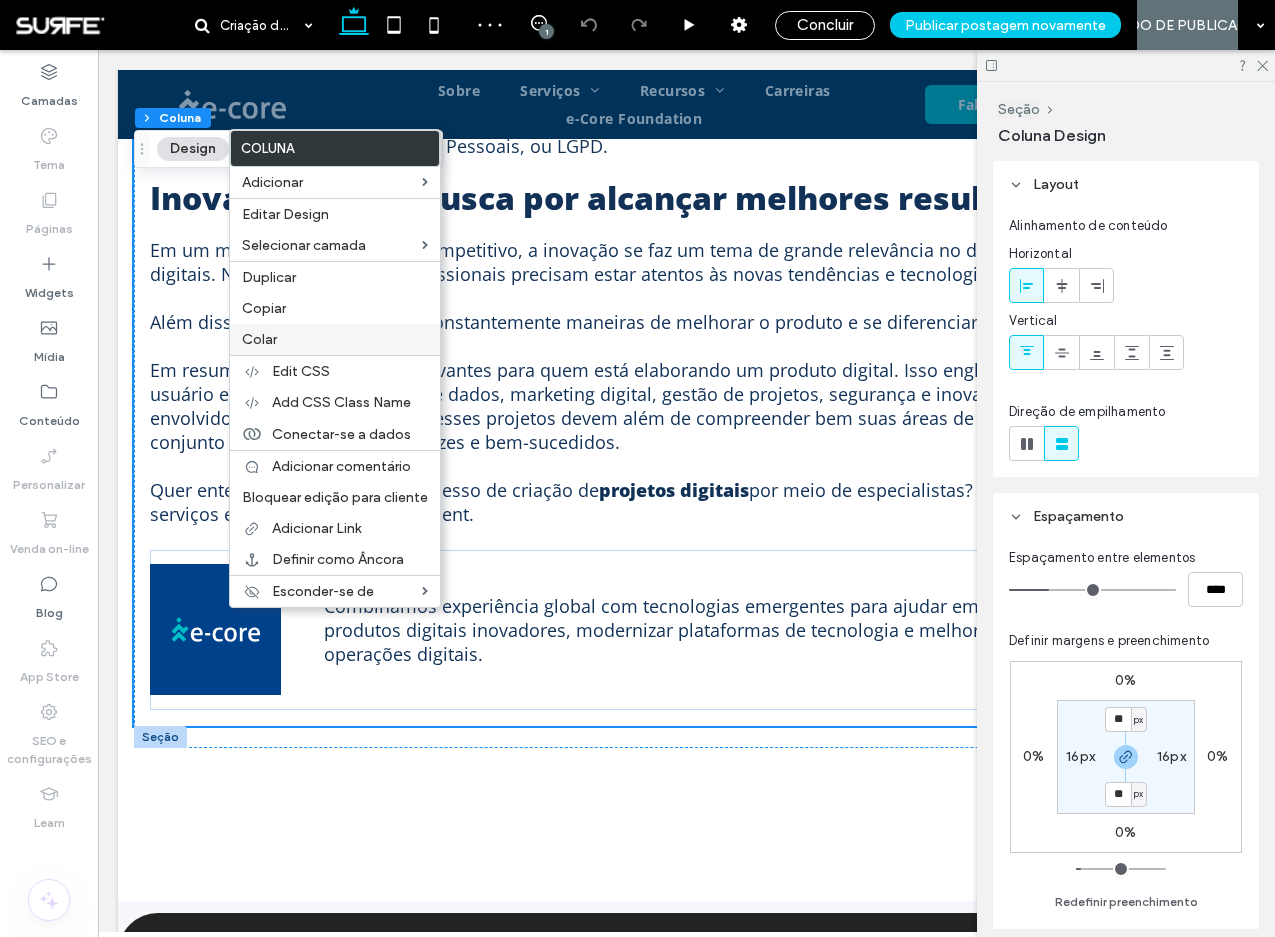 click on "Colar" at bounding box center [335, 339] 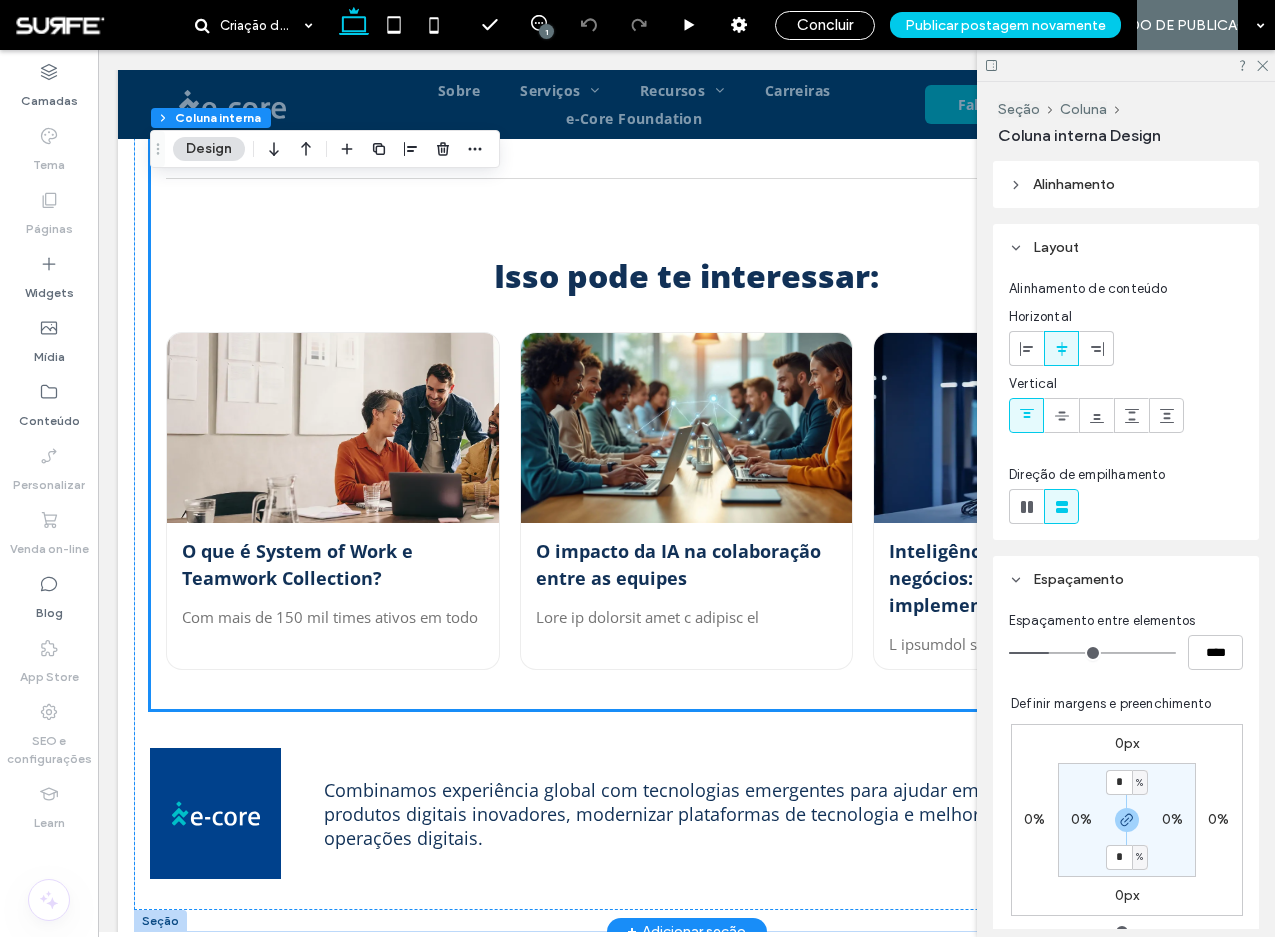 scroll, scrollTop: 2910, scrollLeft: 0, axis: vertical 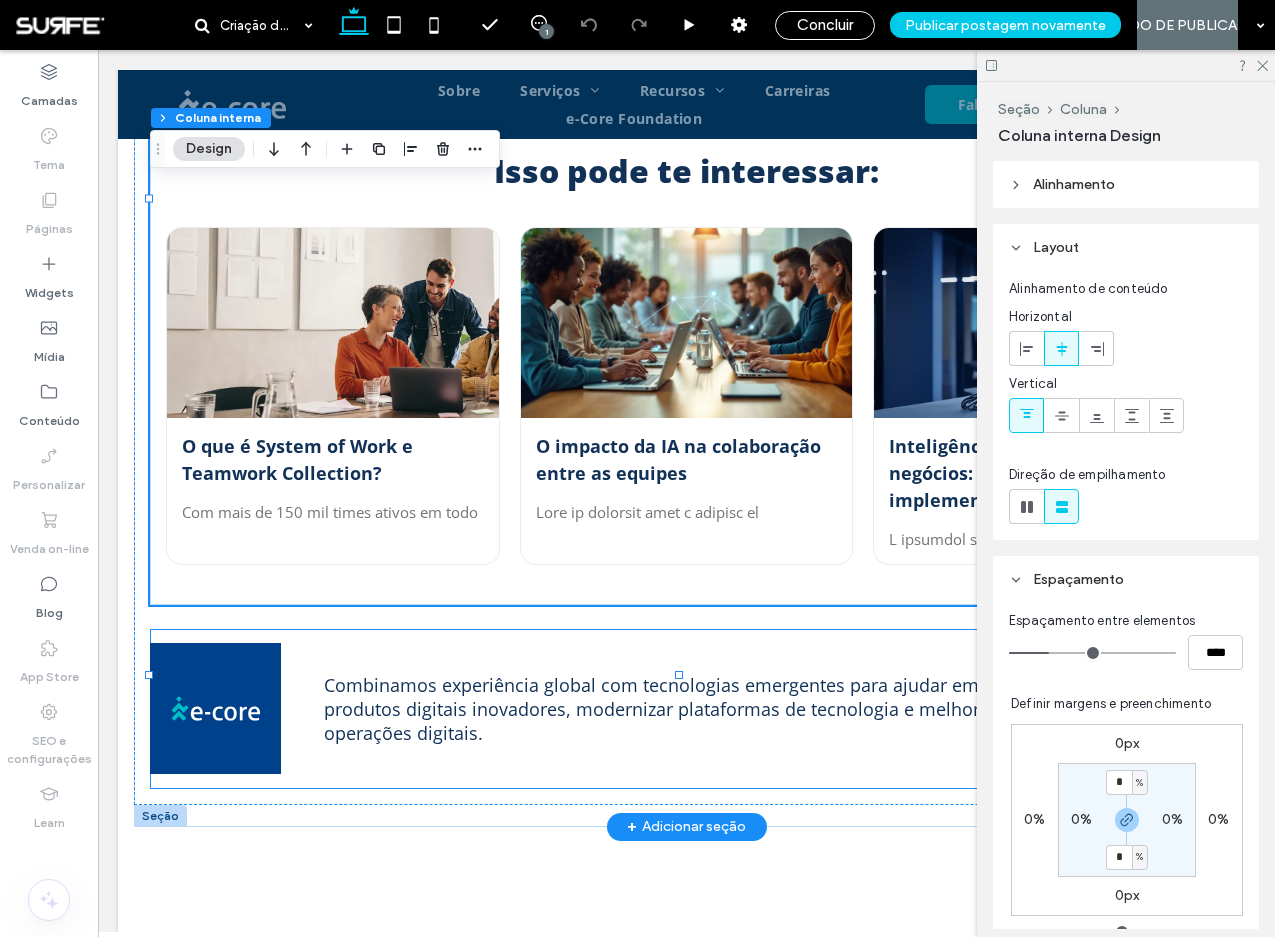 click on "Combinamos experiência global com tecnologias emergentes para ajudar empresas como a sua a criar produtos digitais inovadores, modernizar plataformas de tecnologia e melhorar a eficiência nas operações digitais." at bounding box center (760, 709) 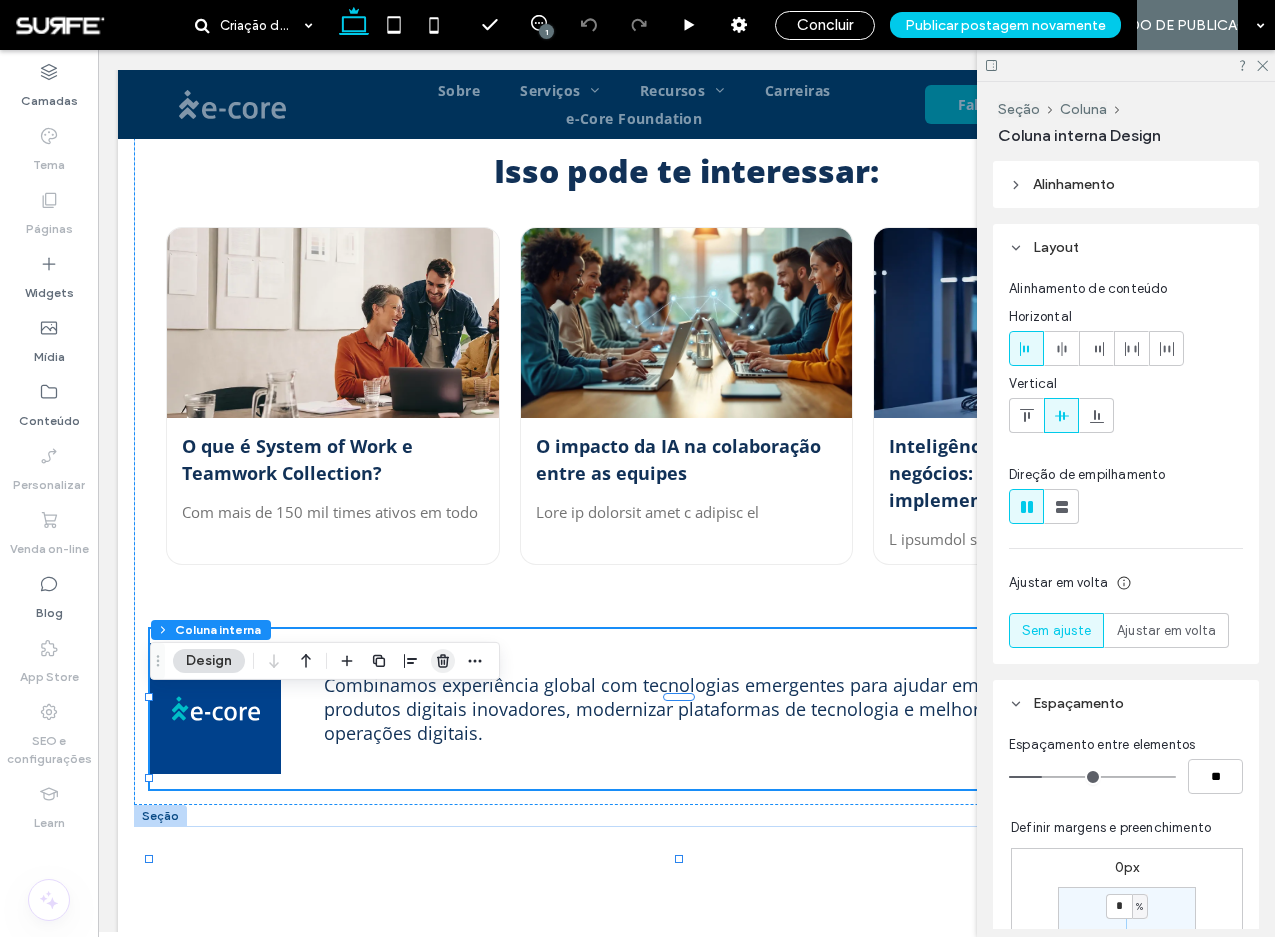 click at bounding box center [443, 661] 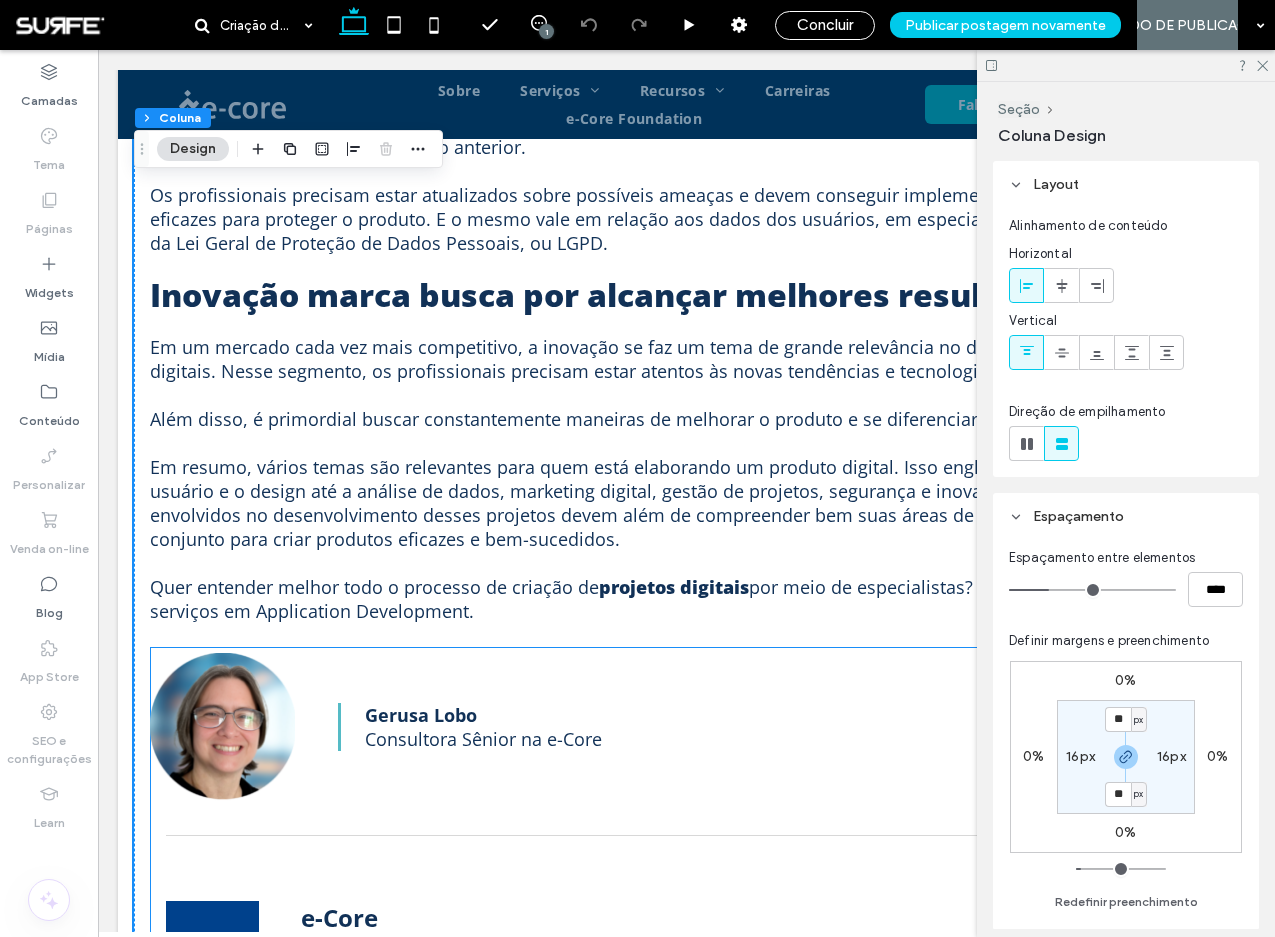 scroll, scrollTop: 2033, scrollLeft: 0, axis: vertical 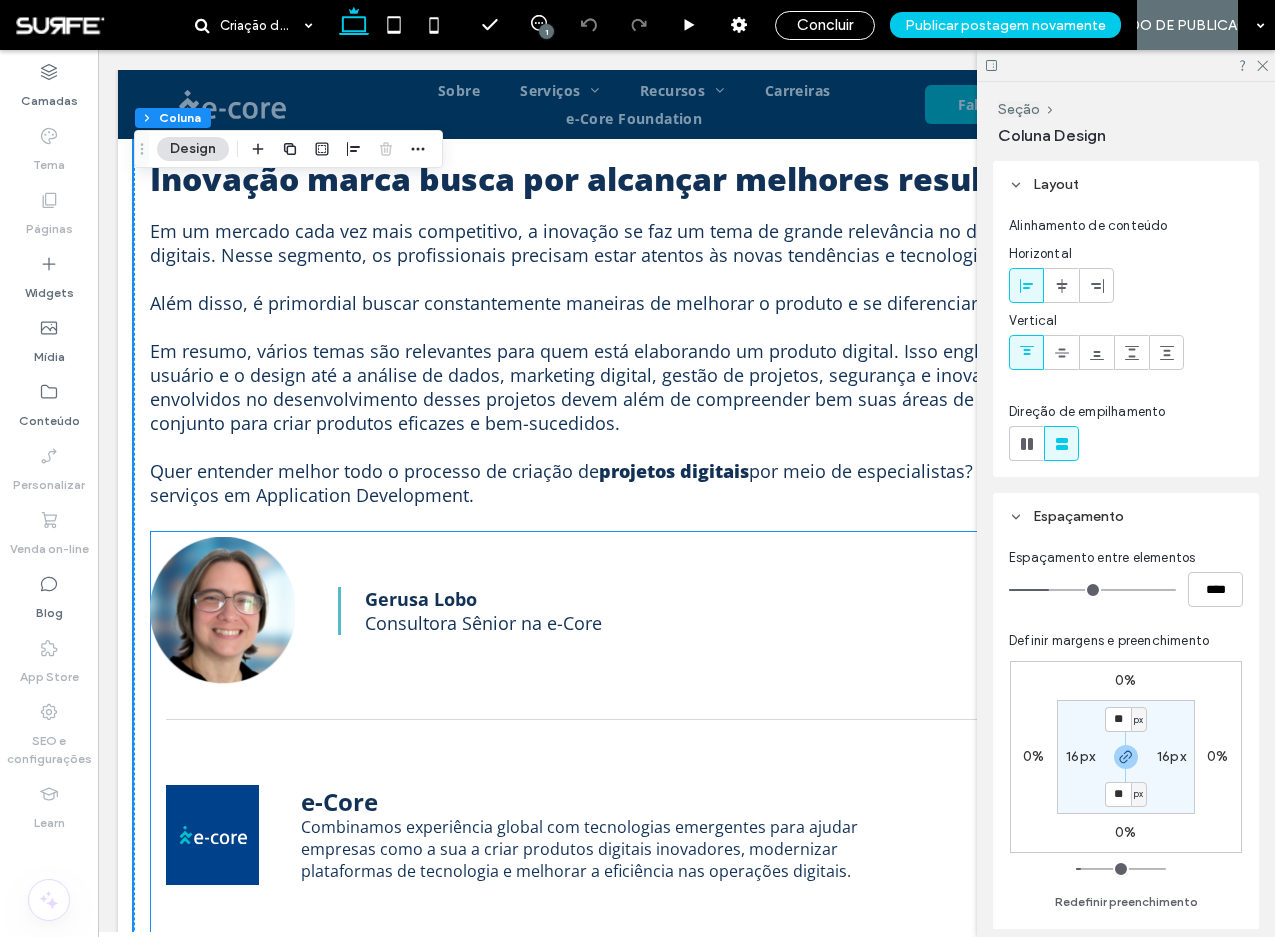 click on "Gerusa Lobo Consultora Sênior na e-Core" at bounding box center [686, 611] 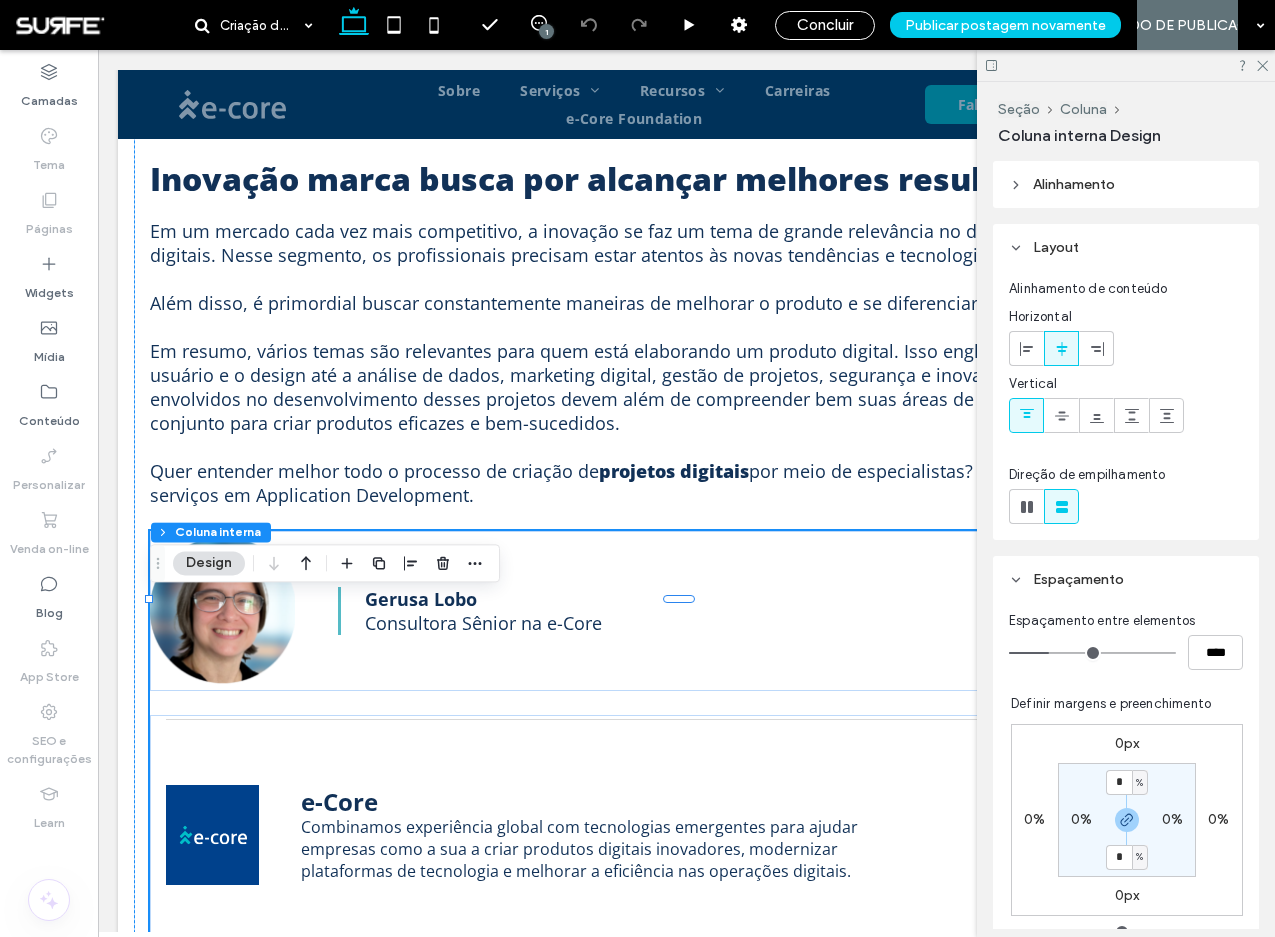 click on "Gerusa Lobo Consultora Sênior na e-Core" at bounding box center (686, 611) 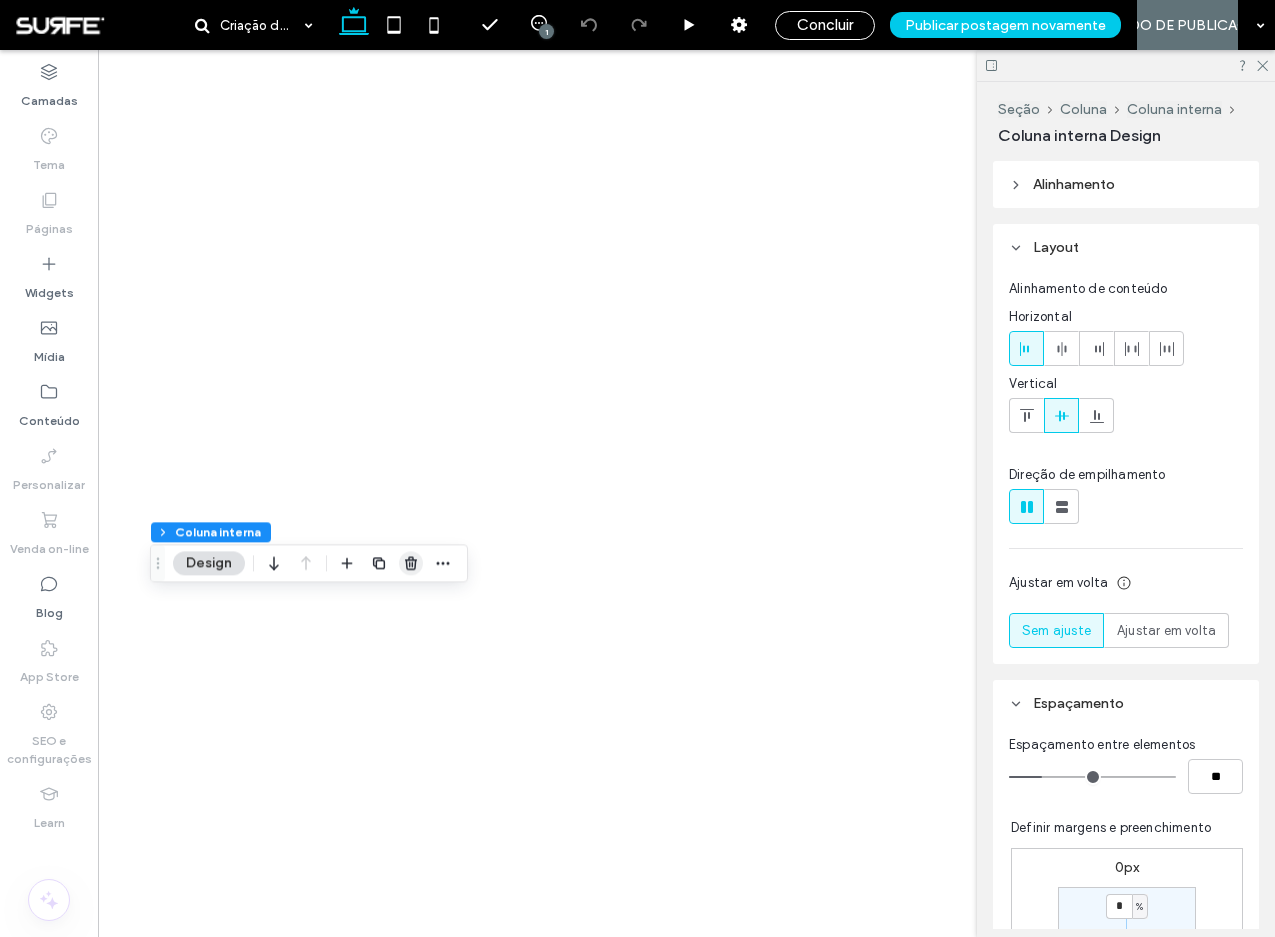 scroll, scrollTop: 0, scrollLeft: 0, axis: both 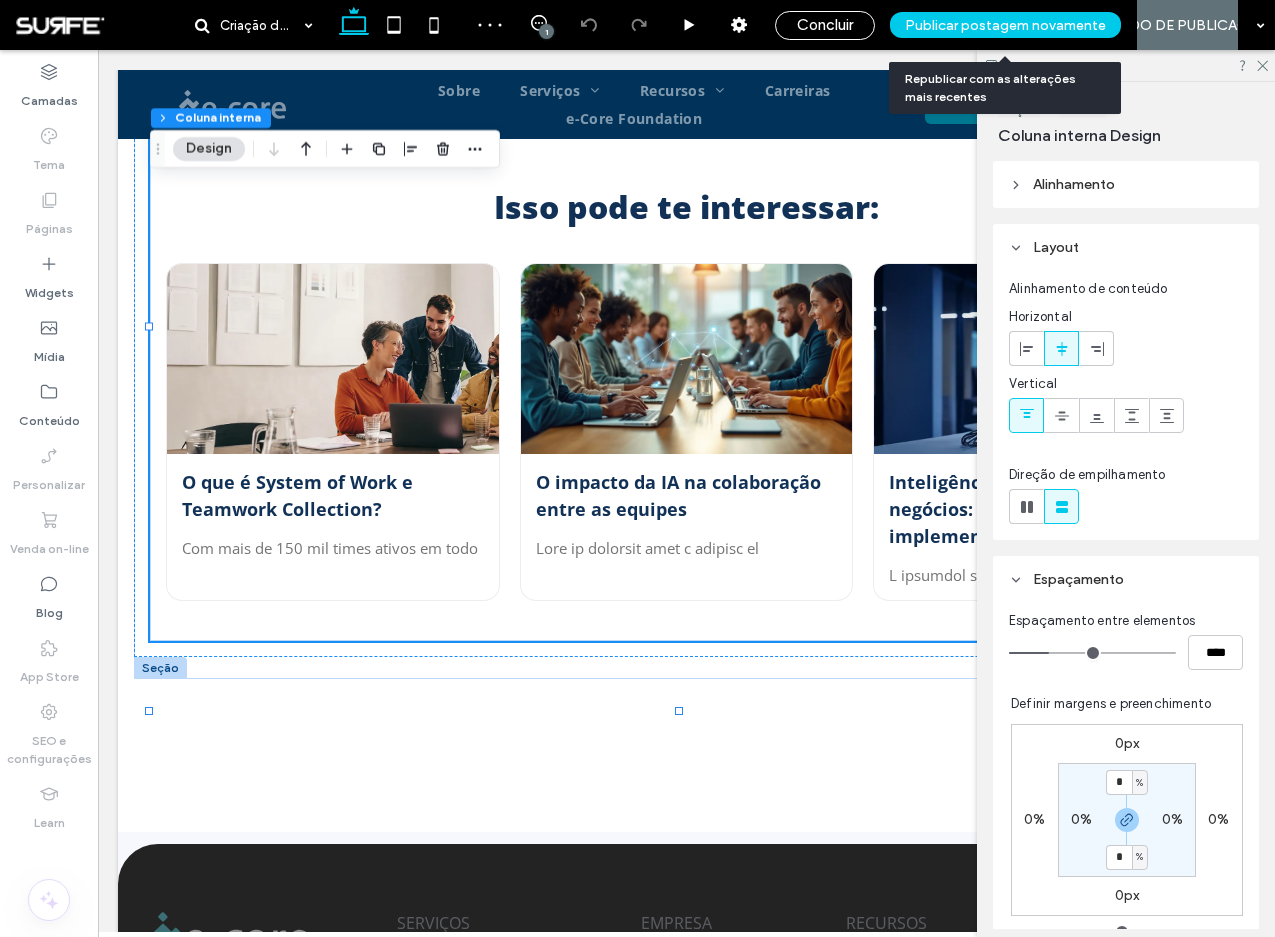 click on "Publicar postagem novamente" at bounding box center [1005, 25] 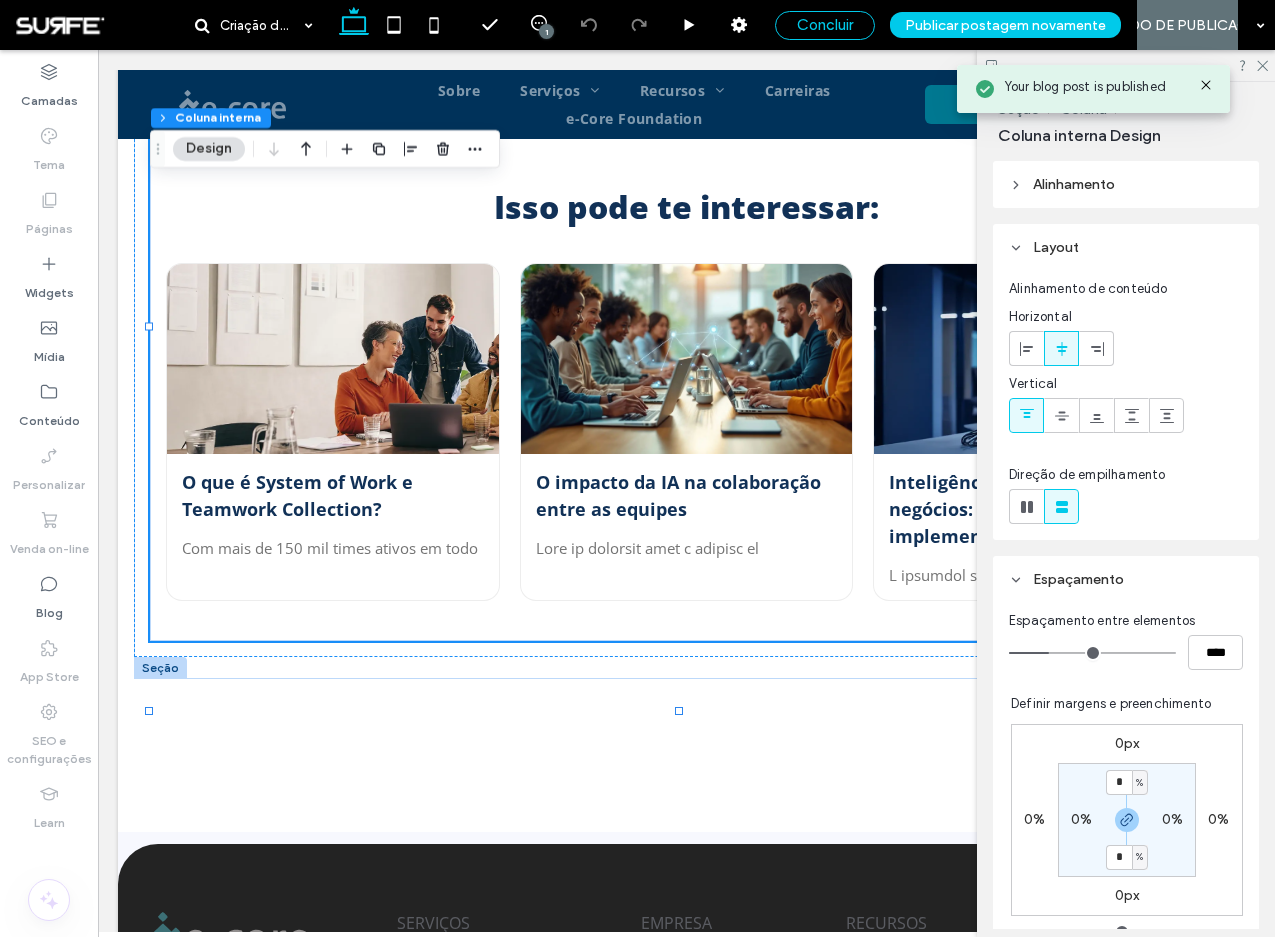 click on "Concluir" at bounding box center (825, 25) 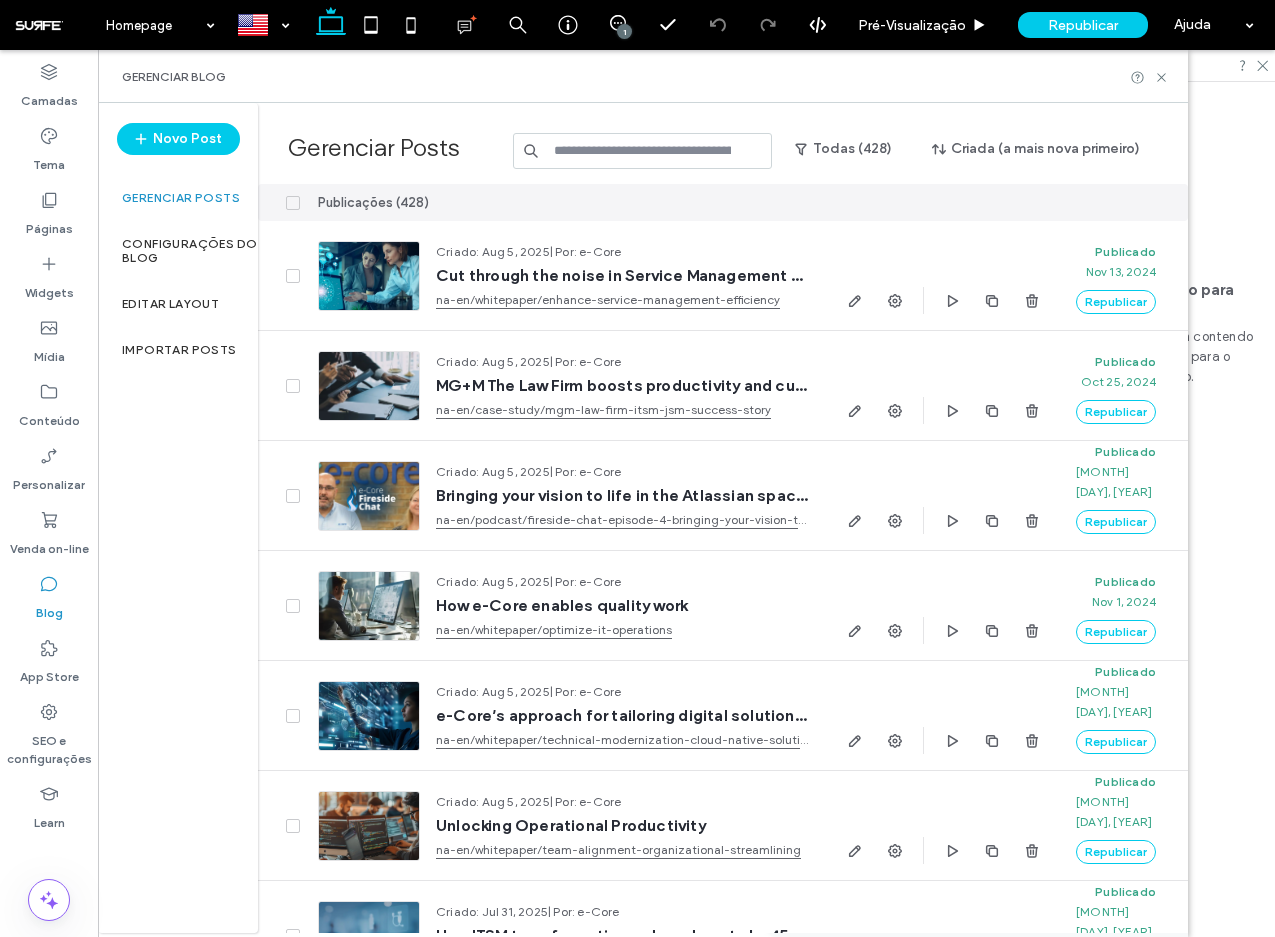 click at bounding box center (643, 151) 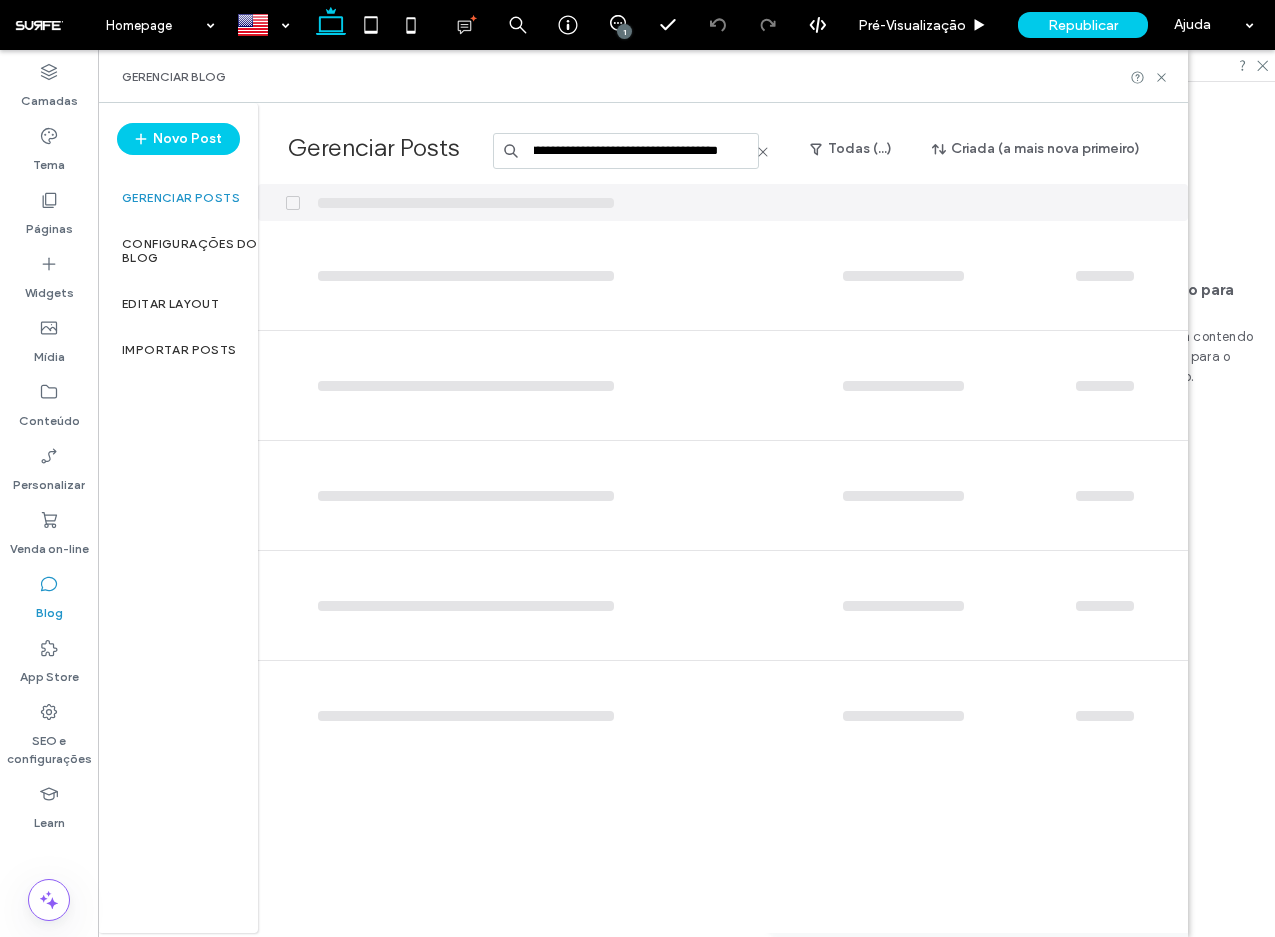 scroll, scrollTop: 0, scrollLeft: 453, axis: horizontal 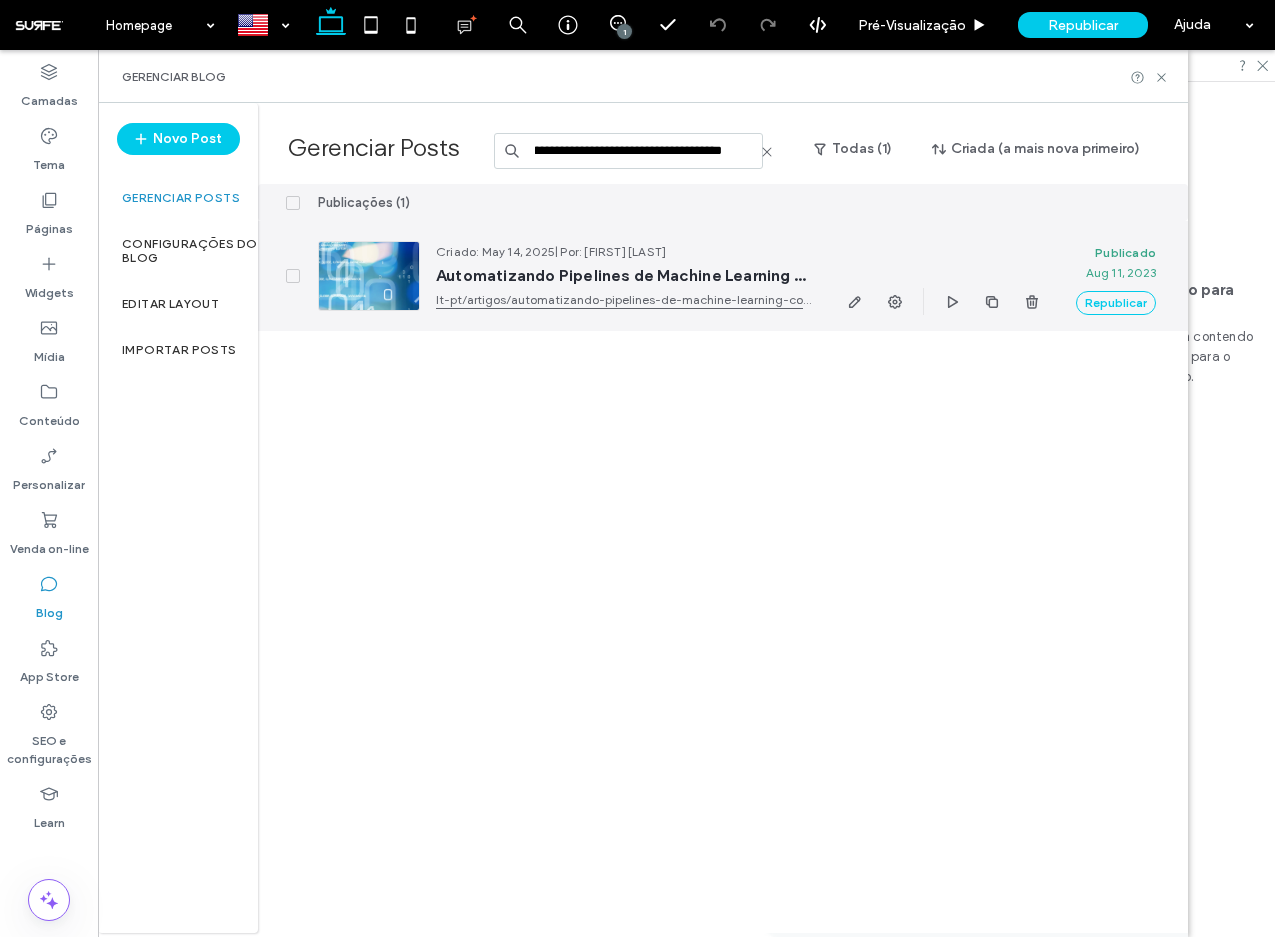 type on "**********" 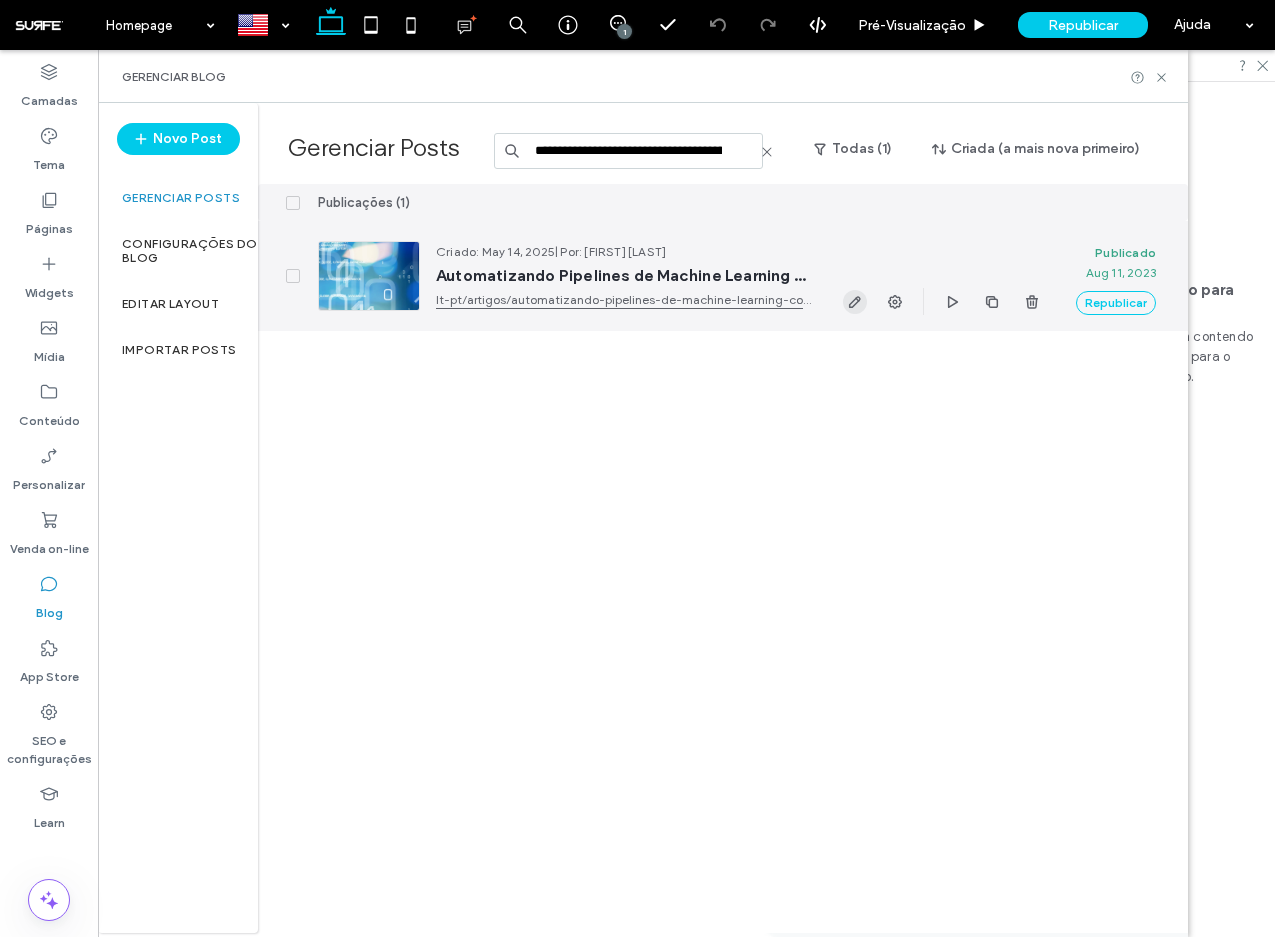 click 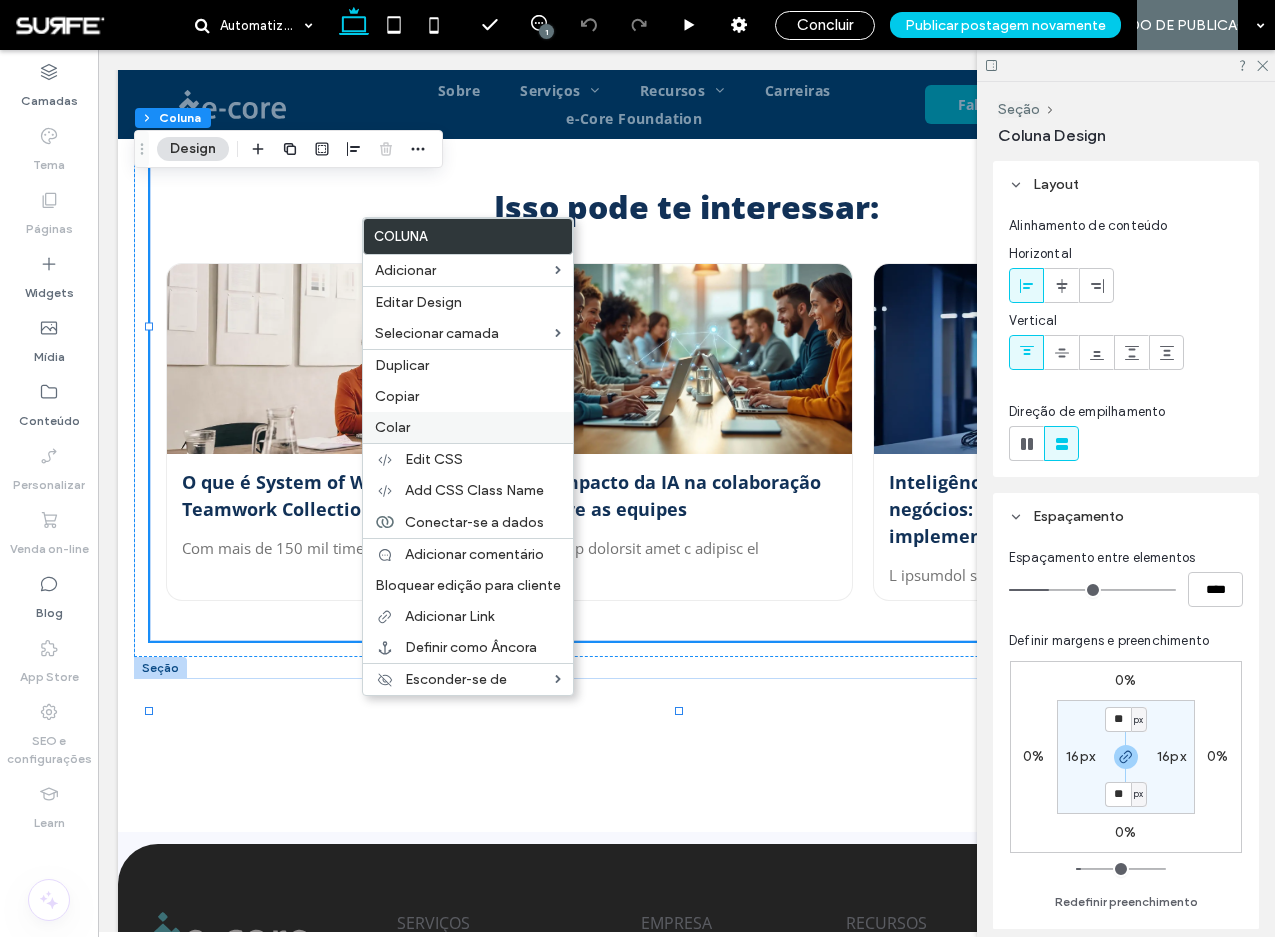 click on "Colar" at bounding box center (392, 427) 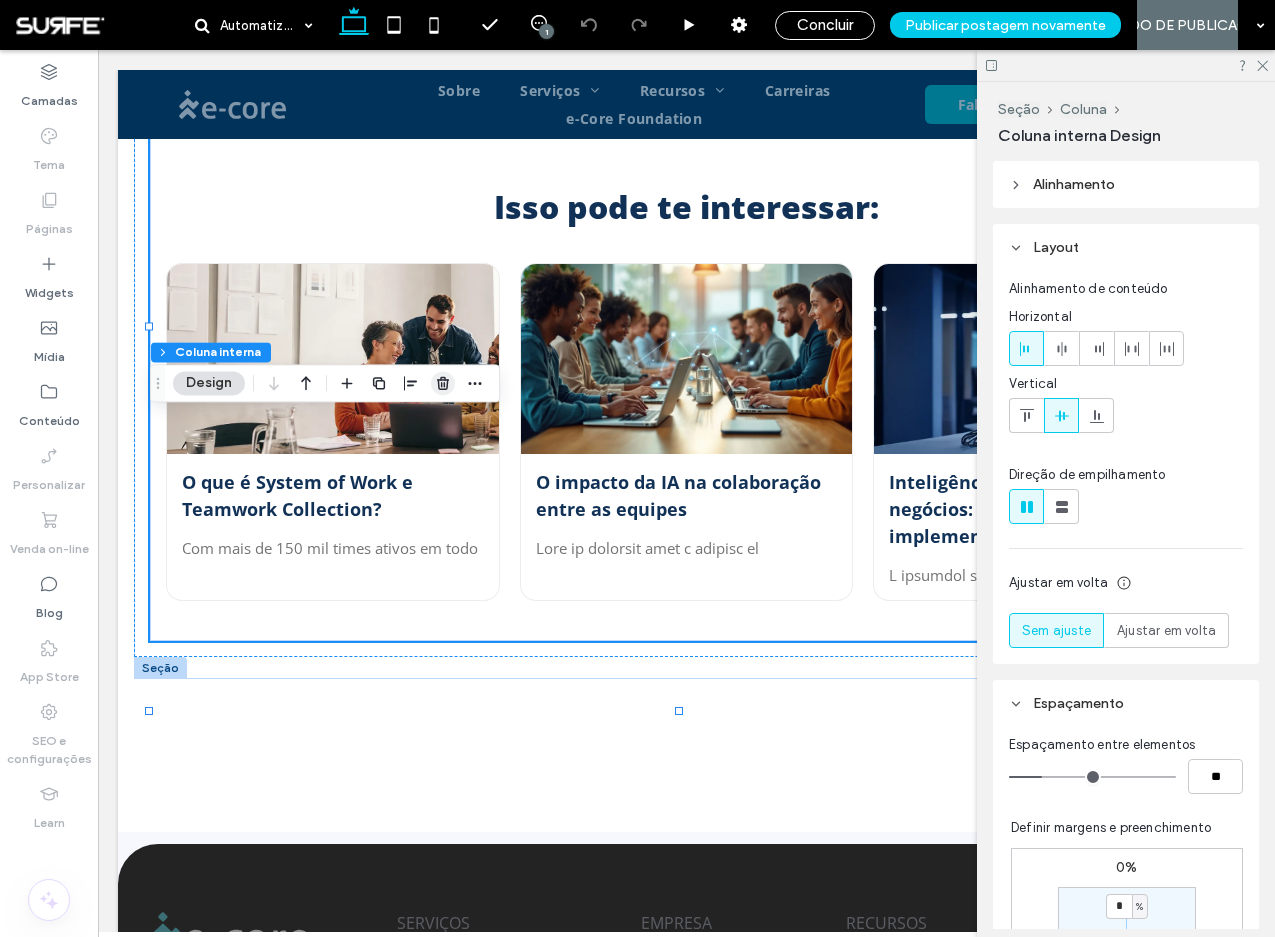 click 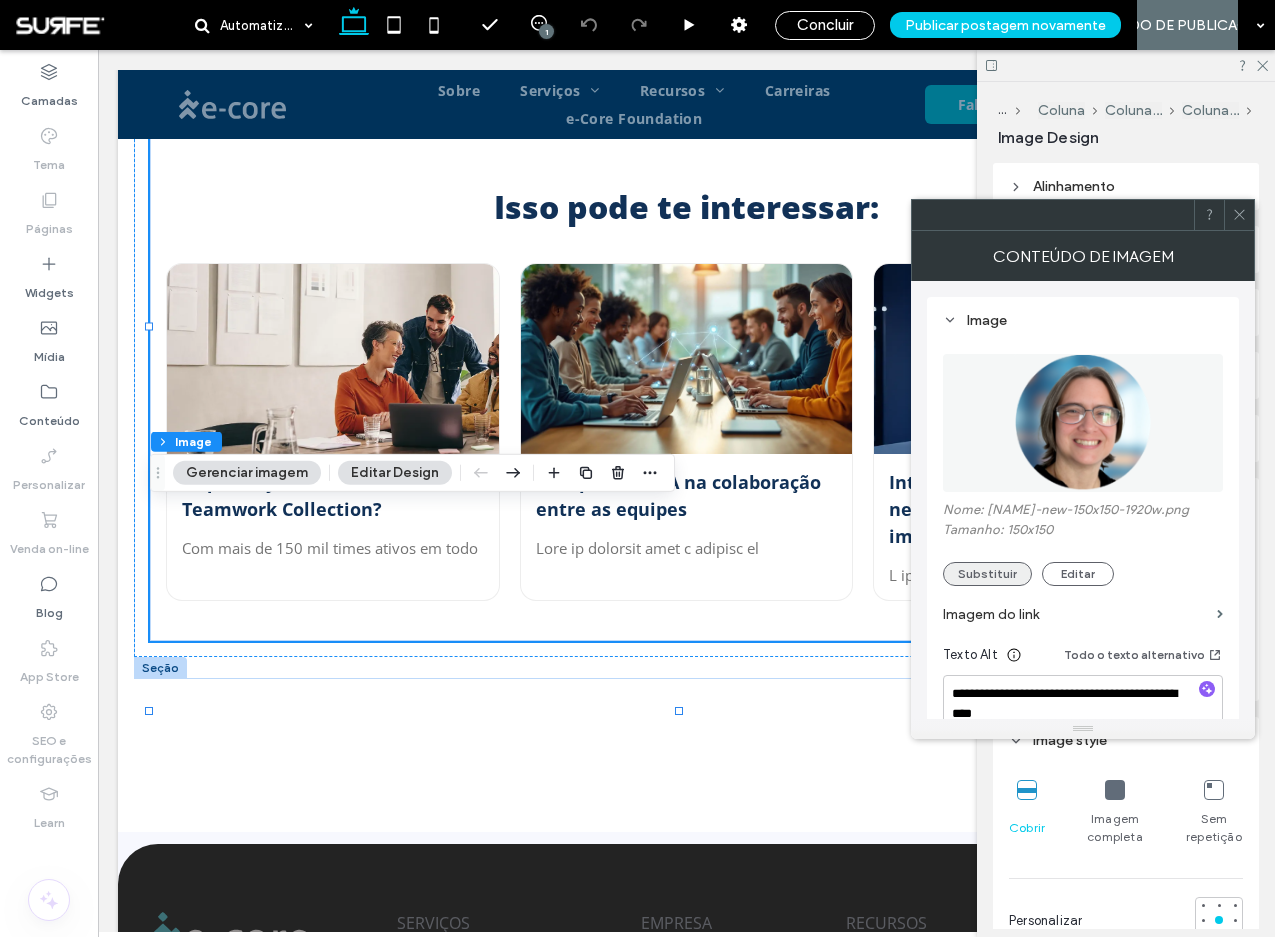 click on "Substituir" at bounding box center (987, 574) 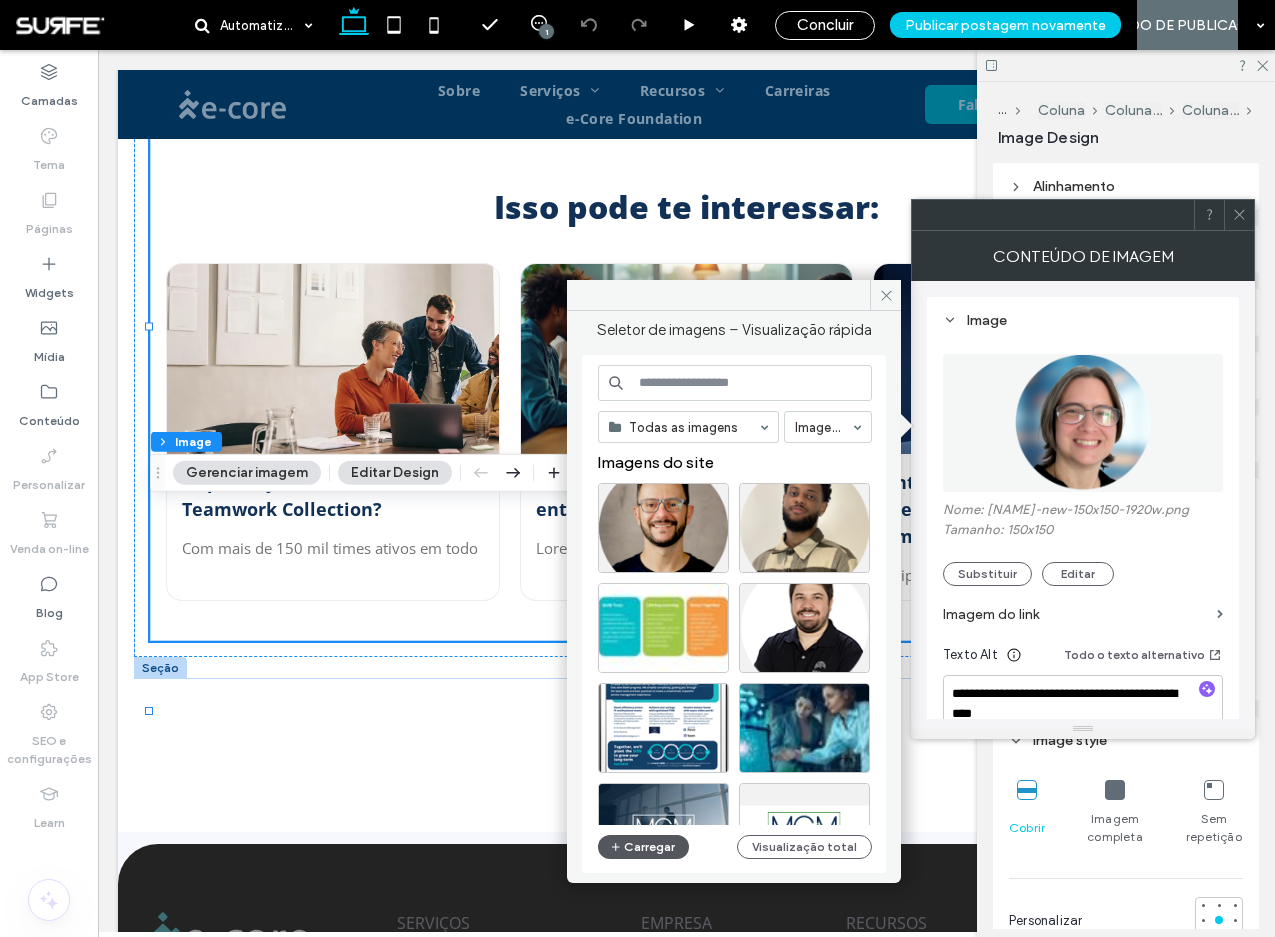 click on "Carregar" at bounding box center (643, 847) 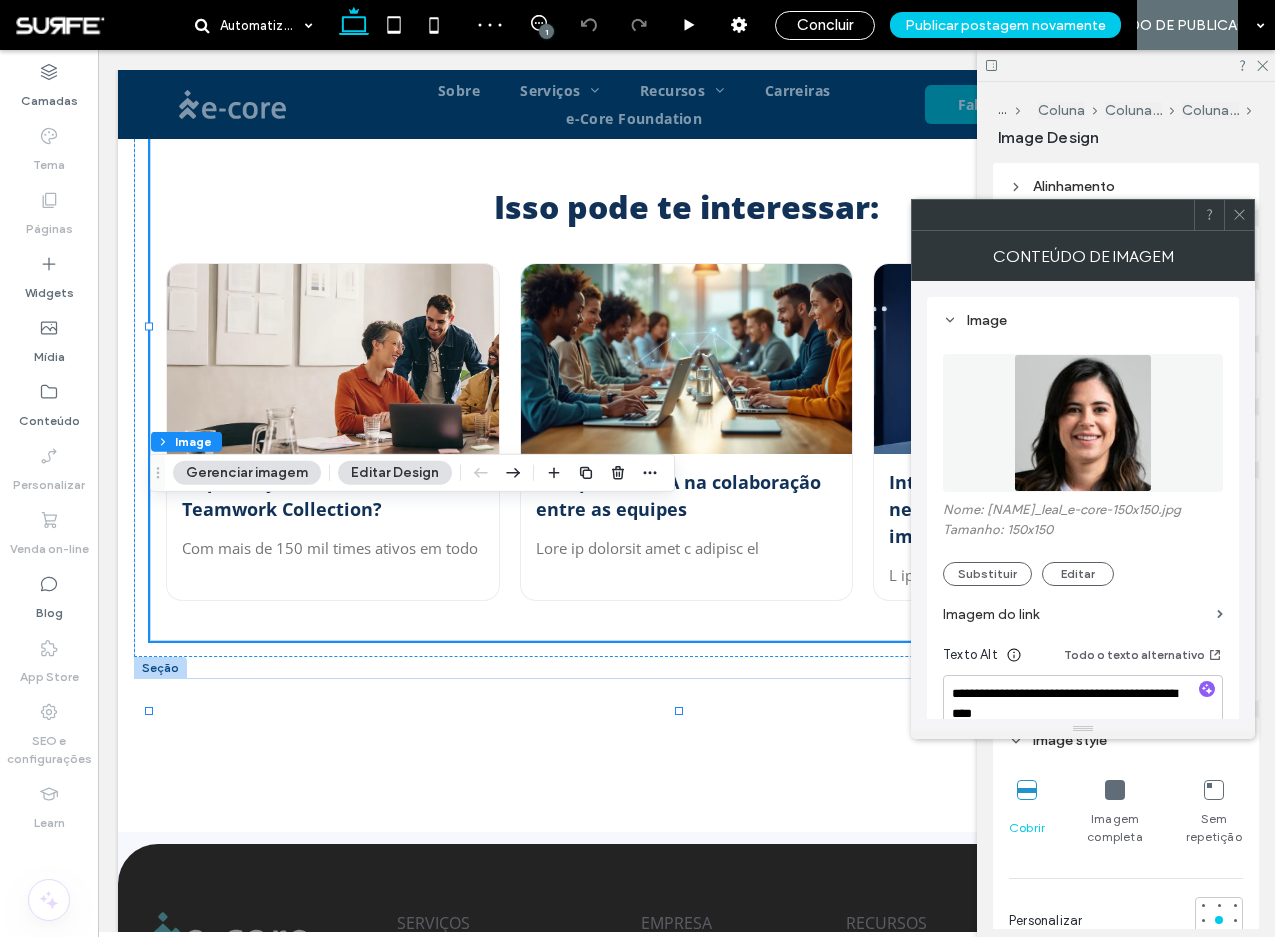 click 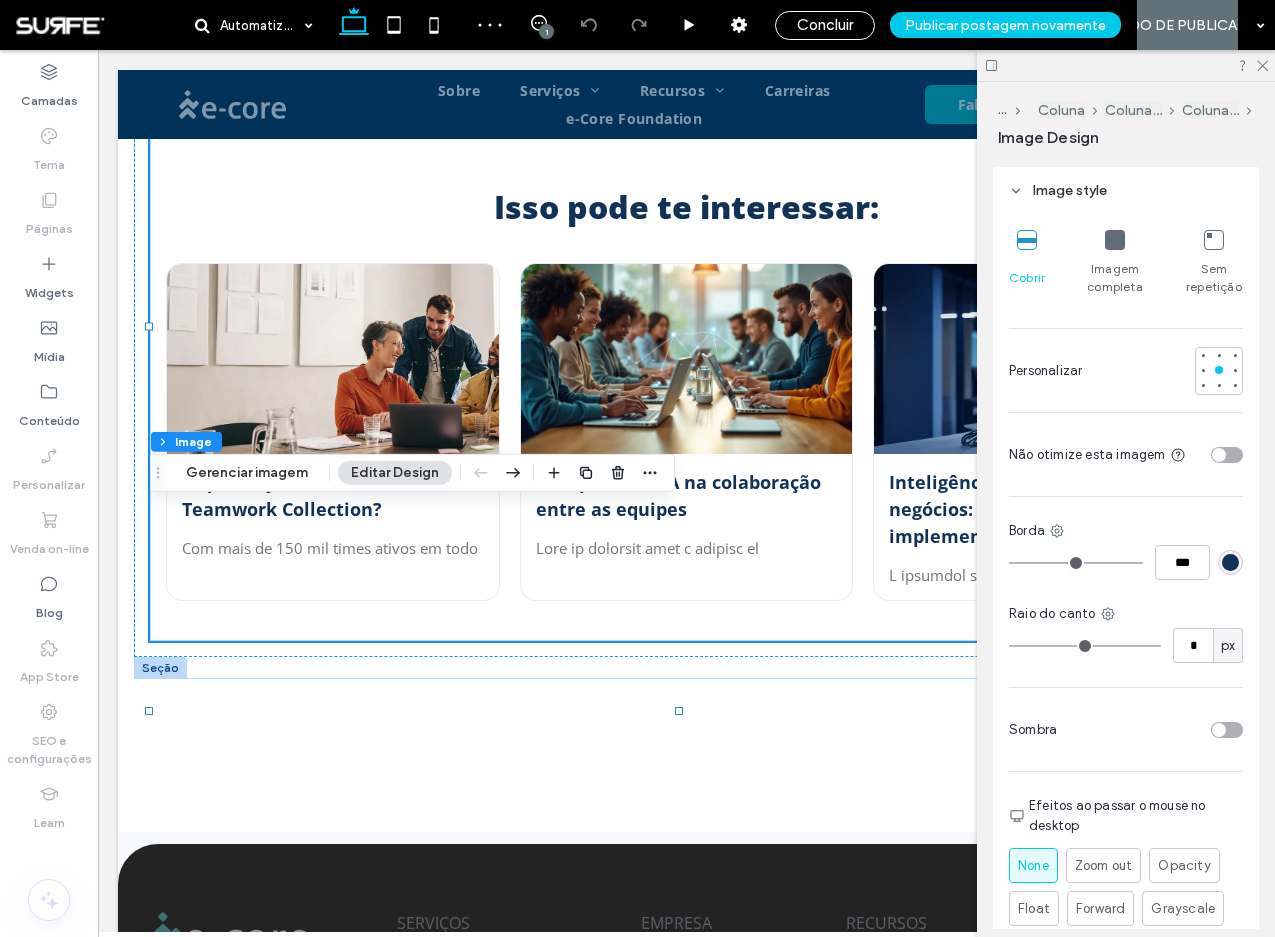 scroll, scrollTop: 729, scrollLeft: 0, axis: vertical 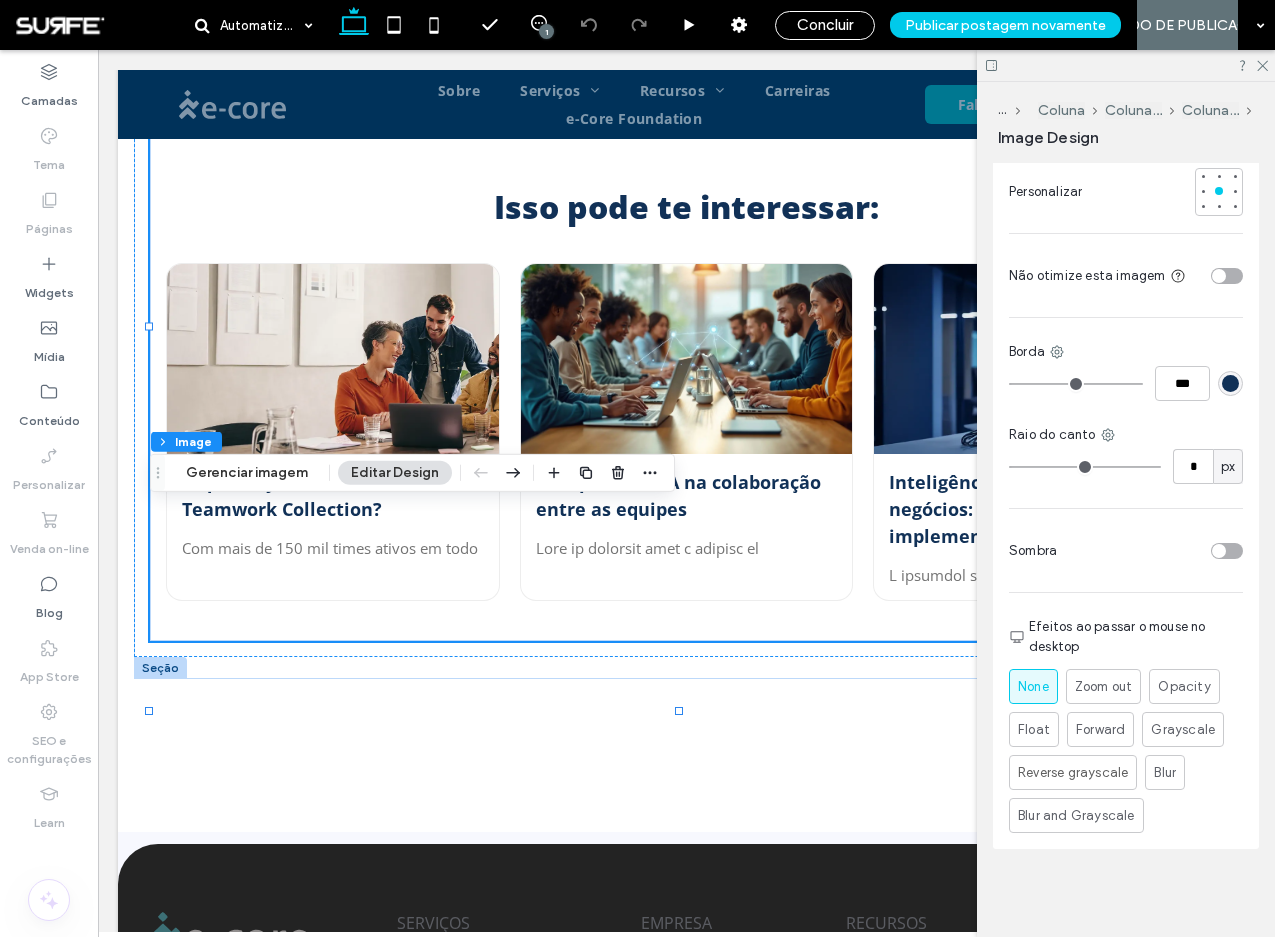 type on "*" 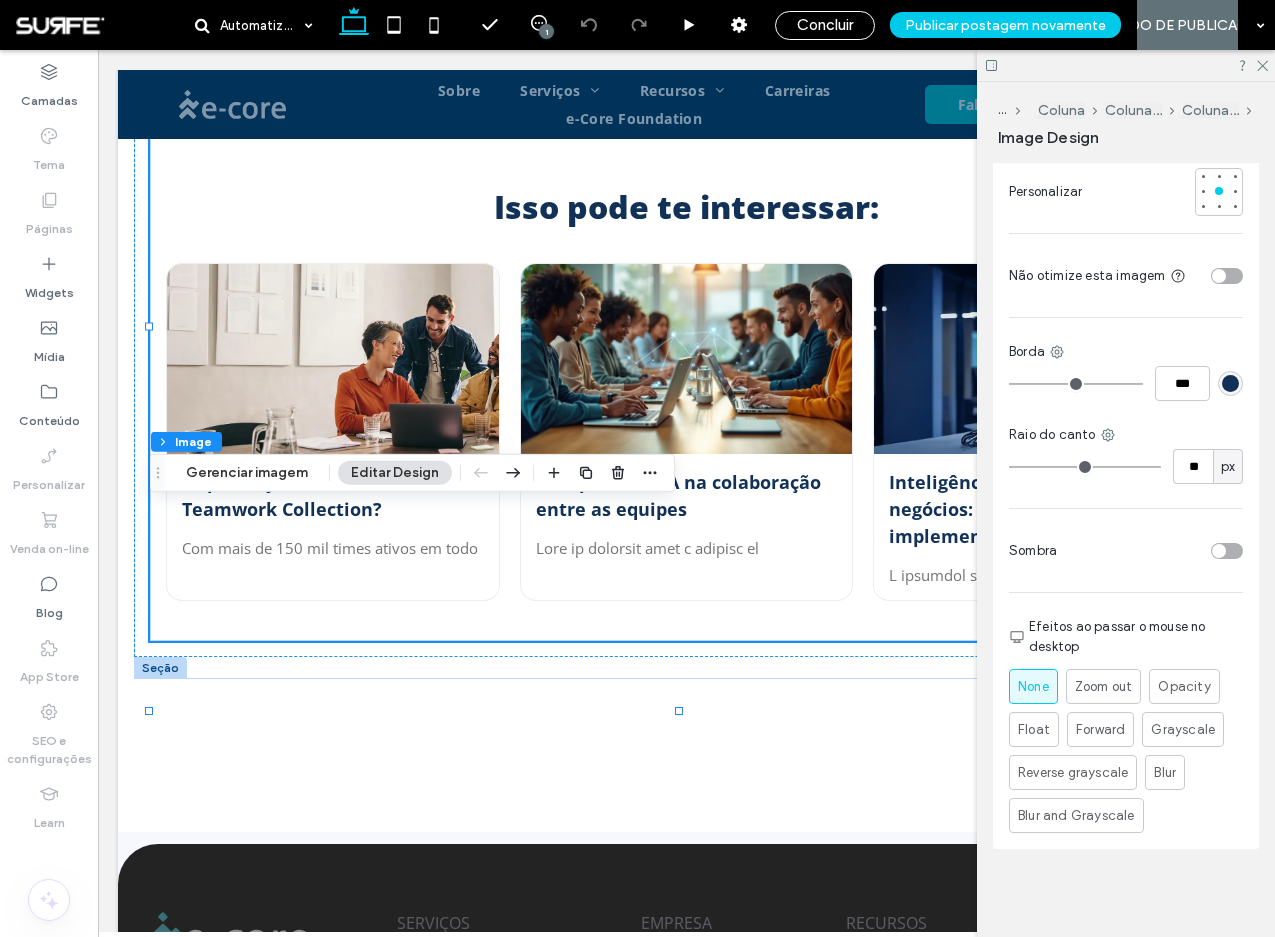 type on "**" 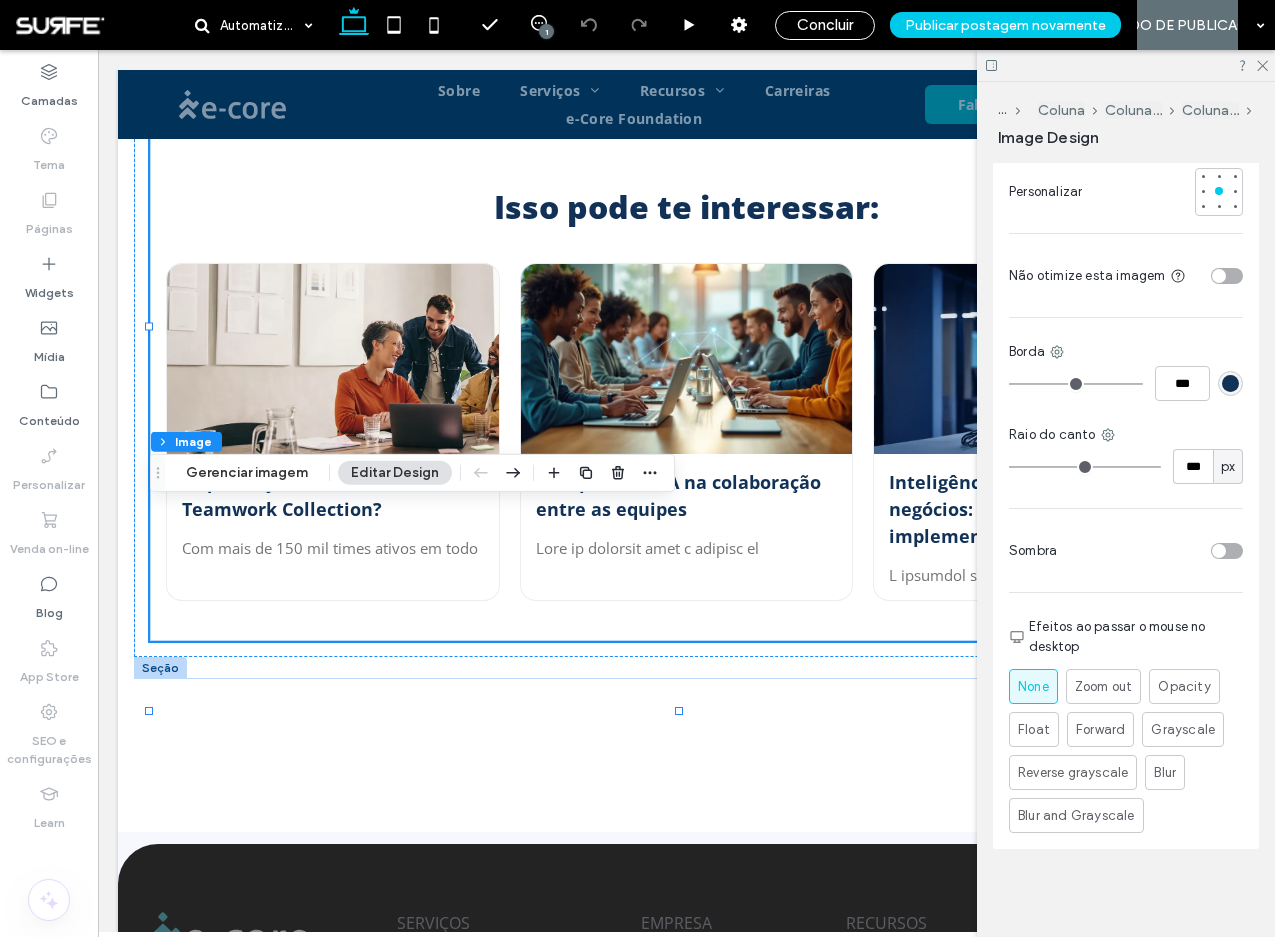 drag, startPoint x: 1088, startPoint y: 462, endPoint x: 1244, endPoint y: 463, distance: 156.0032 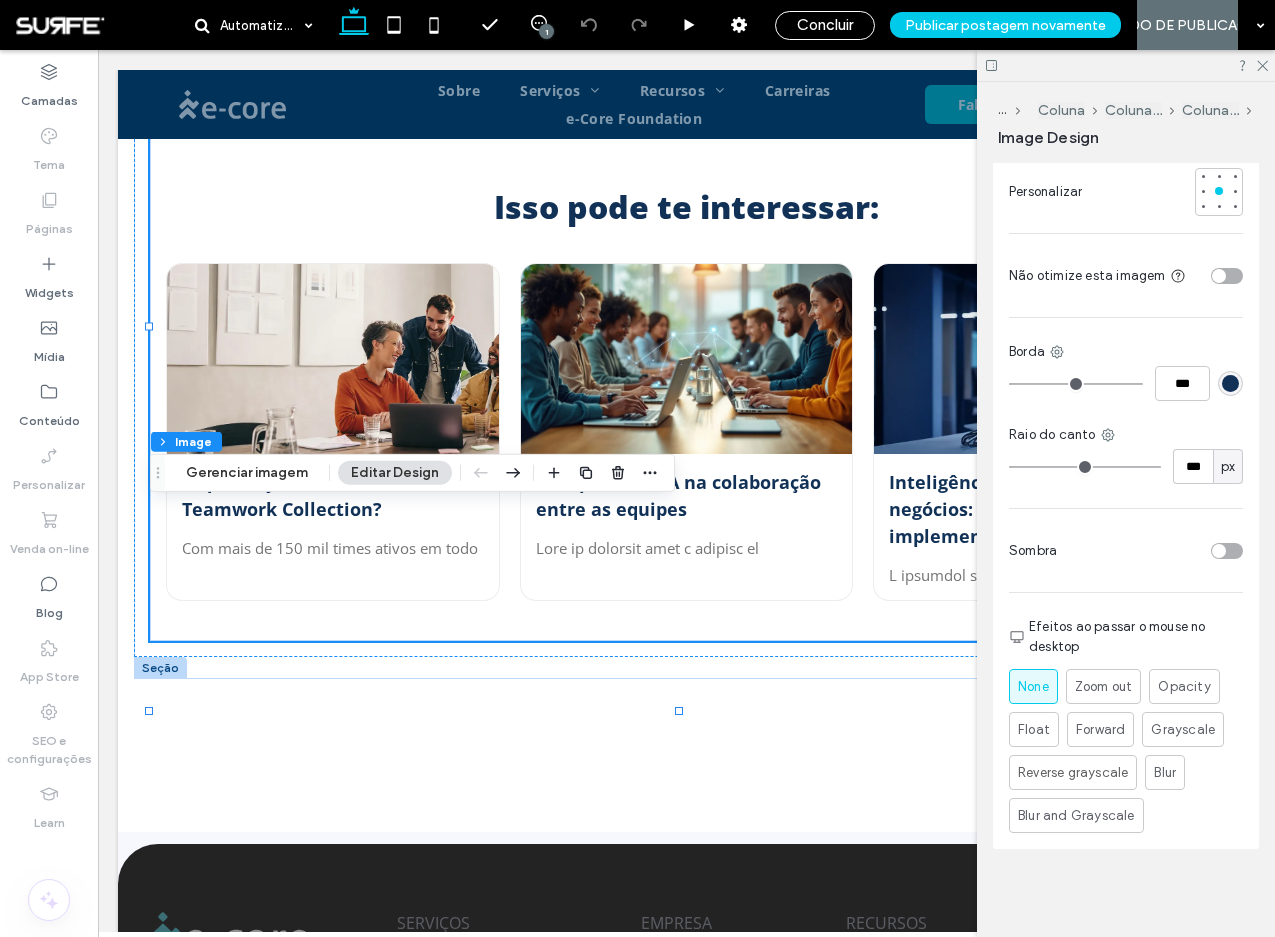 type on "***" 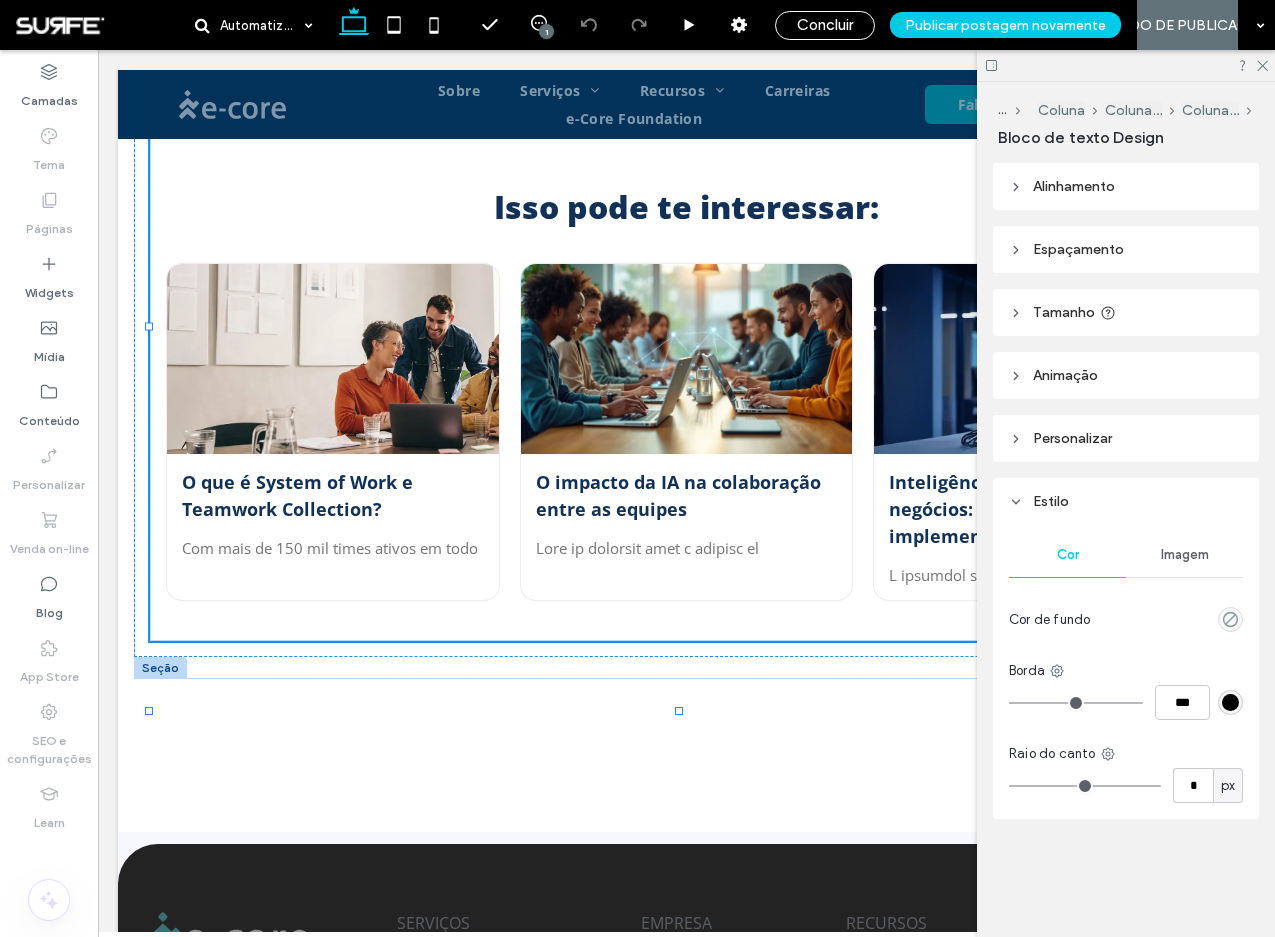type on "*********" 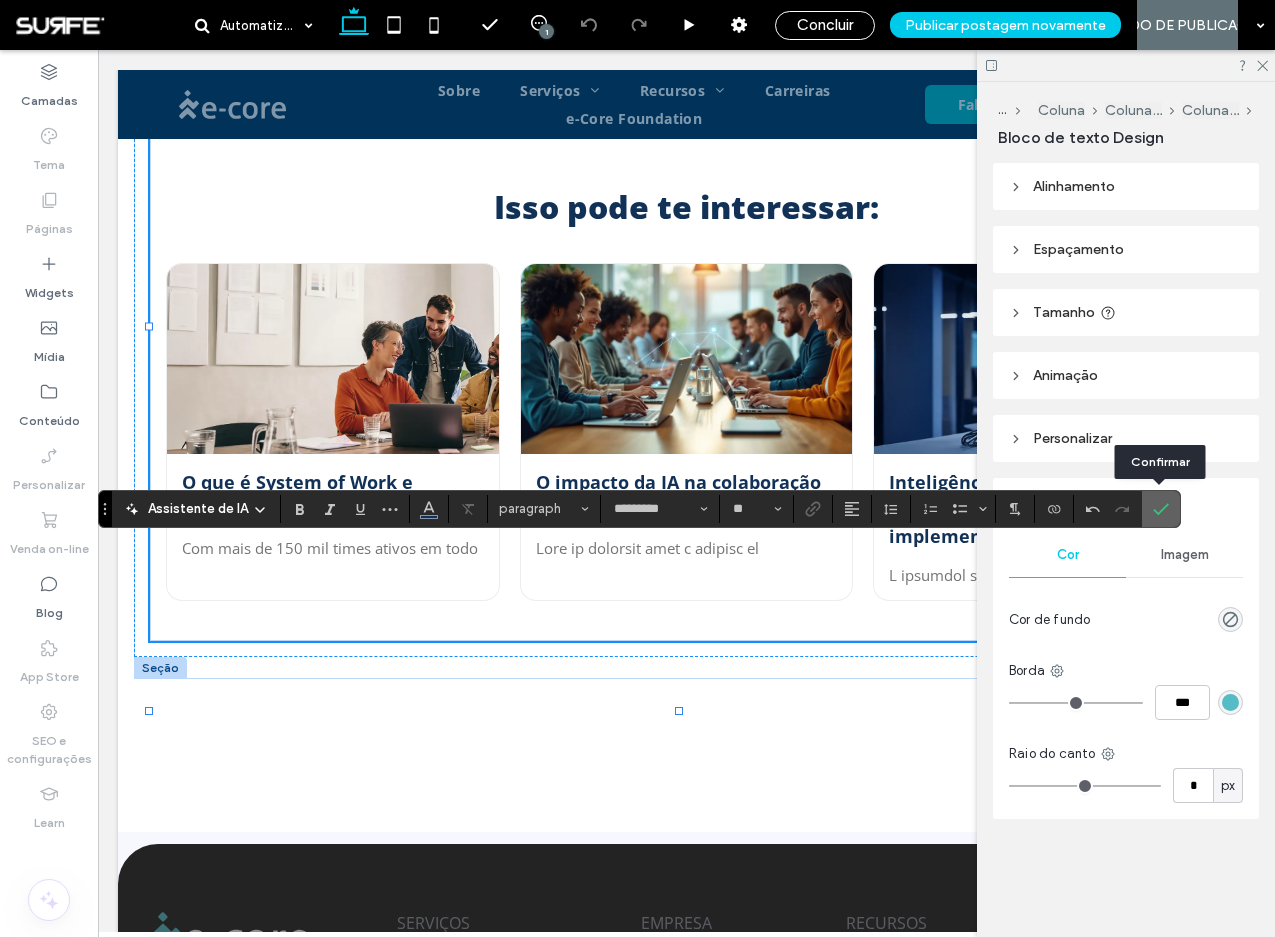 click 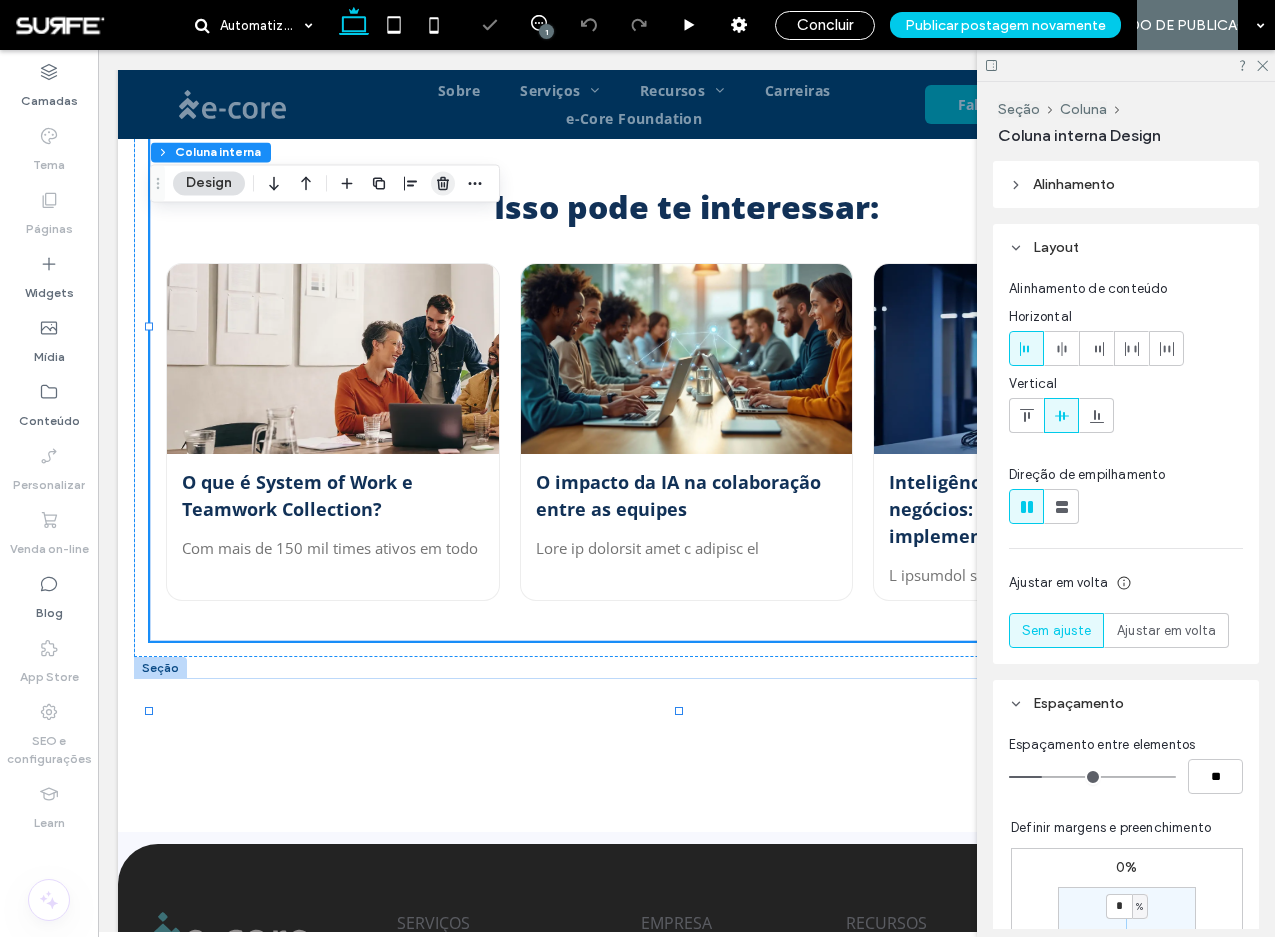 click 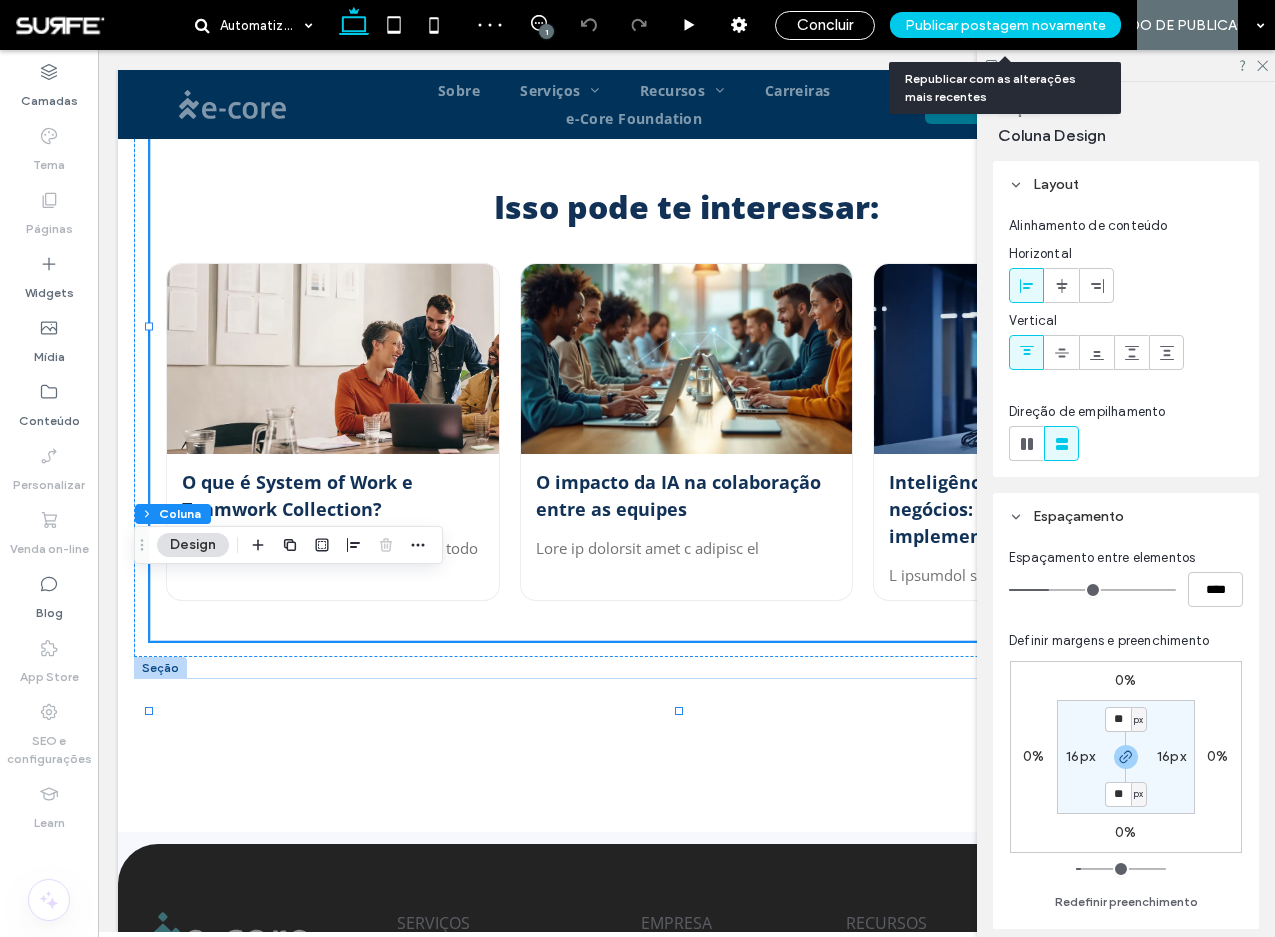 click on "Publicar postagem novamente" at bounding box center [1005, 25] 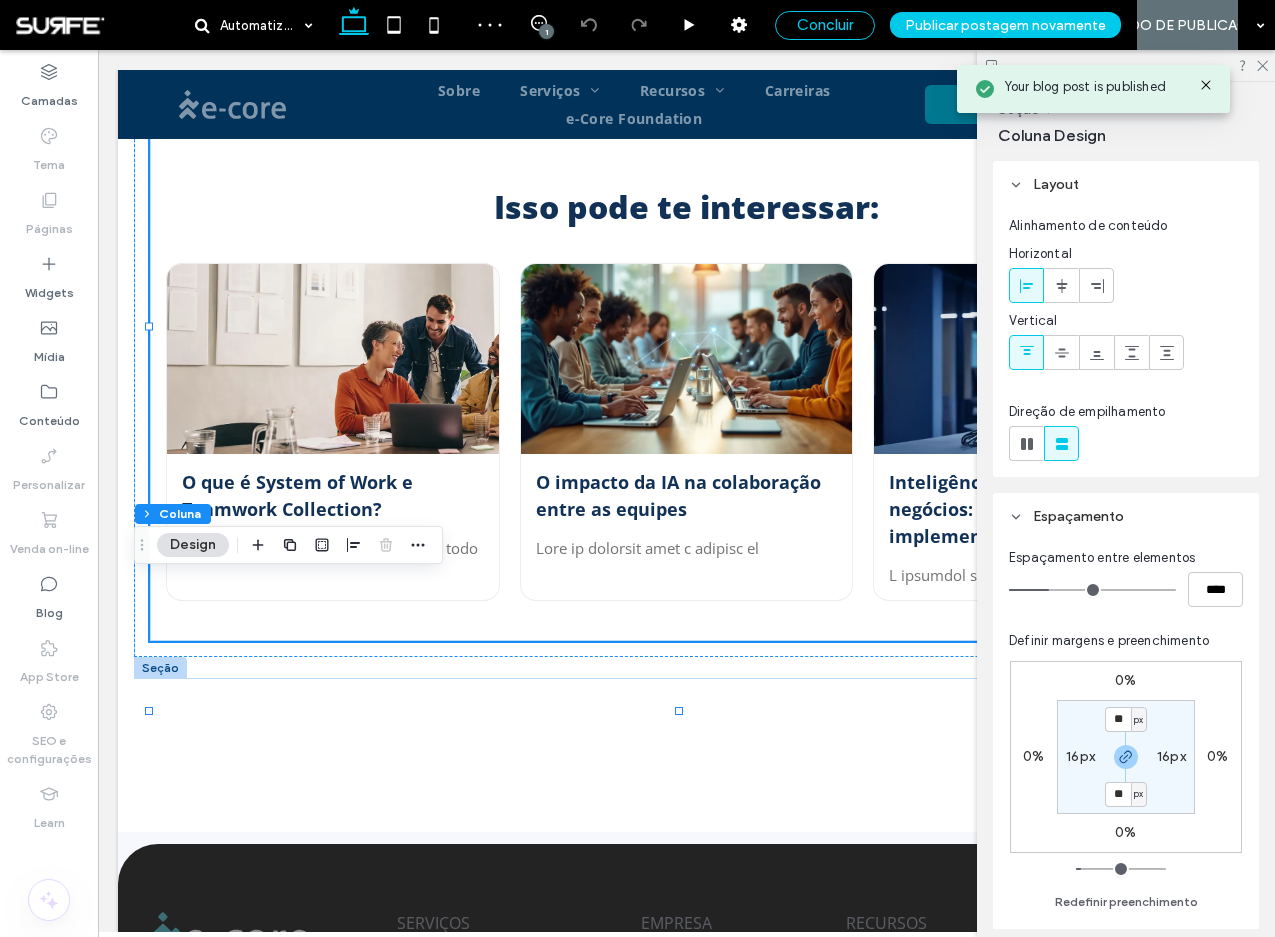 click on "Concluir" at bounding box center [825, 25] 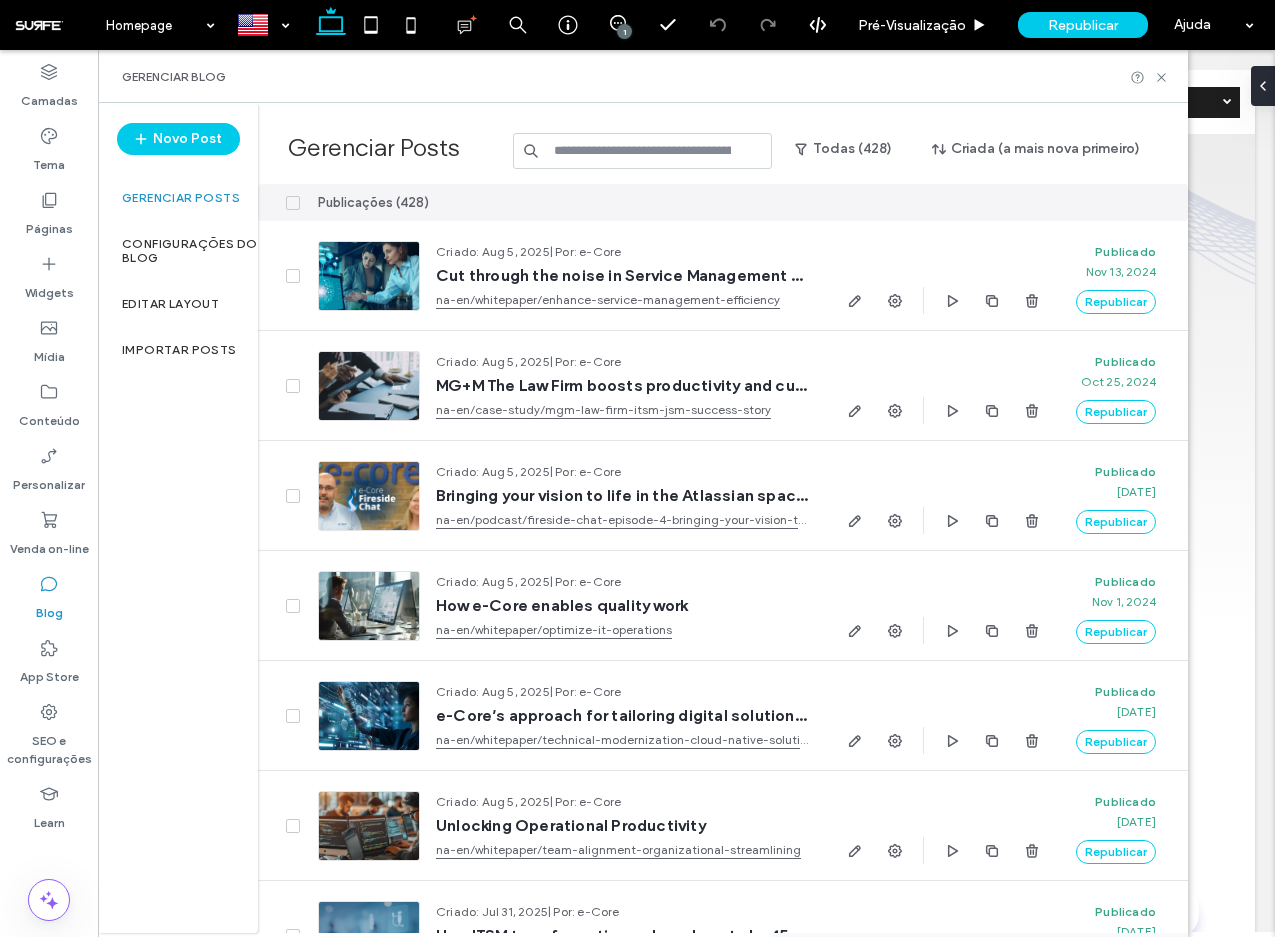 scroll, scrollTop: 611, scrollLeft: 0, axis: vertical 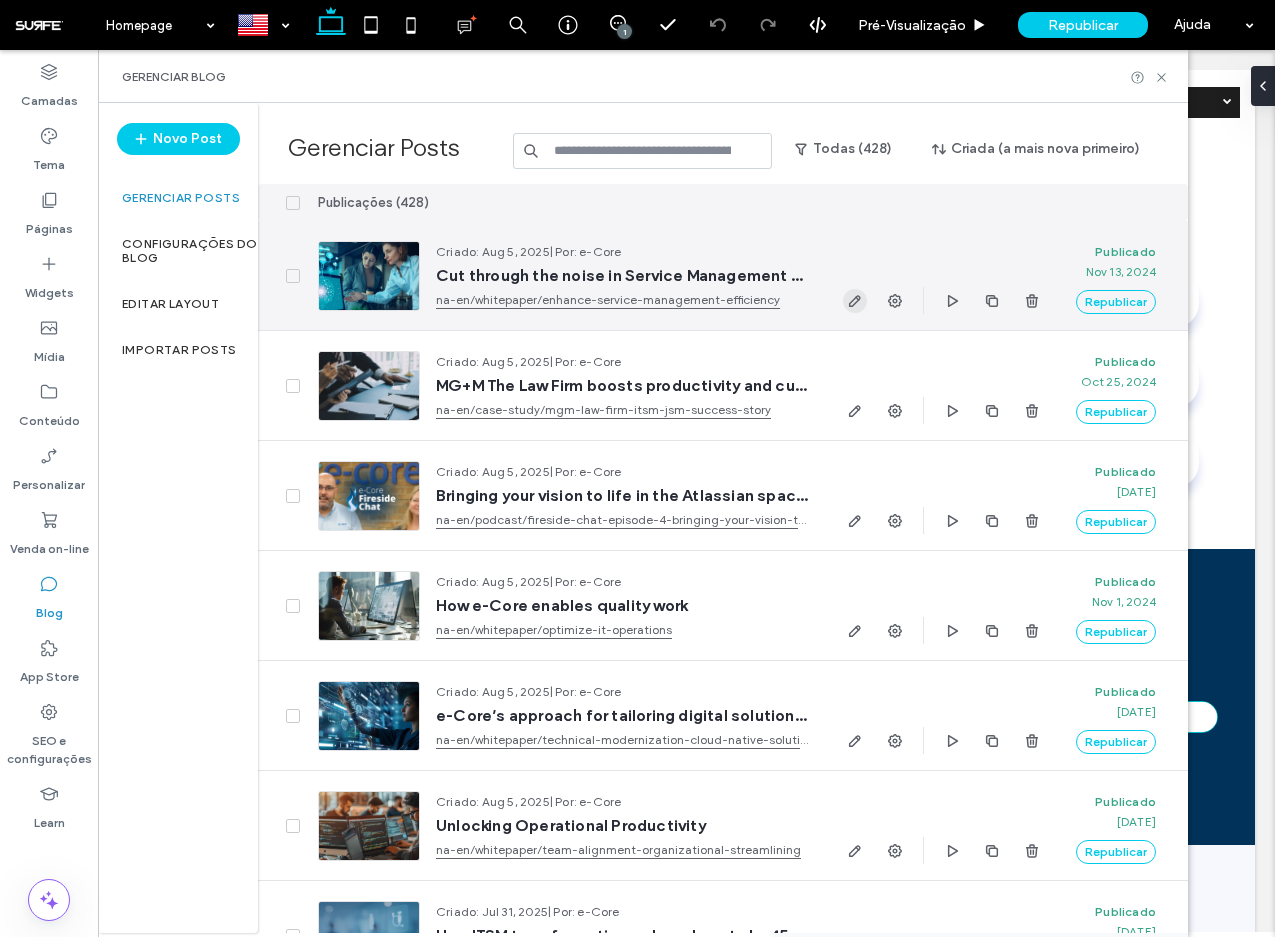 click 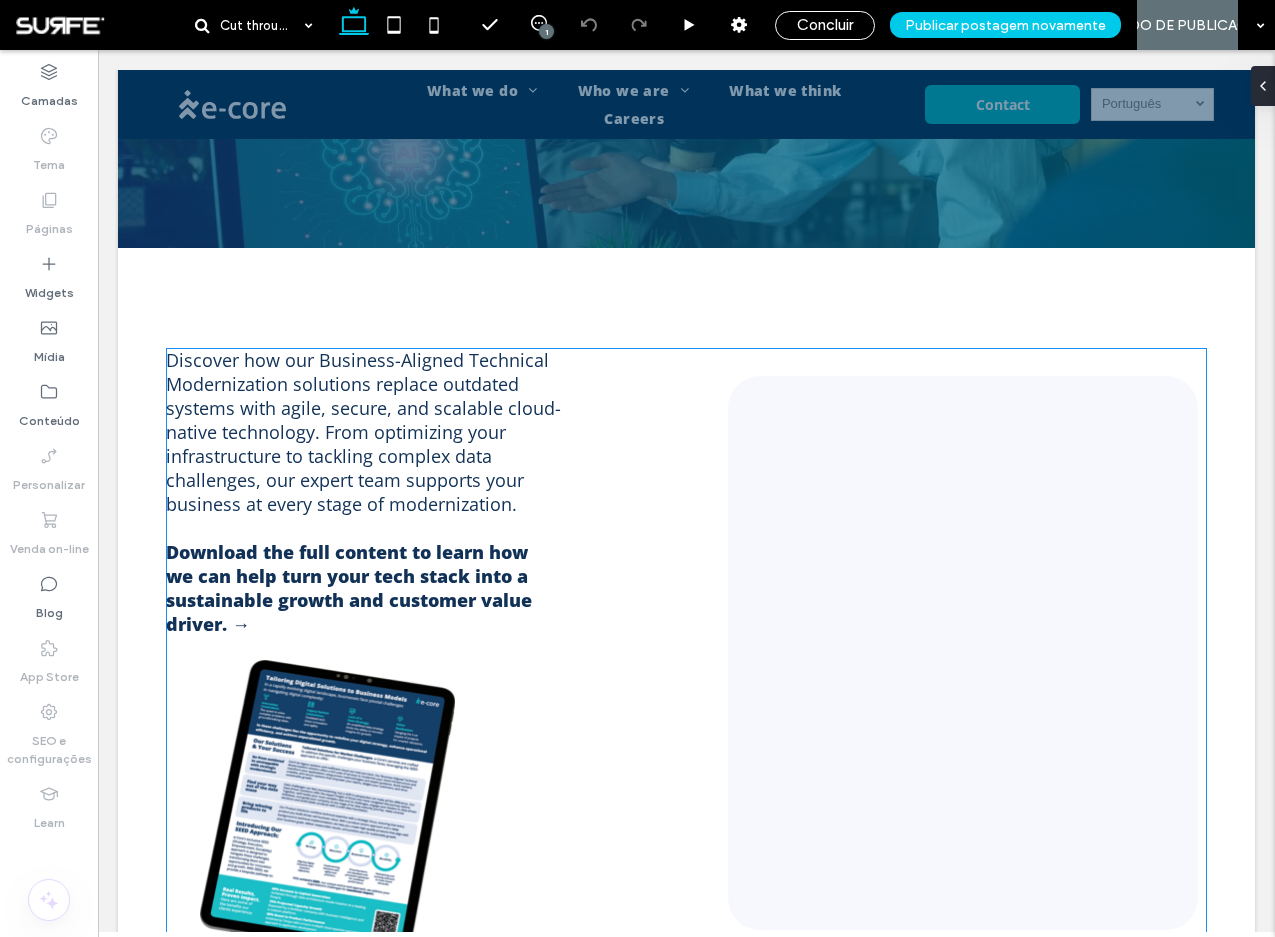 scroll, scrollTop: 0, scrollLeft: 0, axis: both 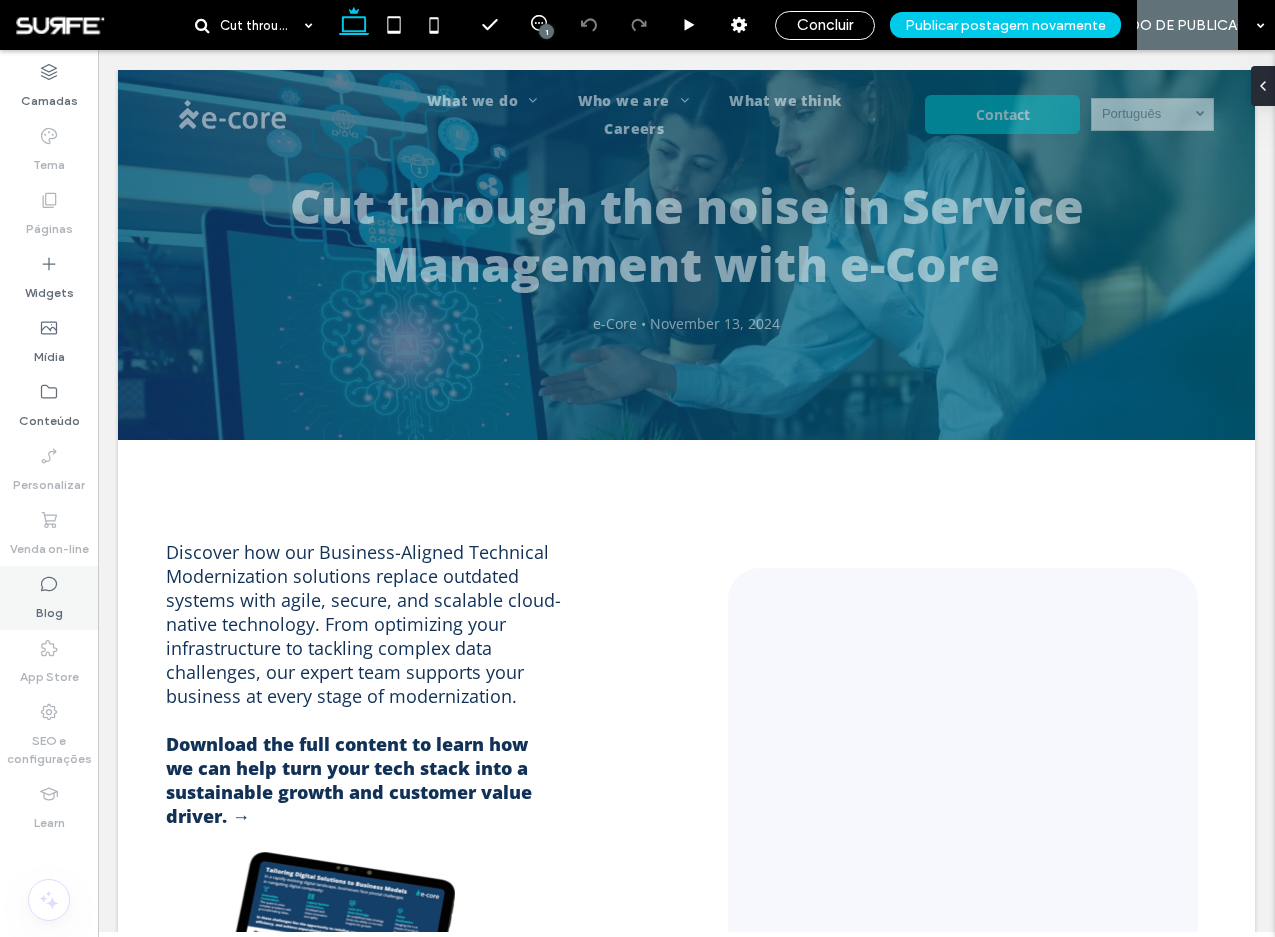 drag, startPoint x: 40, startPoint y: 608, endPoint x: 121, endPoint y: 50, distance: 563.8484 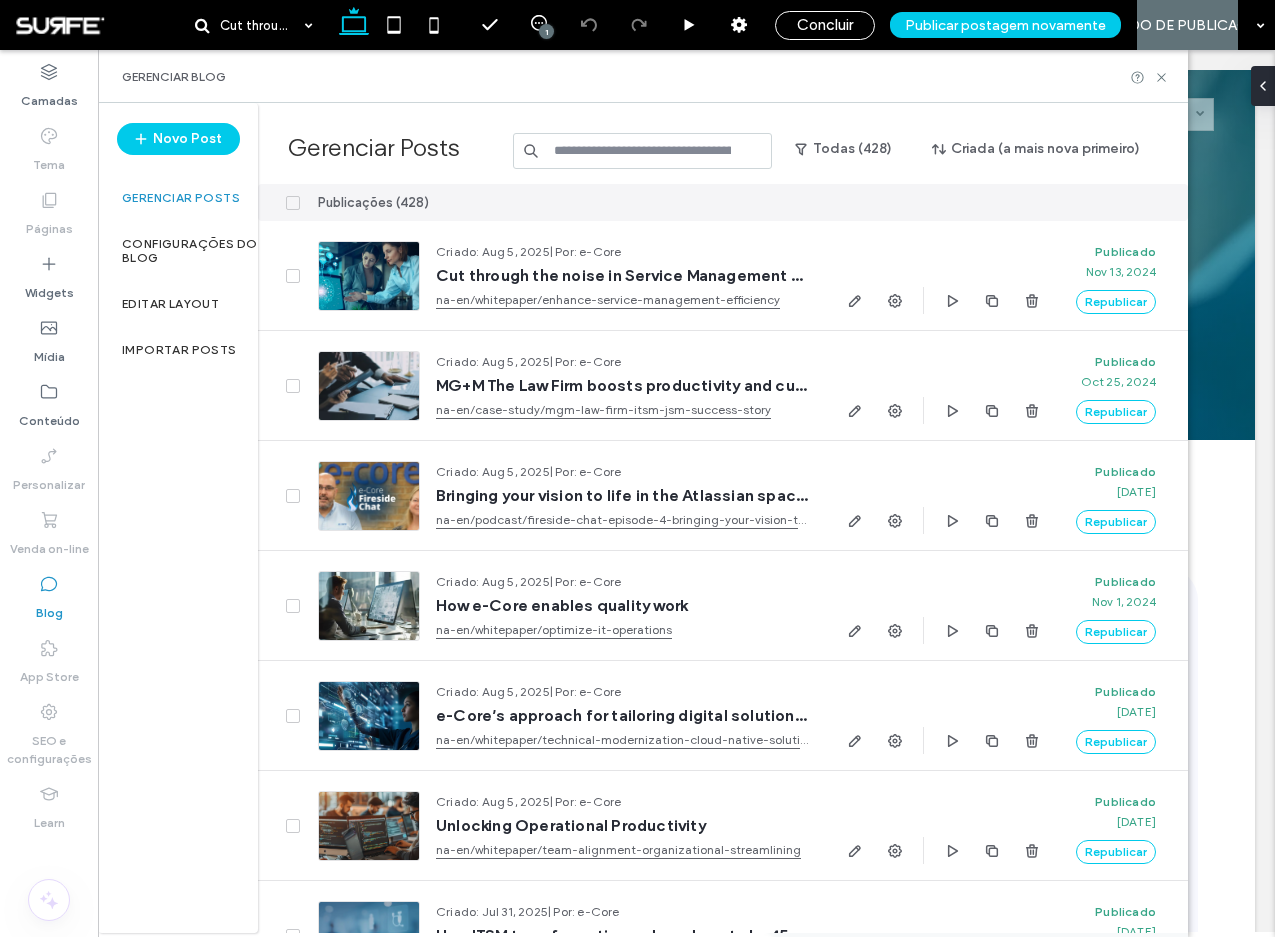 click at bounding box center (643, 151) 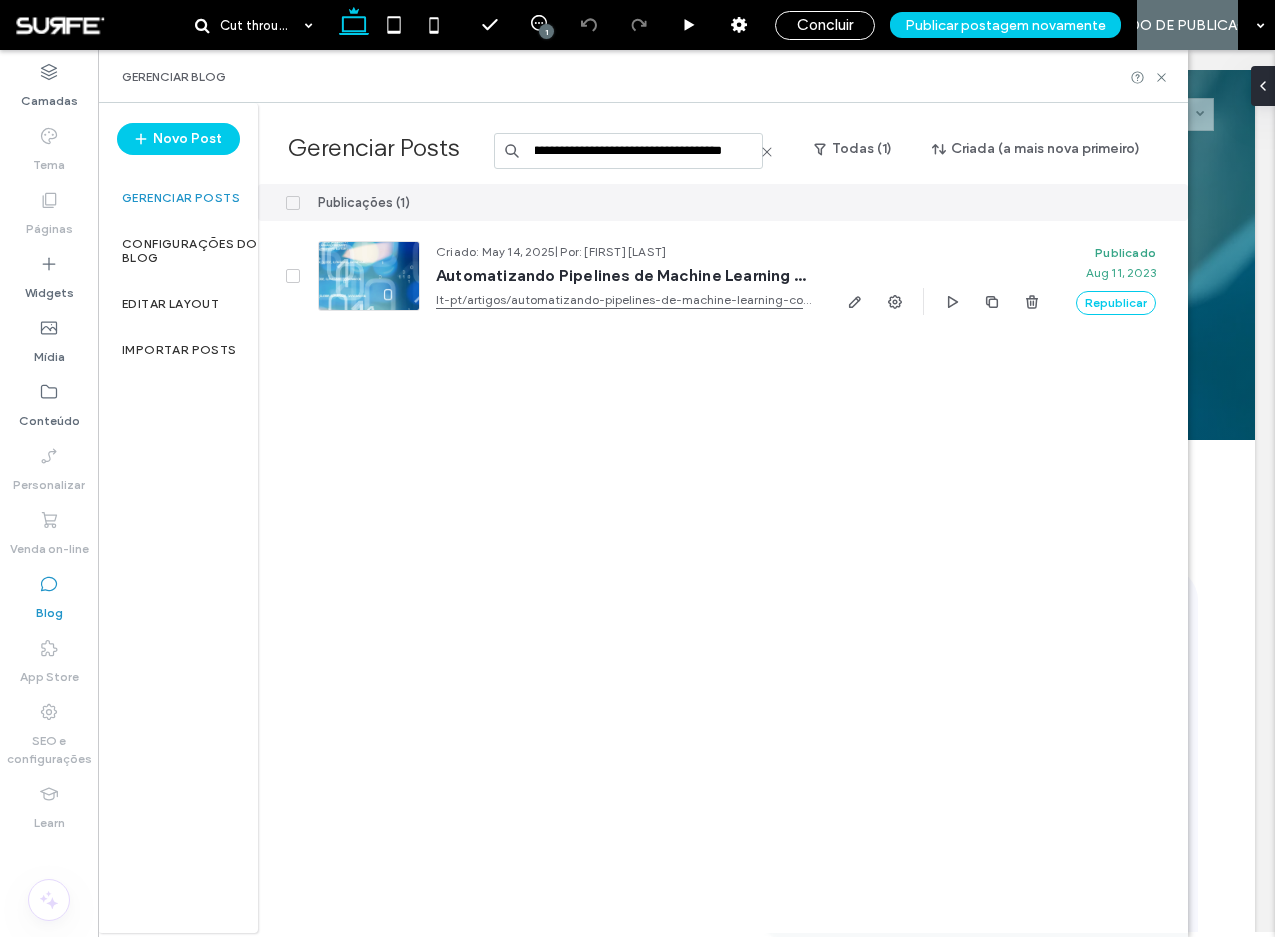 scroll, scrollTop: 0, scrollLeft: 453, axis: horizontal 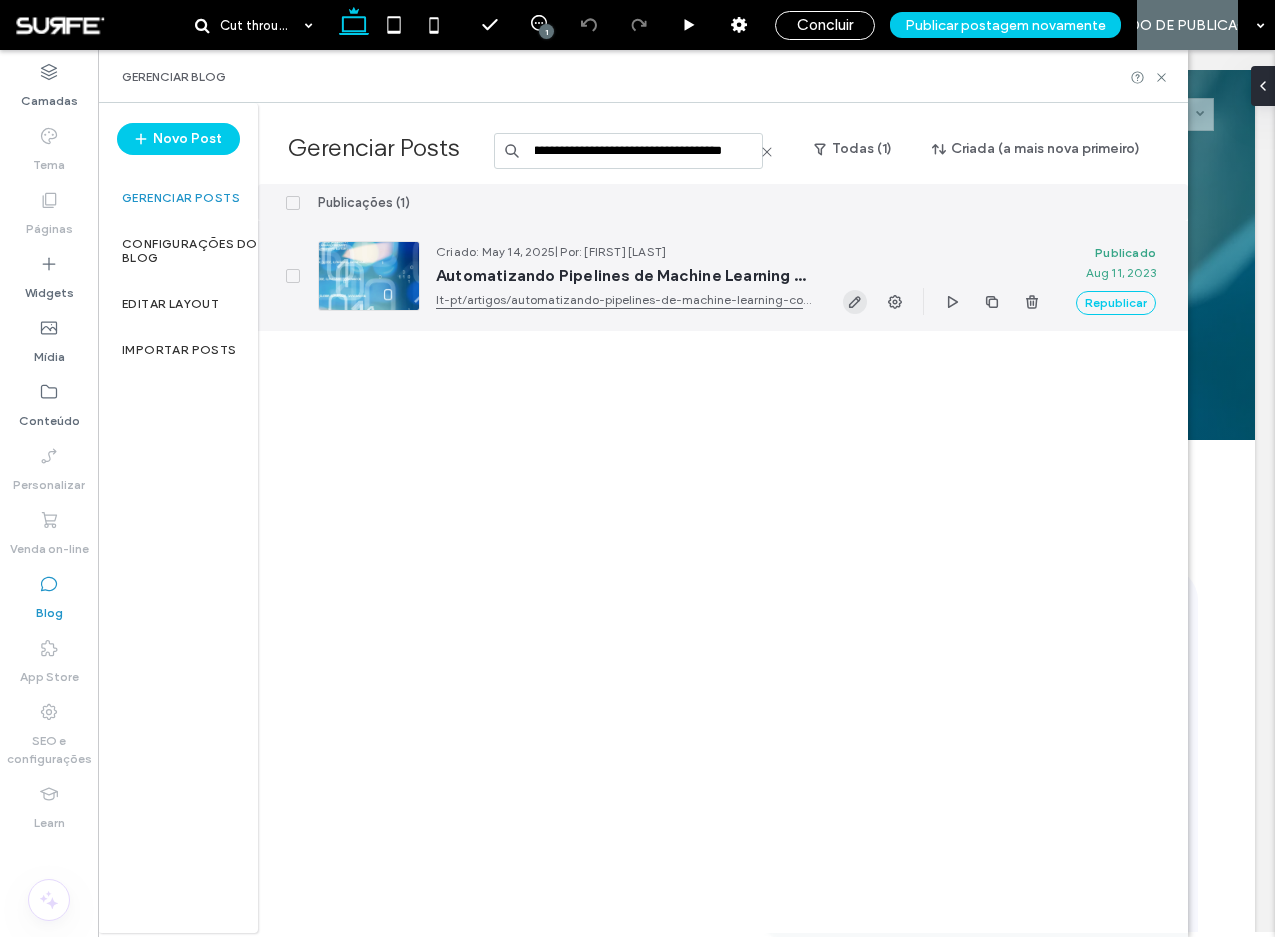 type on "**********" 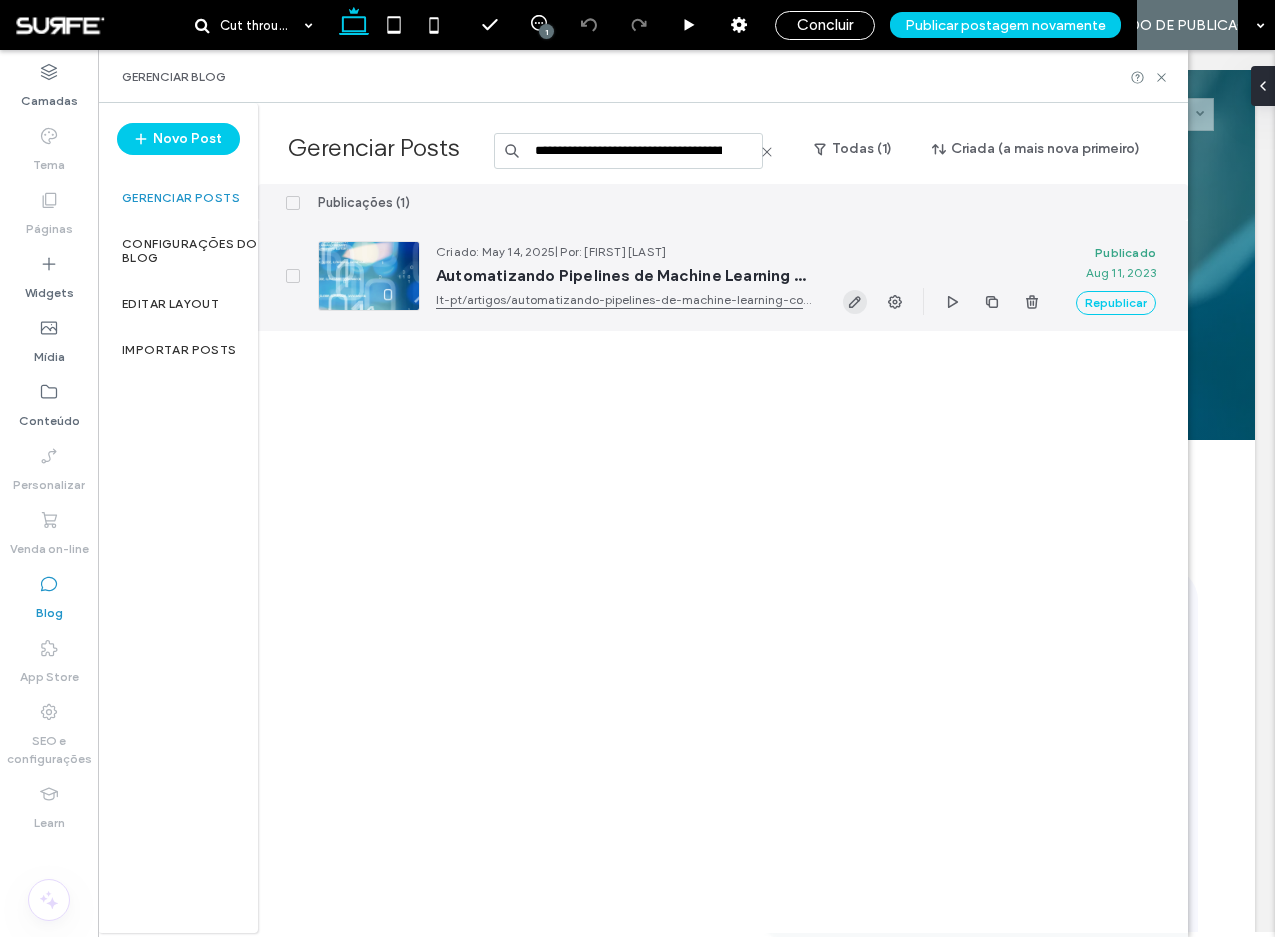 click 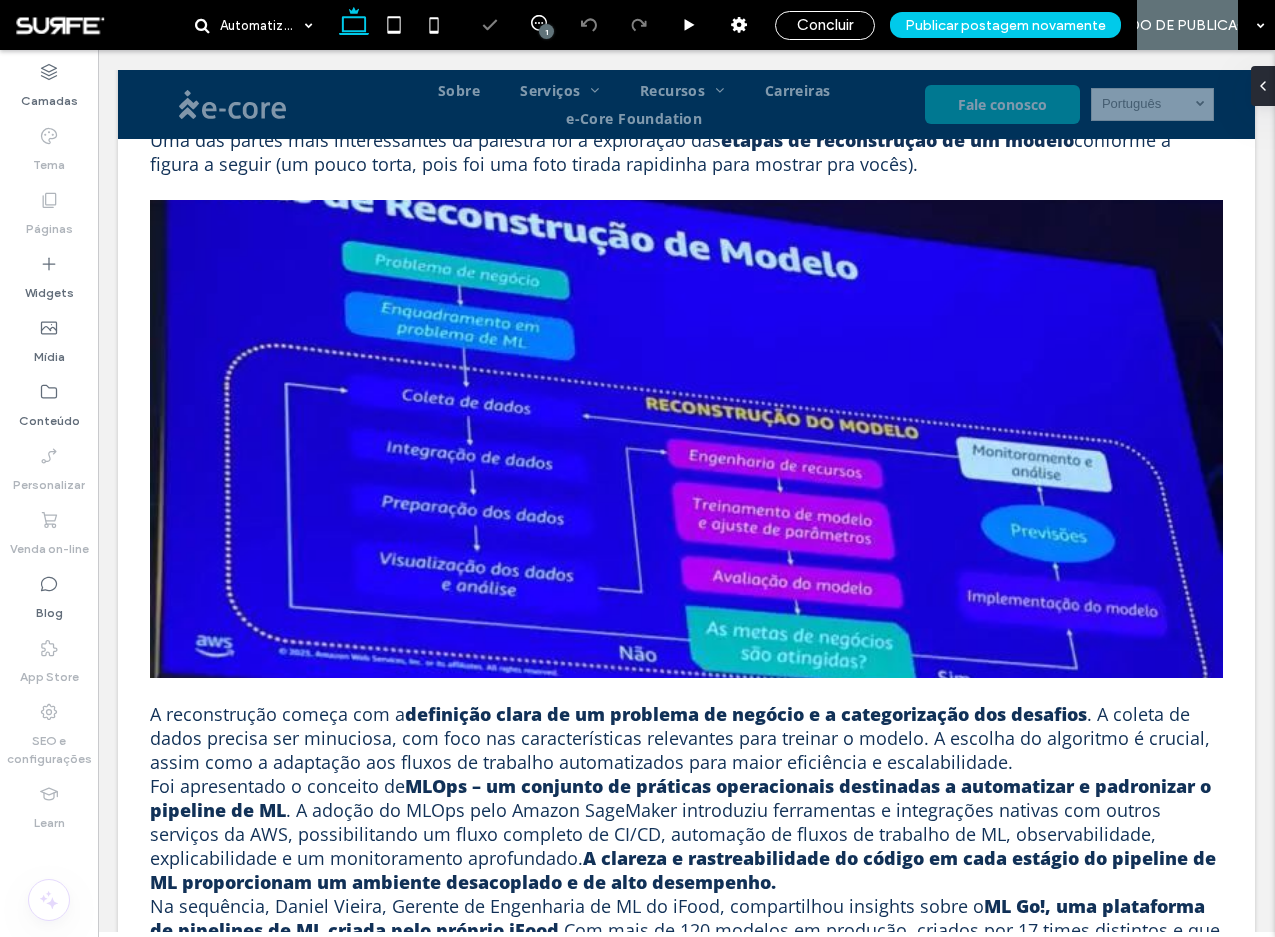 scroll, scrollTop: 889, scrollLeft: 0, axis: vertical 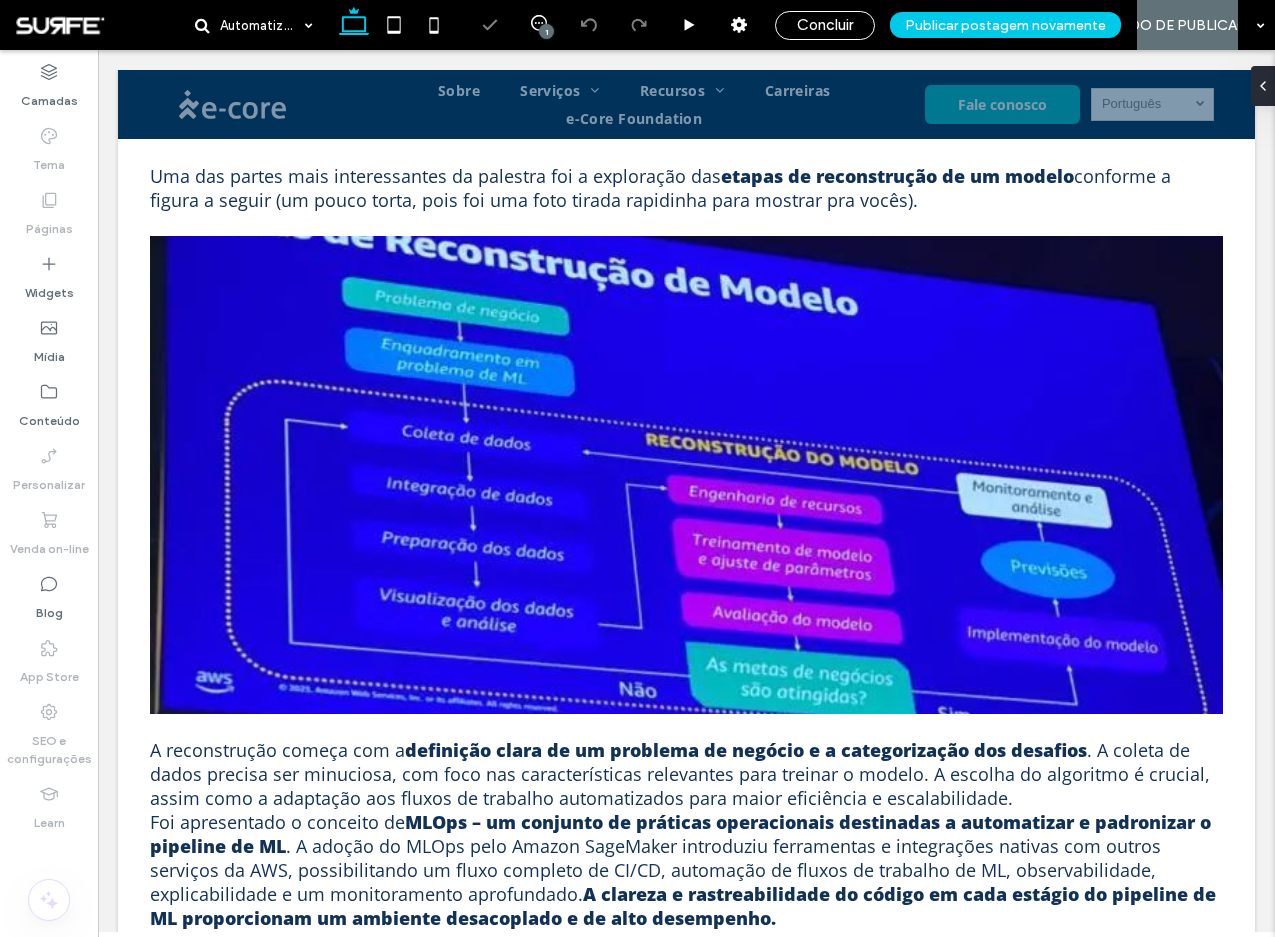 click at bounding box center (686, 475) 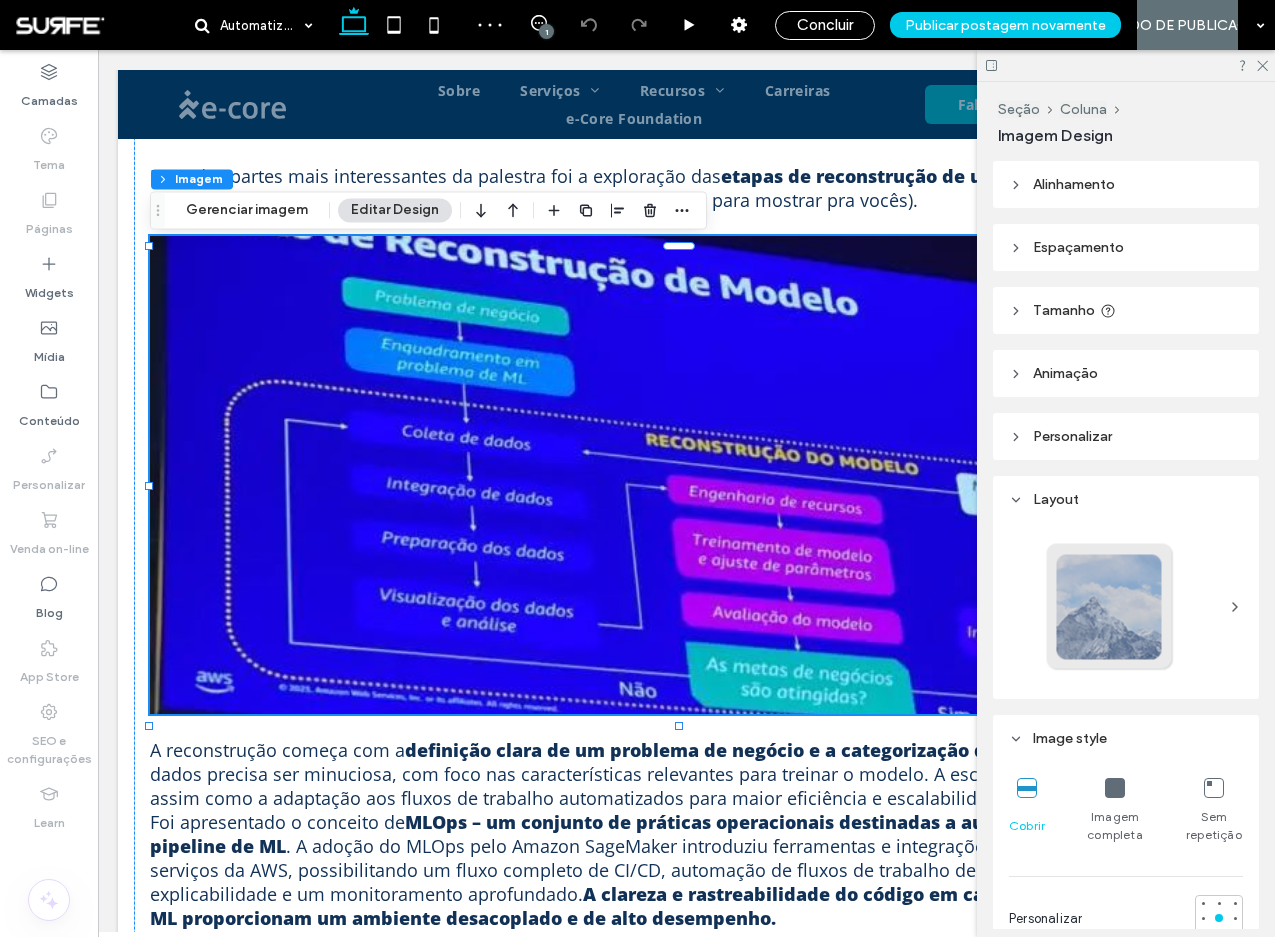 click at bounding box center (1115, 788) 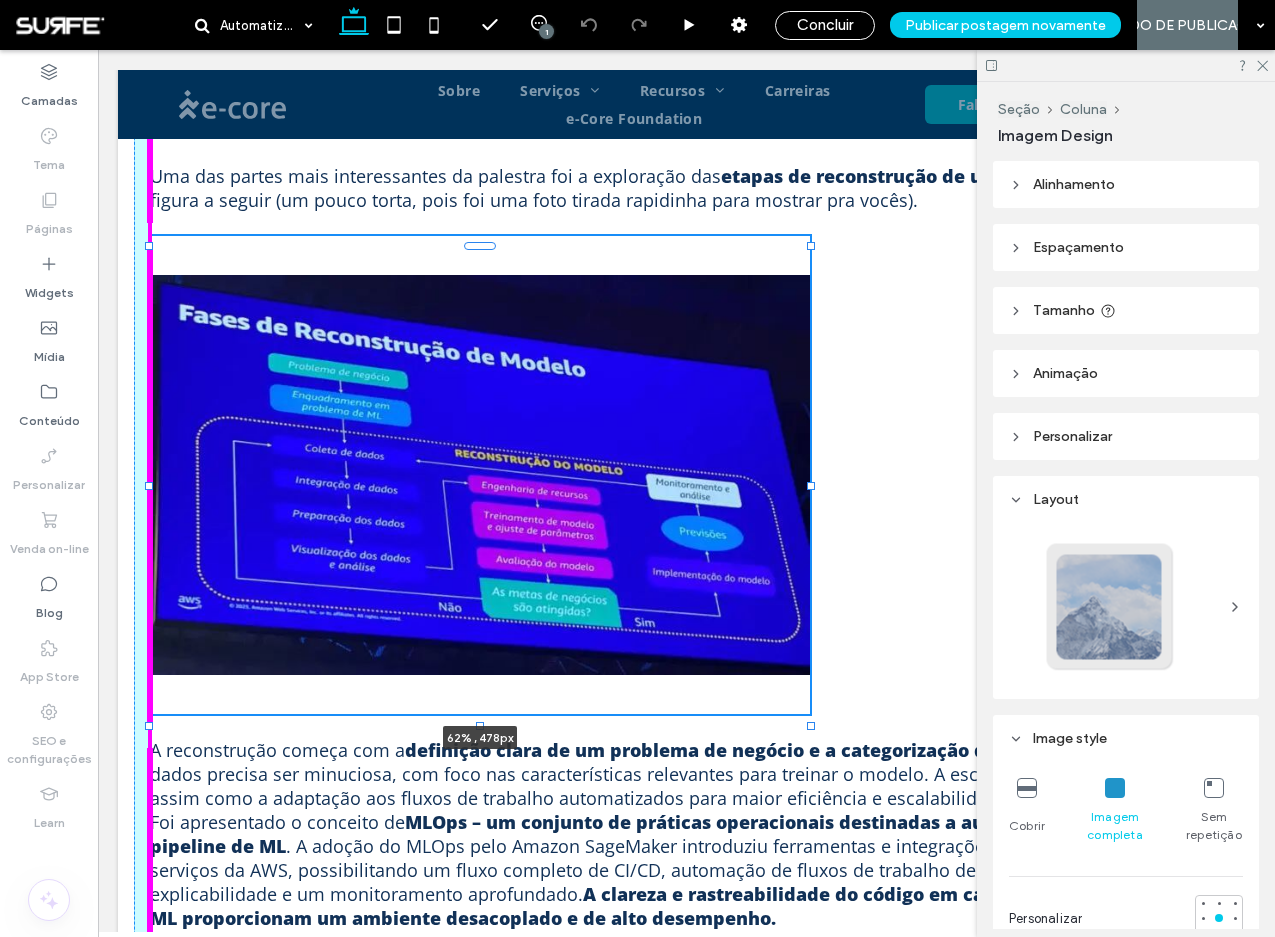 drag, startPoint x: 150, startPoint y: 483, endPoint x: 548, endPoint y: 503, distance: 398.5022 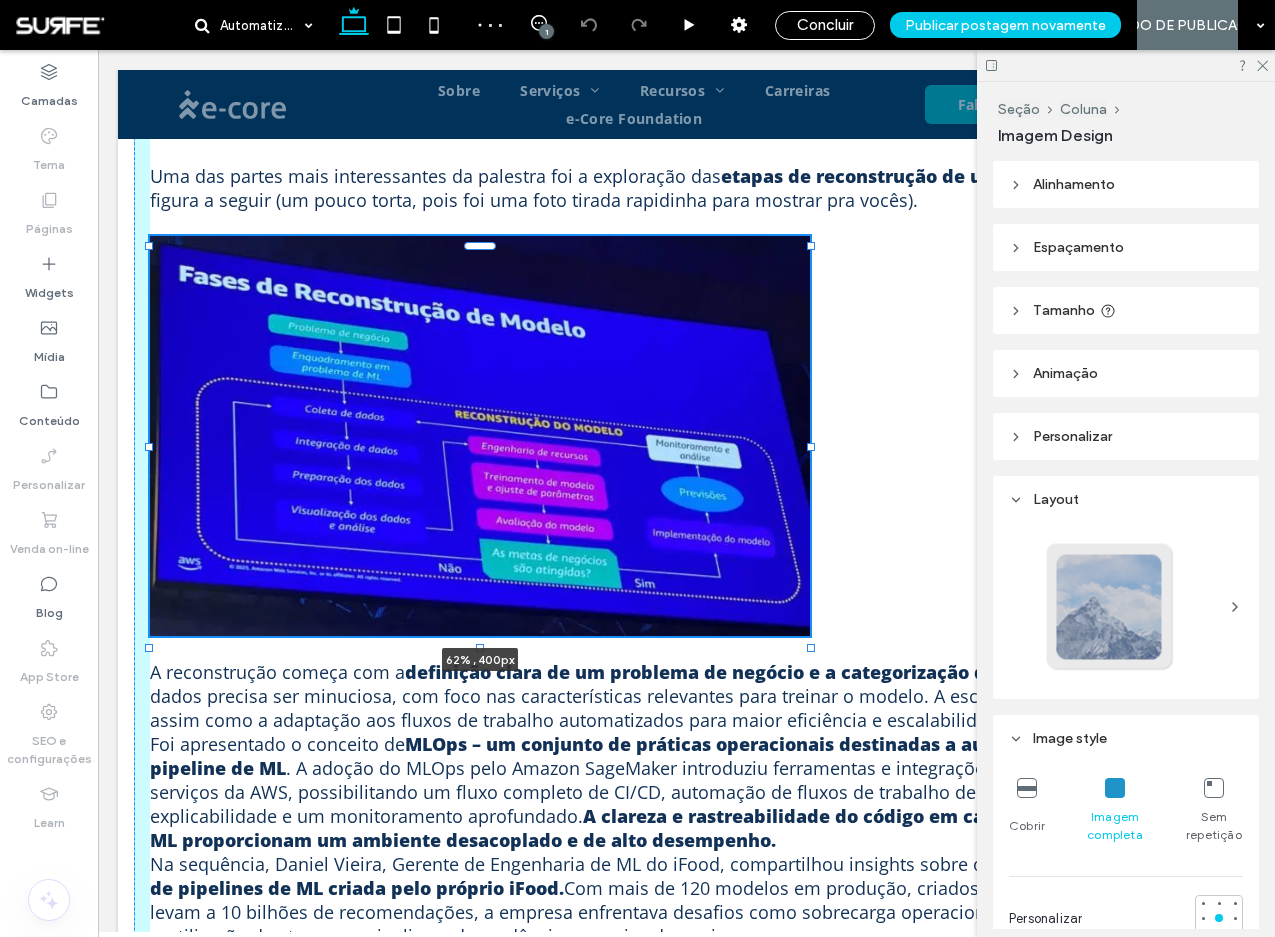 drag, startPoint x: 486, startPoint y: 719, endPoint x: 489, endPoint y: 644, distance: 75.059975 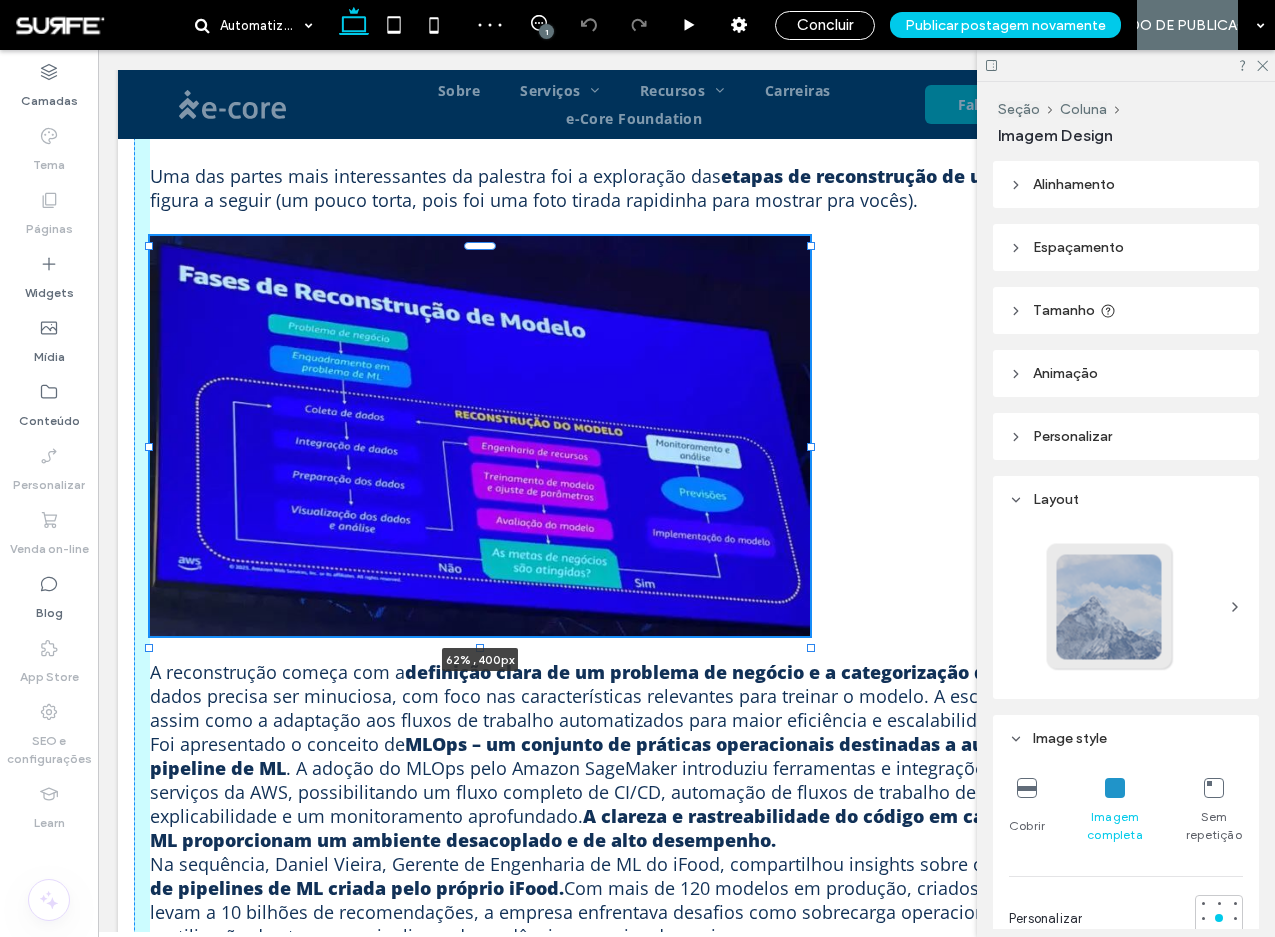 click on "Olá! Aqui é [FIRST] [LAST], engenheira de dados da e-Core, e estou entusiasmada para compartilhar minha experiência no AWS Summit 2023 . Participar de eventos como esse é sempre uma oportunidade incrível para trocar experiências com outros profissionais da área e mergulhar em palestras enriquecedoras. Uma das palestras que me deixou particularmente intrigada foi intitulada “Como o iFood gerencia seus pipelines de ML com o Amazon SageMaker” . Como usuária assídua do aplicativo, a perspectiva de entender como eles moldam as recomendações para nós, clientes, me chamou a atenção de imediato. Para dar um contexto, o Amazon SageMaker é um serviço completamente gerenciado pela AWS, projetado para simplificar a preparação, construção, treinamento e implementação de modelos de machine learning de alta qualidade. Ele reúne um conjunto abrangente de recursos específicos para ML, compatíveis com diversos frameworks e linguagens de programação. ﻿
62% , [PIXEL]px" at bounding box center [686, 1151] 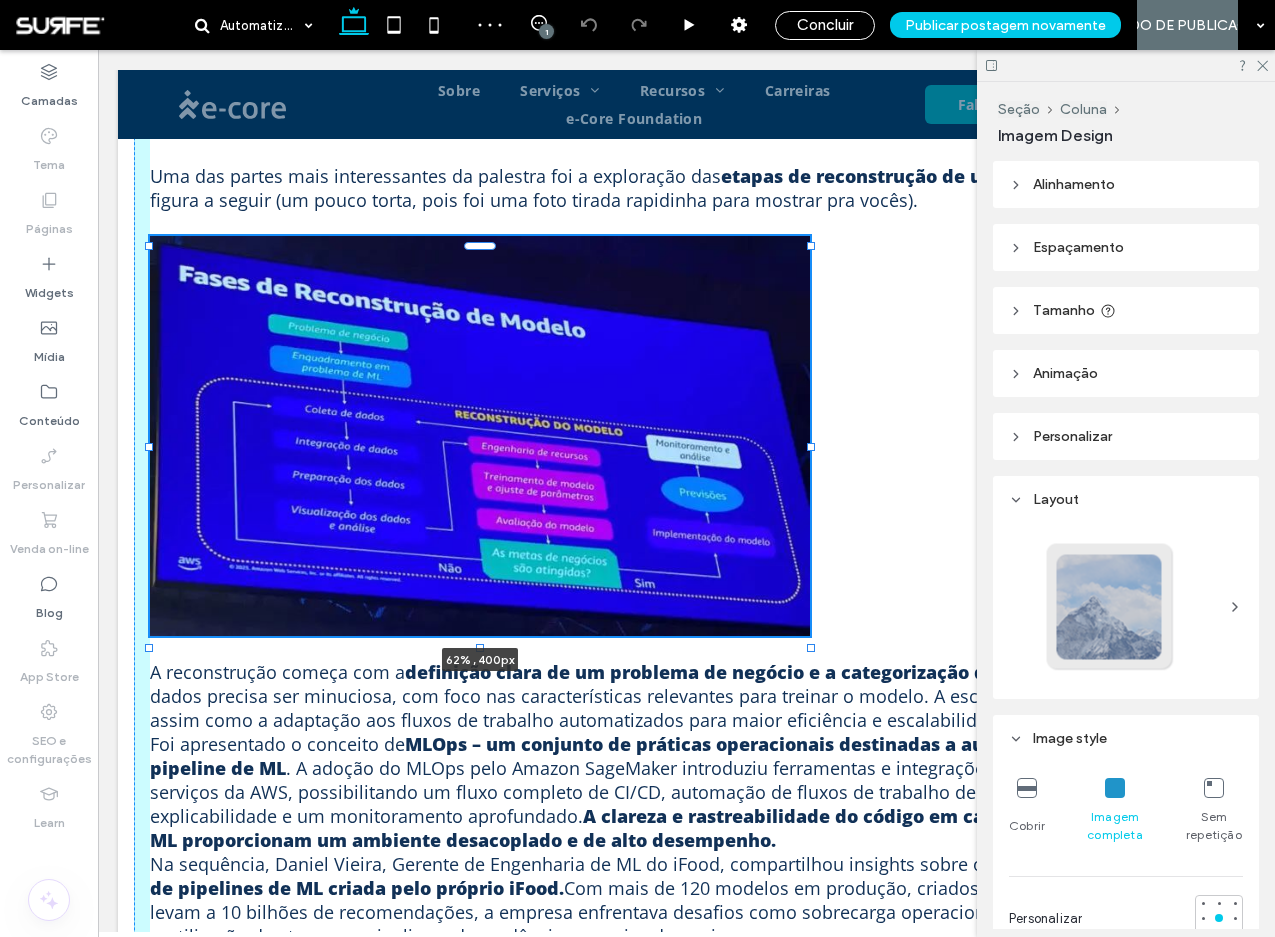 type on "***" 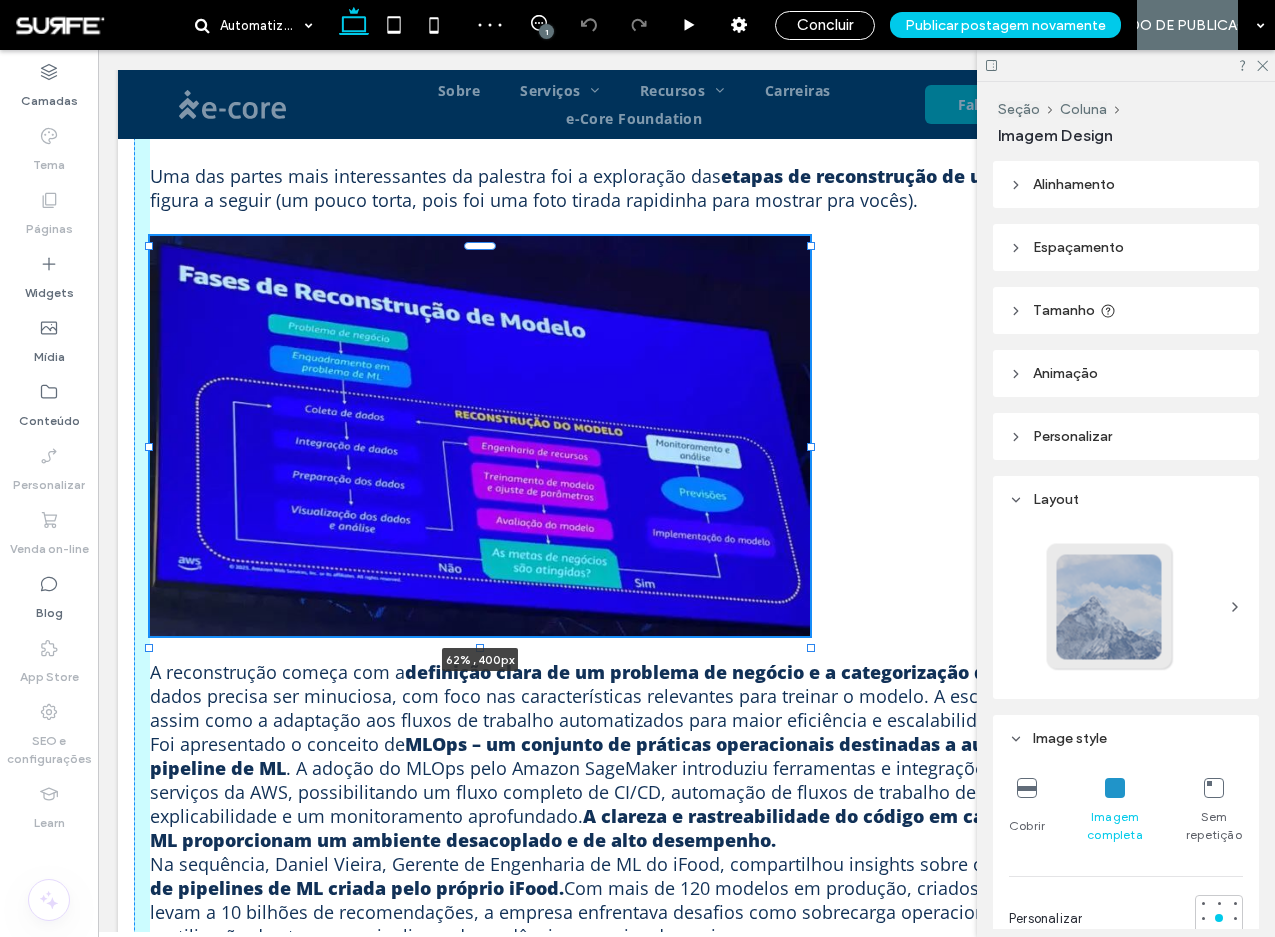 type on "***" 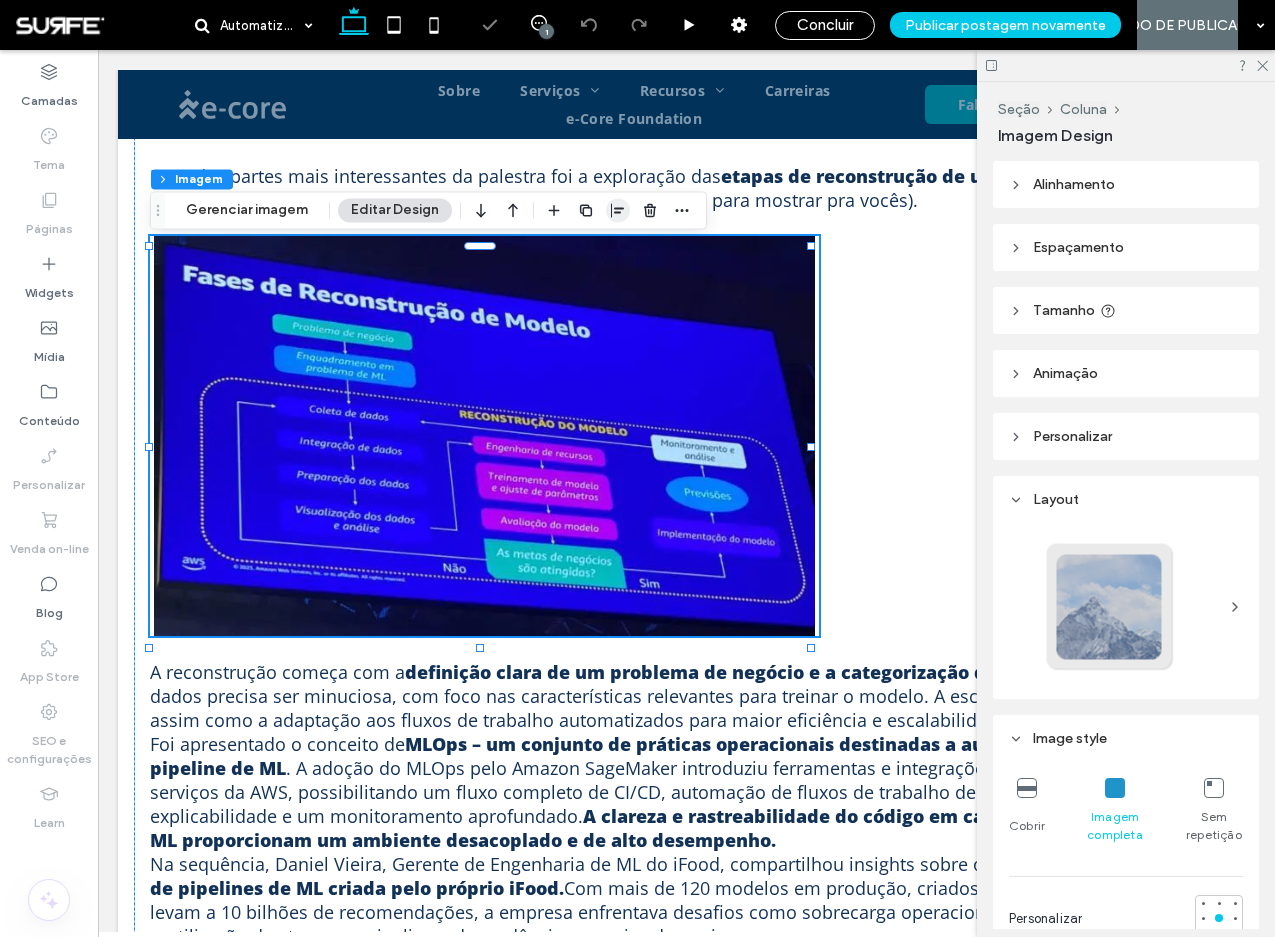 click 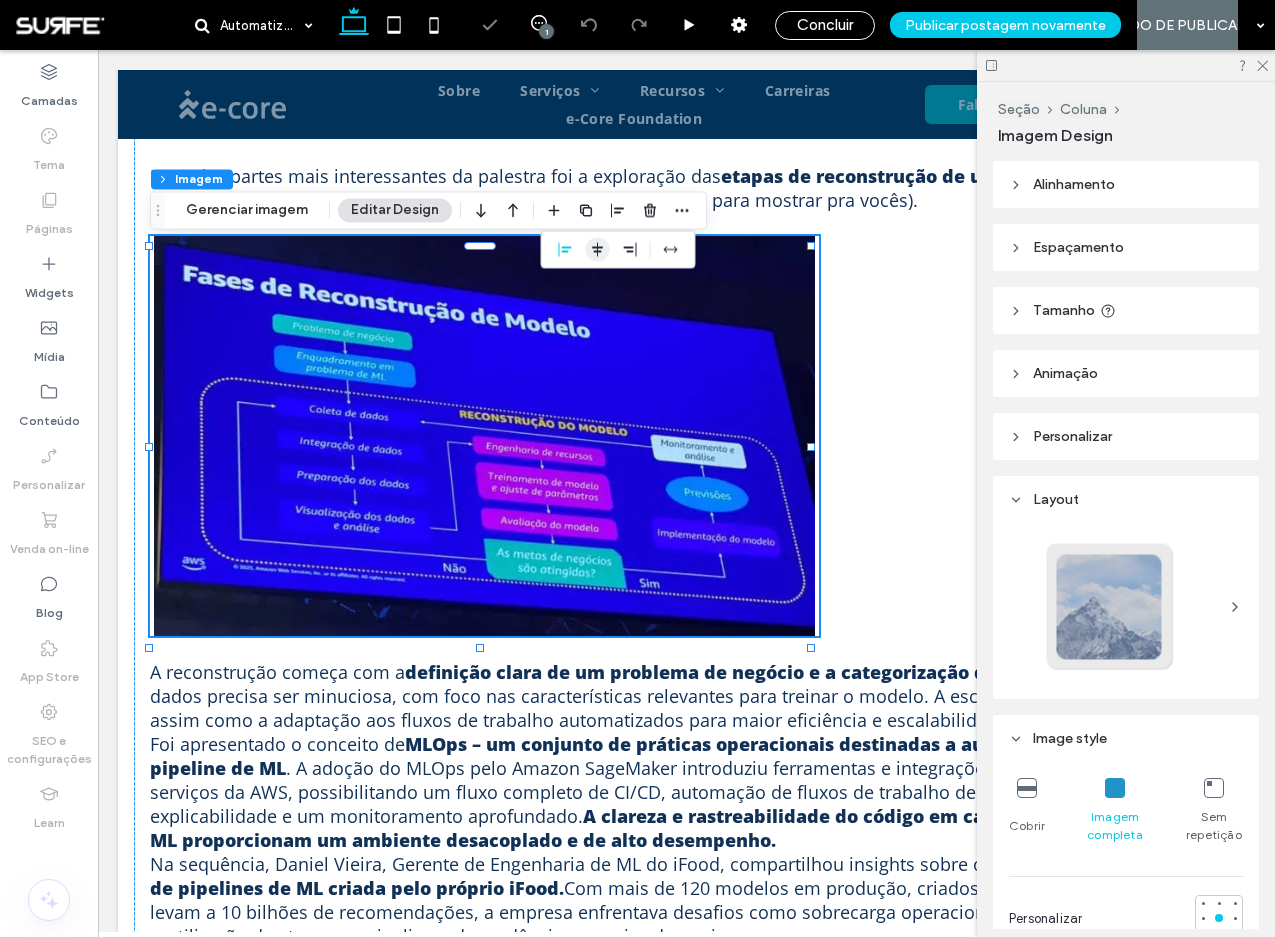 click at bounding box center [598, 249] 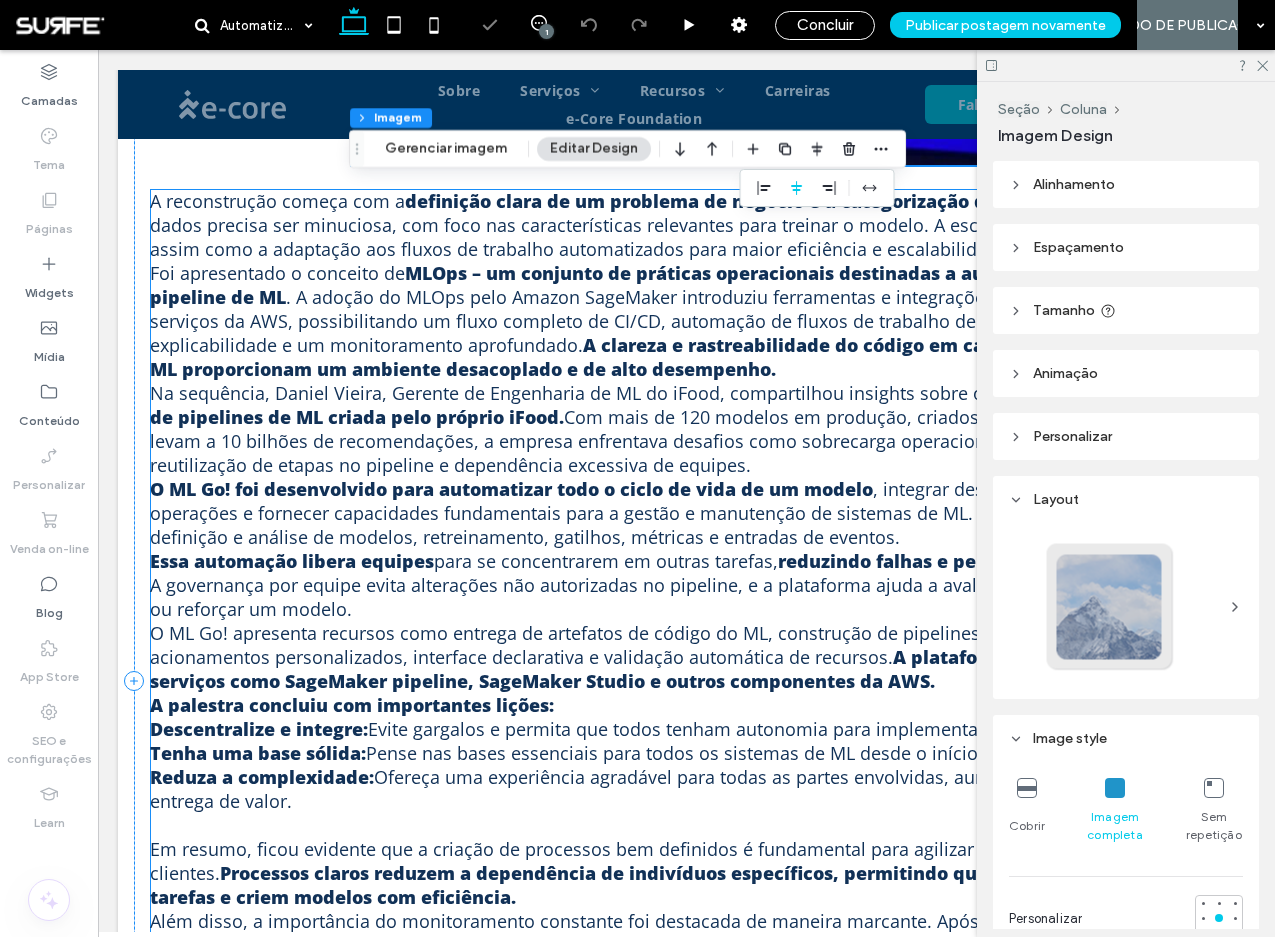 scroll, scrollTop: 1356, scrollLeft: 0, axis: vertical 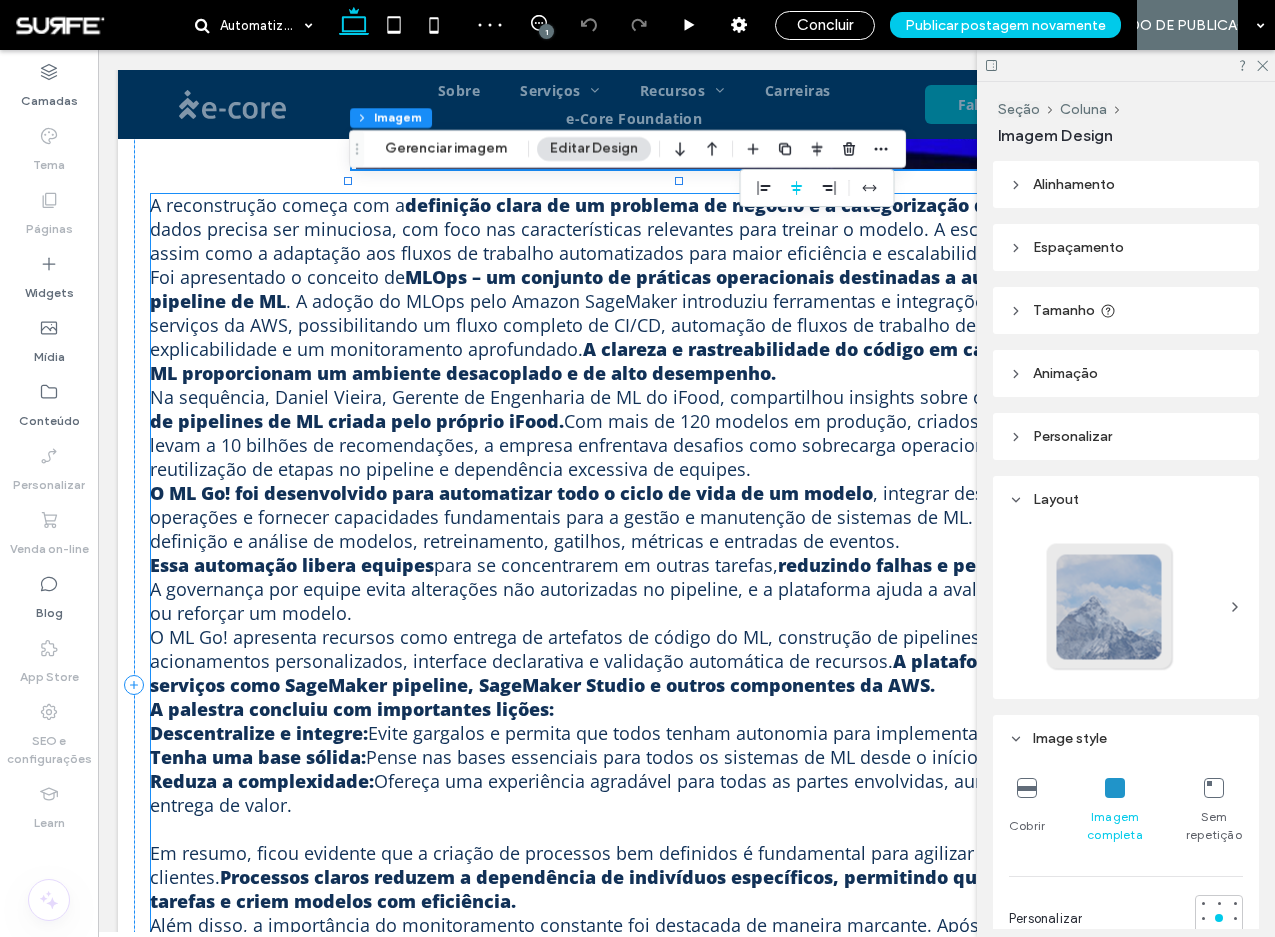 click on "Na sequência, Daniel Vieira, Gerente de Engenharia de ML do iFood, compartilhou insights sobre o" at bounding box center (567, 397) 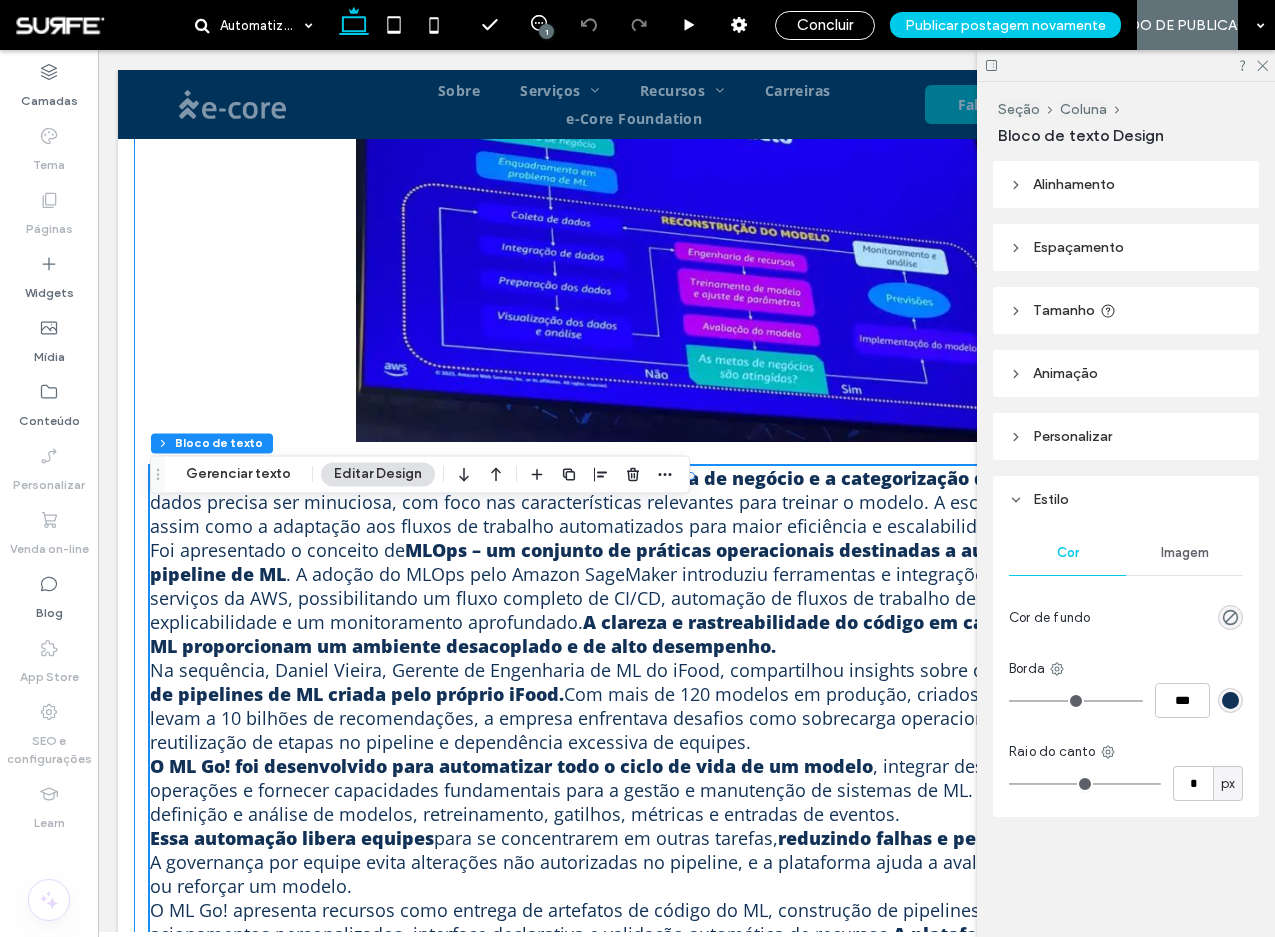 scroll, scrollTop: 1162, scrollLeft: 0, axis: vertical 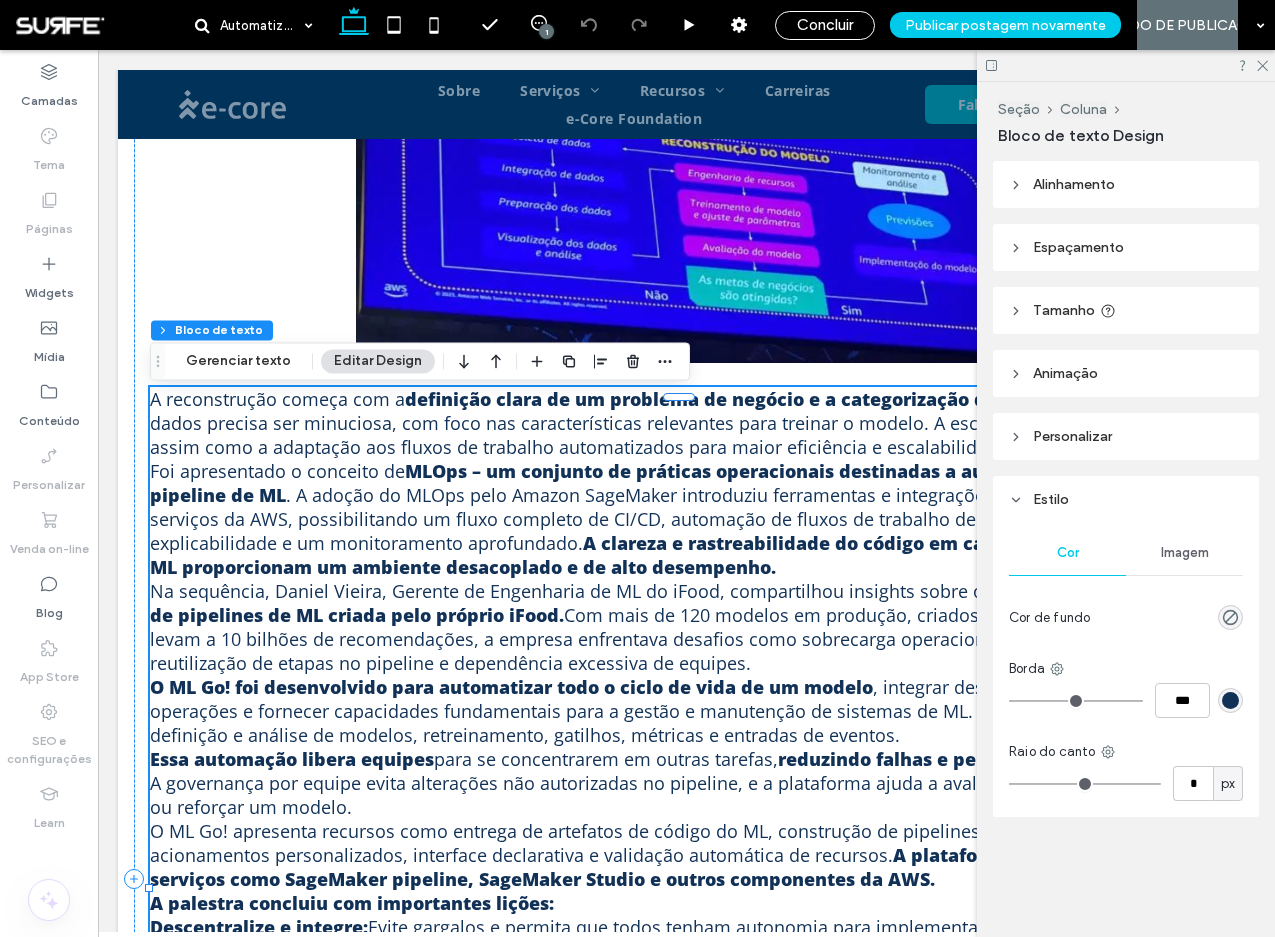 click on ". A coleta de dados precisa ser minuciosa, com foco nas características relevantes para treinar o modelo. A escolha do algoritmo é crucial, assim como a adaptação aos fluxos de trabalho automatizados para maior eficiência e escalabilidade." at bounding box center (680, 423) 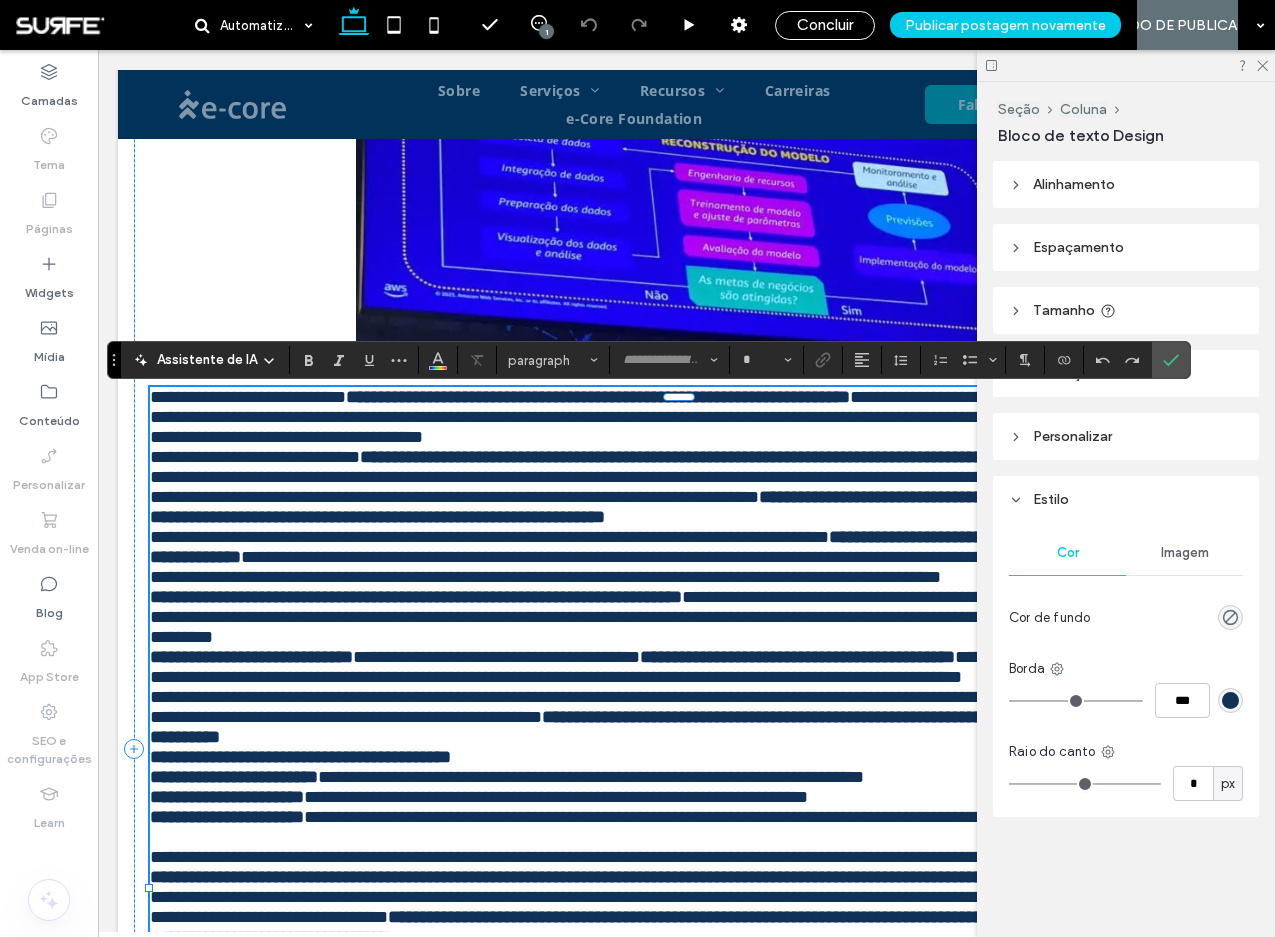 type on "*********" 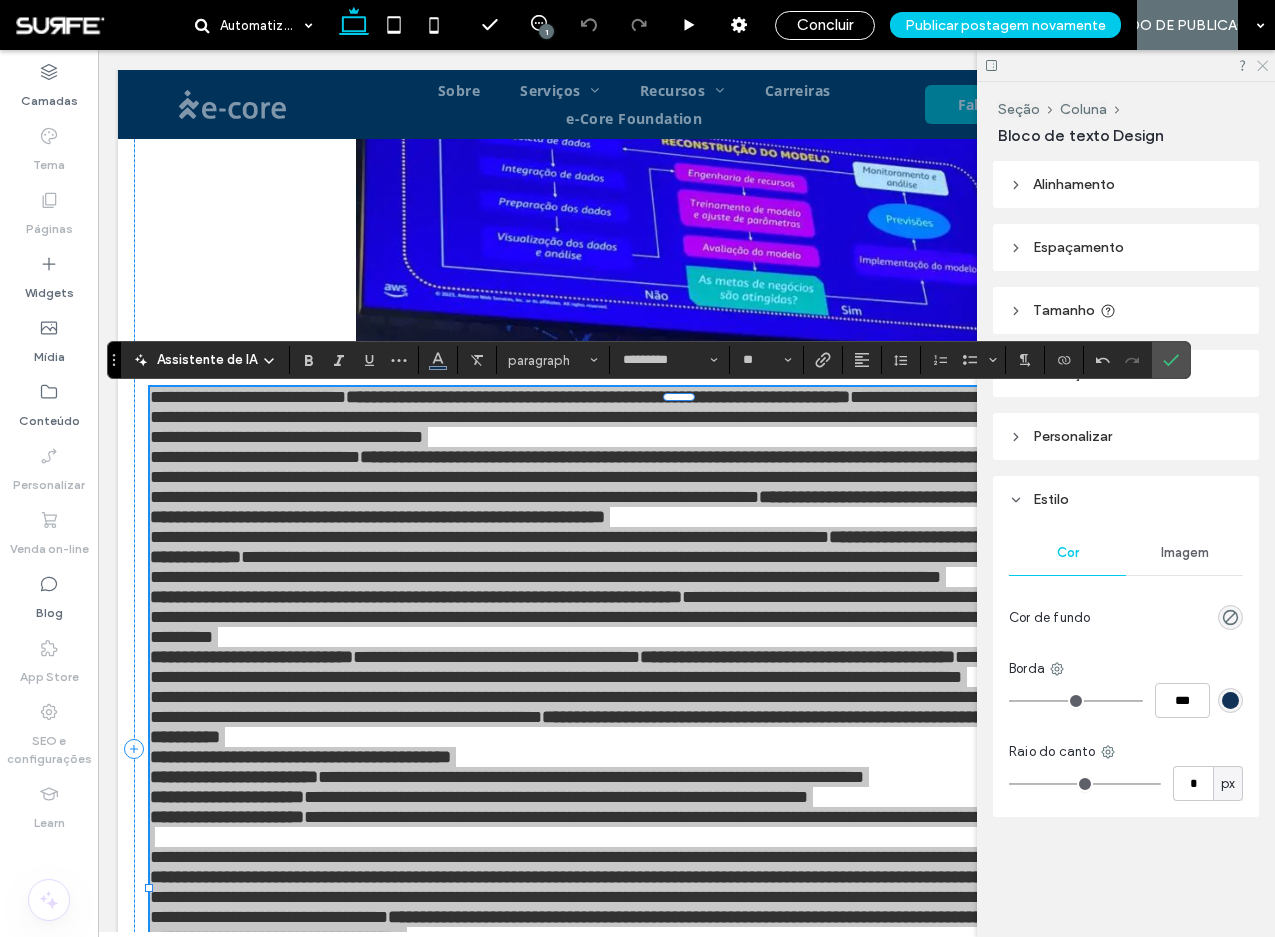 click 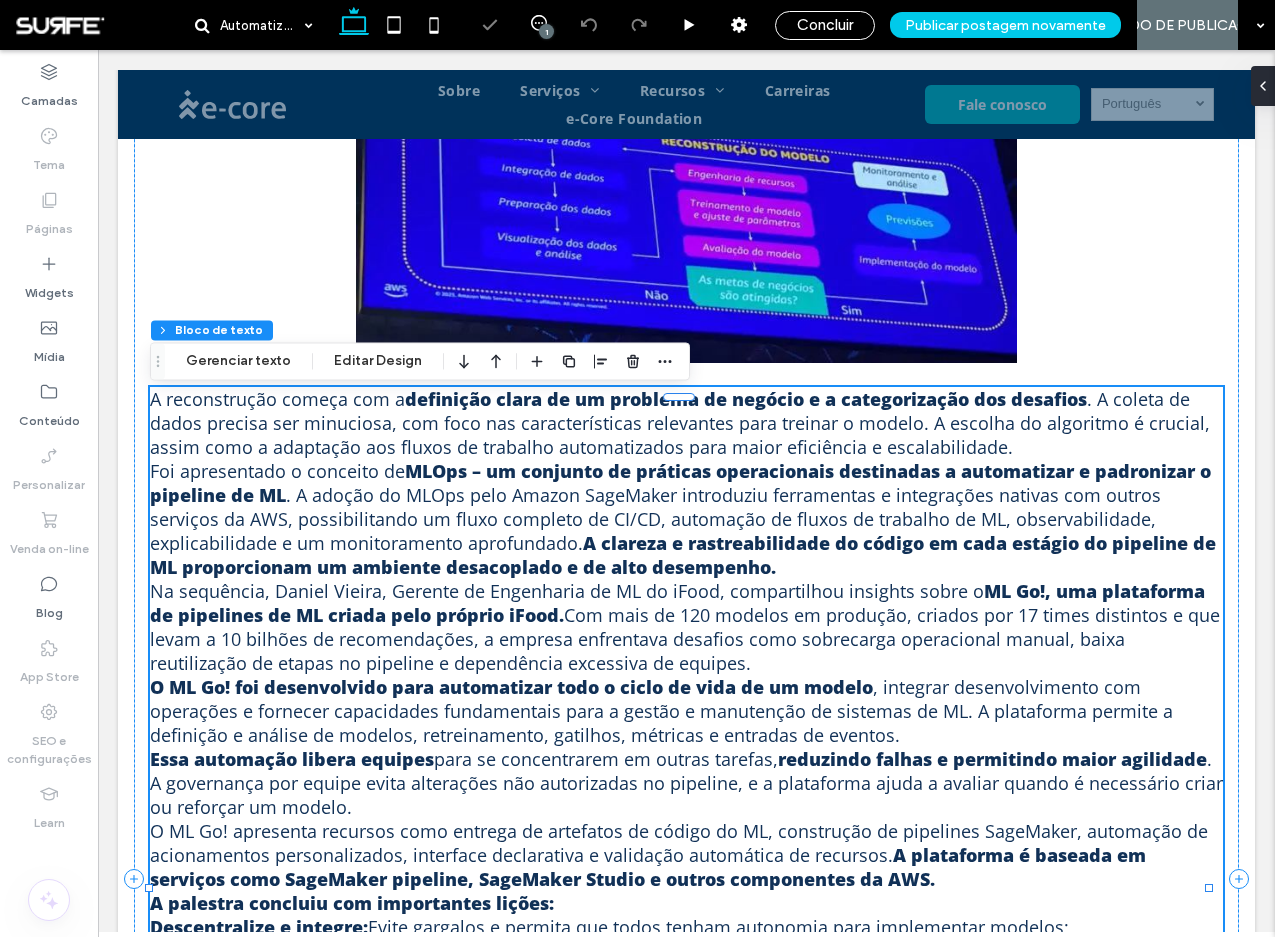 click on ". A coleta de dados precisa ser minuciosa, com foco nas características relevantes para treinar o modelo. A escolha do algoritmo é crucial, assim como a adaptação aos fluxos de trabalho automatizados para maior eficiência e escalabilidade." at bounding box center (680, 423) 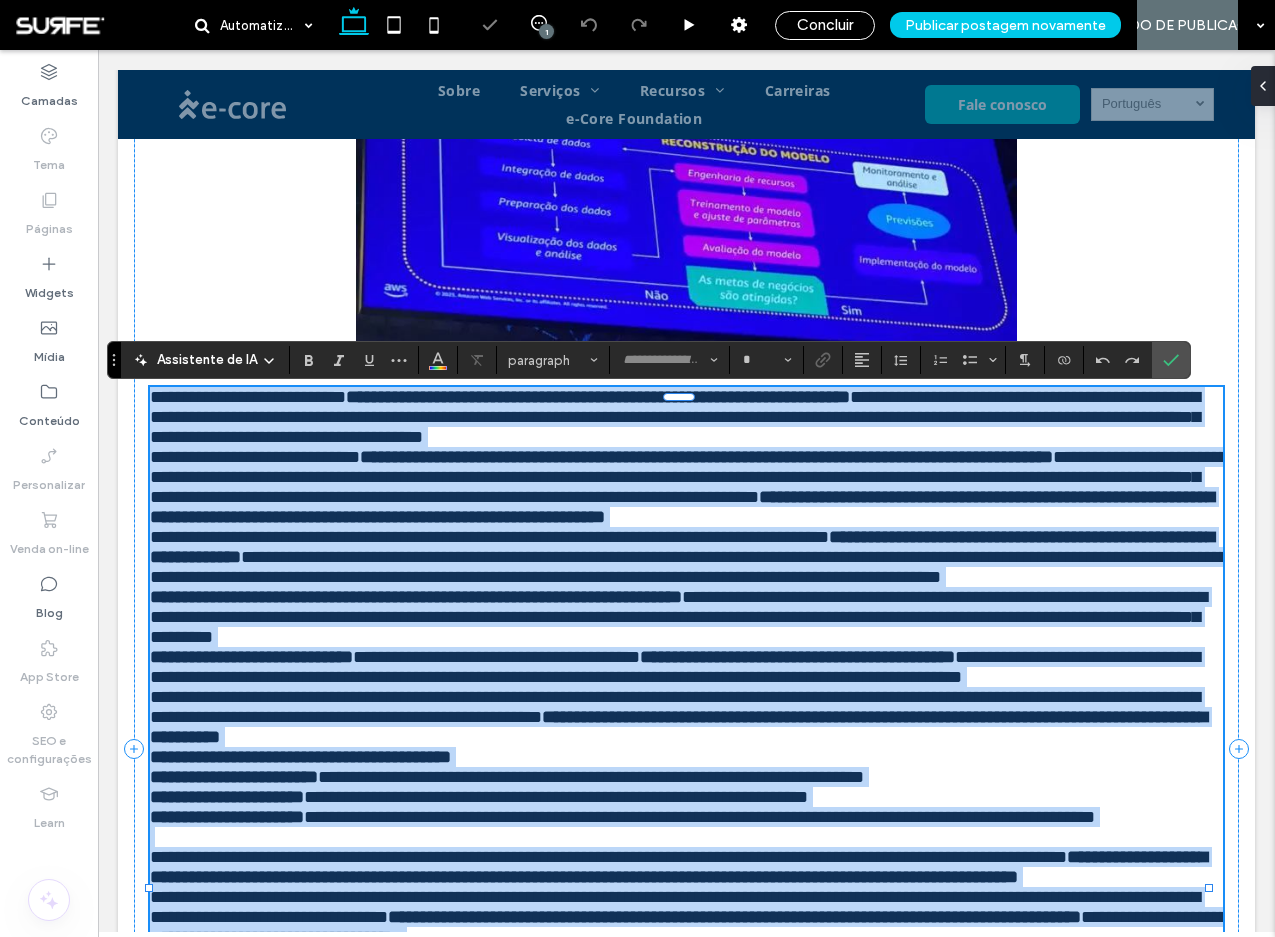 type on "*********" 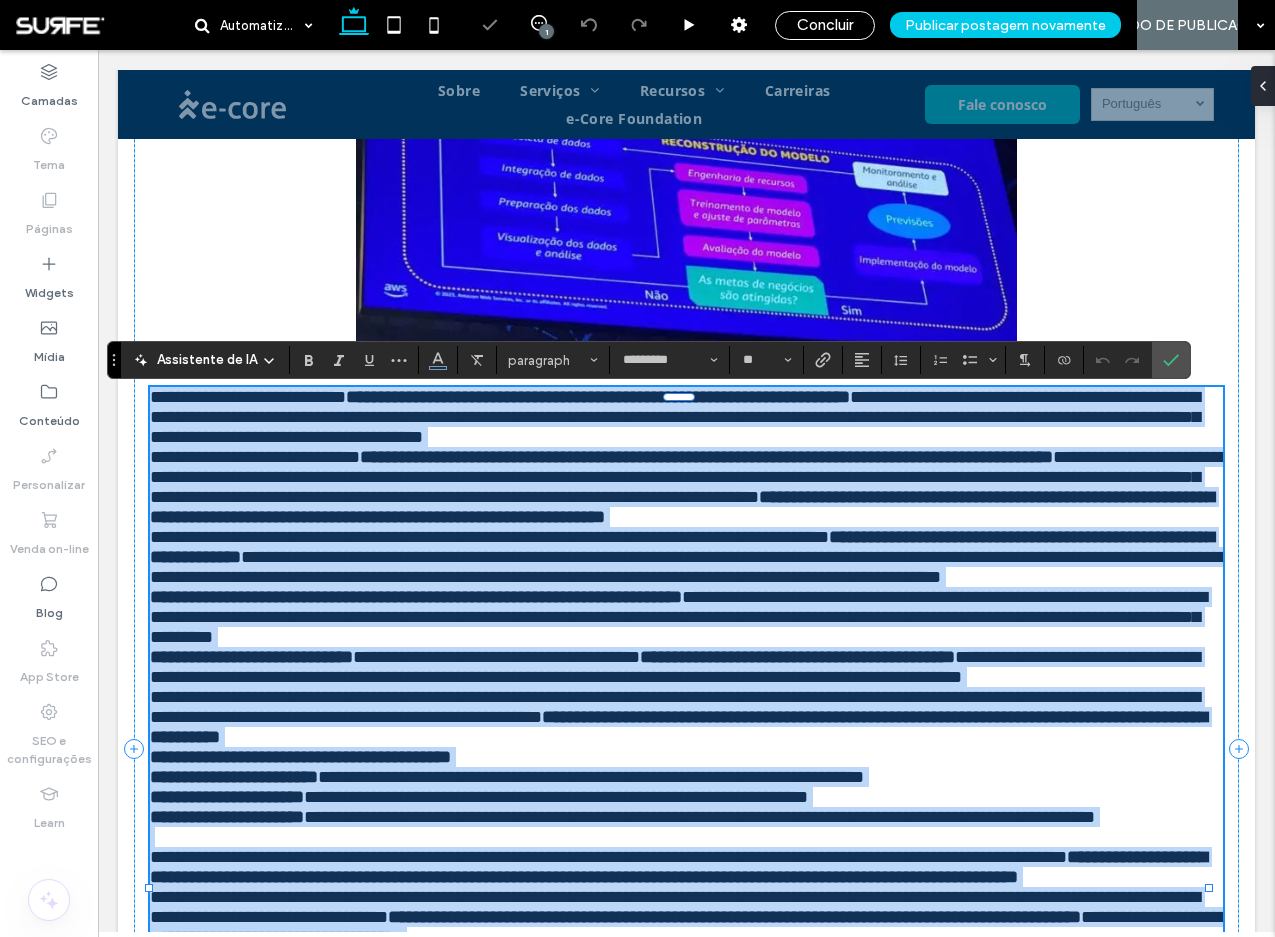 click on "**********" at bounding box center [686, 417] 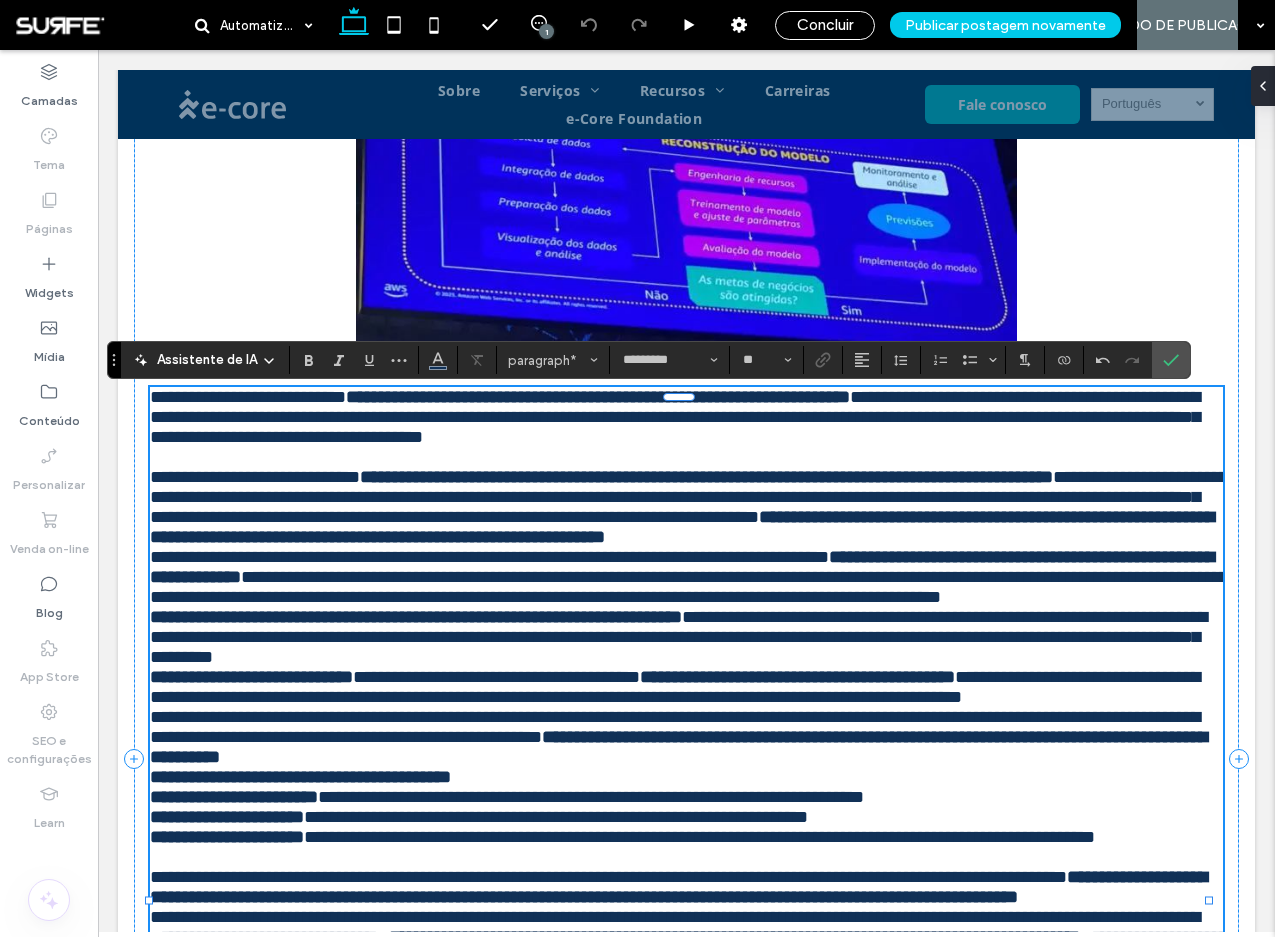 click on "**********" at bounding box center [686, 507] 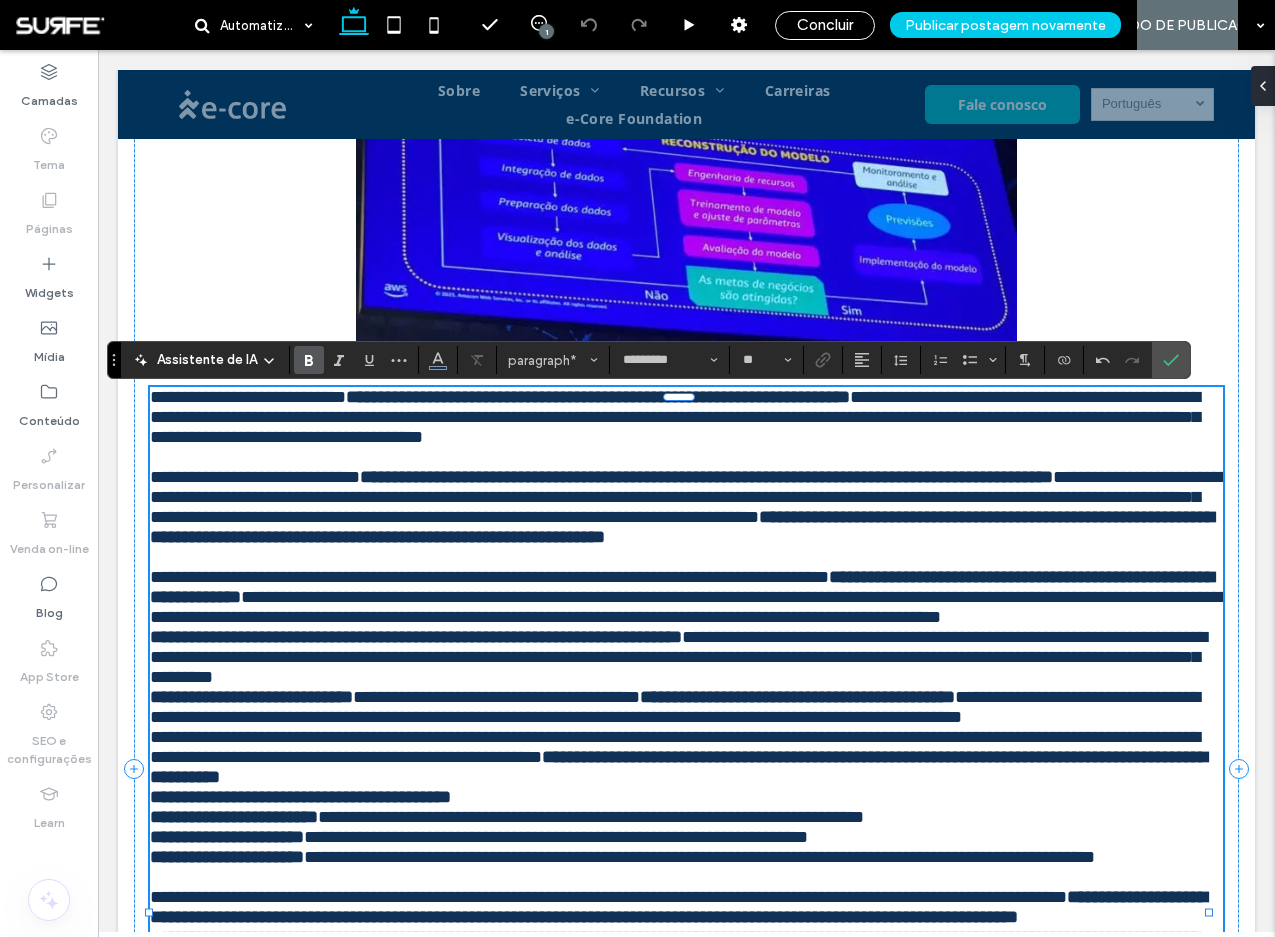 click on "**********" at bounding box center [686, 597] 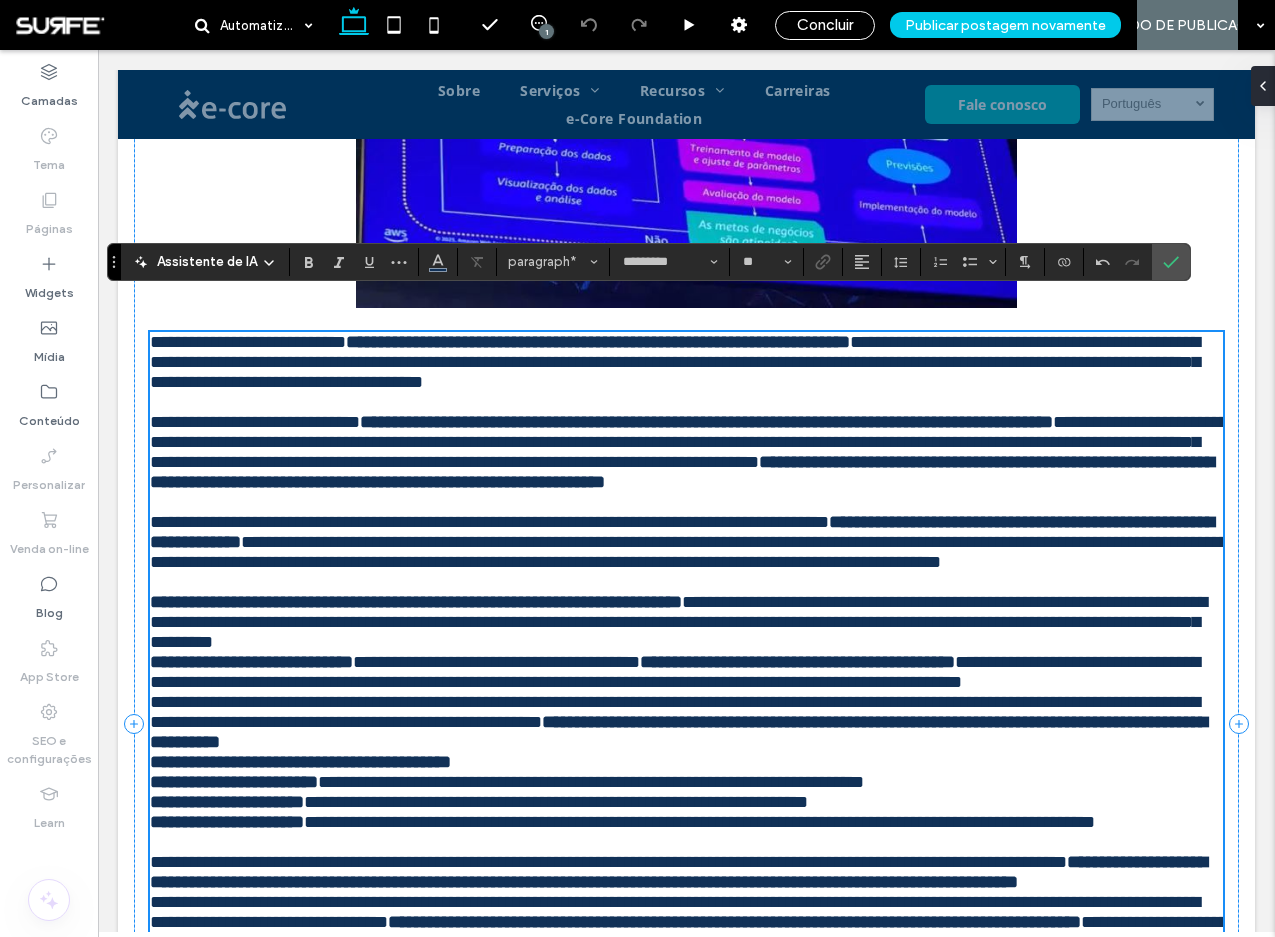 scroll, scrollTop: 1260, scrollLeft: 0, axis: vertical 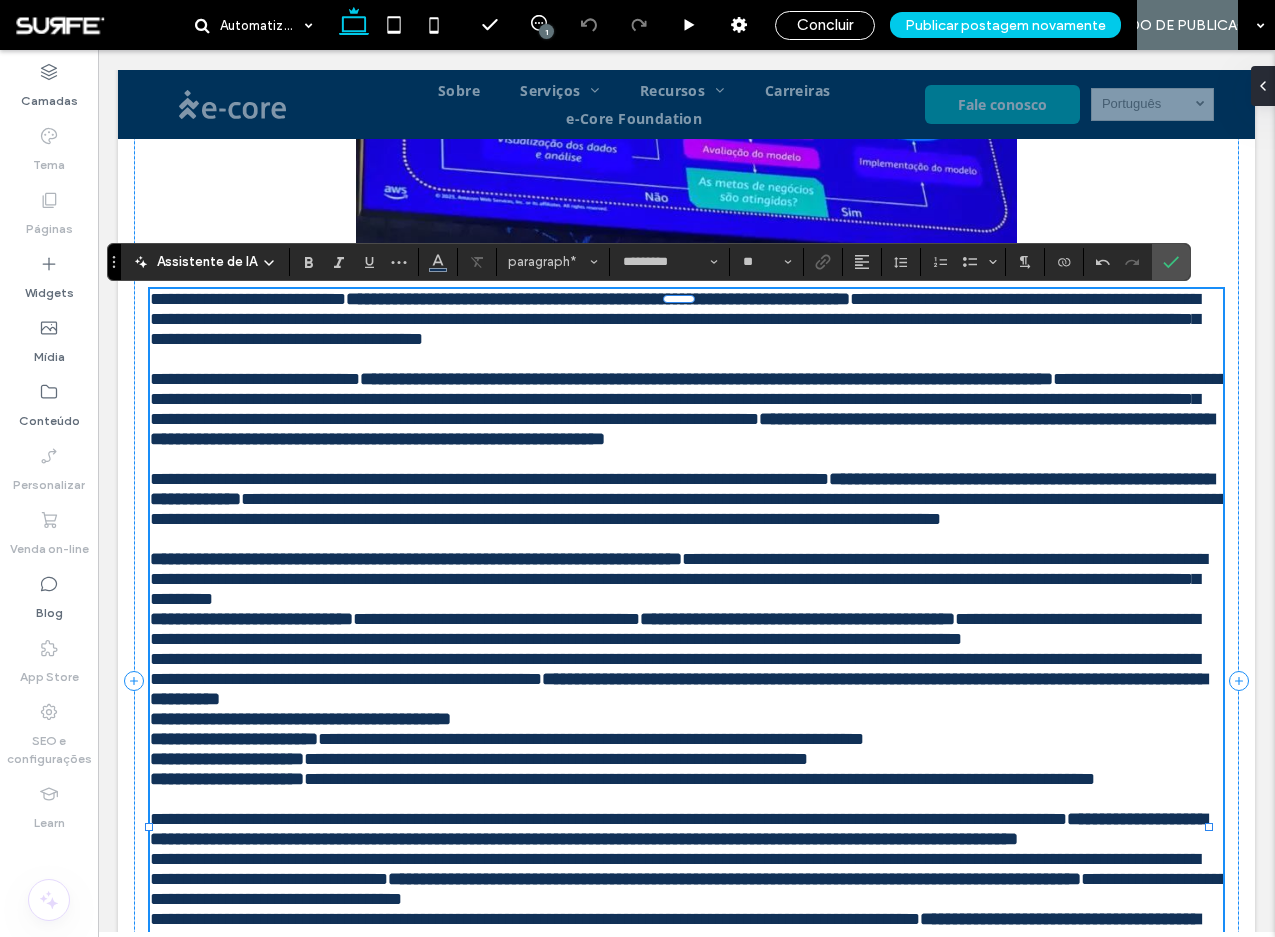 click on "**********" at bounding box center (797, 619) 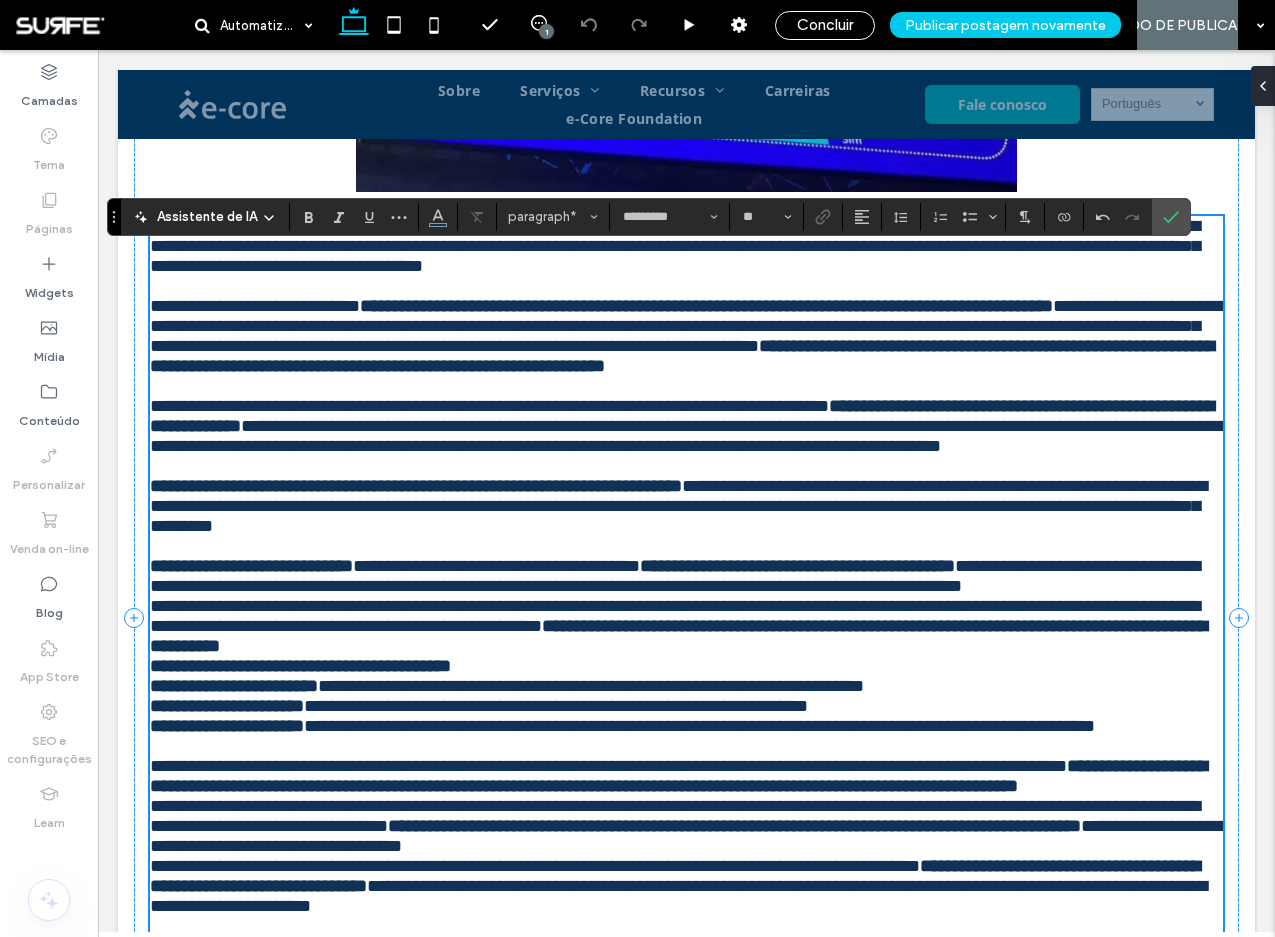 scroll, scrollTop: 1404, scrollLeft: 0, axis: vertical 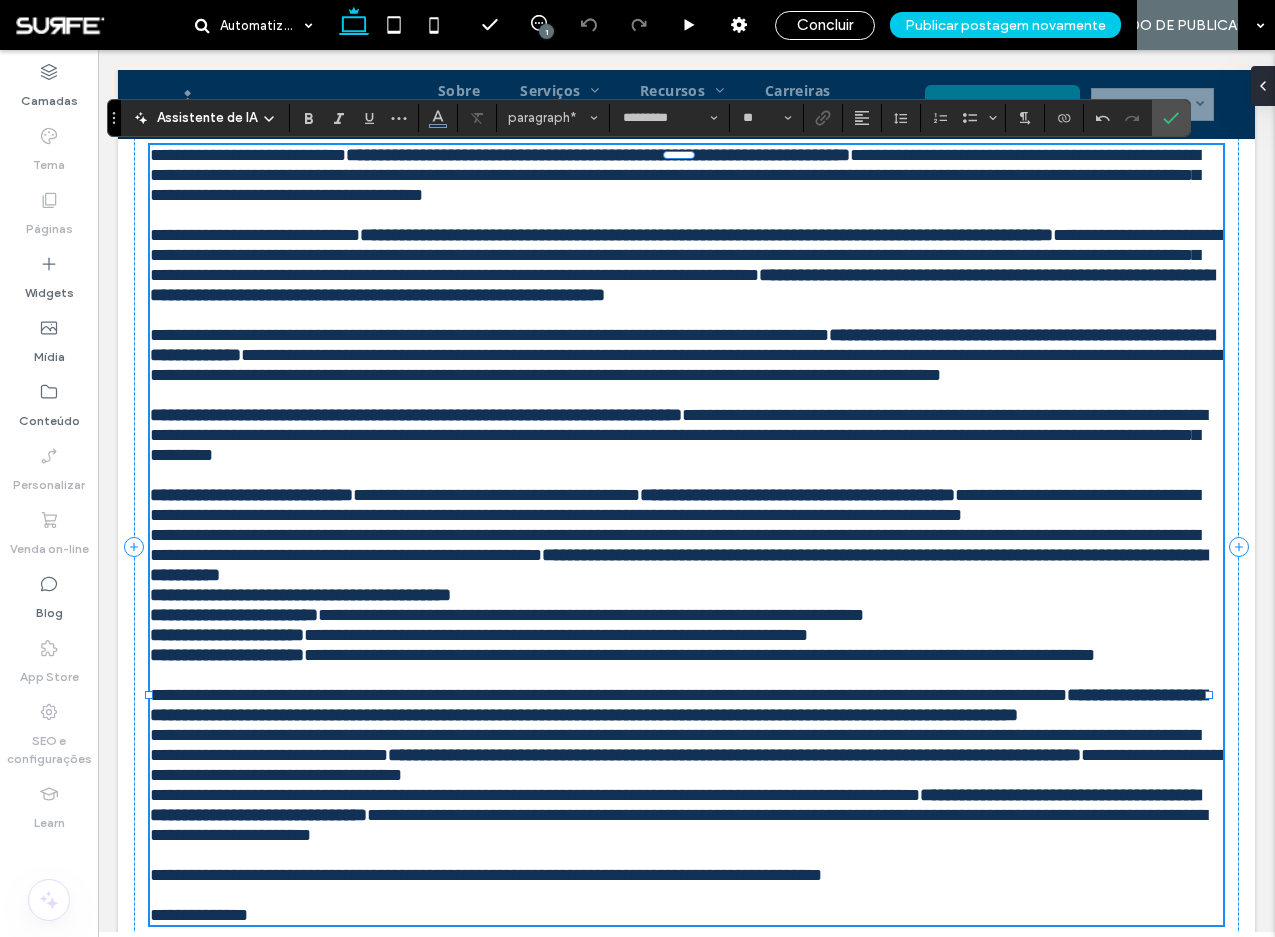 click on "**********" at bounding box center [686, 505] 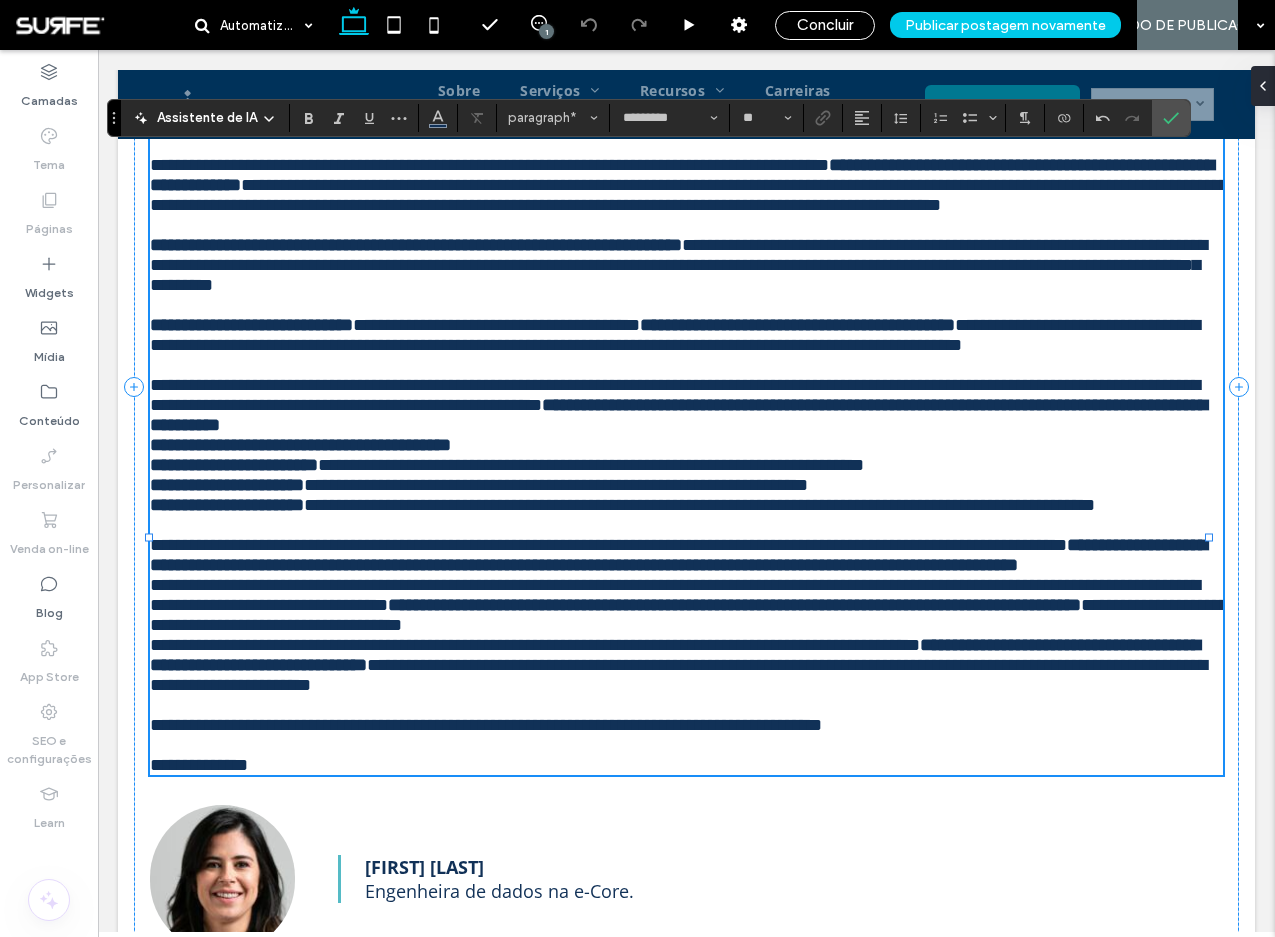 scroll, scrollTop: 1653, scrollLeft: 0, axis: vertical 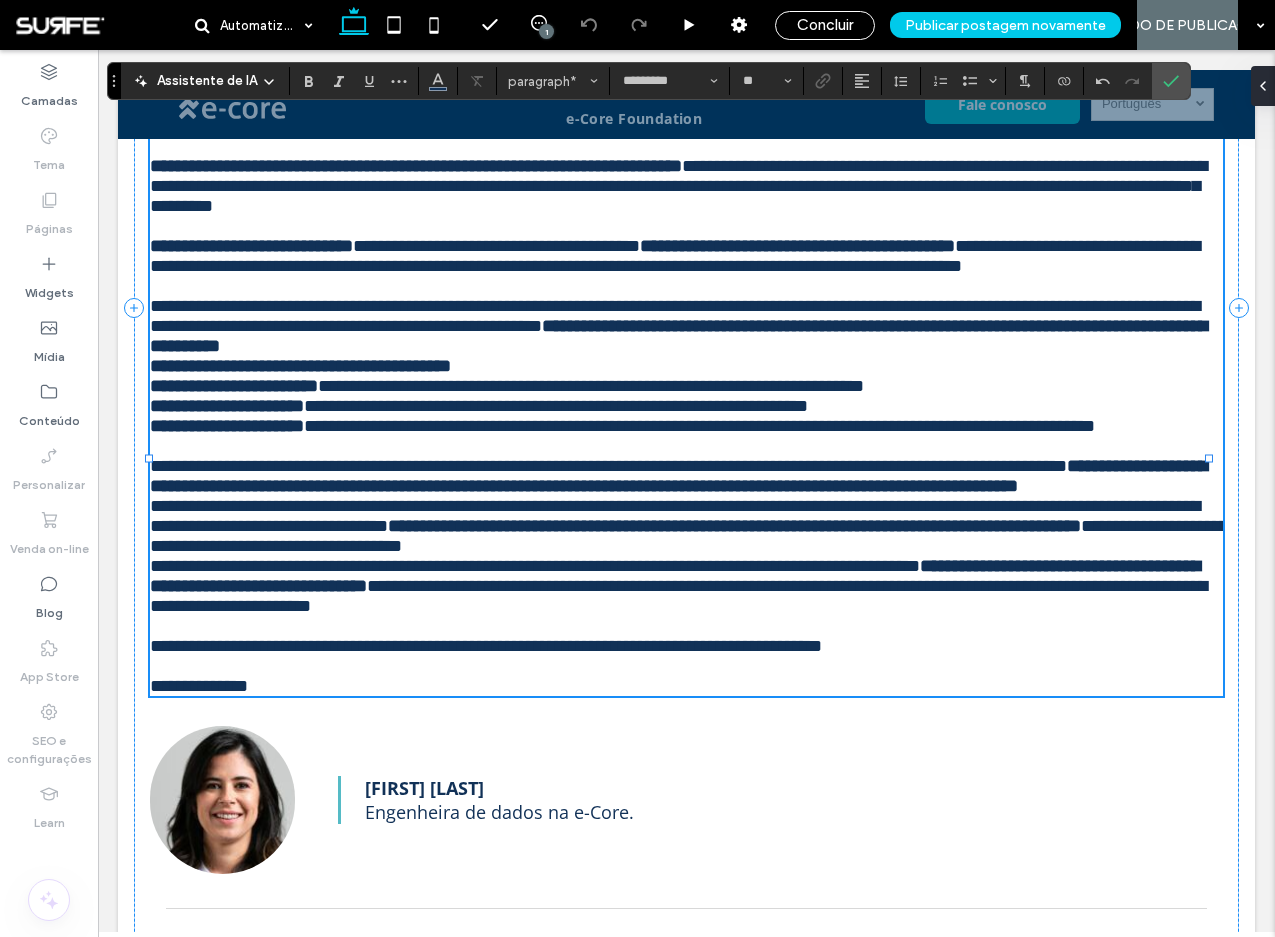 click on "**********" at bounding box center (686, 366) 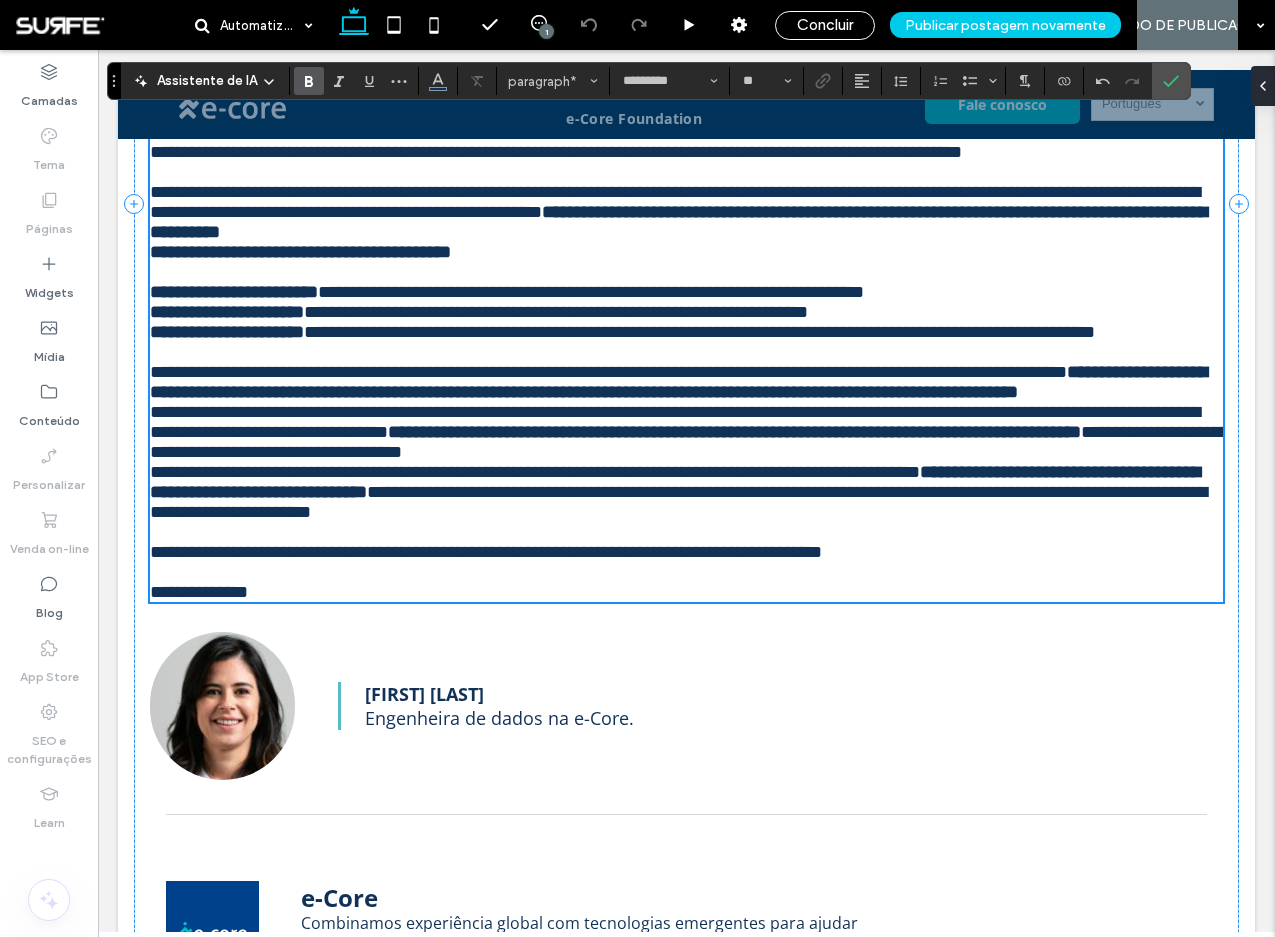 scroll, scrollTop: 1769, scrollLeft: 0, axis: vertical 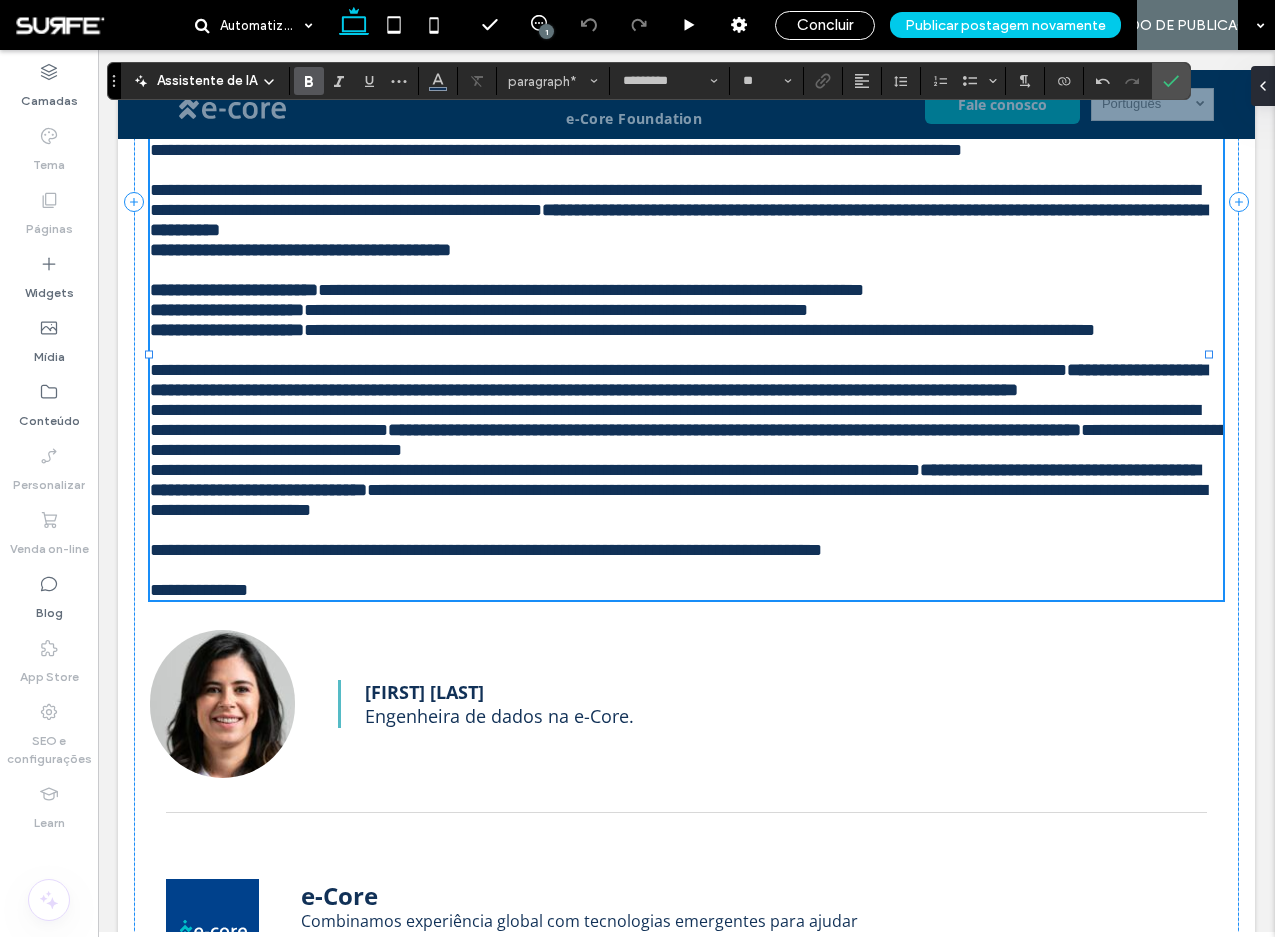 click on "**********" at bounding box center (686, 370) 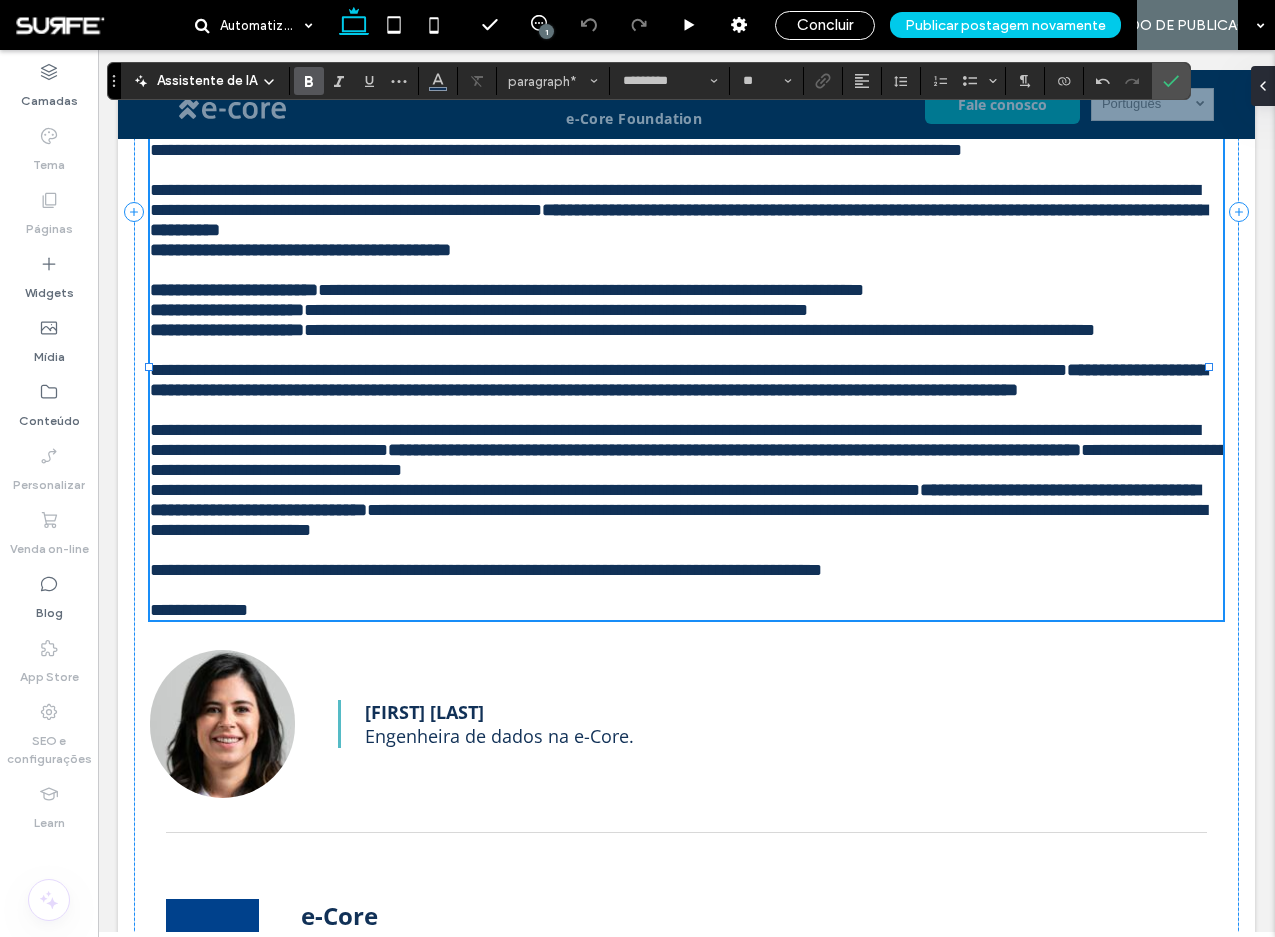 click on "**********" at bounding box center (686, 450) 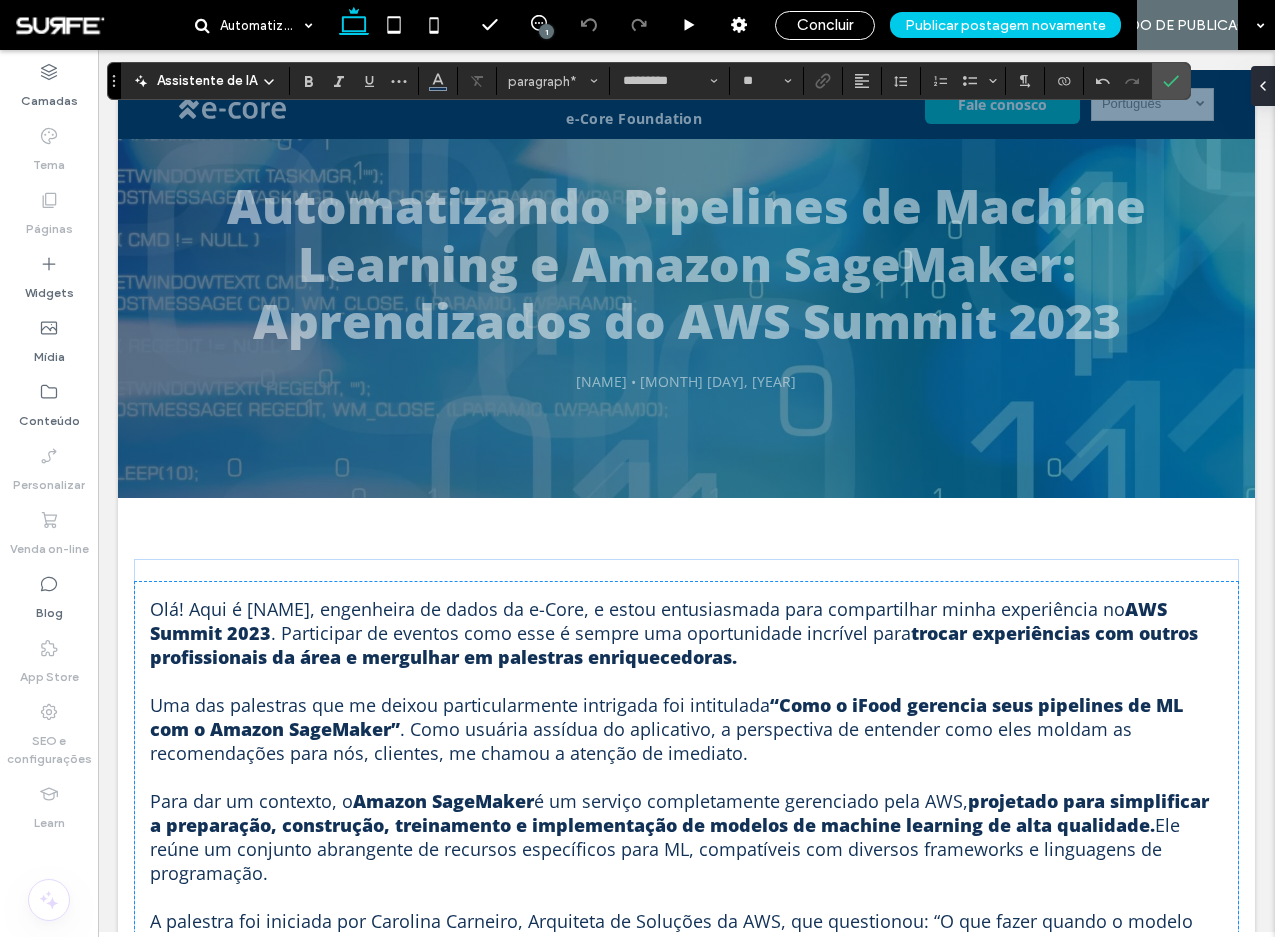 scroll, scrollTop: 2002, scrollLeft: 0, axis: vertical 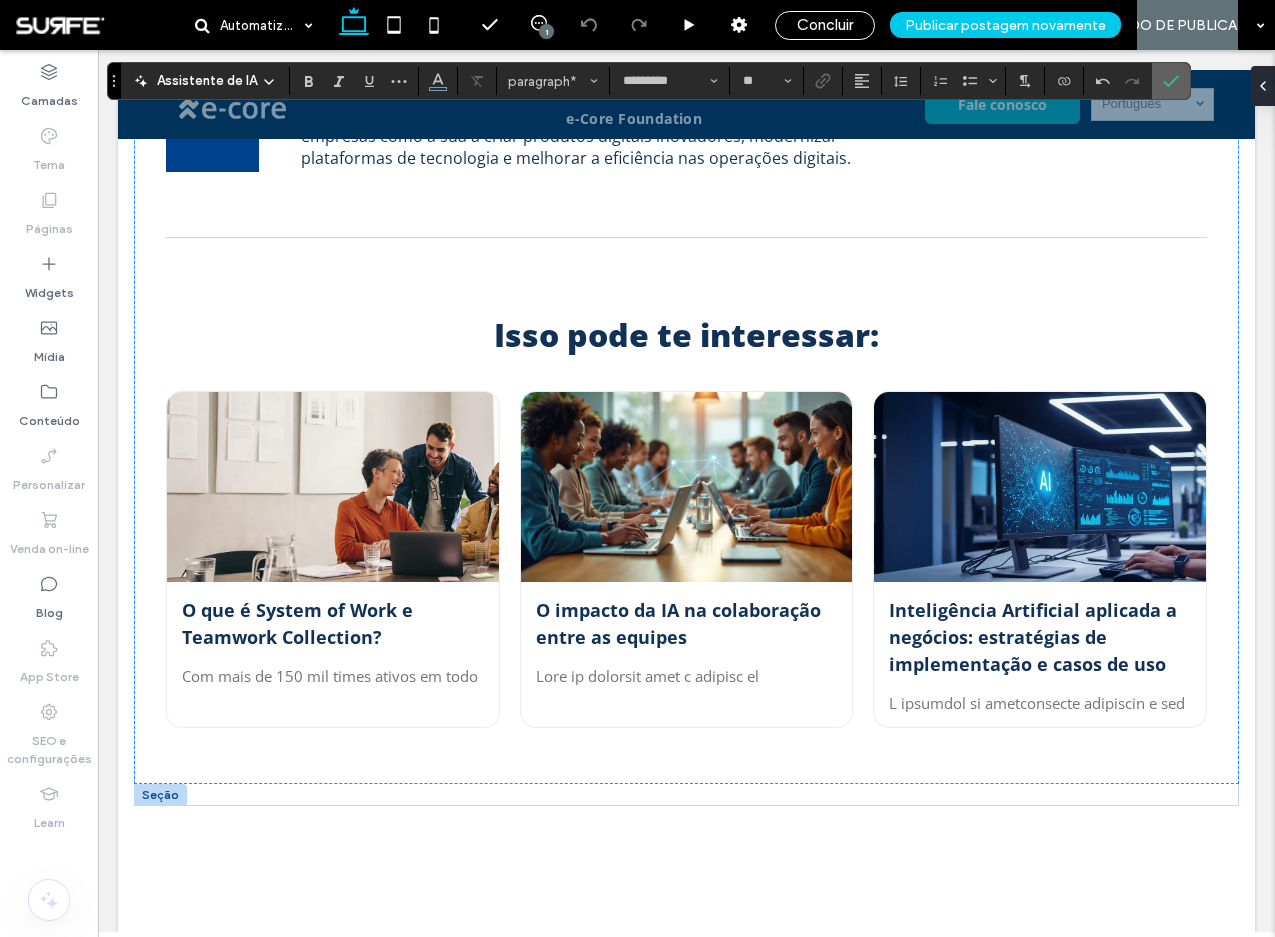 click 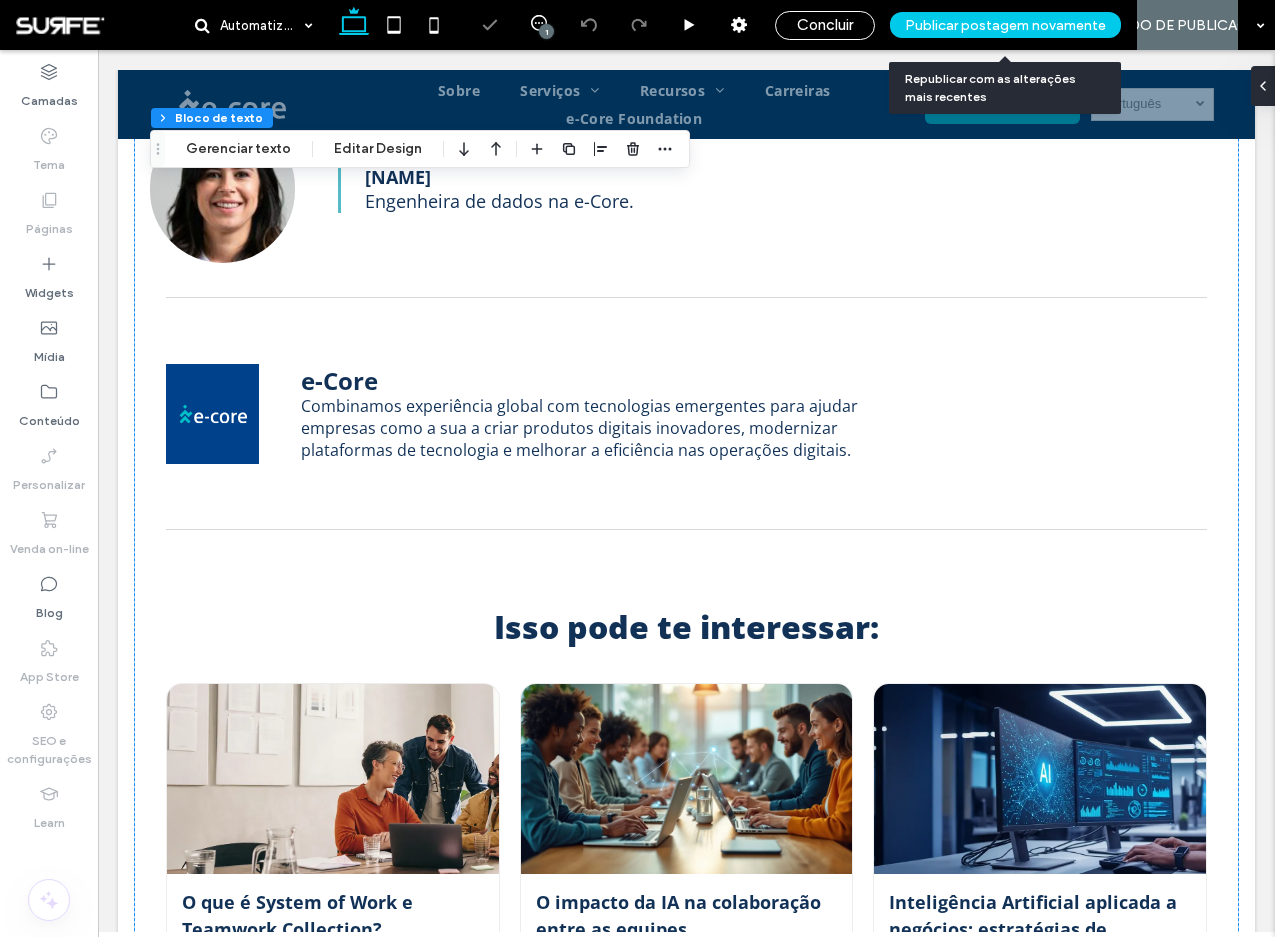 click on "Publicar postagem novamente" at bounding box center (1005, 25) 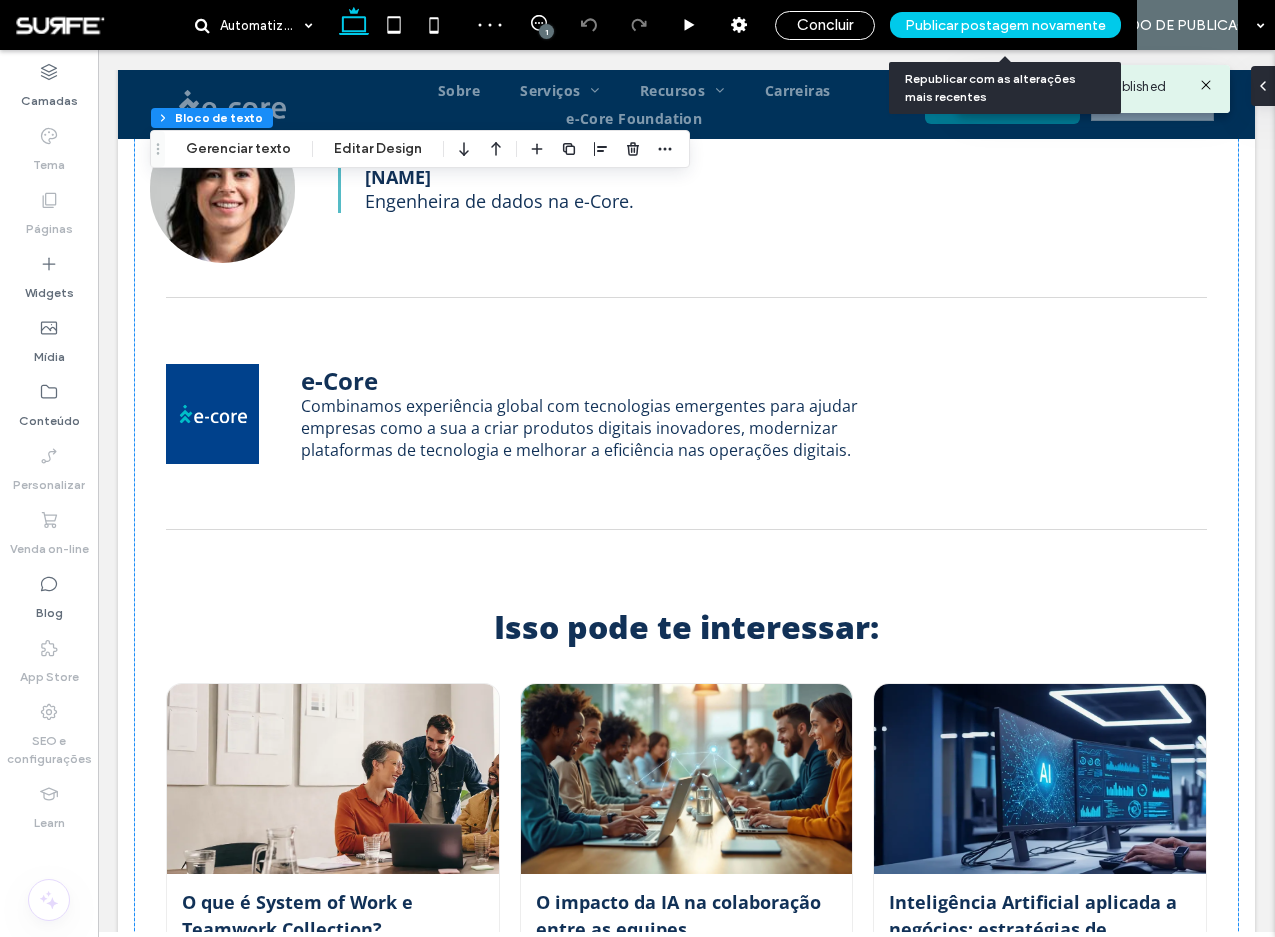 click on "Publicar postagem novamente" at bounding box center [1005, 25] 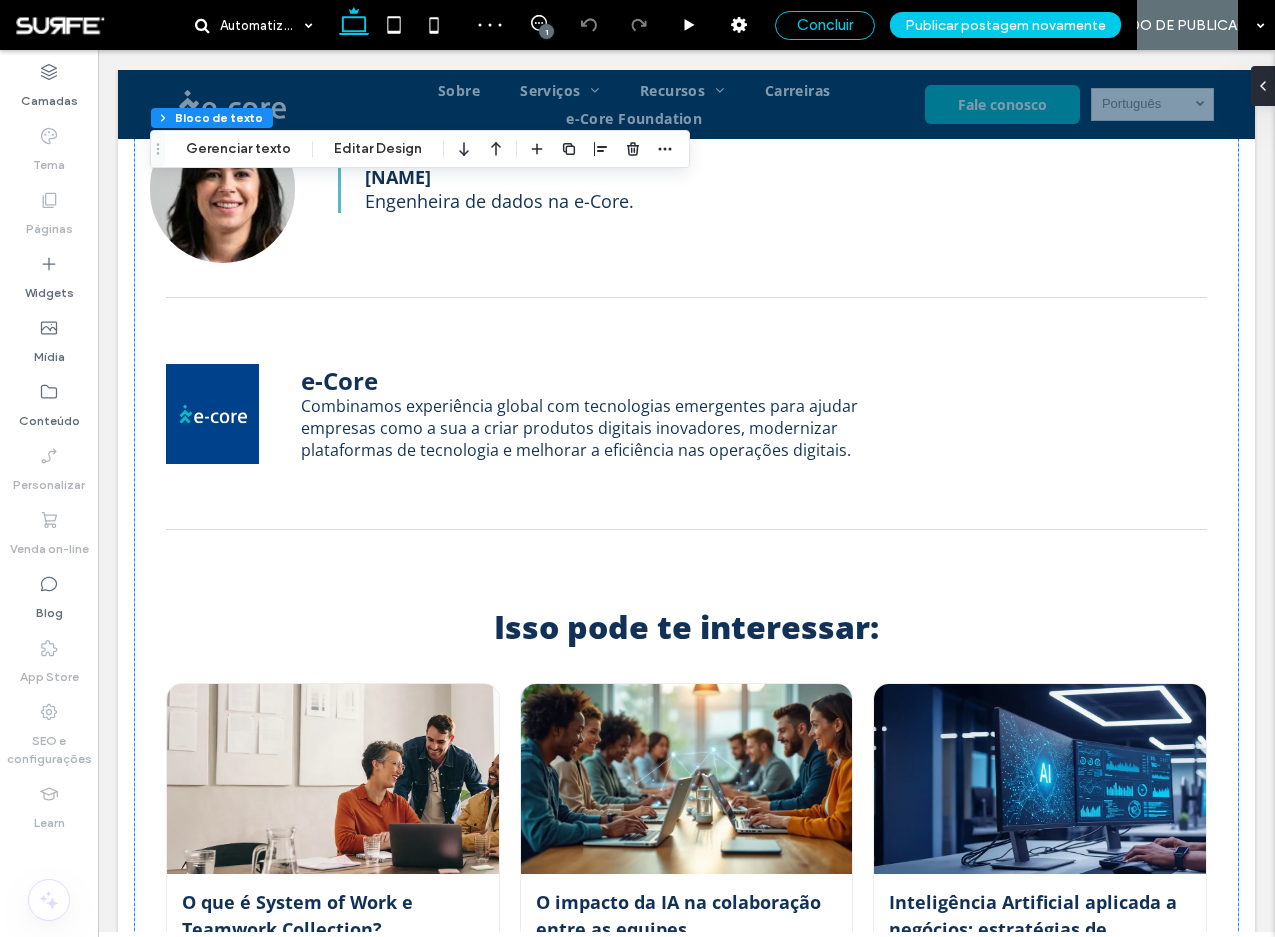click on "Concluir" at bounding box center (825, 25) 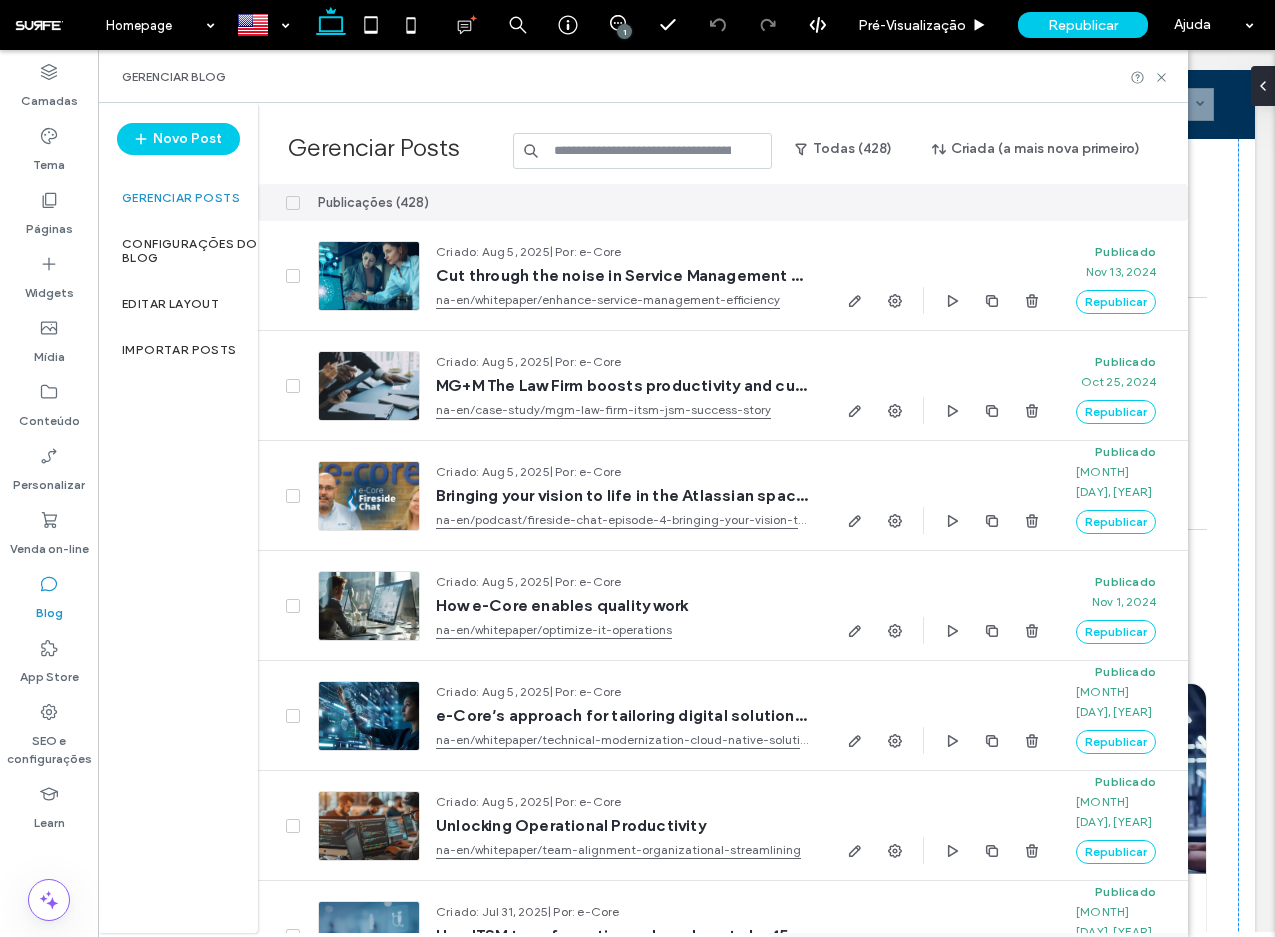 click at bounding box center [643, 151] 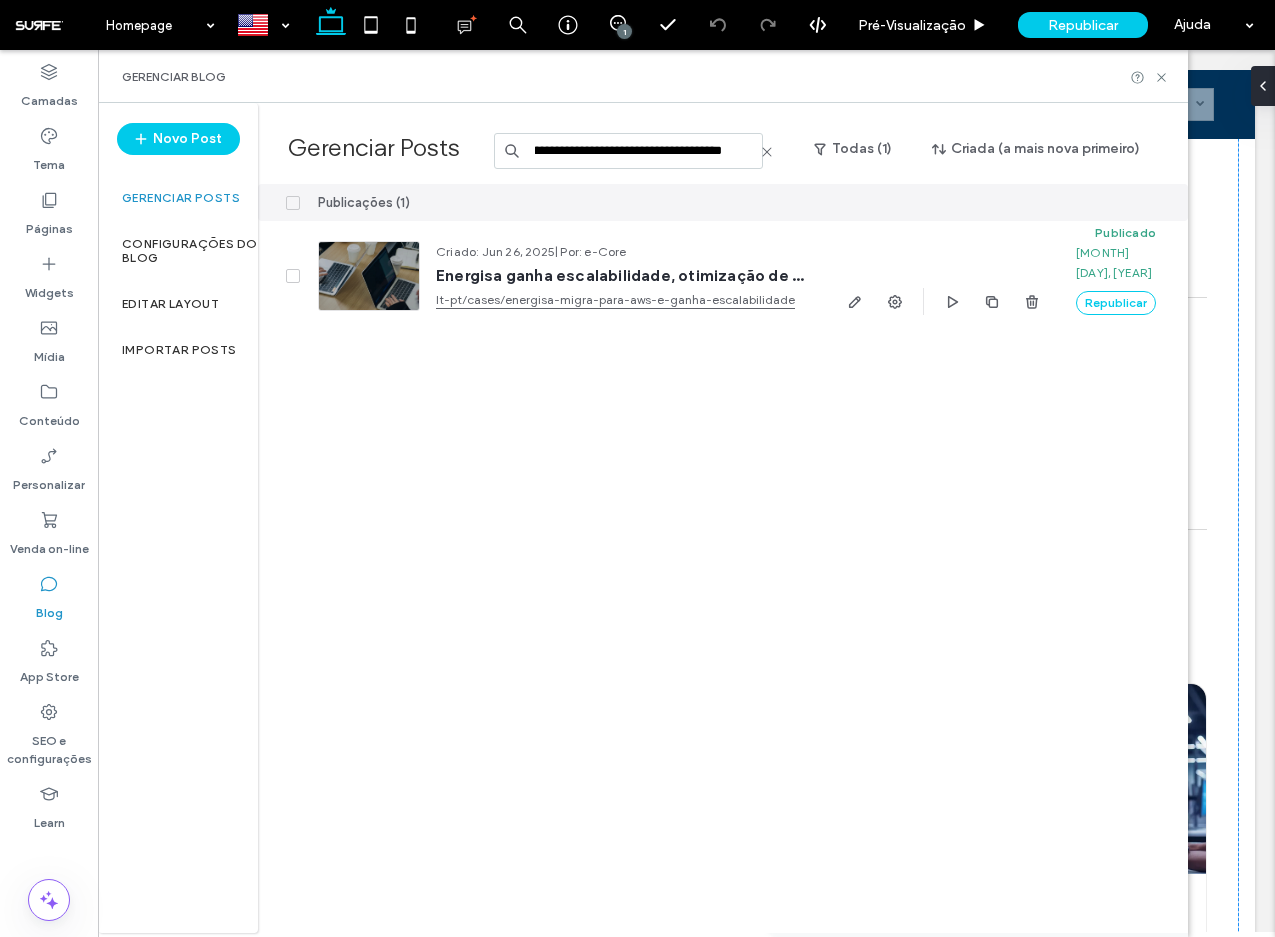 scroll, scrollTop: 0, scrollLeft: 403, axis: horizontal 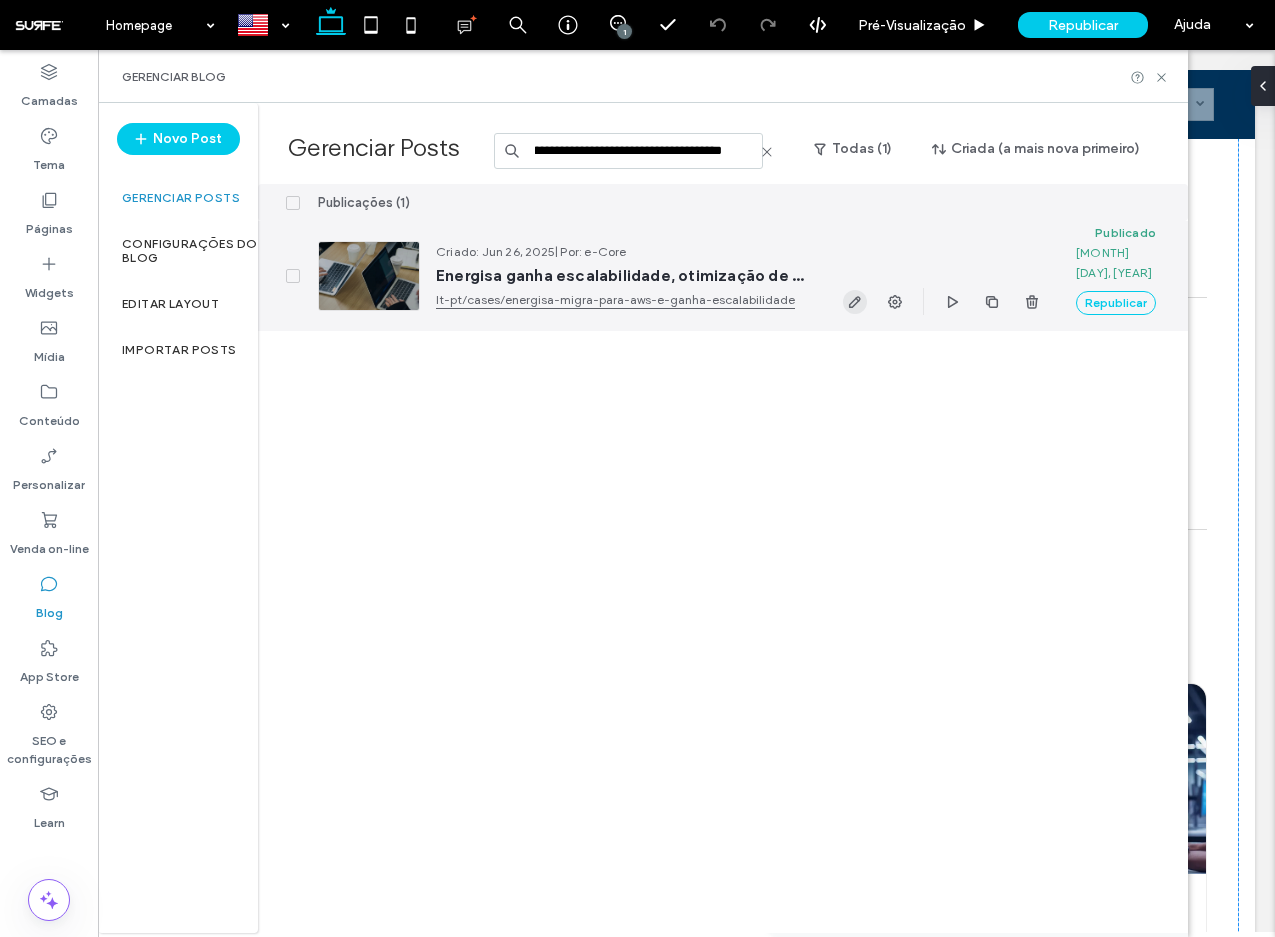 type on "**********" 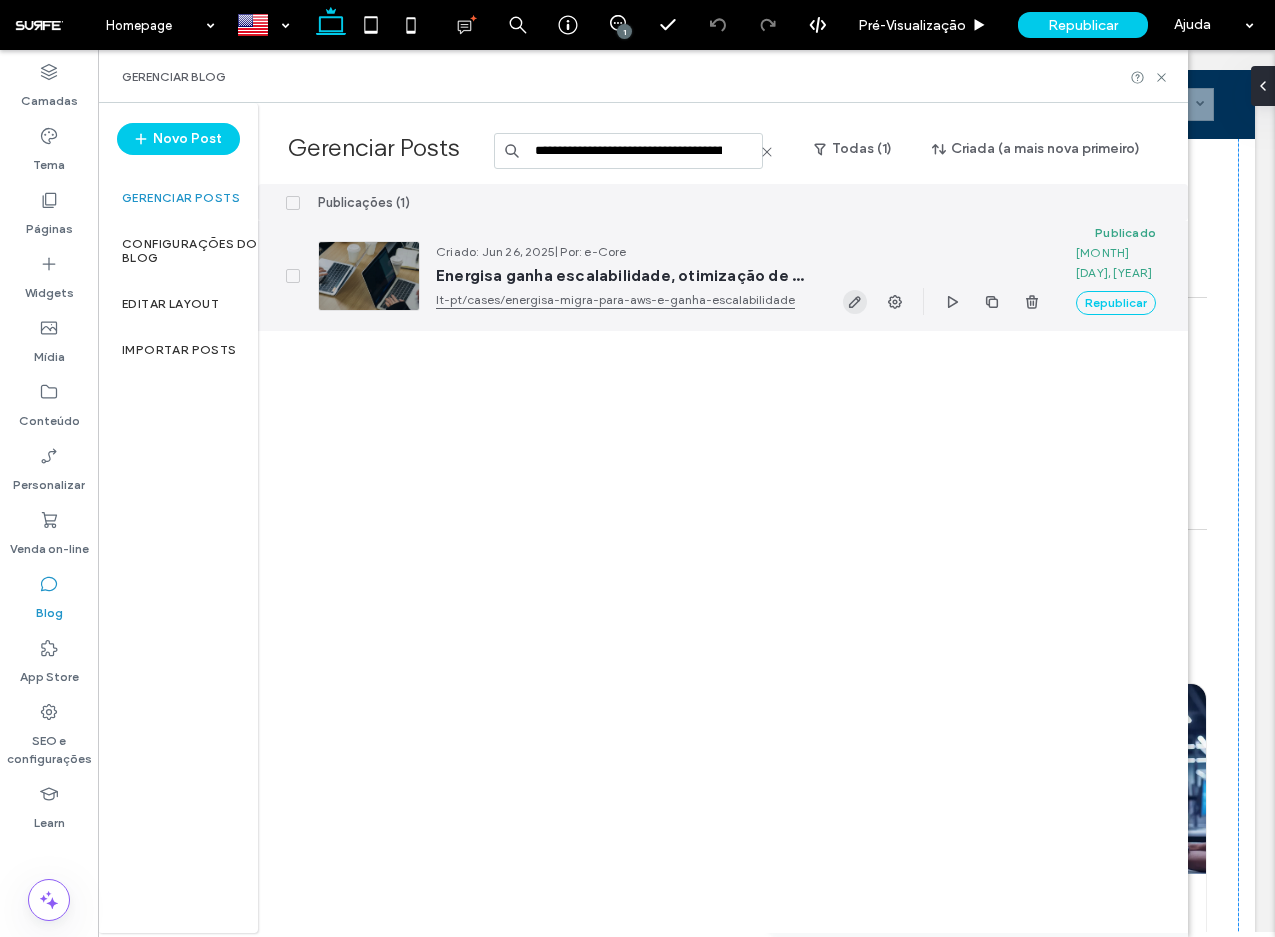 click 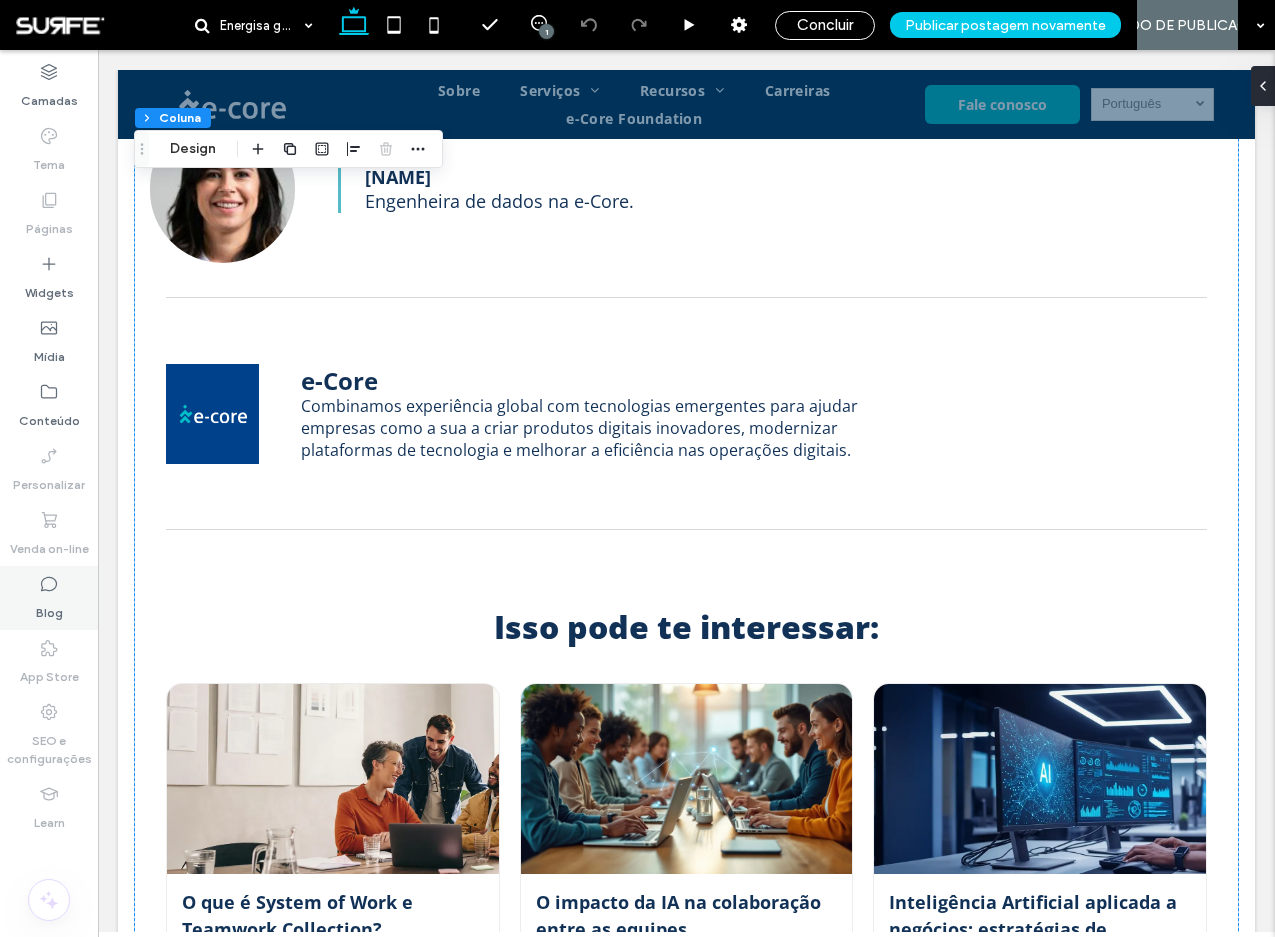 click on "Blog" at bounding box center (49, 598) 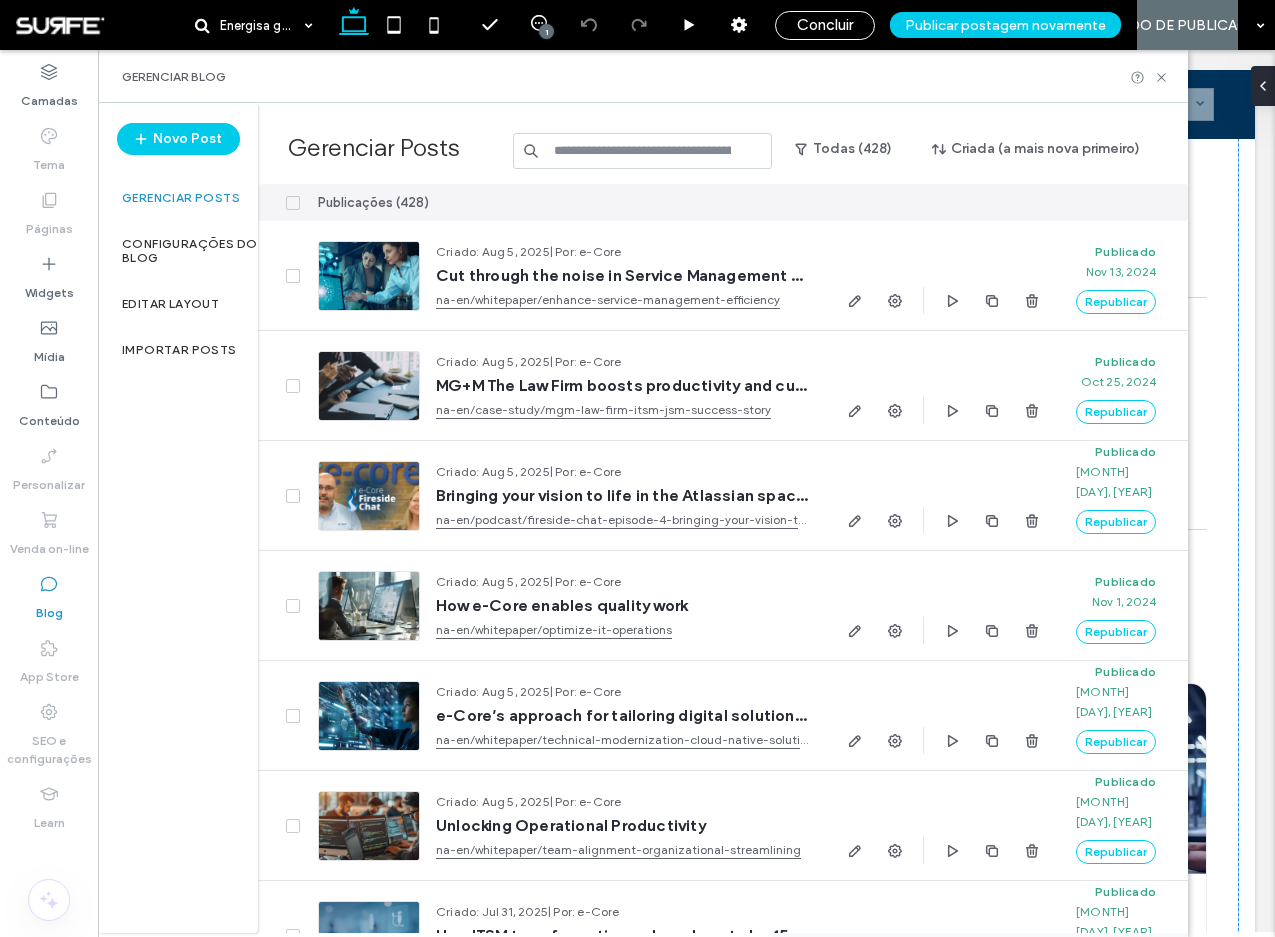 click at bounding box center [643, 151] 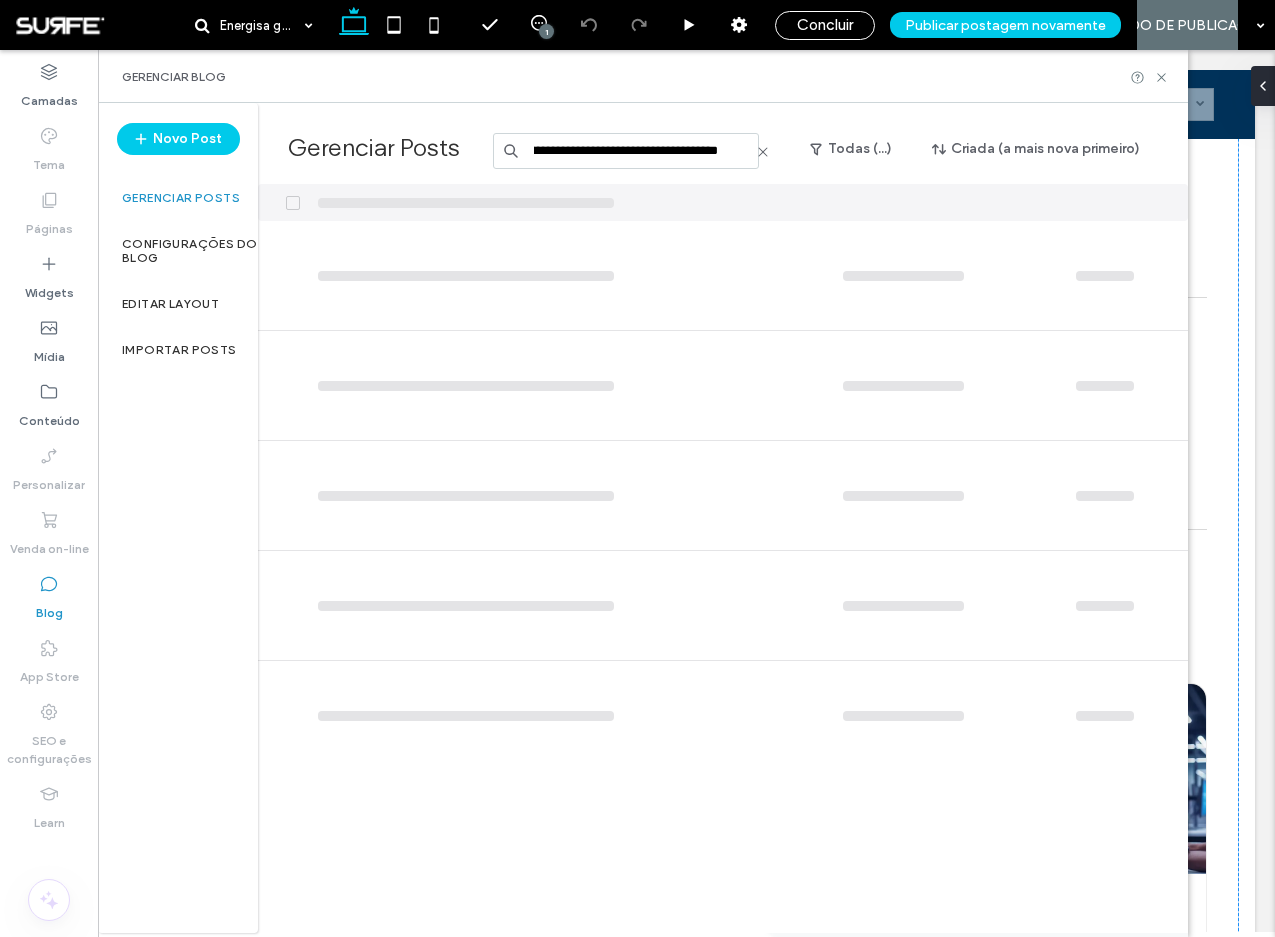 scroll, scrollTop: 0, scrollLeft: 207, axis: horizontal 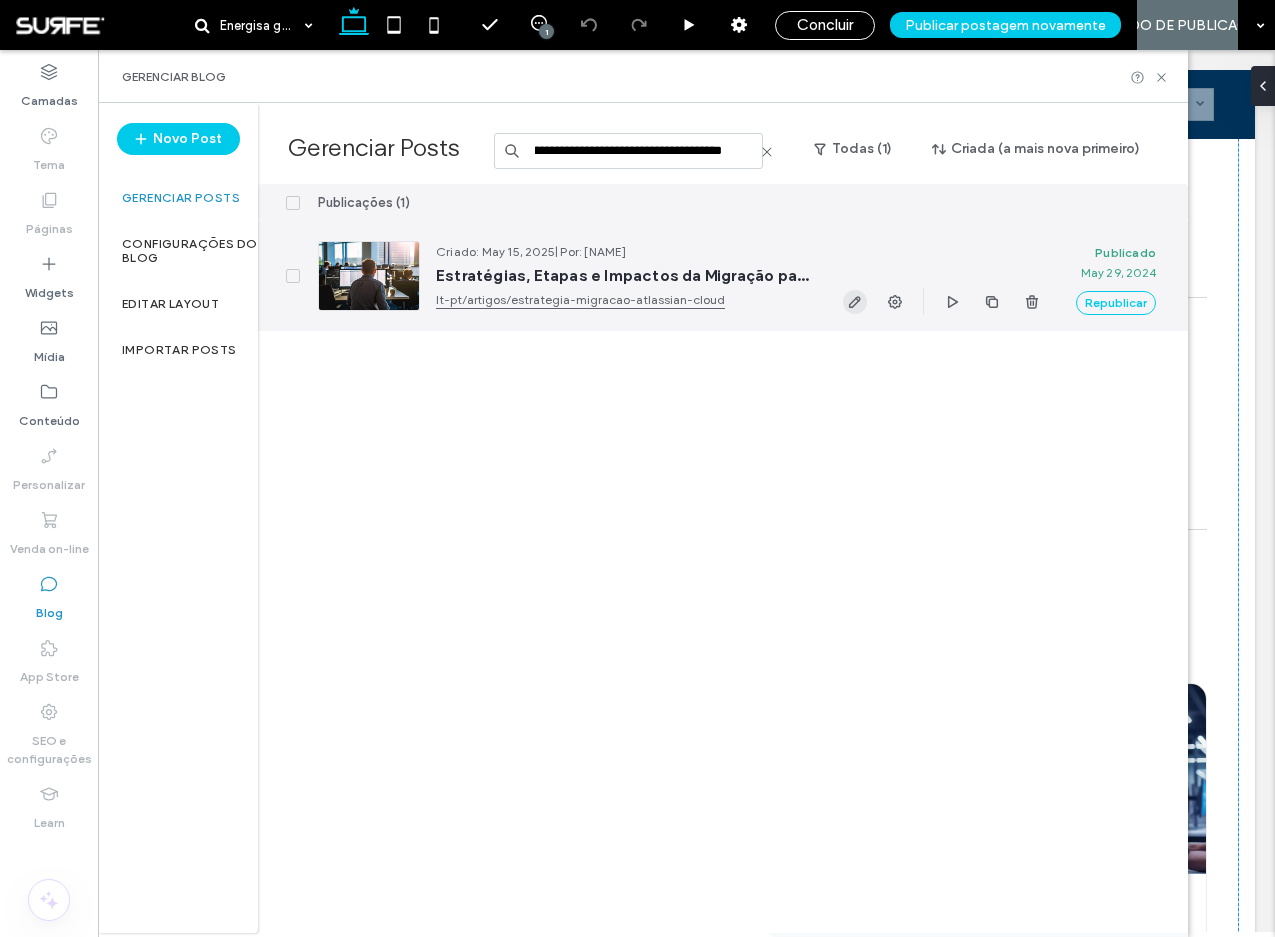 type on "**********" 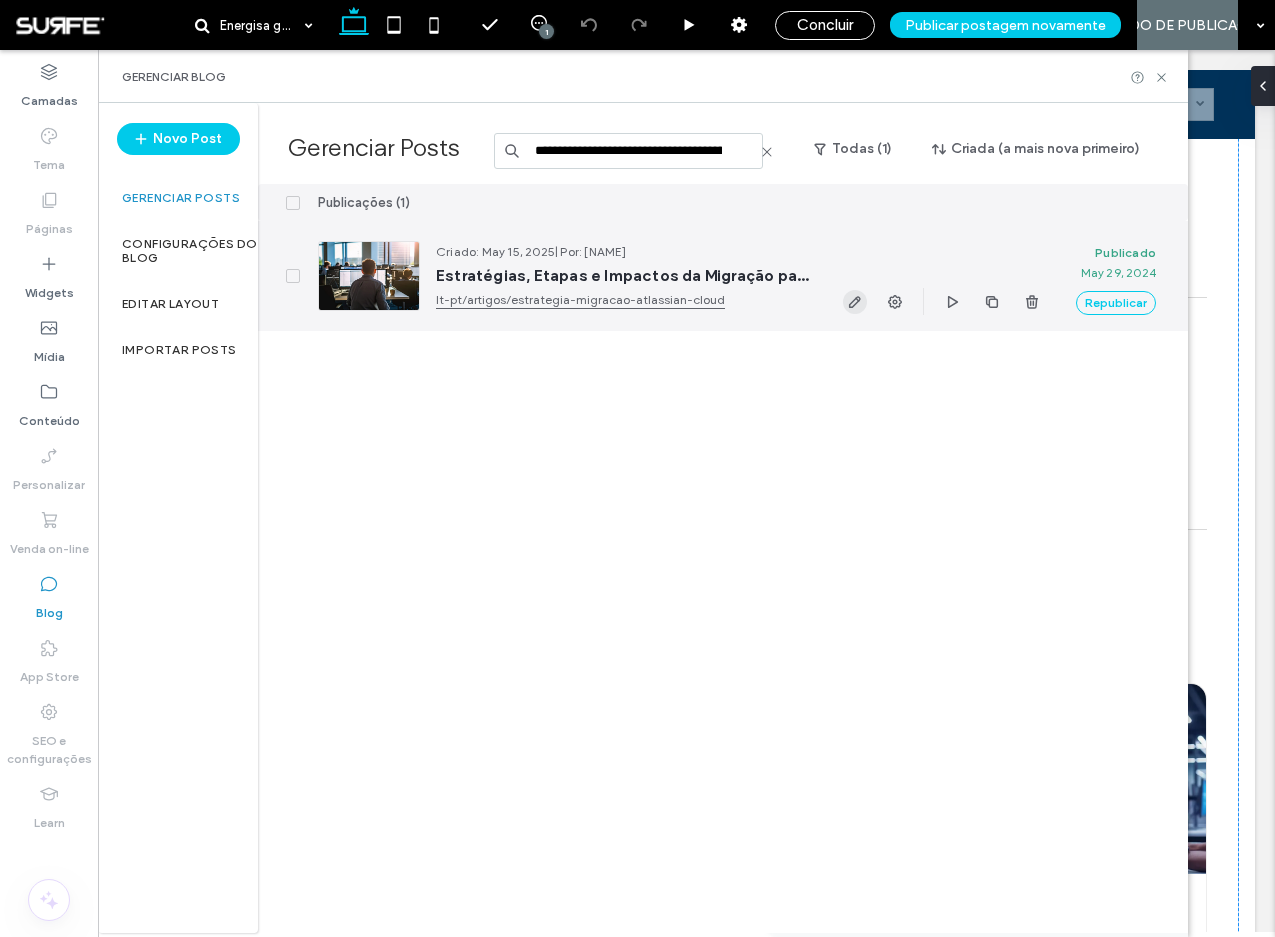 click 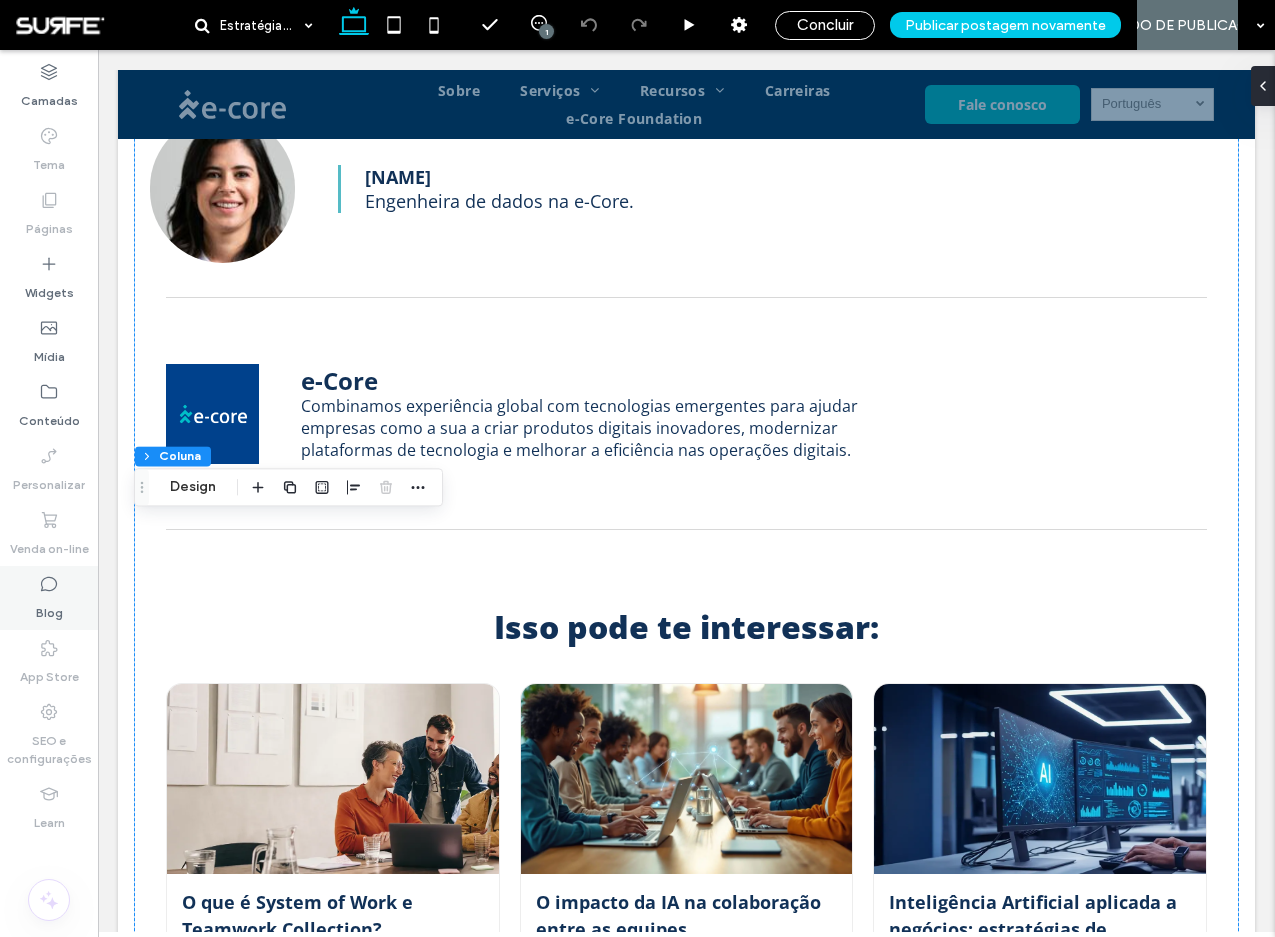 click on "Blog" at bounding box center [49, 608] 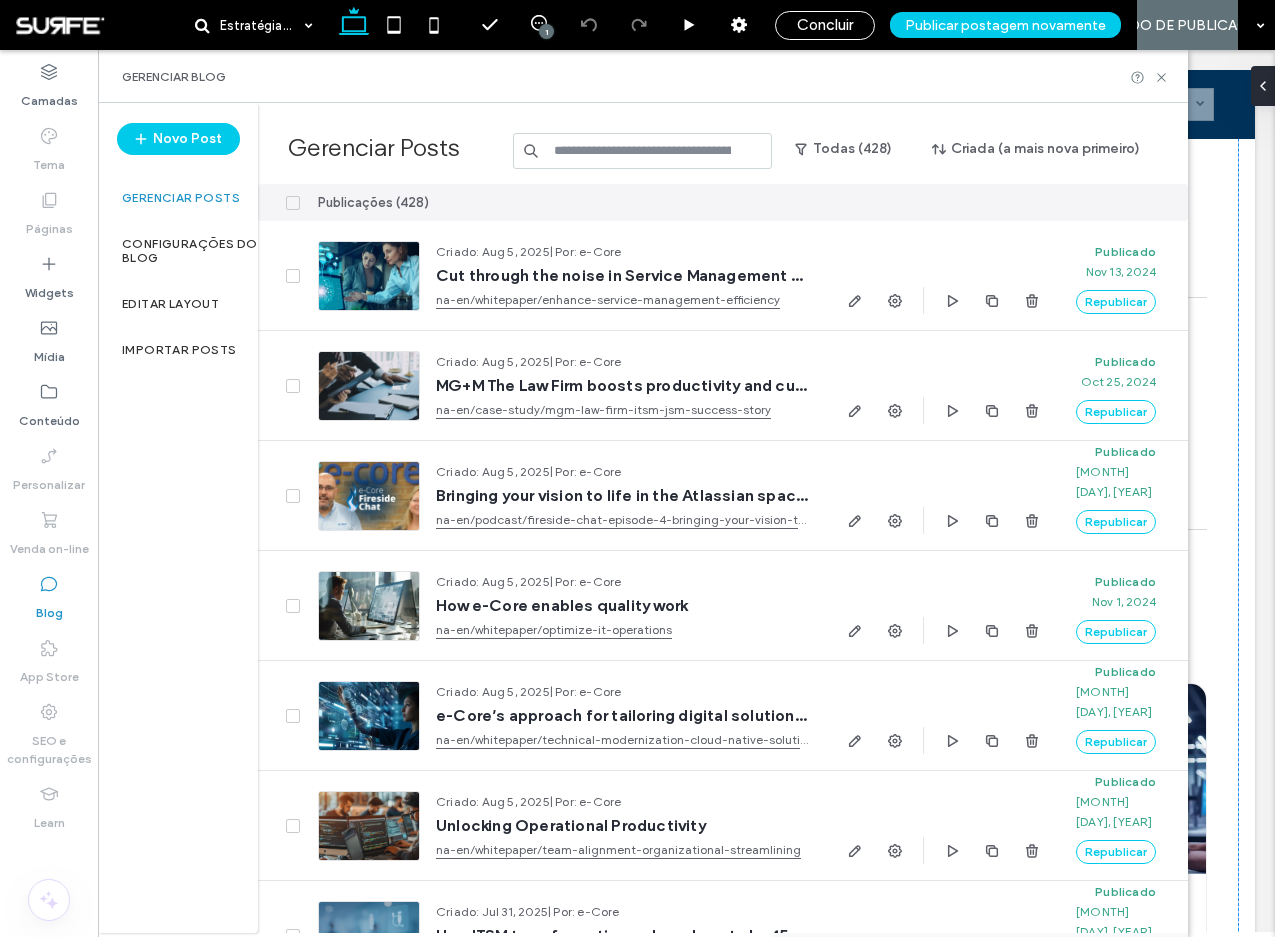 click at bounding box center [643, 151] 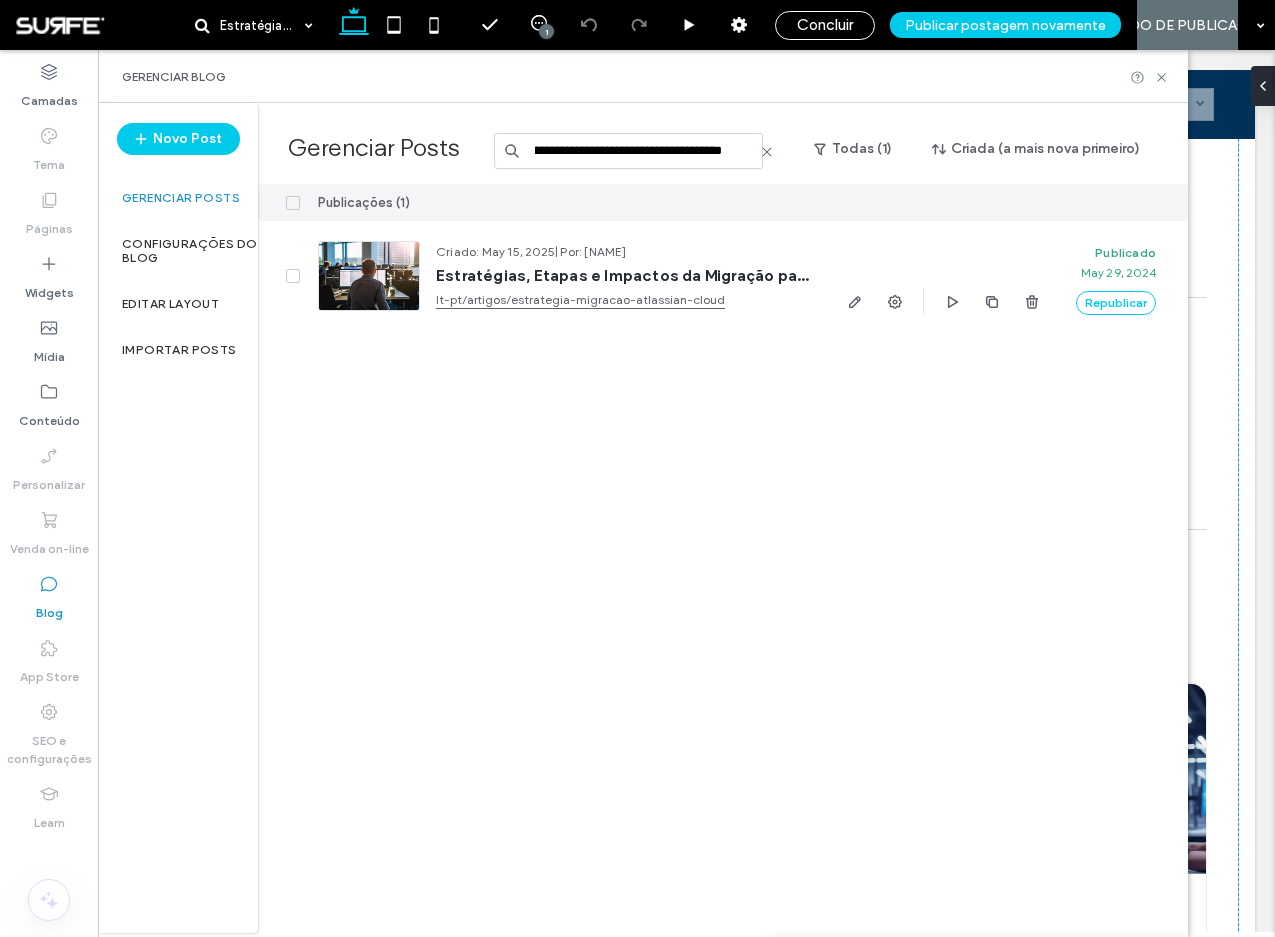 scroll, scrollTop: 0, scrollLeft: 207, axis: horizontal 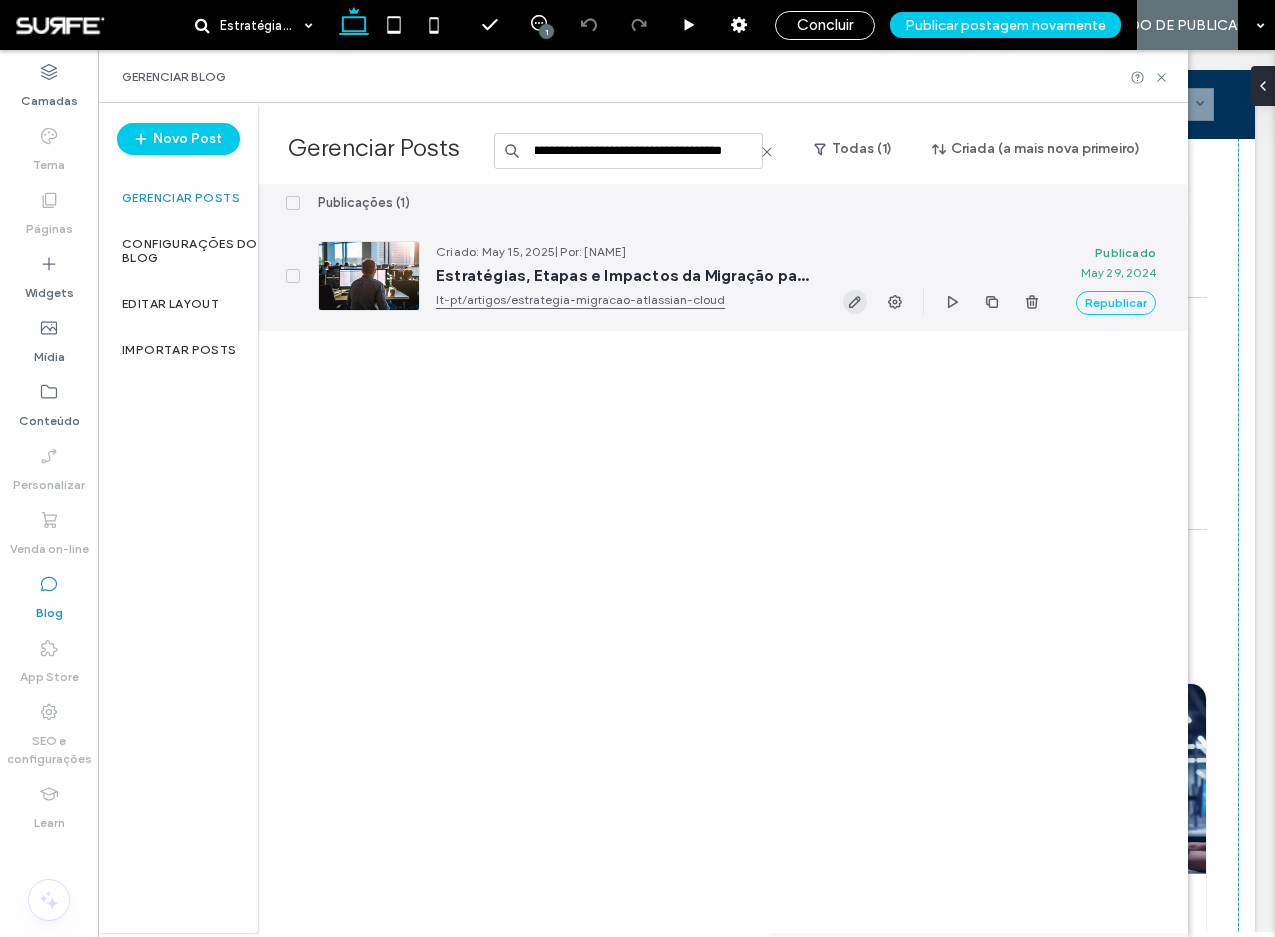 type on "**********" 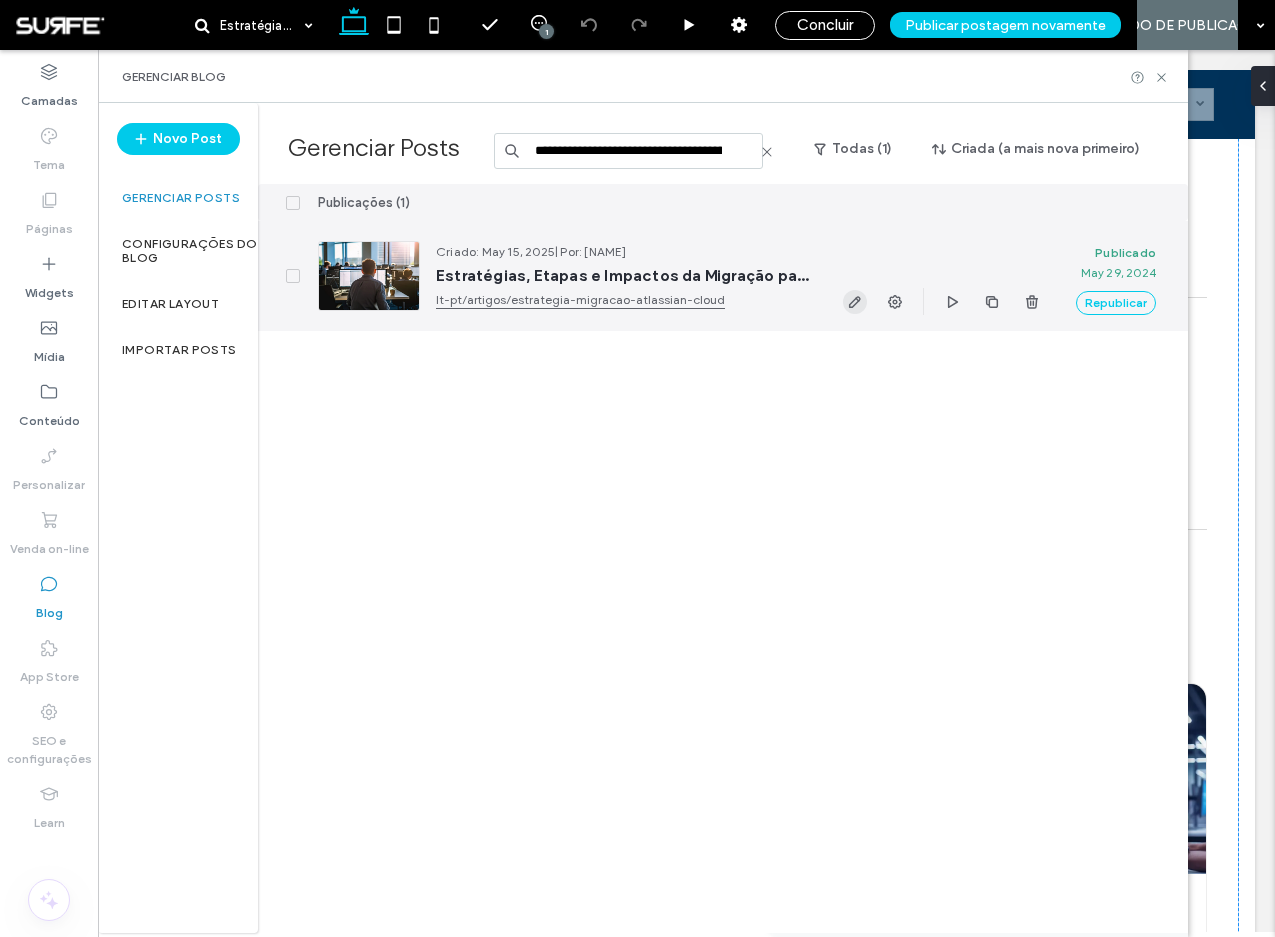 click 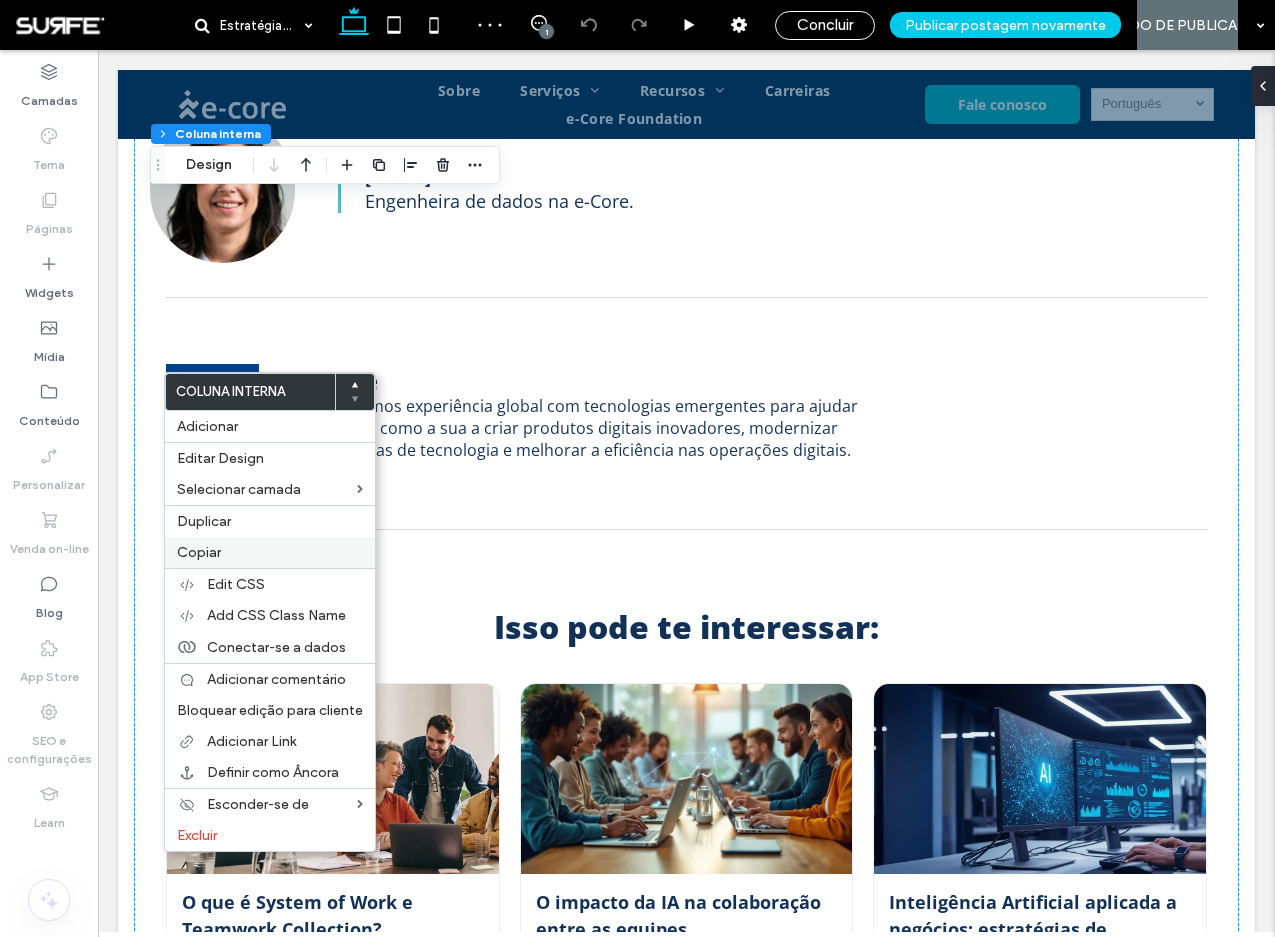 click on "Copiar" at bounding box center [270, 552] 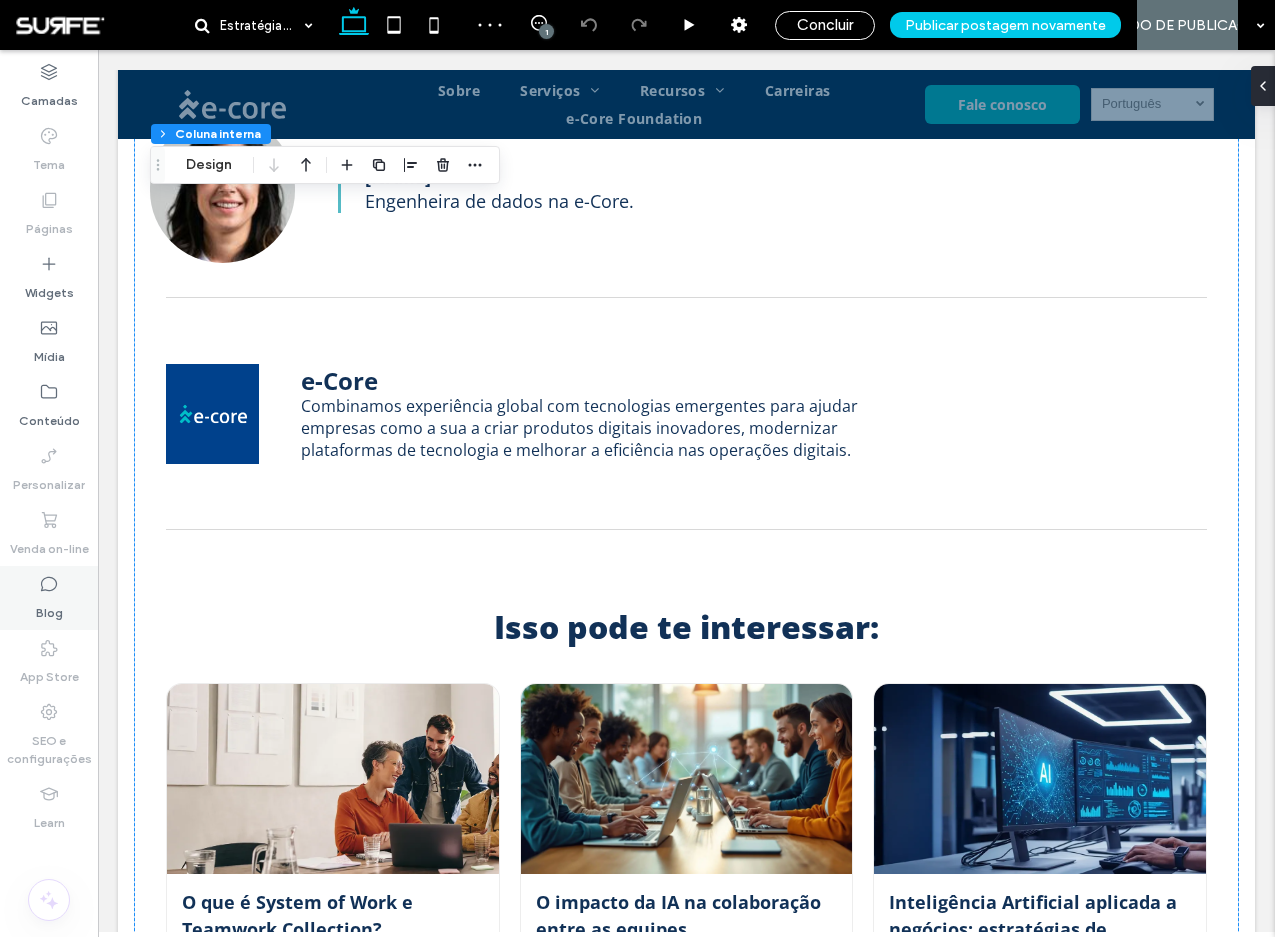 click on "Blog" at bounding box center [49, 598] 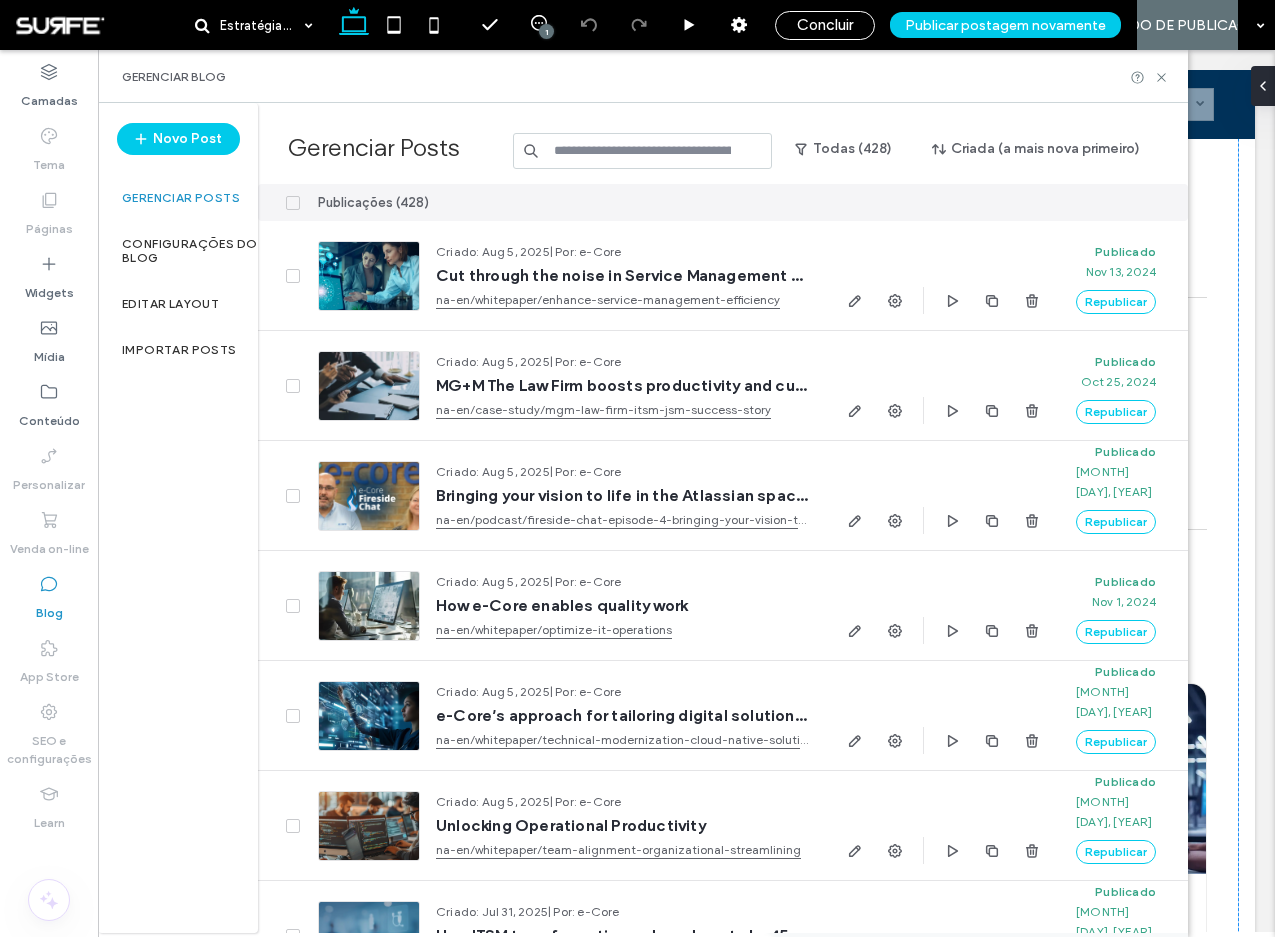 click at bounding box center [643, 151] 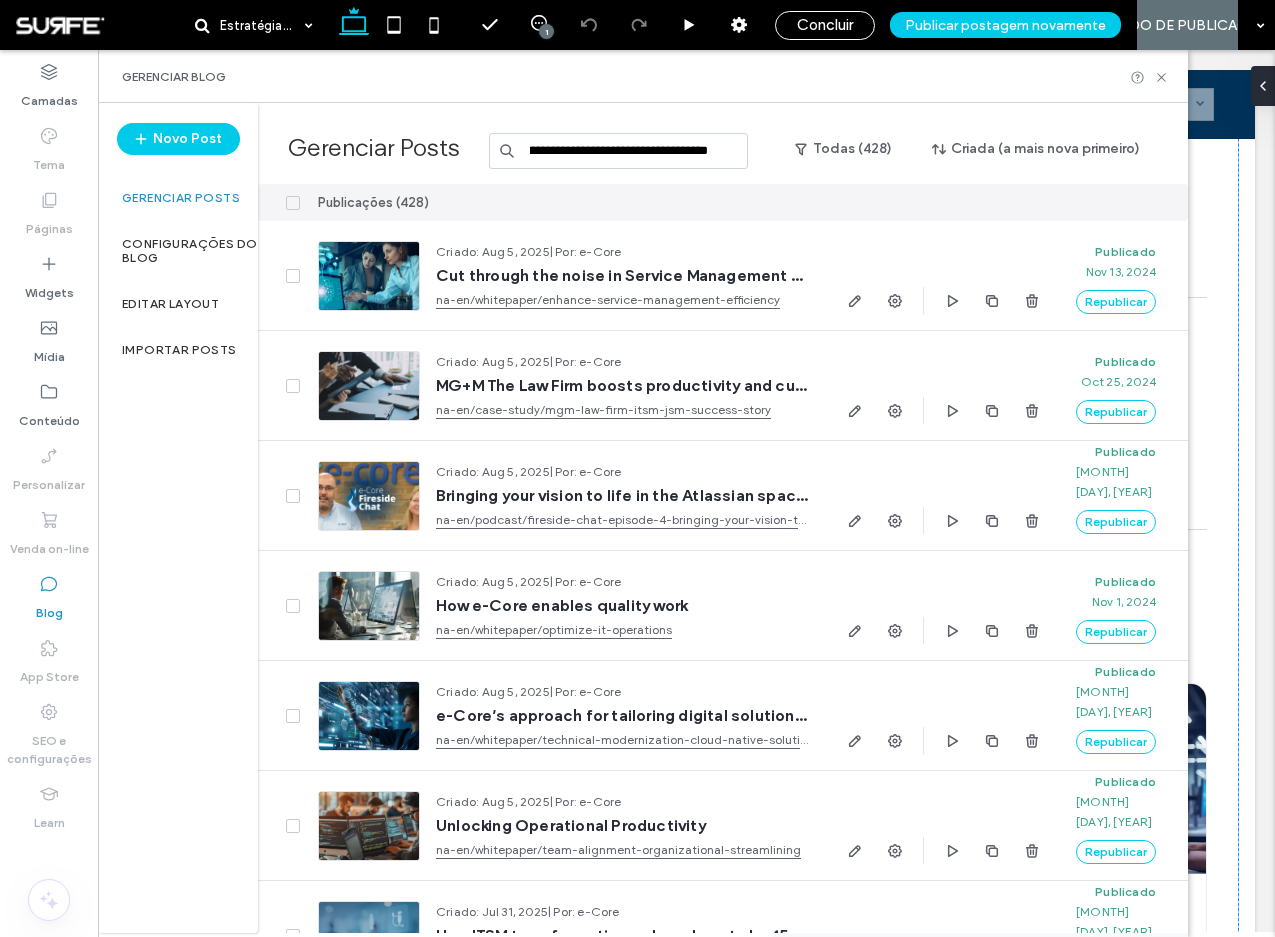 scroll, scrollTop: 0, scrollLeft: 403, axis: horizontal 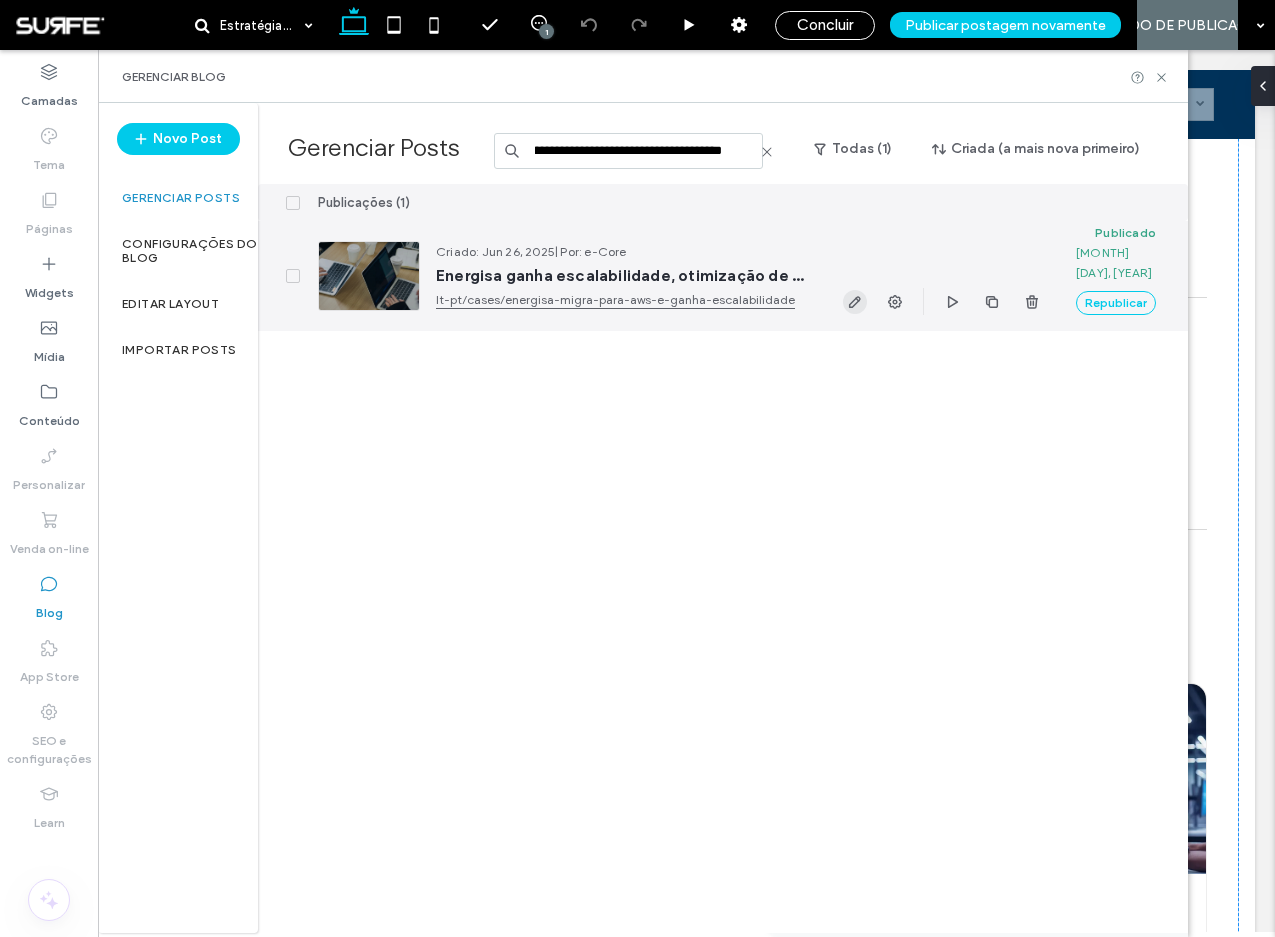 type on "**********" 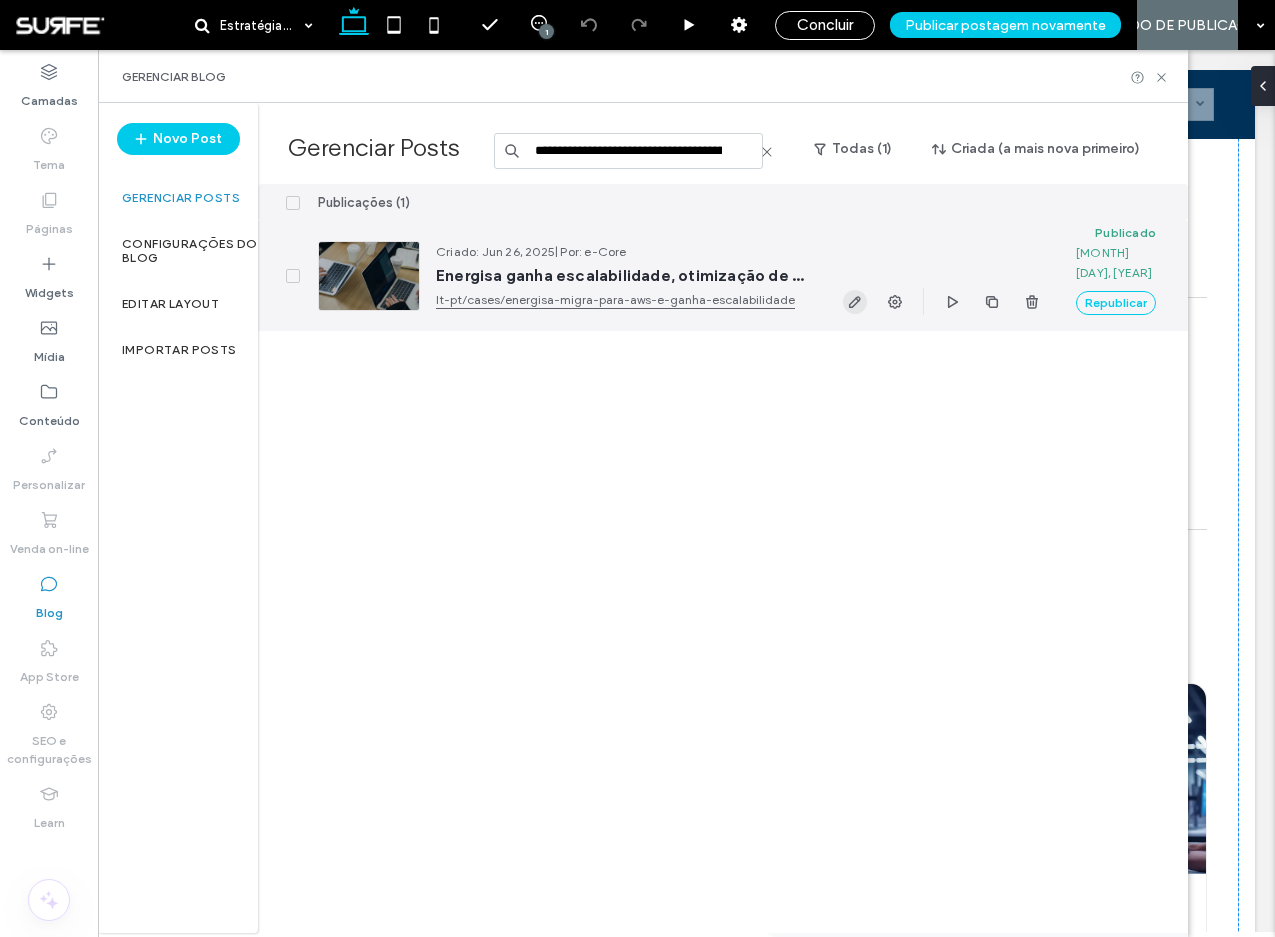 click 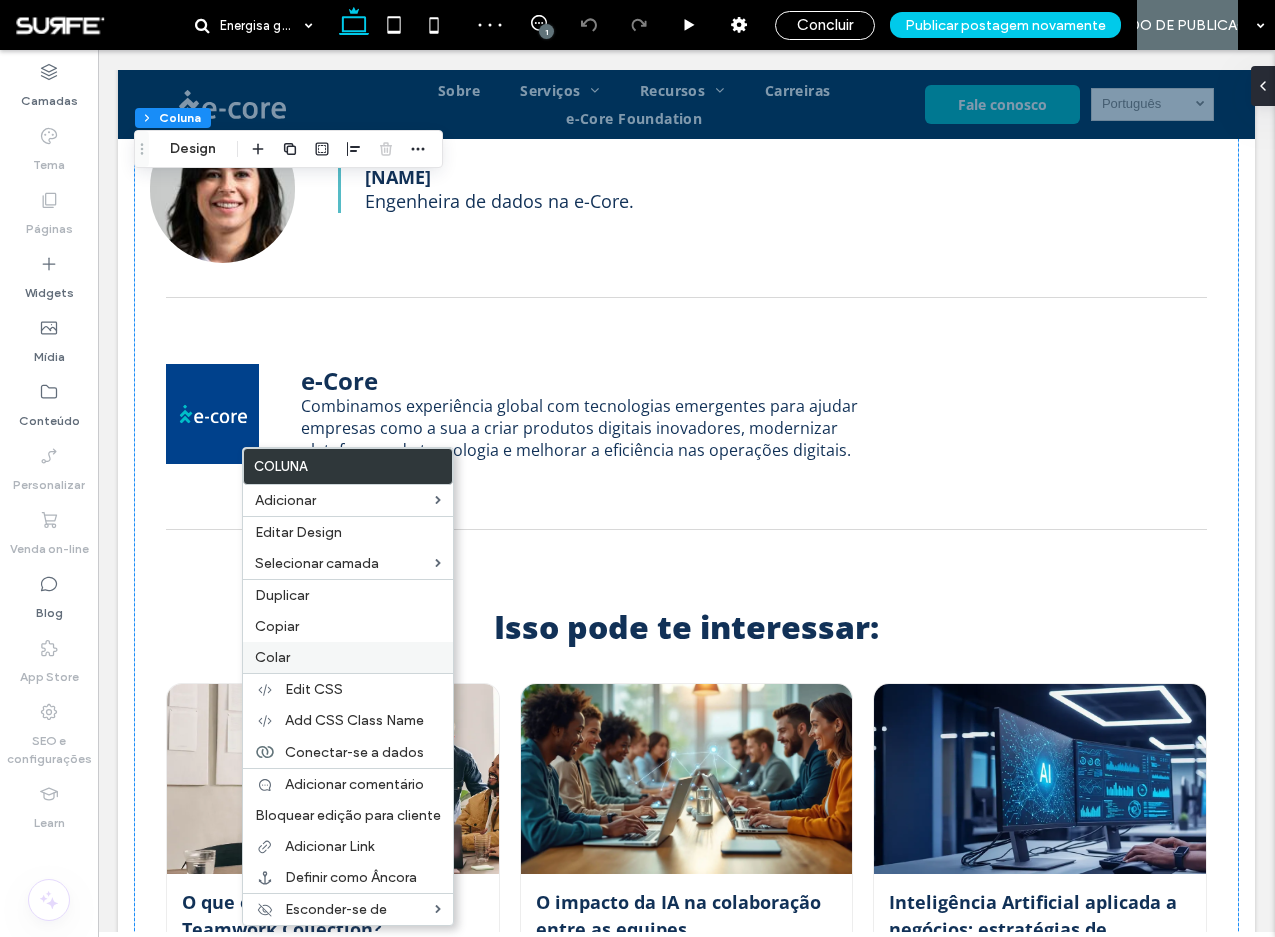 click on "Colar" at bounding box center (272, 657) 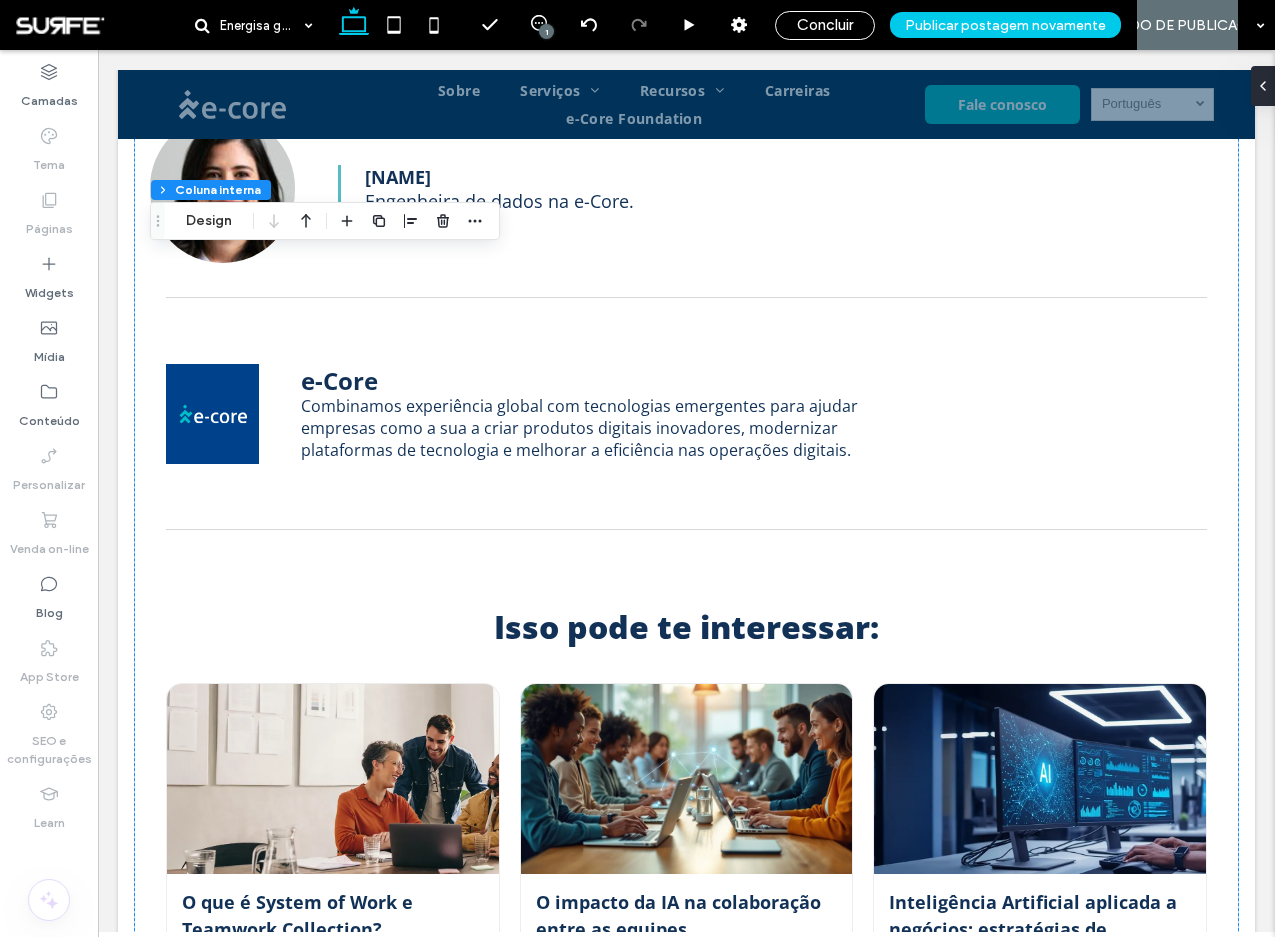 click at bounding box center [411, 221] 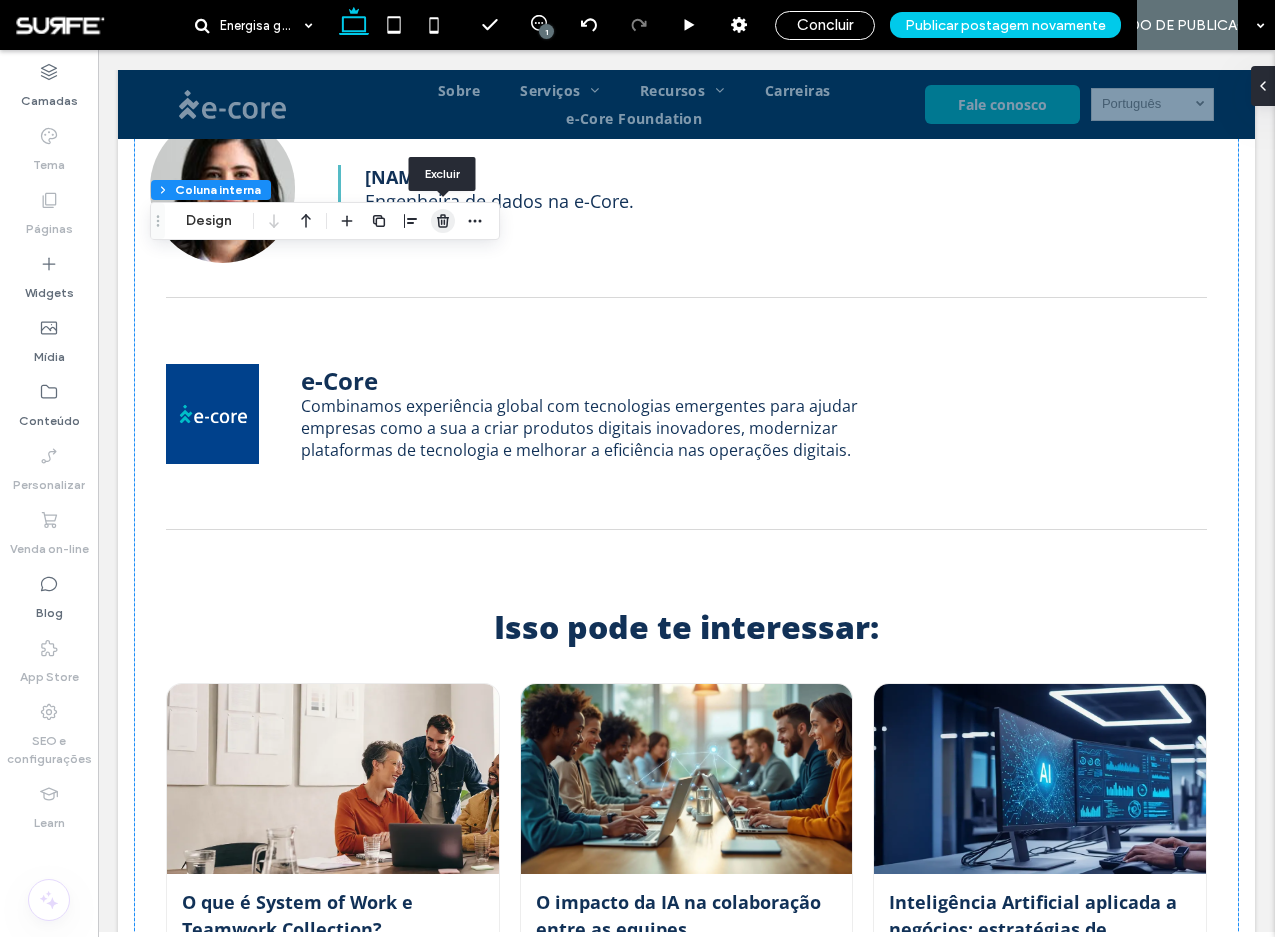 click 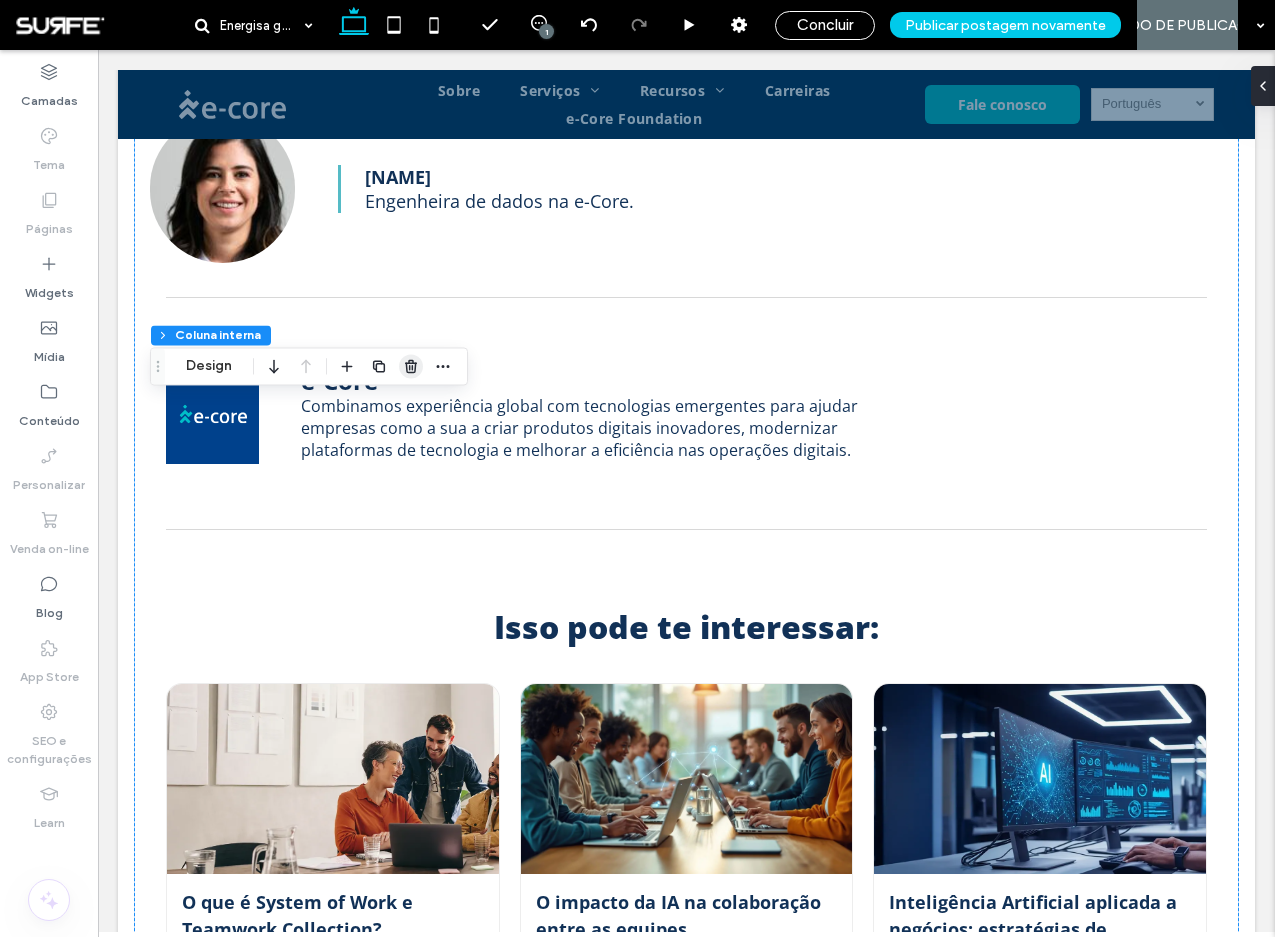 click at bounding box center (411, 366) 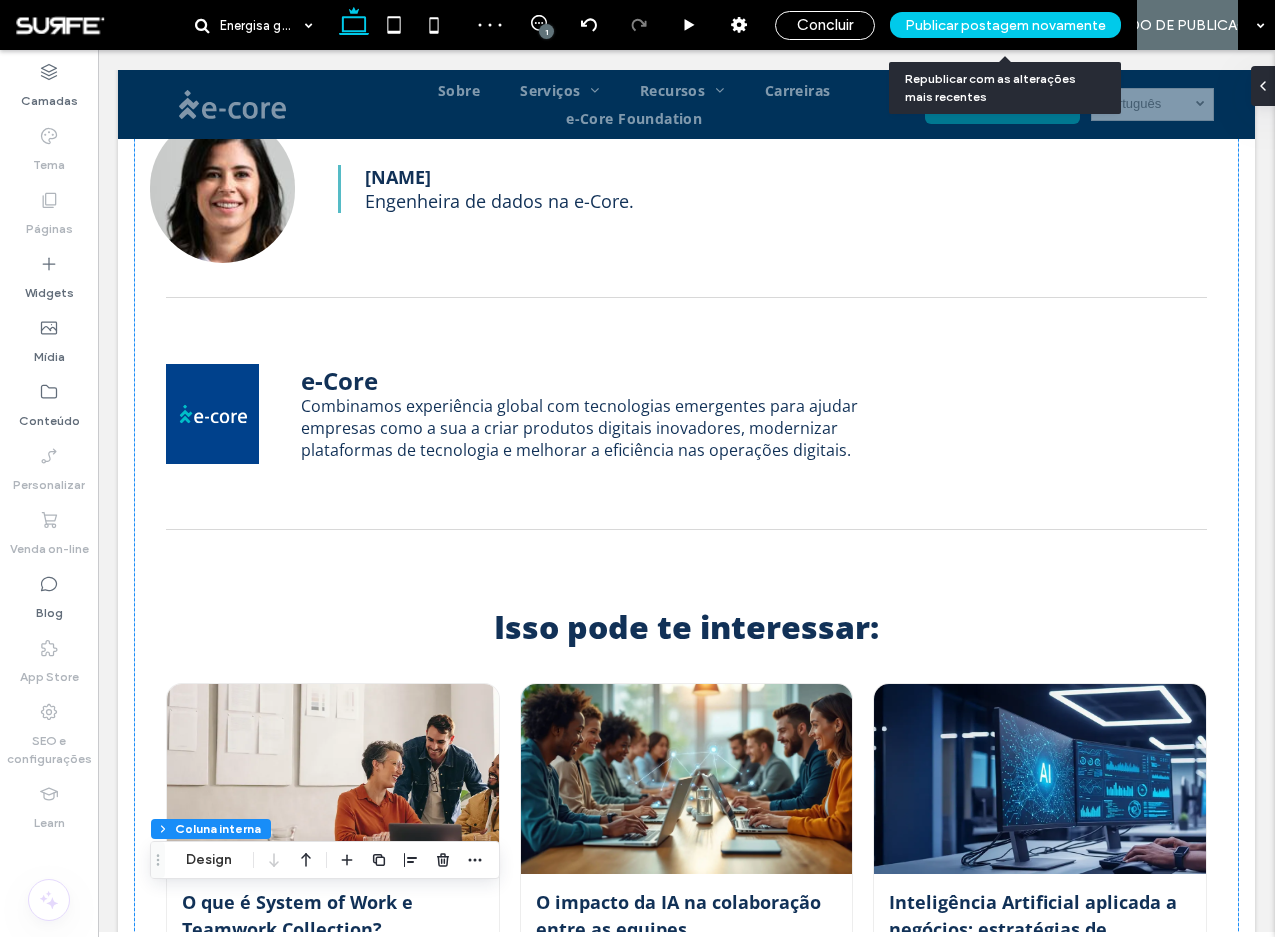 click on "Publicar postagem novamente" at bounding box center [1005, 25] 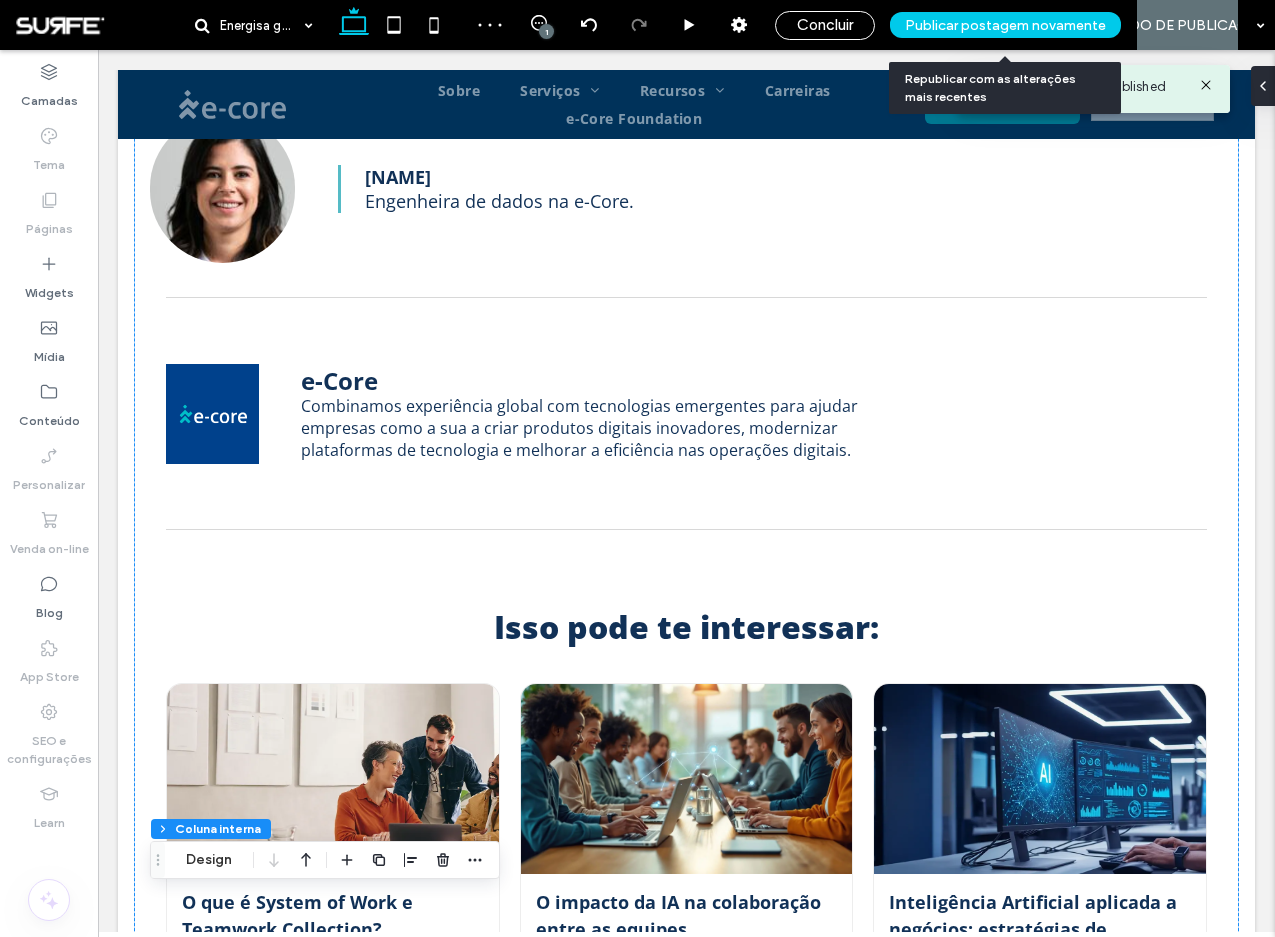 click on "Publicar postagem novamente" at bounding box center [1005, 25] 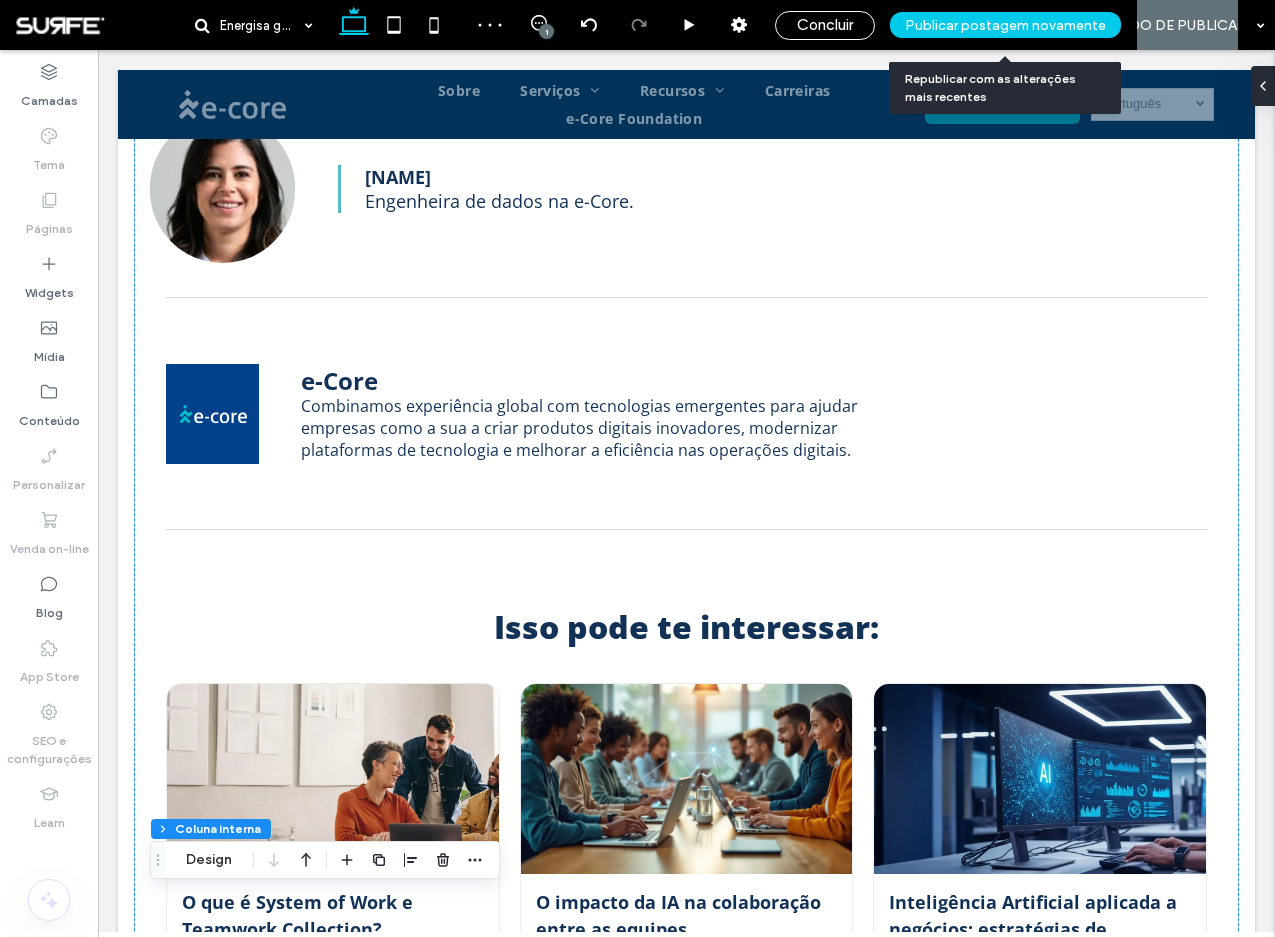 click on "Publicar postagem novamente" at bounding box center [1005, 25] 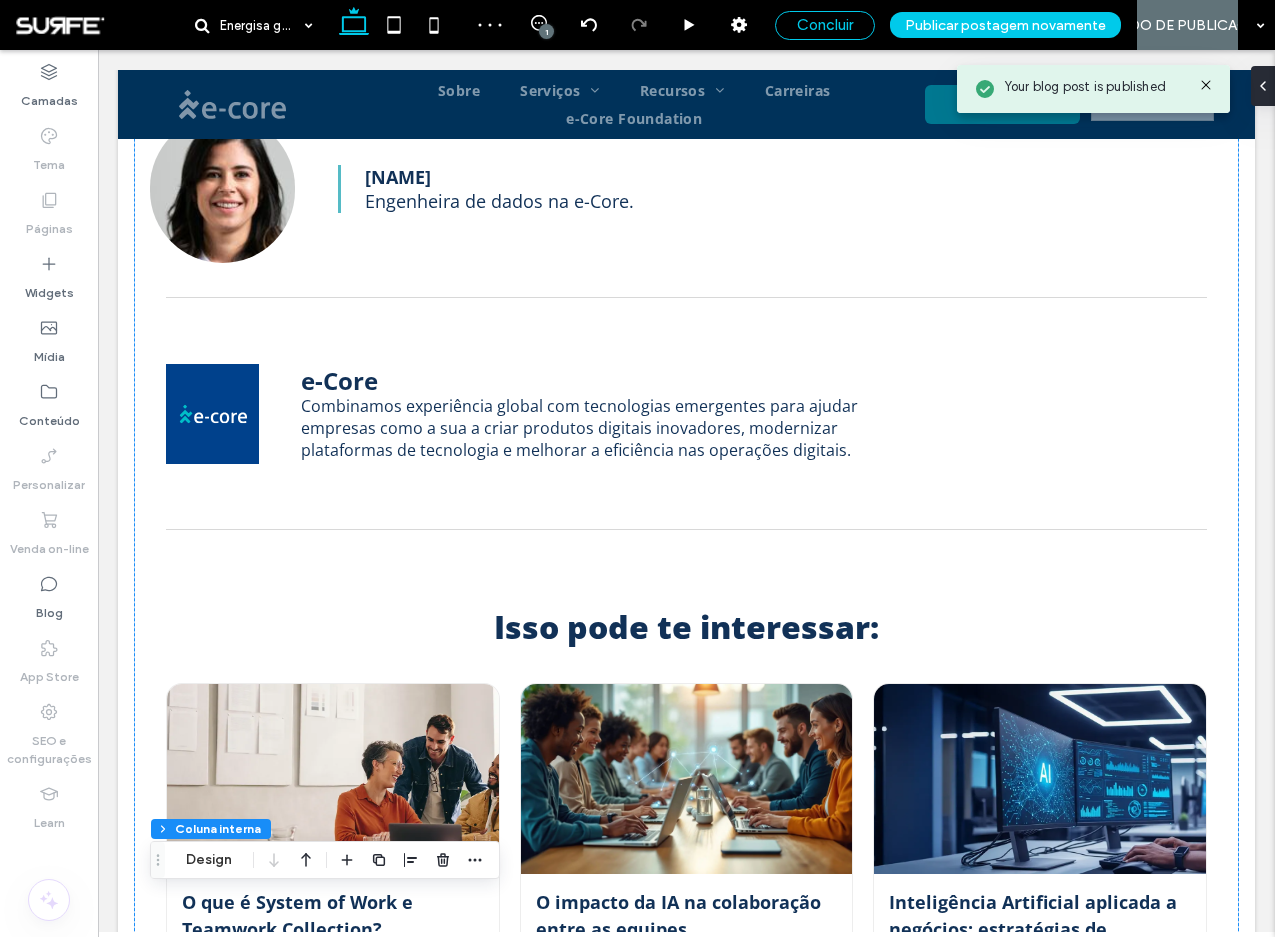 click on "Concluir" at bounding box center [825, 25] 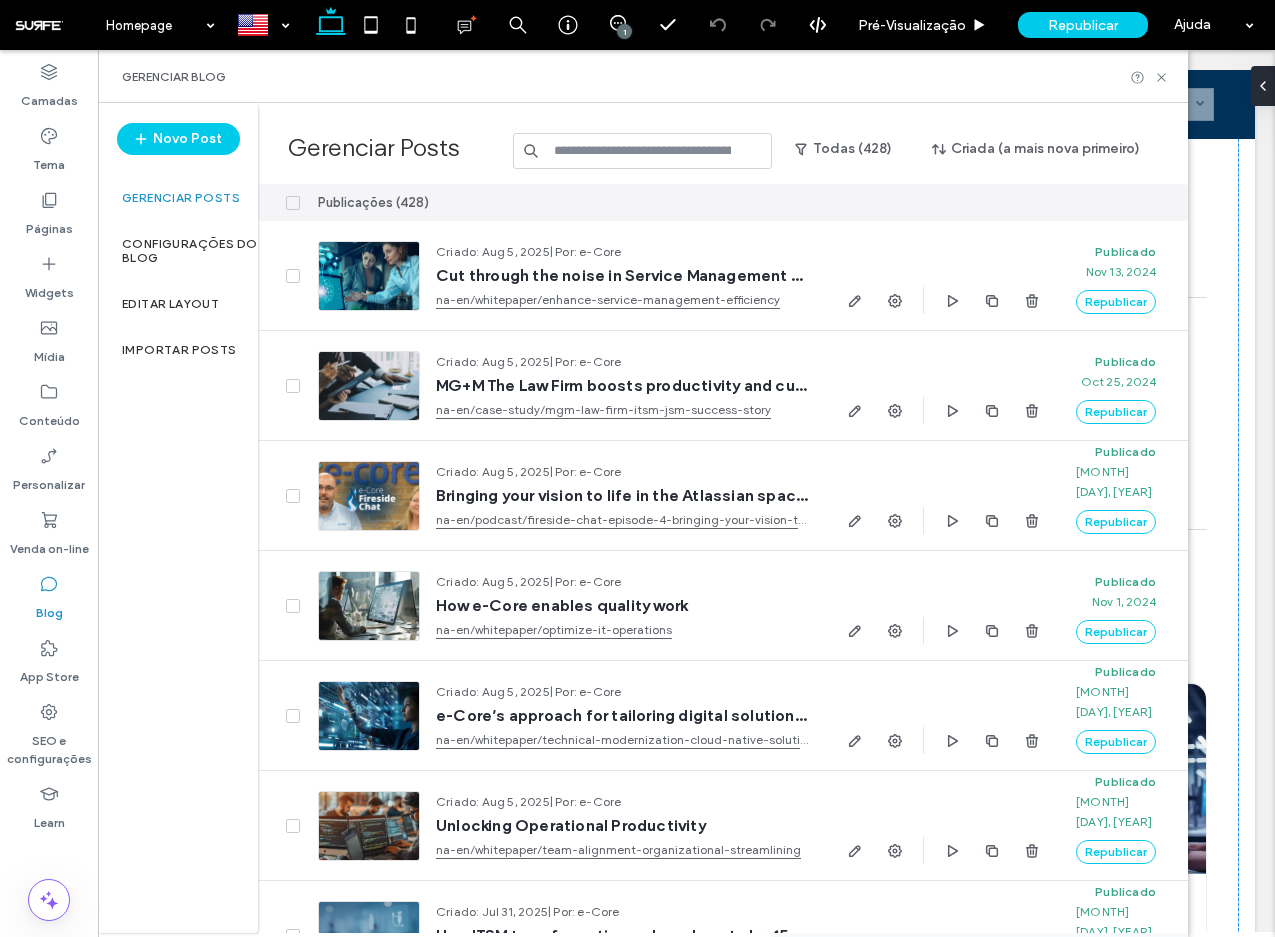 click at bounding box center (643, 151) 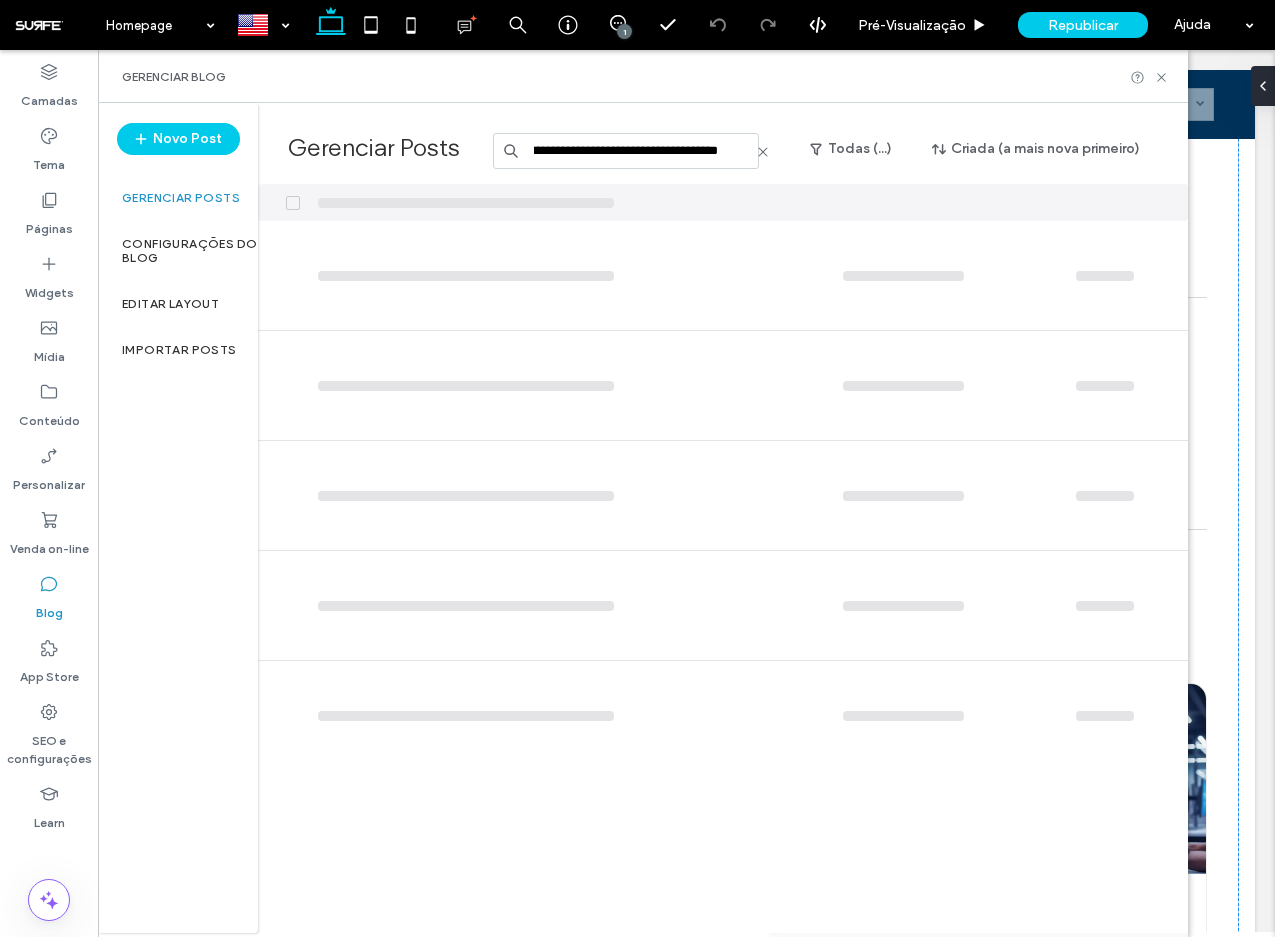 scroll, scrollTop: 0, scrollLeft: 214, axis: horizontal 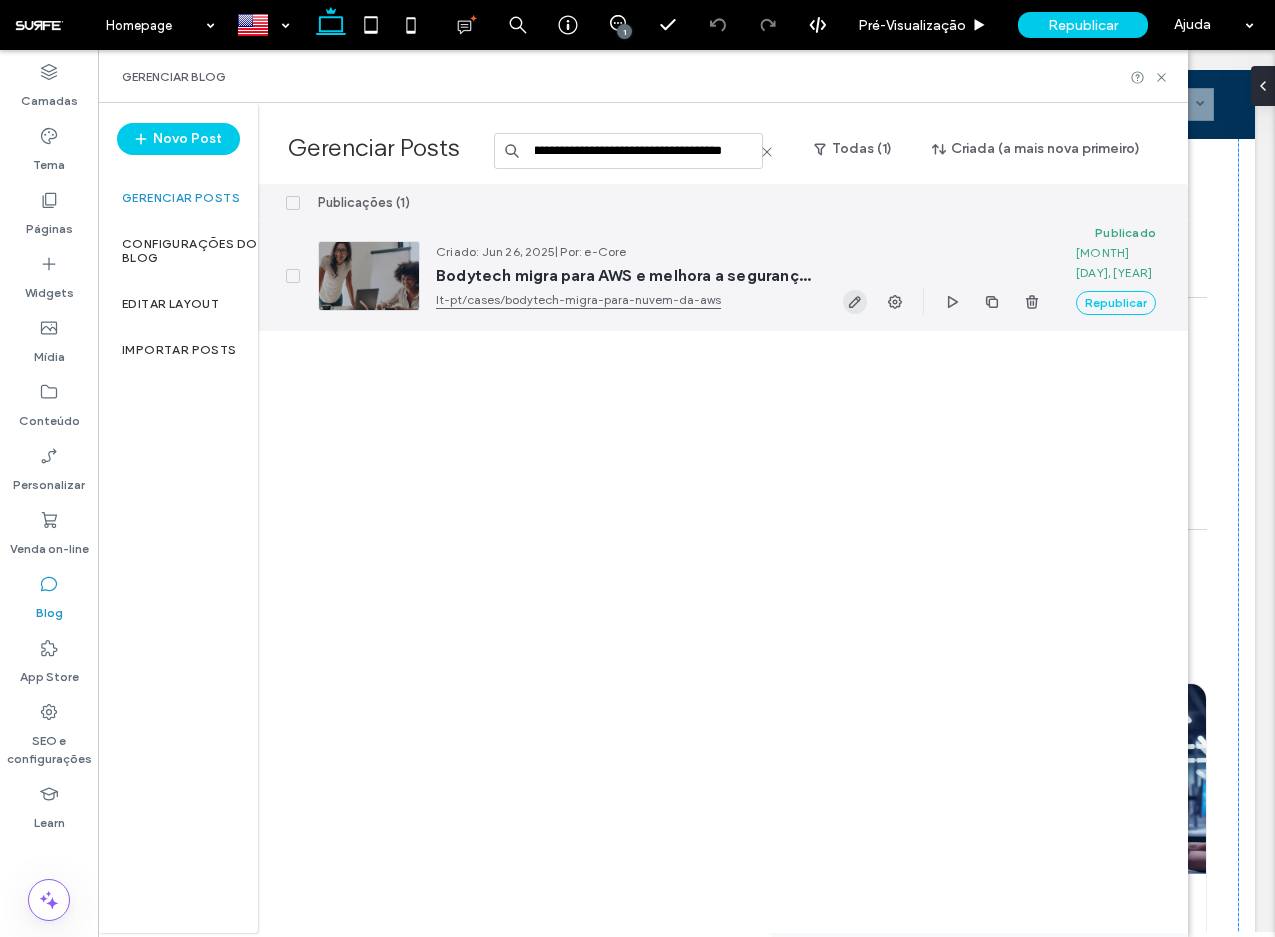 type on "**********" 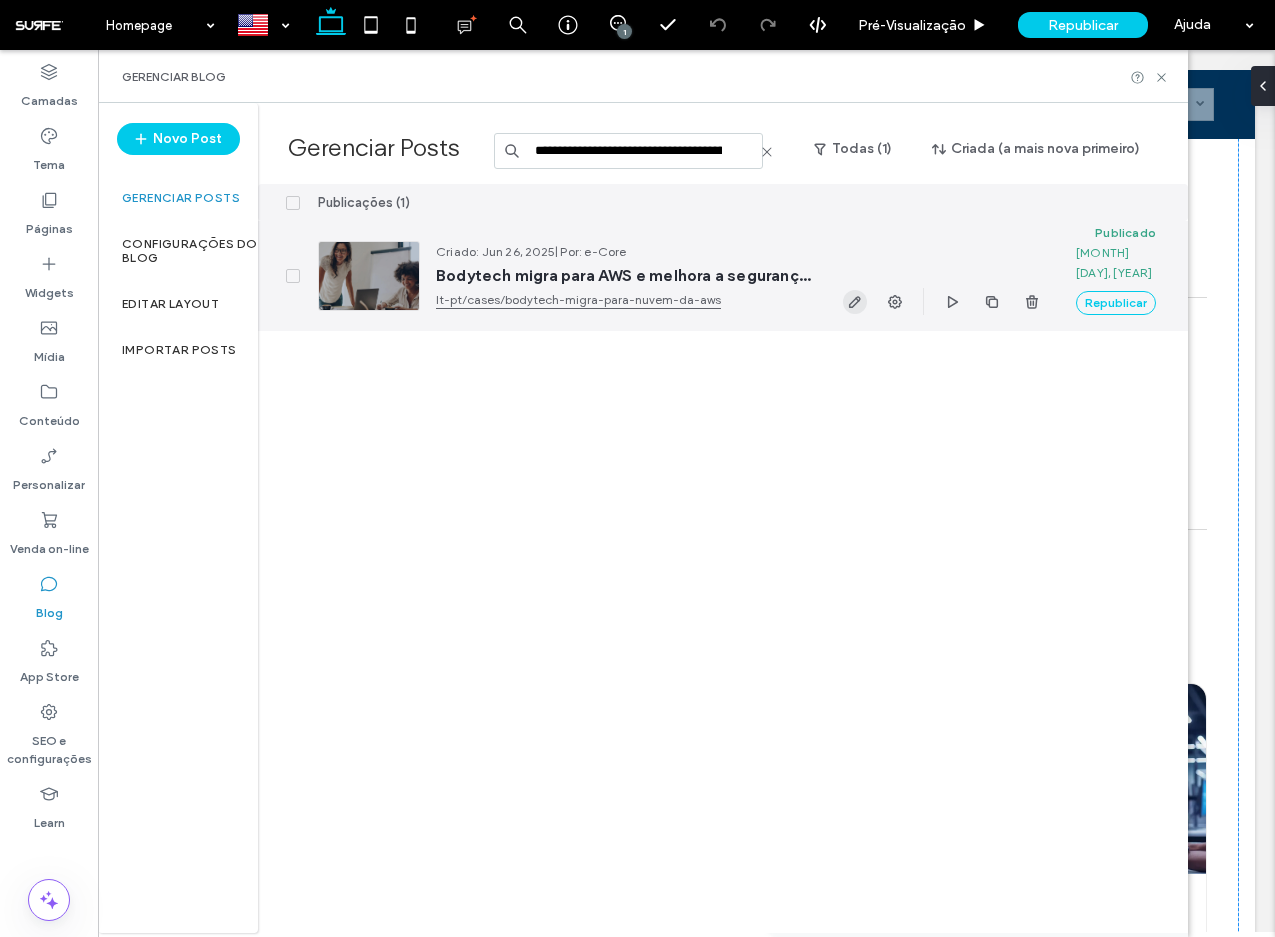click 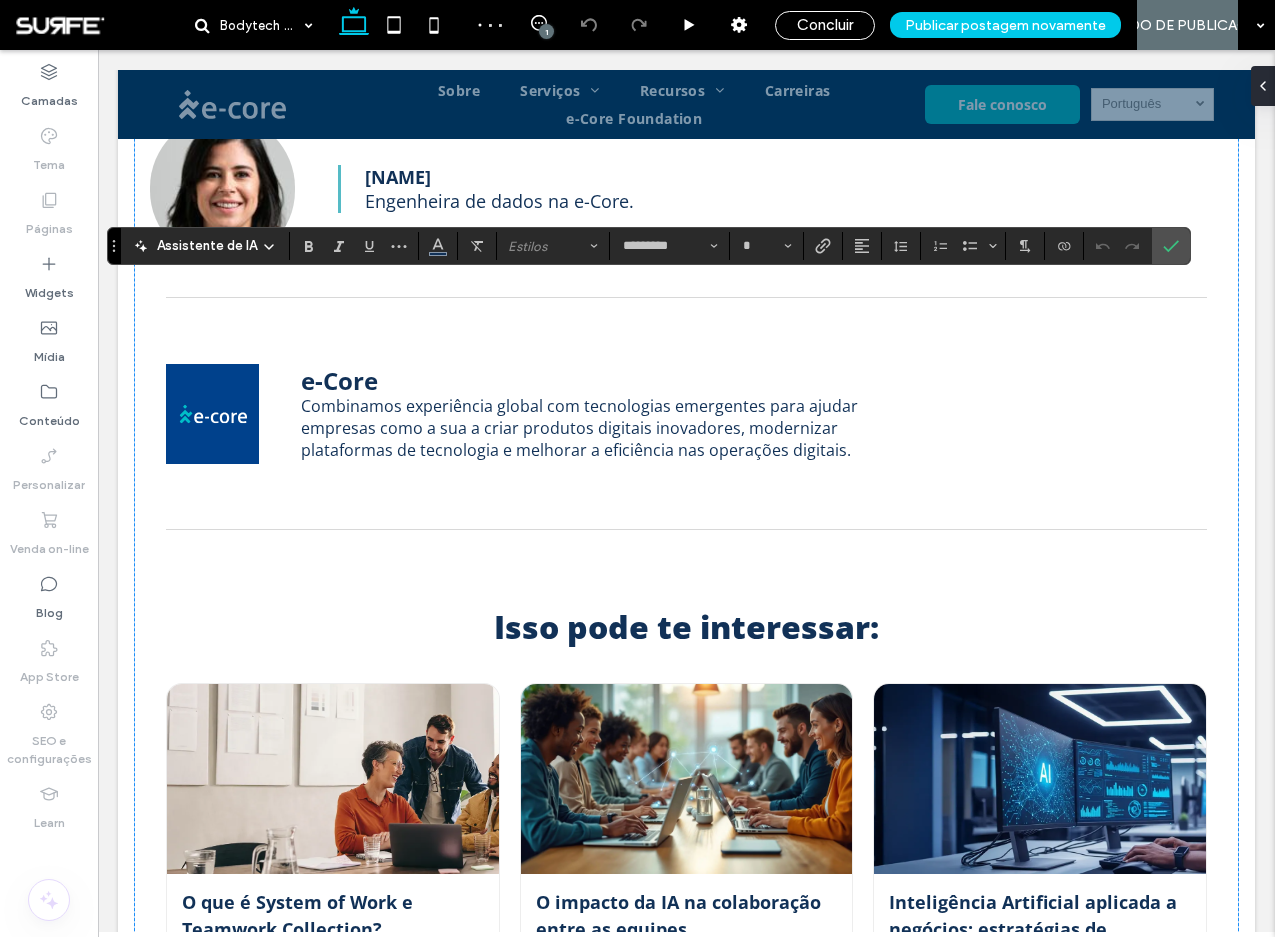 type on "*********" 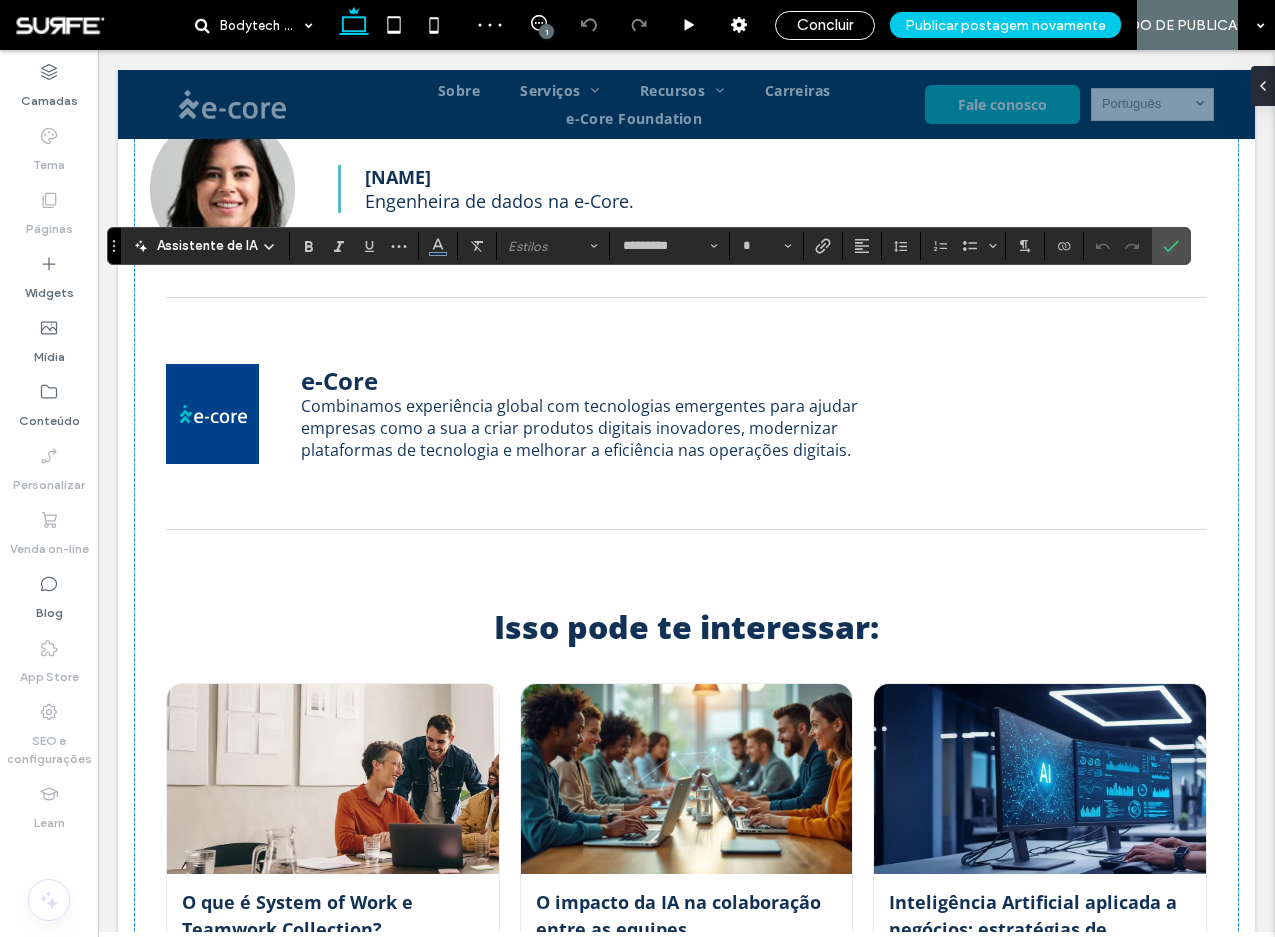 type on "**" 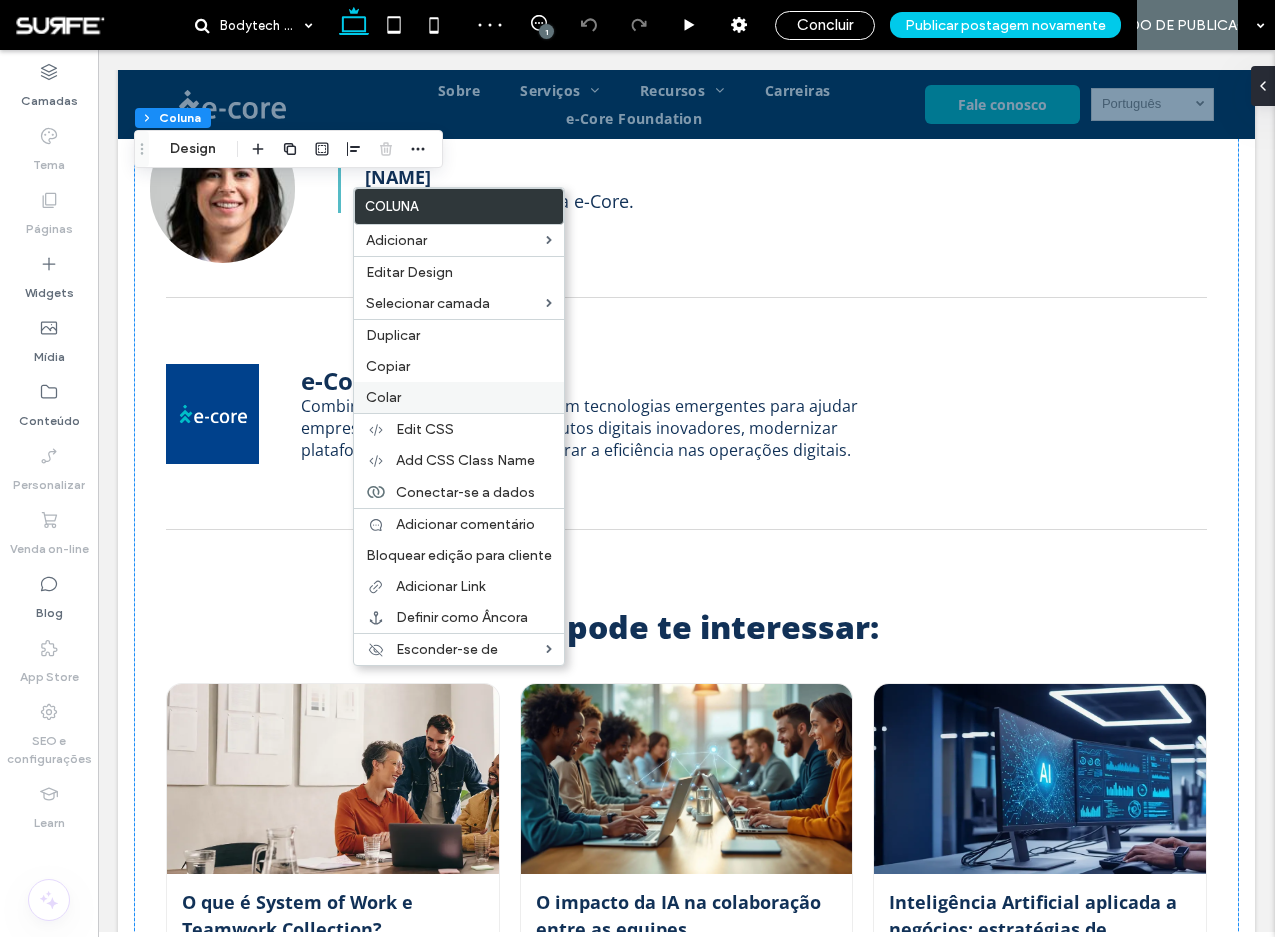 click on "Colar" at bounding box center (459, 397) 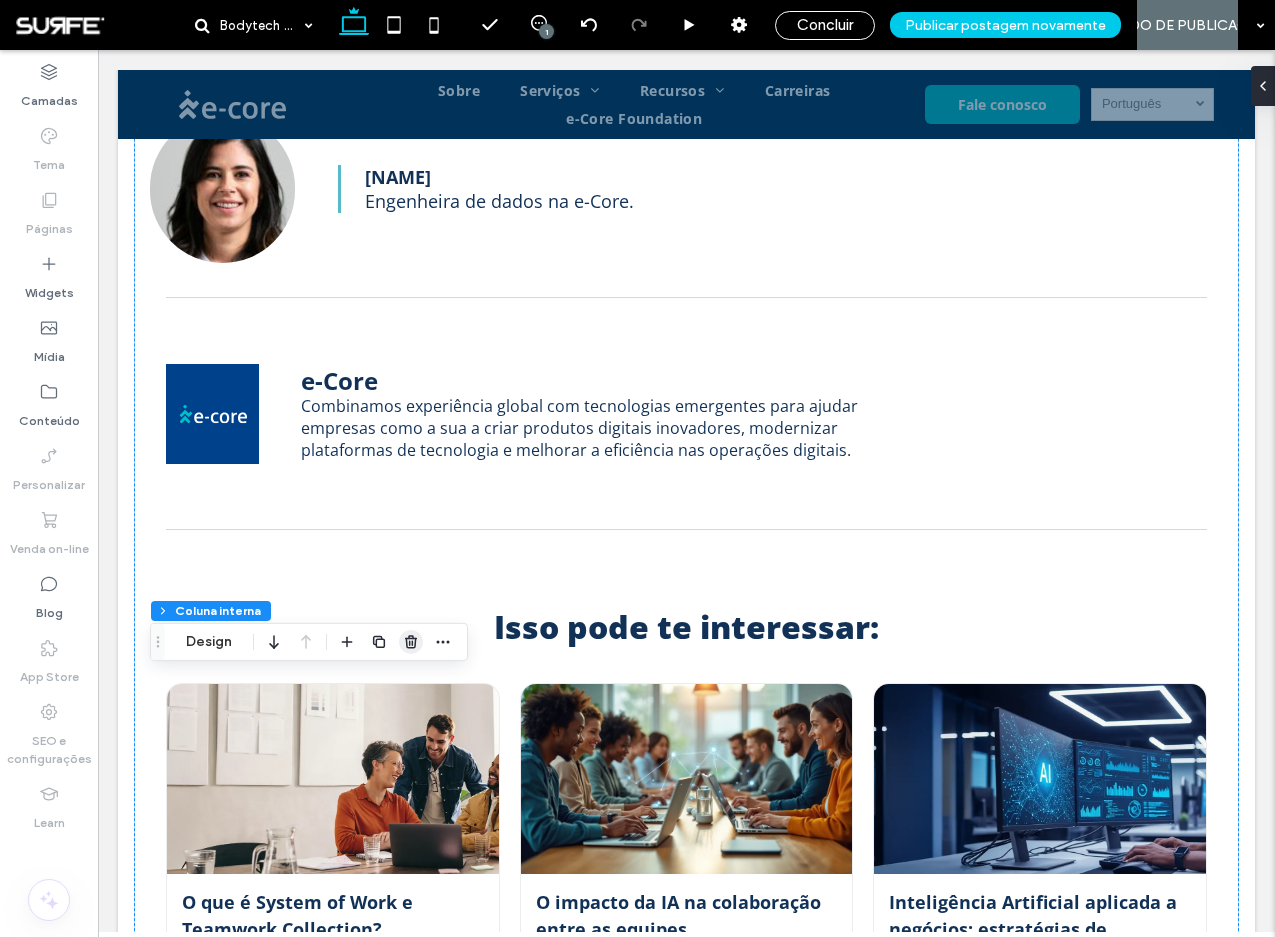 click 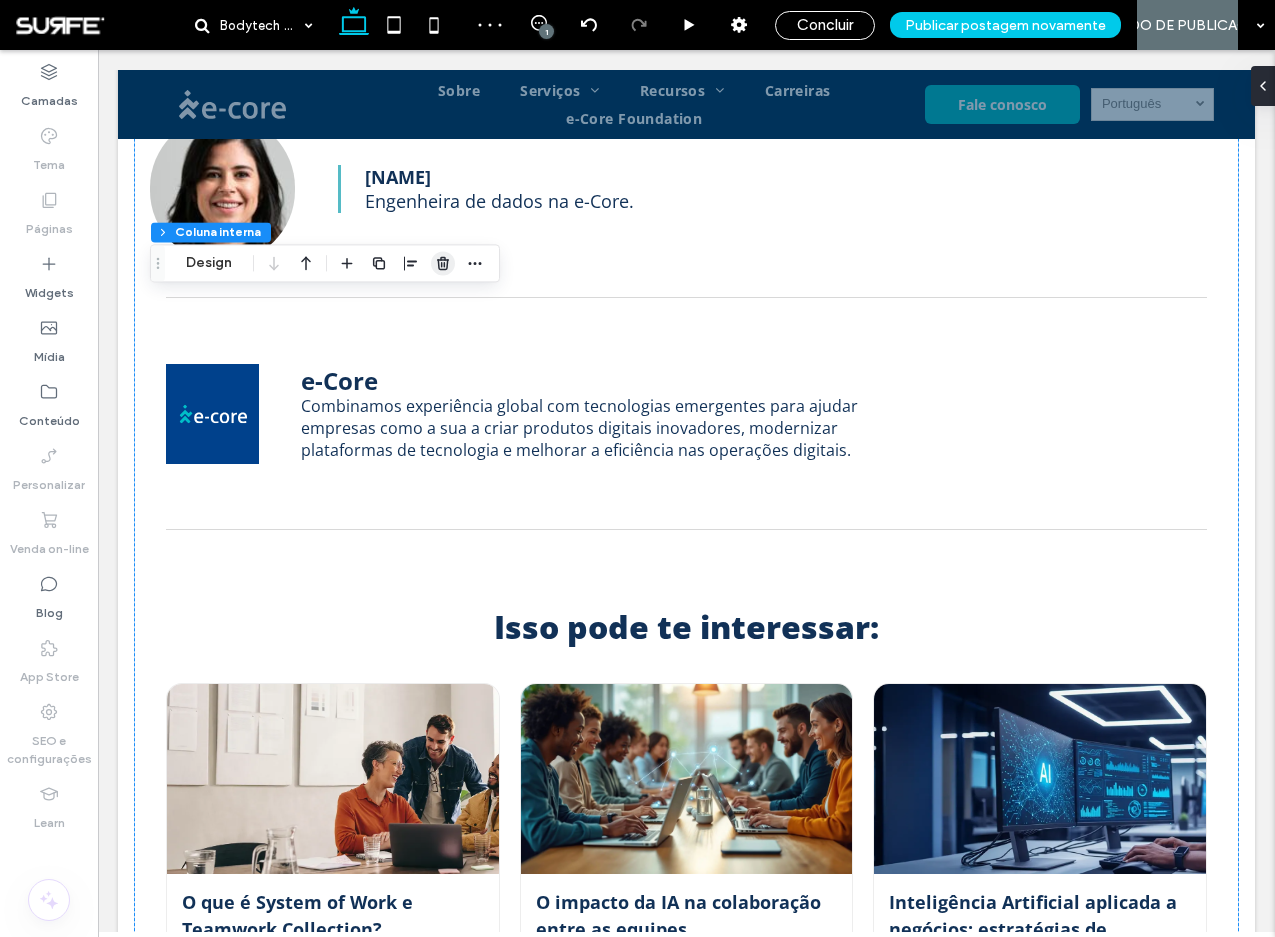 click 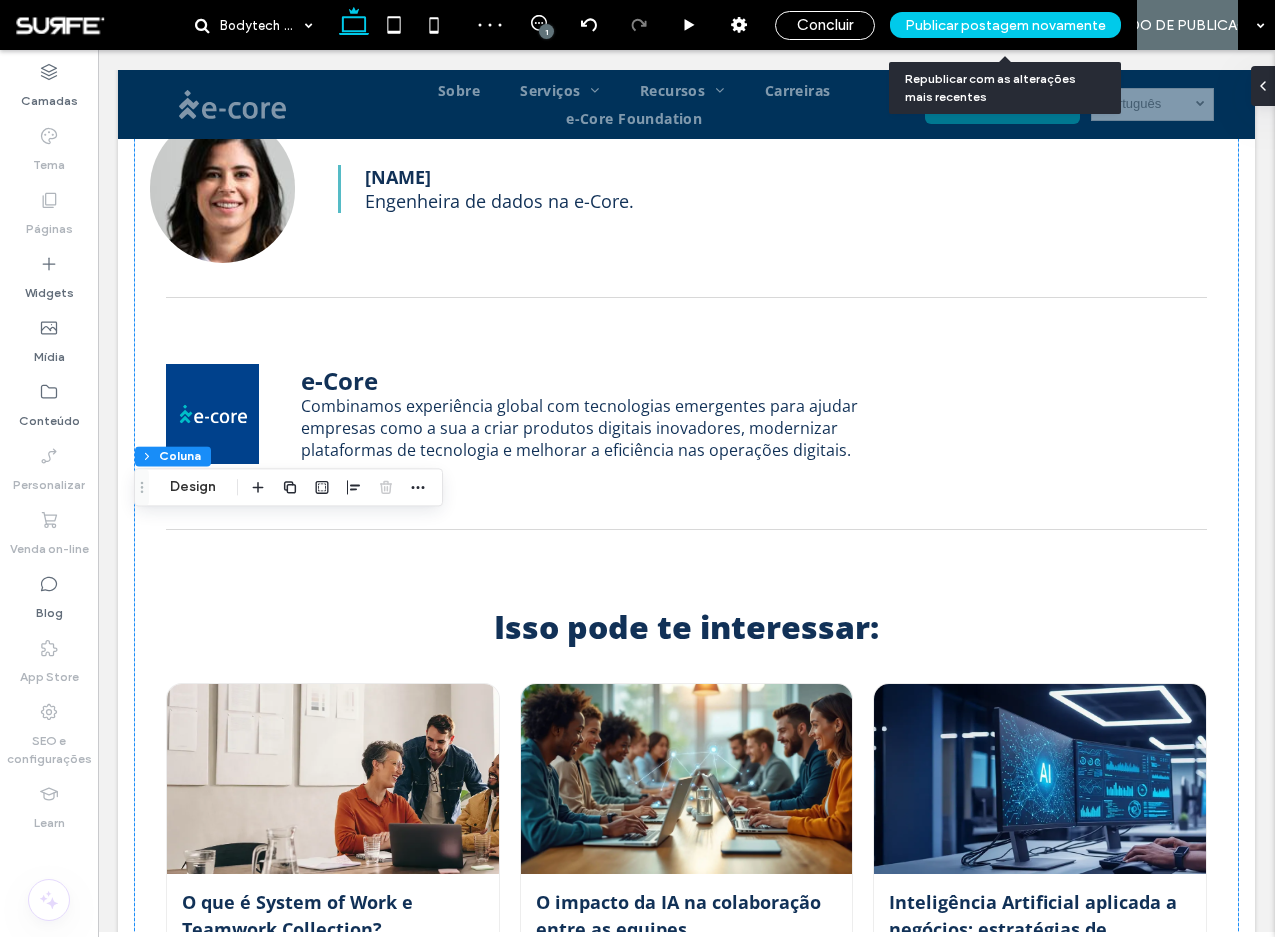 click on "Publicar postagem novamente" at bounding box center [1005, 25] 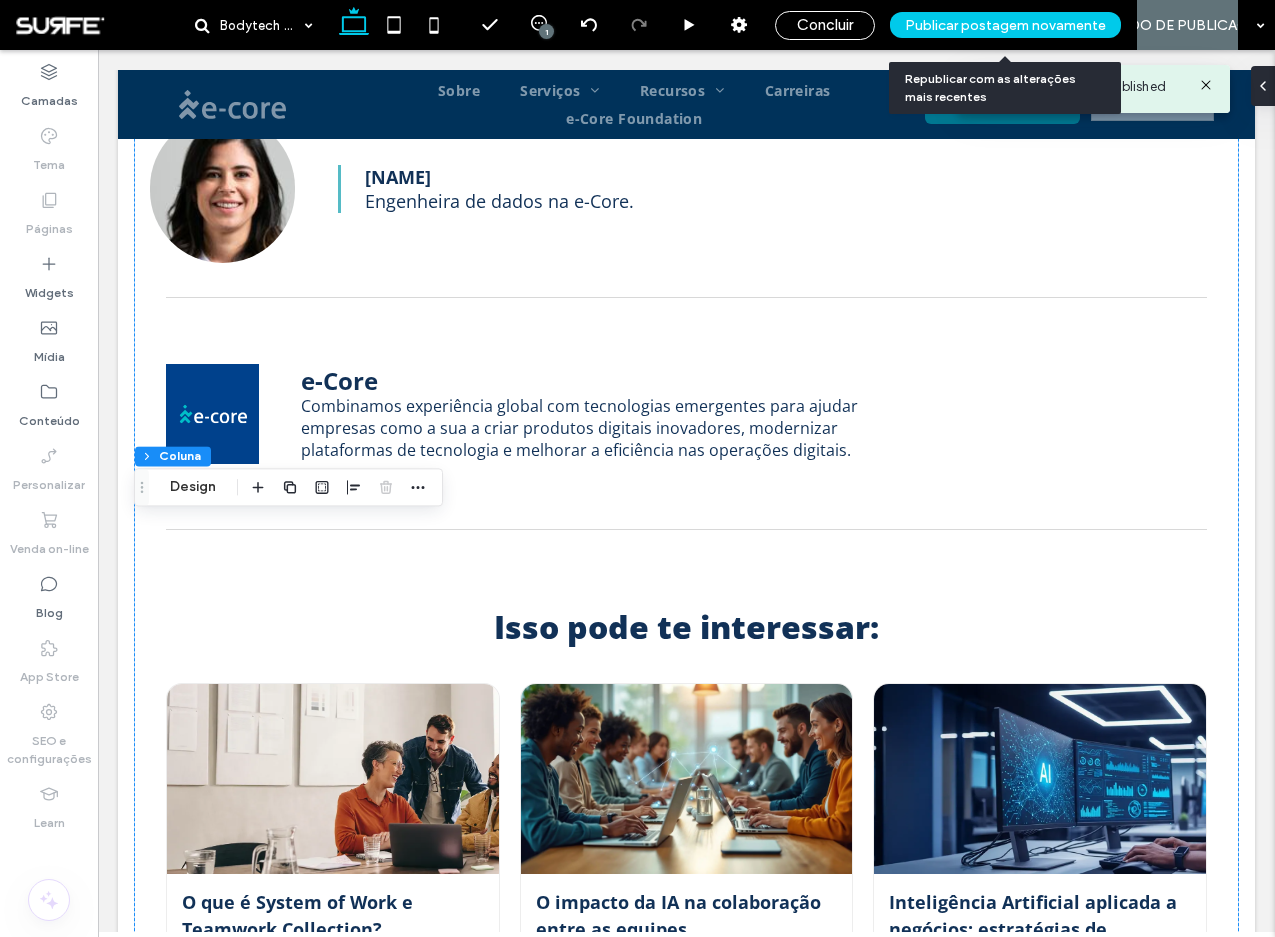click on "Publicar postagem novamente" at bounding box center (1005, 25) 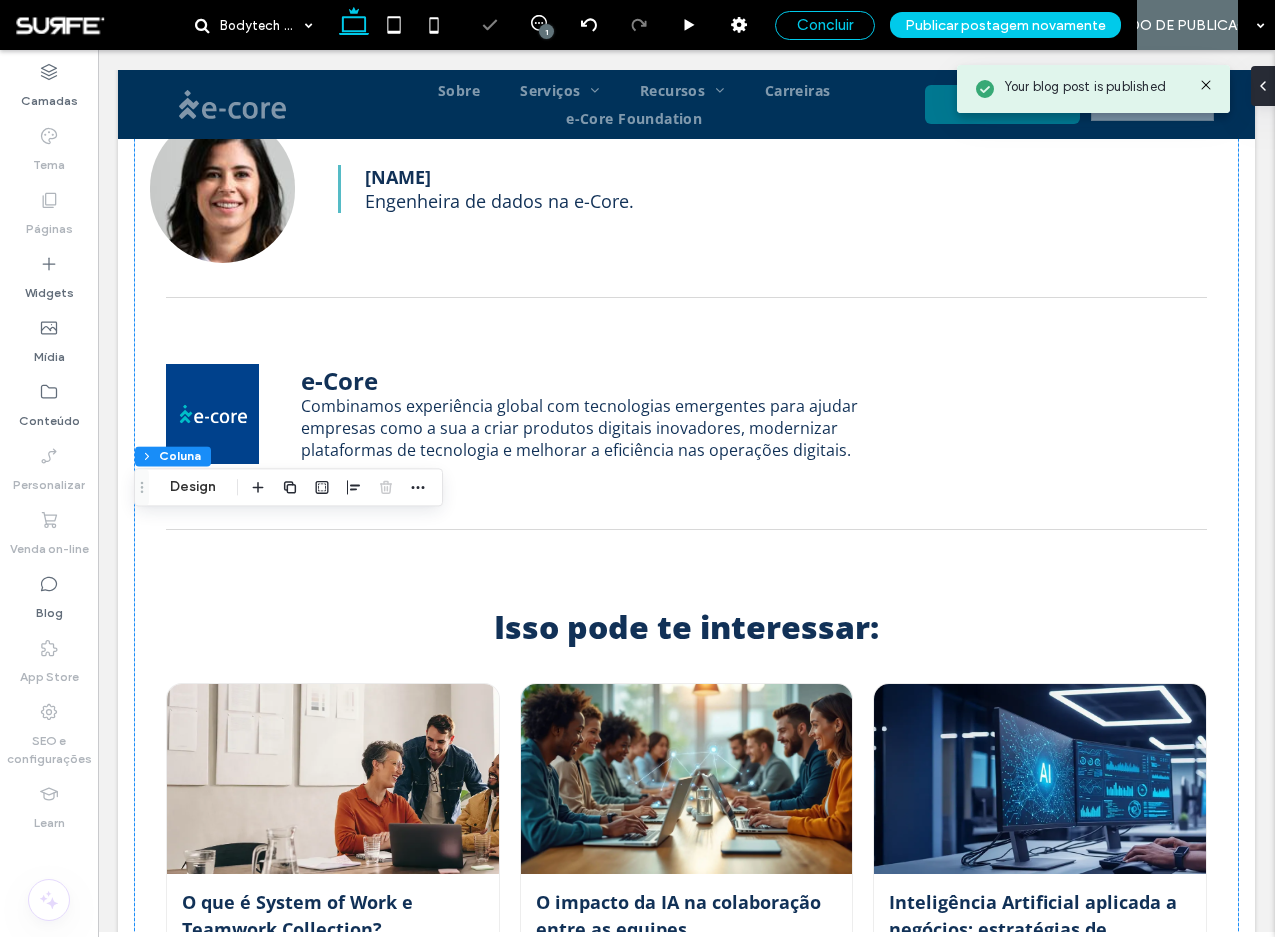 click on "Concluir" at bounding box center (825, 25) 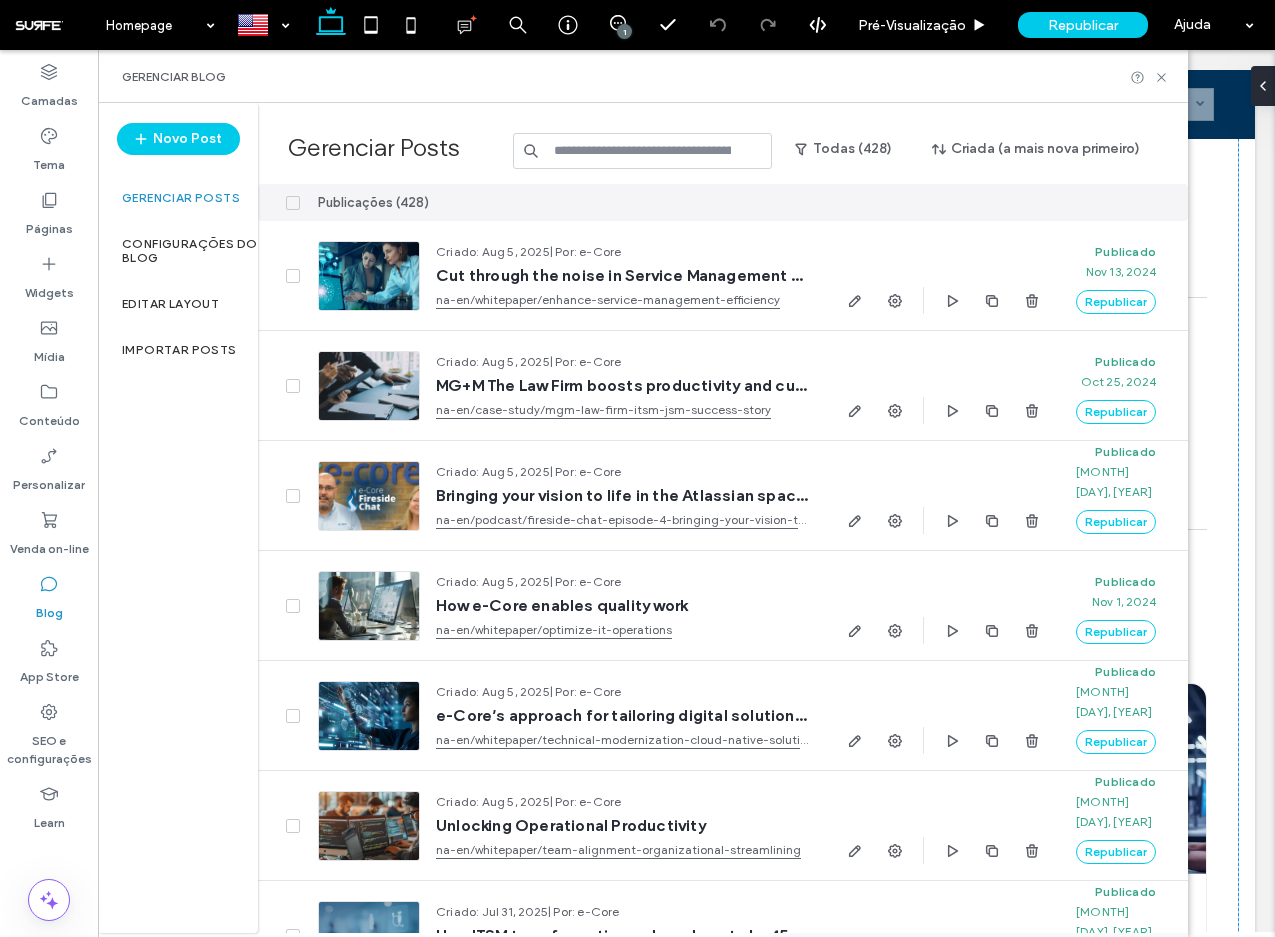 click at bounding box center (643, 151) 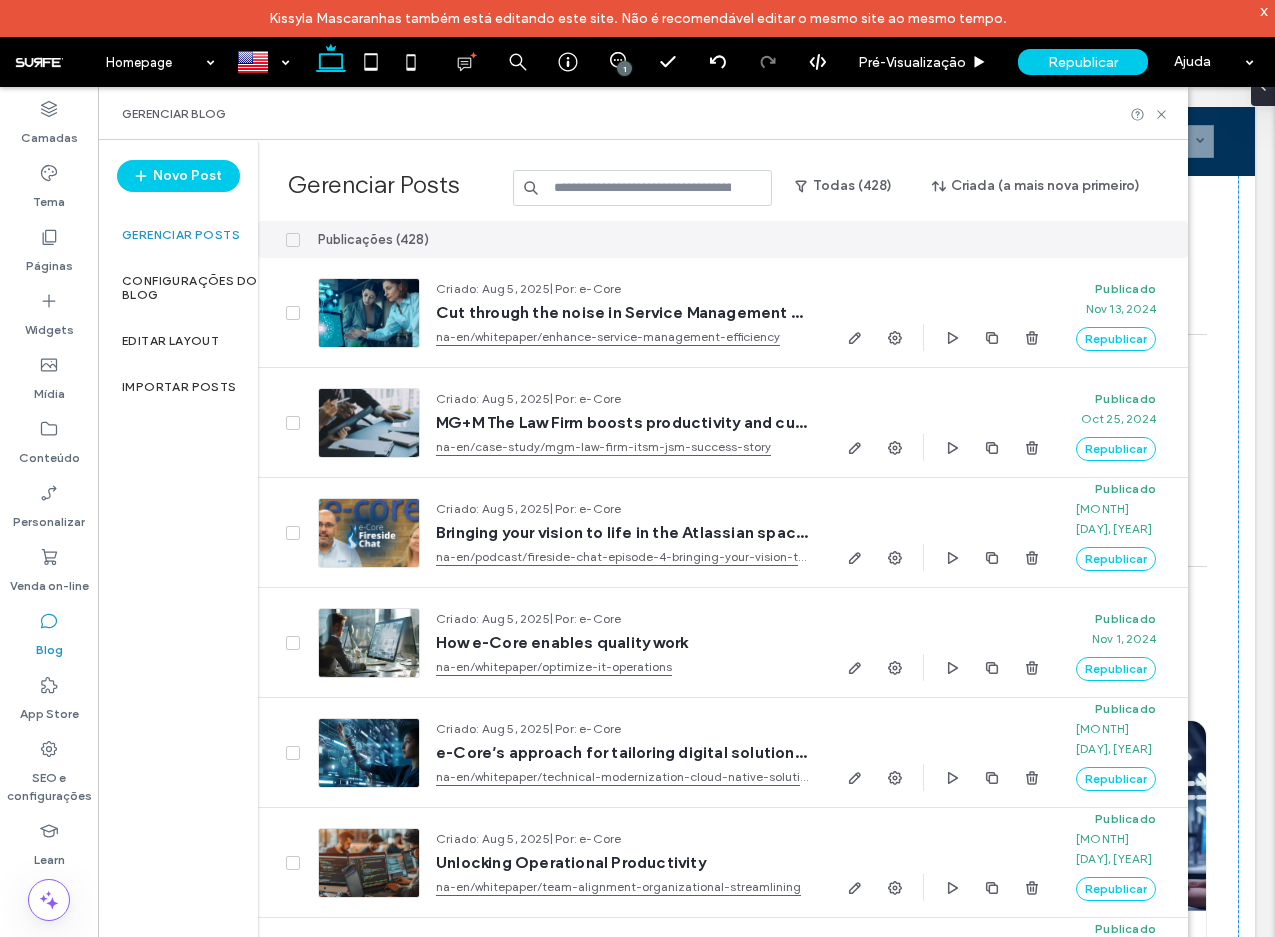 paste on "**********" 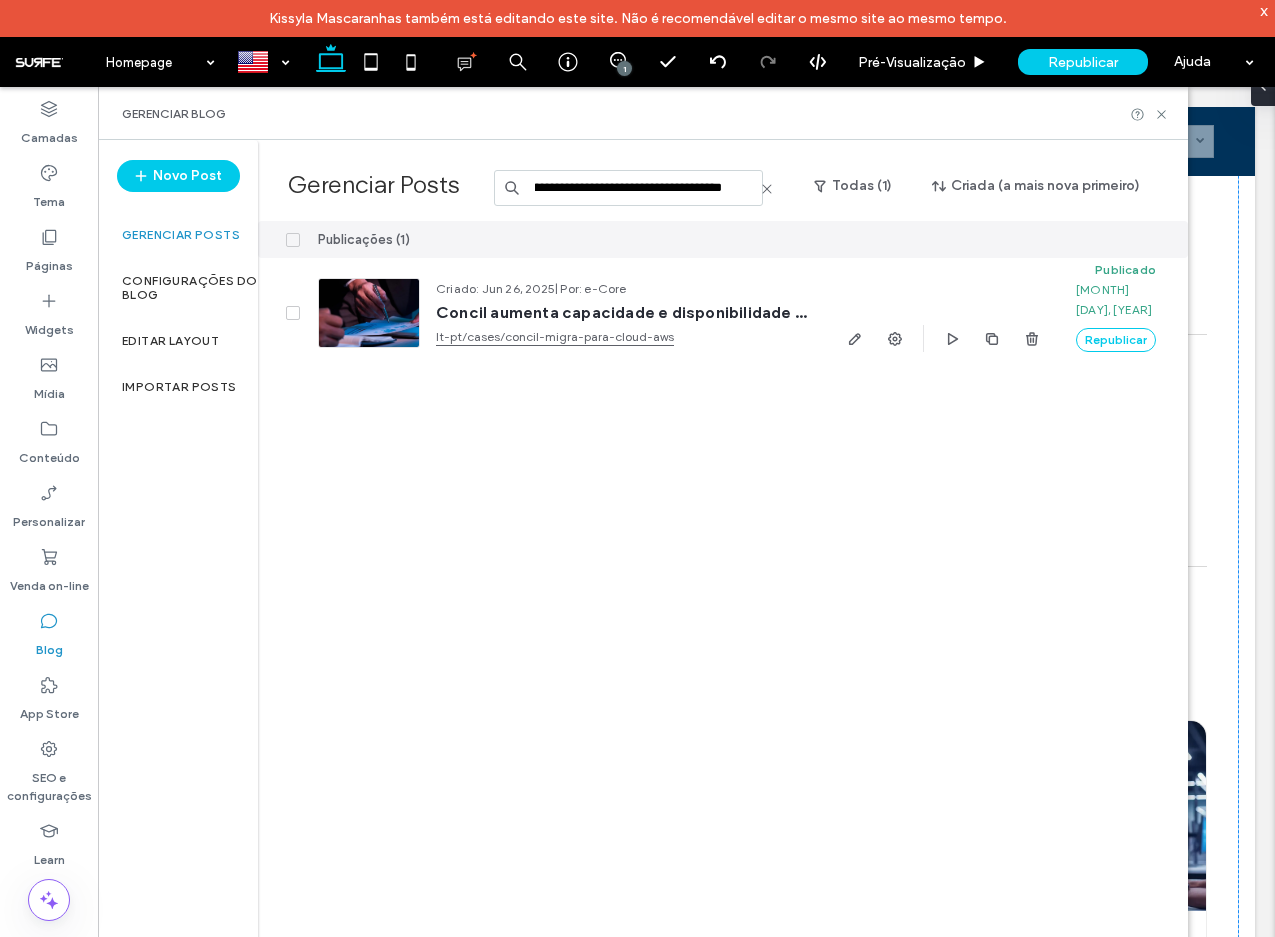 scroll, scrollTop: 0, scrollLeft: 319, axis: horizontal 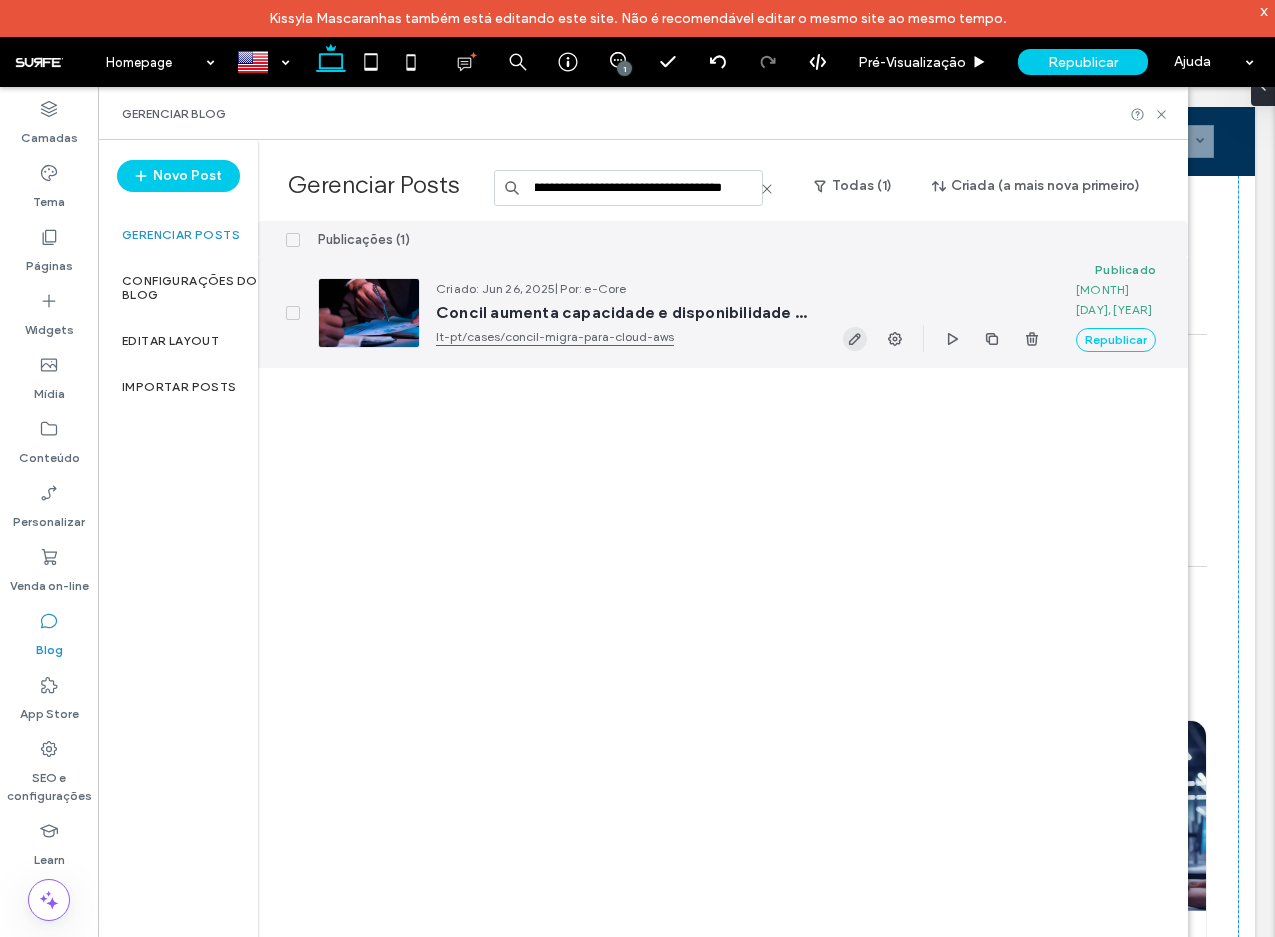 type on "**********" 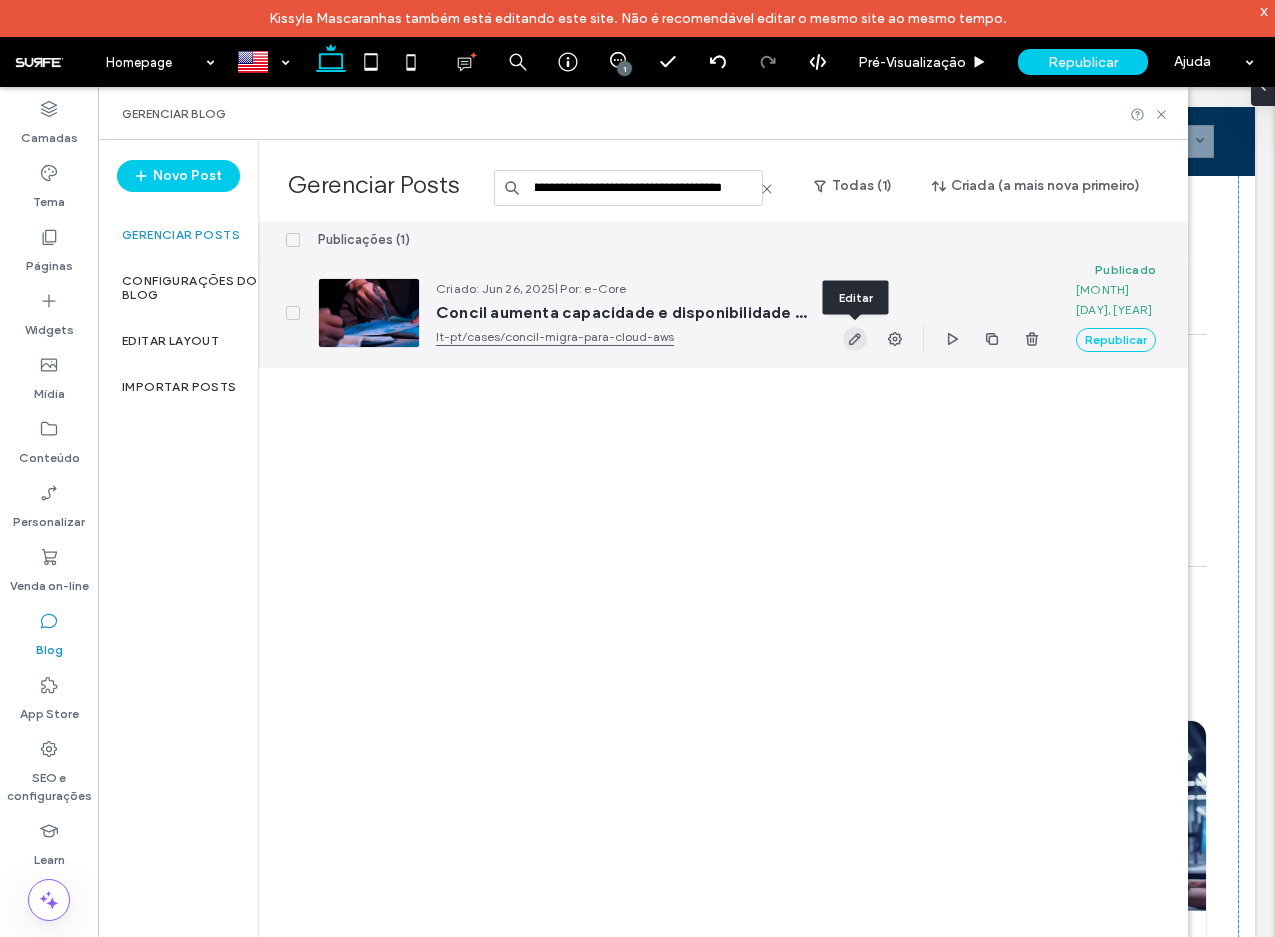 scroll, scrollTop: 0, scrollLeft: 0, axis: both 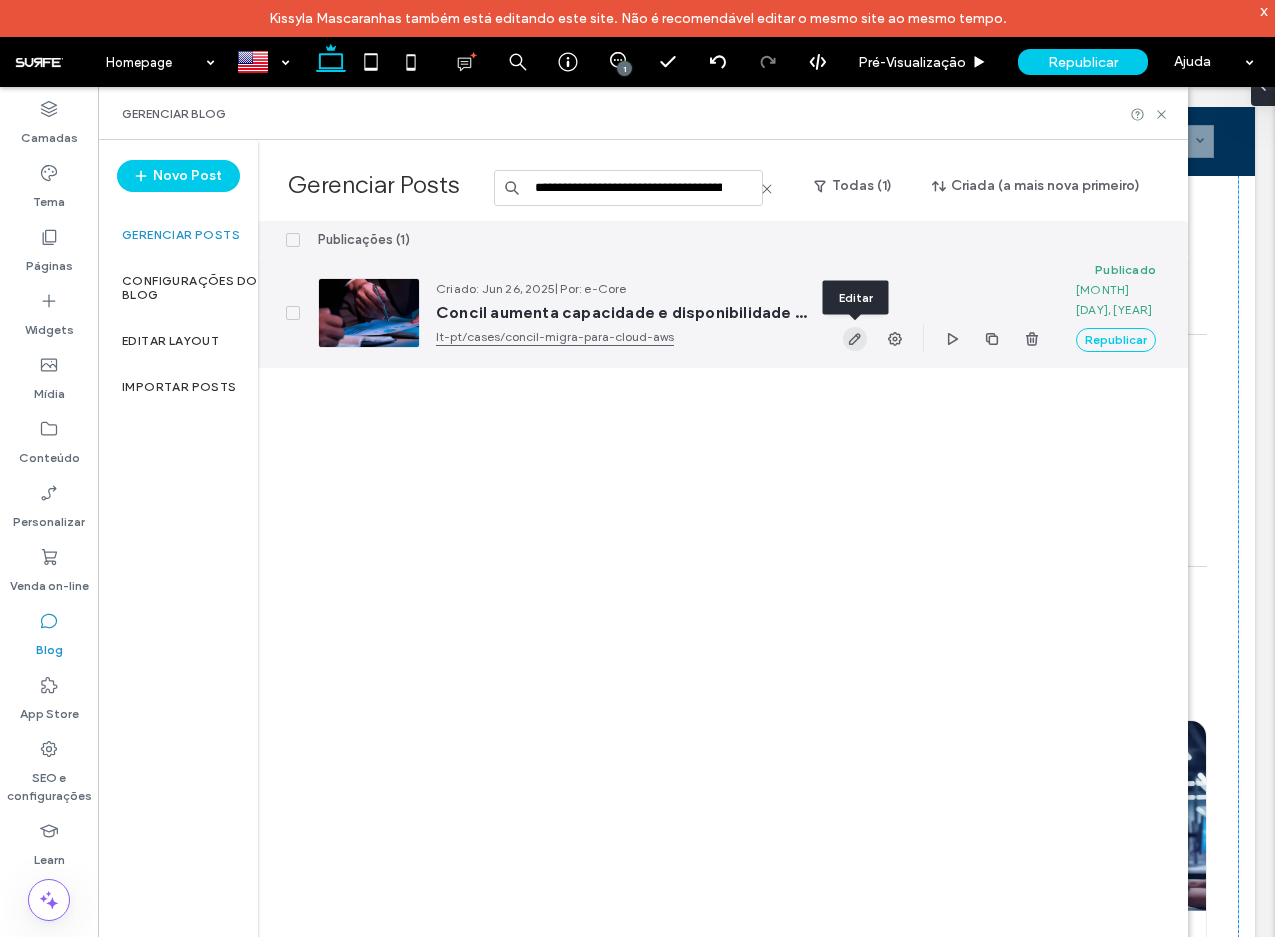 click 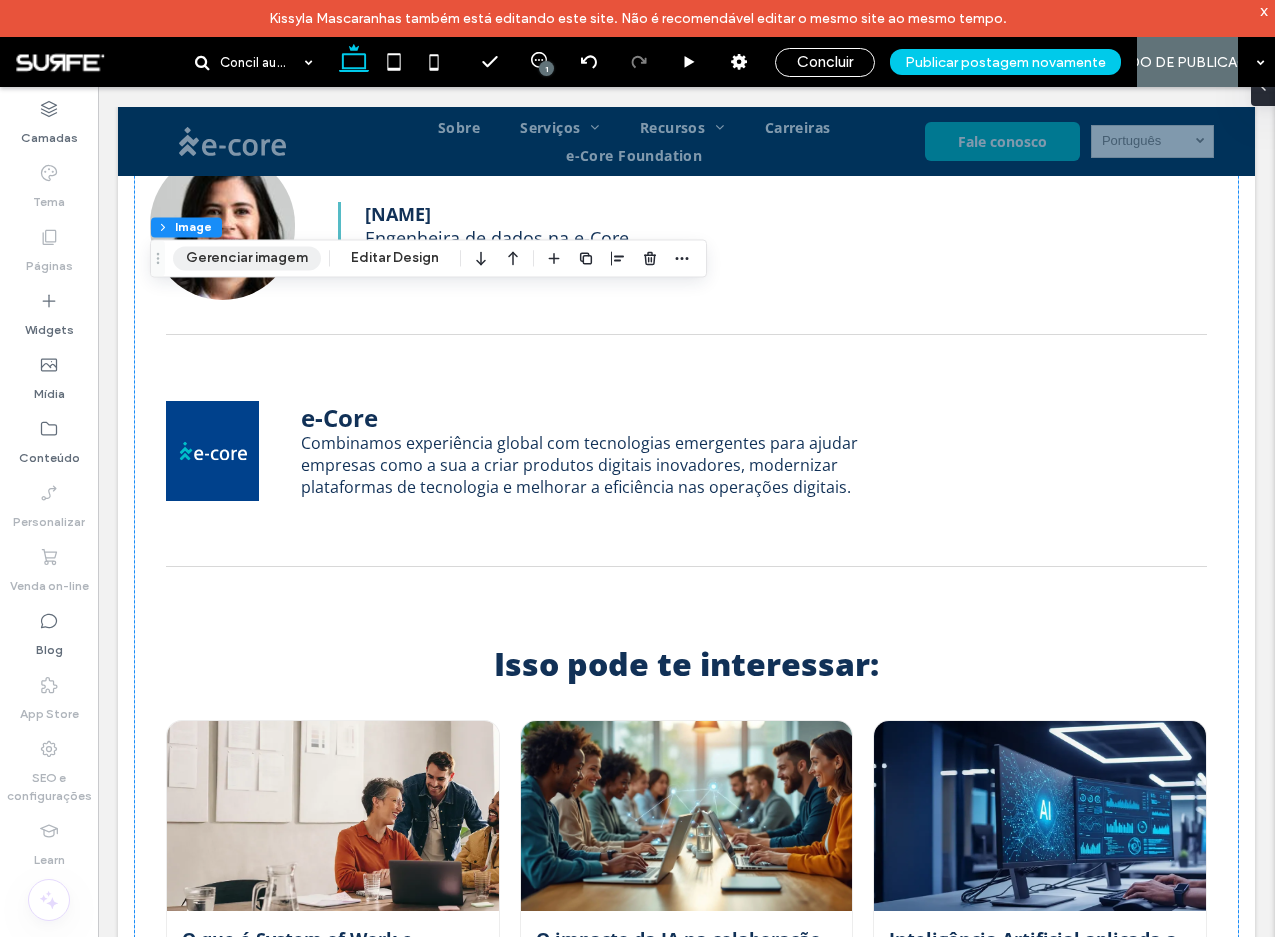 click on "Gerenciar imagem" at bounding box center [247, 258] 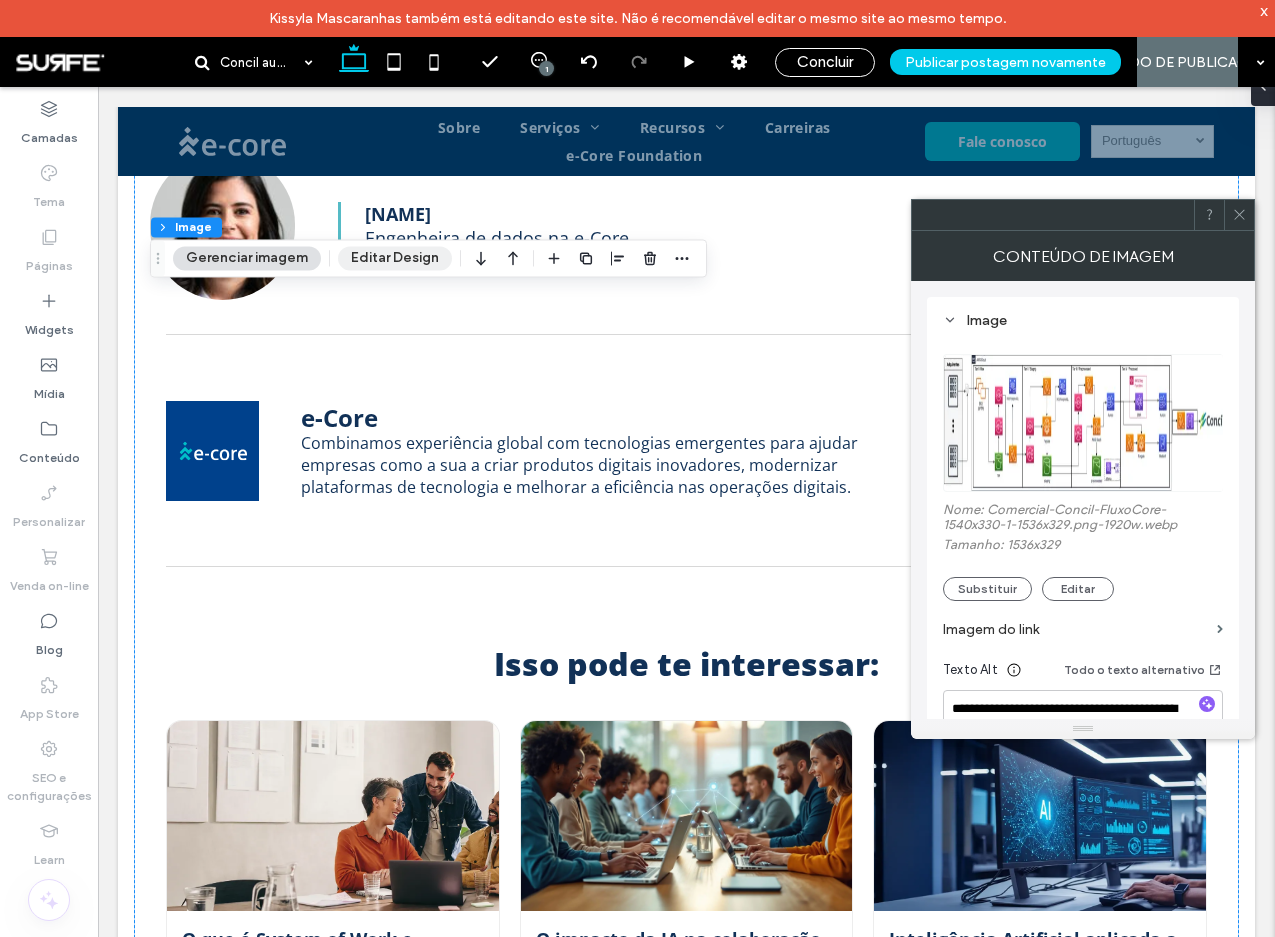 click on "Editar Design" at bounding box center (395, 258) 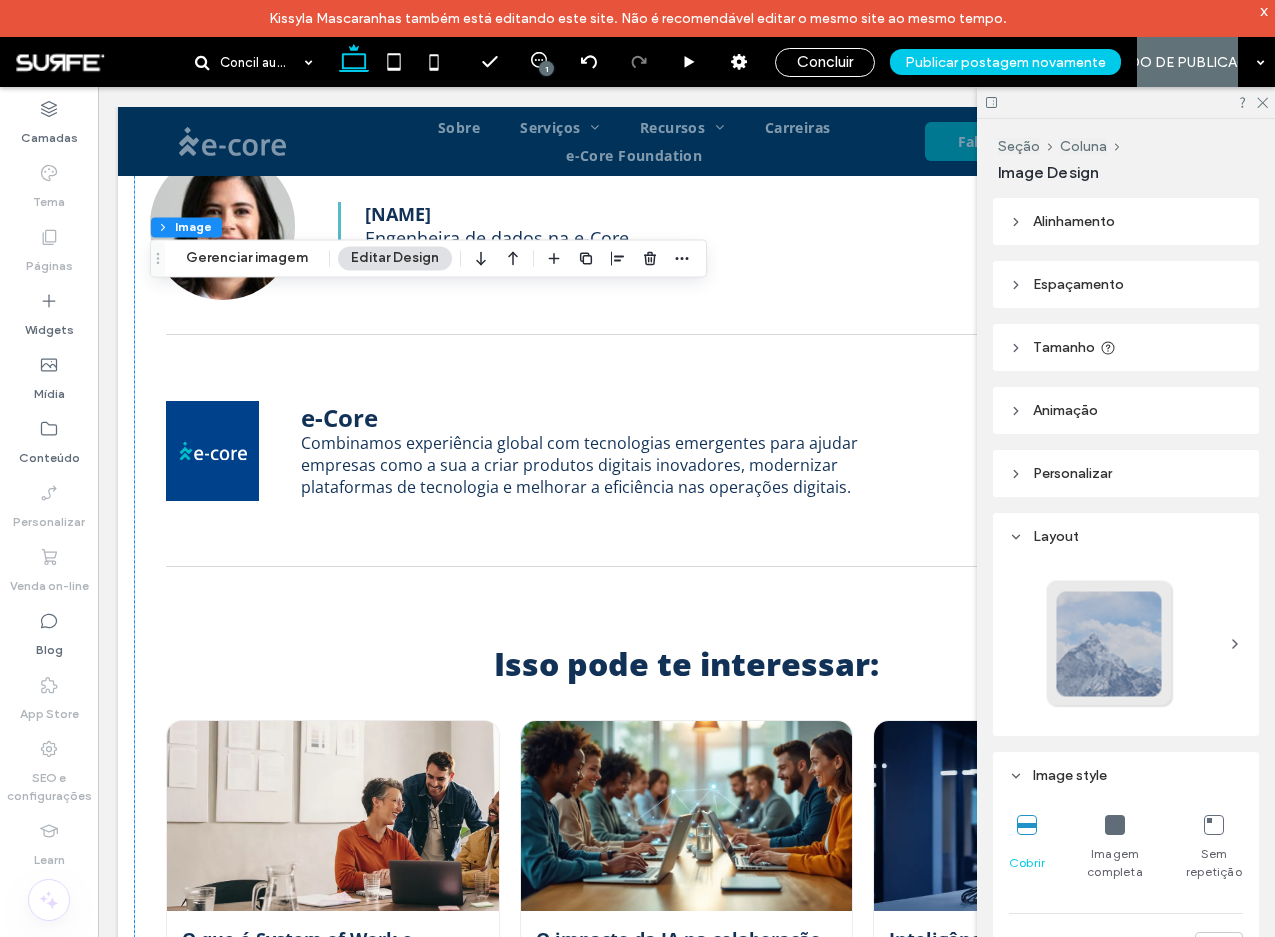 click at bounding box center [1115, 825] 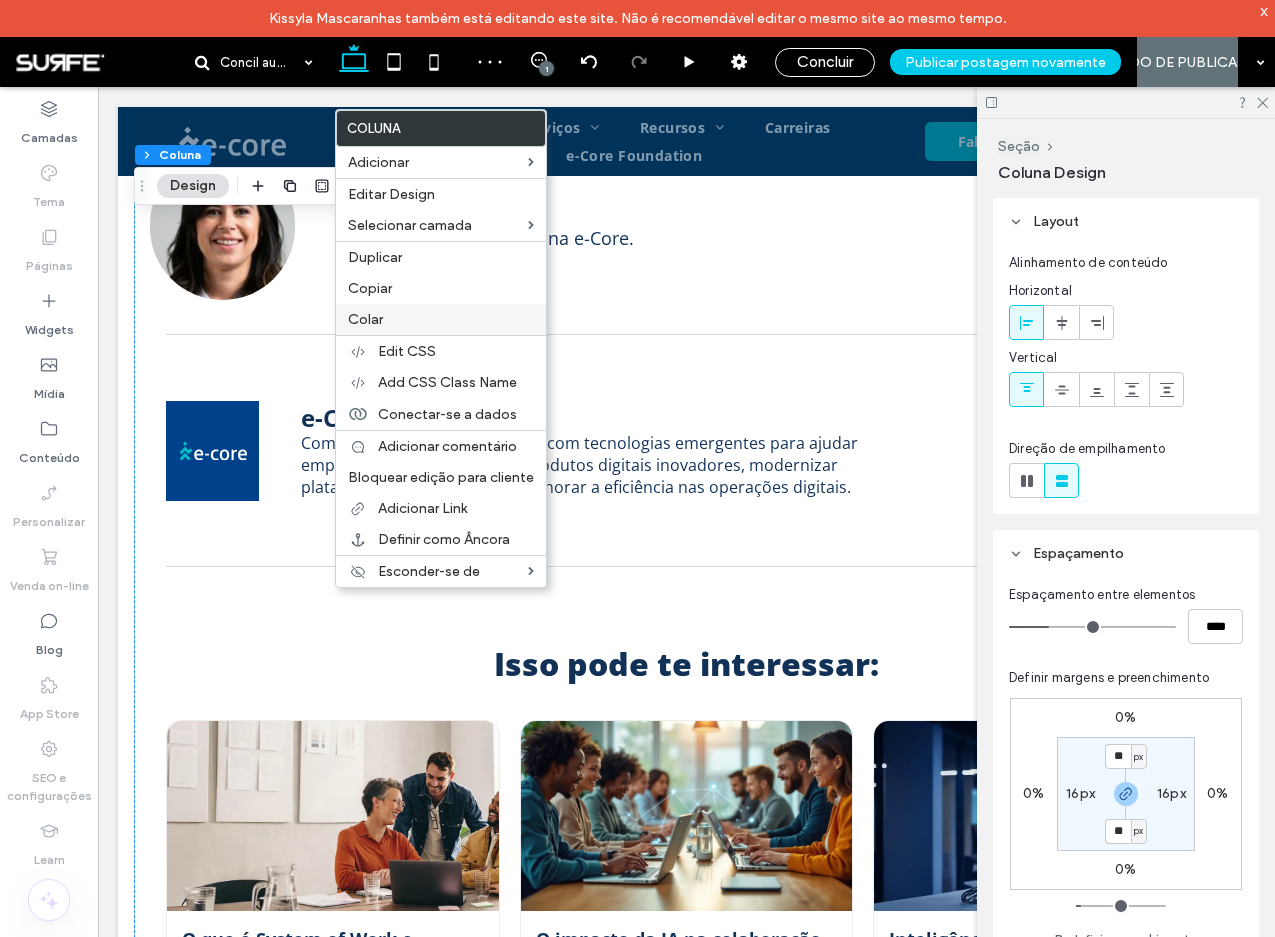 click on "Colar" at bounding box center [365, 319] 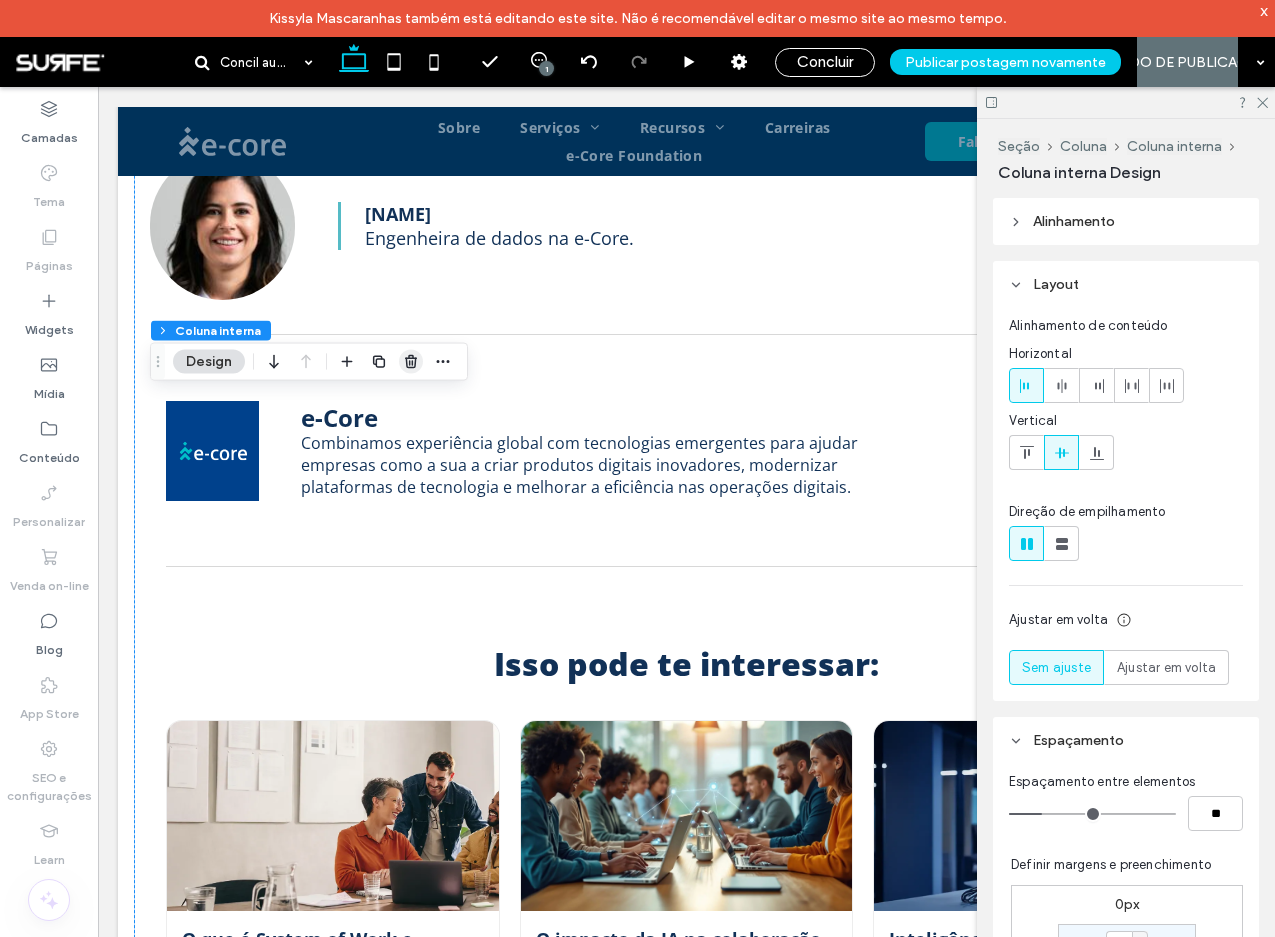 click at bounding box center (411, 362) 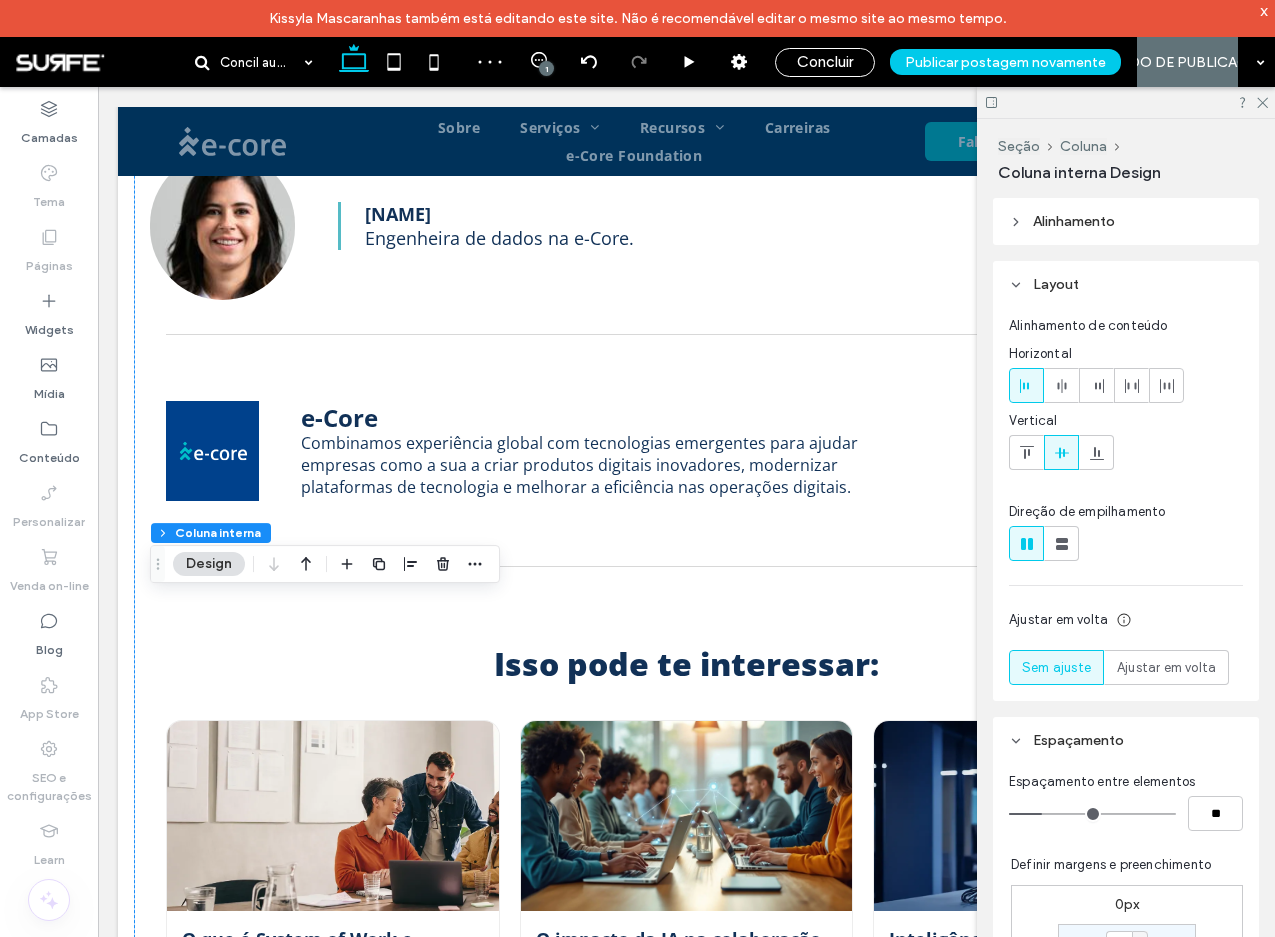 click at bounding box center (443, 564) 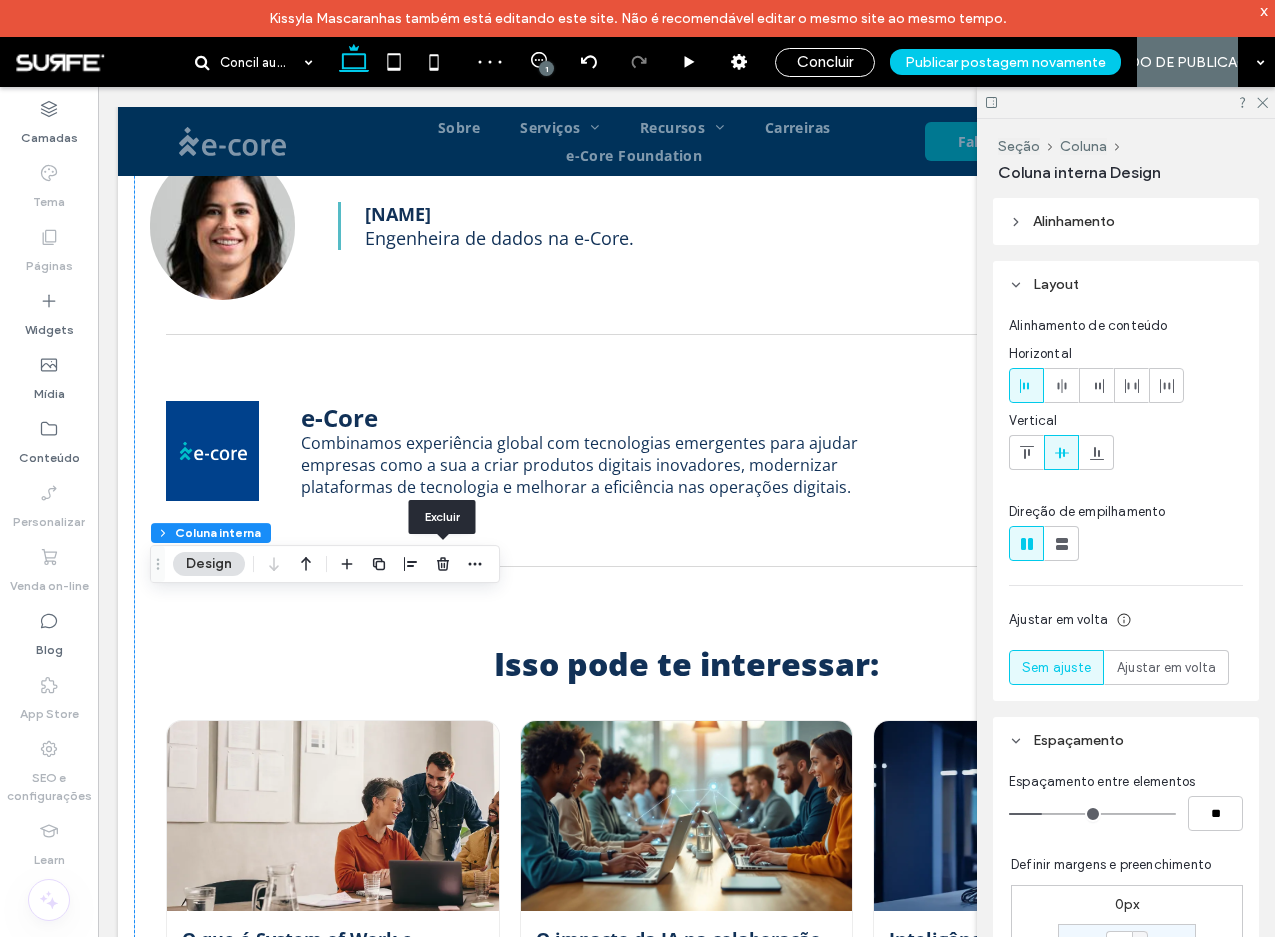 click at bounding box center [443, 564] 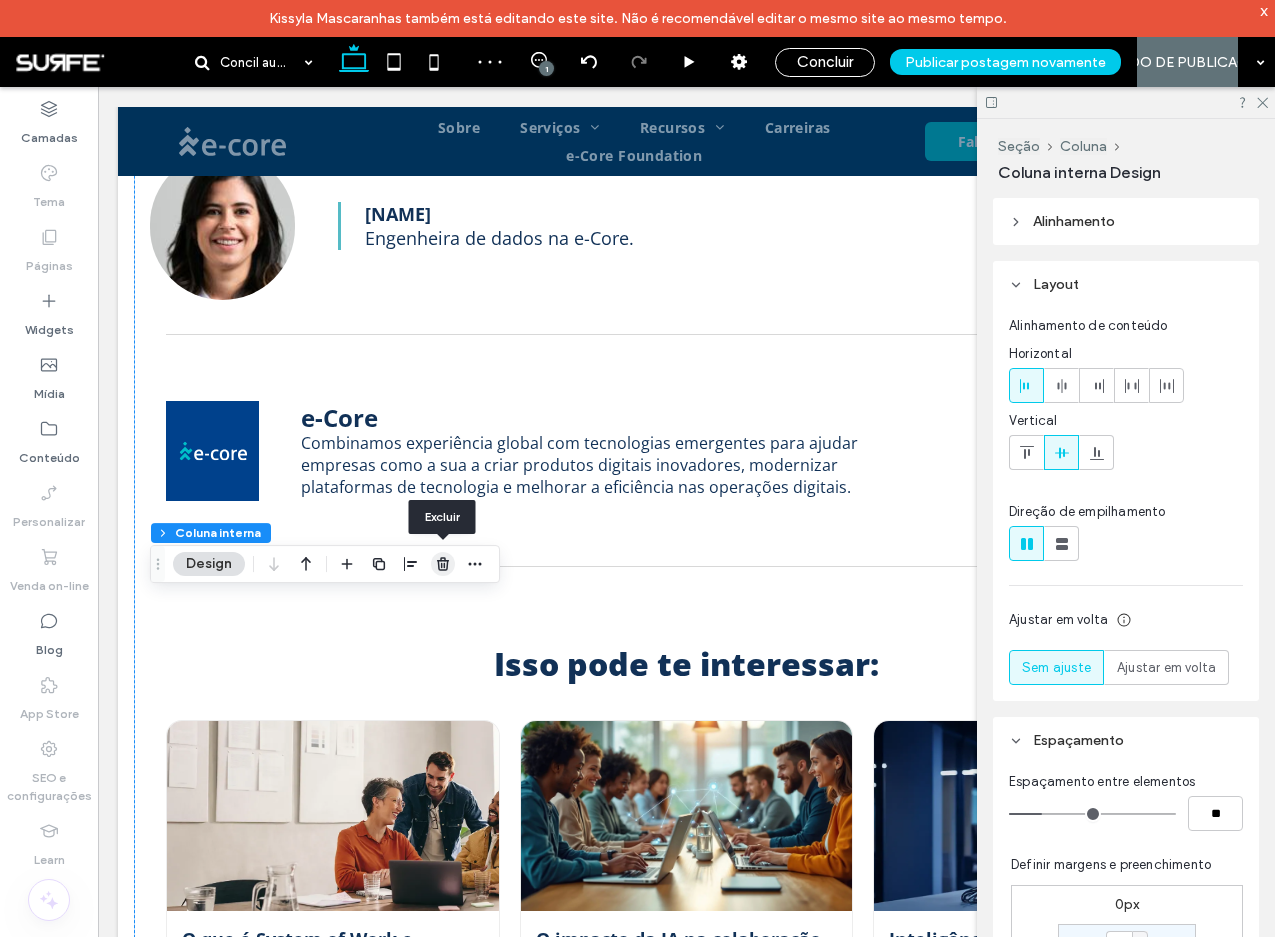 click 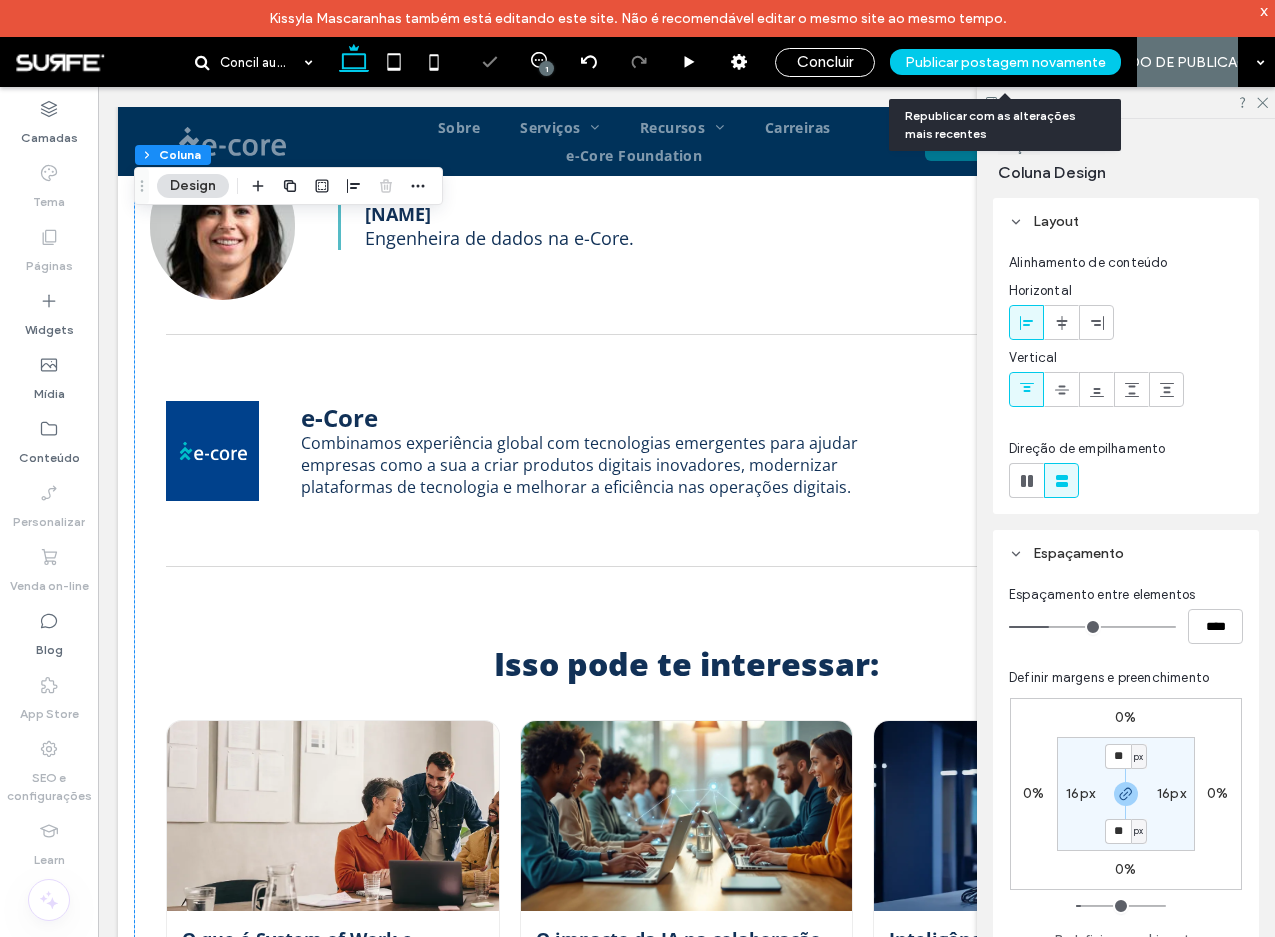 click on "Publicar postagem novamente" at bounding box center (1005, 62) 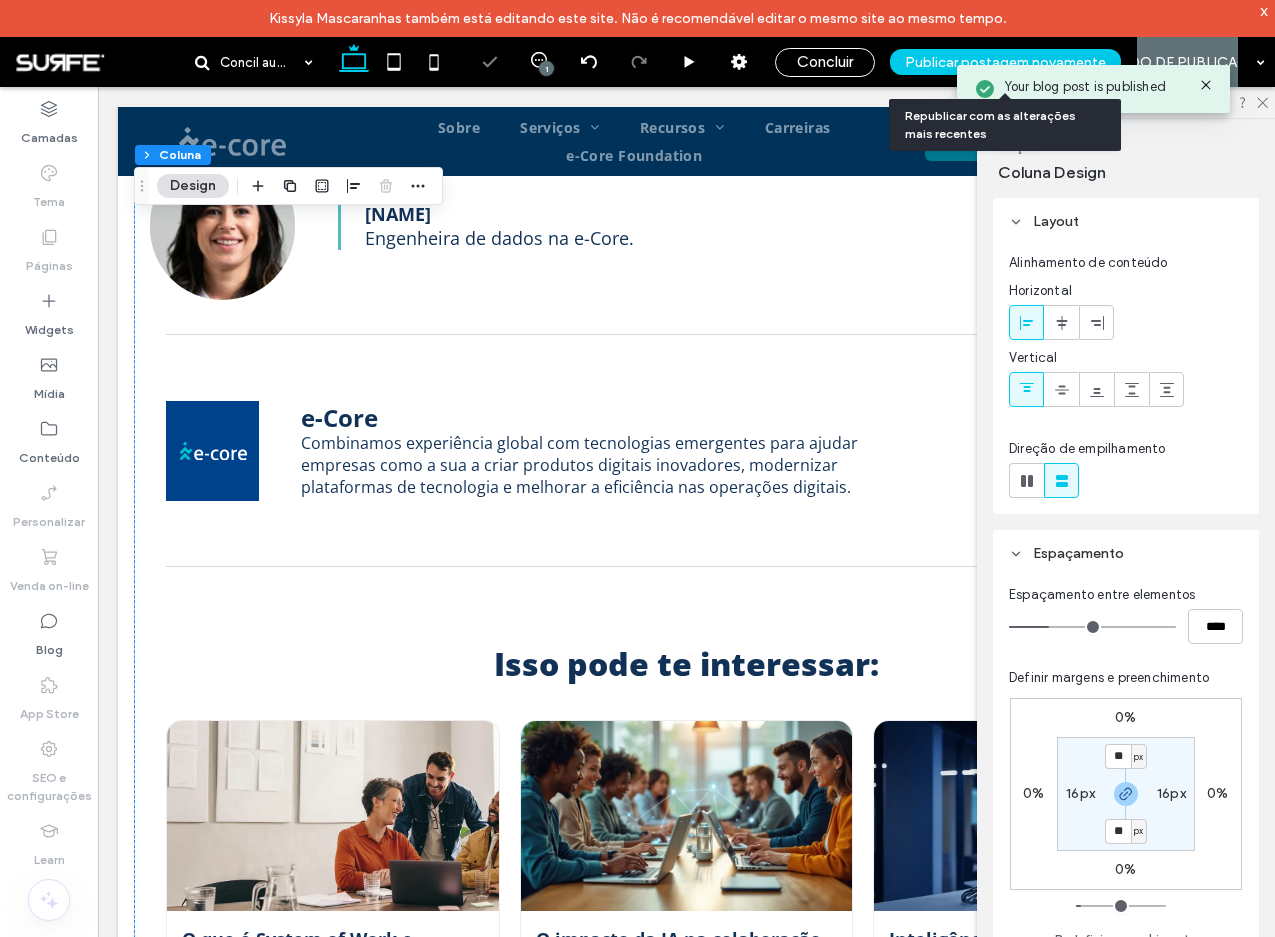 click on "Publicar postagem novamente" at bounding box center (1005, 62) 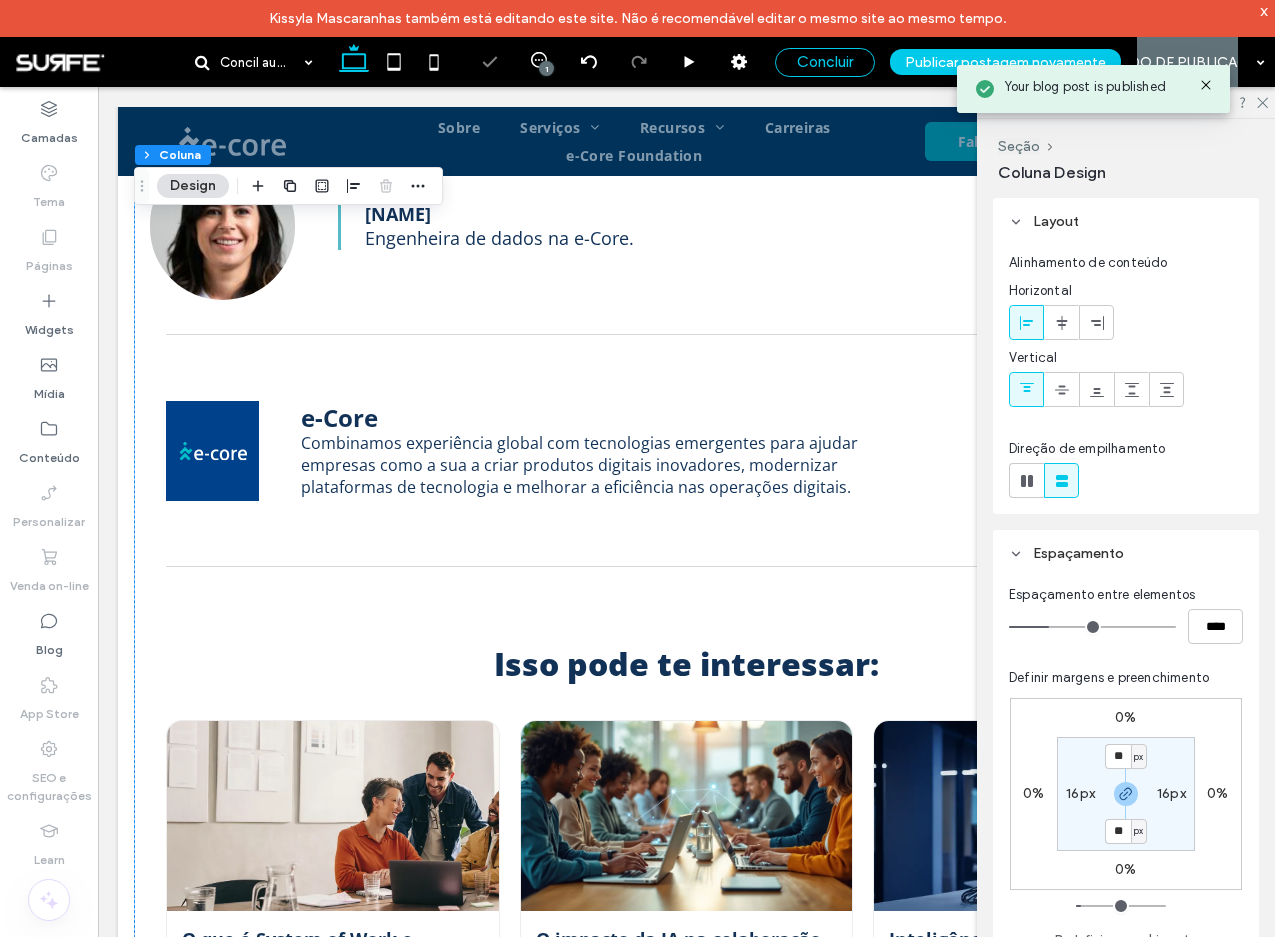 click on "Concluir" at bounding box center [825, 62] 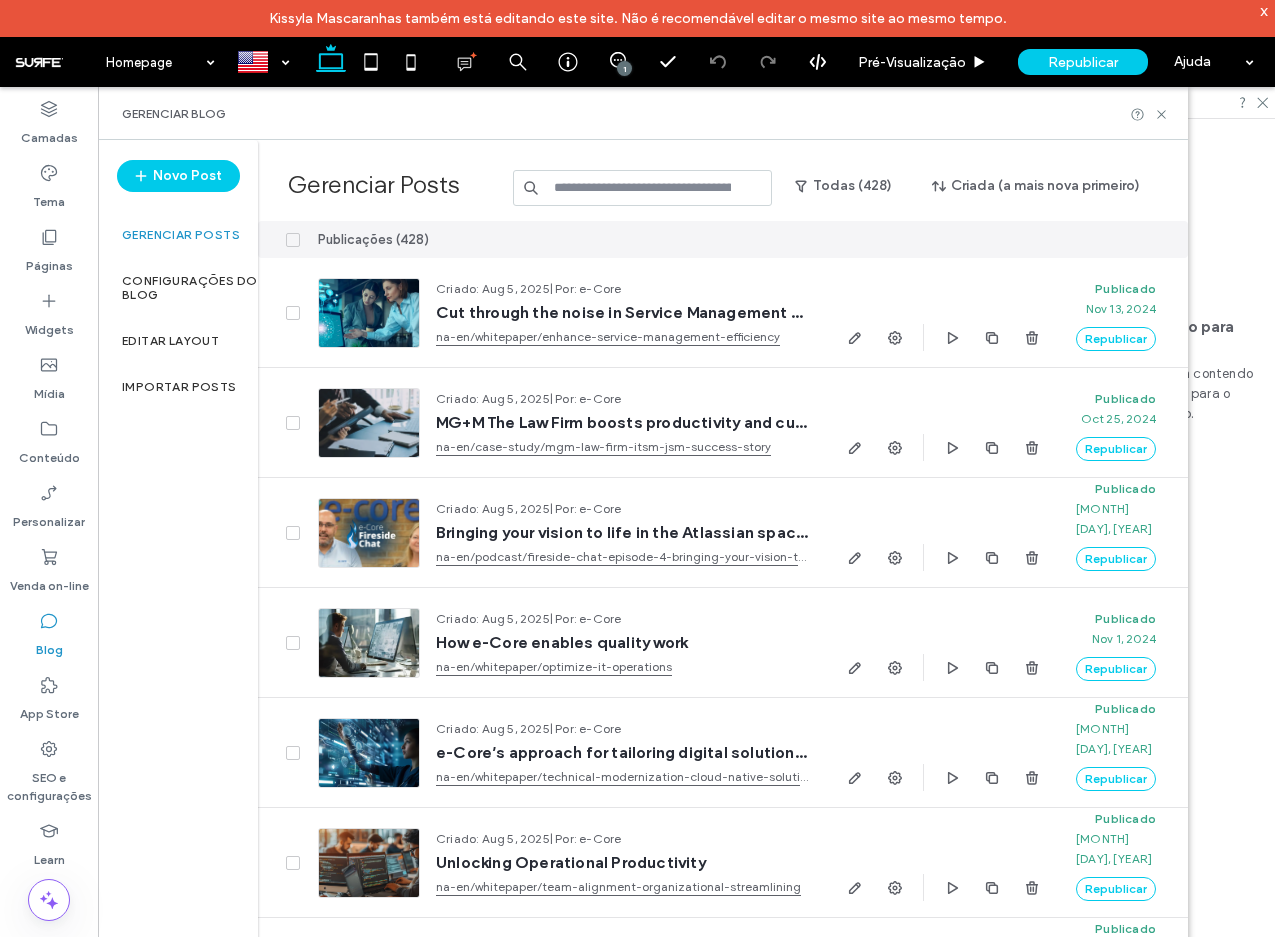 click at bounding box center (643, 188) 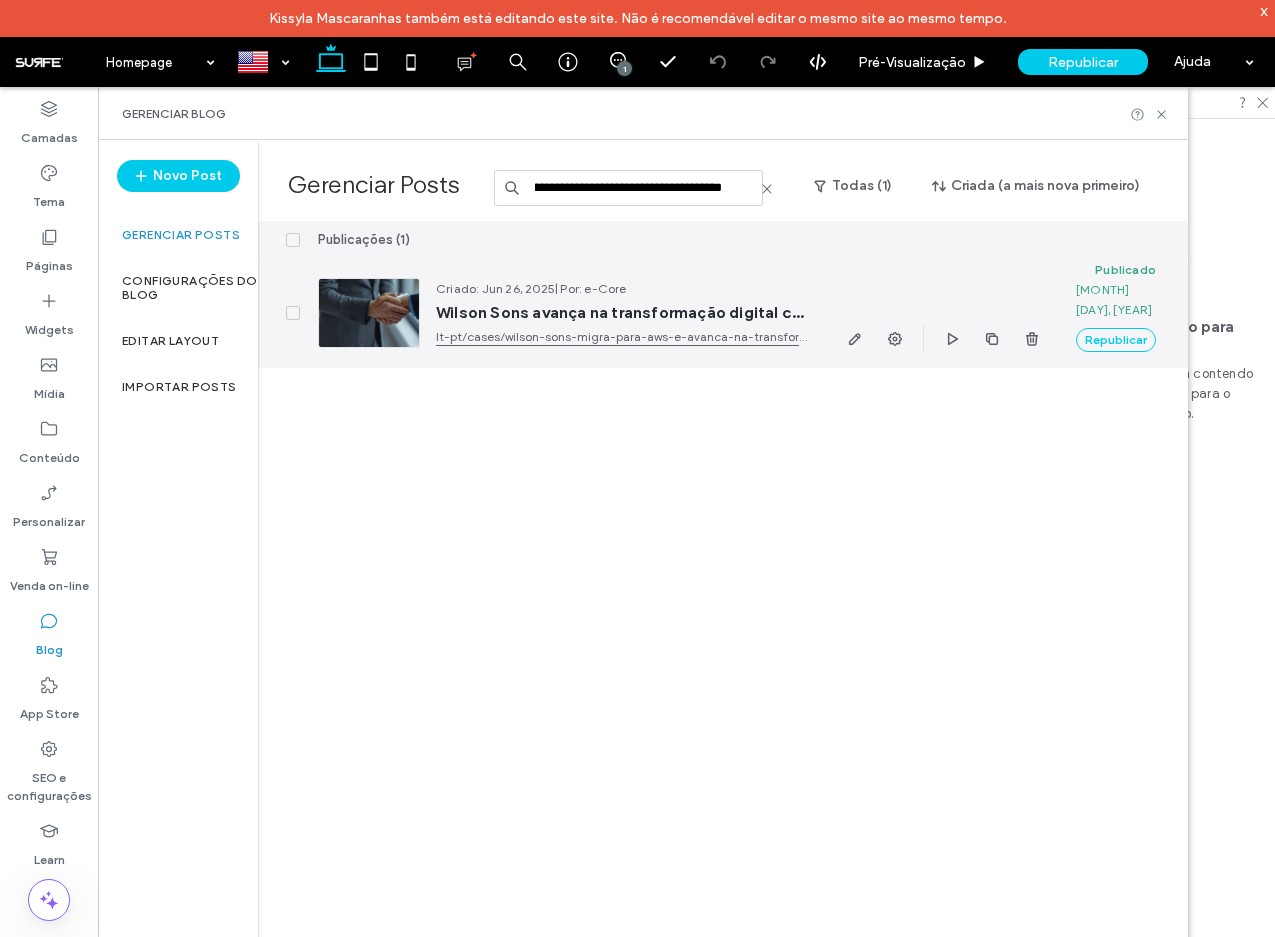 scroll, scrollTop: 0, scrollLeft: 340, axis: horizontal 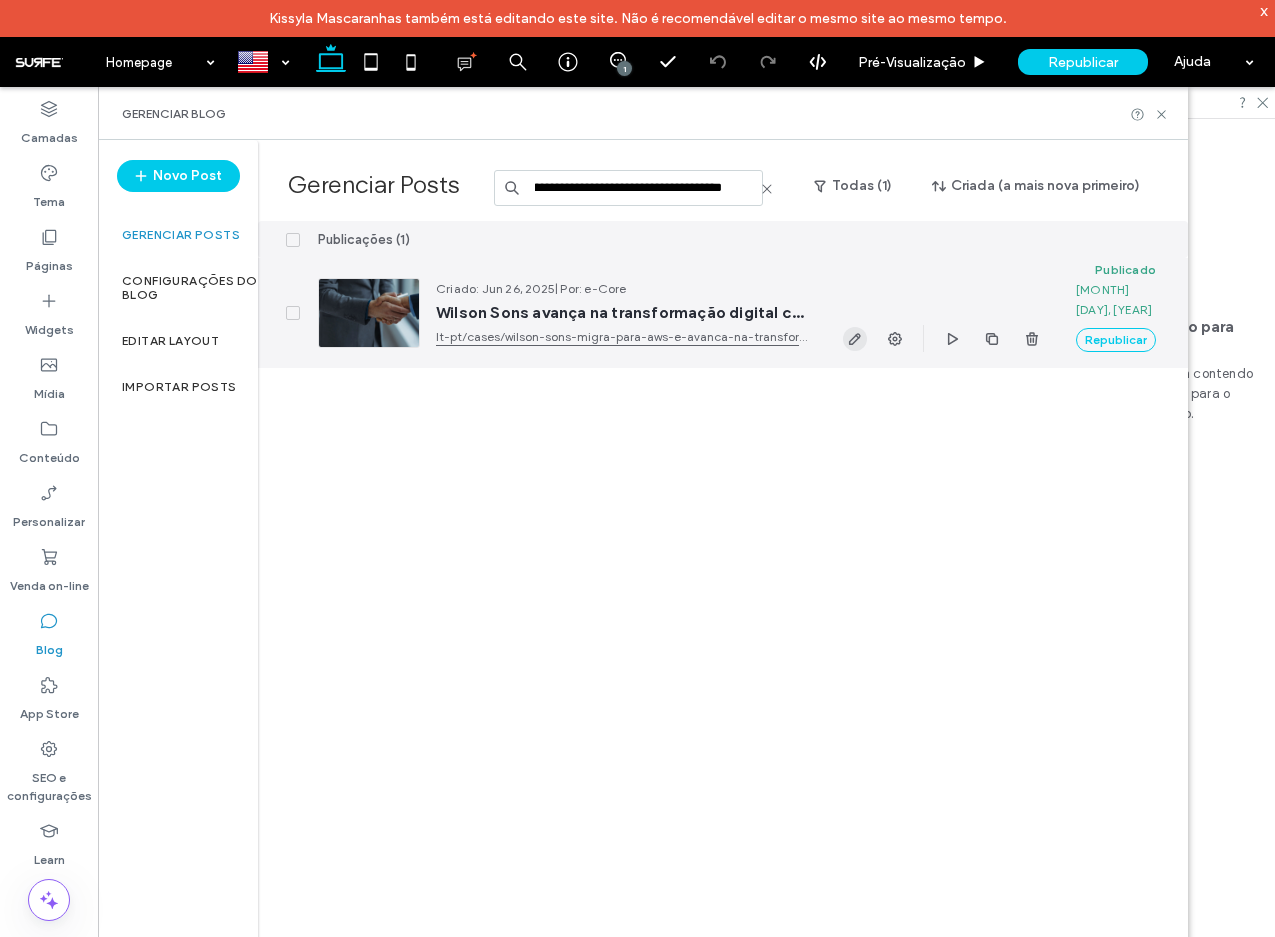 type on "**********" 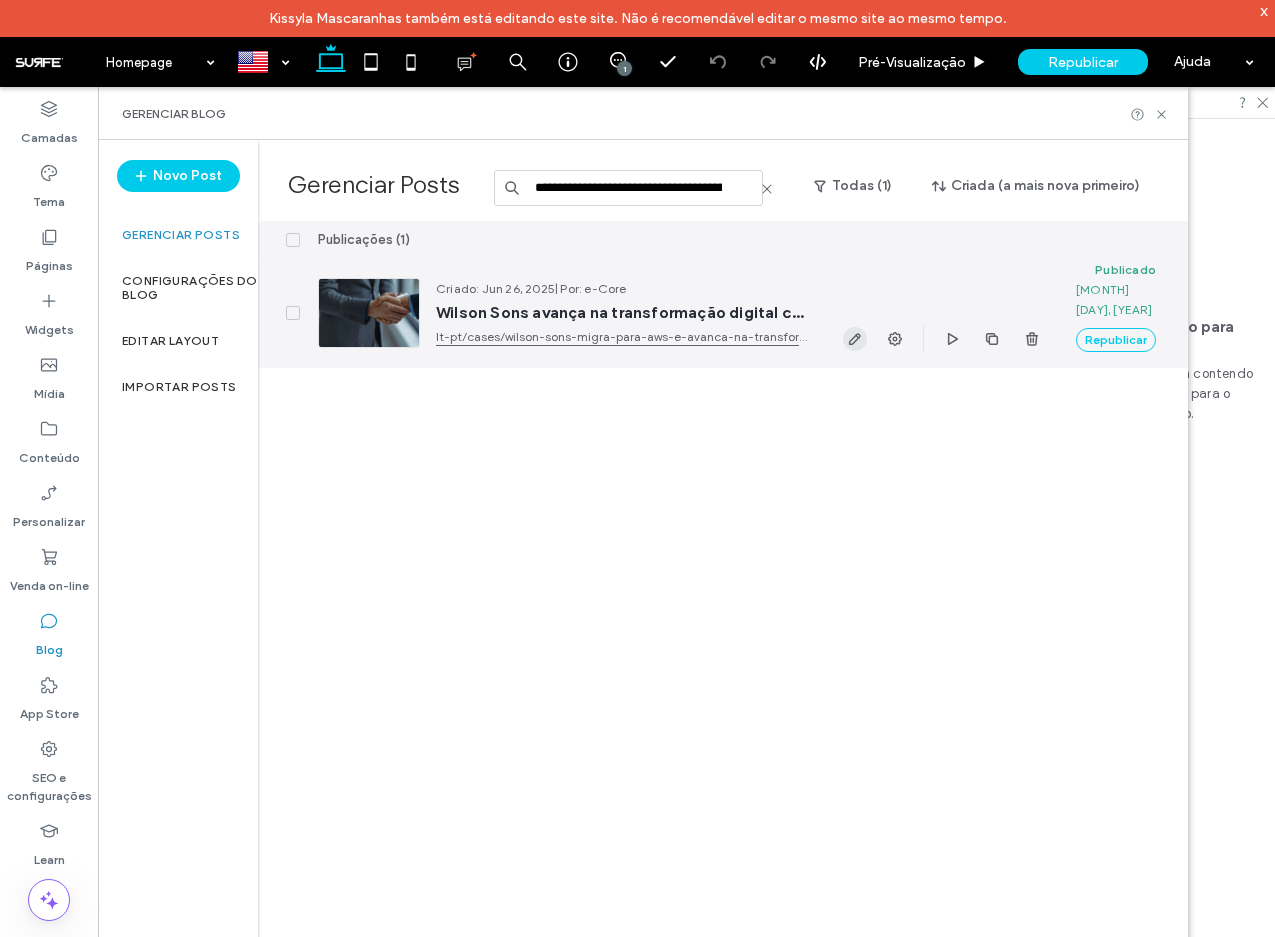 click 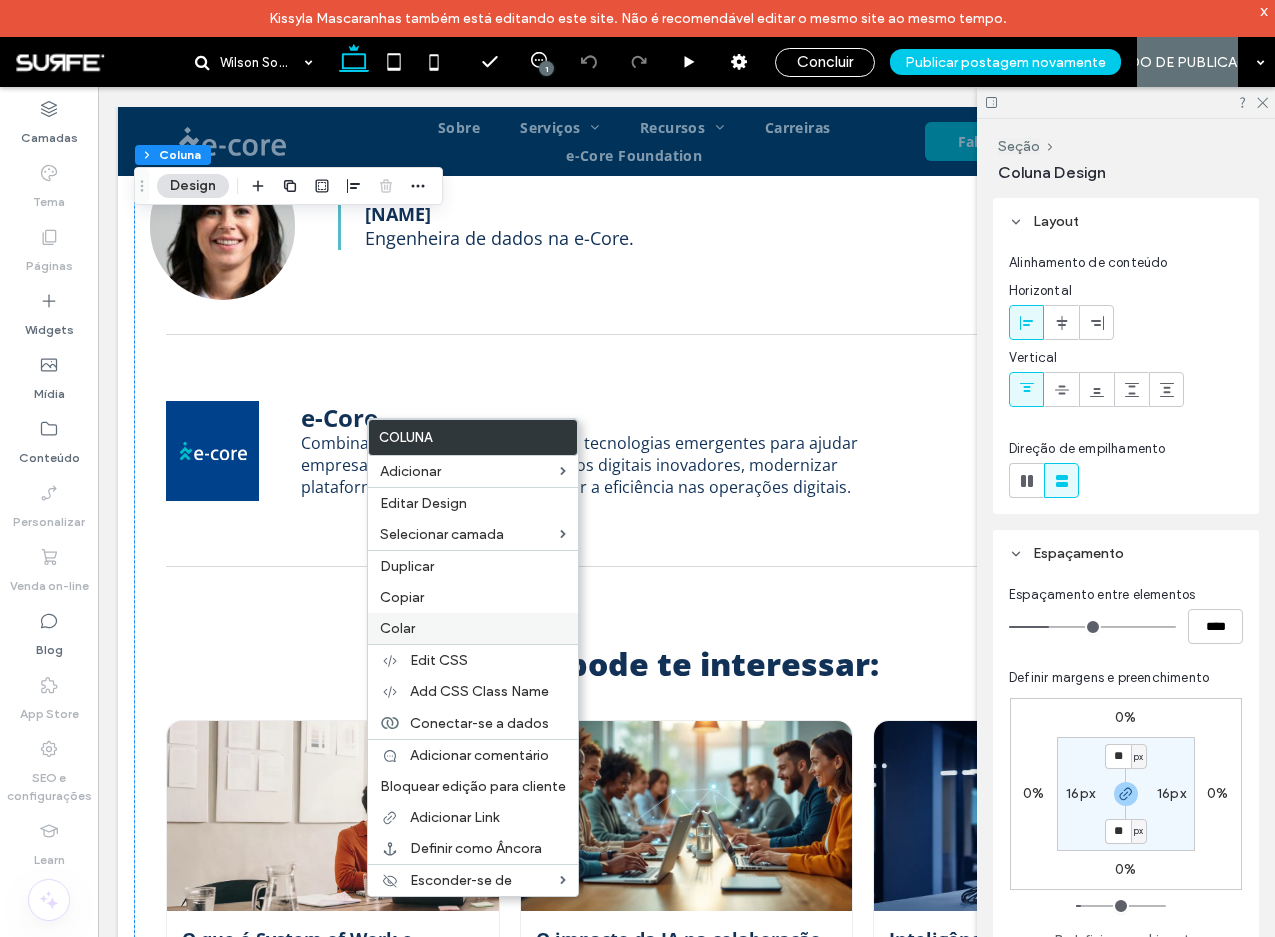 click on "Colar" at bounding box center (473, 628) 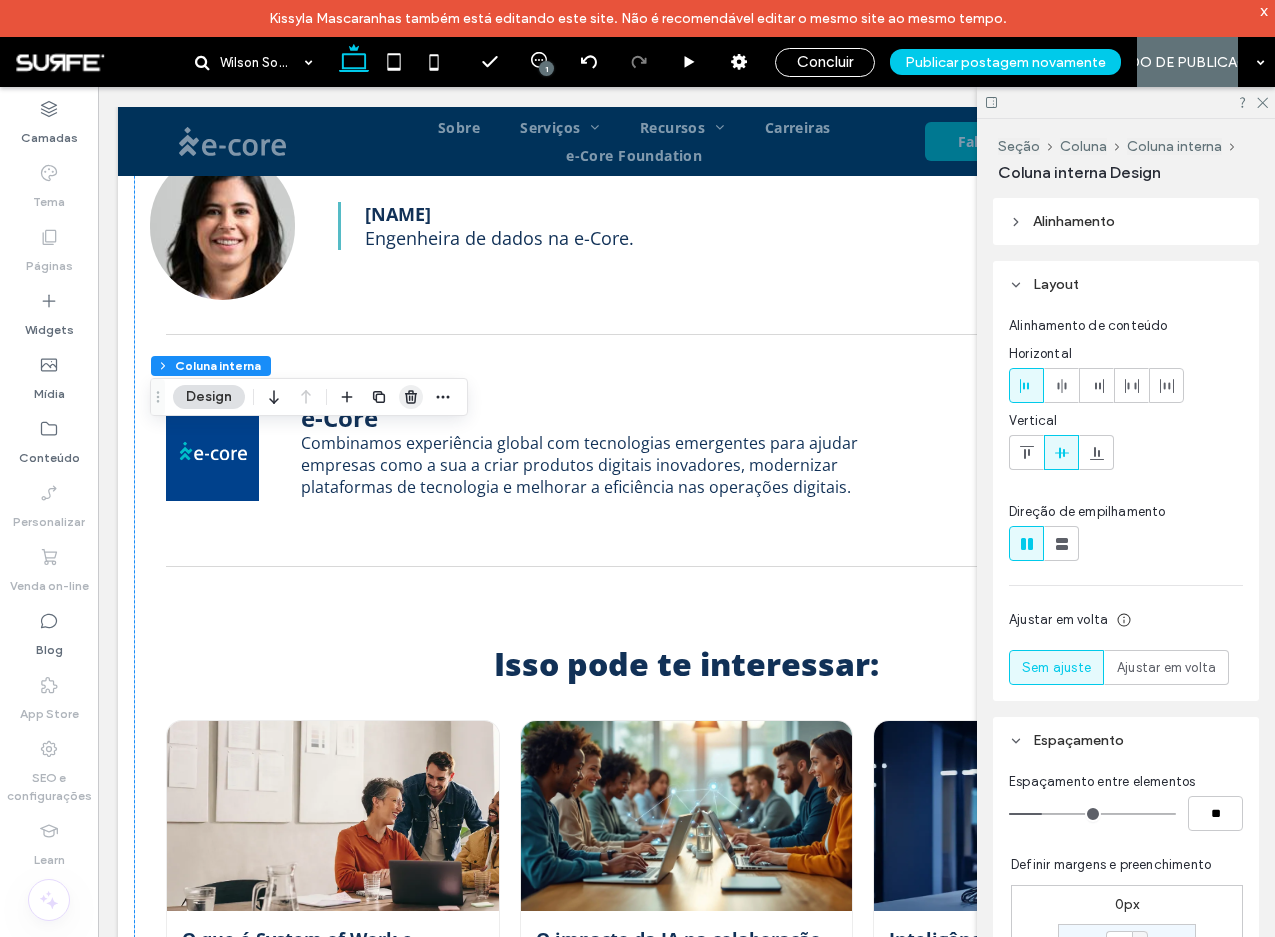click 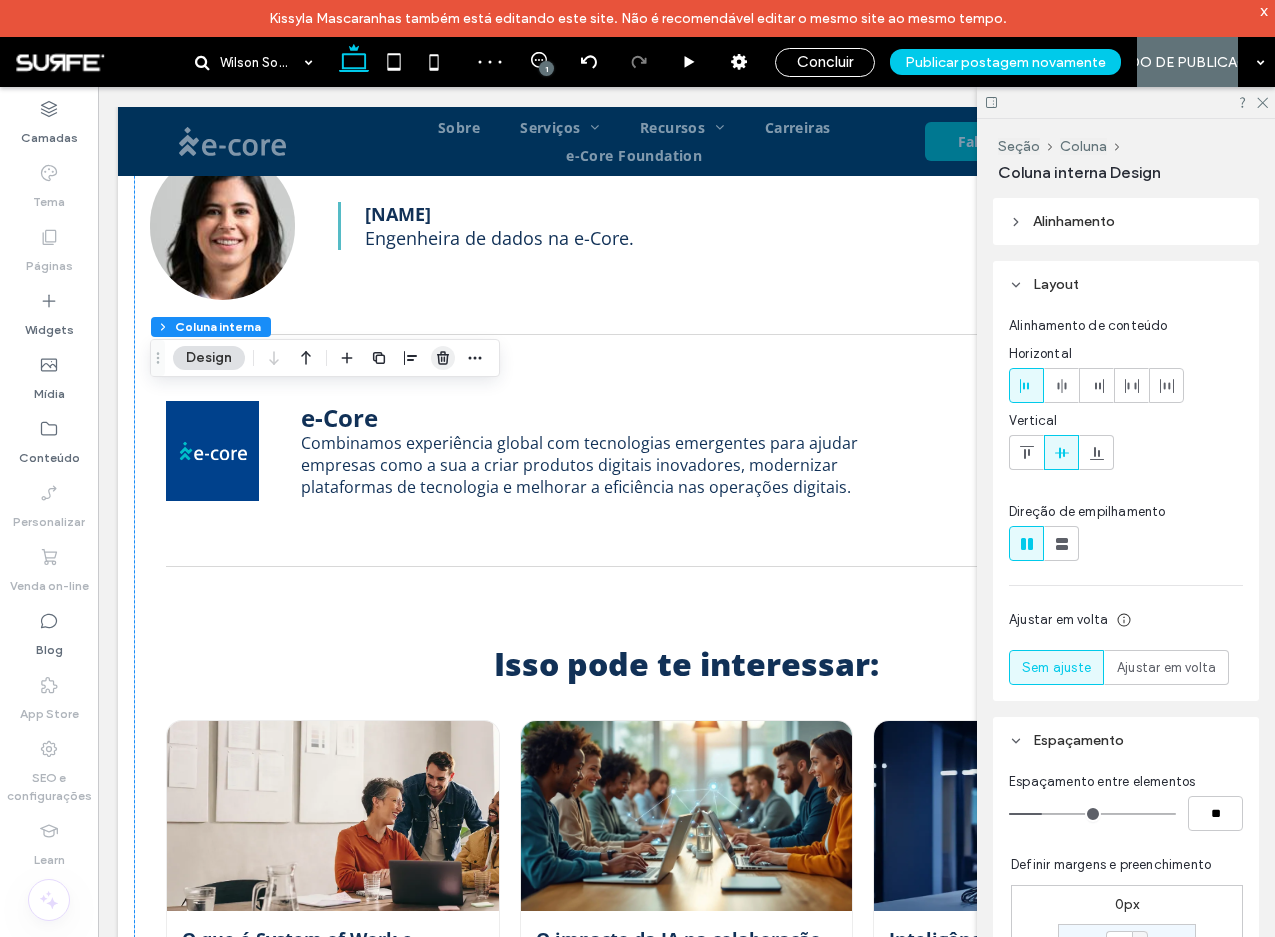 click 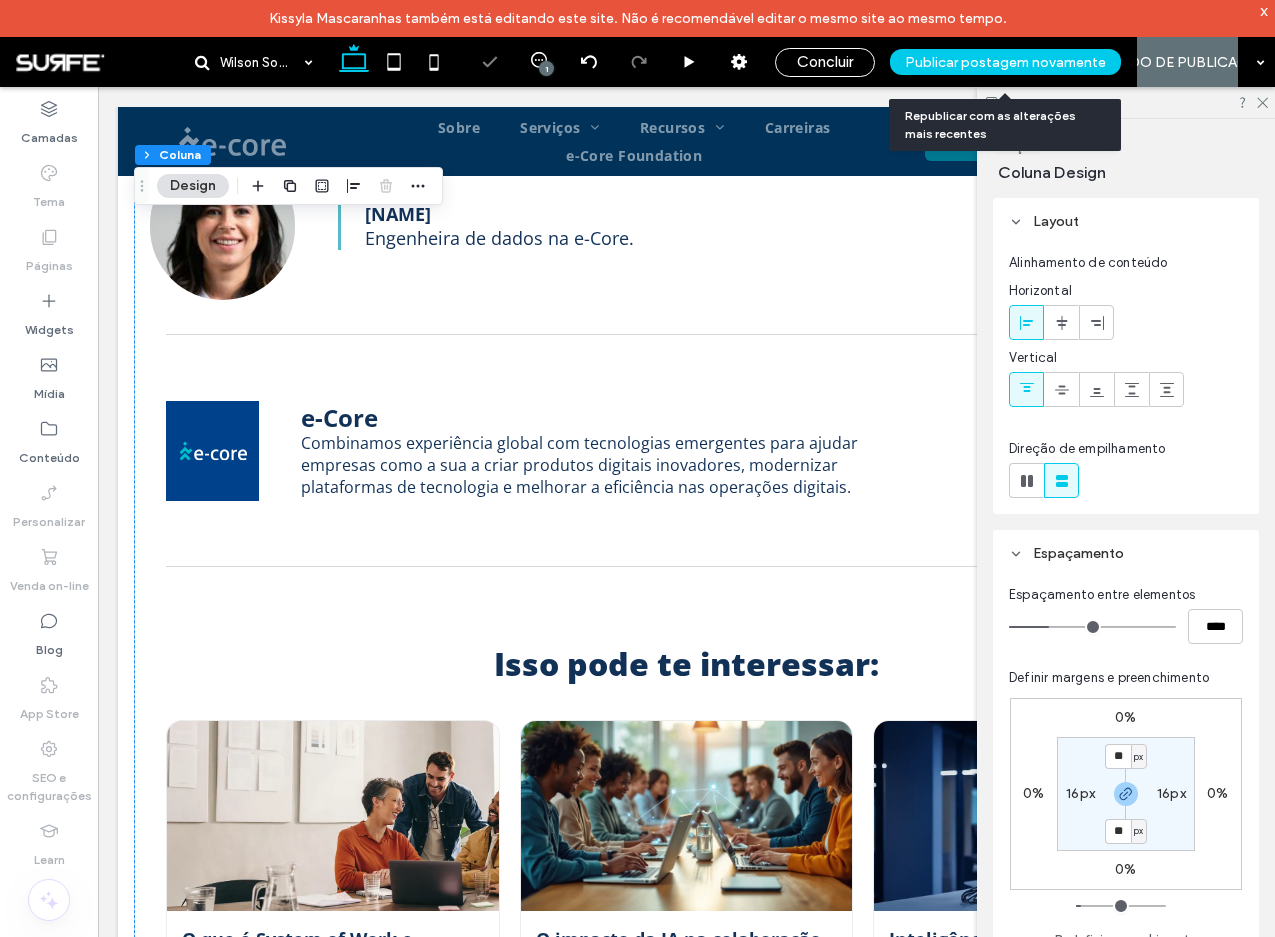 click on "Publicar postagem novamente" at bounding box center [1005, 62] 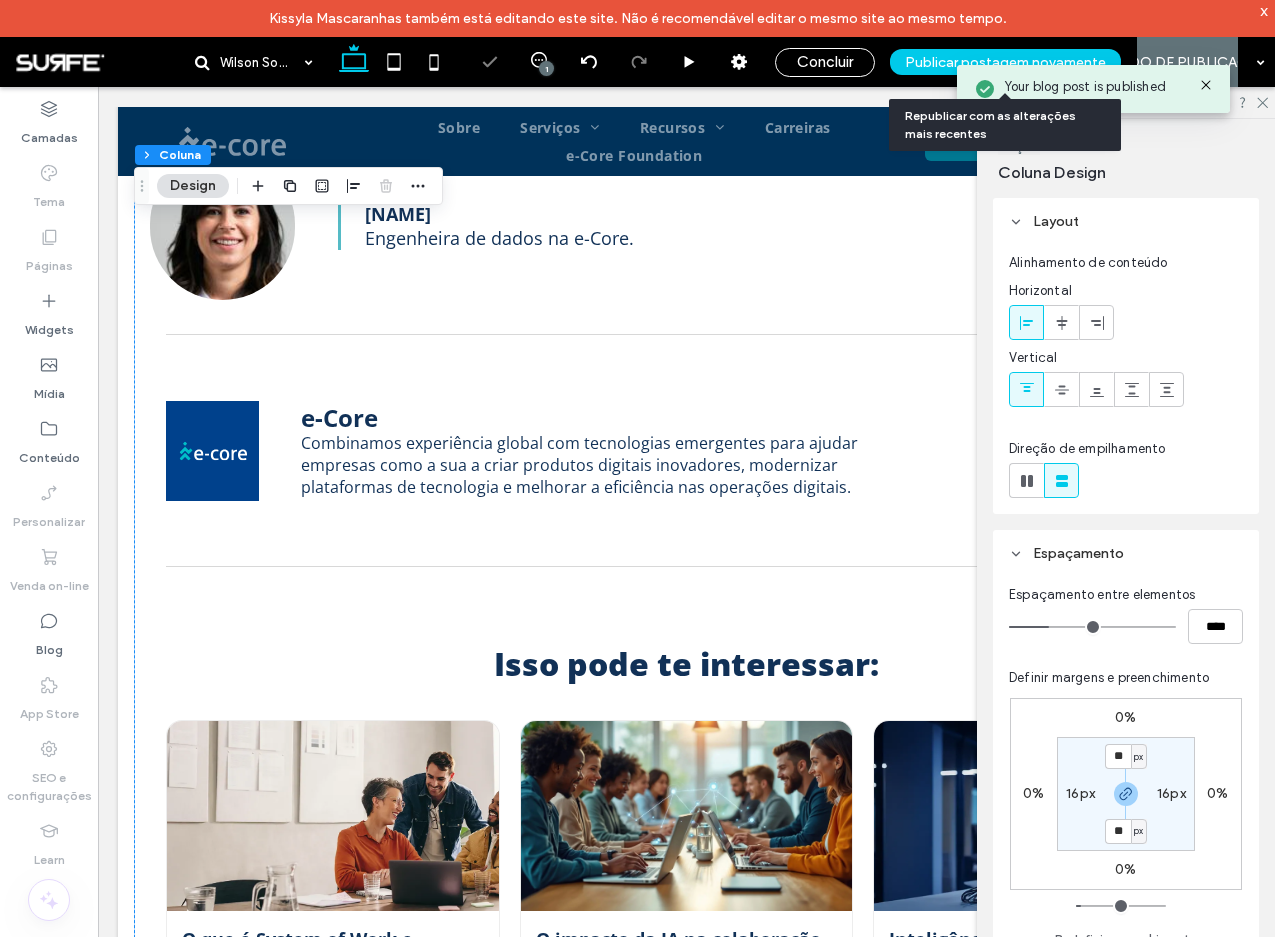 click on "Publicar postagem novamente" at bounding box center (1005, 62) 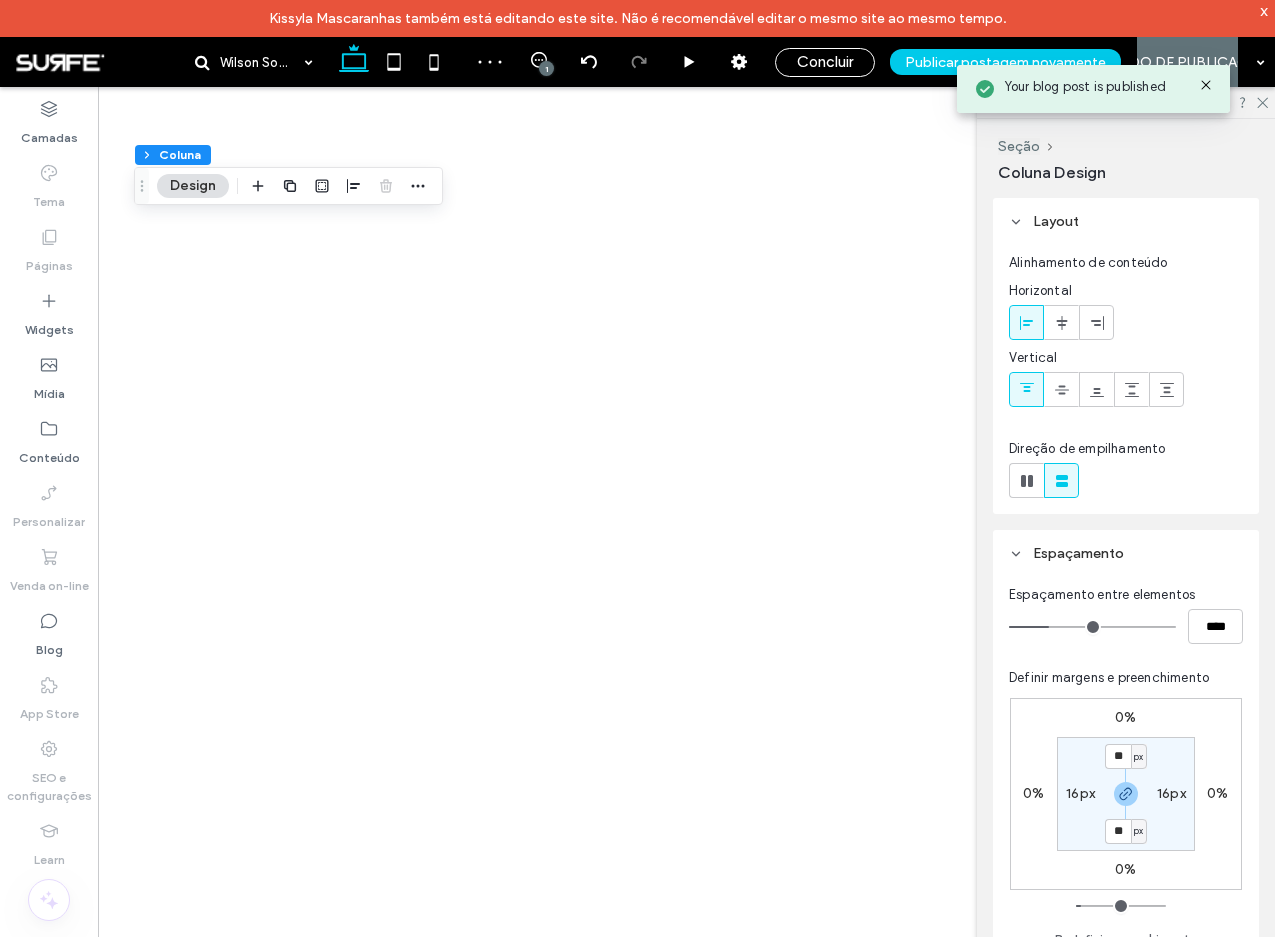 scroll, scrollTop: 0, scrollLeft: 0, axis: both 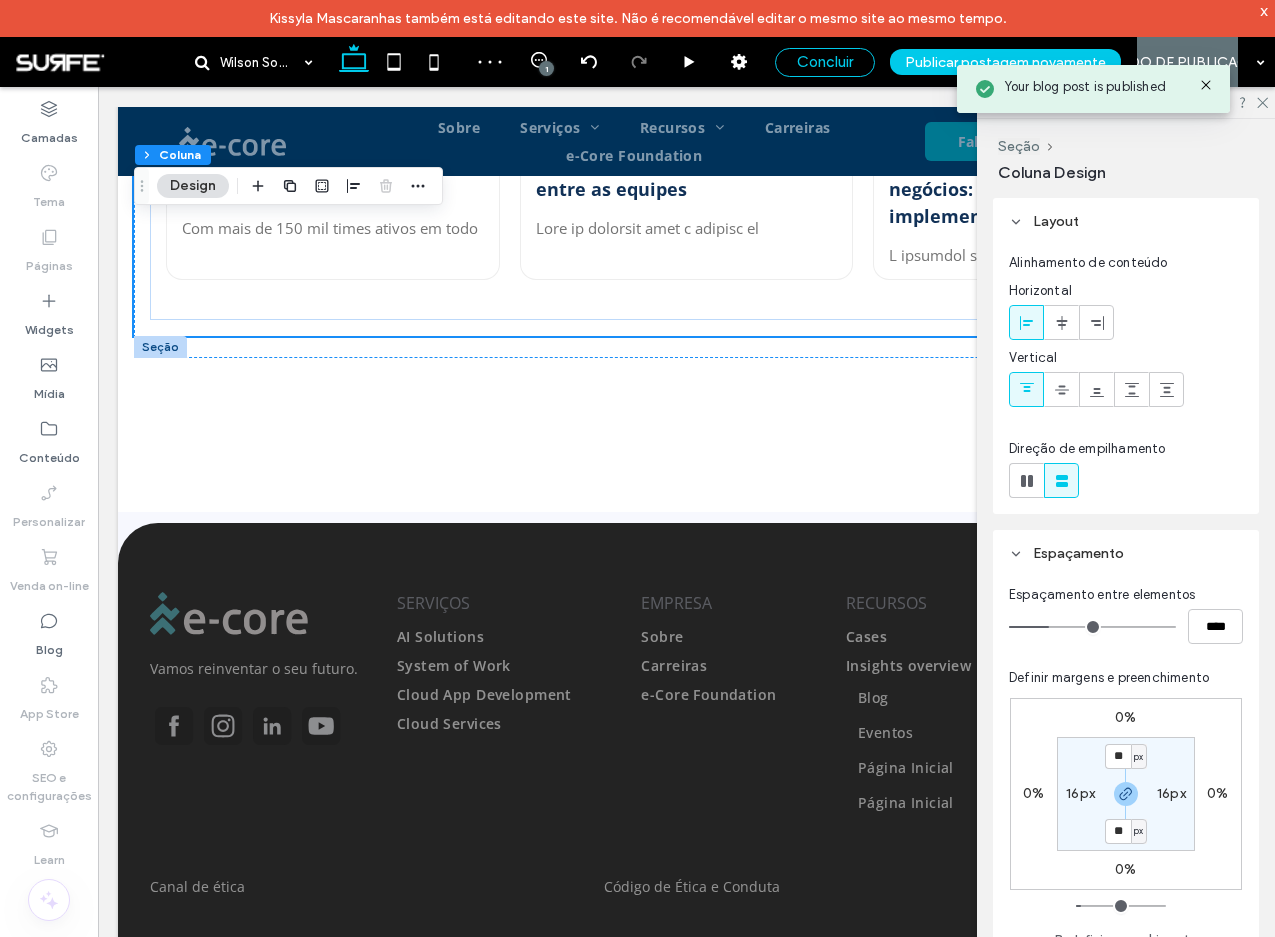 click on "Concluir" at bounding box center [825, 62] 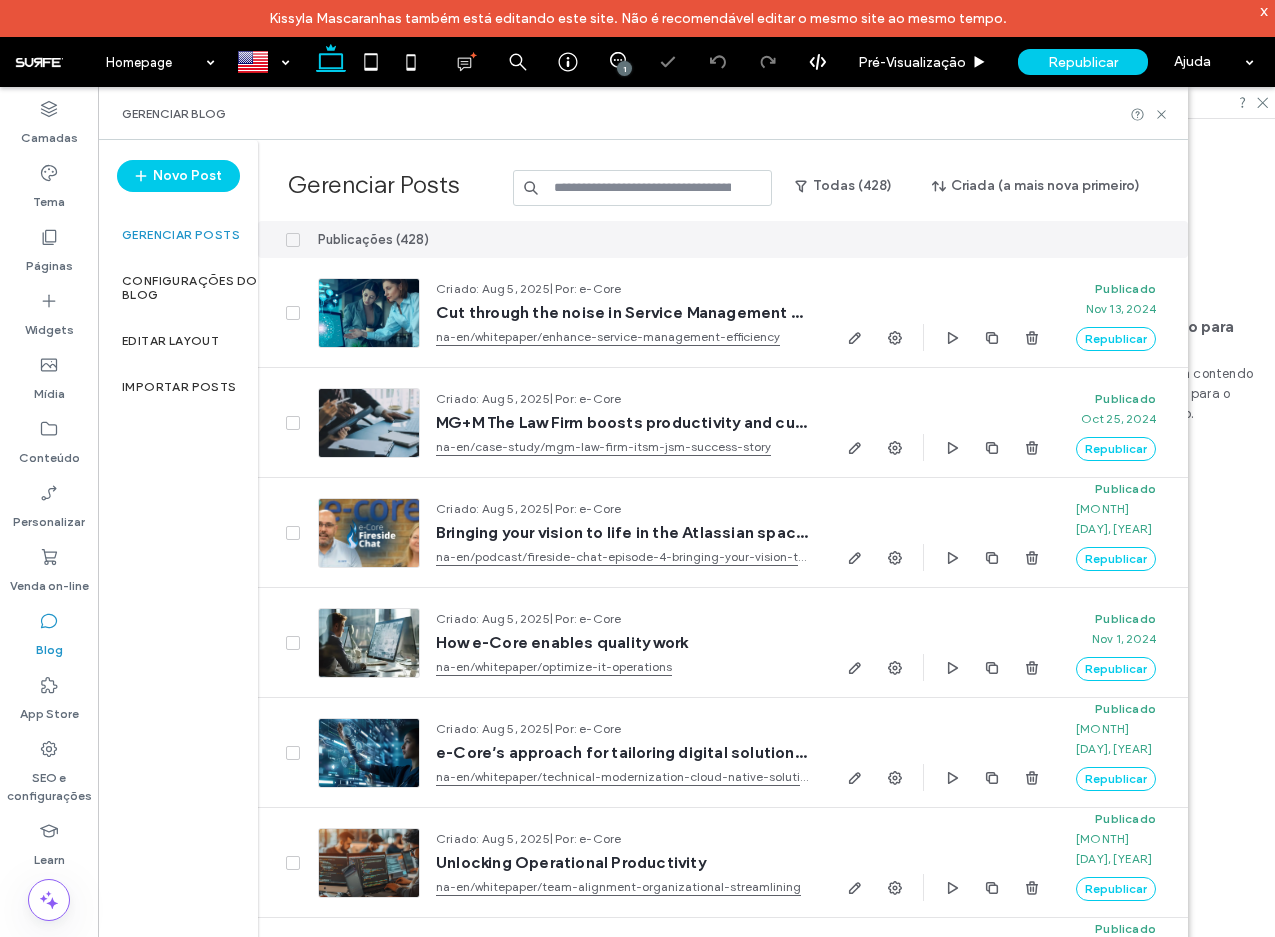 scroll, scrollTop: 0, scrollLeft: 0, axis: both 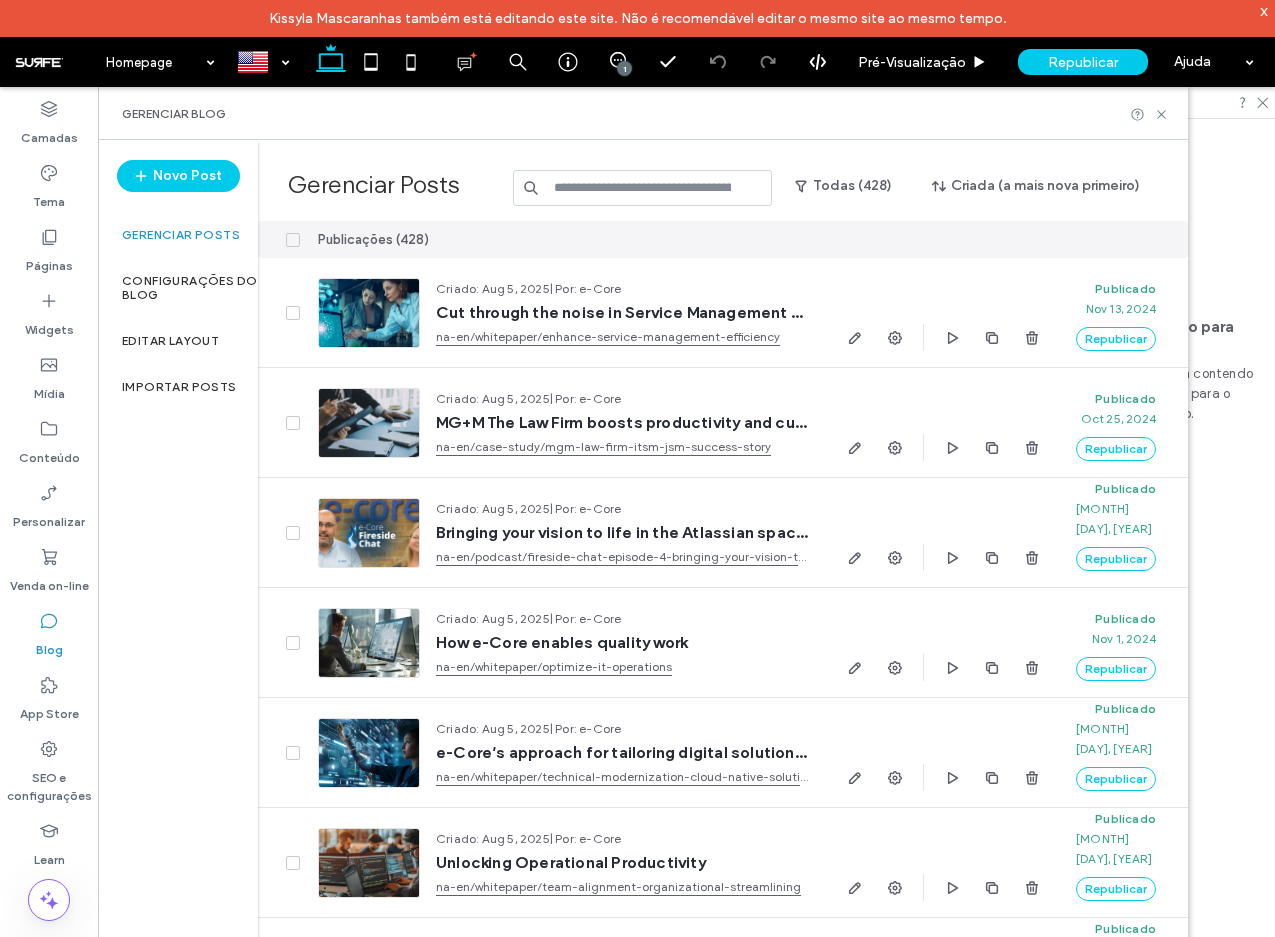 click at bounding box center [643, 188] 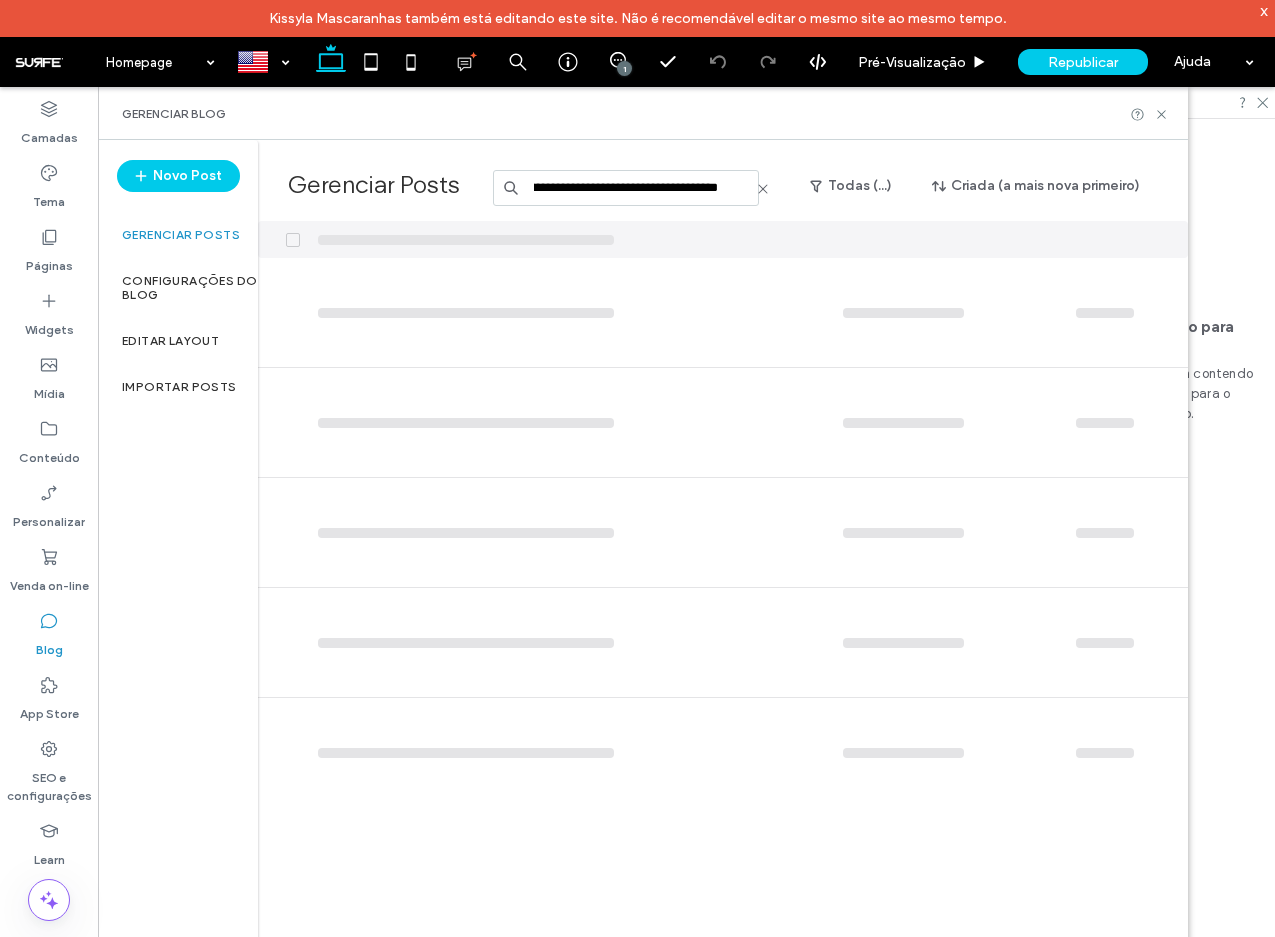 scroll, scrollTop: 0, scrollLeft: 338, axis: horizontal 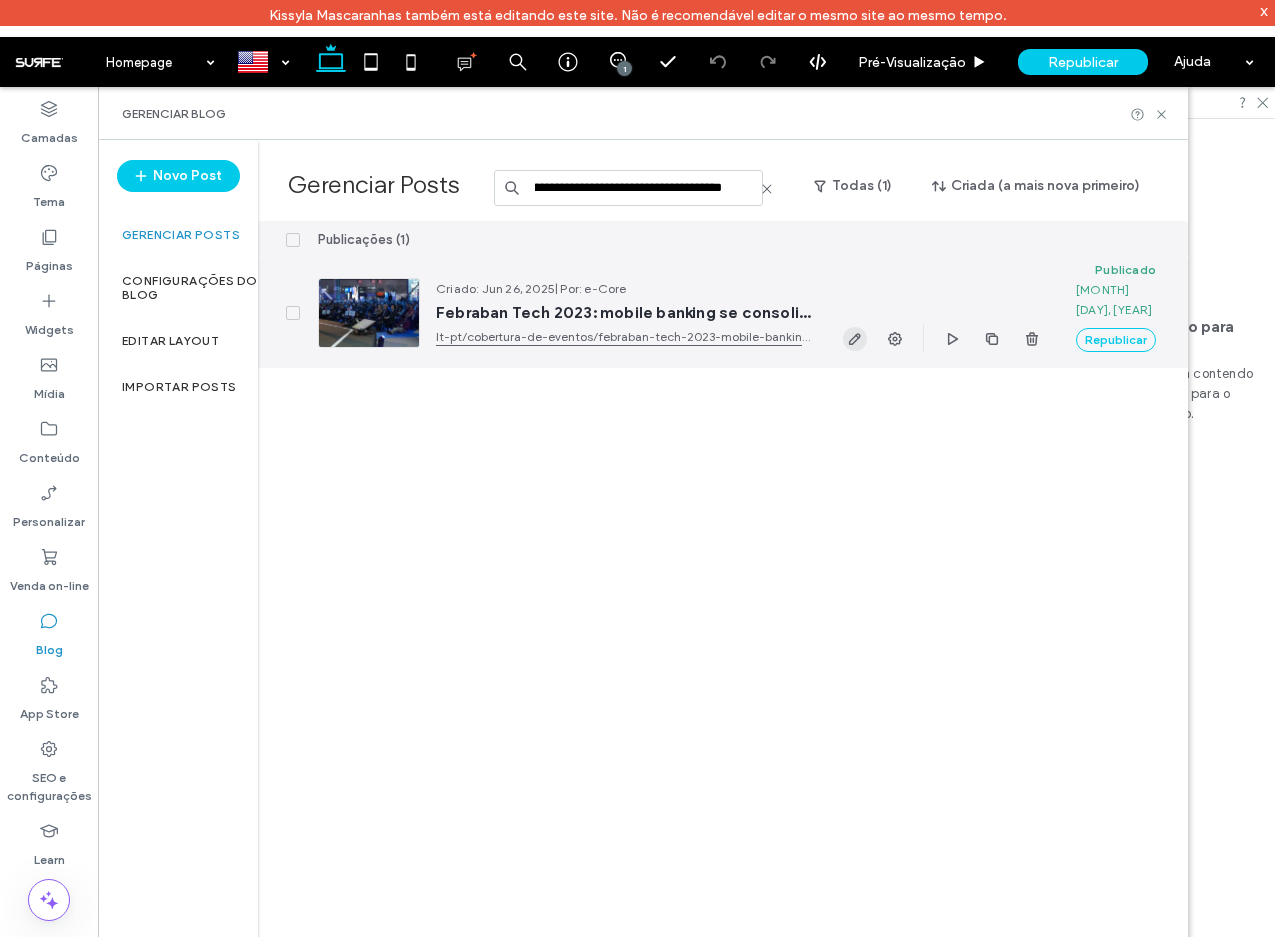 type on "**********" 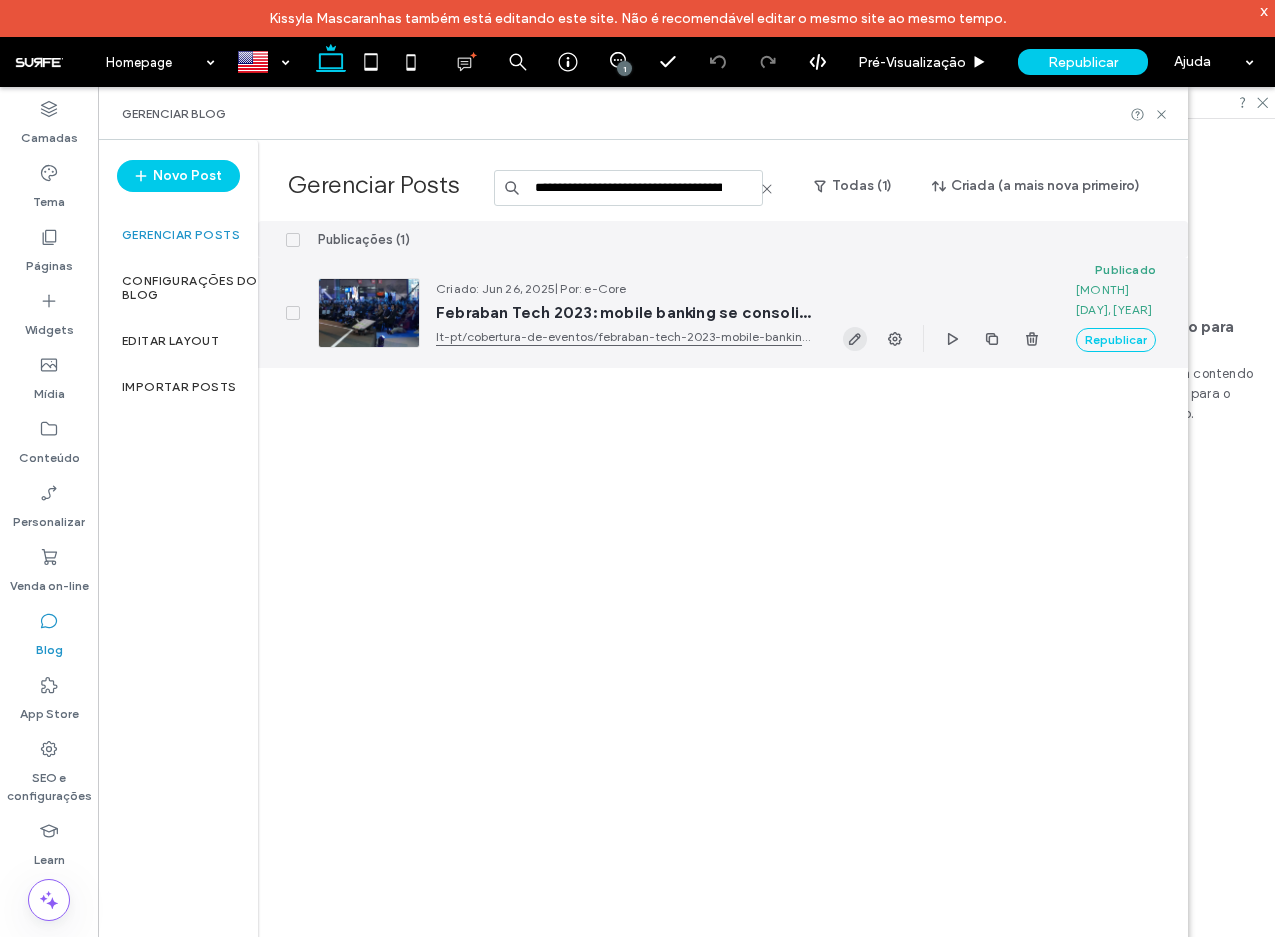 click 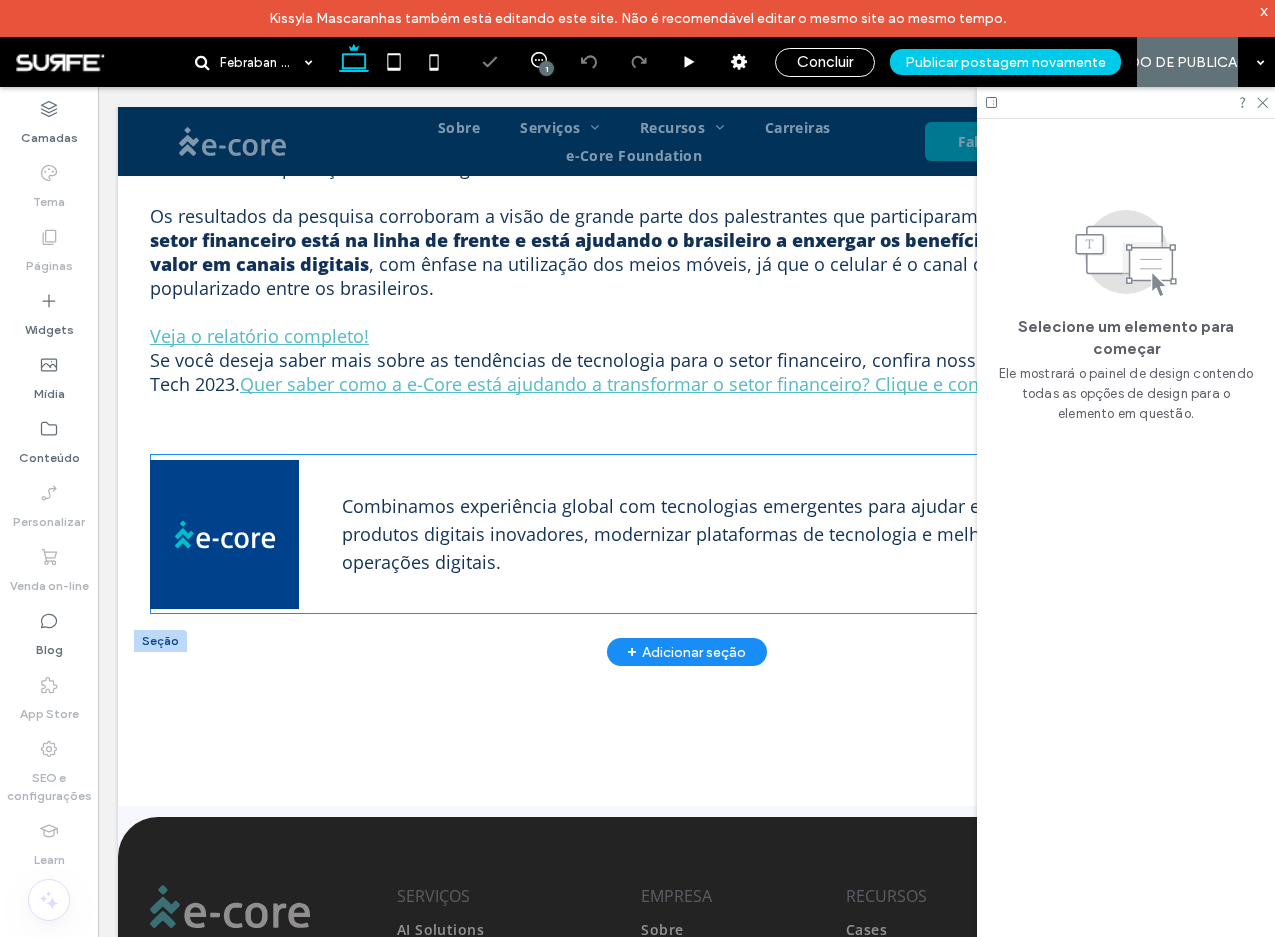 scroll, scrollTop: 962, scrollLeft: 0, axis: vertical 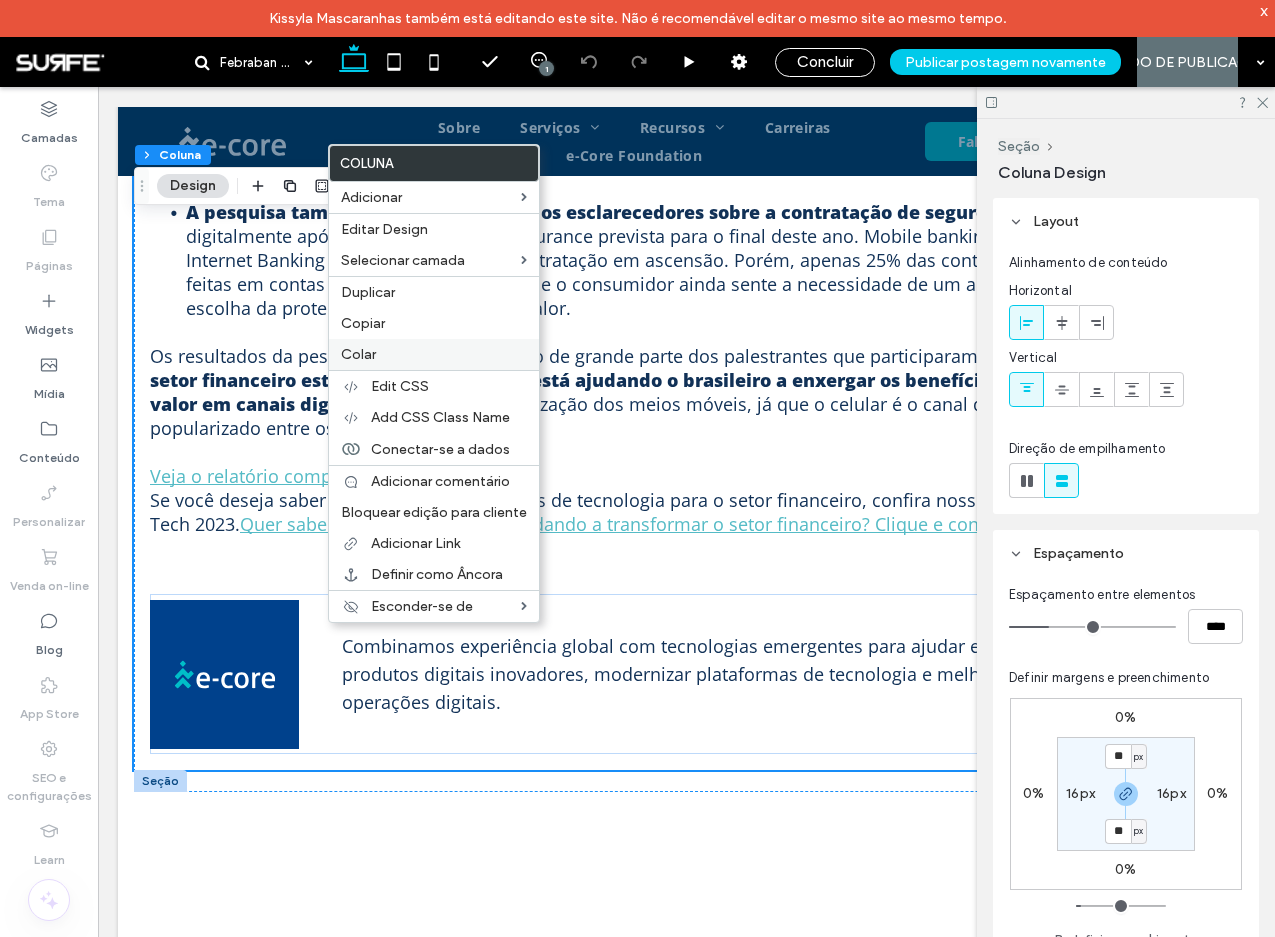 click on "Colar" at bounding box center (434, 354) 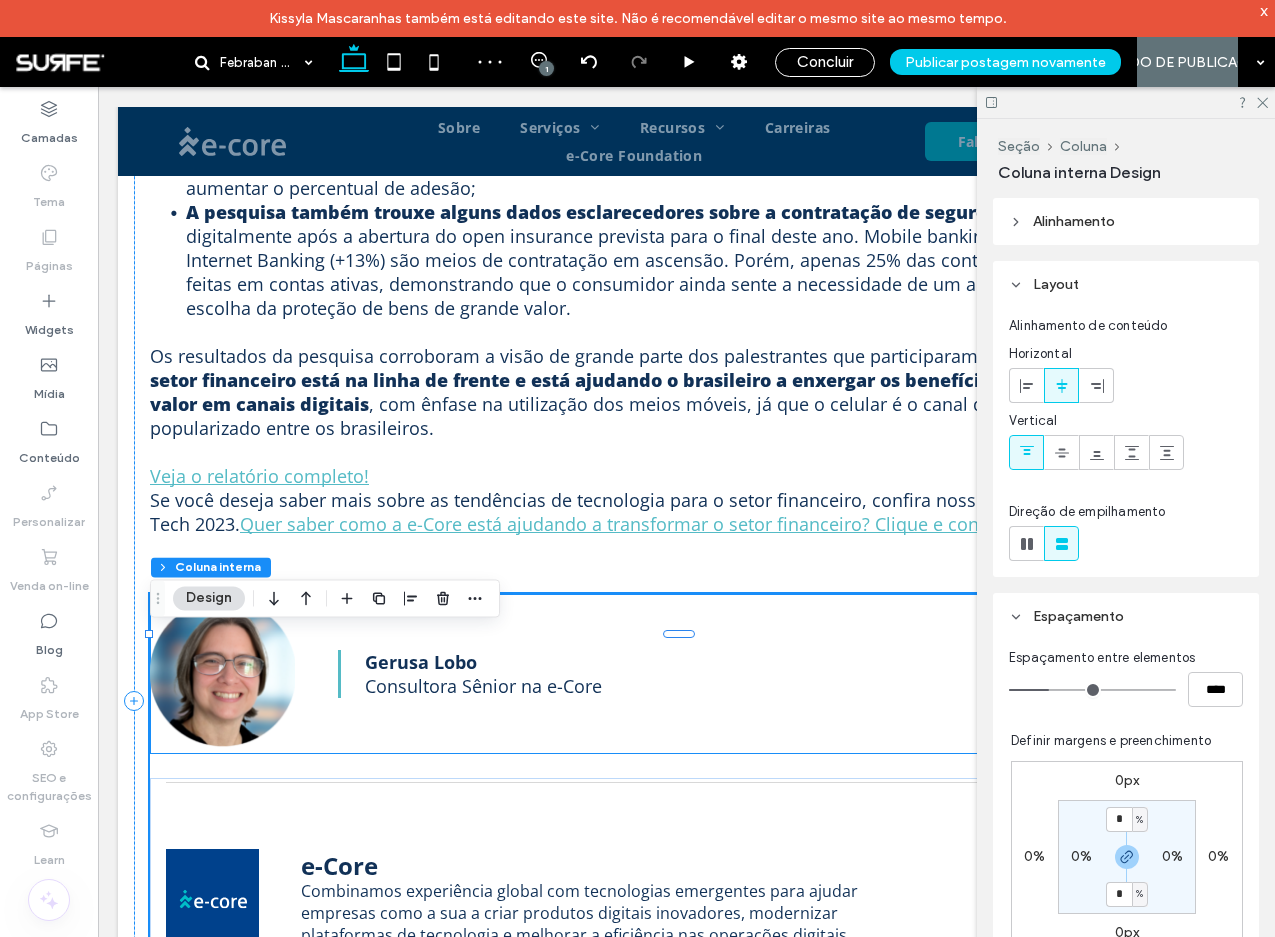 click on "Gerusa Lobo" at bounding box center (668, 662) 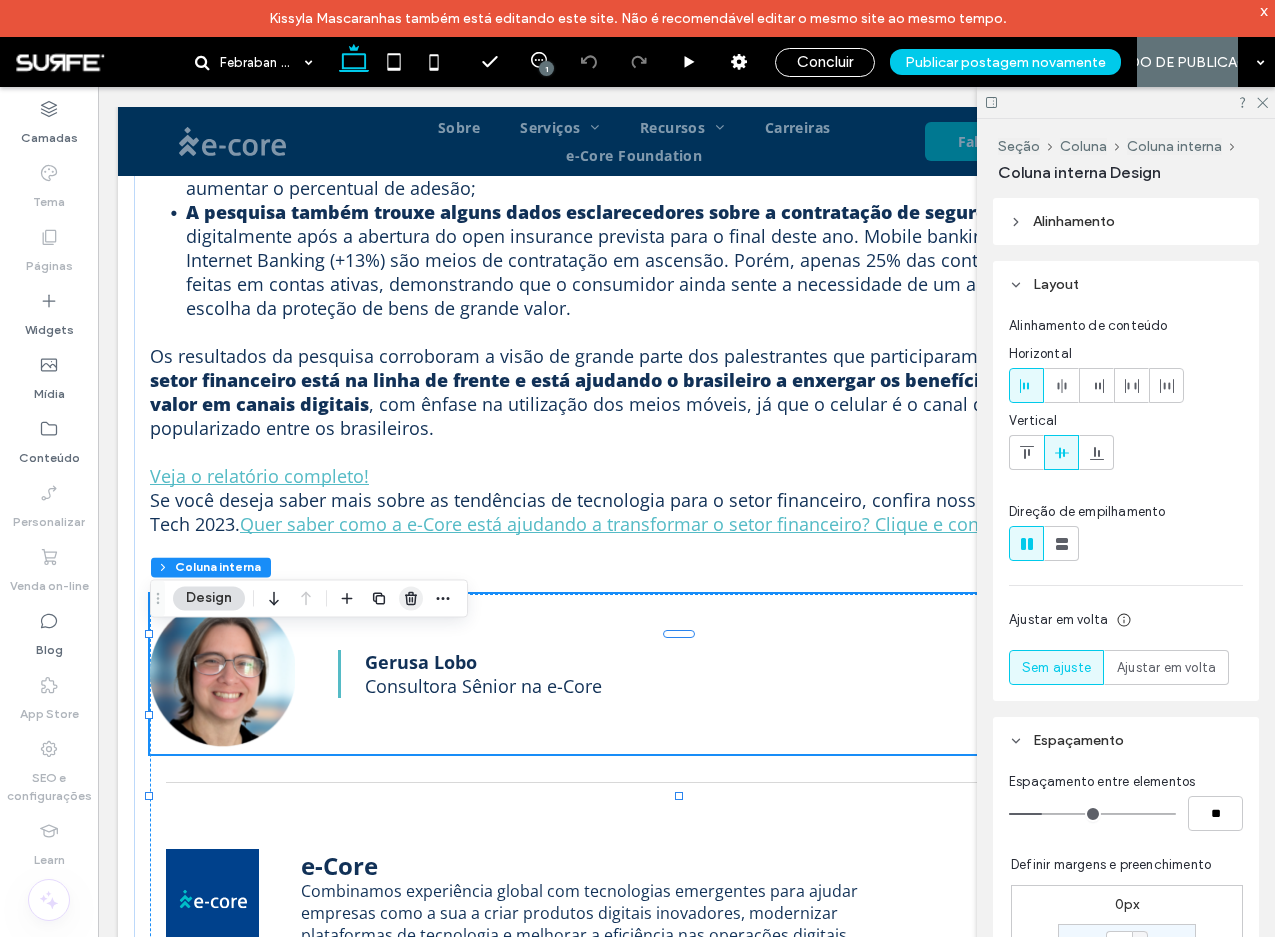 click 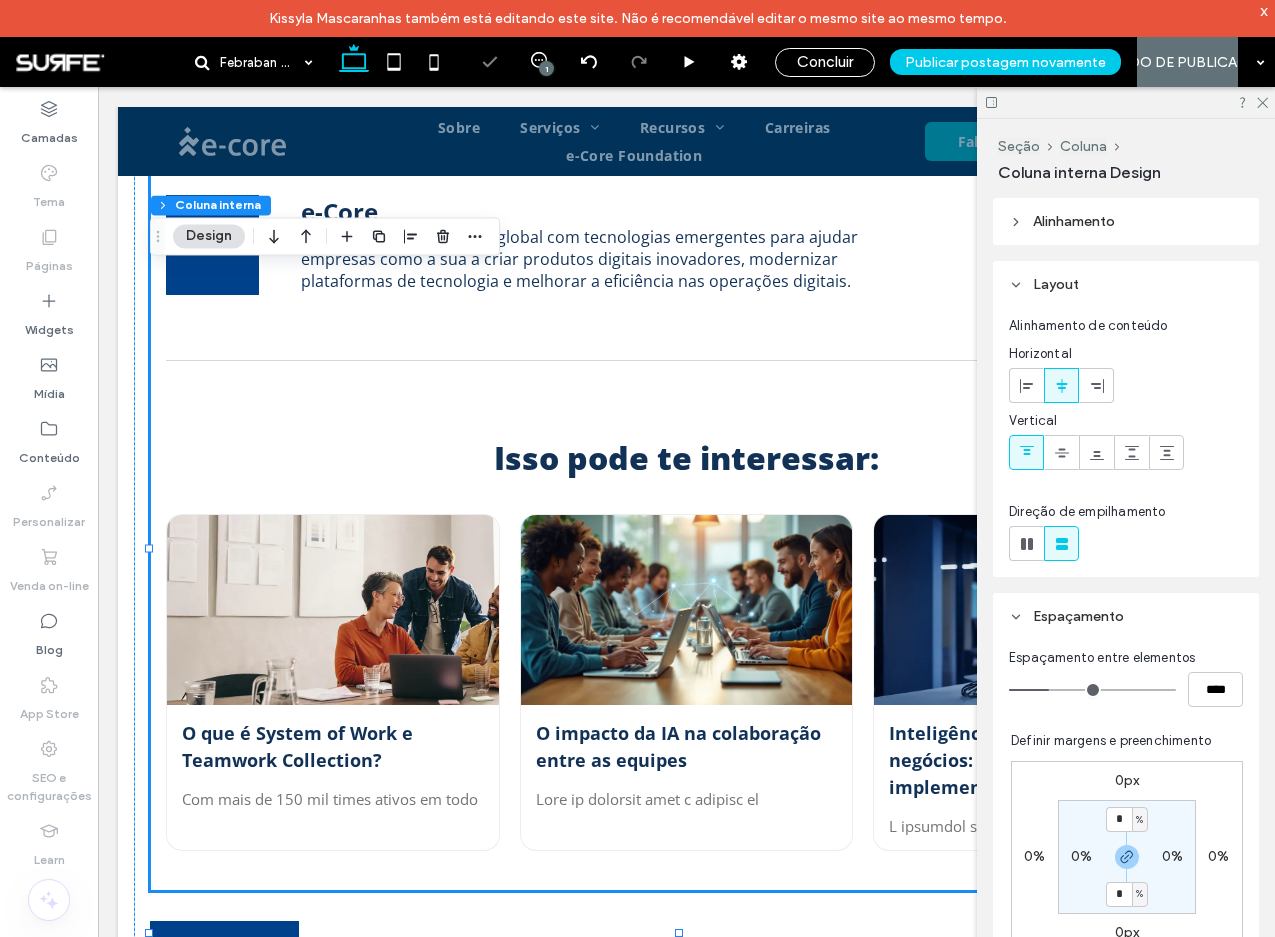 scroll, scrollTop: 1708, scrollLeft: 0, axis: vertical 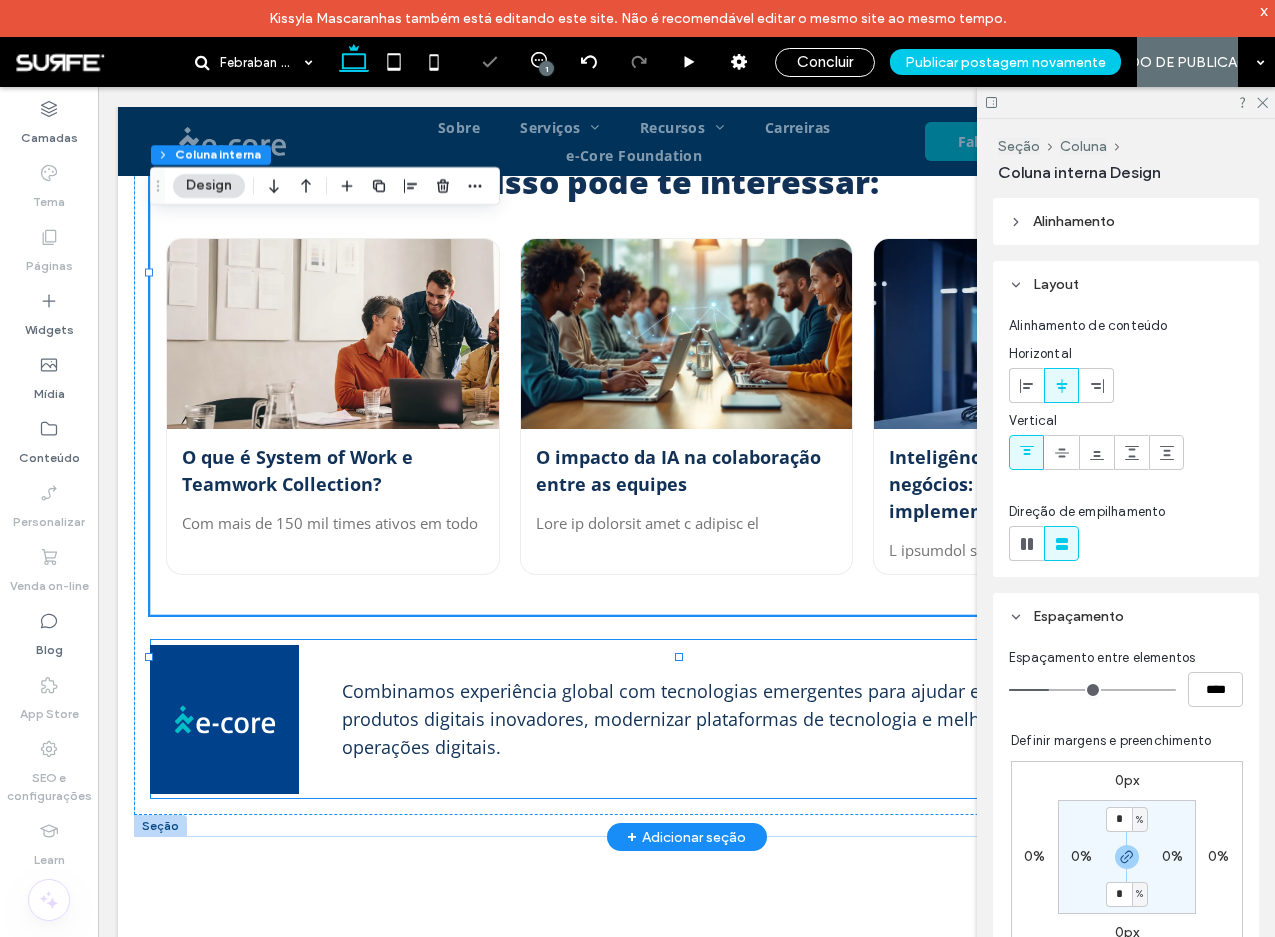 click on "Combinamos experiência global com tecnologias emergentes para ajudar empresas como a sua a criar produtos digitais inovadores, modernizar plataformas de tecnologia e melhorar a eficiência nas operações digitais." at bounding box center [686, 719] 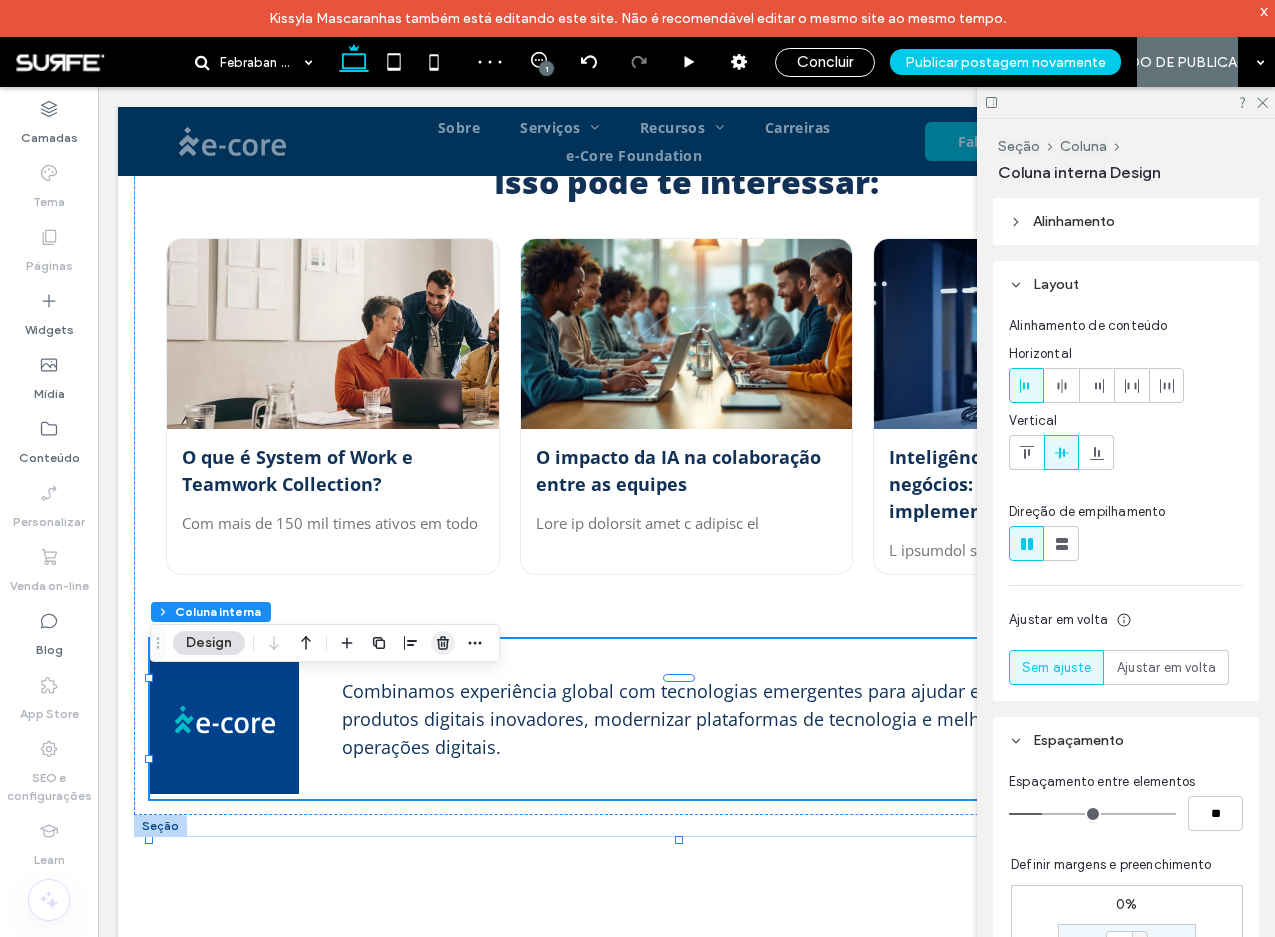 click 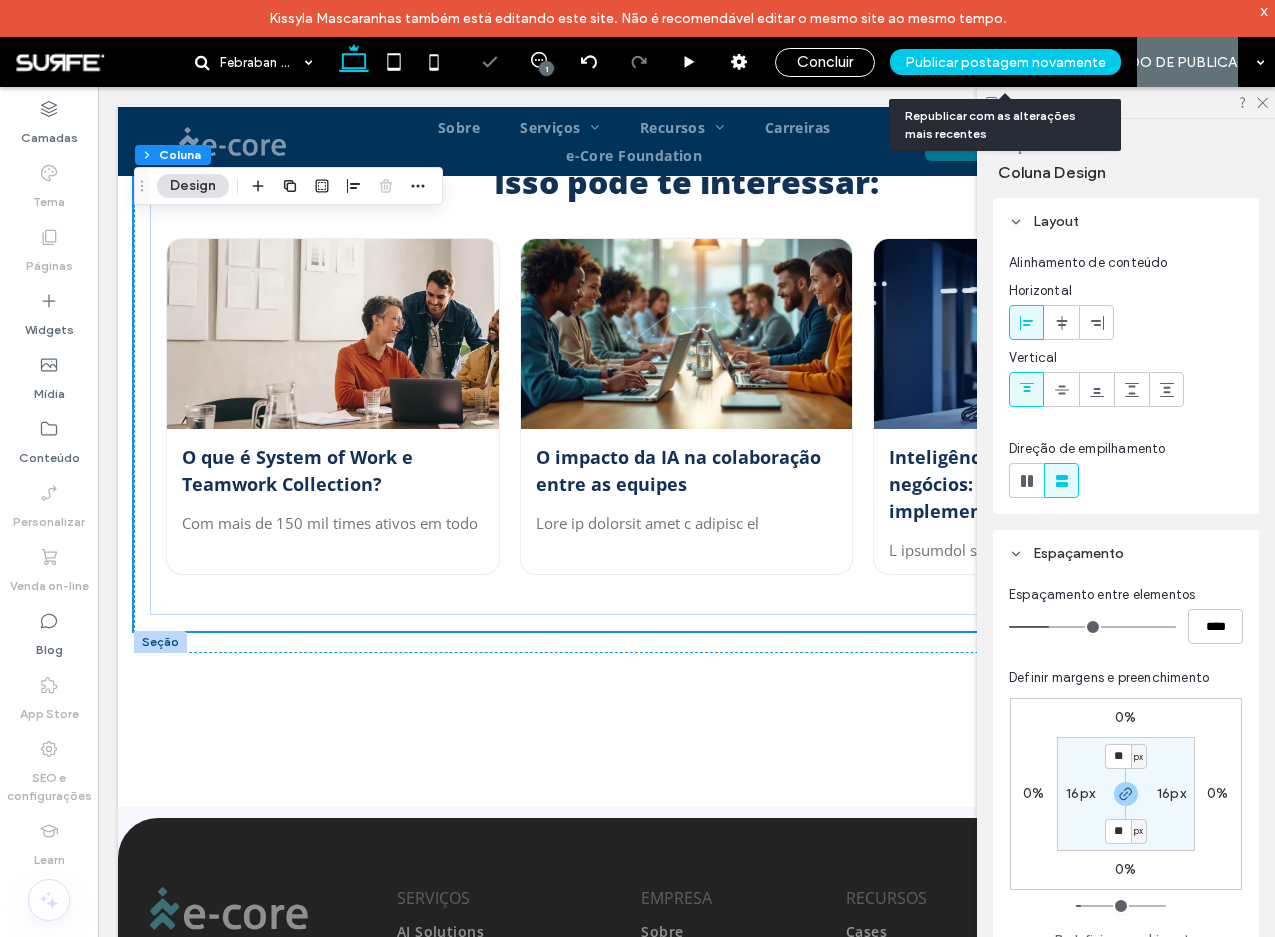click on "Publicar postagem novamente" at bounding box center (1005, 62) 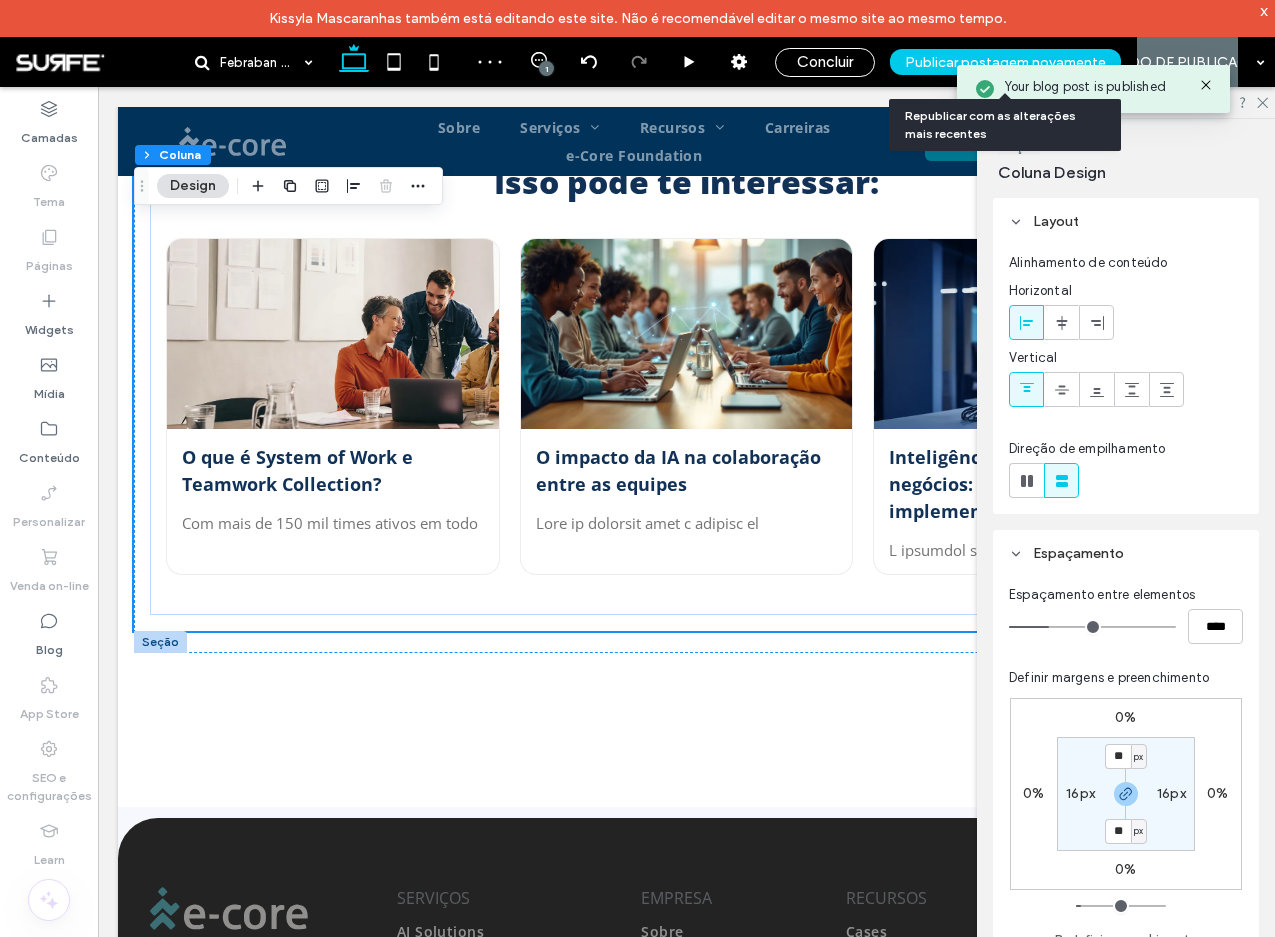 click on "Publicar postagem novamente" at bounding box center [1005, 62] 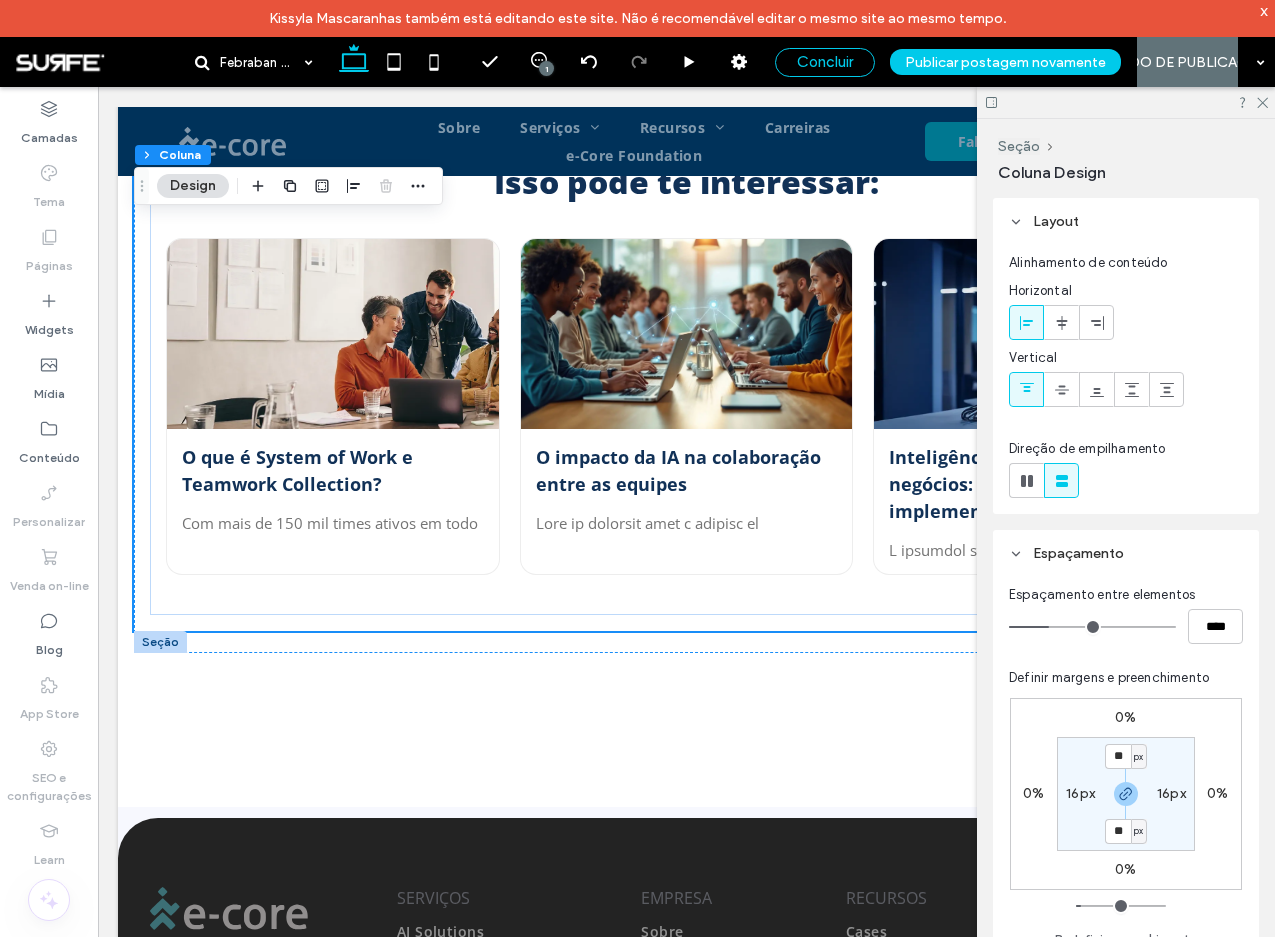 click on "Concluir" at bounding box center (825, 62) 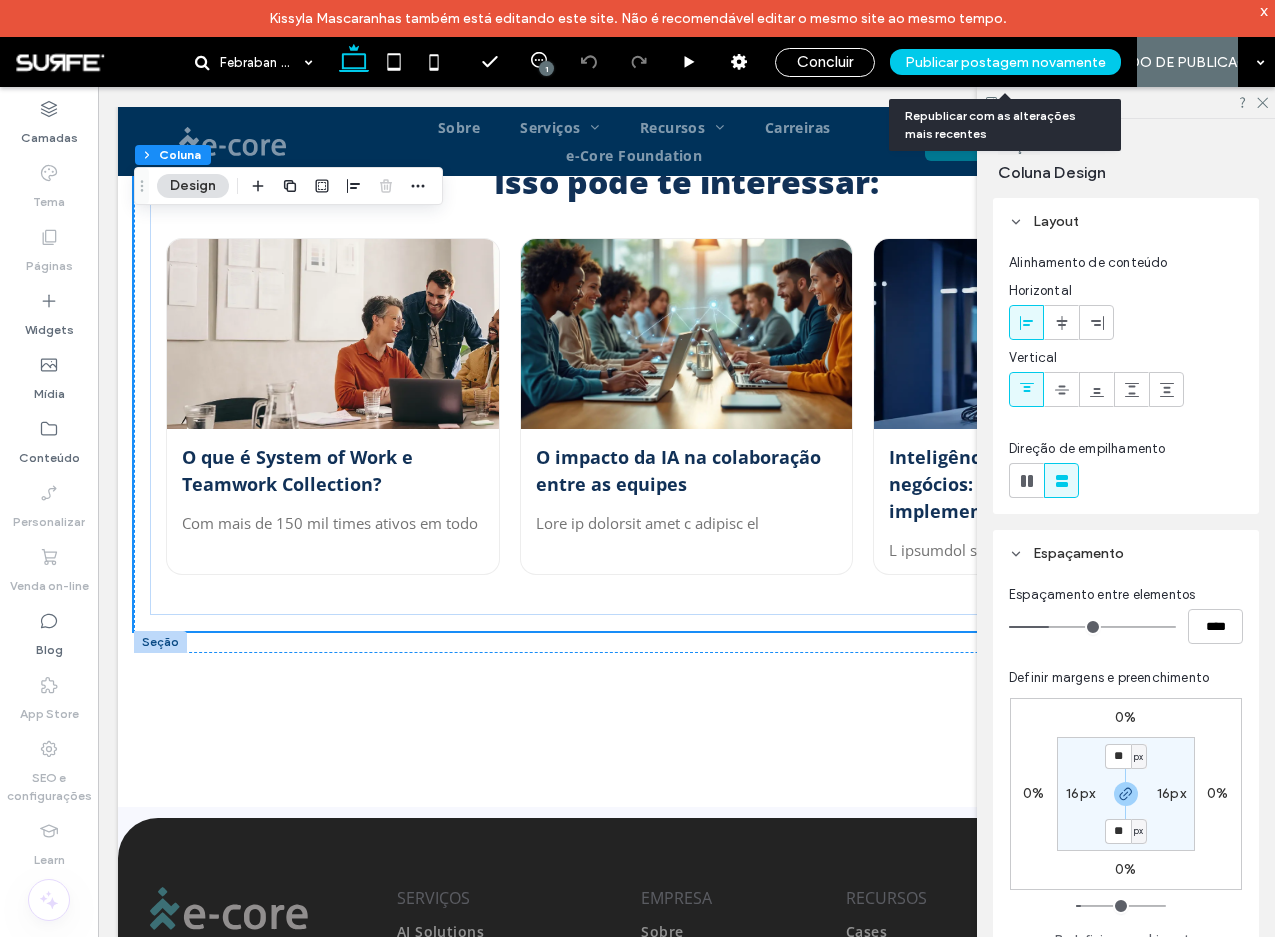 click on "Publicar postagem novamente" at bounding box center [1005, 62] 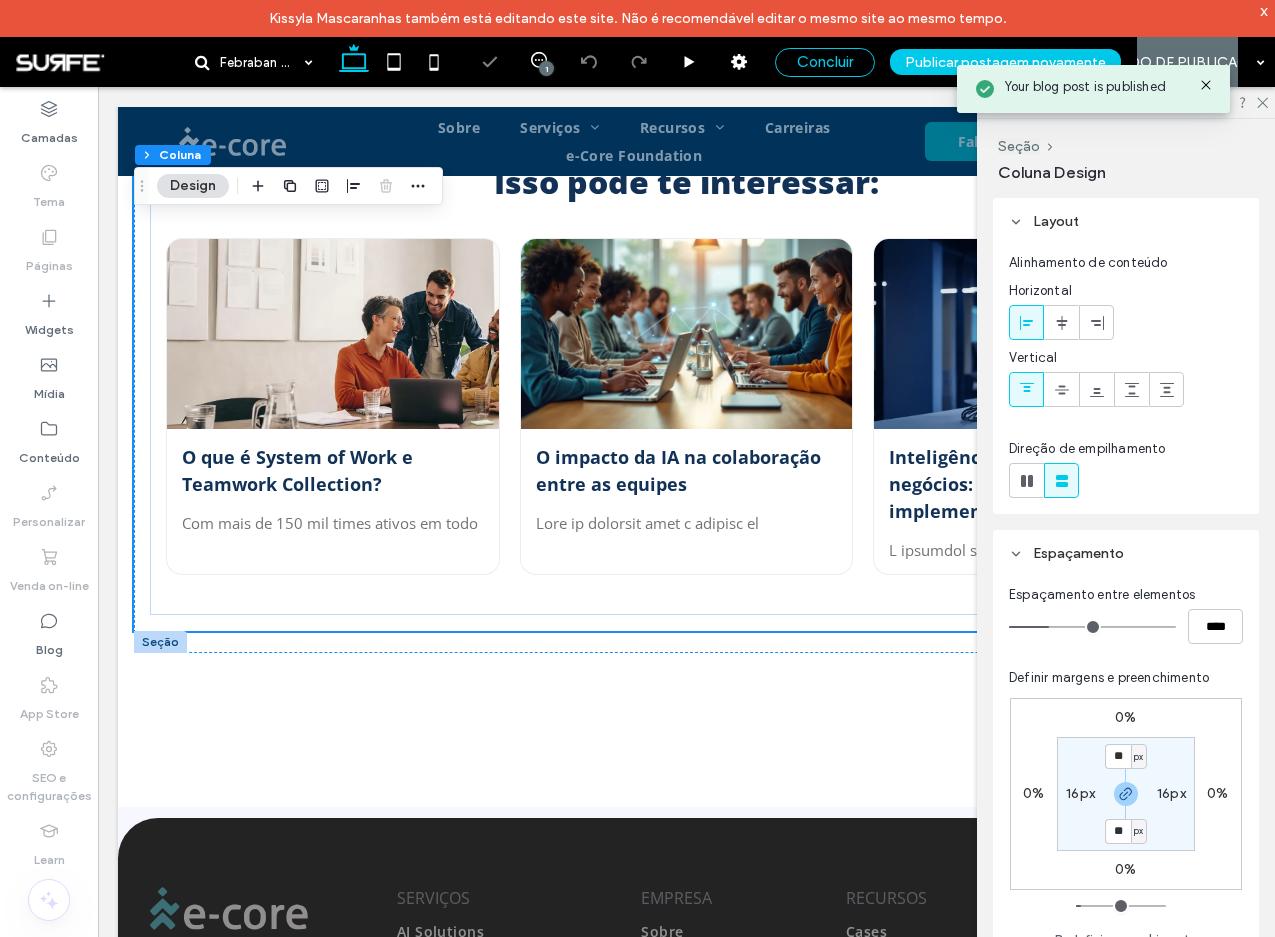 click on "Concluir" at bounding box center [825, 62] 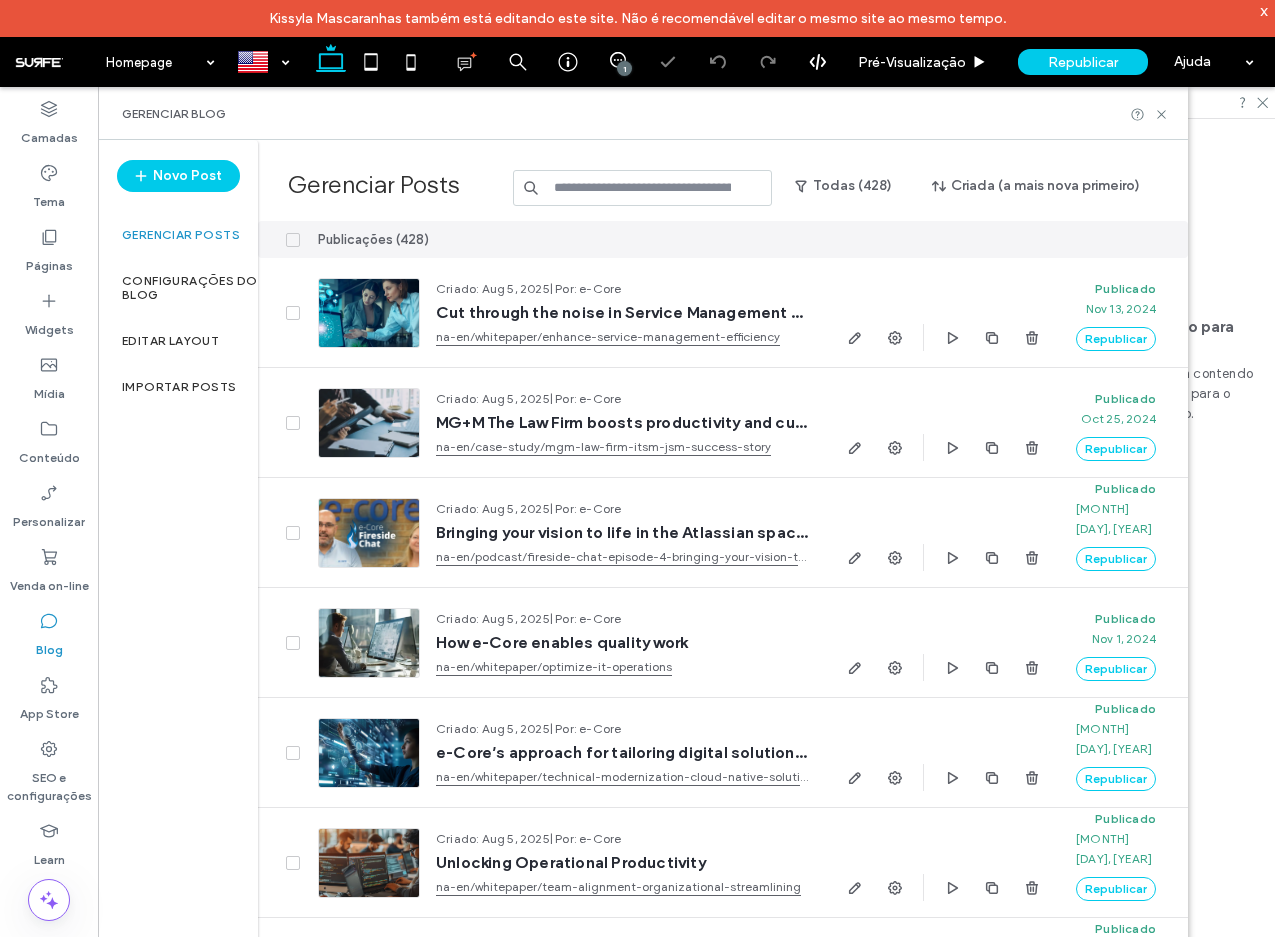 scroll, scrollTop: 0, scrollLeft: 0, axis: both 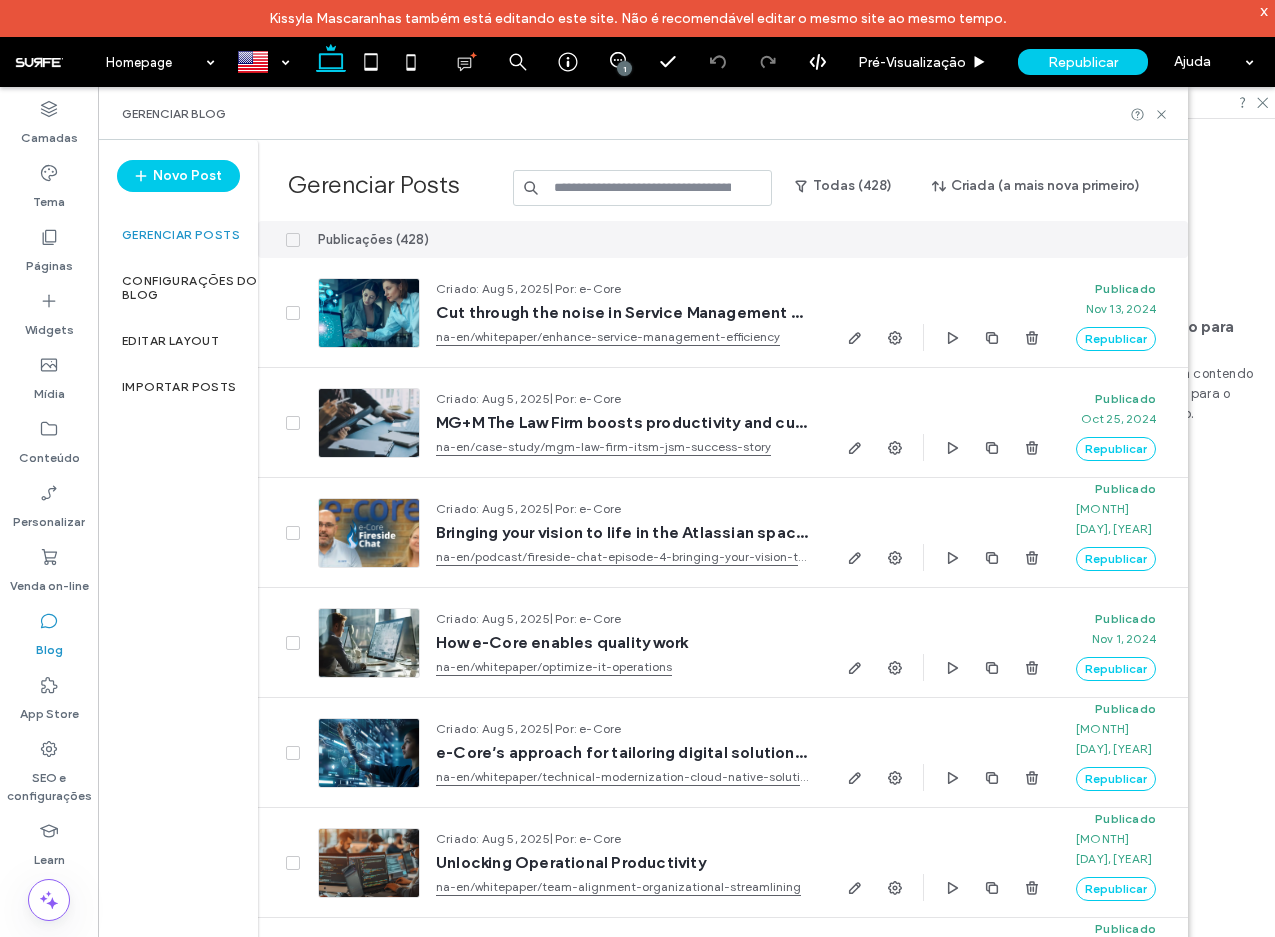 click at bounding box center (643, 188) 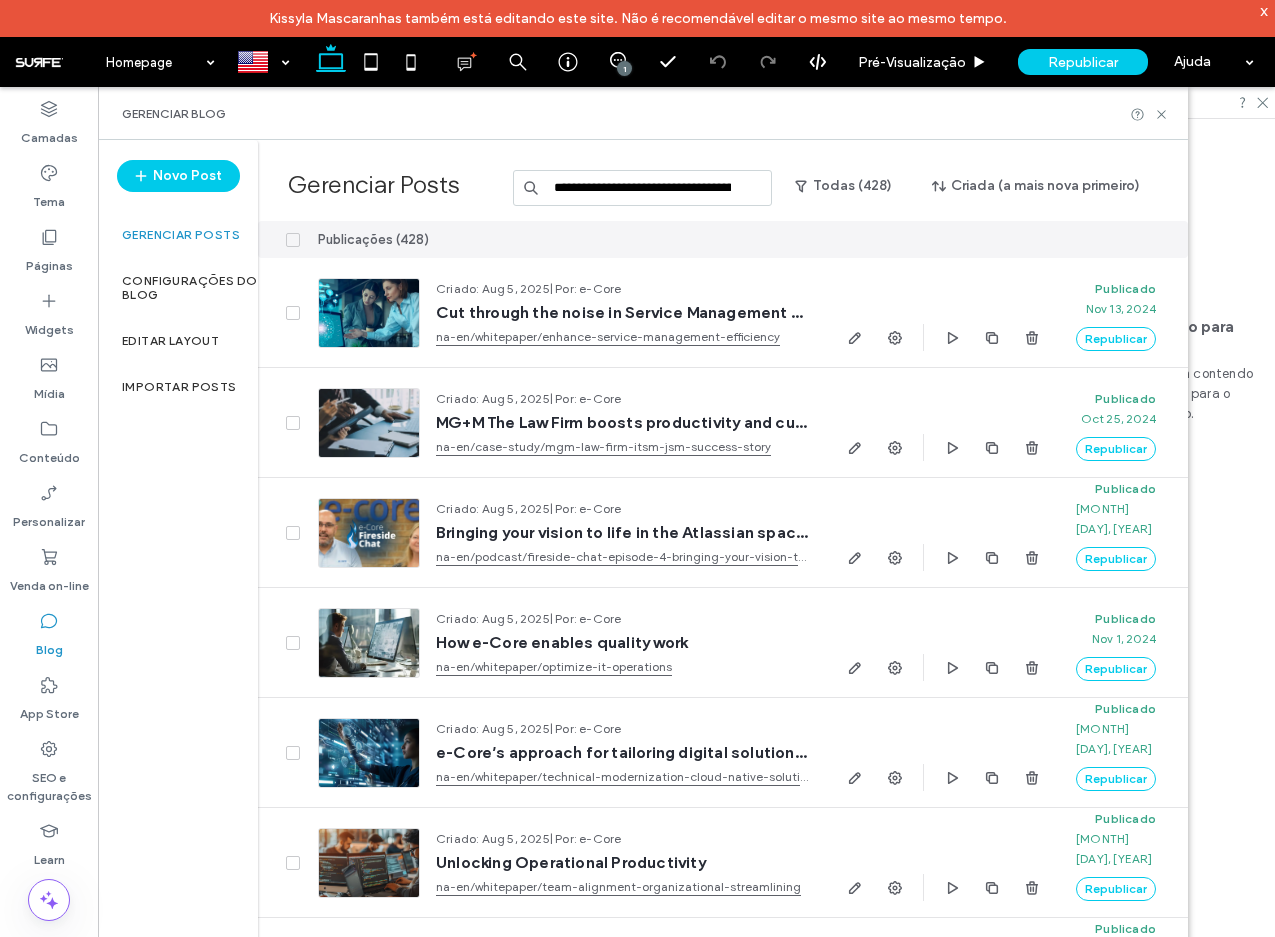 scroll, scrollTop: 0, scrollLeft: 357, axis: horizontal 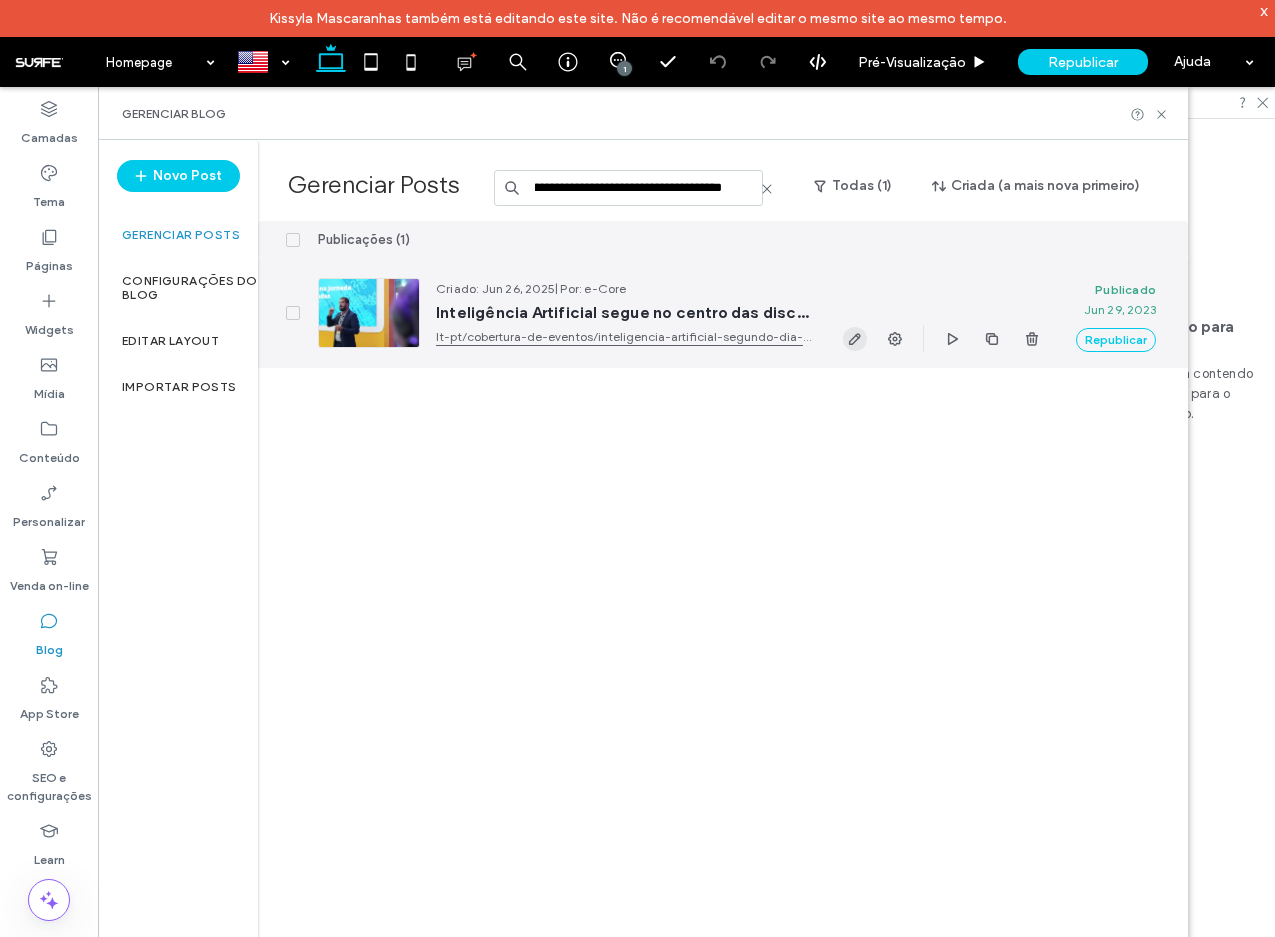 type on "**********" 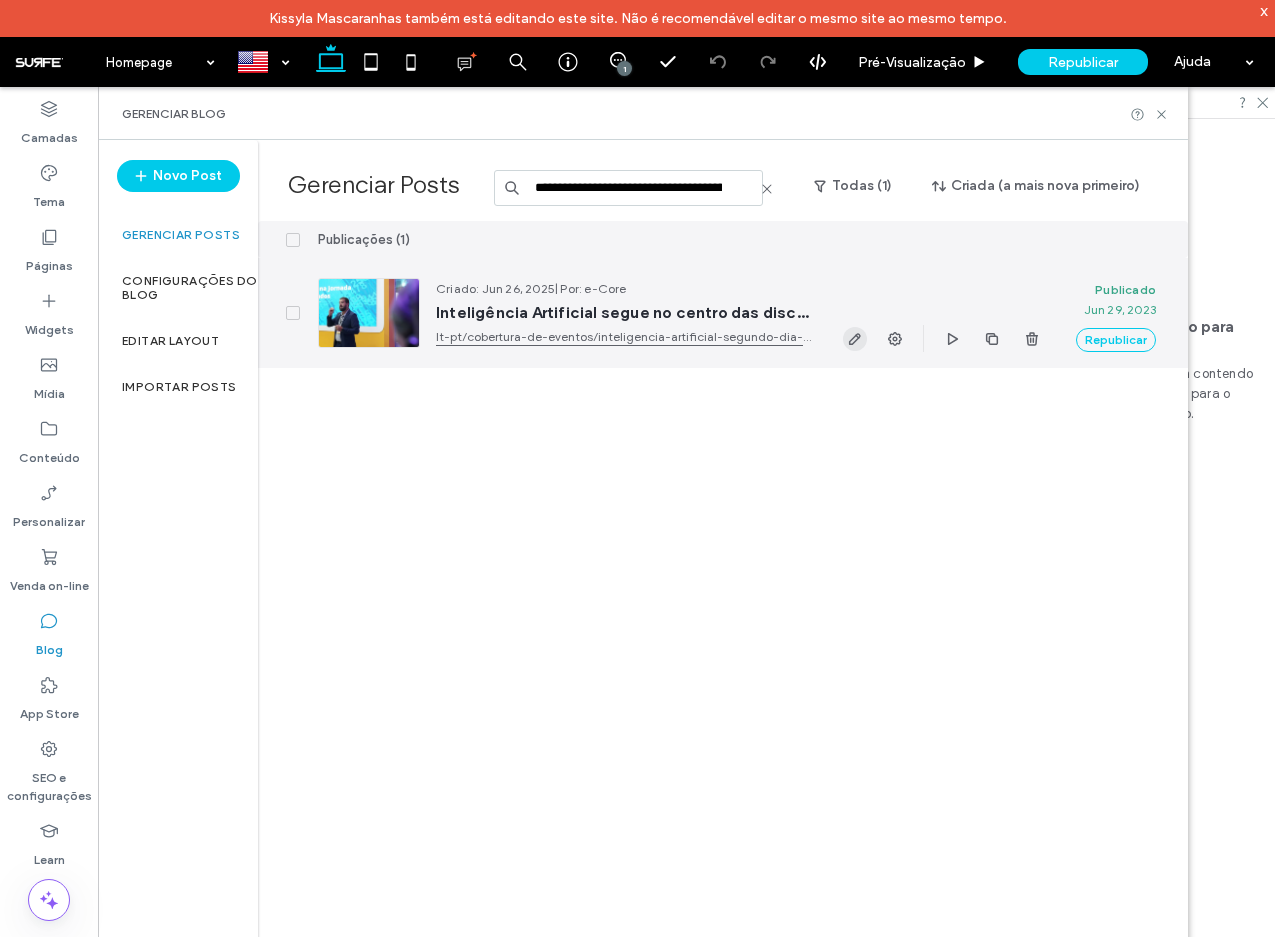 click 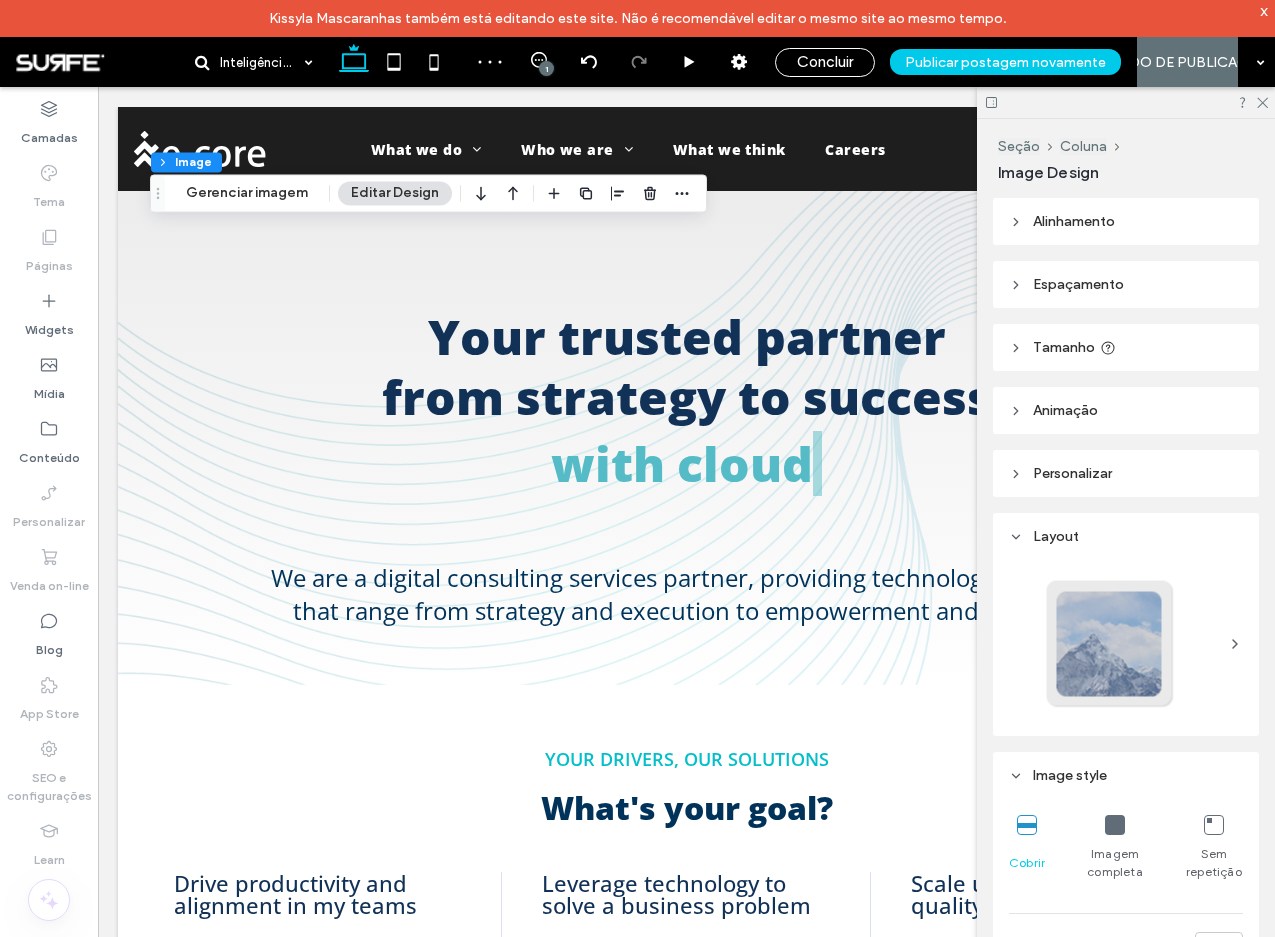 click at bounding box center (1115, 825) 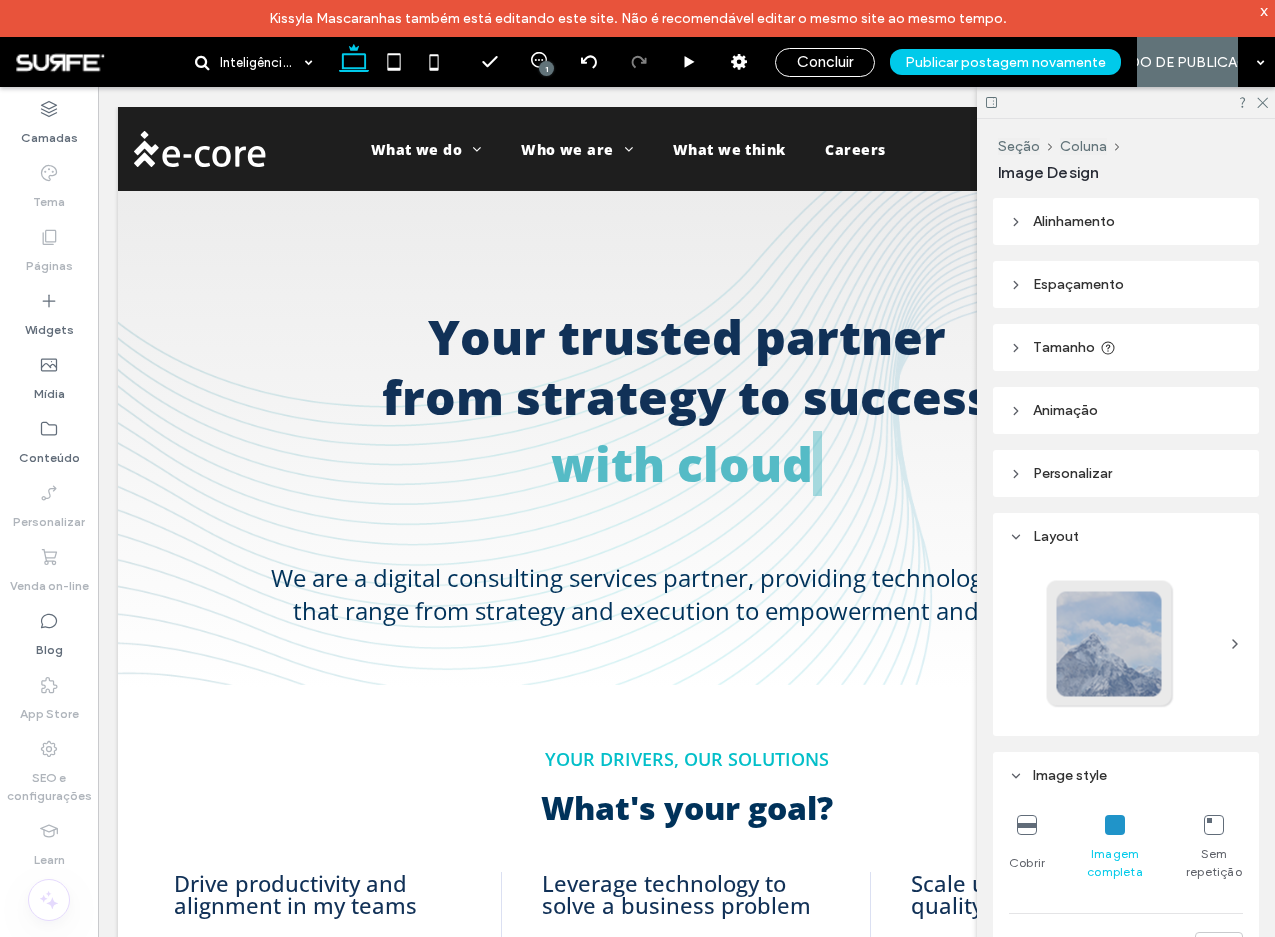 type on "***" 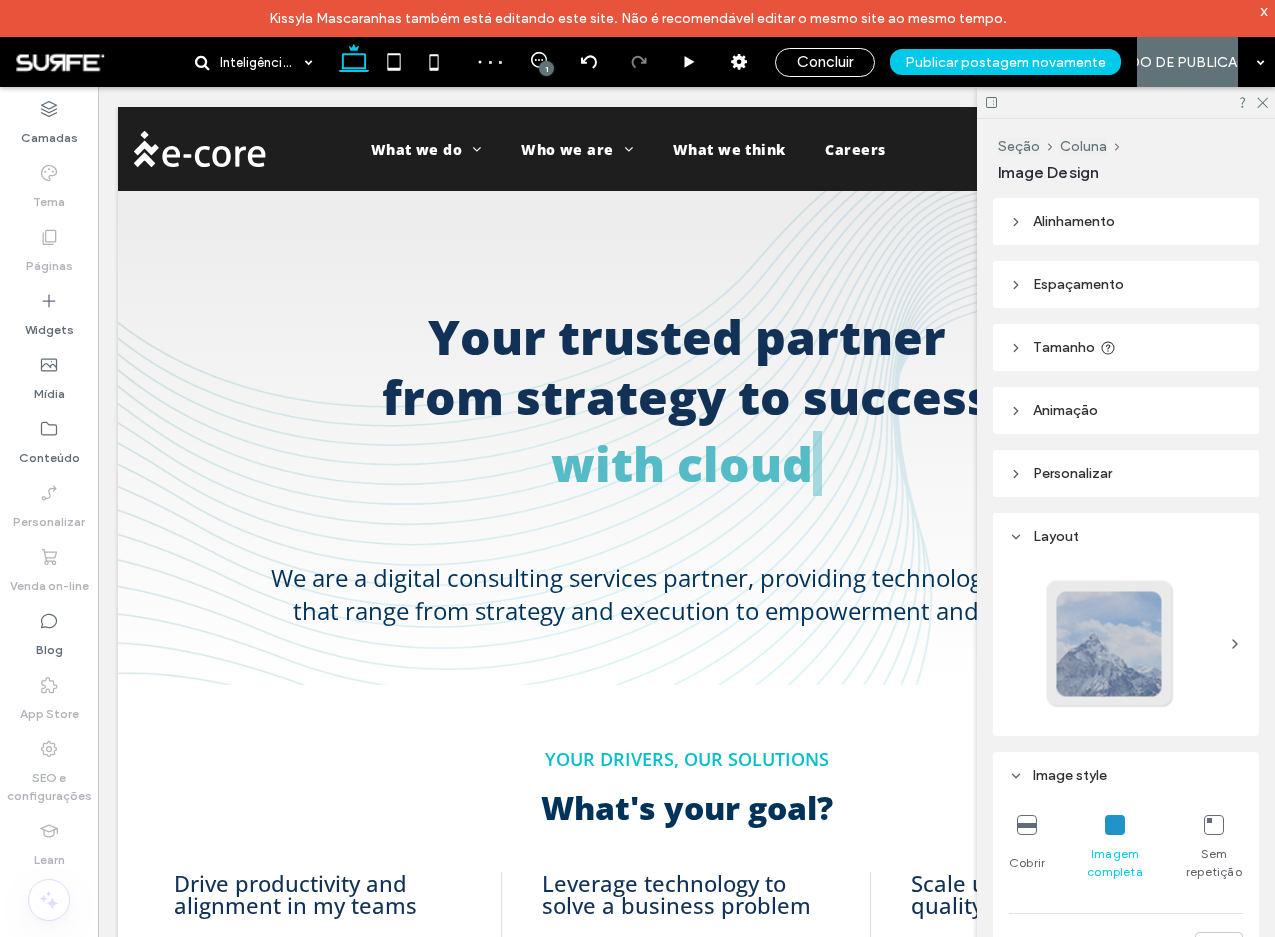 type on "***" 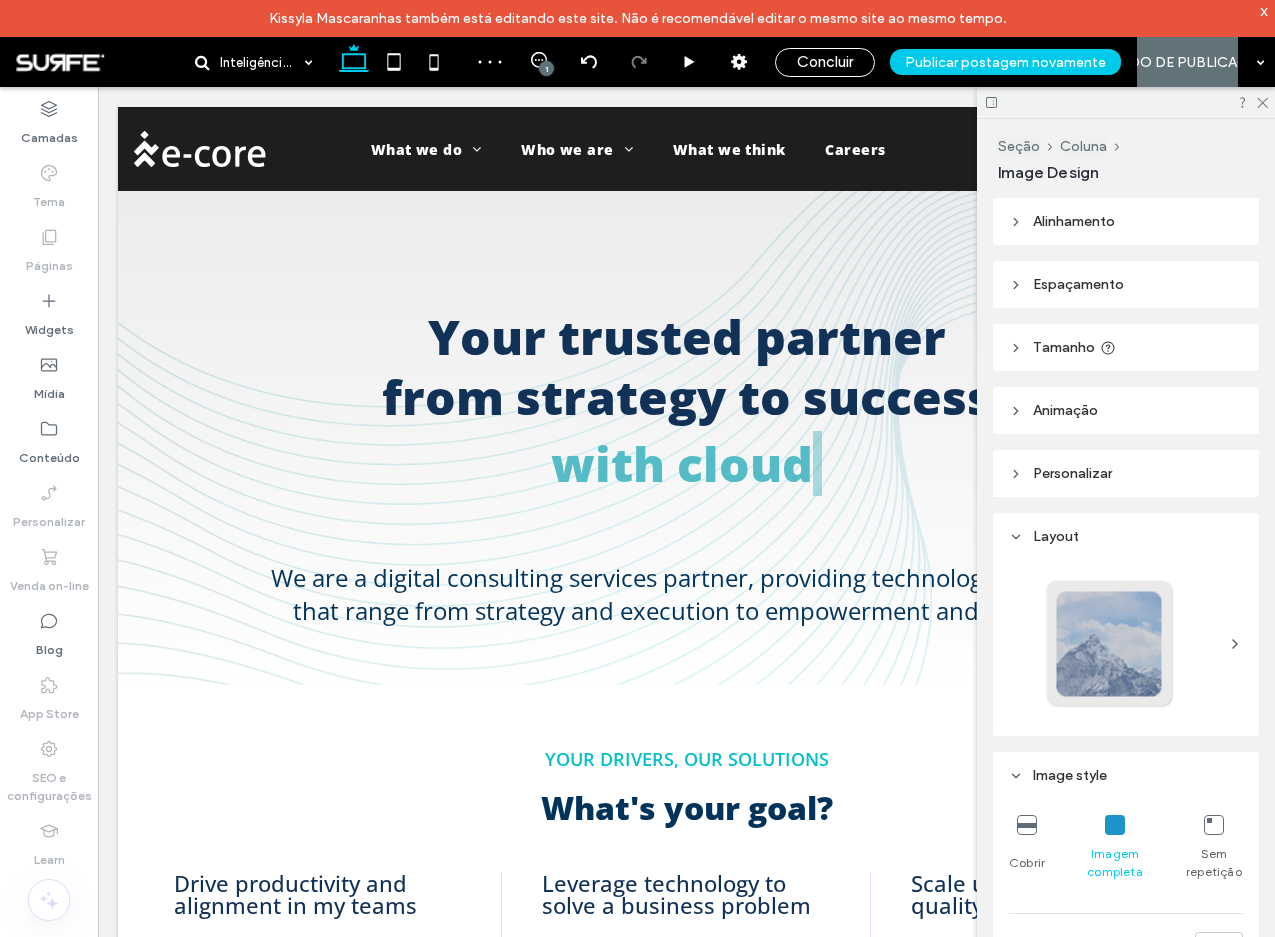 type on "***" 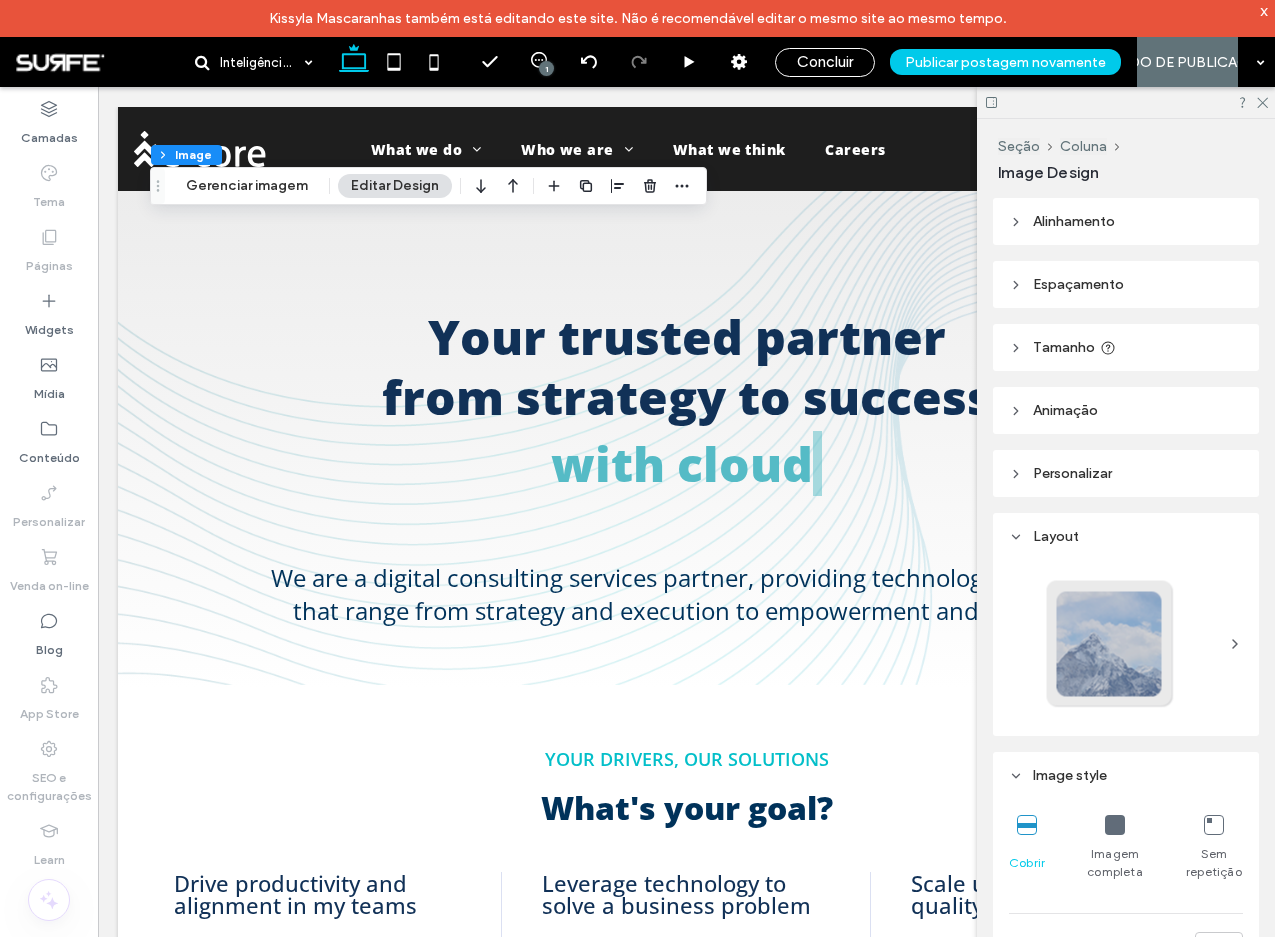 click at bounding box center (1115, 825) 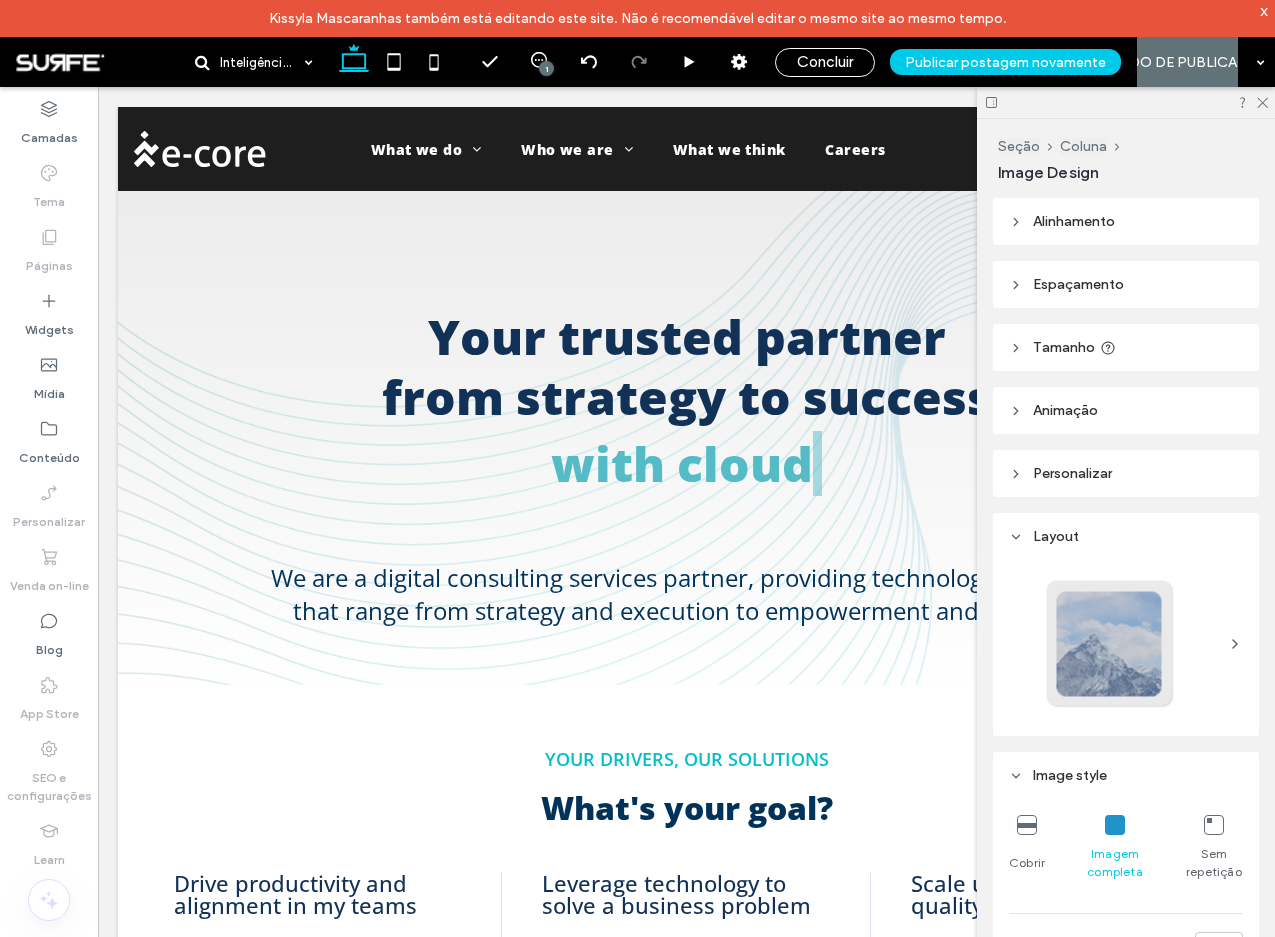 type on "***" 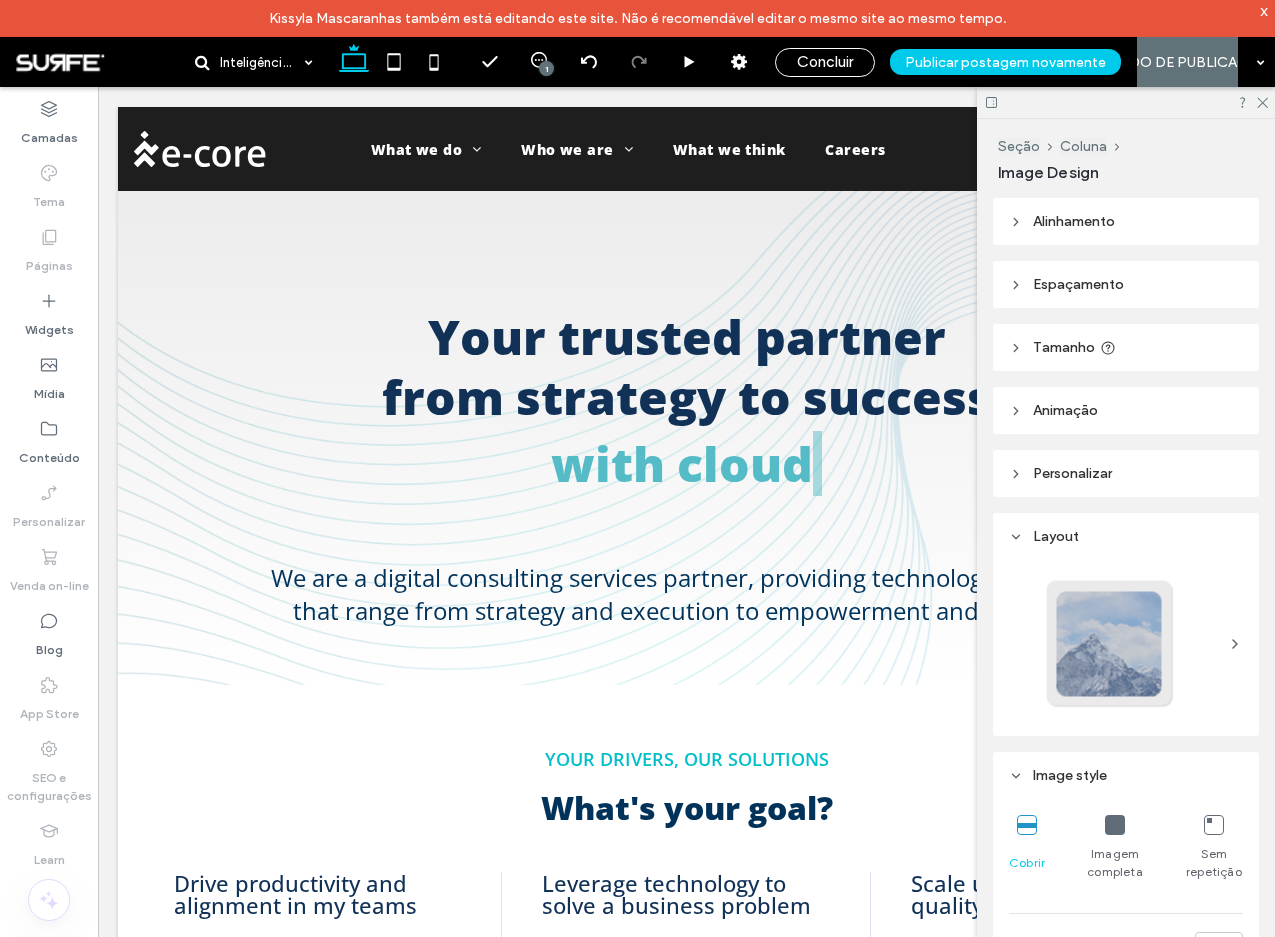 type on "***" 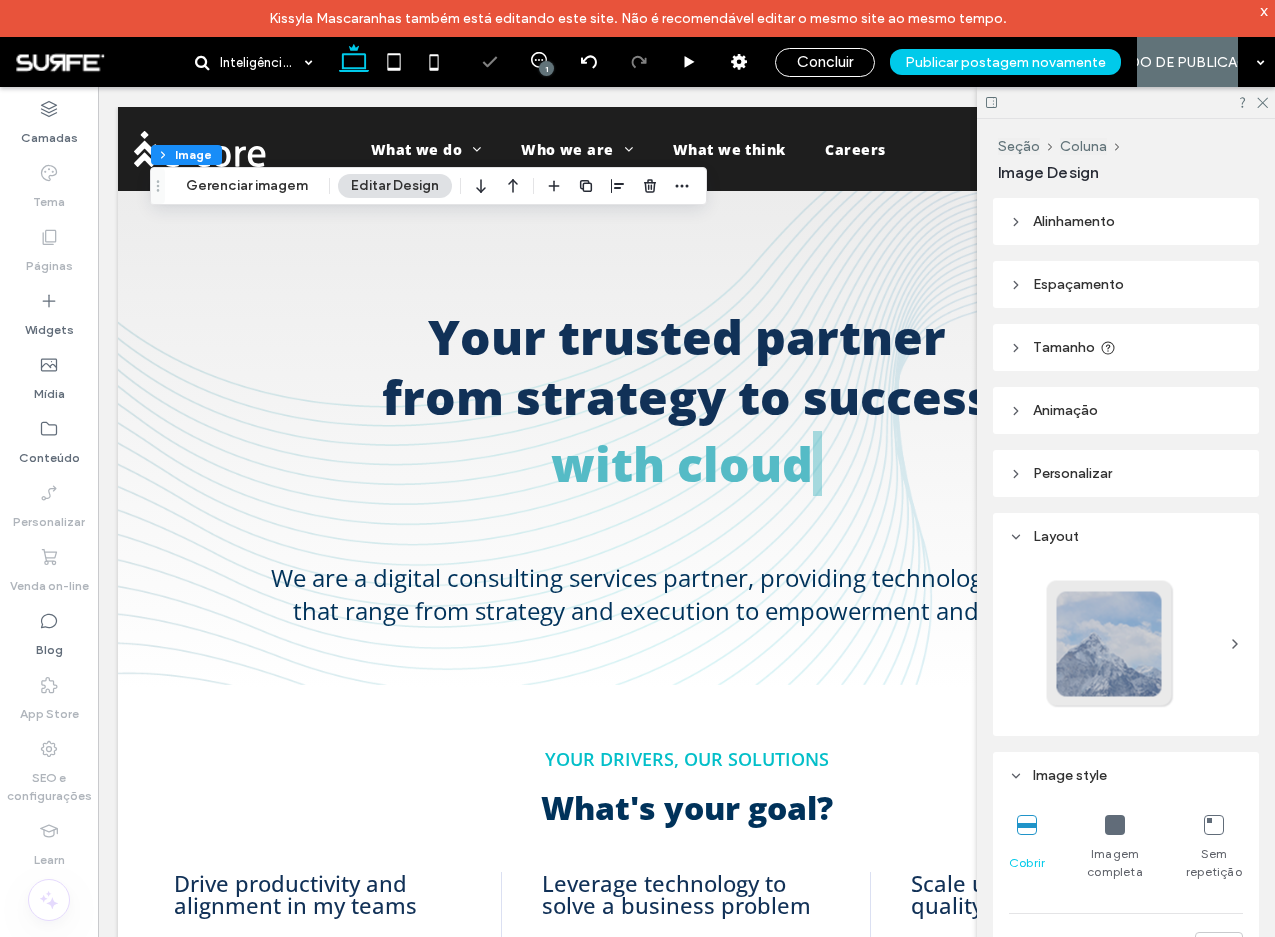 click on "Imagem completa" at bounding box center [1115, 848] 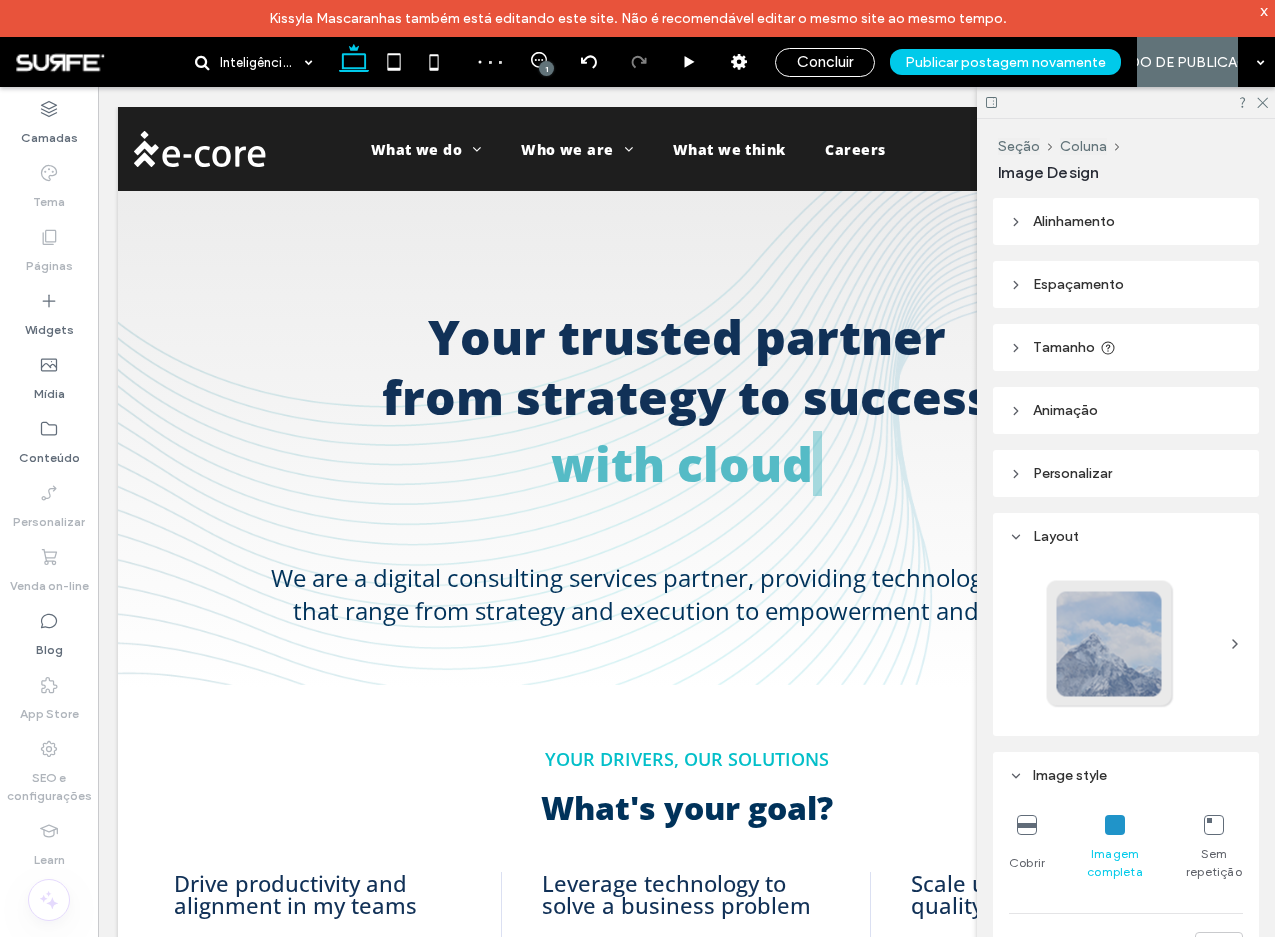 type on "***" 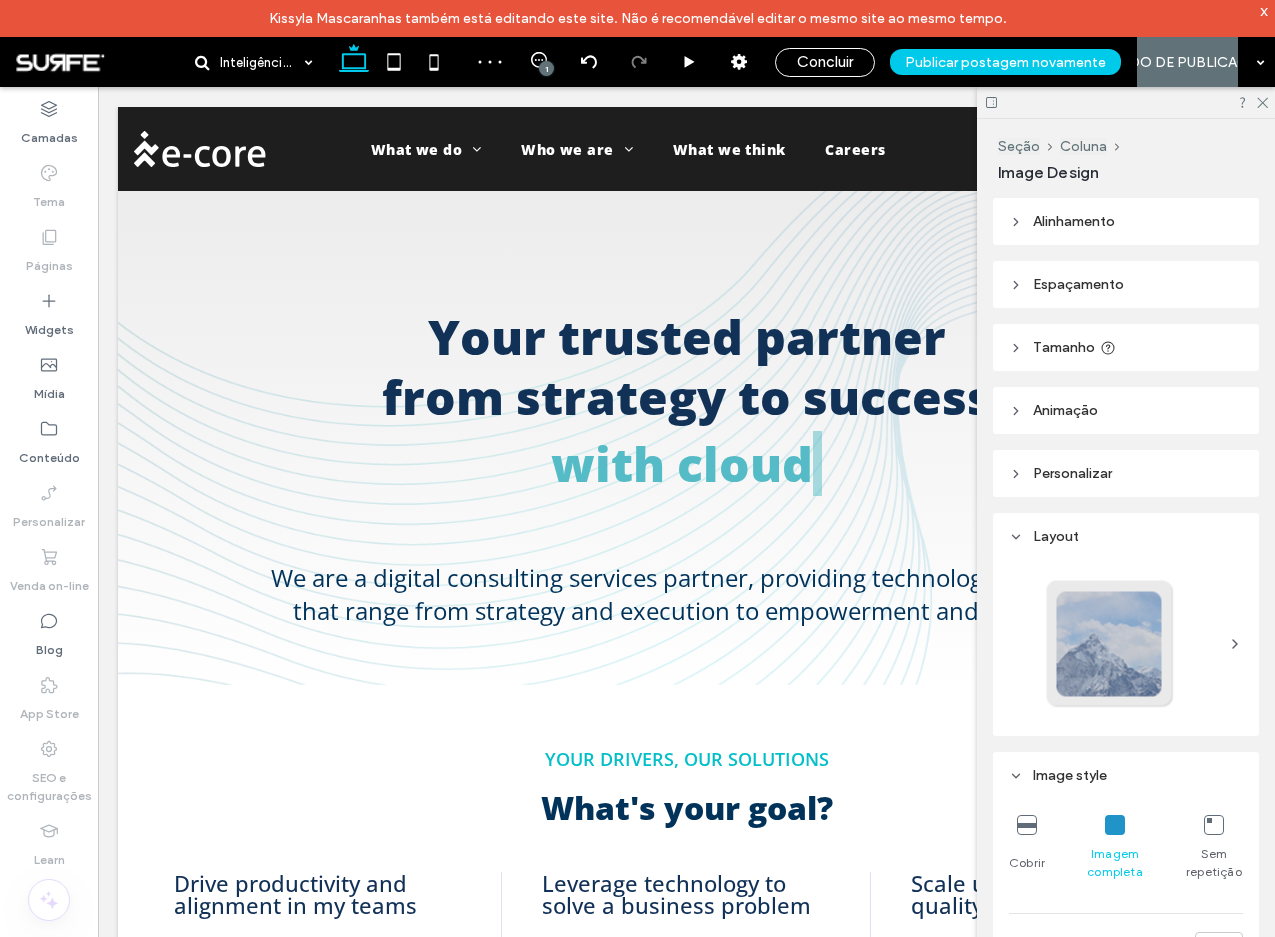 type on "***" 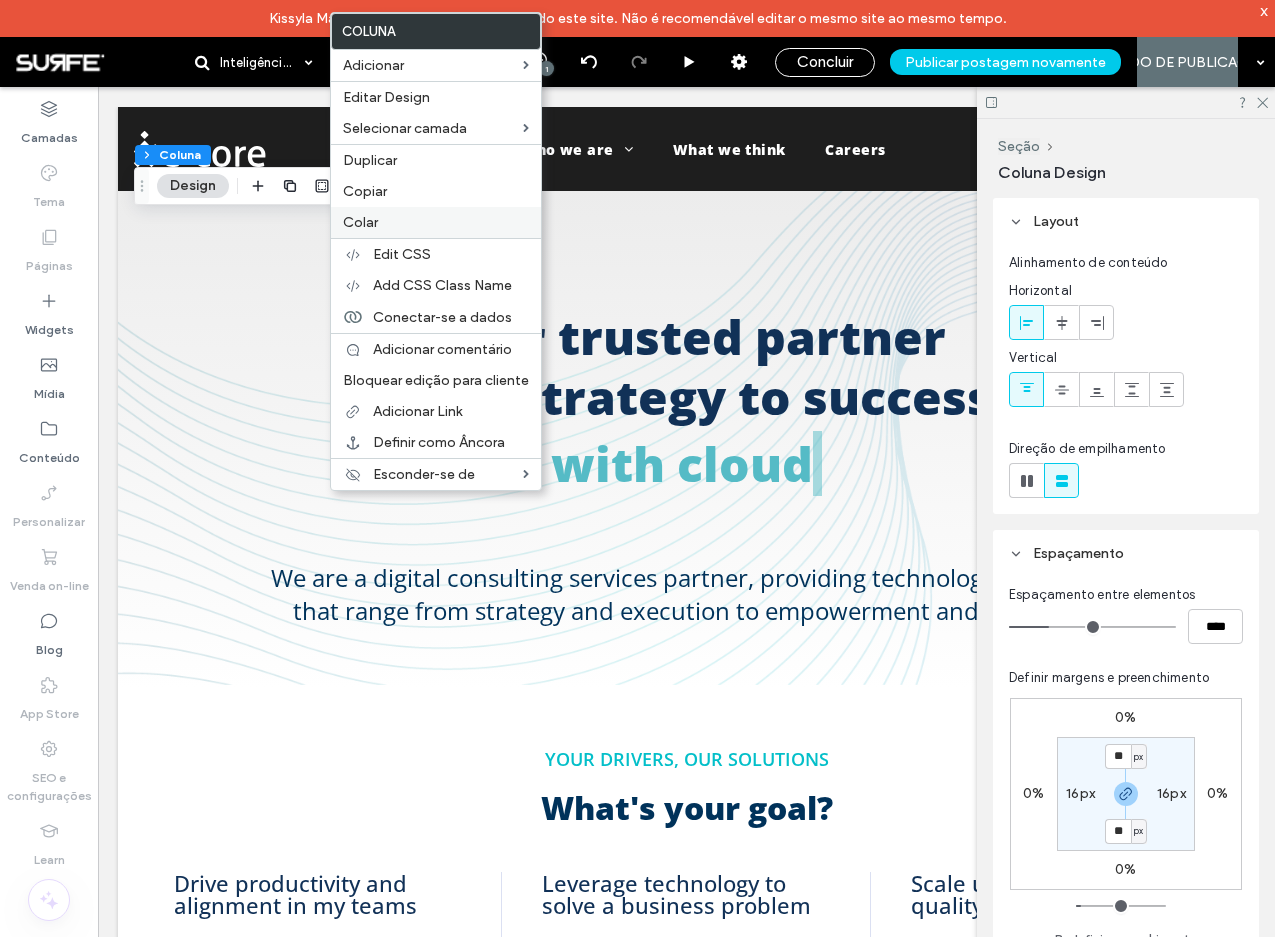click on "Colar" at bounding box center [436, 222] 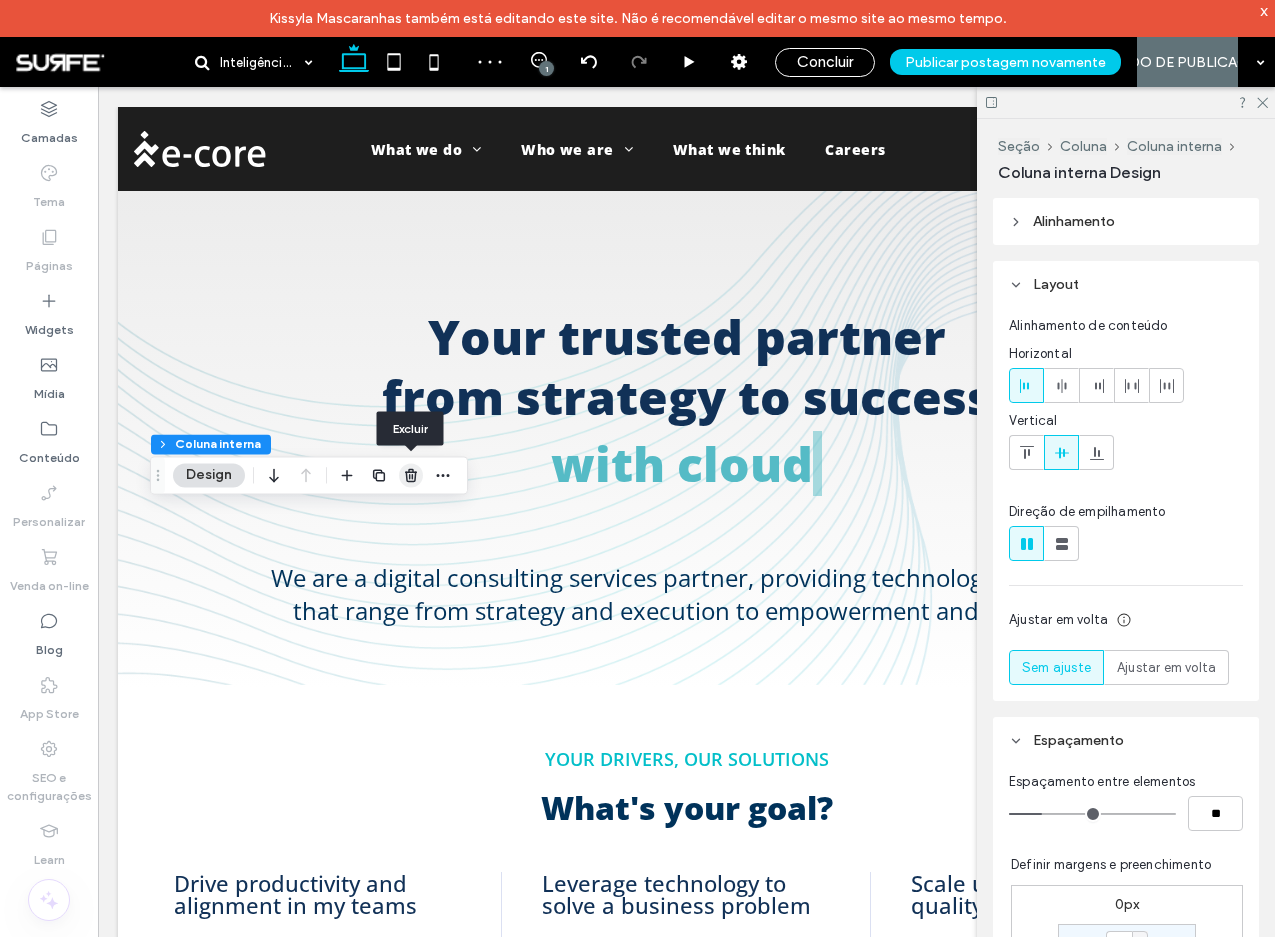 click 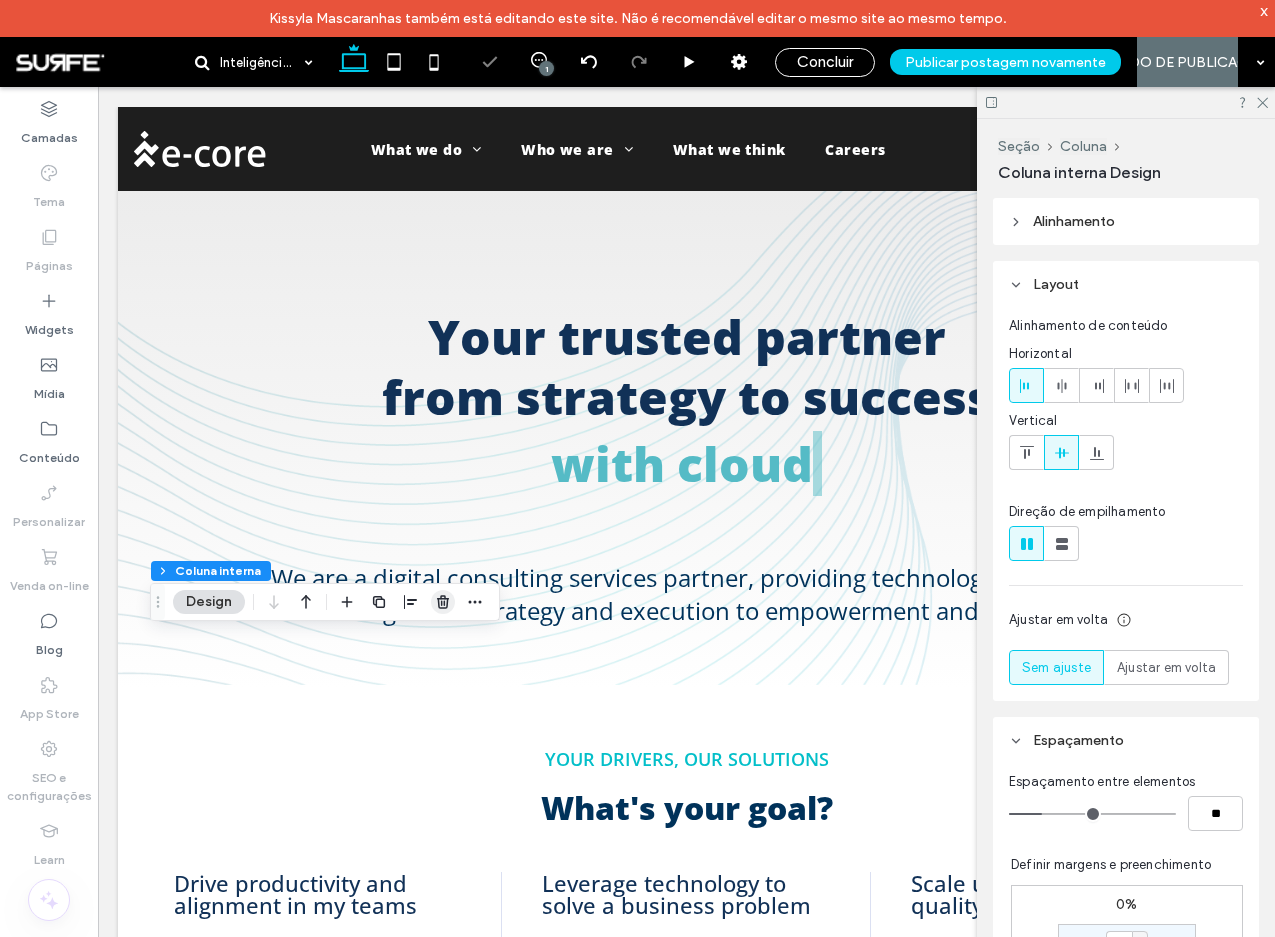 click 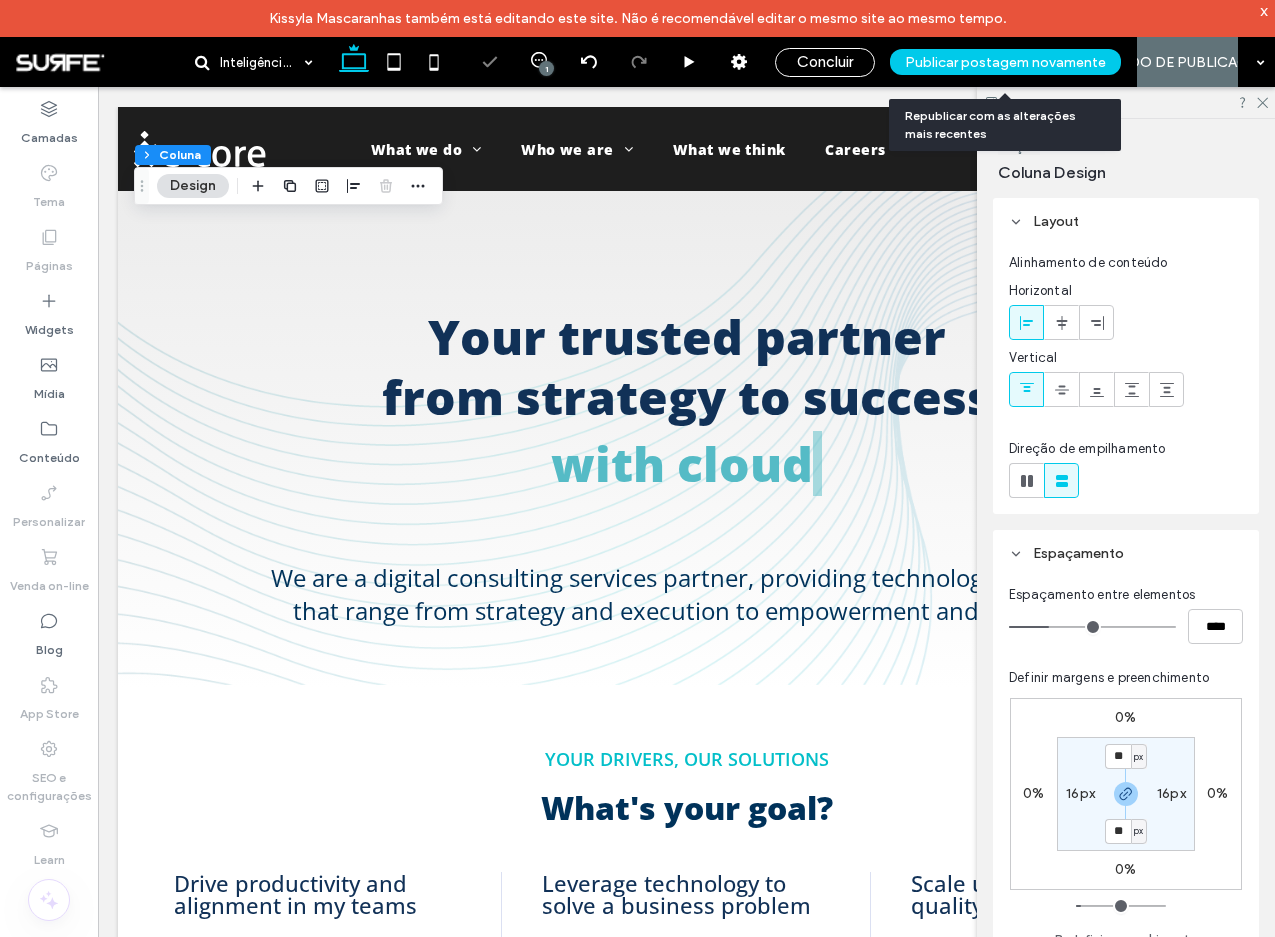 click on "Publicar postagem novamente" at bounding box center (1005, 62) 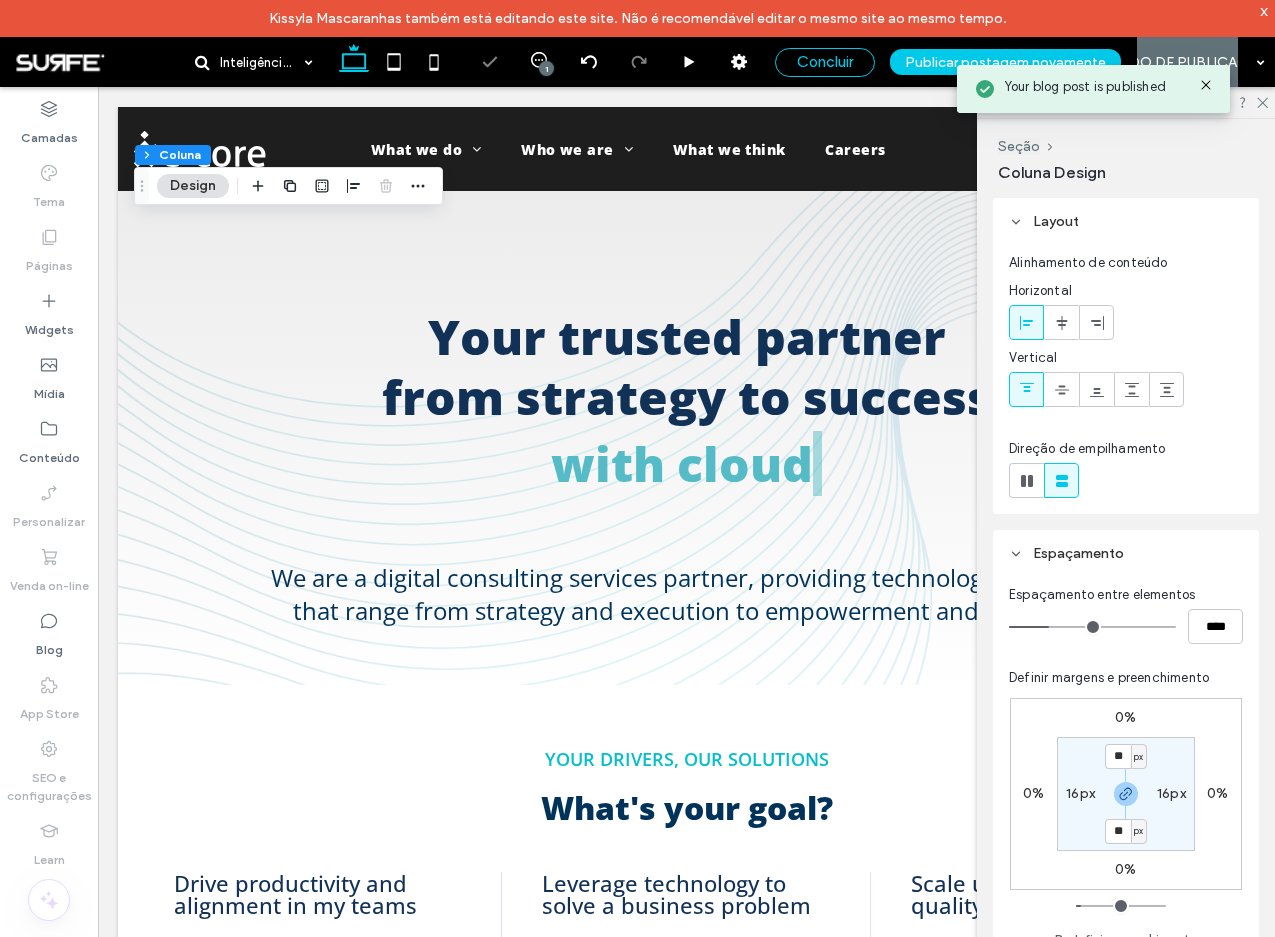 click on "Concluir" at bounding box center (825, 62) 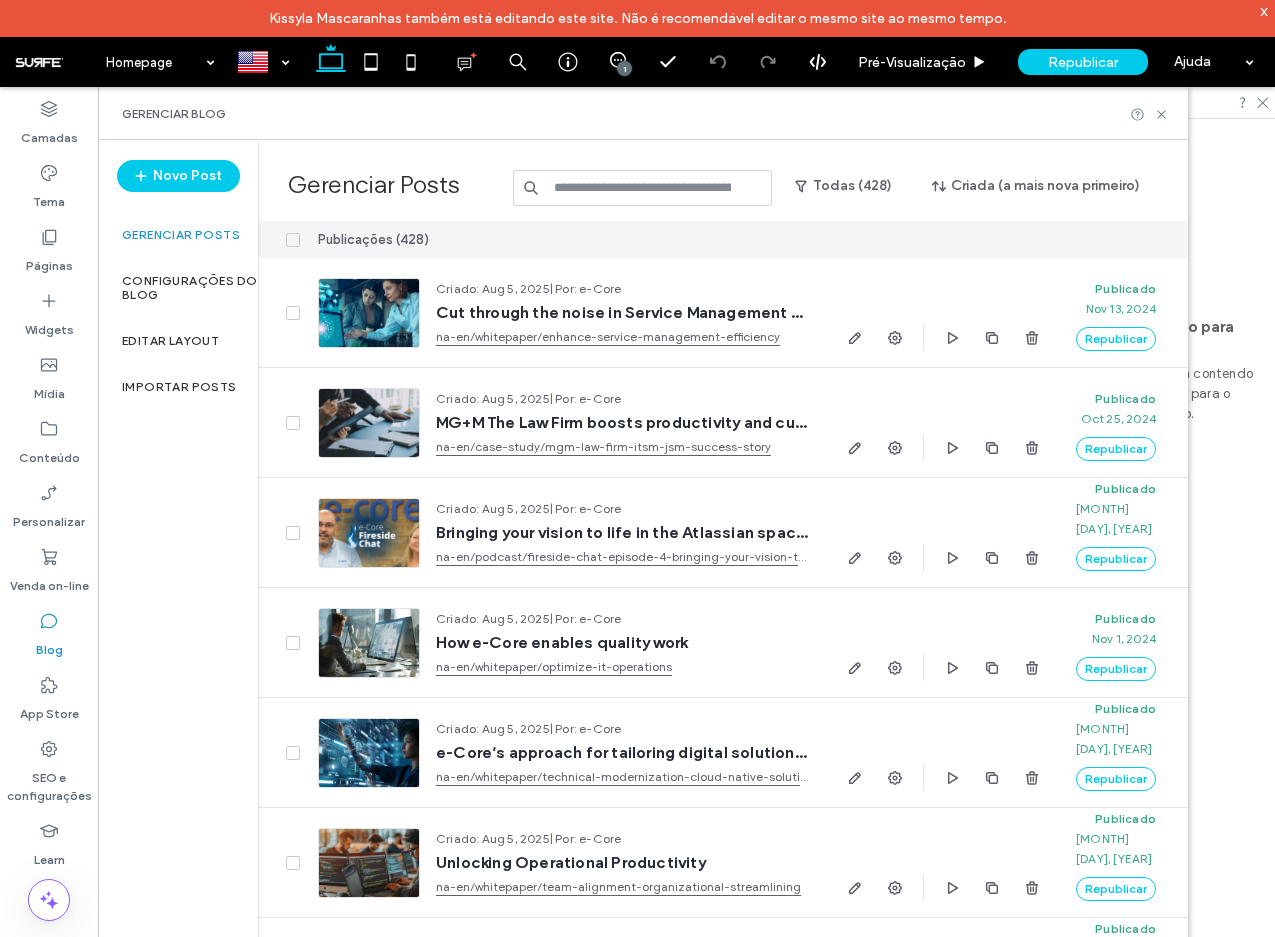 click at bounding box center (643, 188) 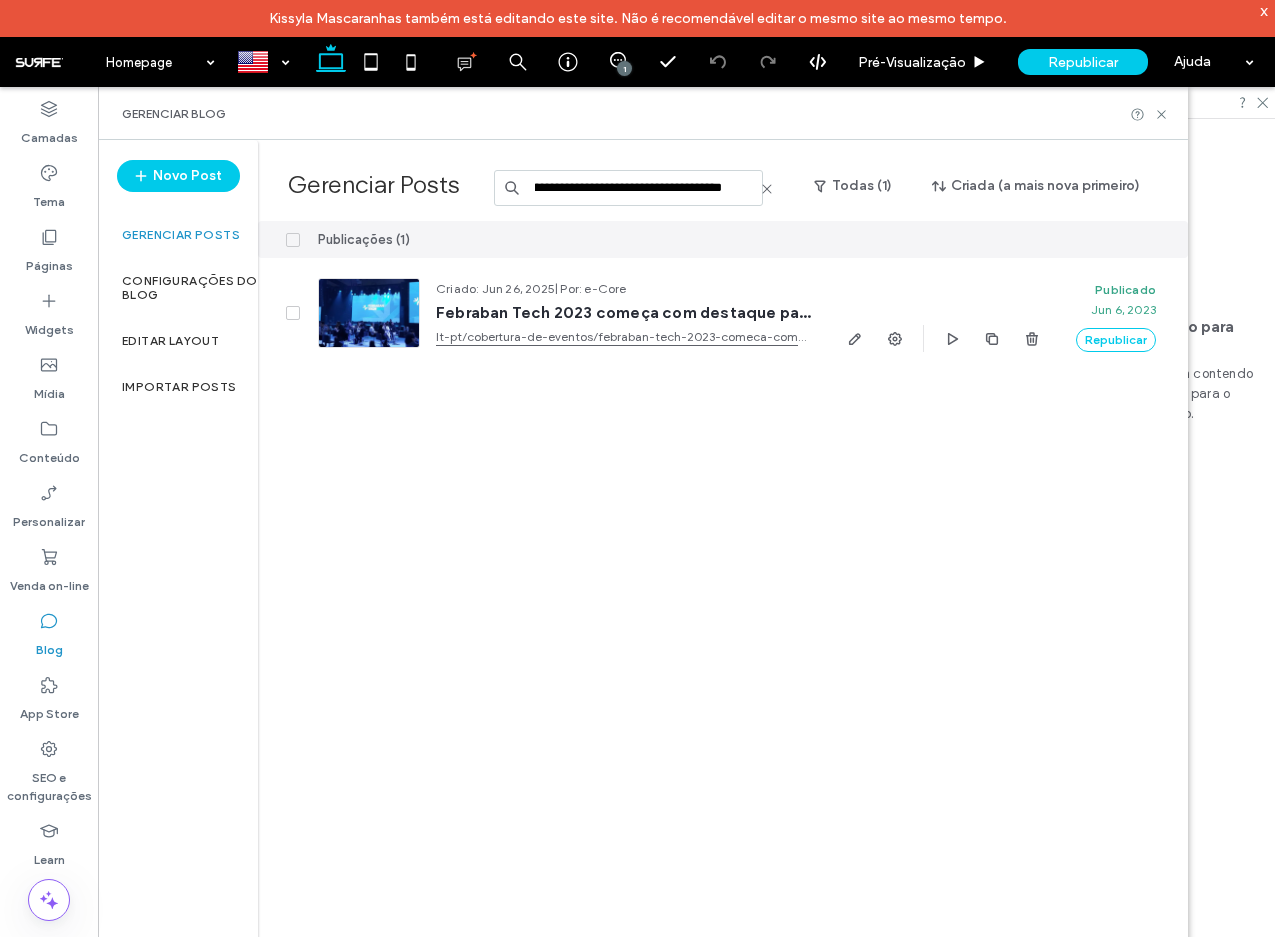 scroll, scrollTop: 0, scrollLeft: 198, axis: horizontal 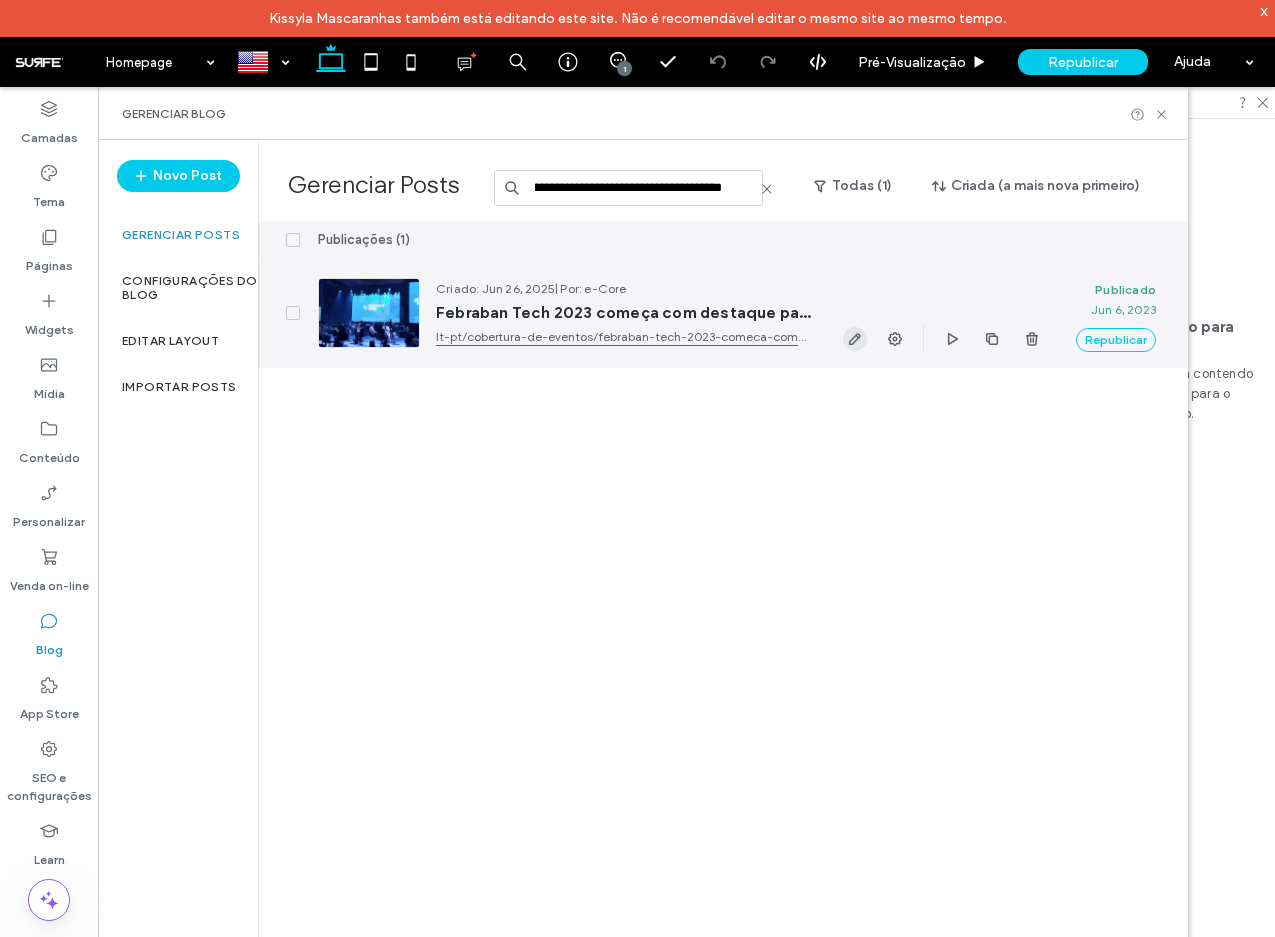 type on "**********" 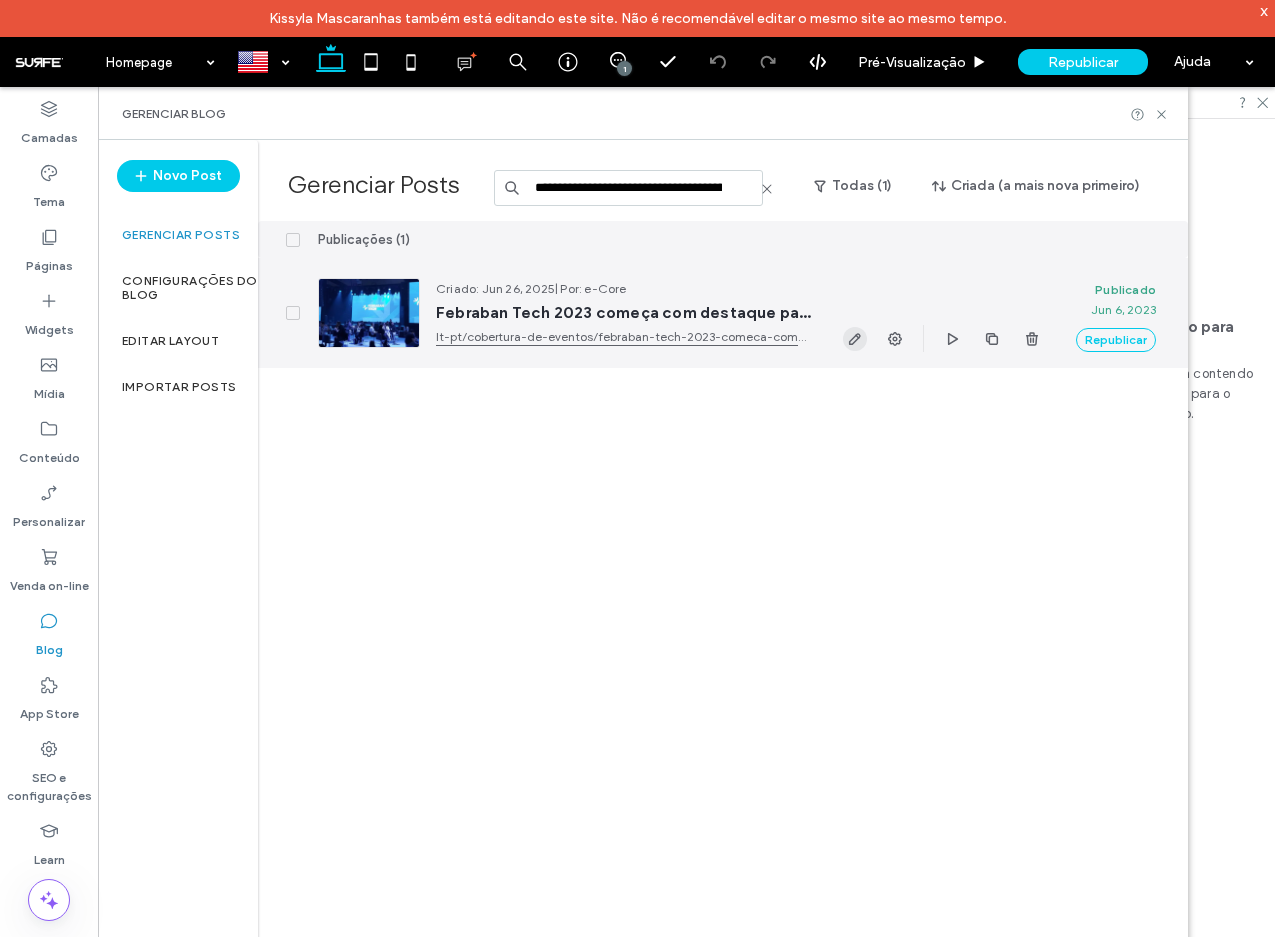 click 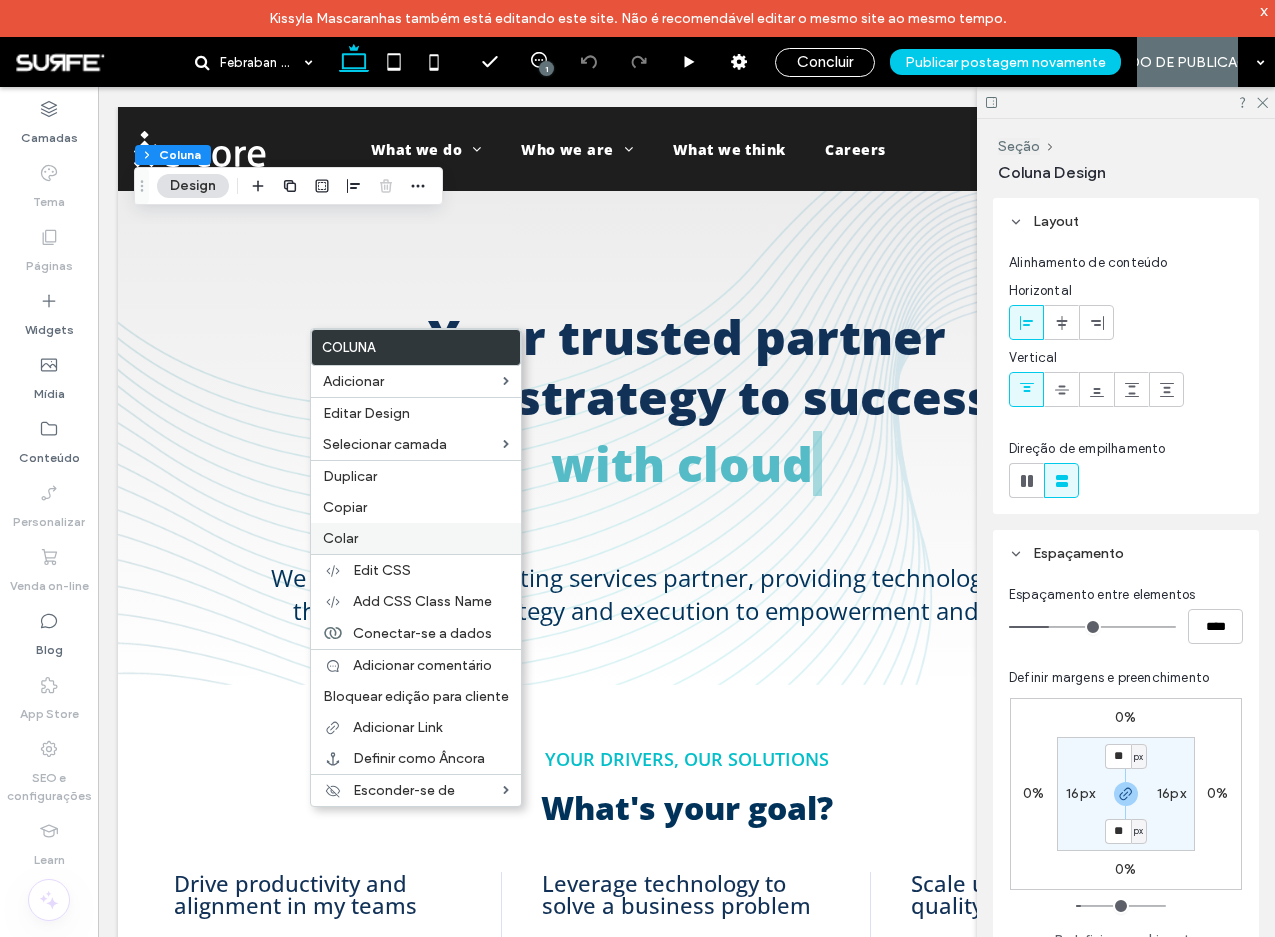 click on "Colar" at bounding box center [416, 538] 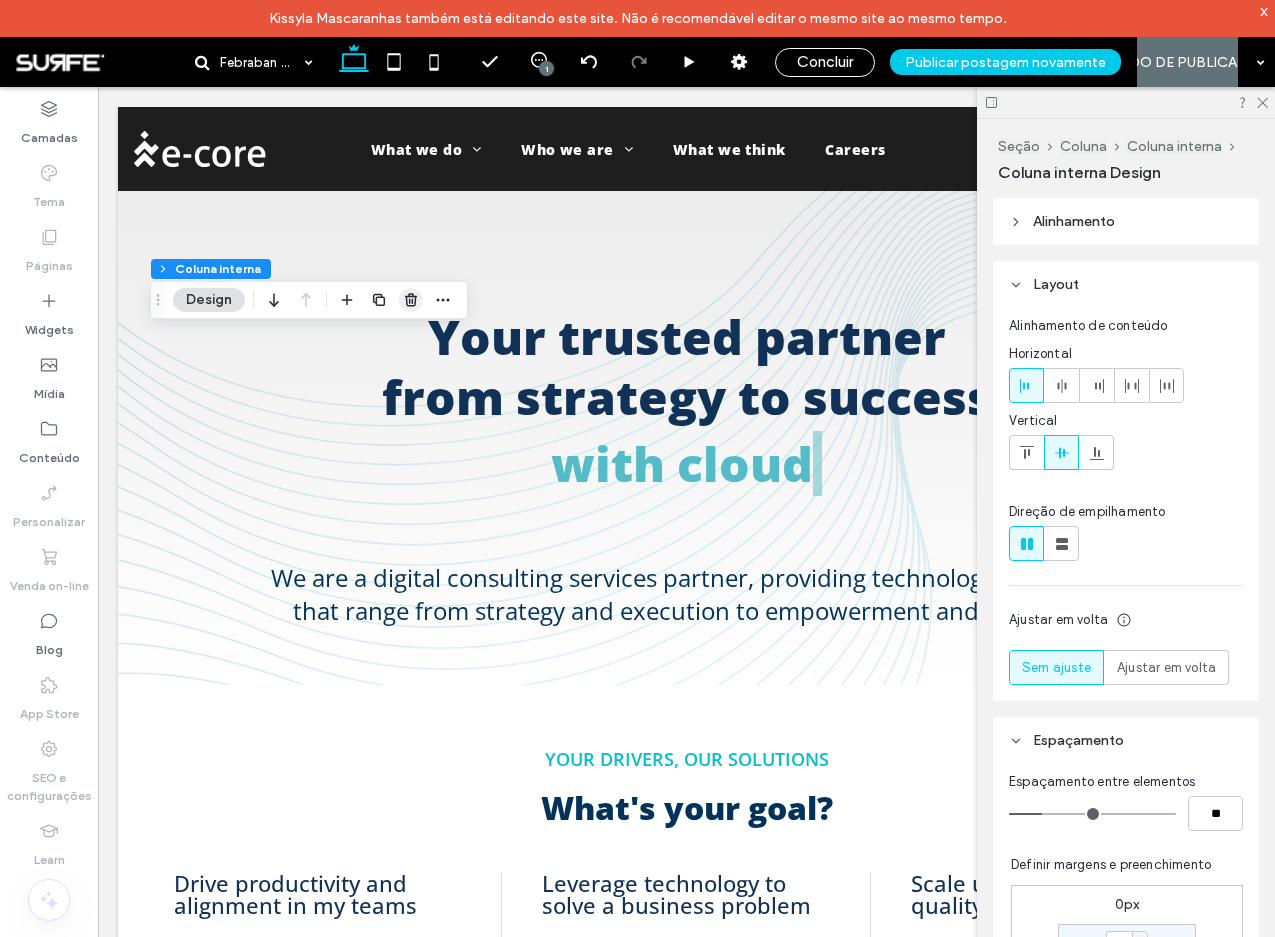 click 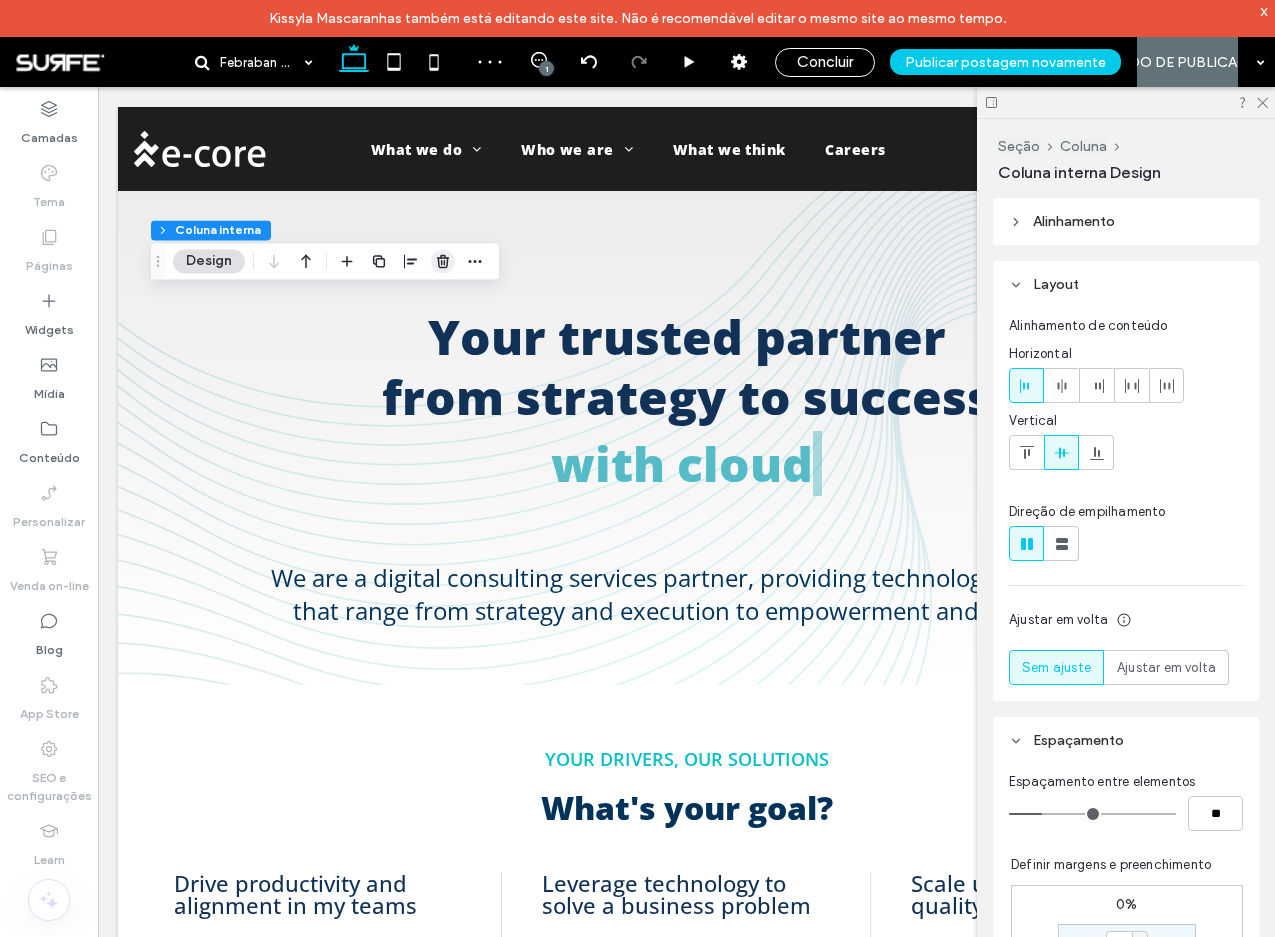 click 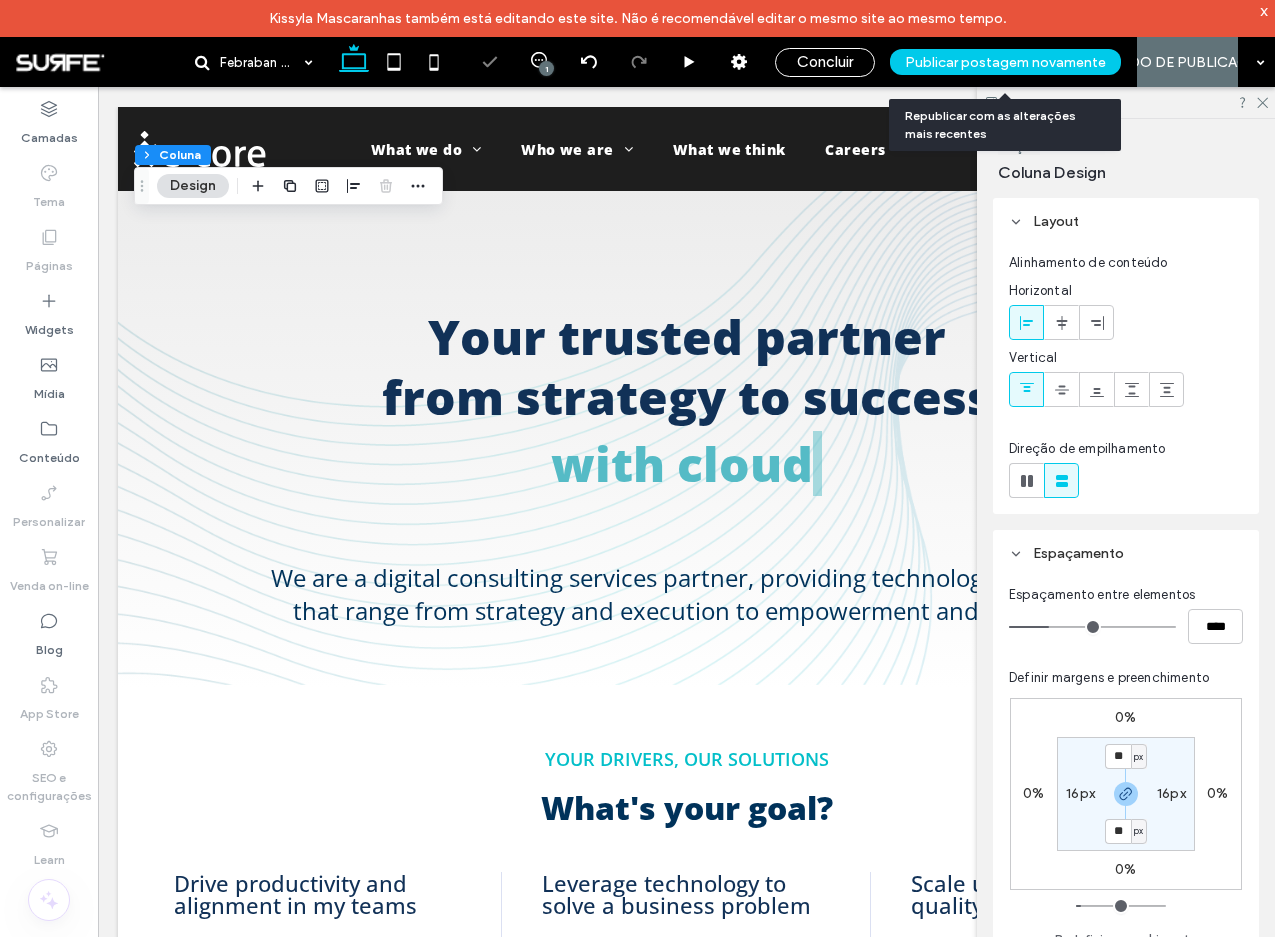 click on "Publicar postagem novamente" at bounding box center [1005, 62] 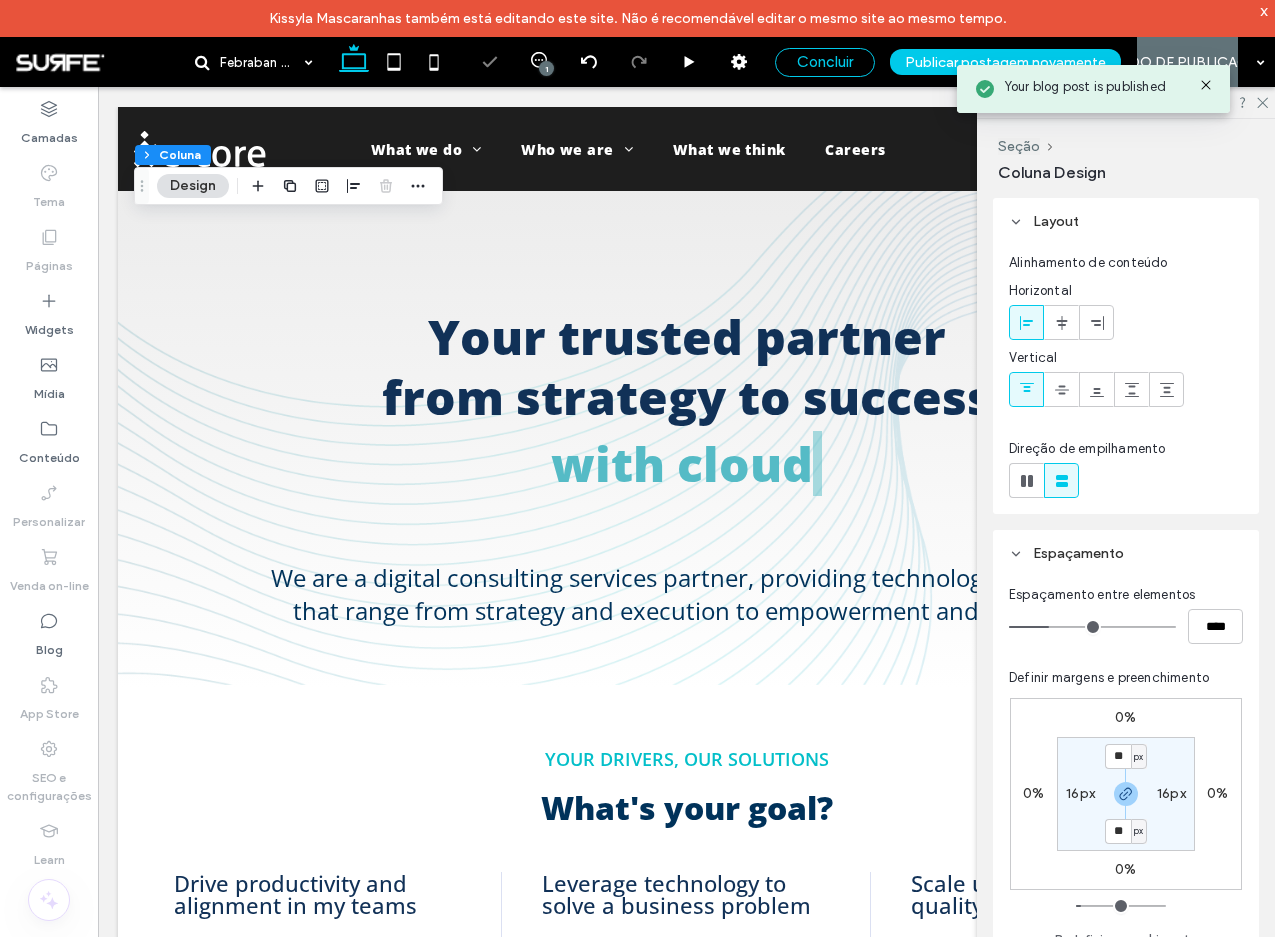click on "Concluir" at bounding box center (825, 62) 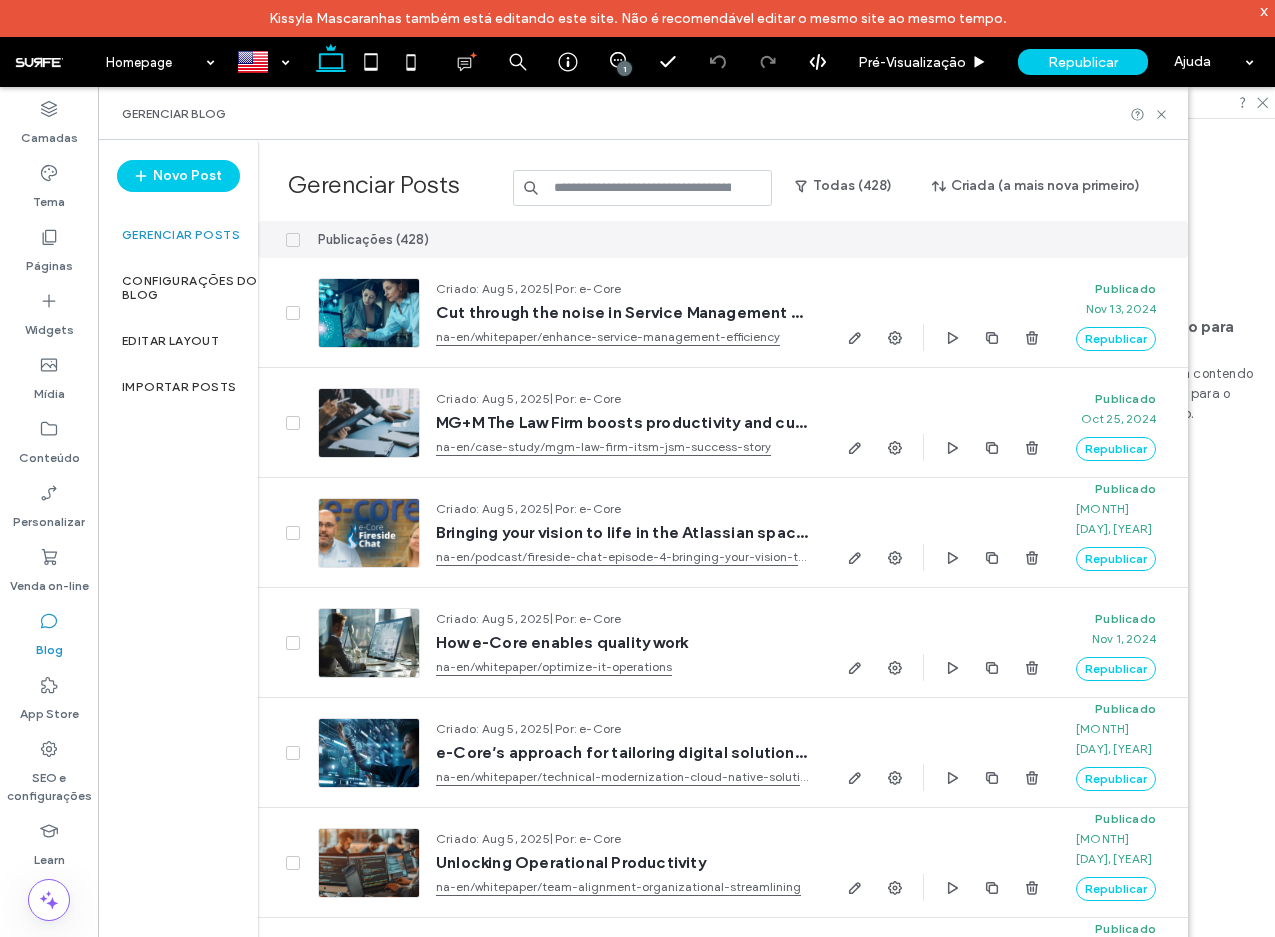click at bounding box center (643, 188) 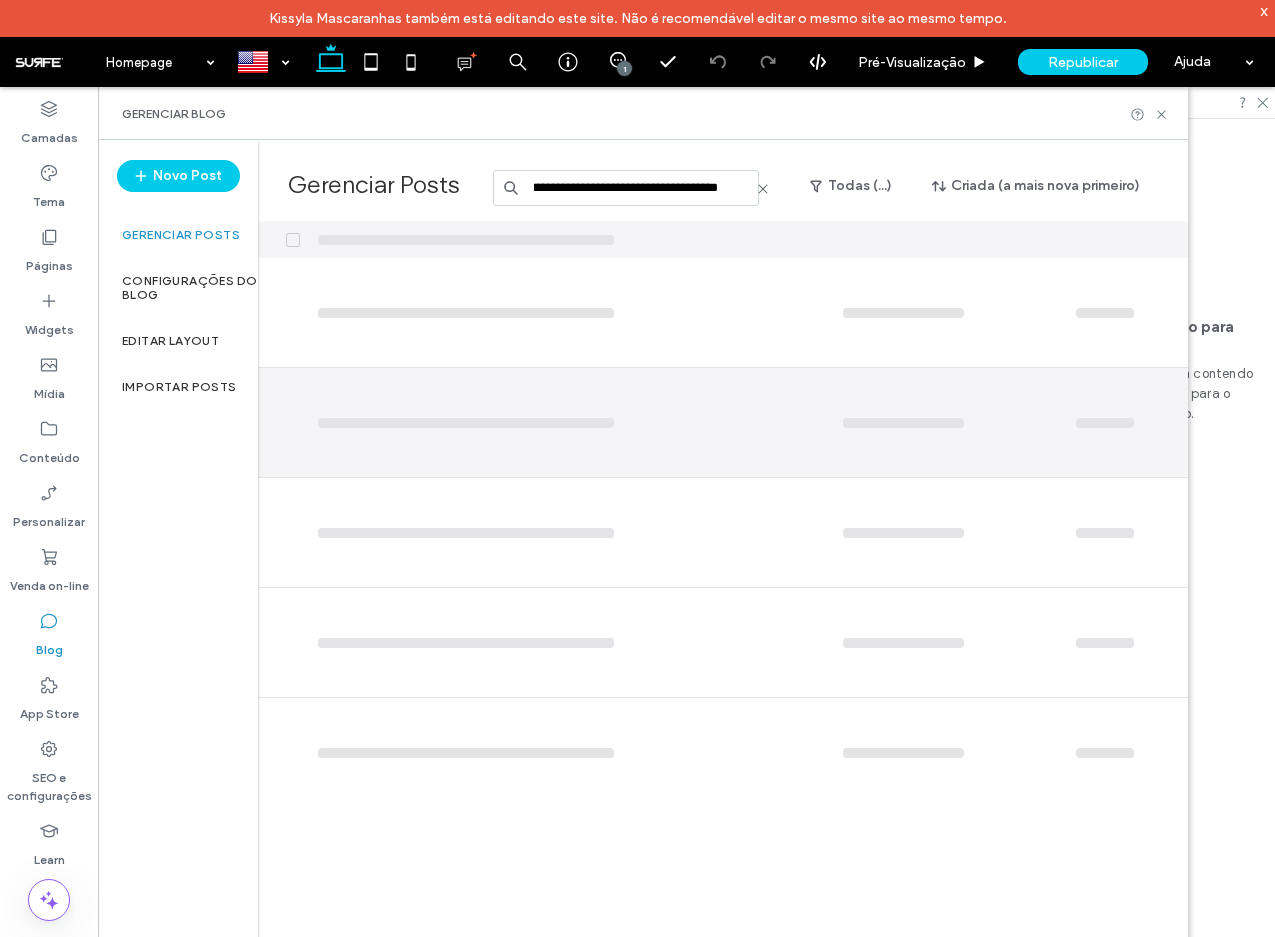 scroll, scrollTop: 0, scrollLeft: 59, axis: horizontal 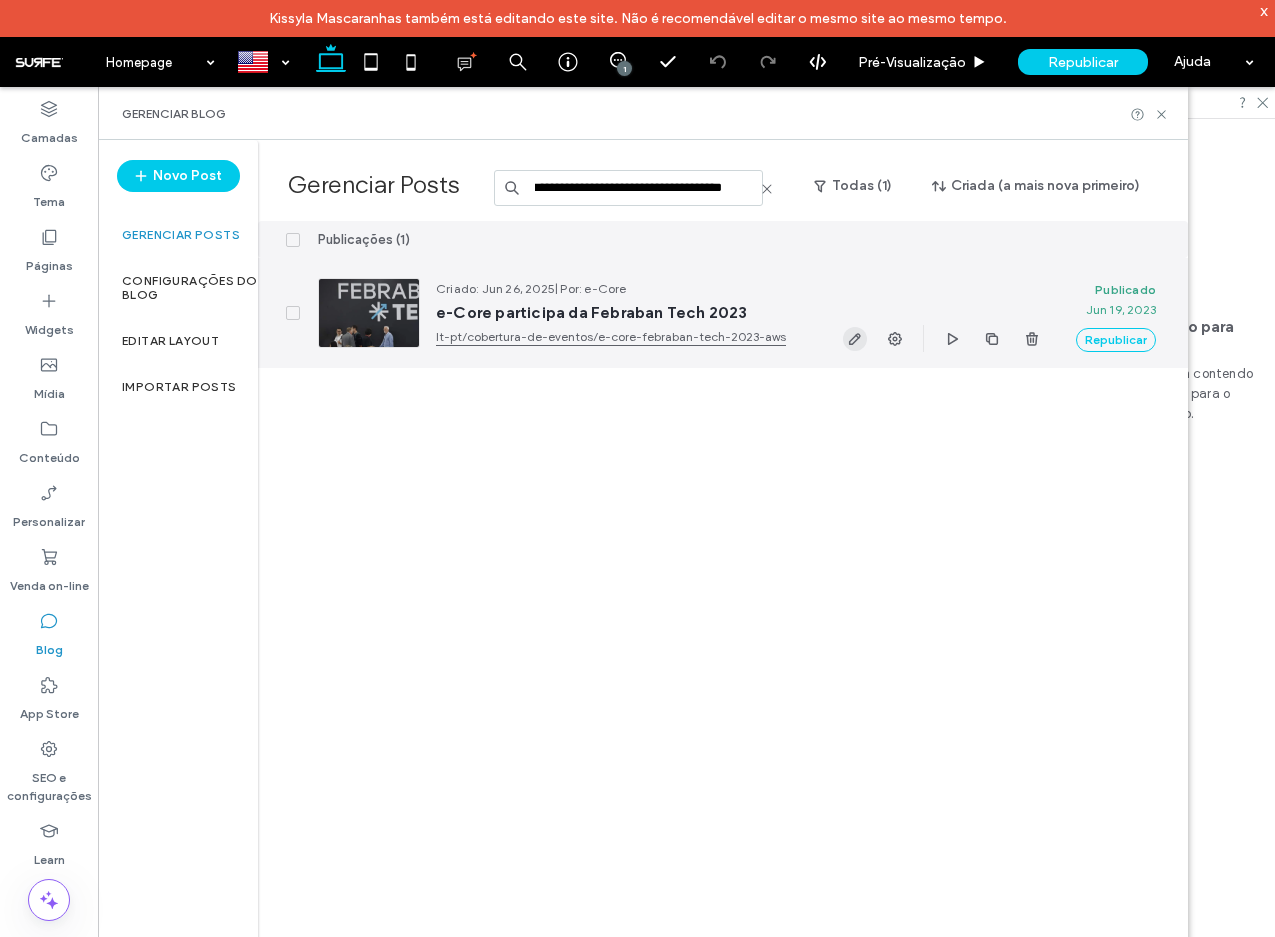 type on "**********" 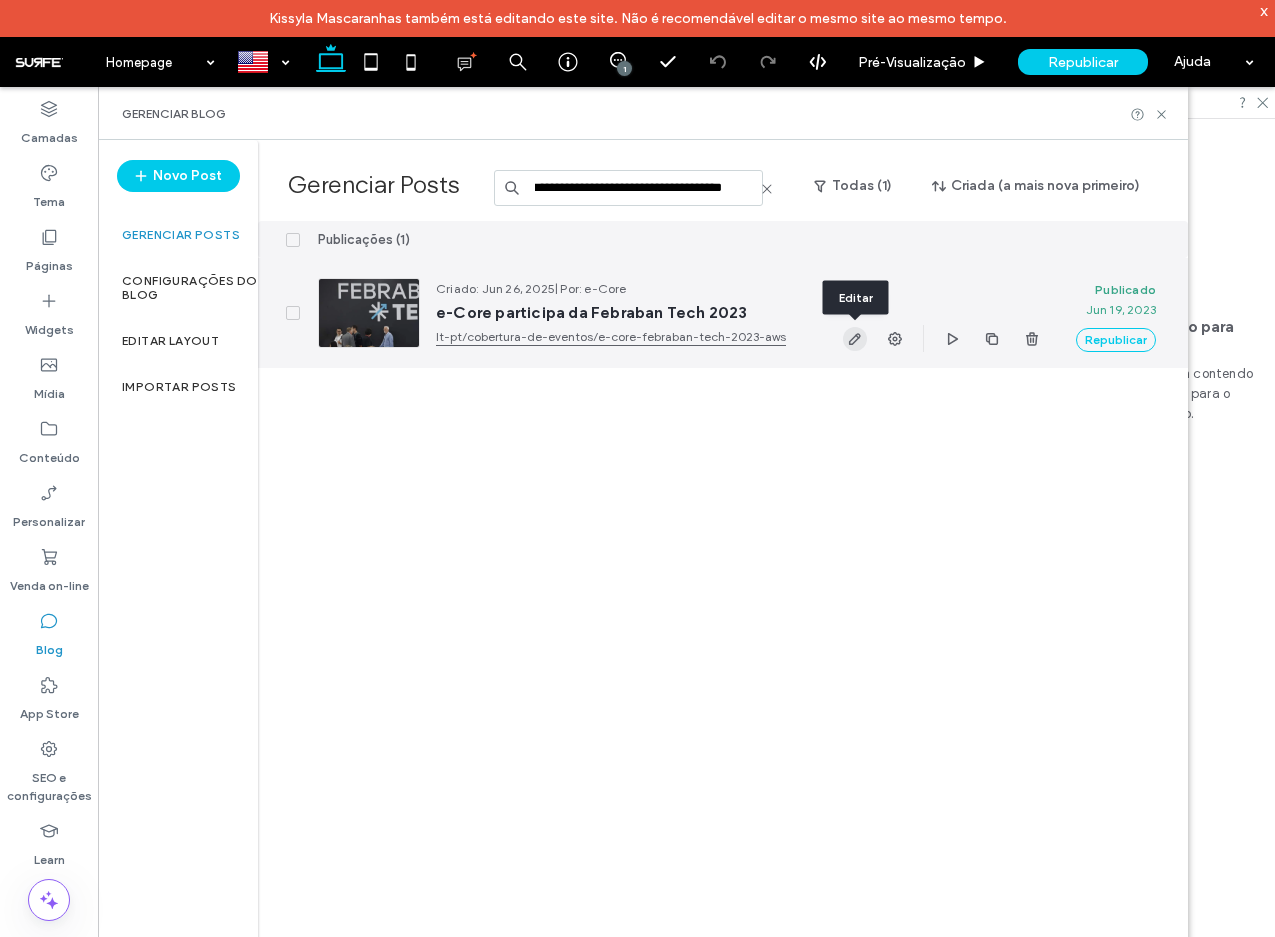 scroll, scrollTop: 0, scrollLeft: 0, axis: both 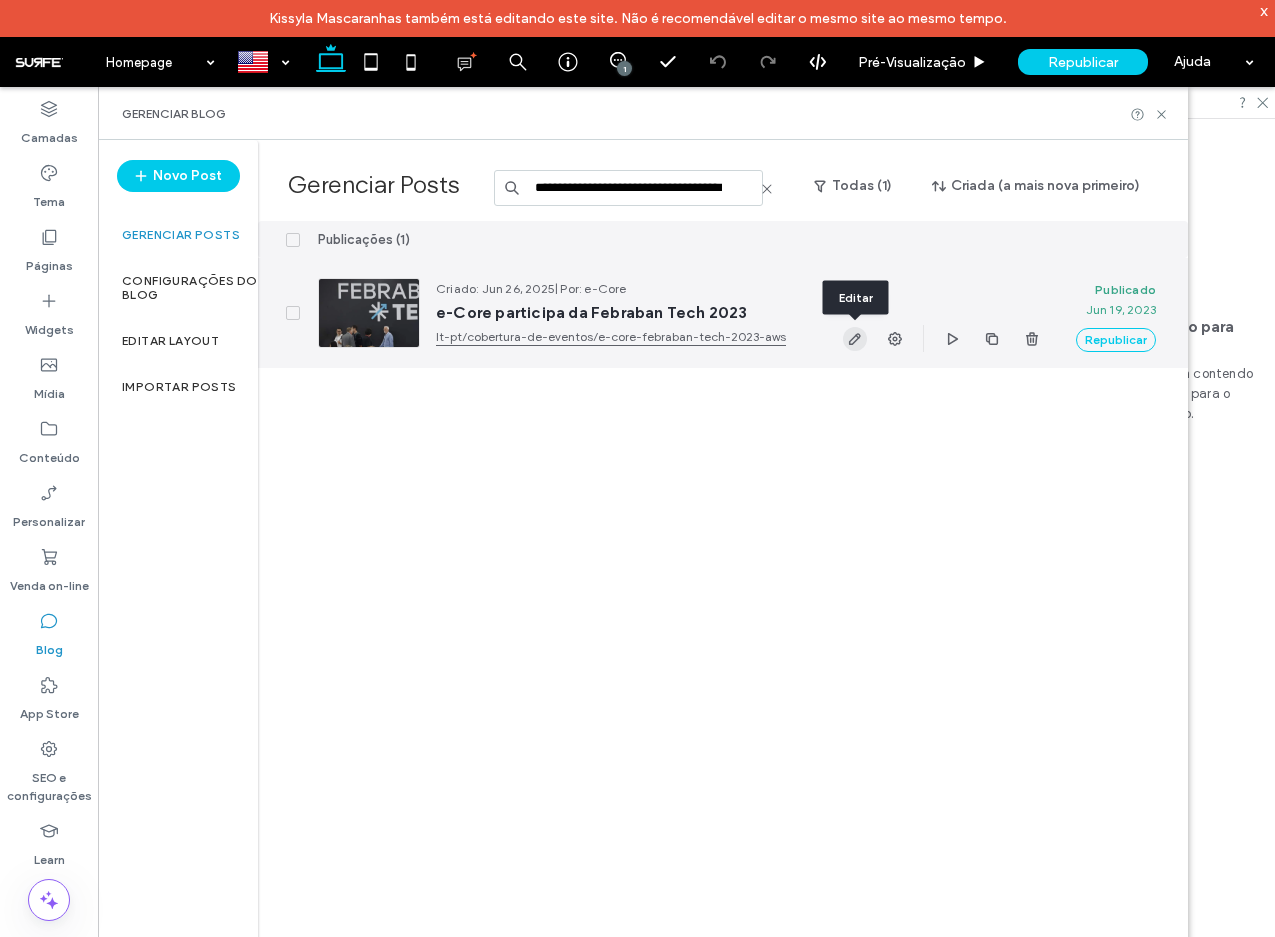 click 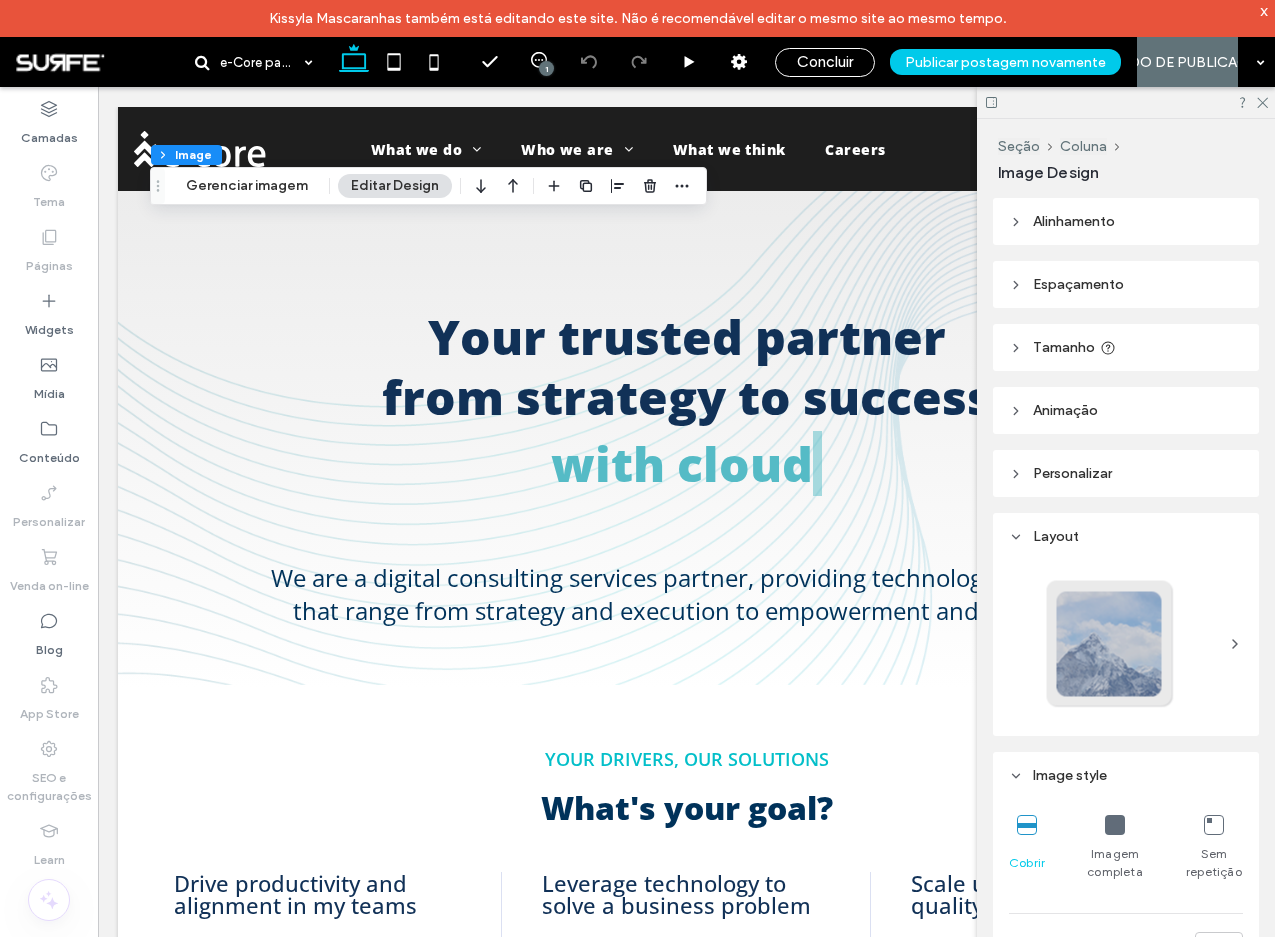 click at bounding box center (1115, 825) 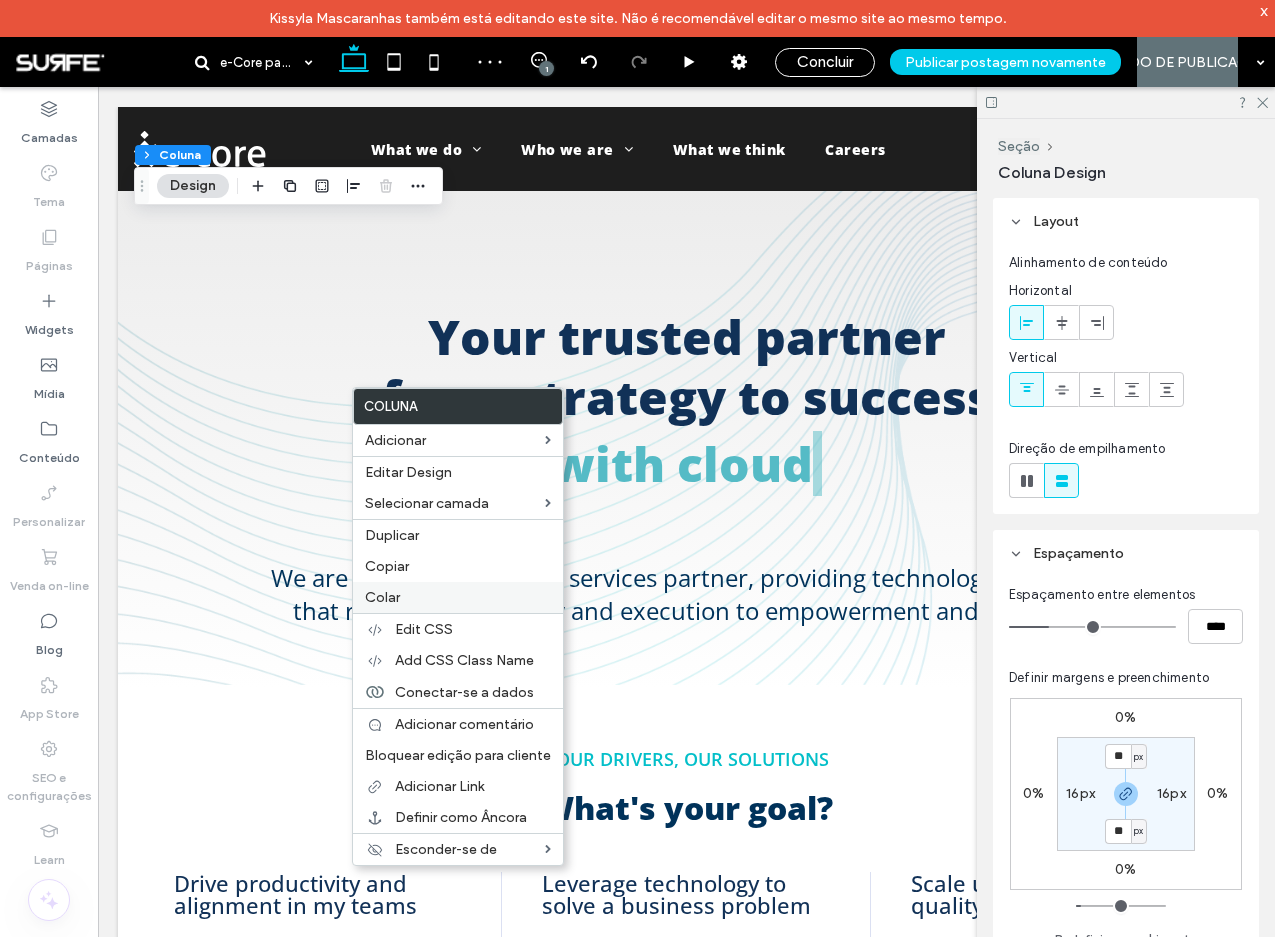 click on "Colar" at bounding box center [458, 597] 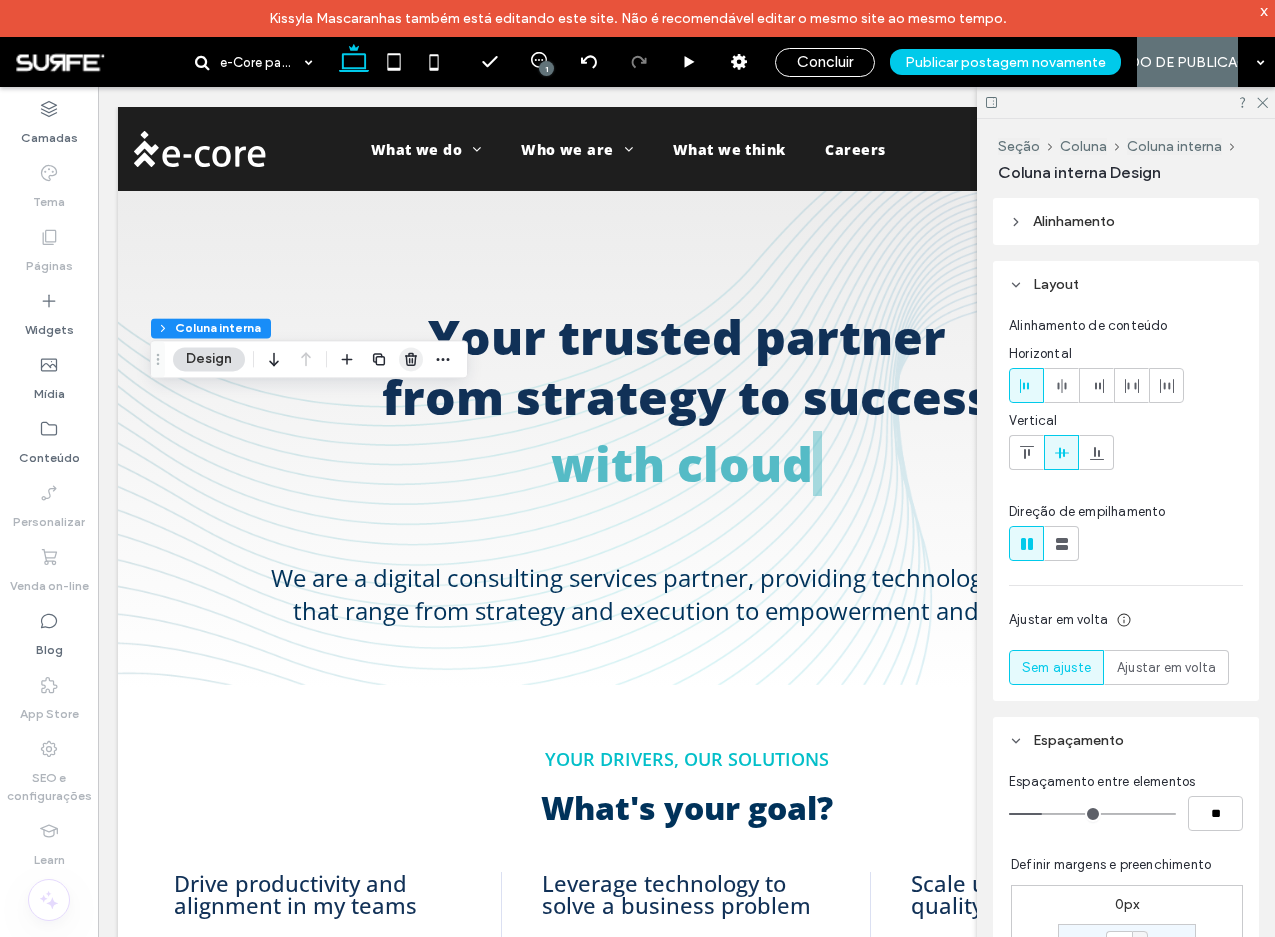 click 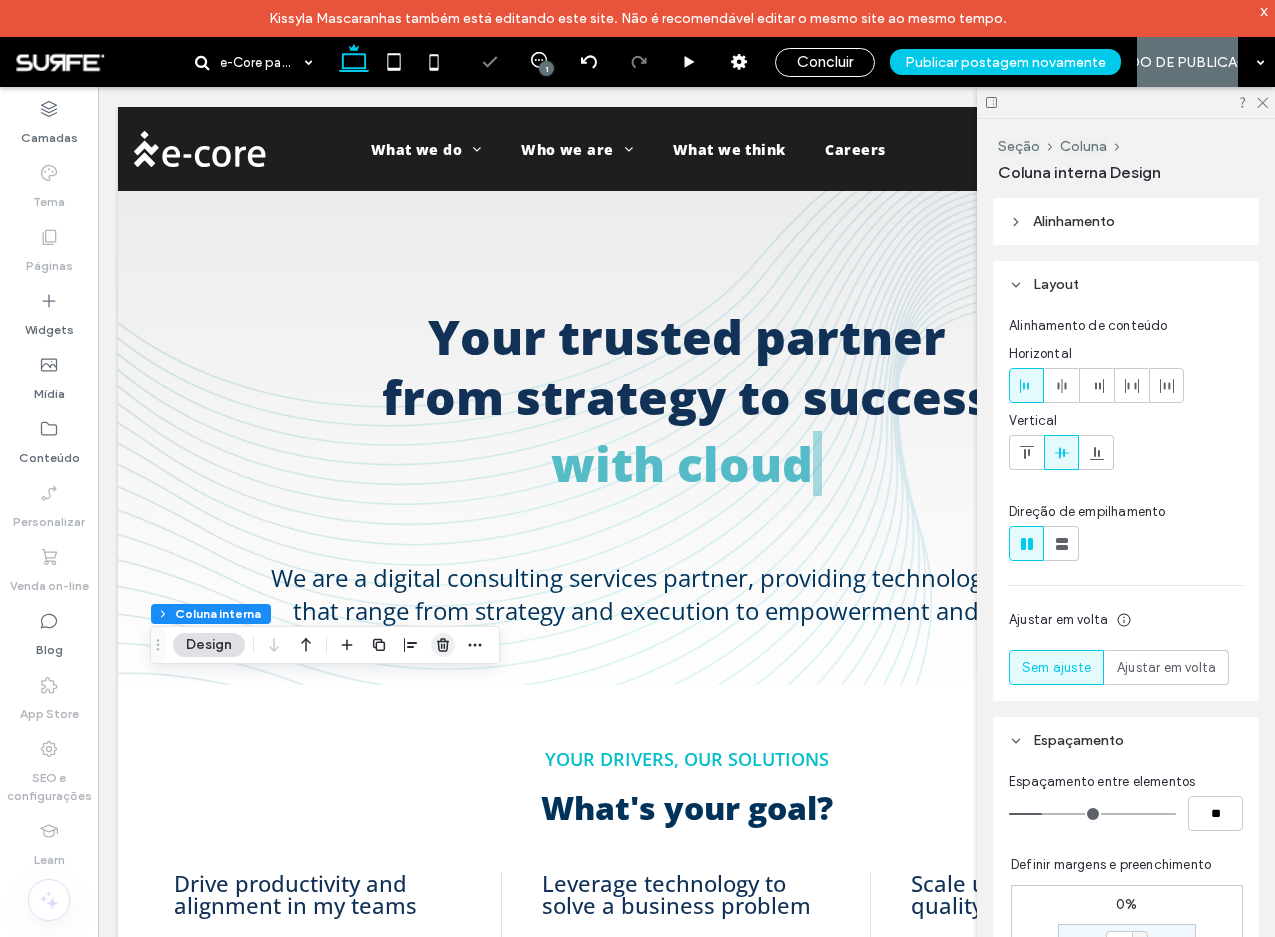 click 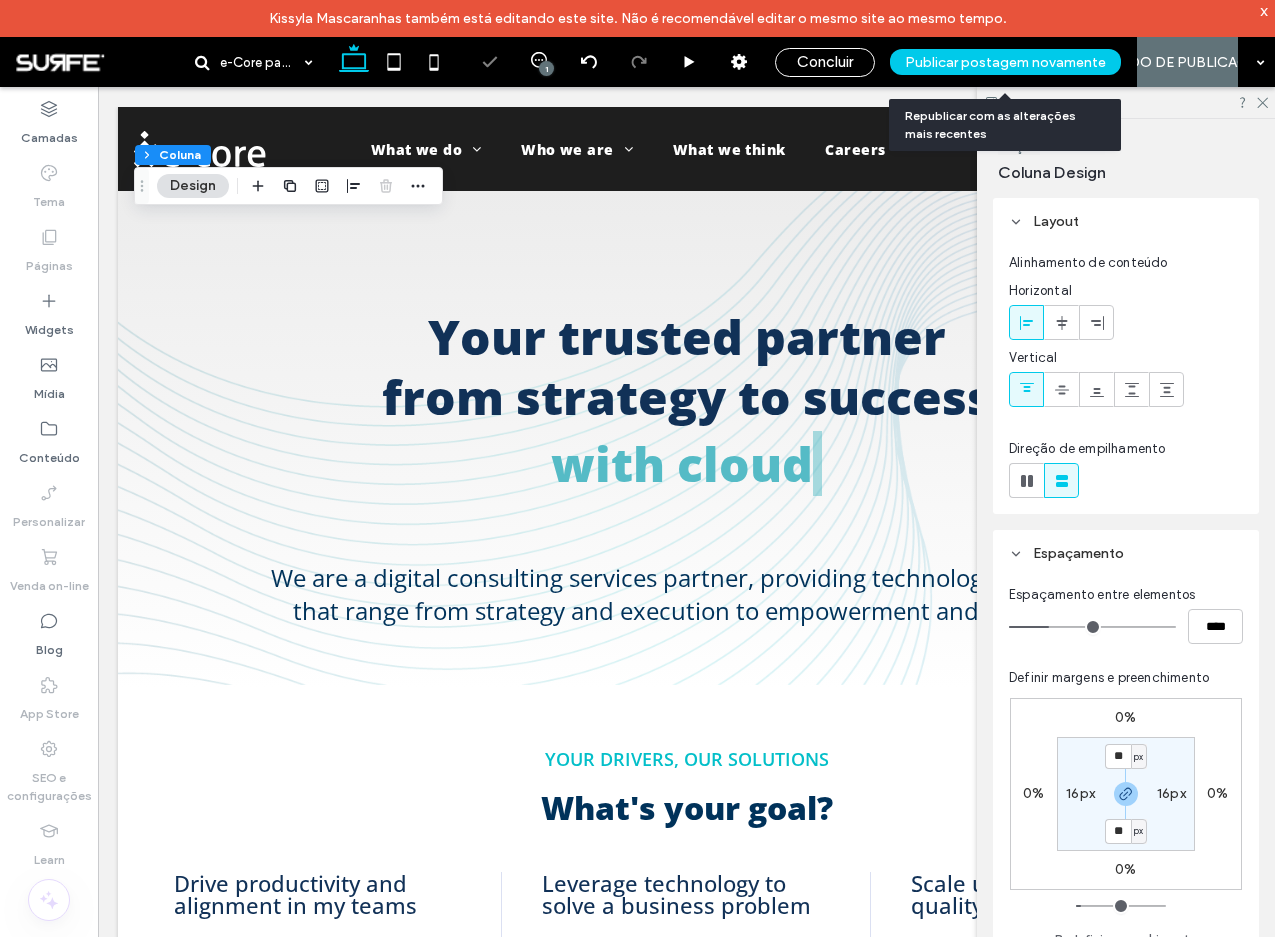 click on "Publicar postagem novamente" at bounding box center (1005, 62) 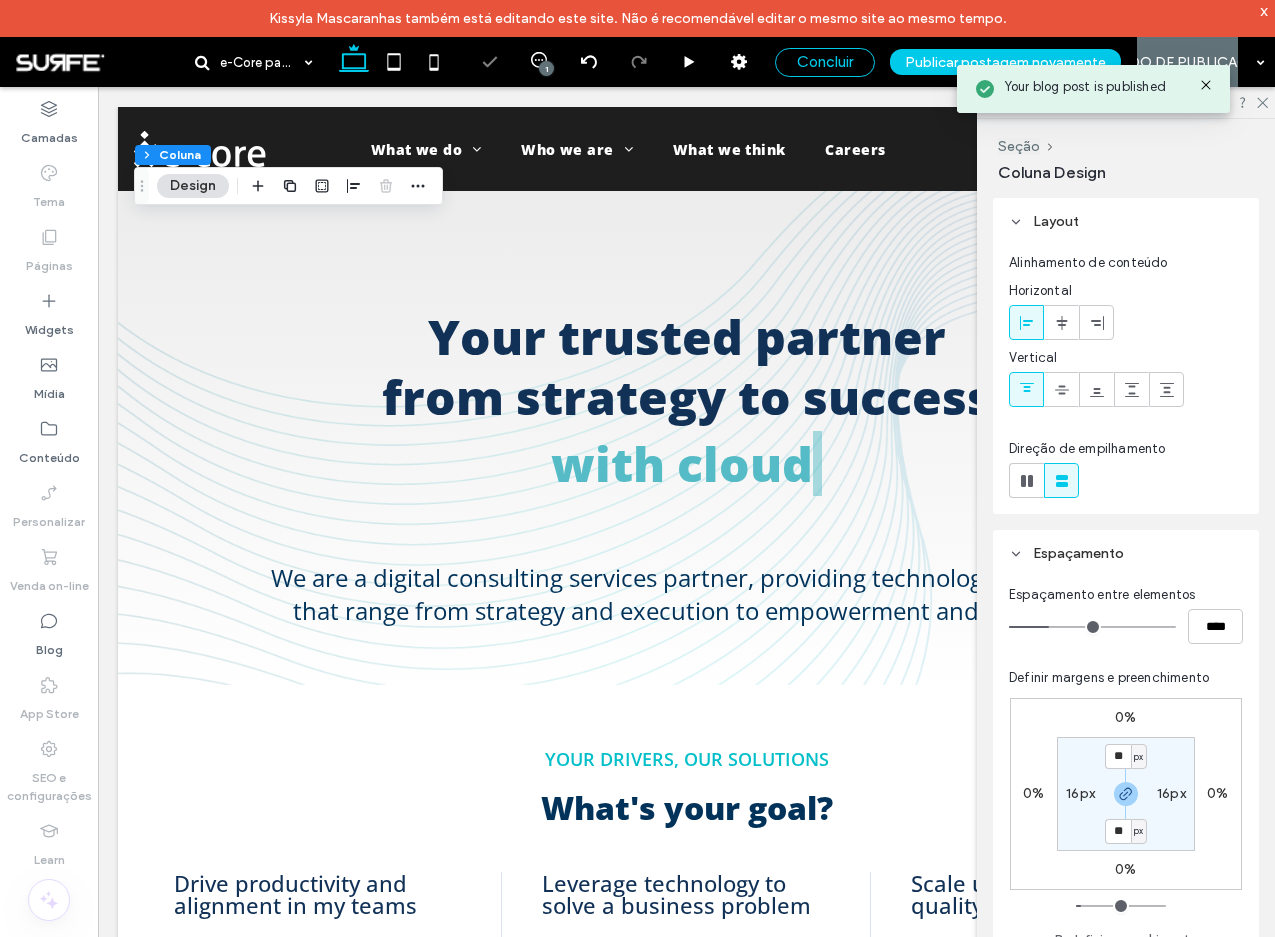 click on "Concluir" at bounding box center [825, 62] 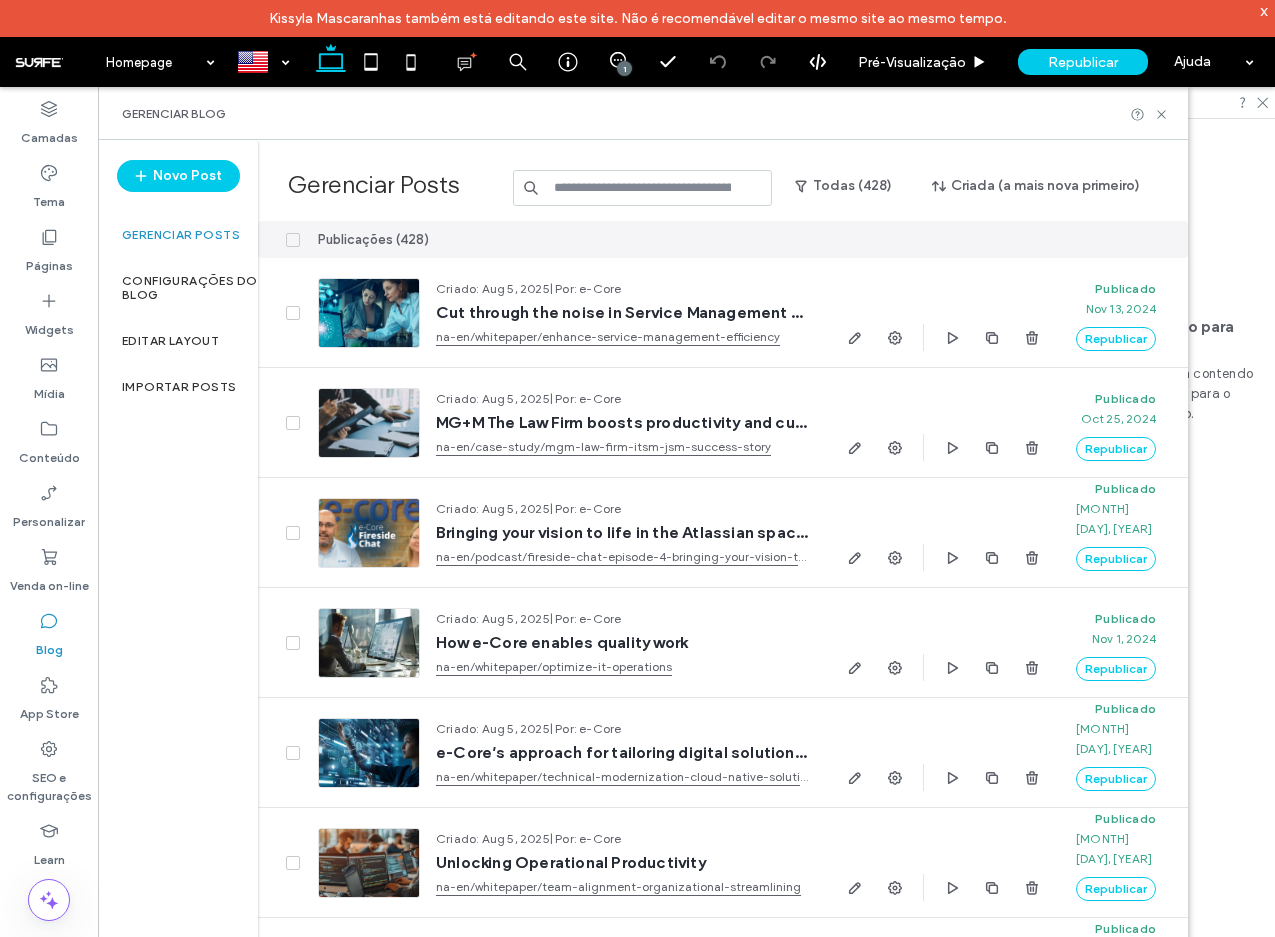 click at bounding box center (643, 188) 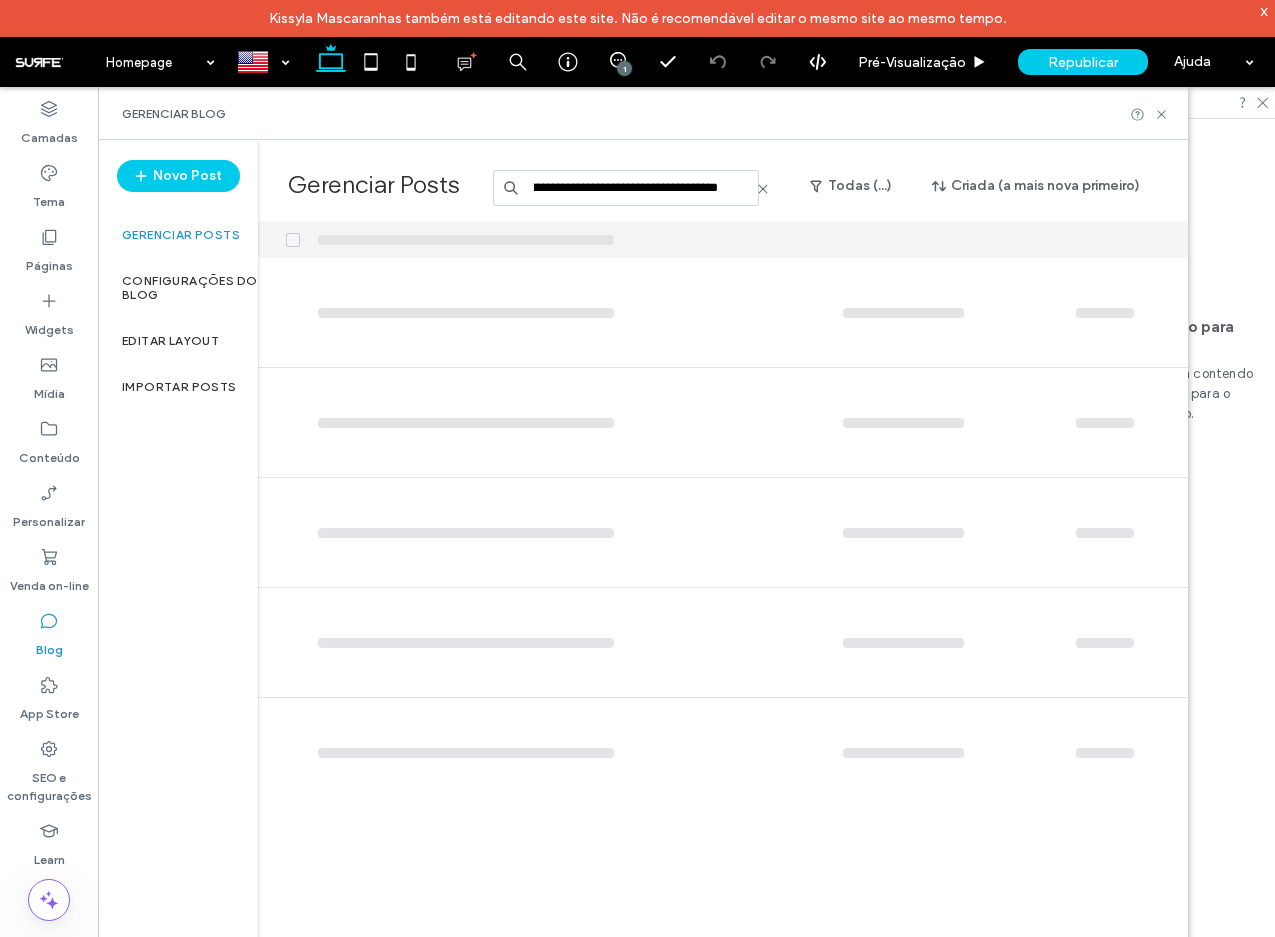 scroll, scrollTop: 0, scrollLeft: 339, axis: horizontal 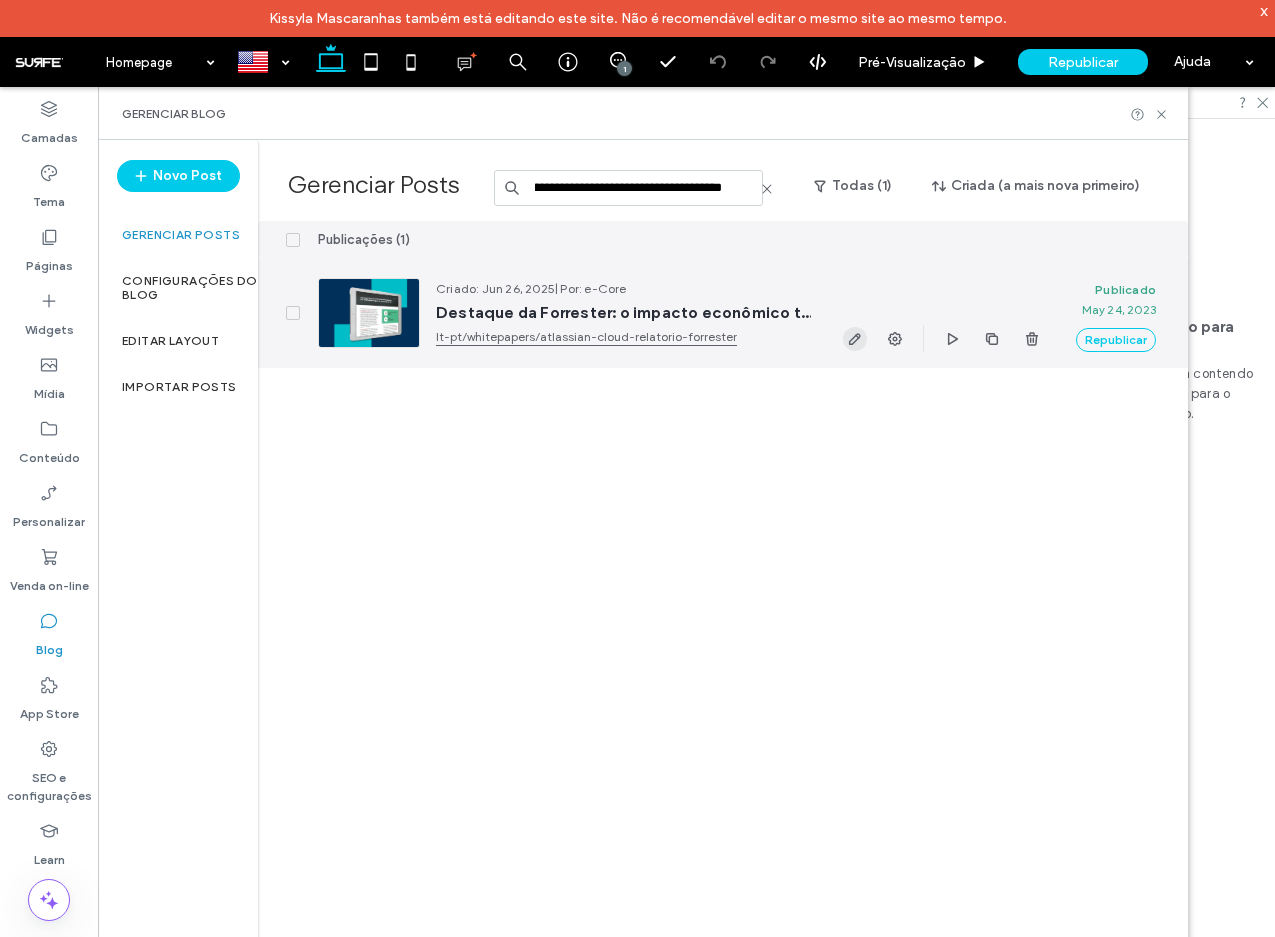 type on "**********" 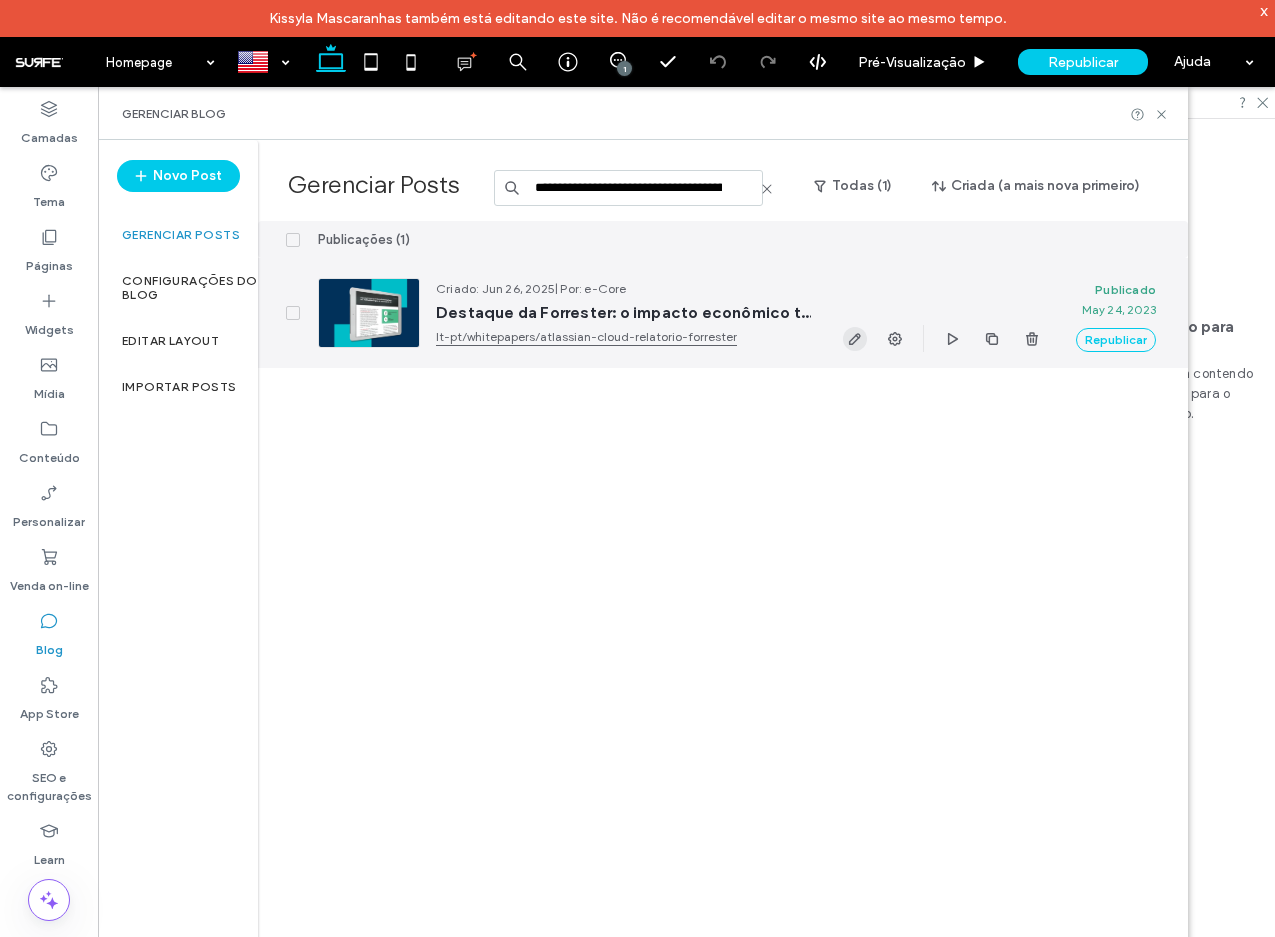 click 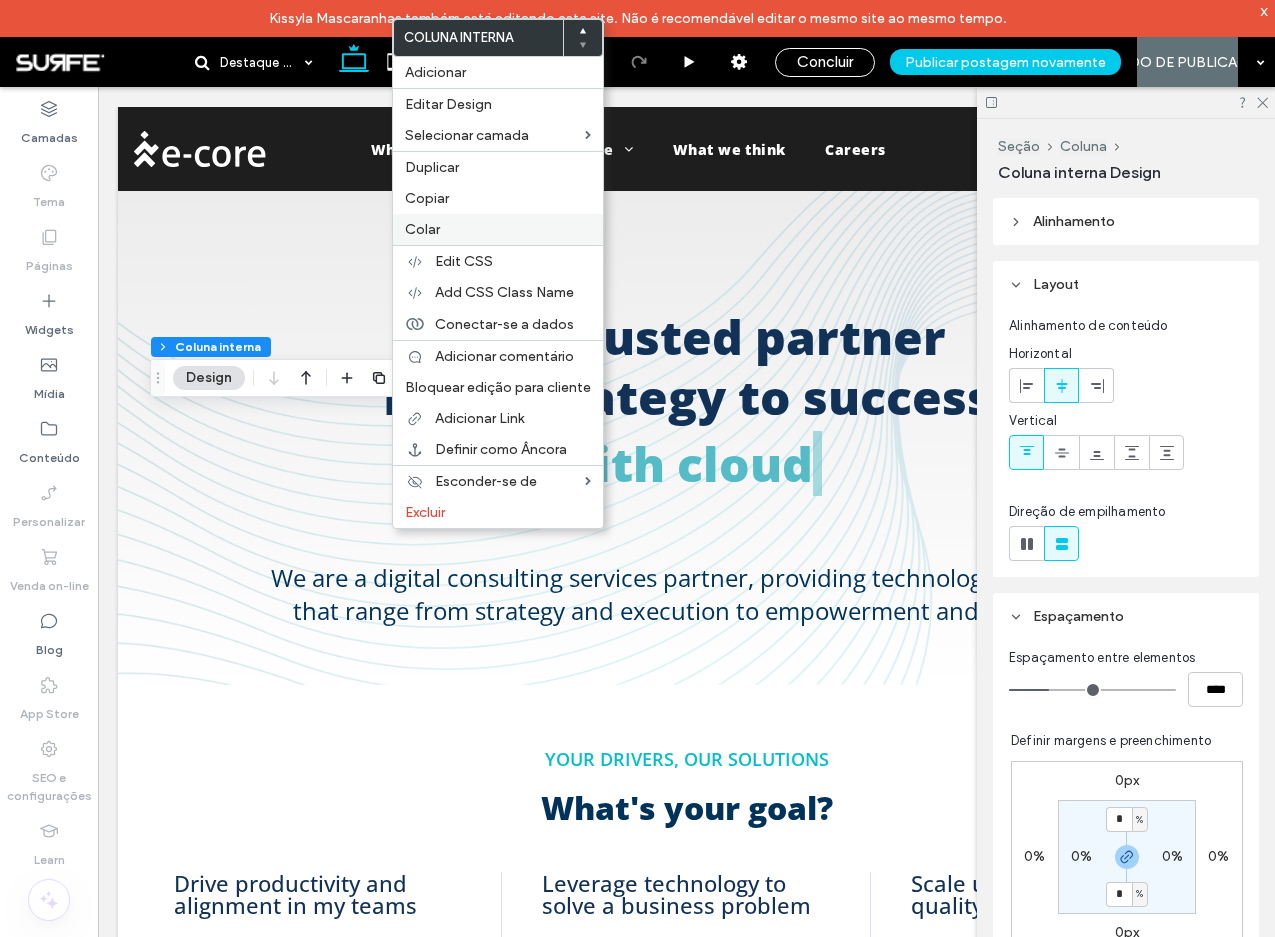 click on "Colar" at bounding box center (422, 229) 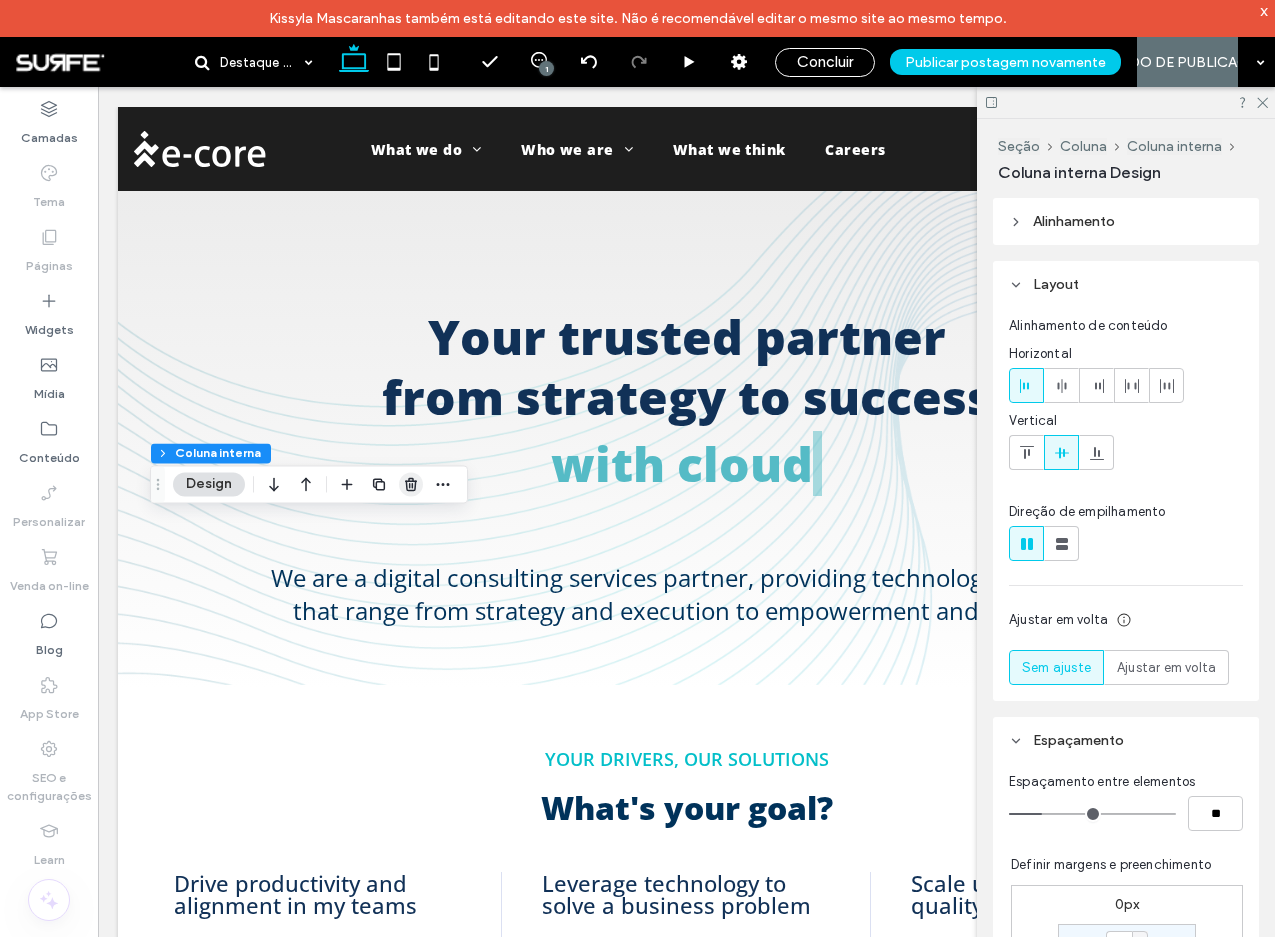 click 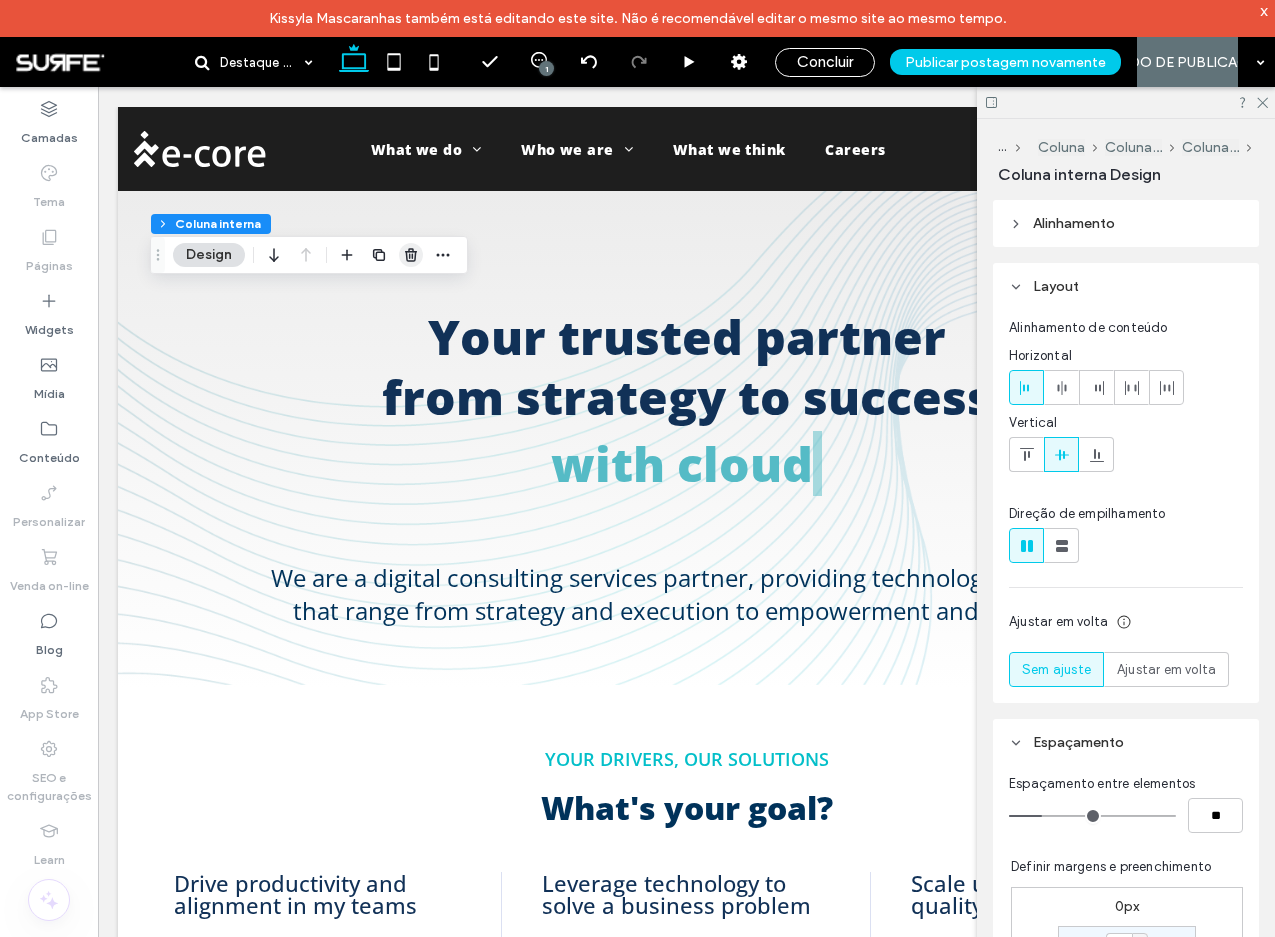 click 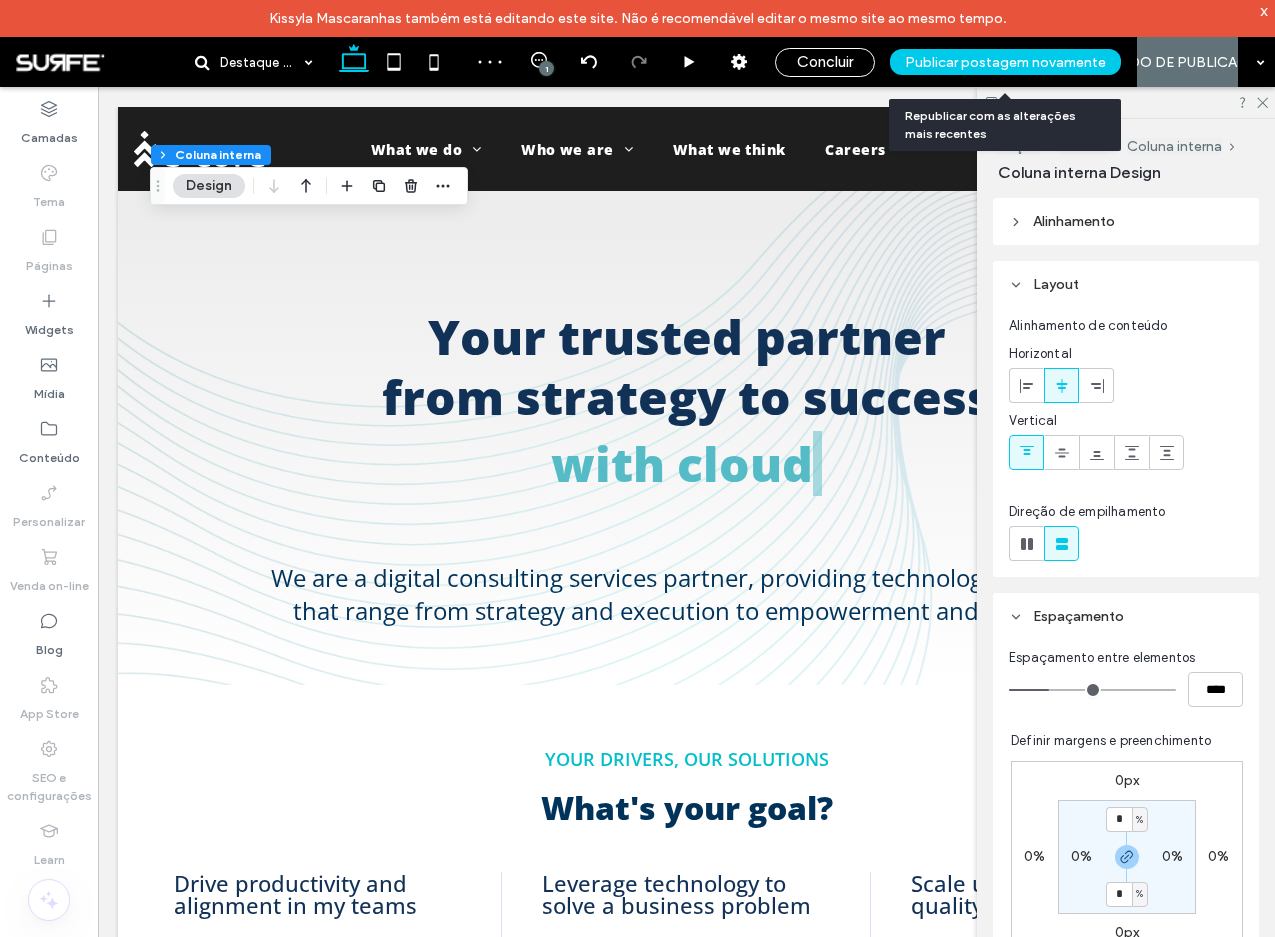 click on "Publicar postagem novamente" at bounding box center [1005, 62] 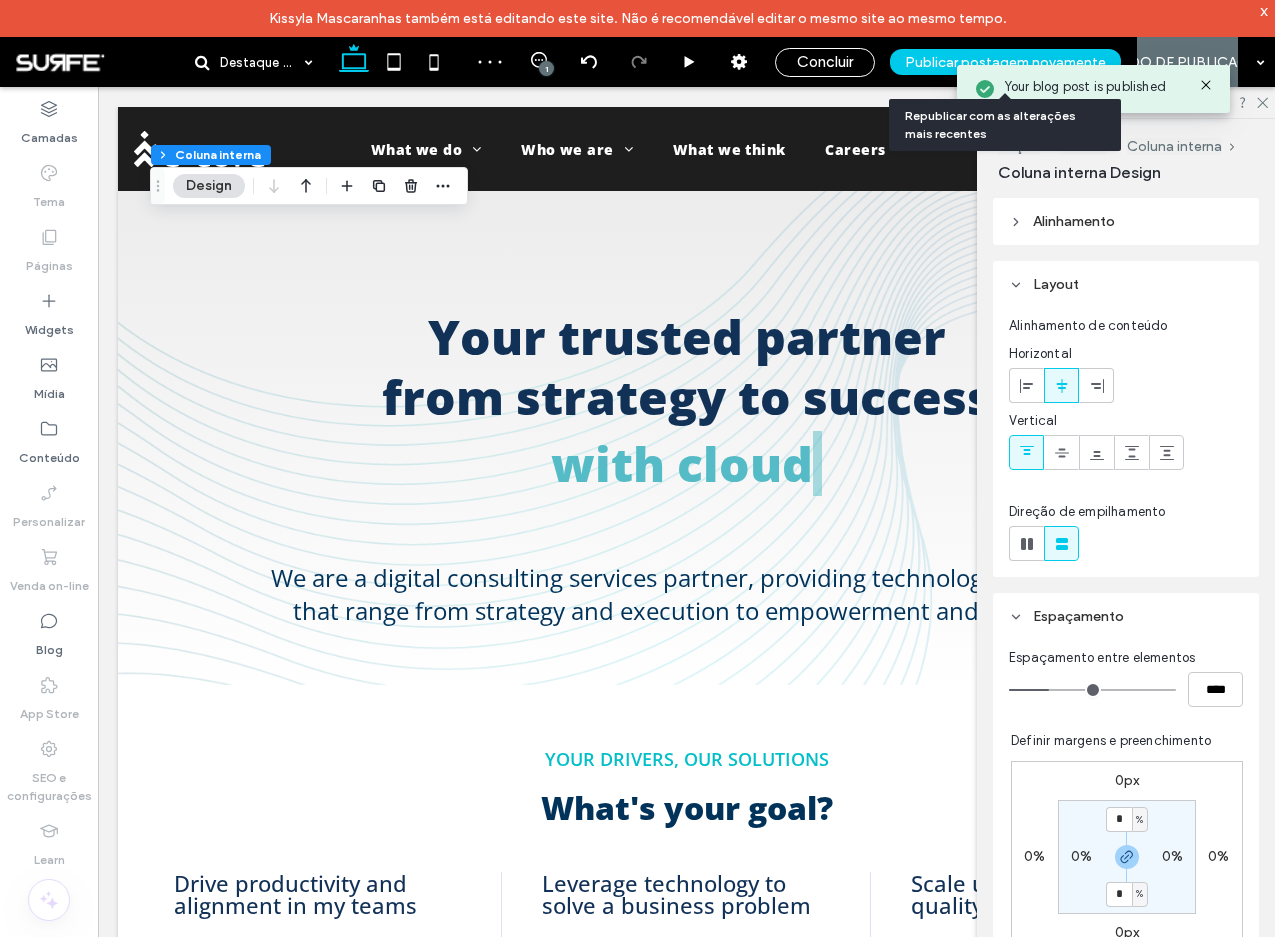 click on "Publicar postagem novamente" at bounding box center (1005, 62) 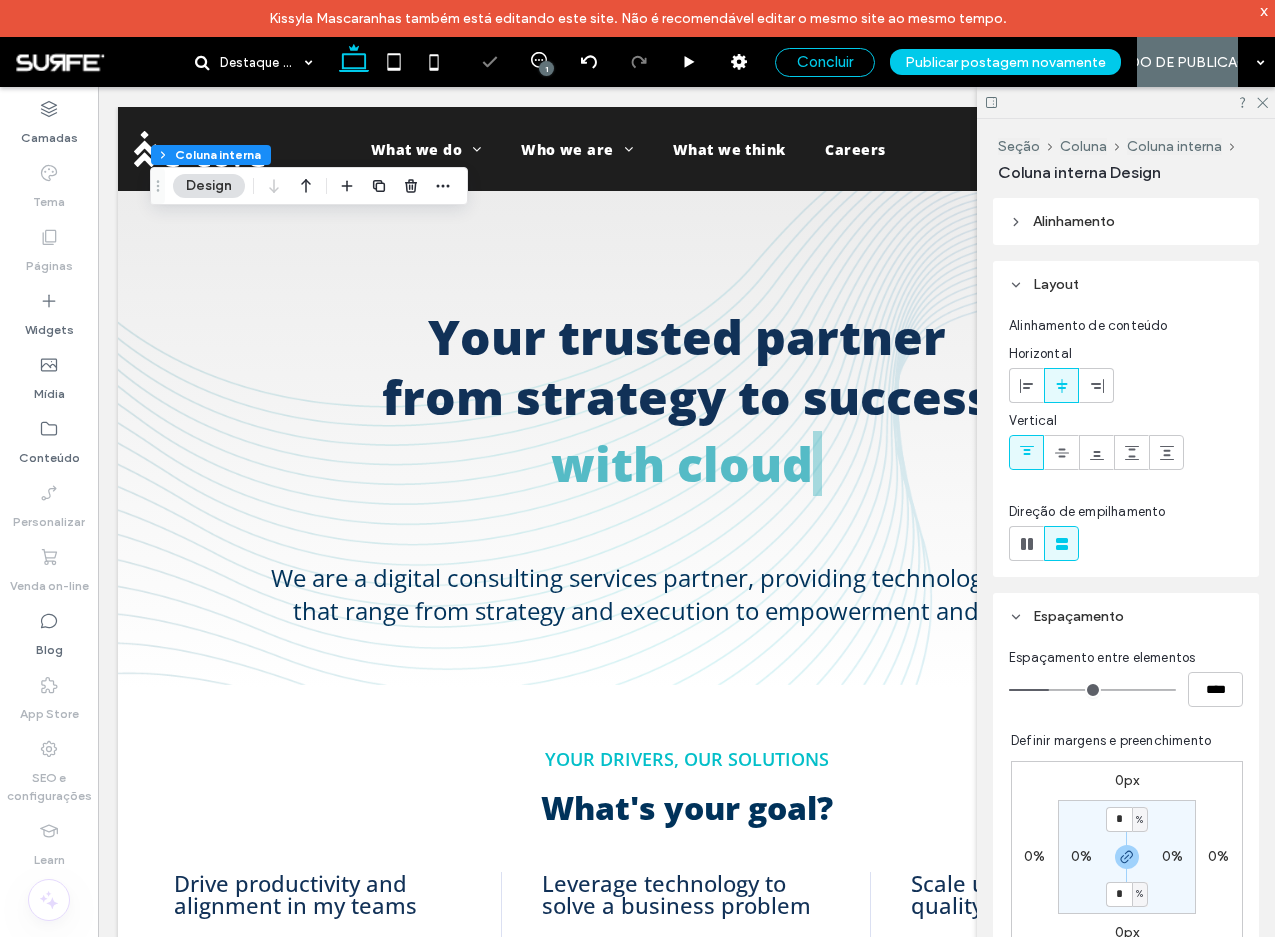click on "Concluir" at bounding box center [825, 62] 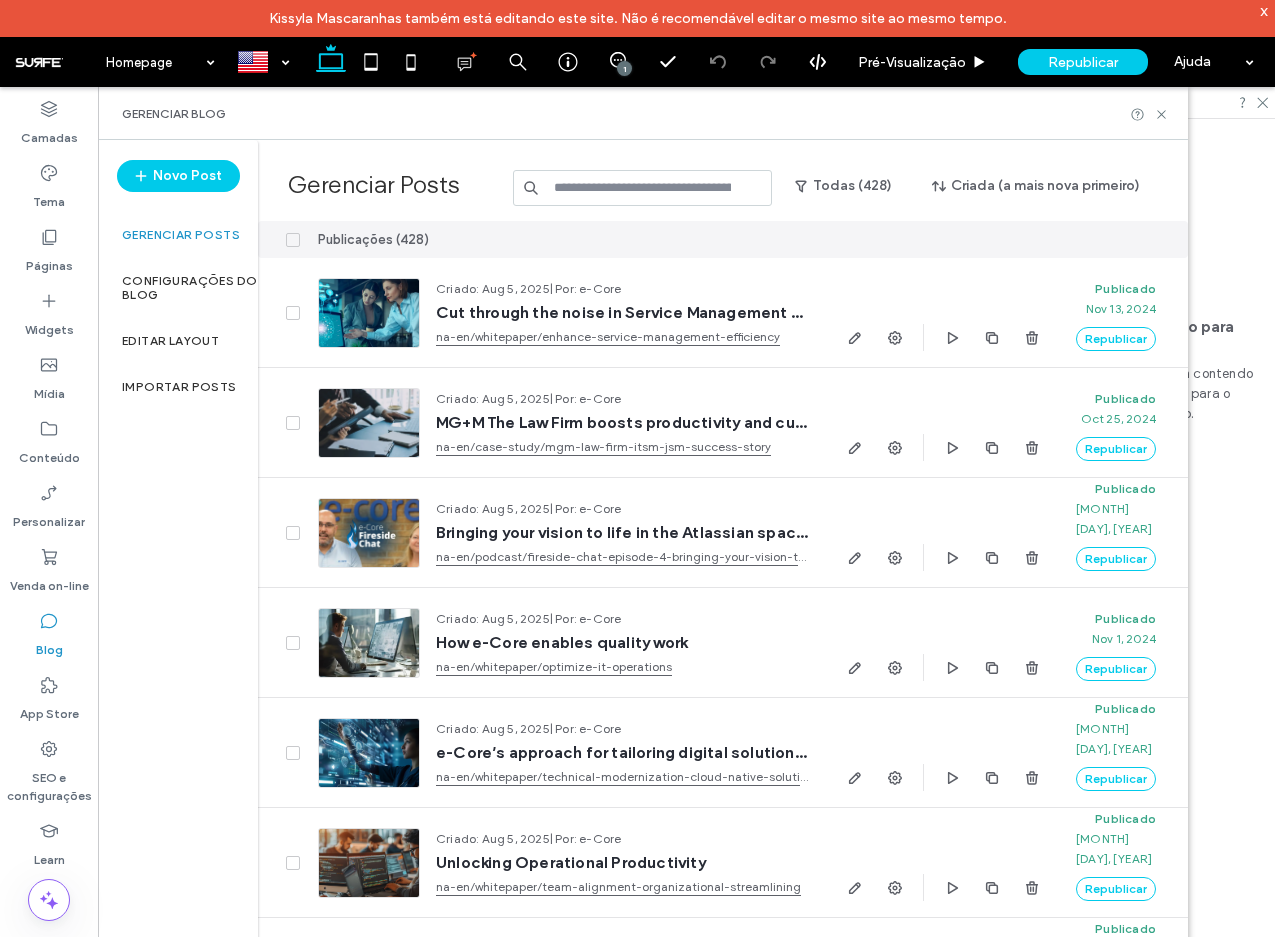 click at bounding box center (643, 188) 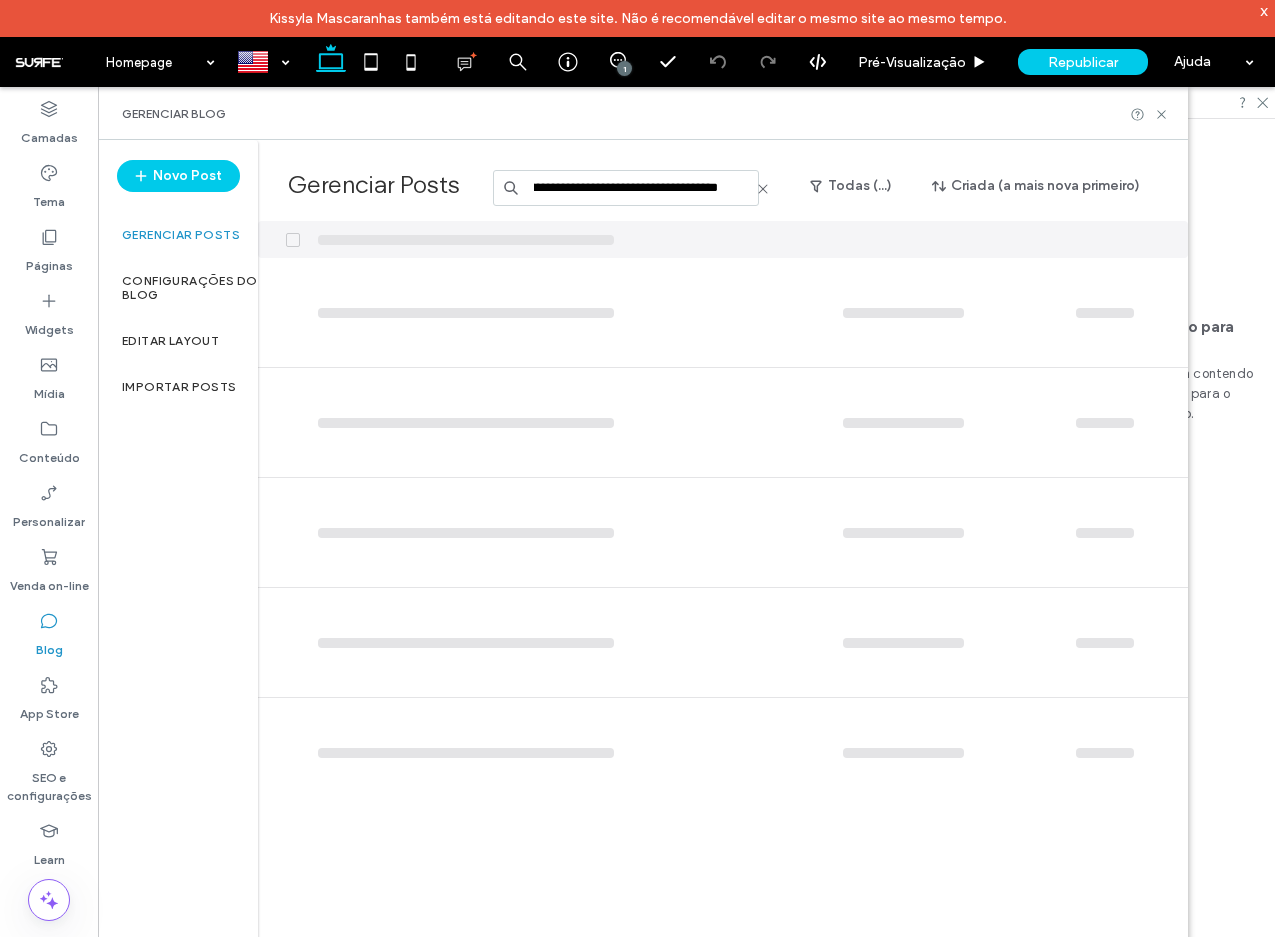 scroll, scrollTop: 0, scrollLeft: 237, axis: horizontal 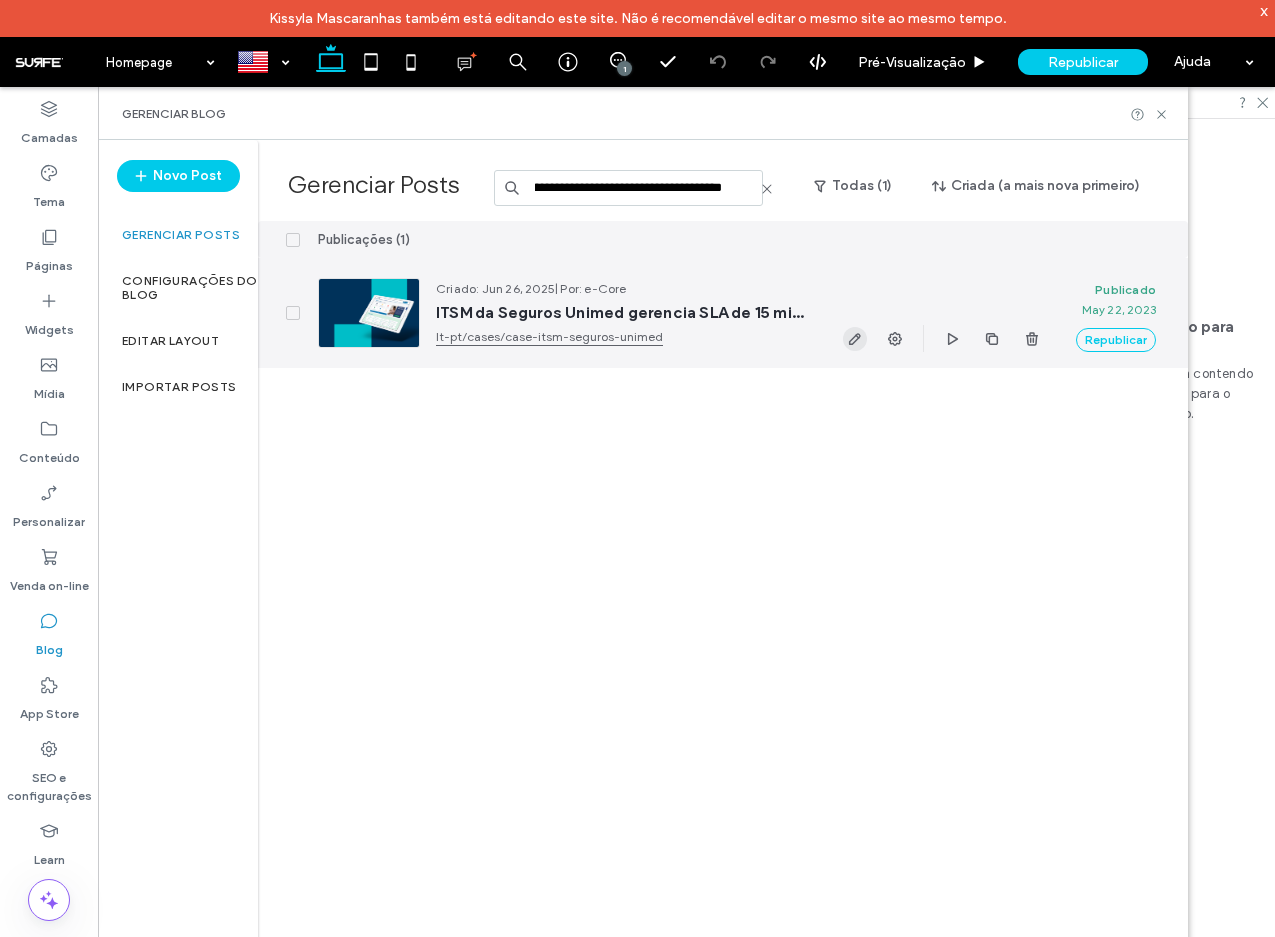 type on "**********" 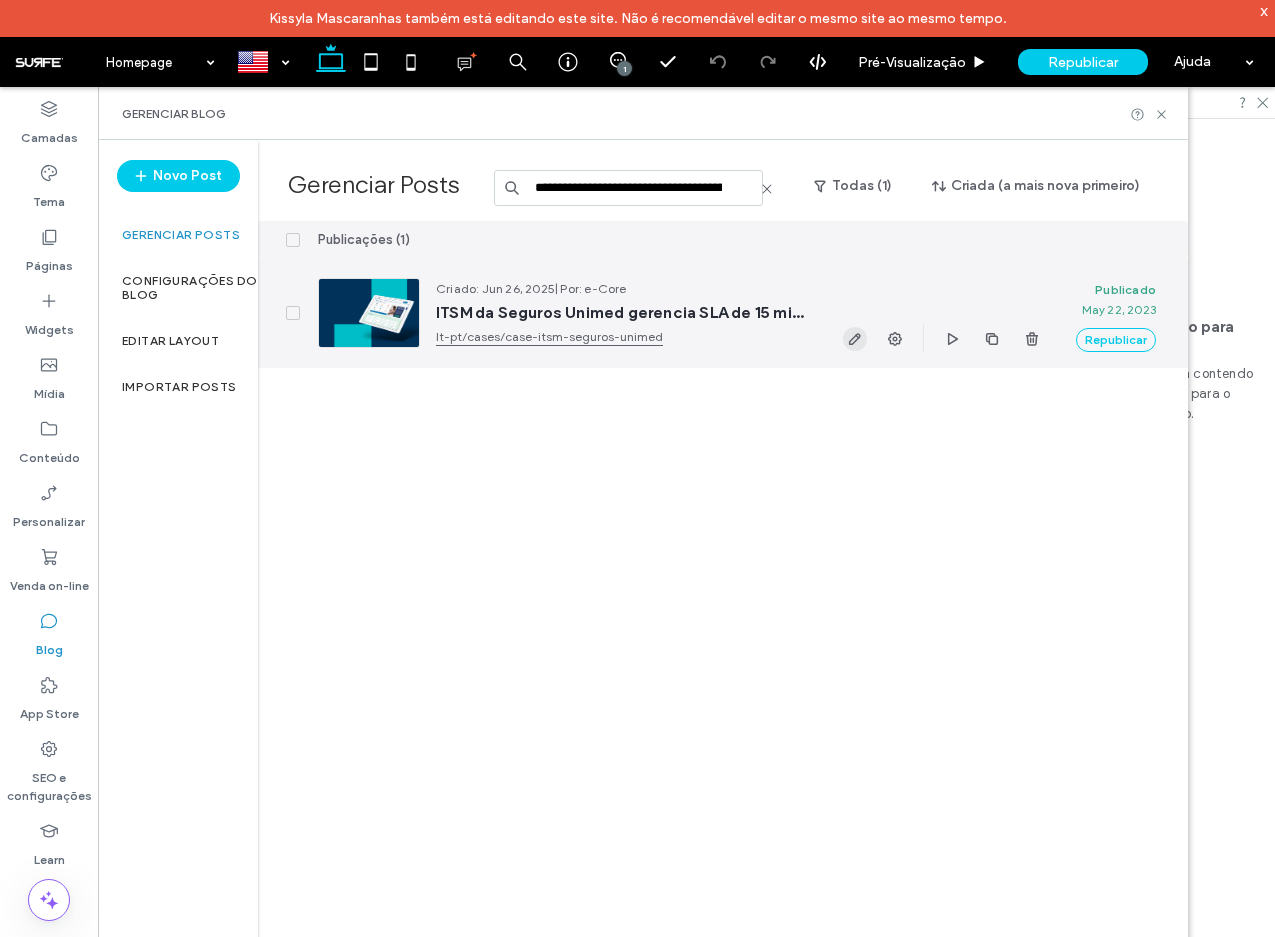 click 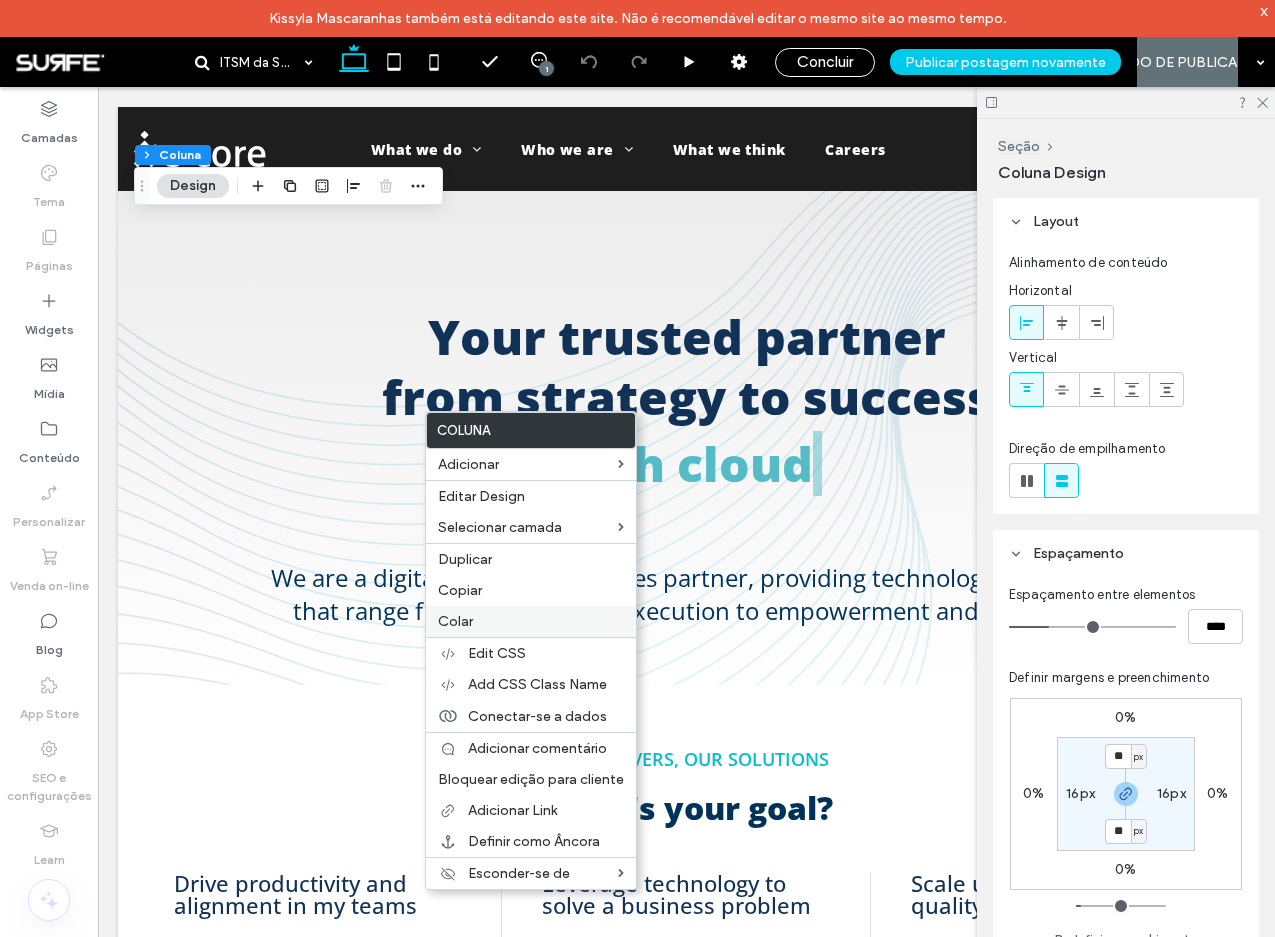 click on "Colar" at bounding box center [531, 621] 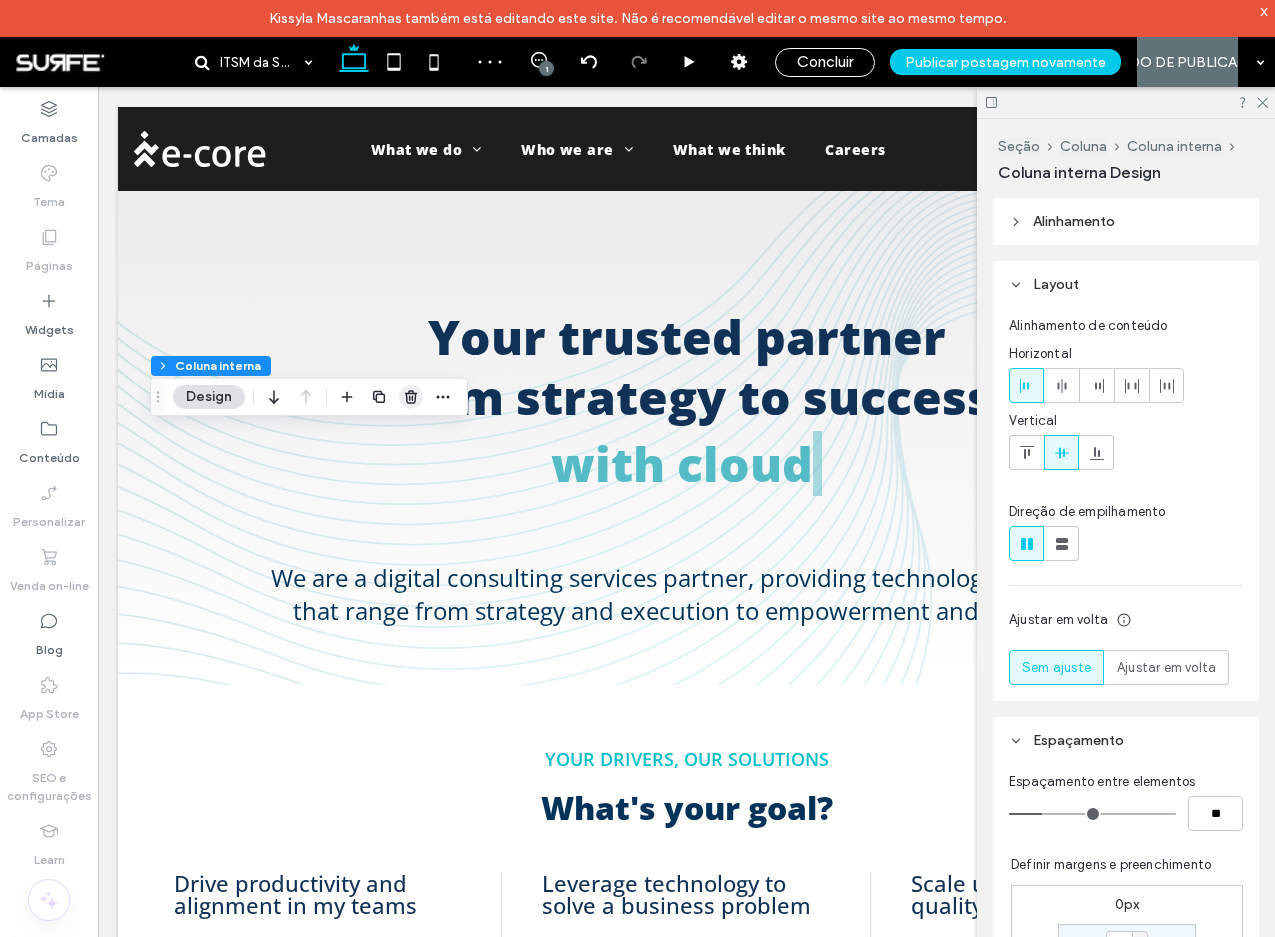 click 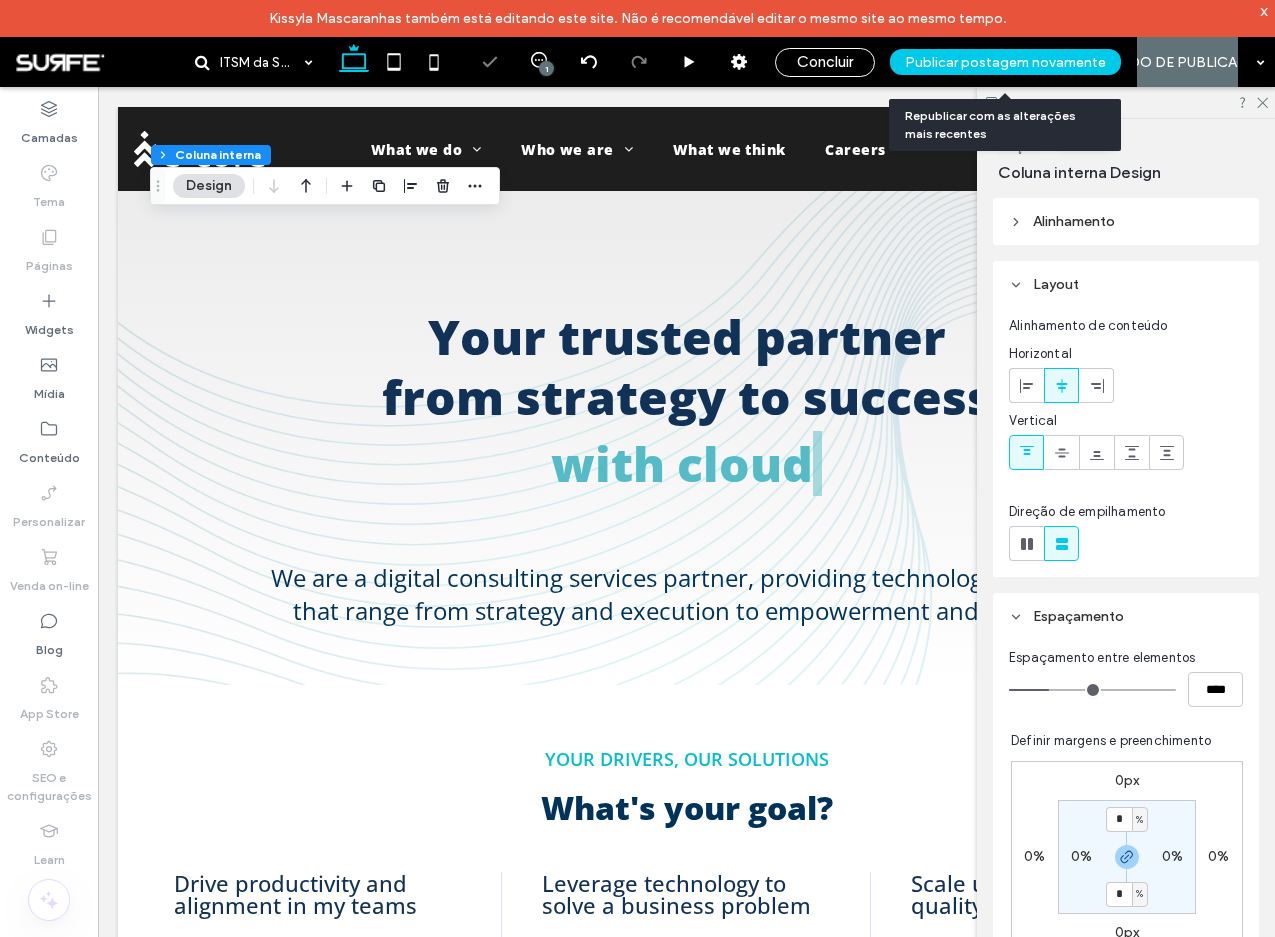 click on "Publicar postagem novamente" at bounding box center [1005, 62] 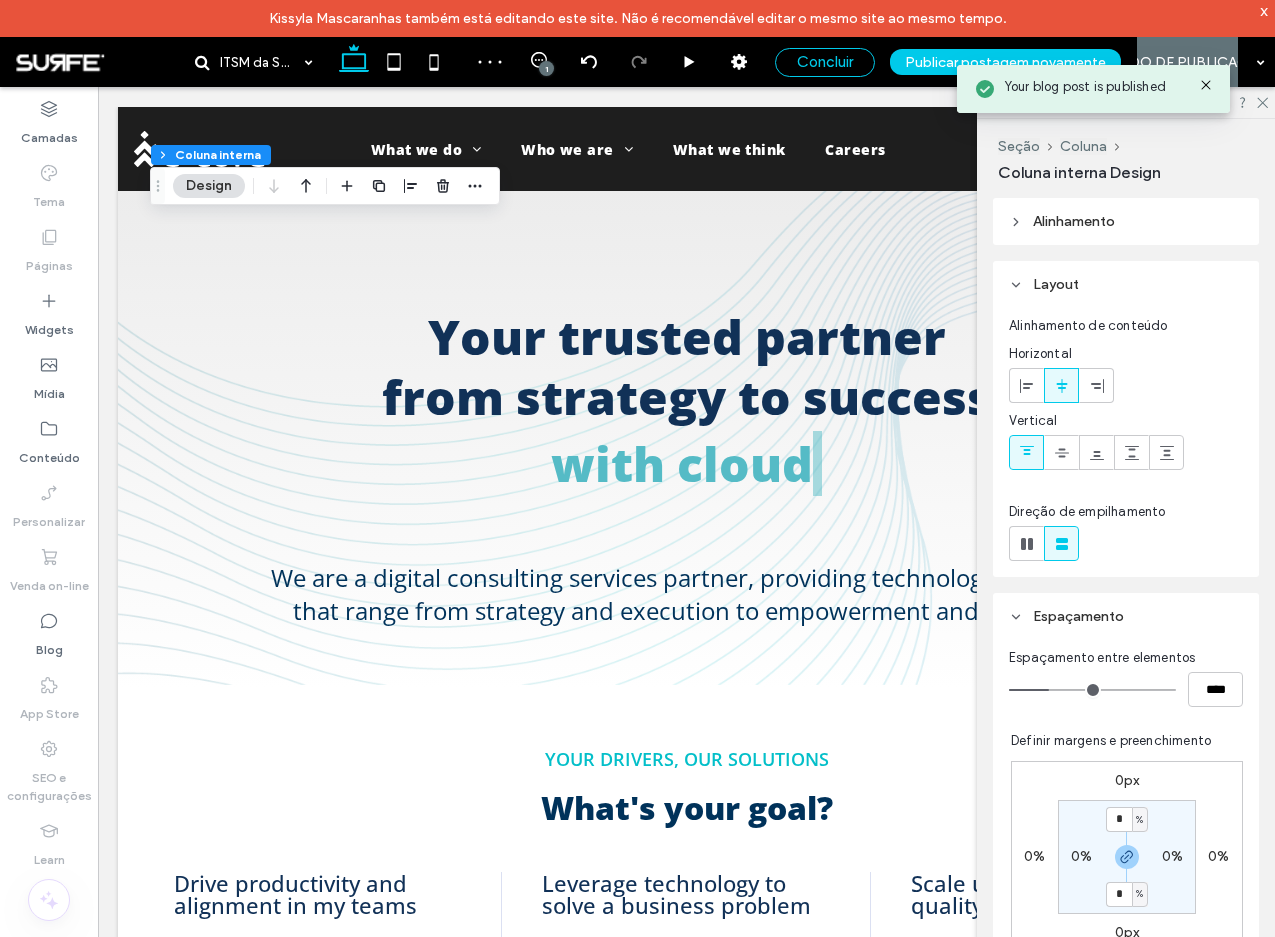 click on "Concluir" at bounding box center (825, 62) 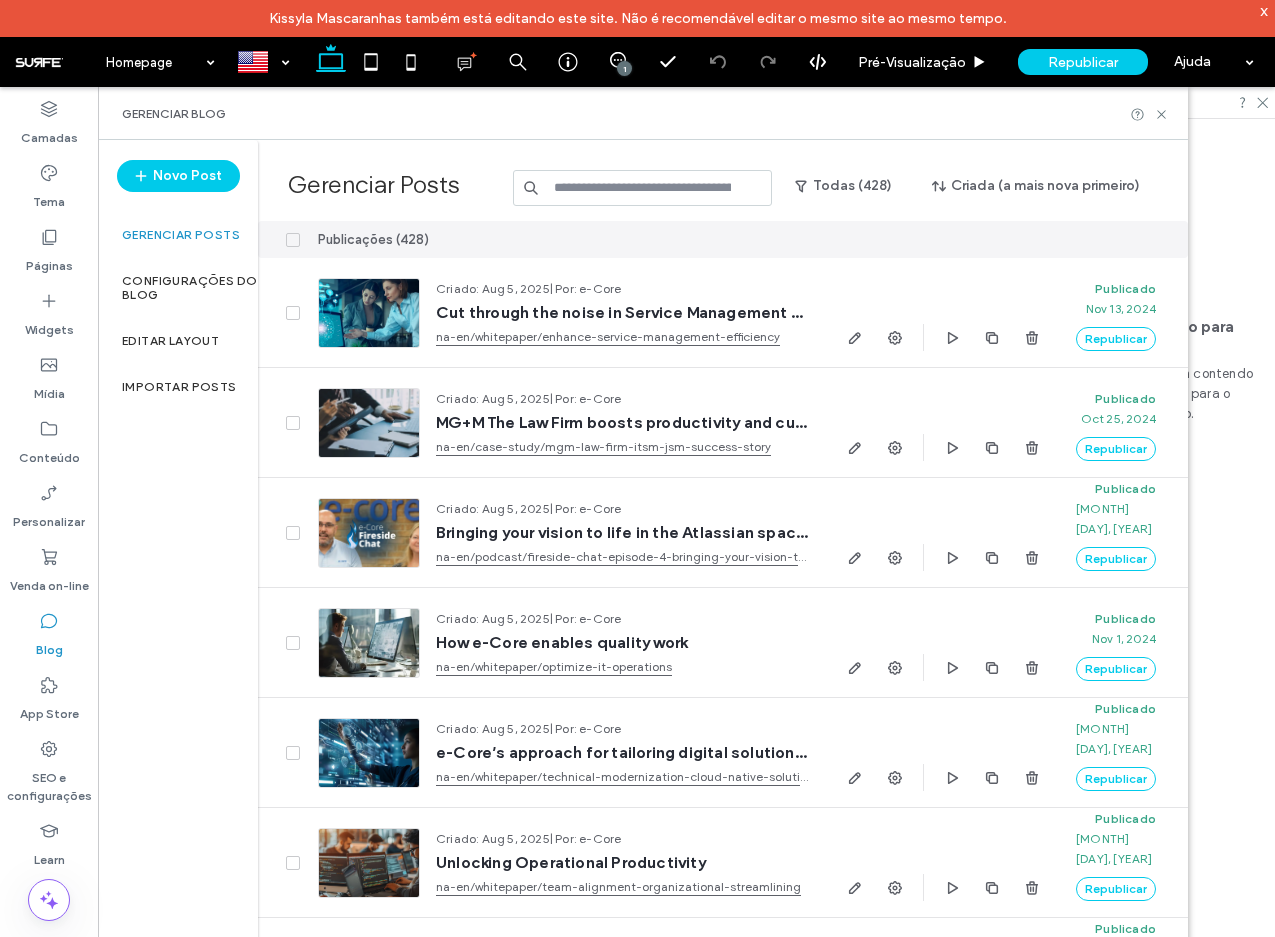 click at bounding box center [643, 188] 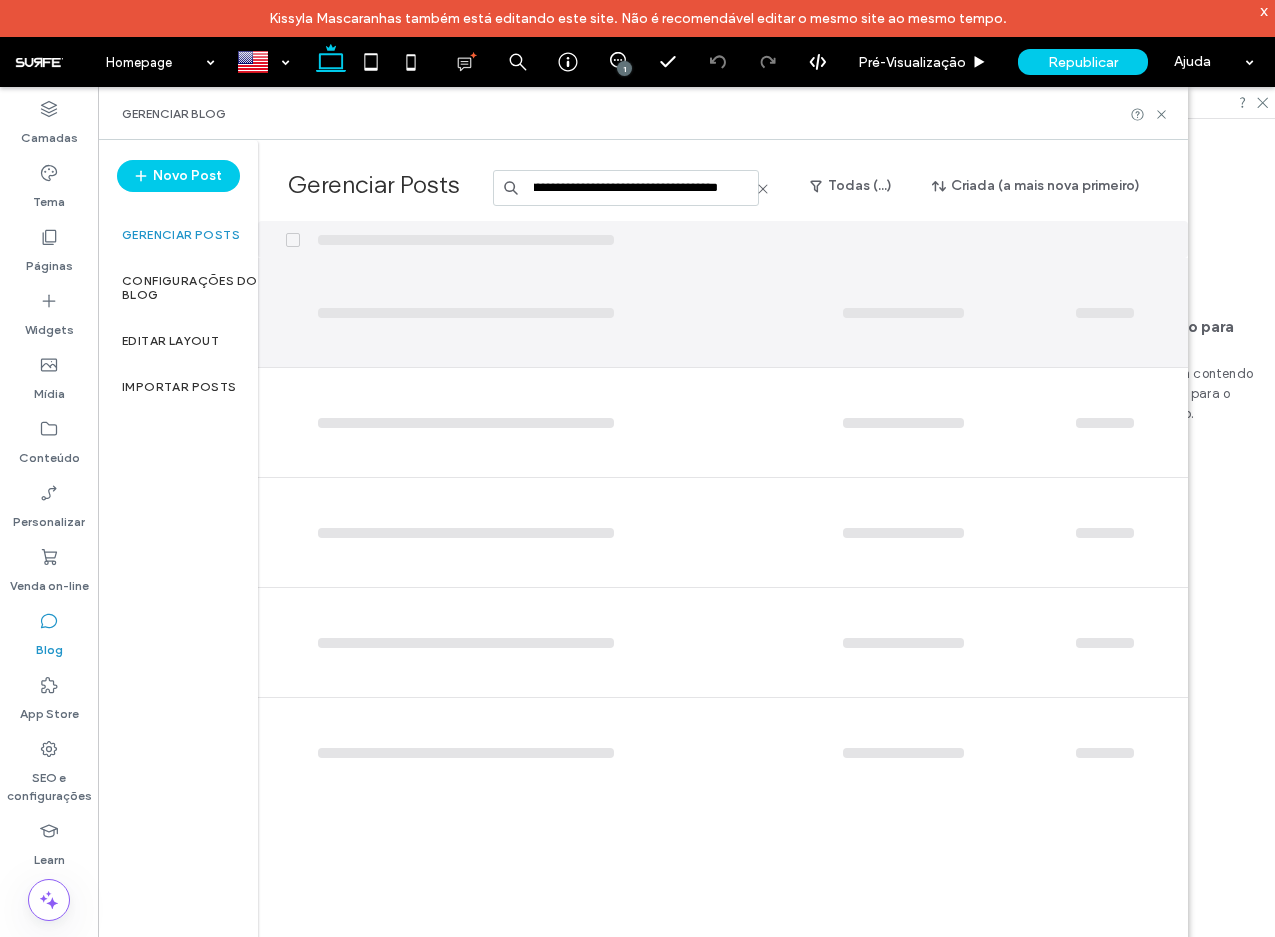 scroll, scrollTop: 0, scrollLeft: 327, axis: horizontal 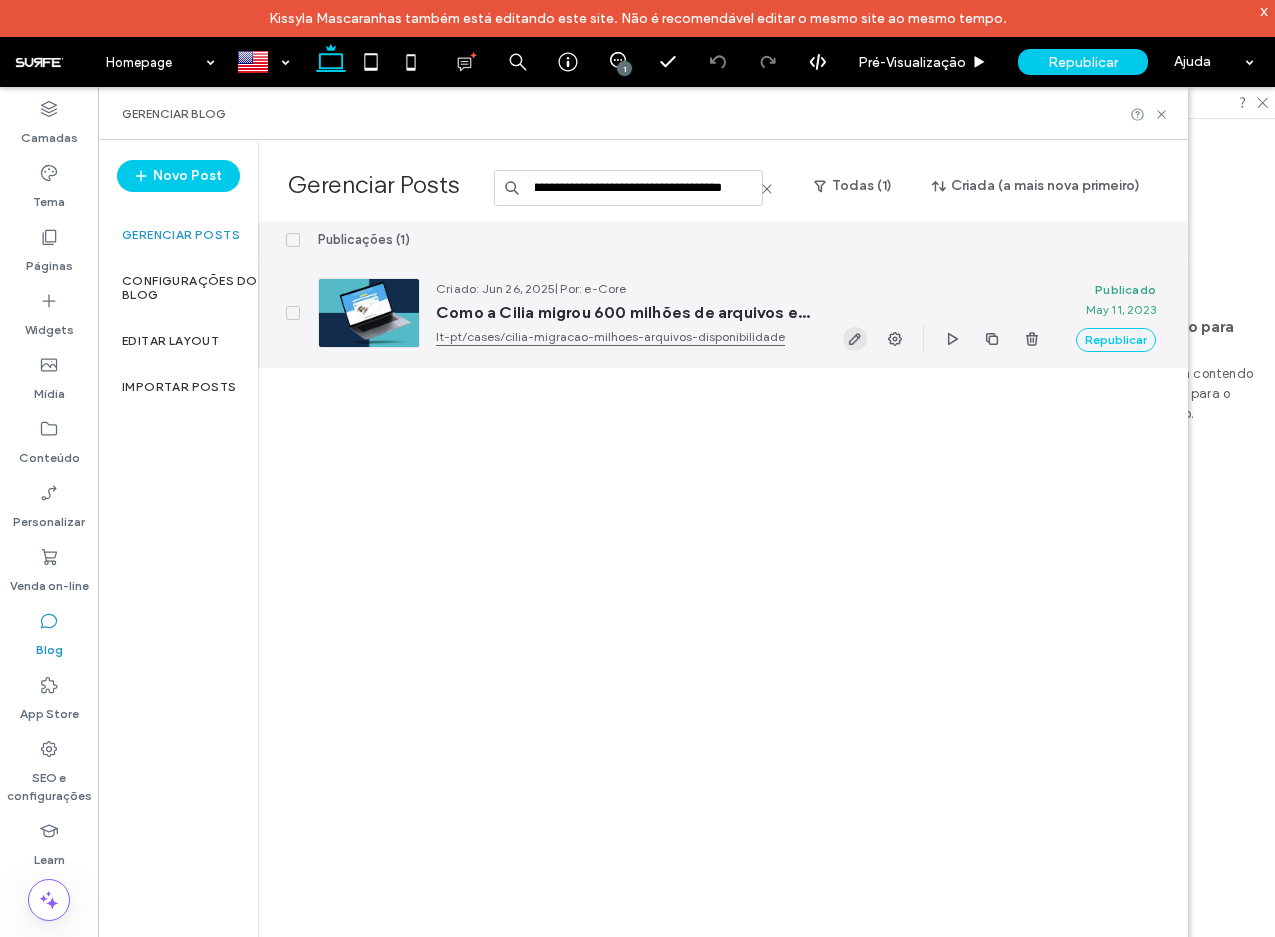 type on "**********" 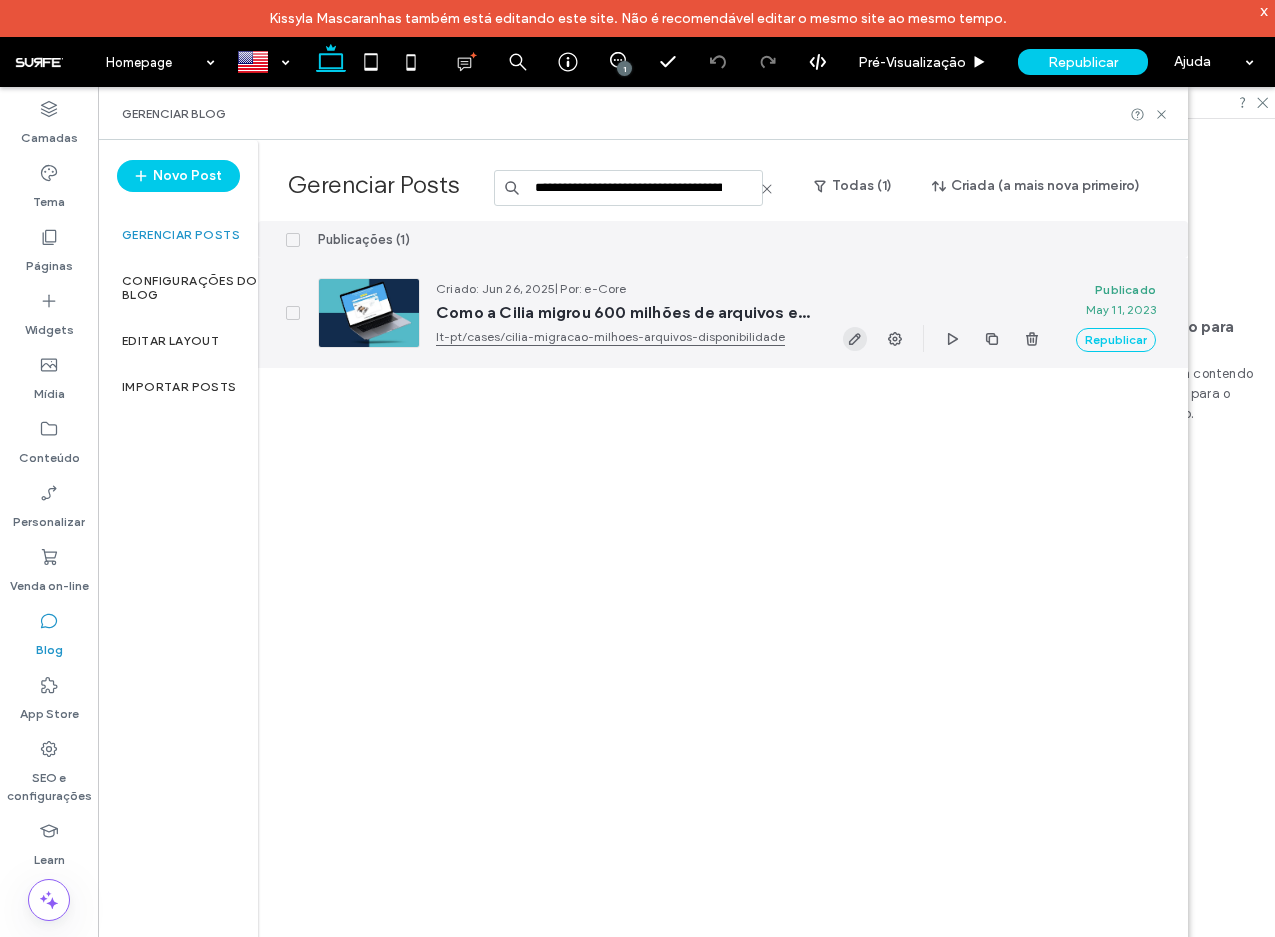 click 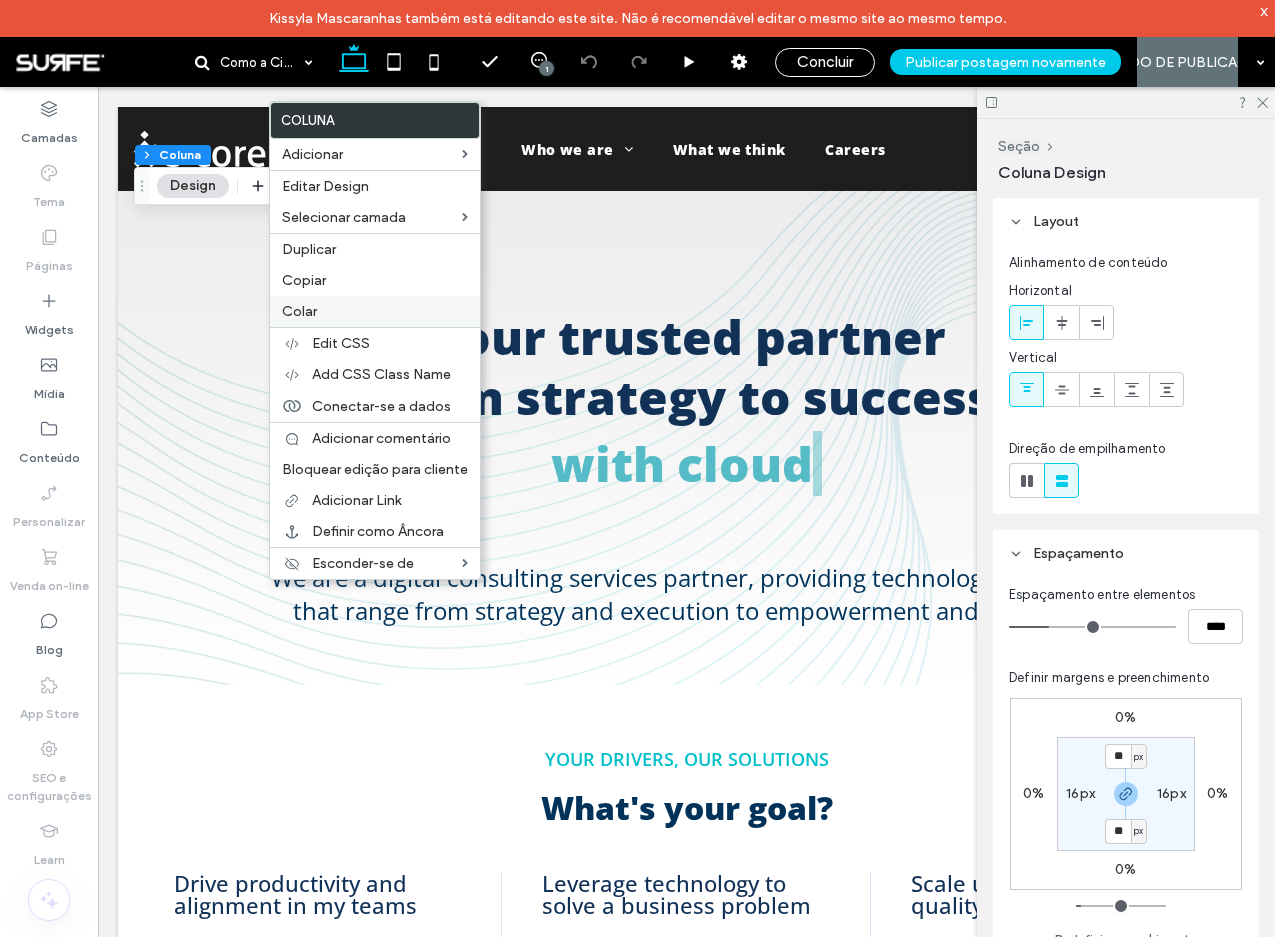 click on "Colar" at bounding box center (375, 311) 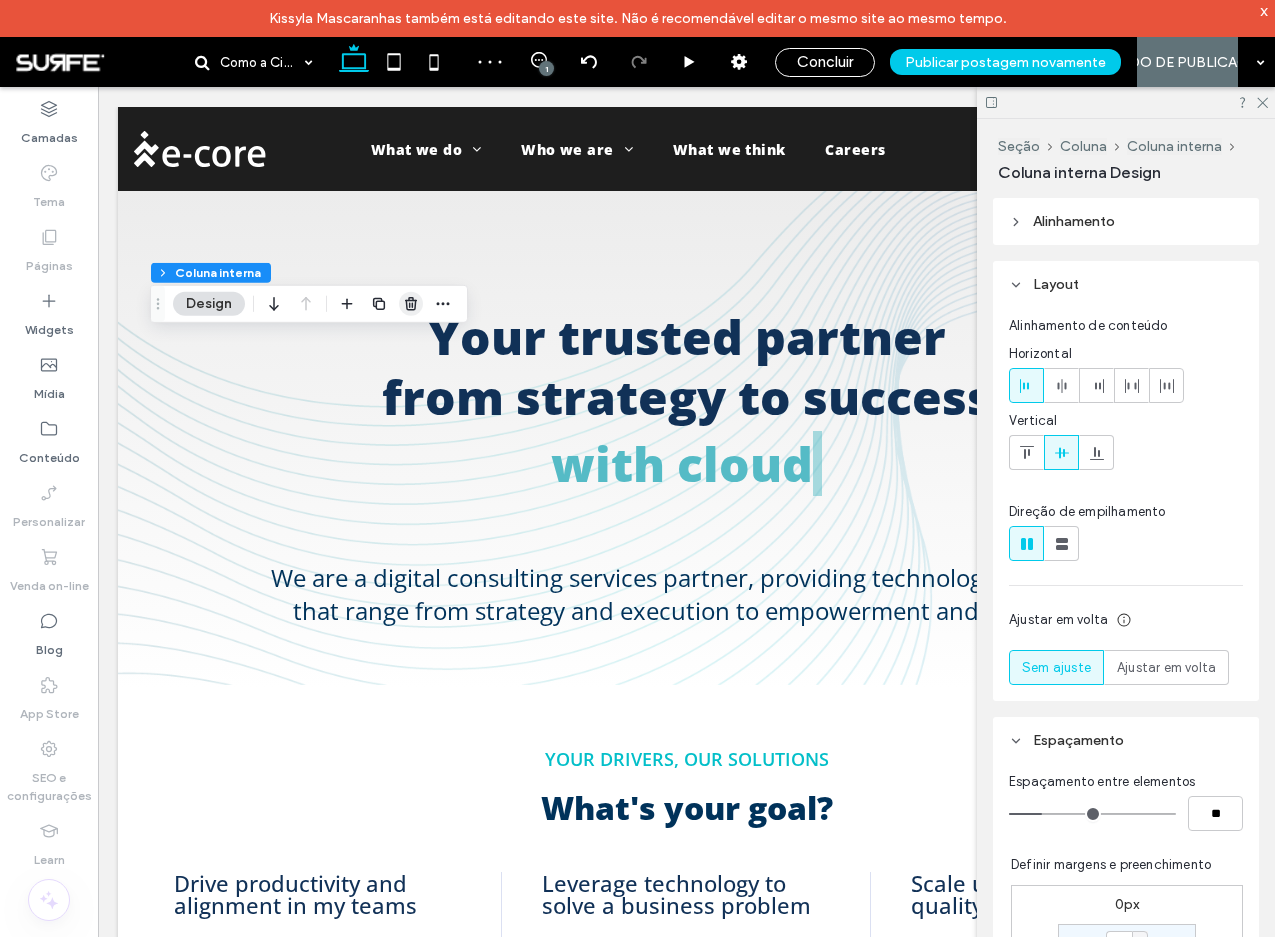 click 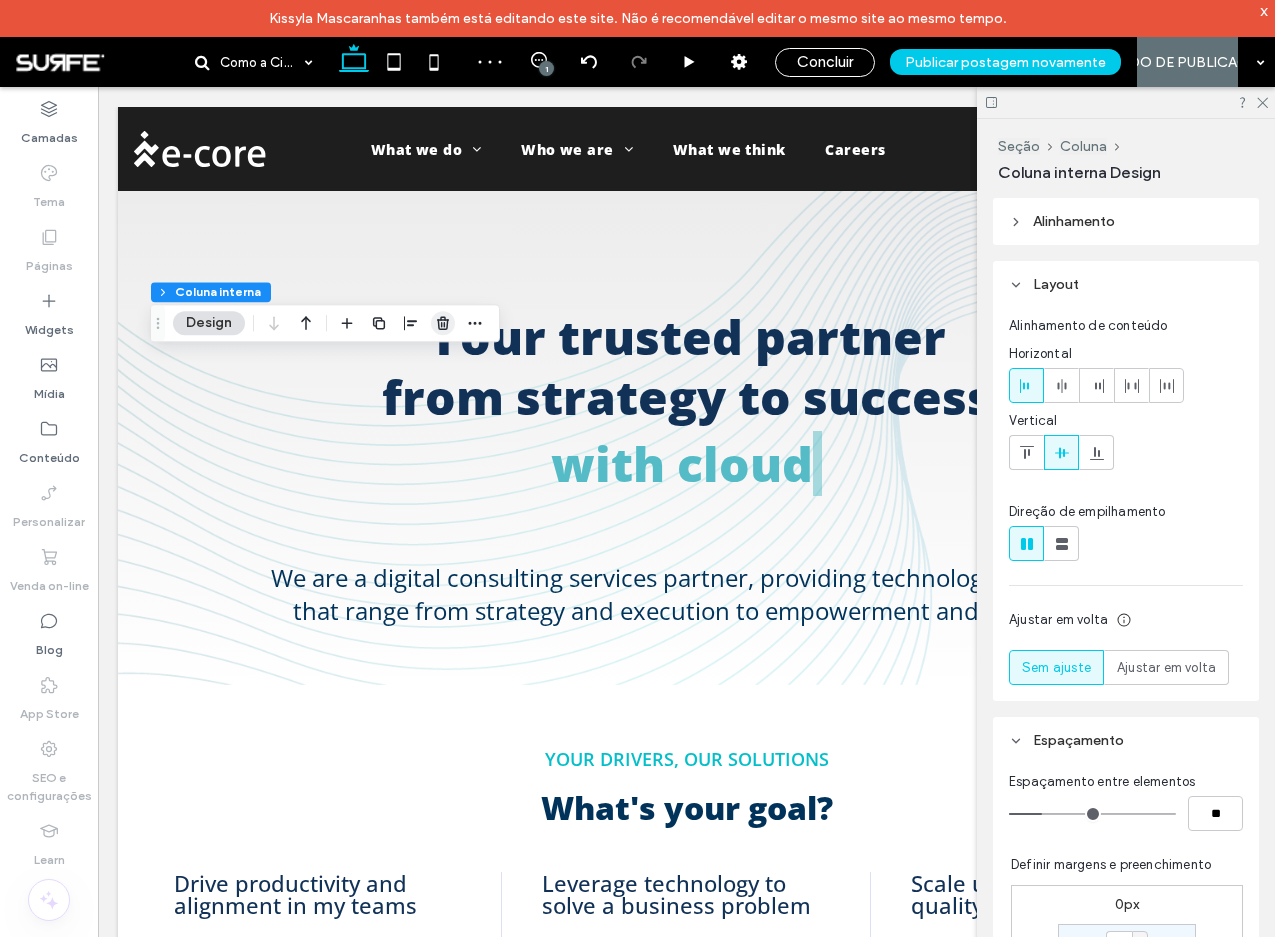 click 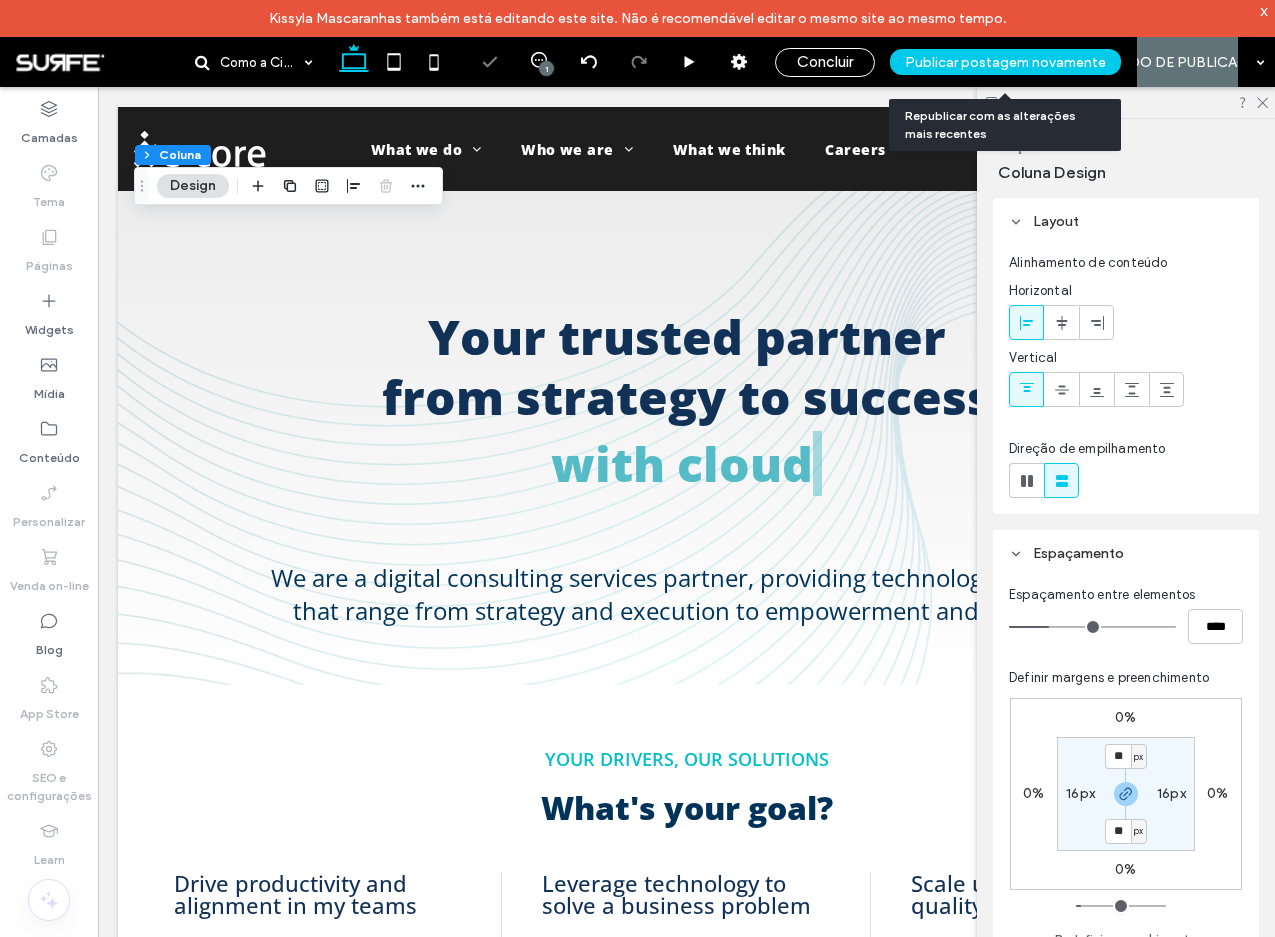 click on "Publicar postagem novamente" at bounding box center (1005, 62) 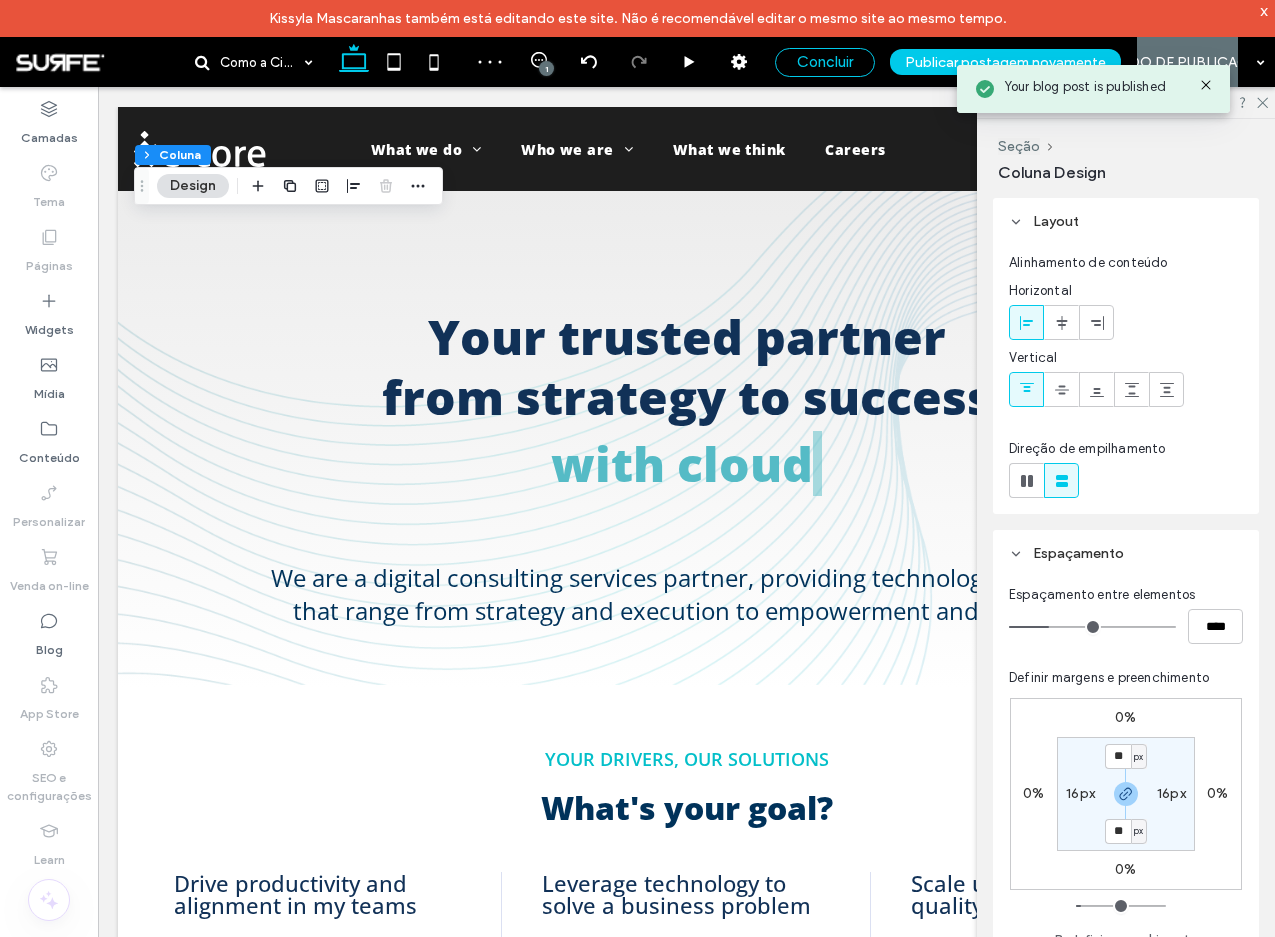 click on "Concluir" at bounding box center [825, 62] 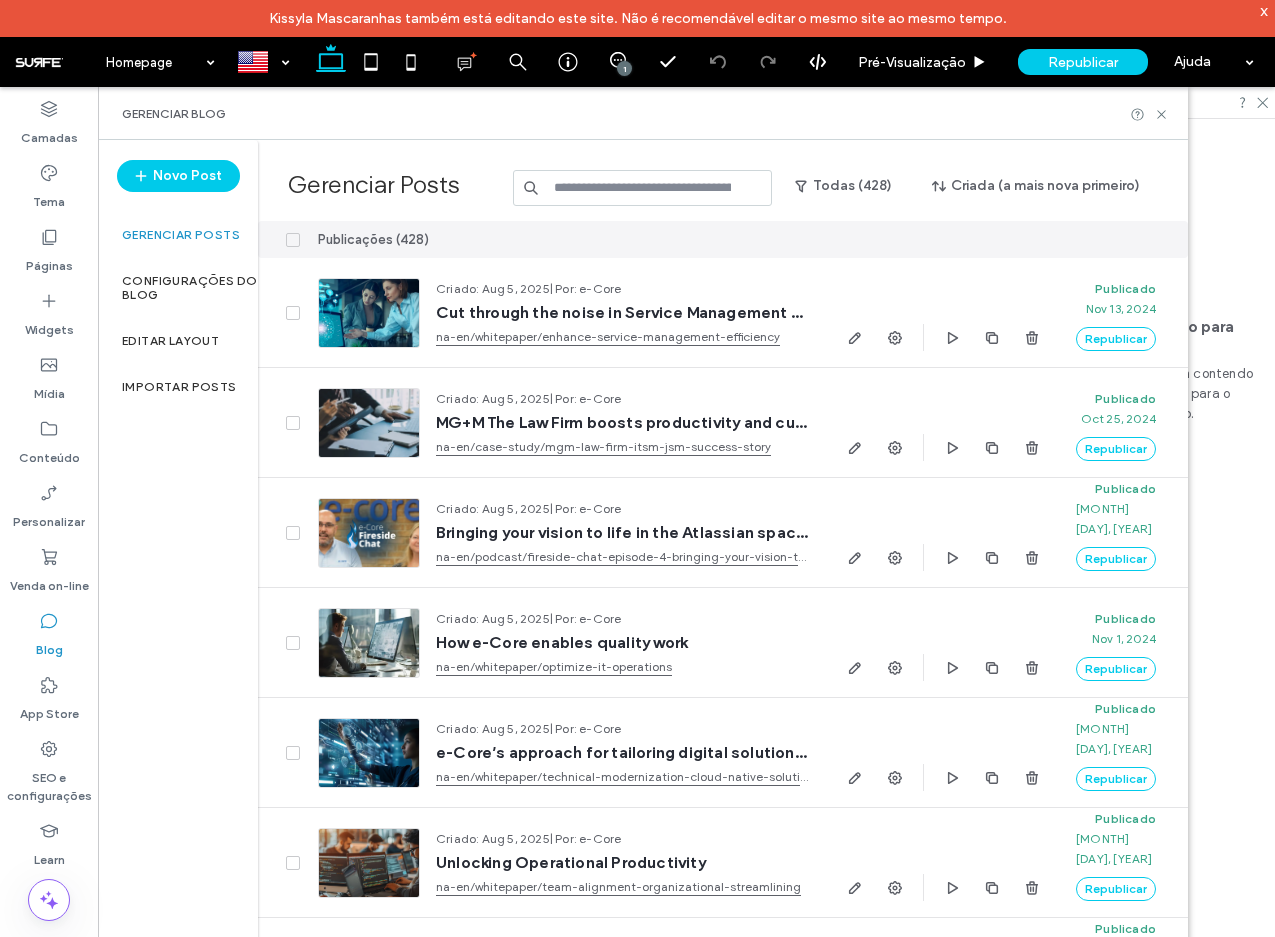 click at bounding box center (643, 188) 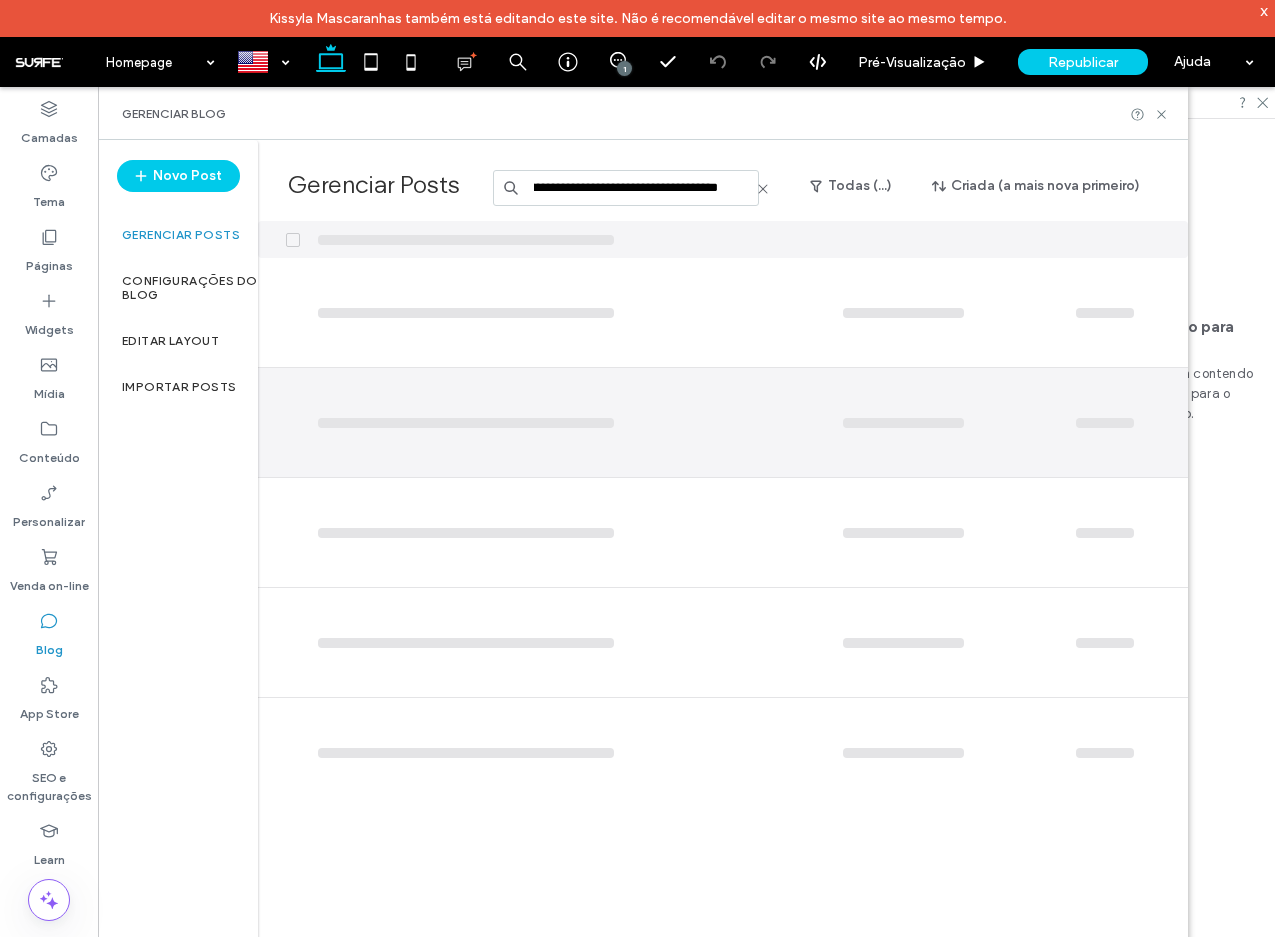 scroll, scrollTop: 0, scrollLeft: 139, axis: horizontal 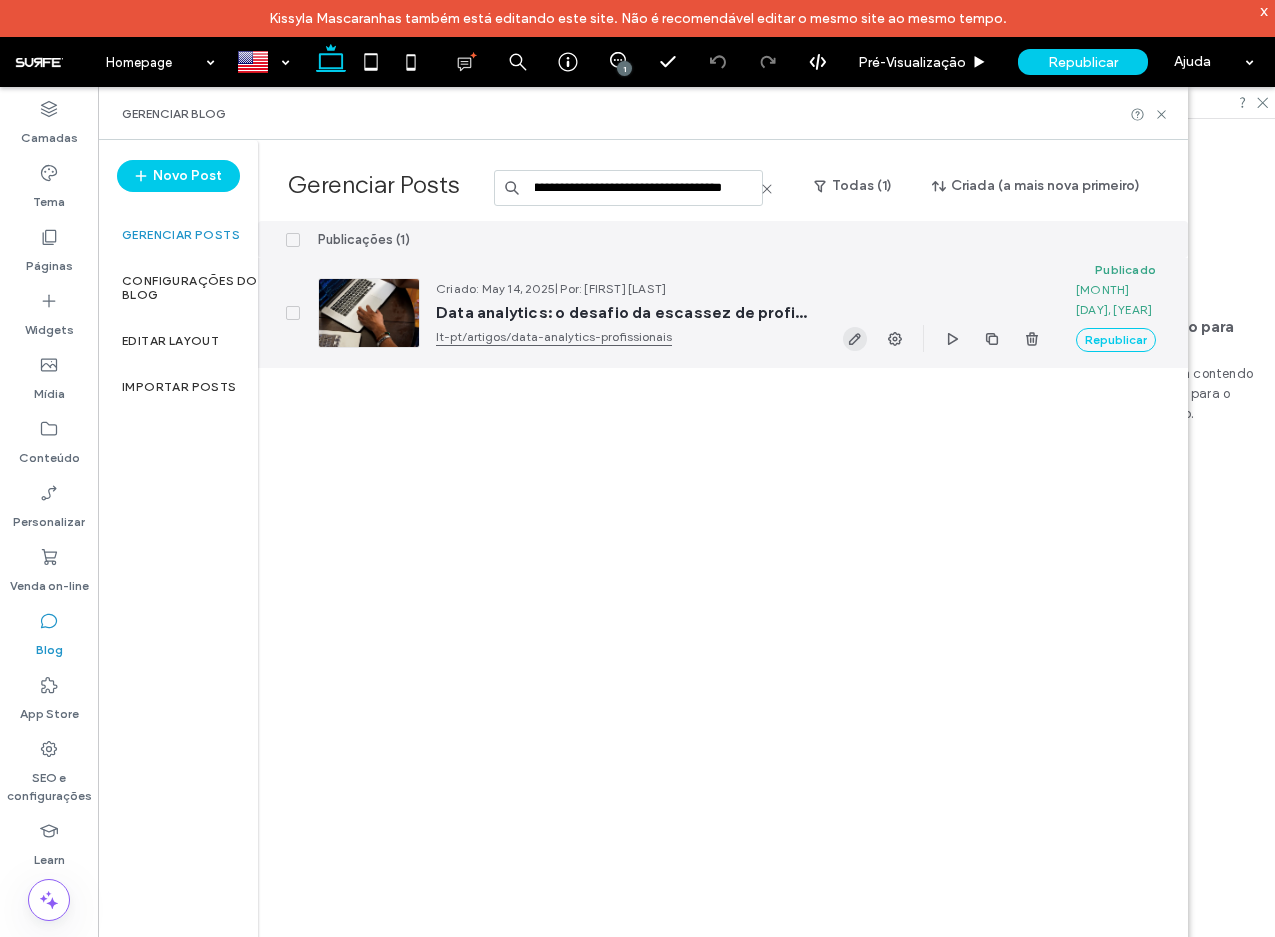 type on "**********" 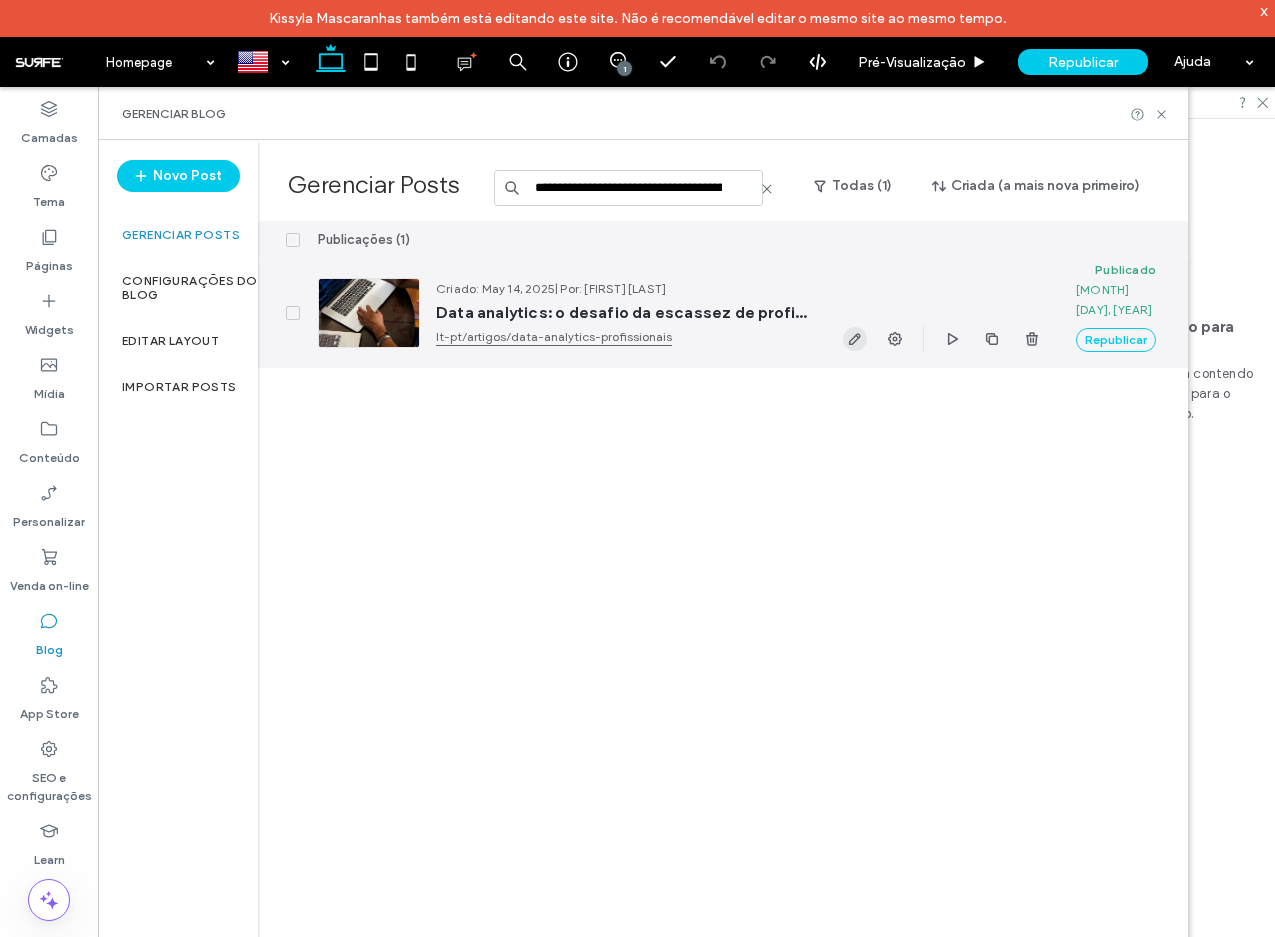click 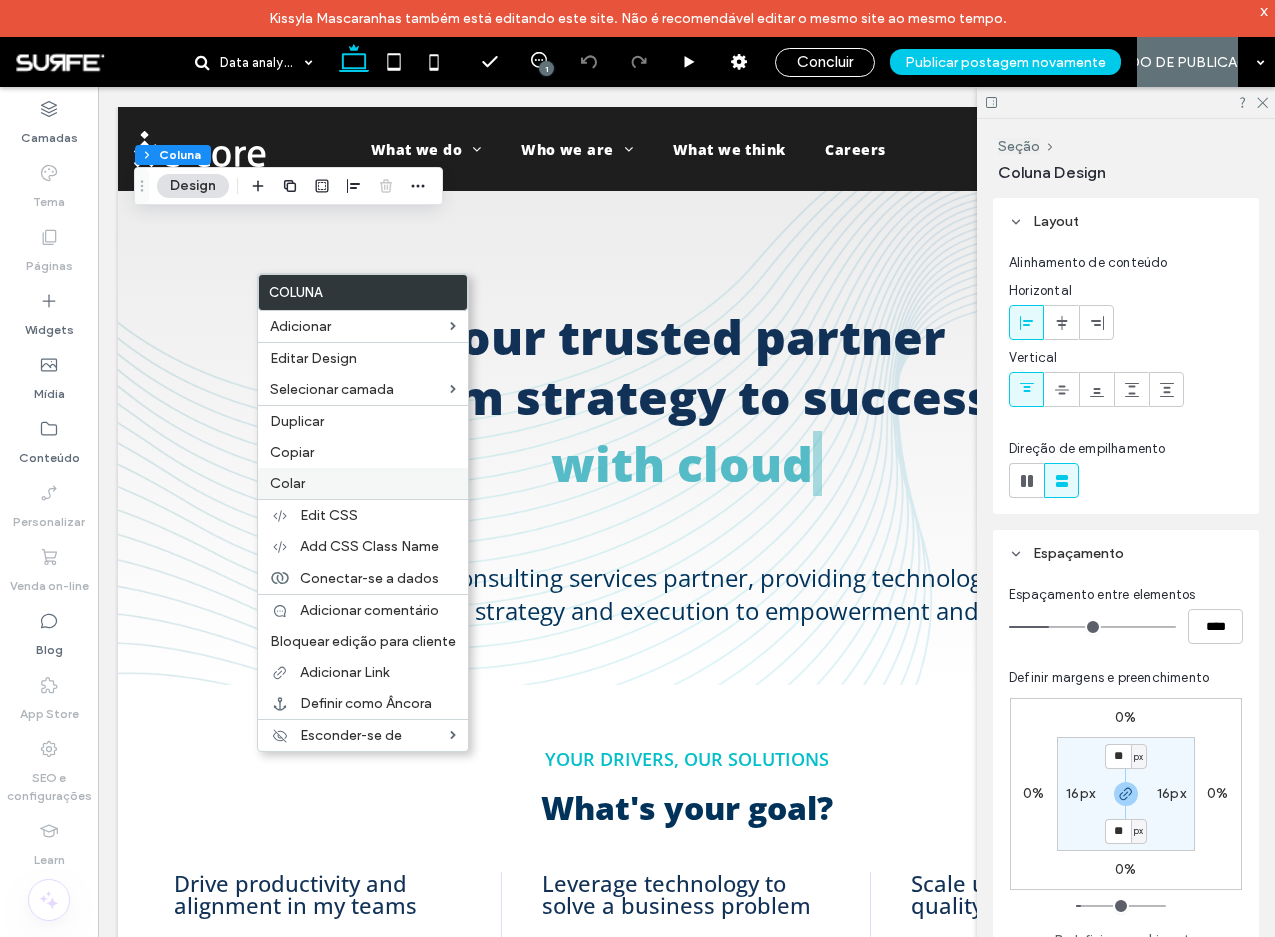click on "Colar" at bounding box center [363, 483] 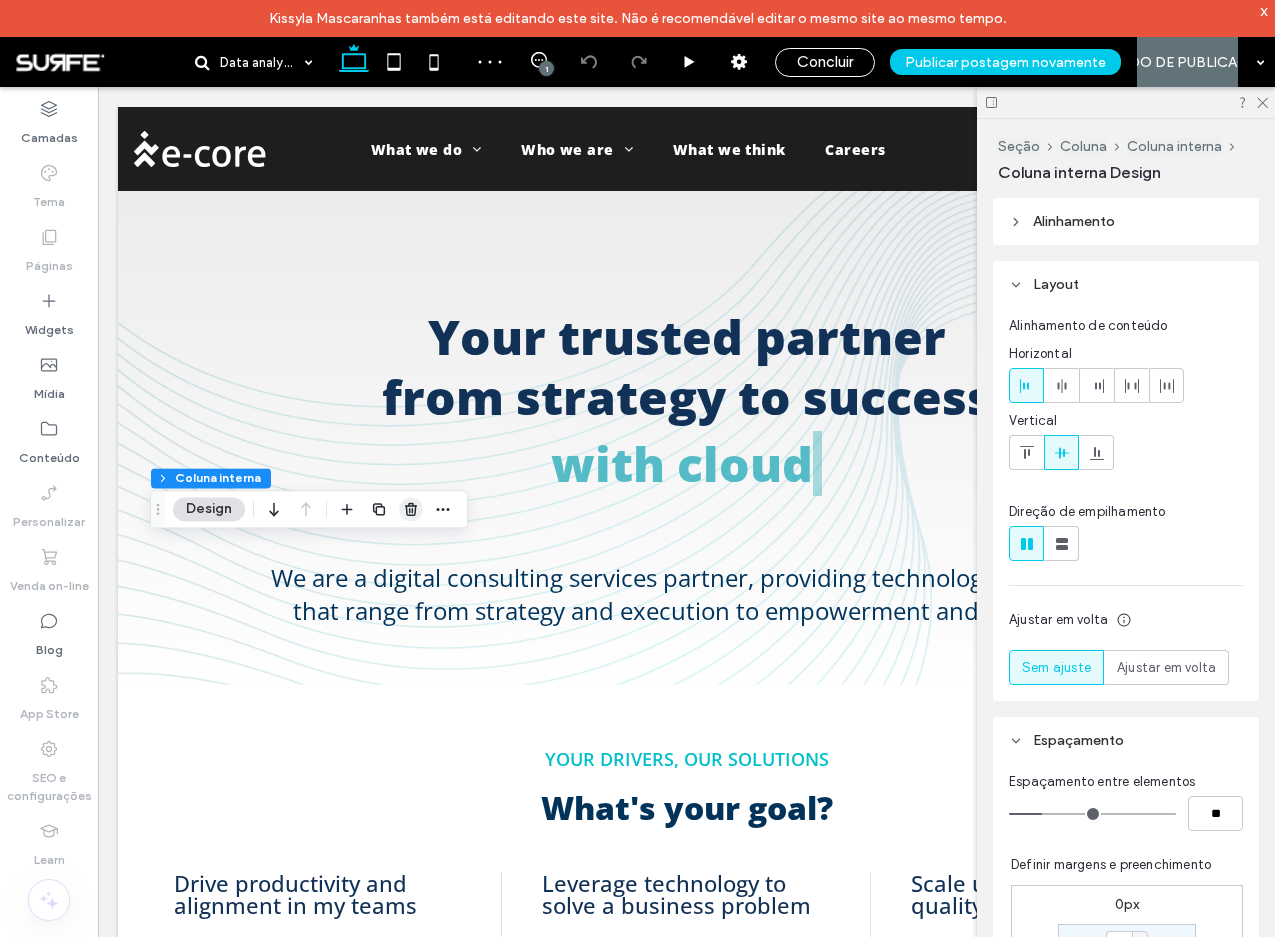 click 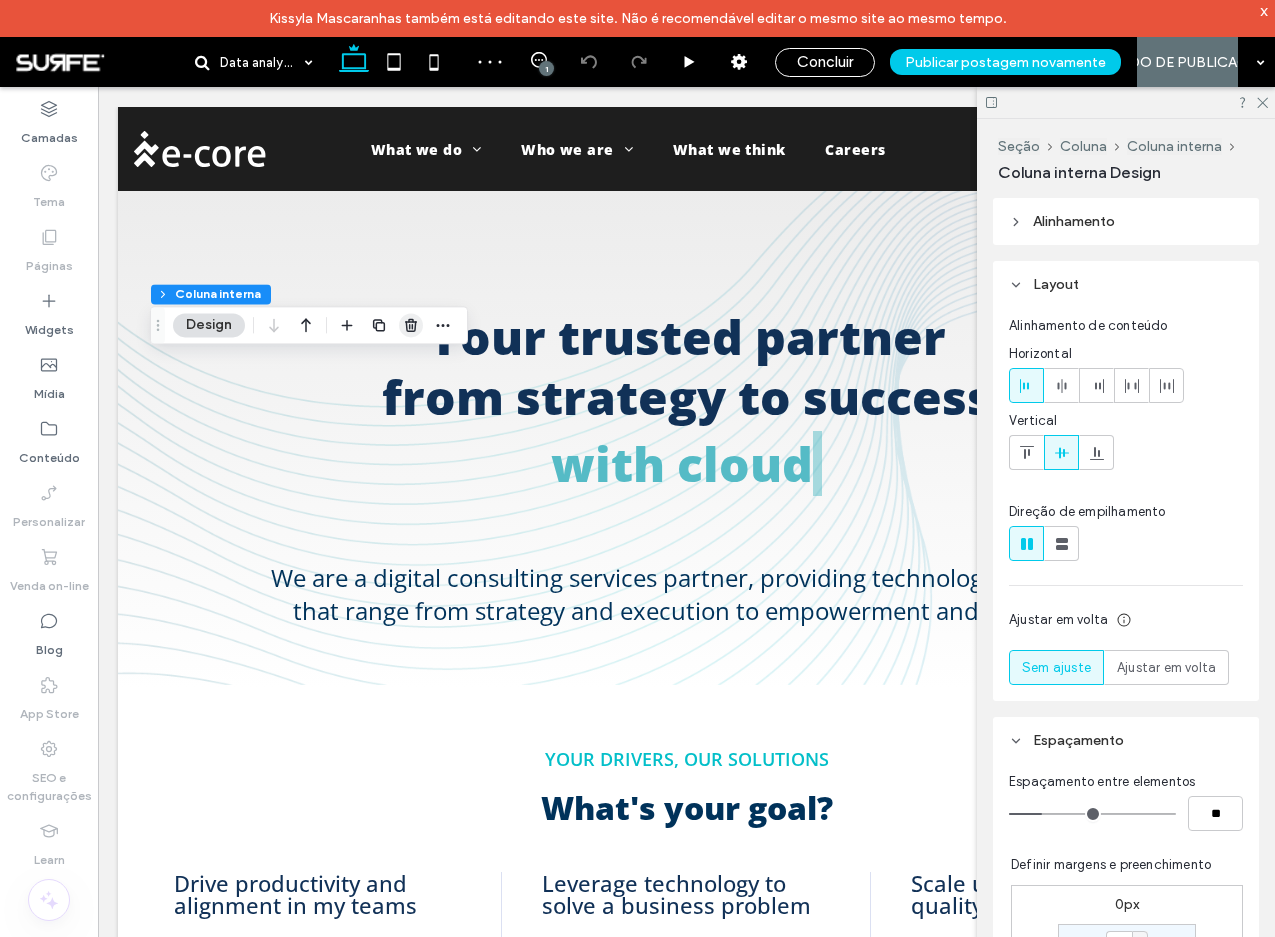 click 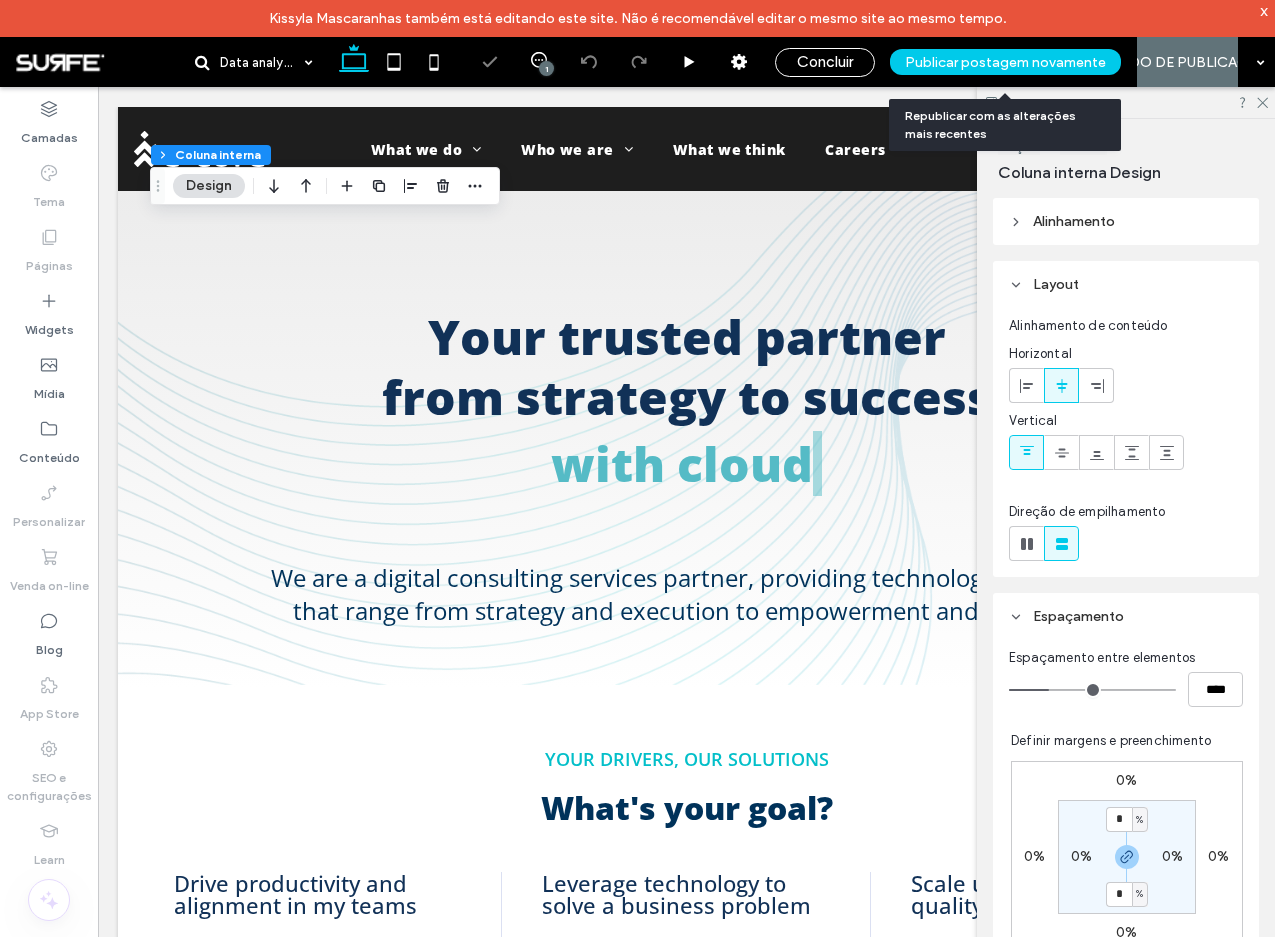 click on "Publicar postagem novamente" at bounding box center [1005, 62] 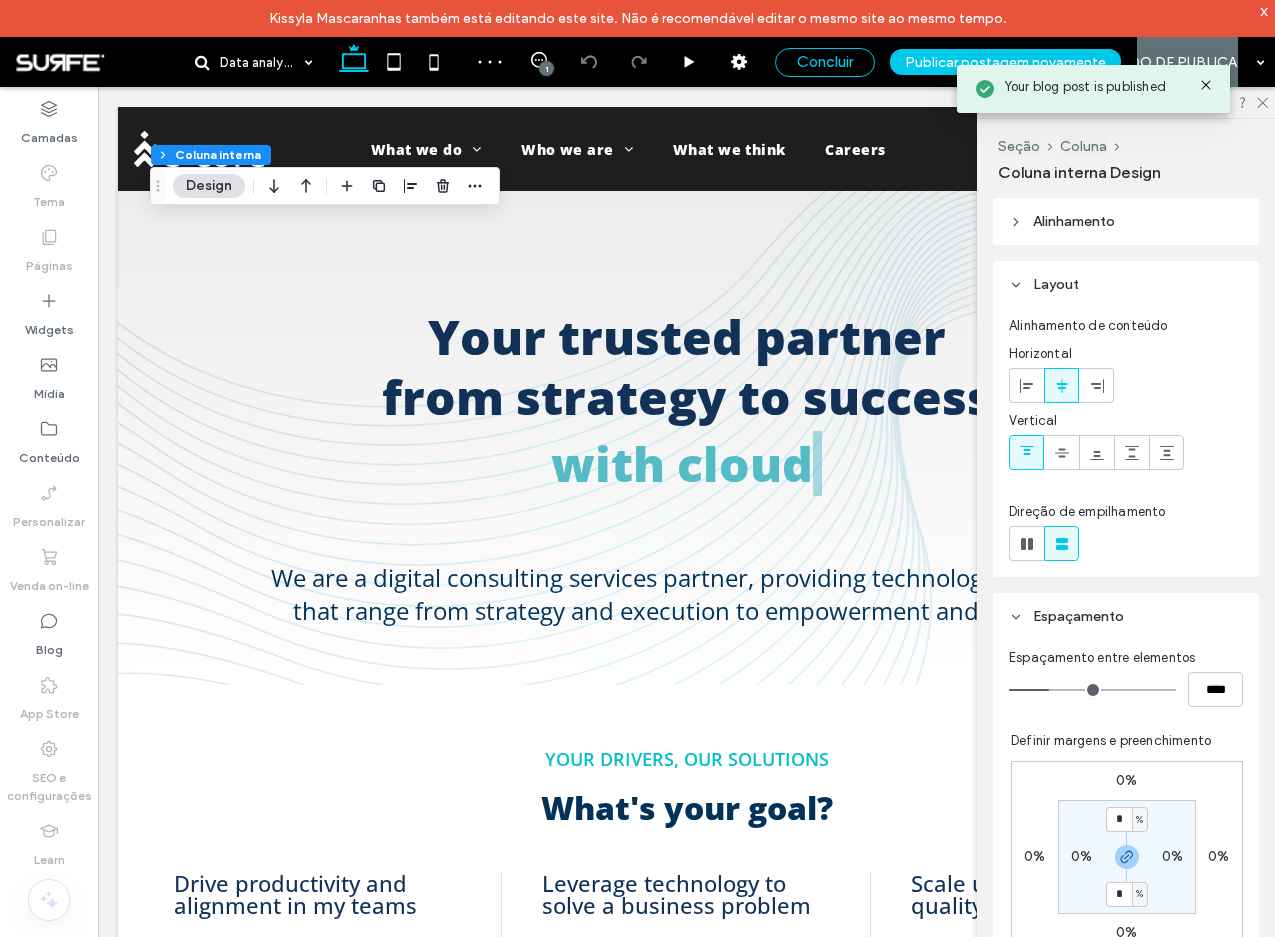 click on "Concluir" at bounding box center [825, 62] 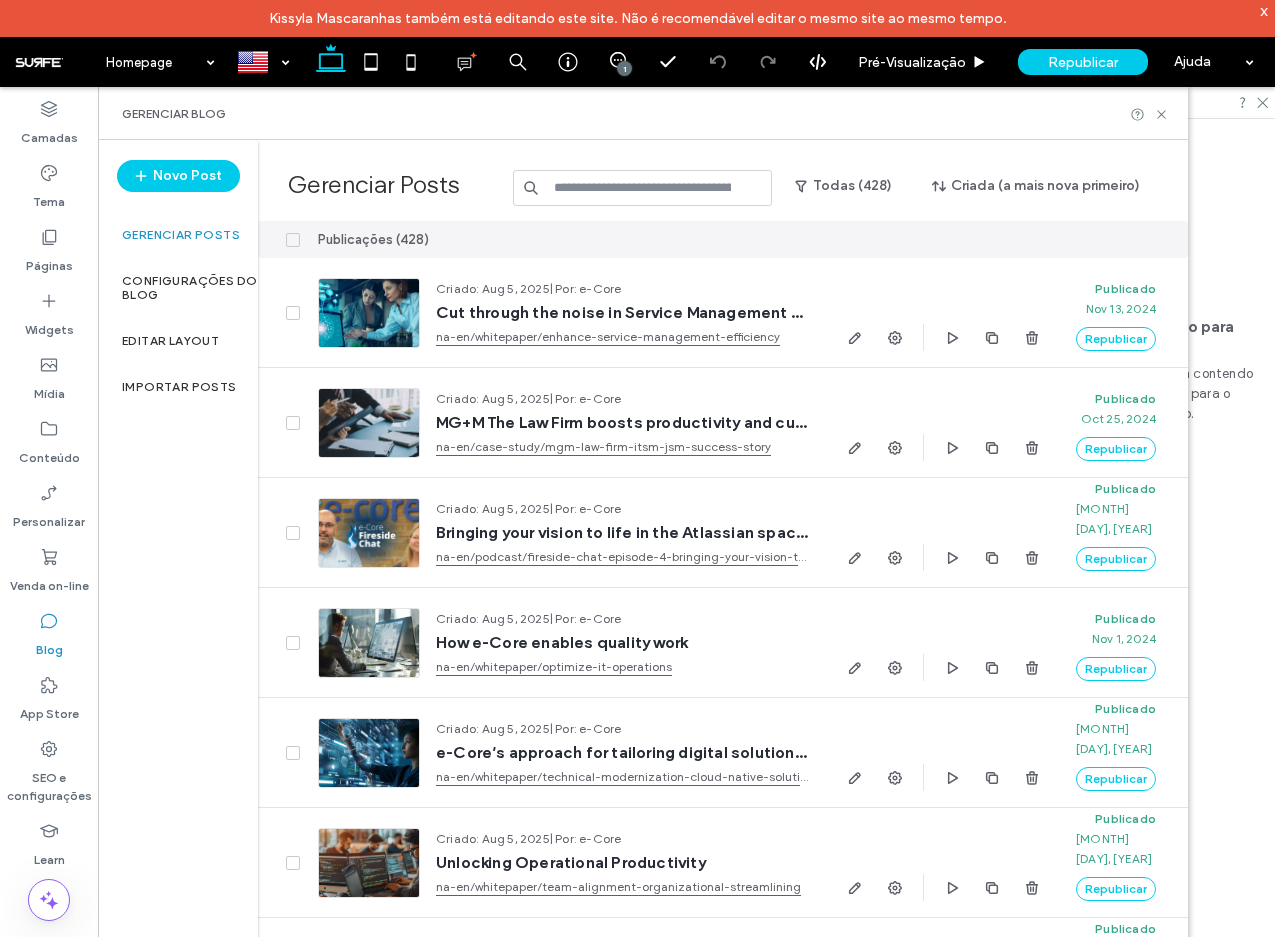 click at bounding box center [643, 188] 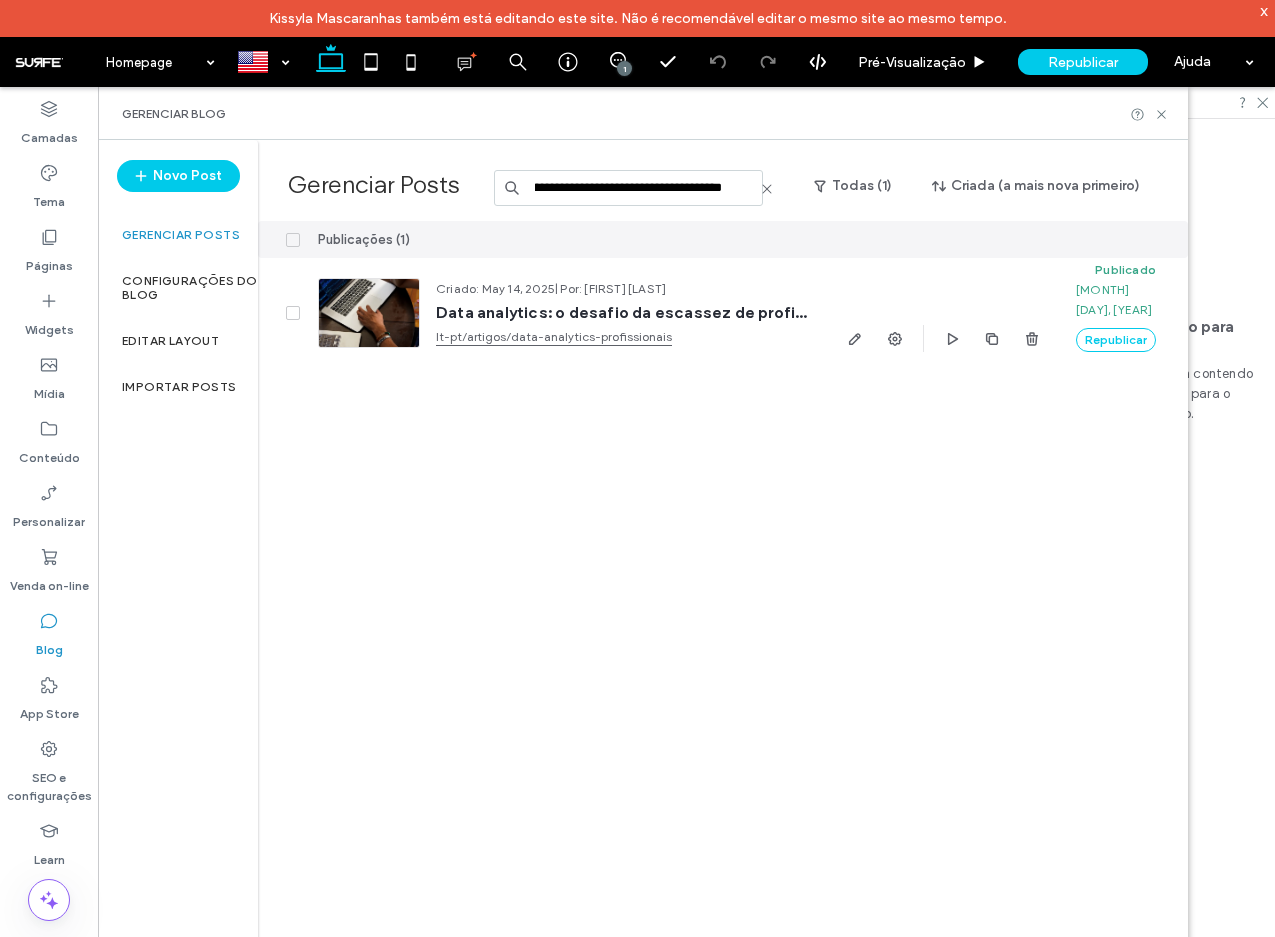 scroll, scrollTop: 0, scrollLeft: 139, axis: horizontal 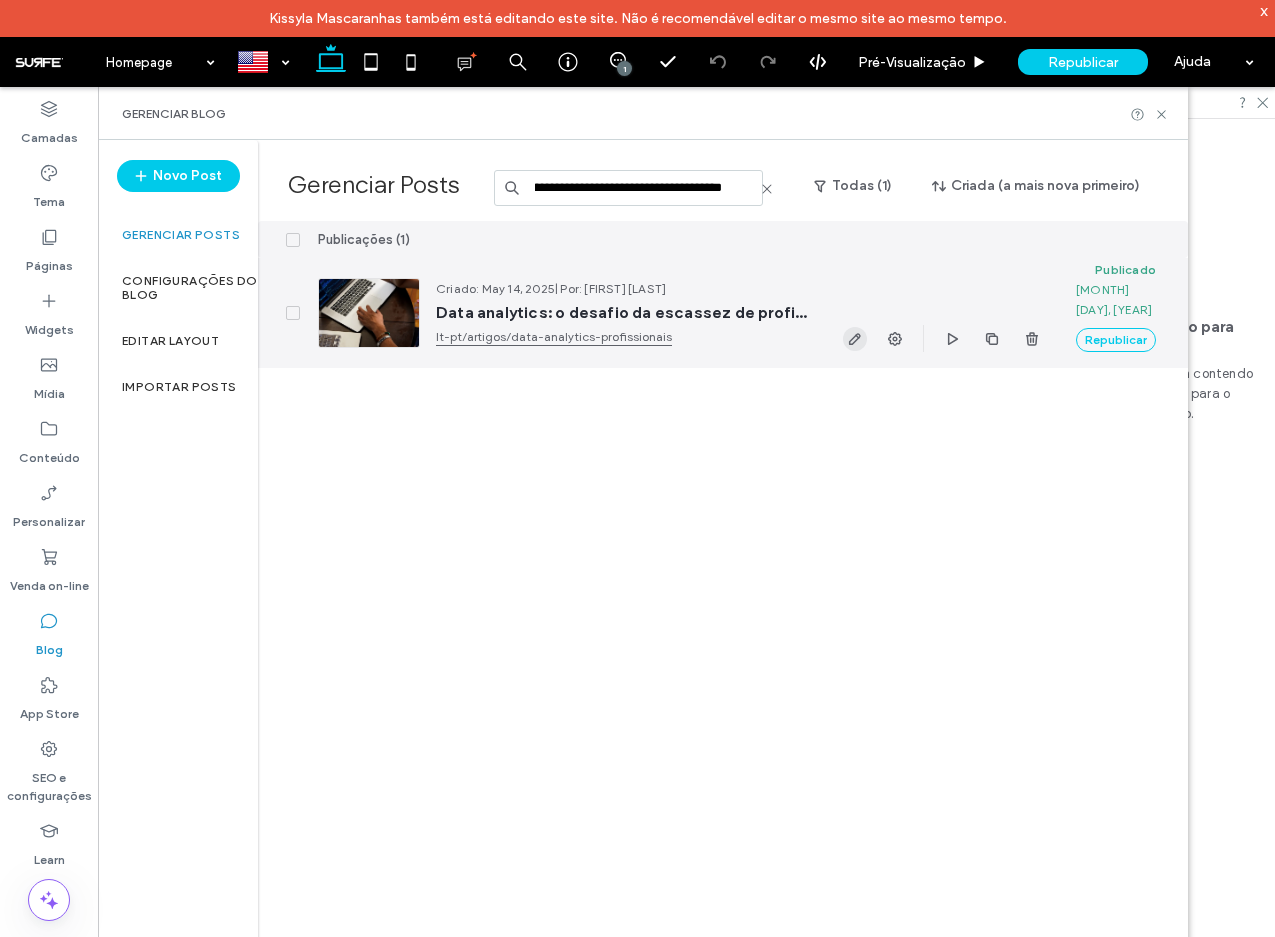 type on "**********" 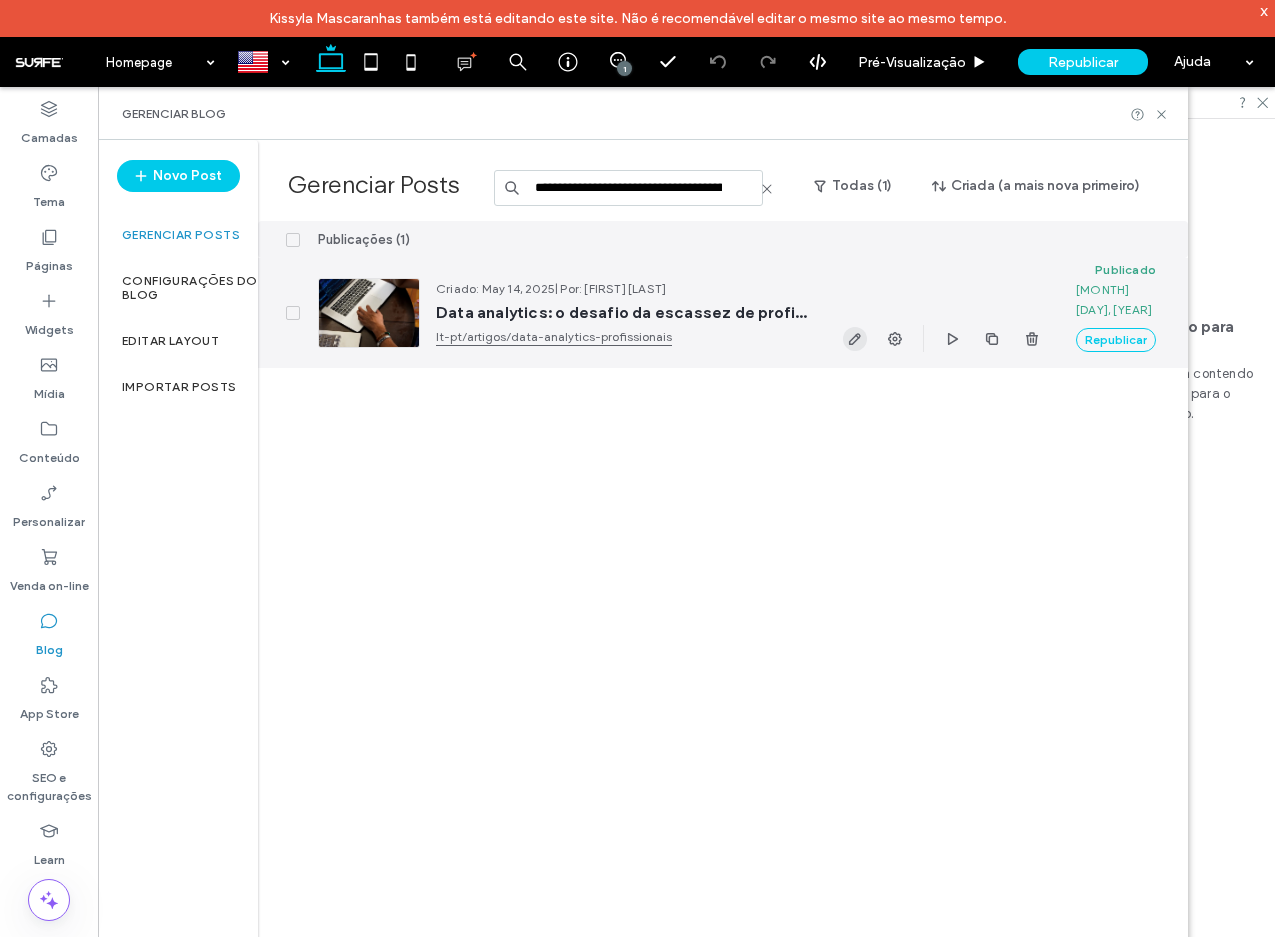 click 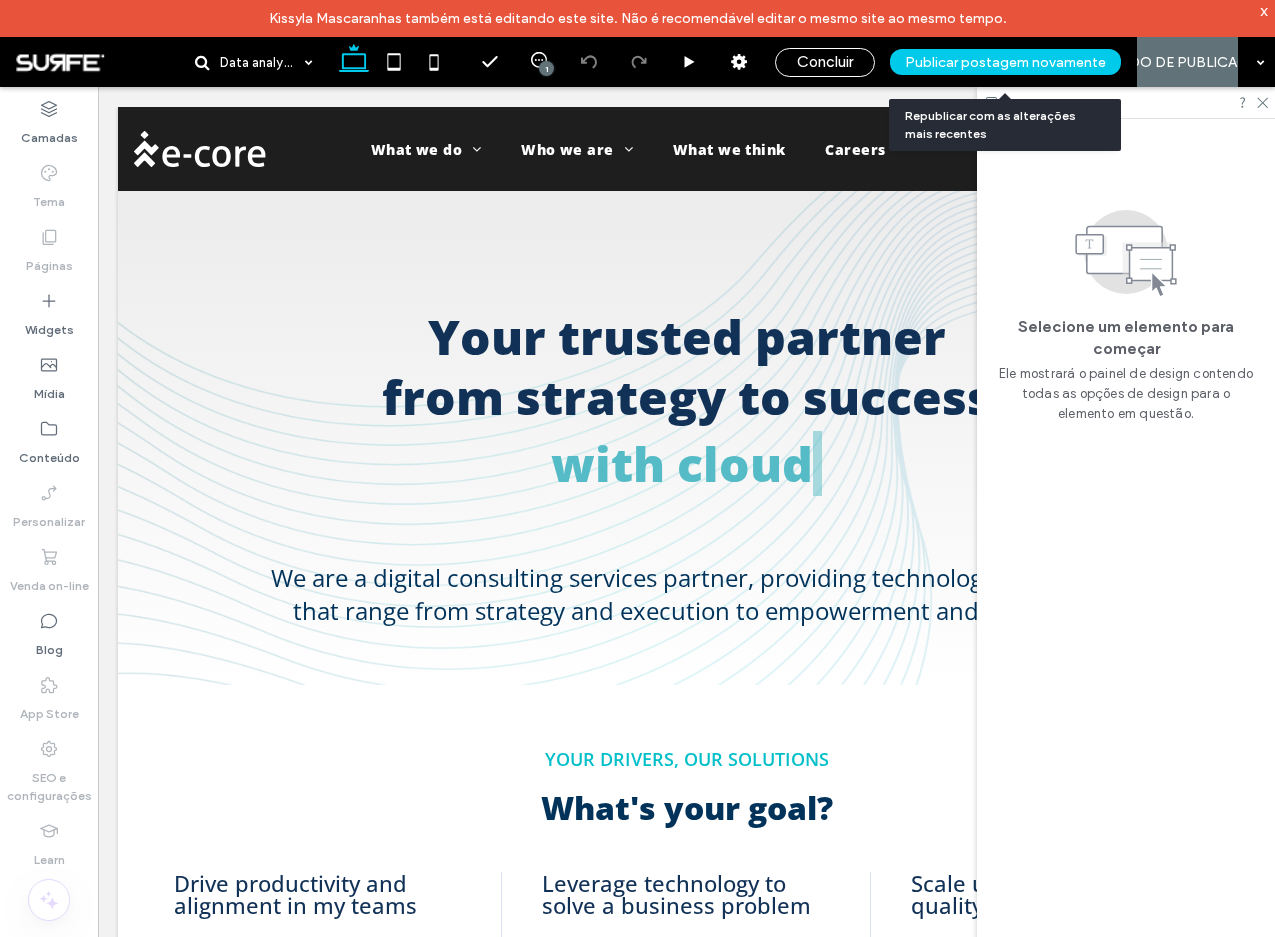 click on "Publicar postagem novamente" at bounding box center [1005, 62] 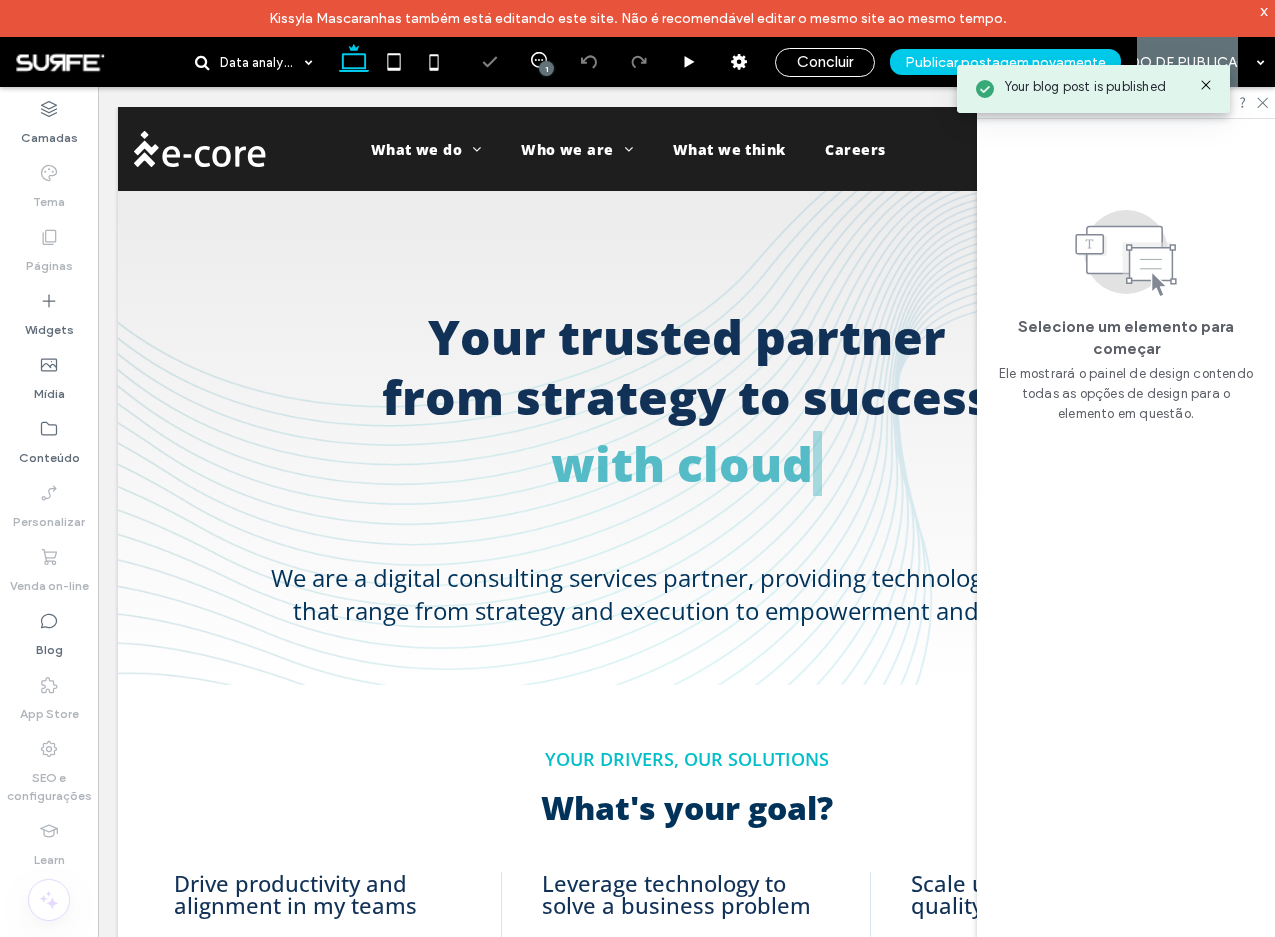 click on "1 Concluir     Publicar postagem novamente MODO DE PUBLICAÇÃO Ajuda" at bounding box center [870, 62] 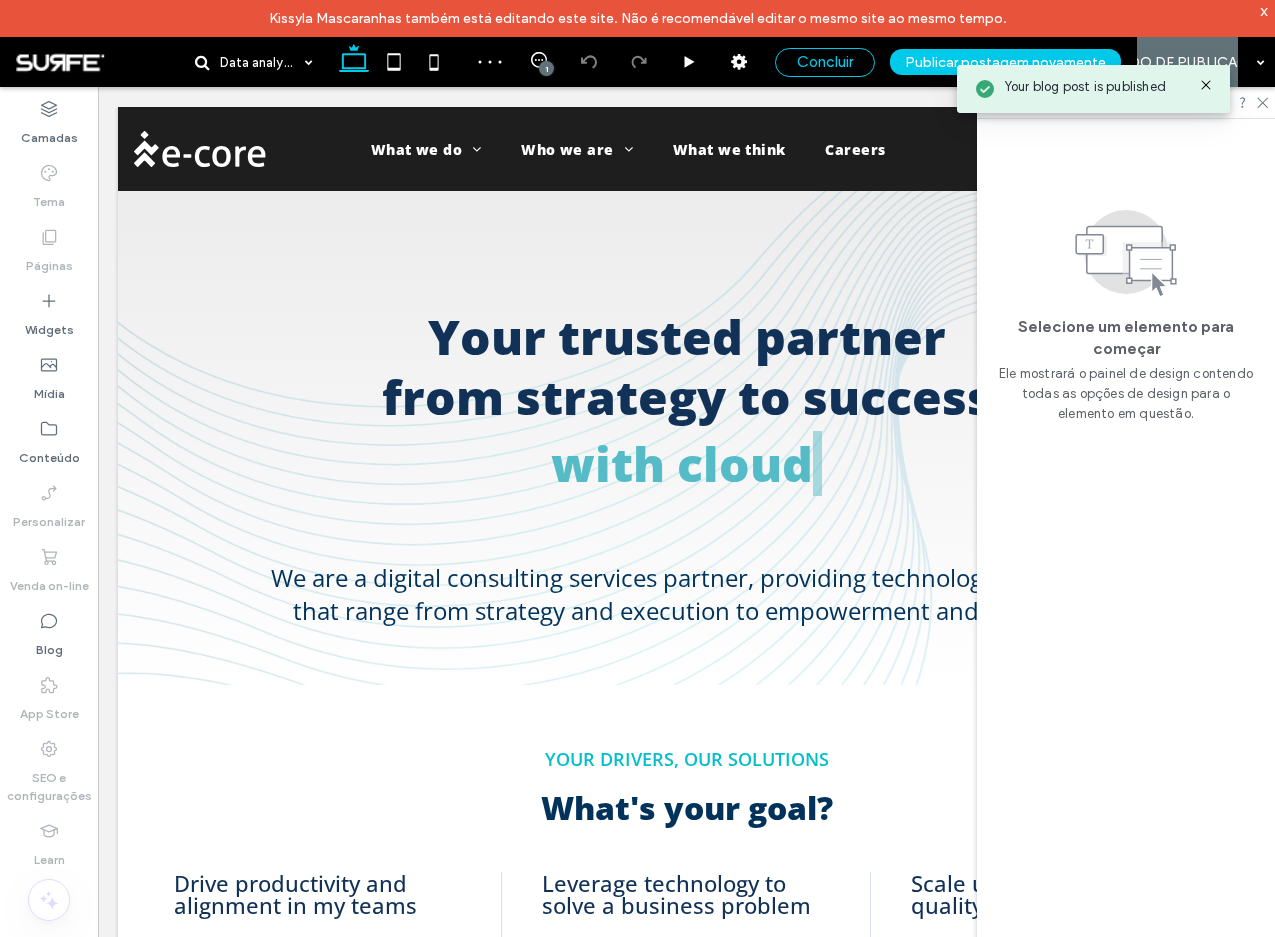 click on "Concluir" at bounding box center [825, 62] 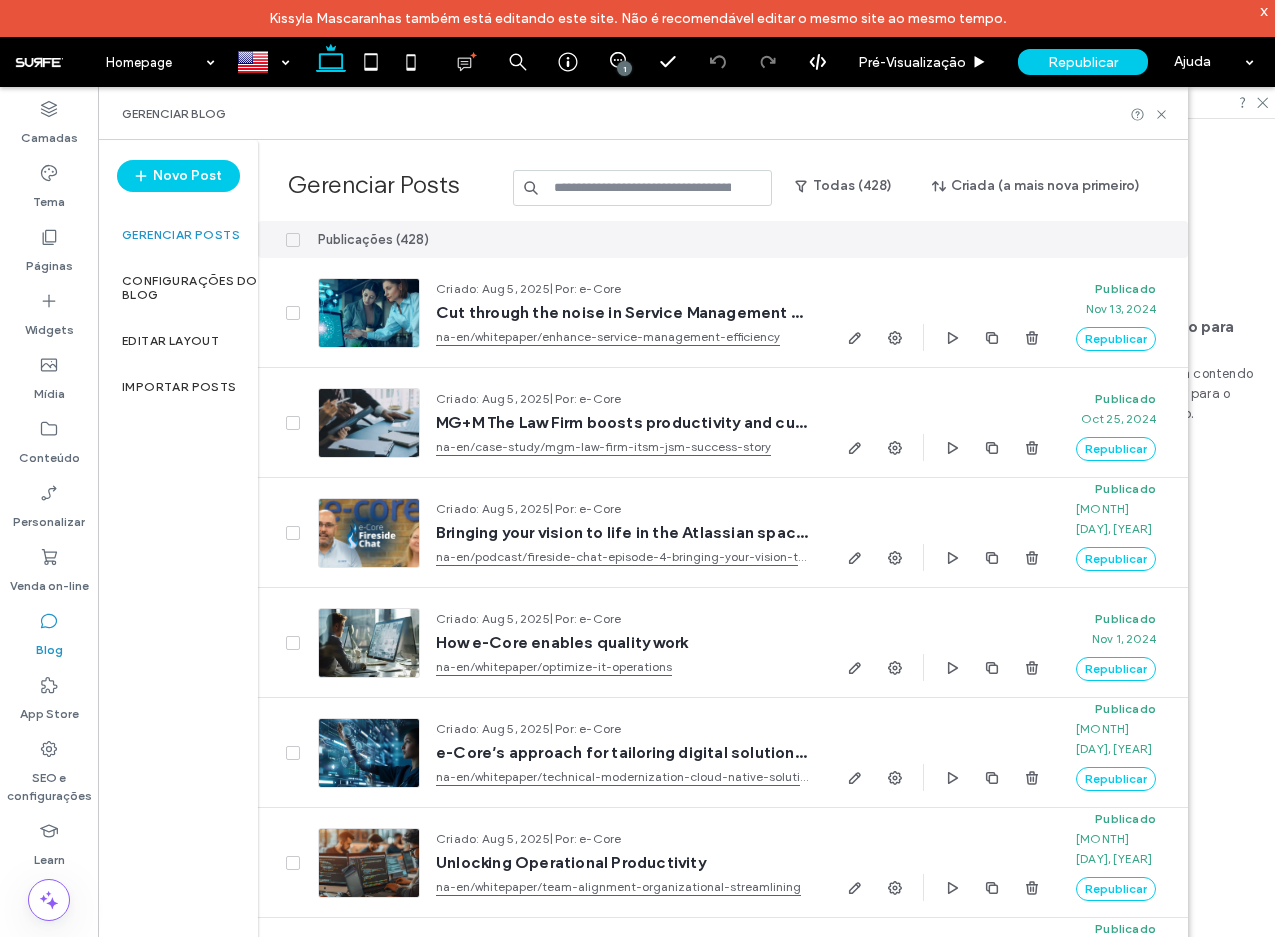 click at bounding box center [643, 188] 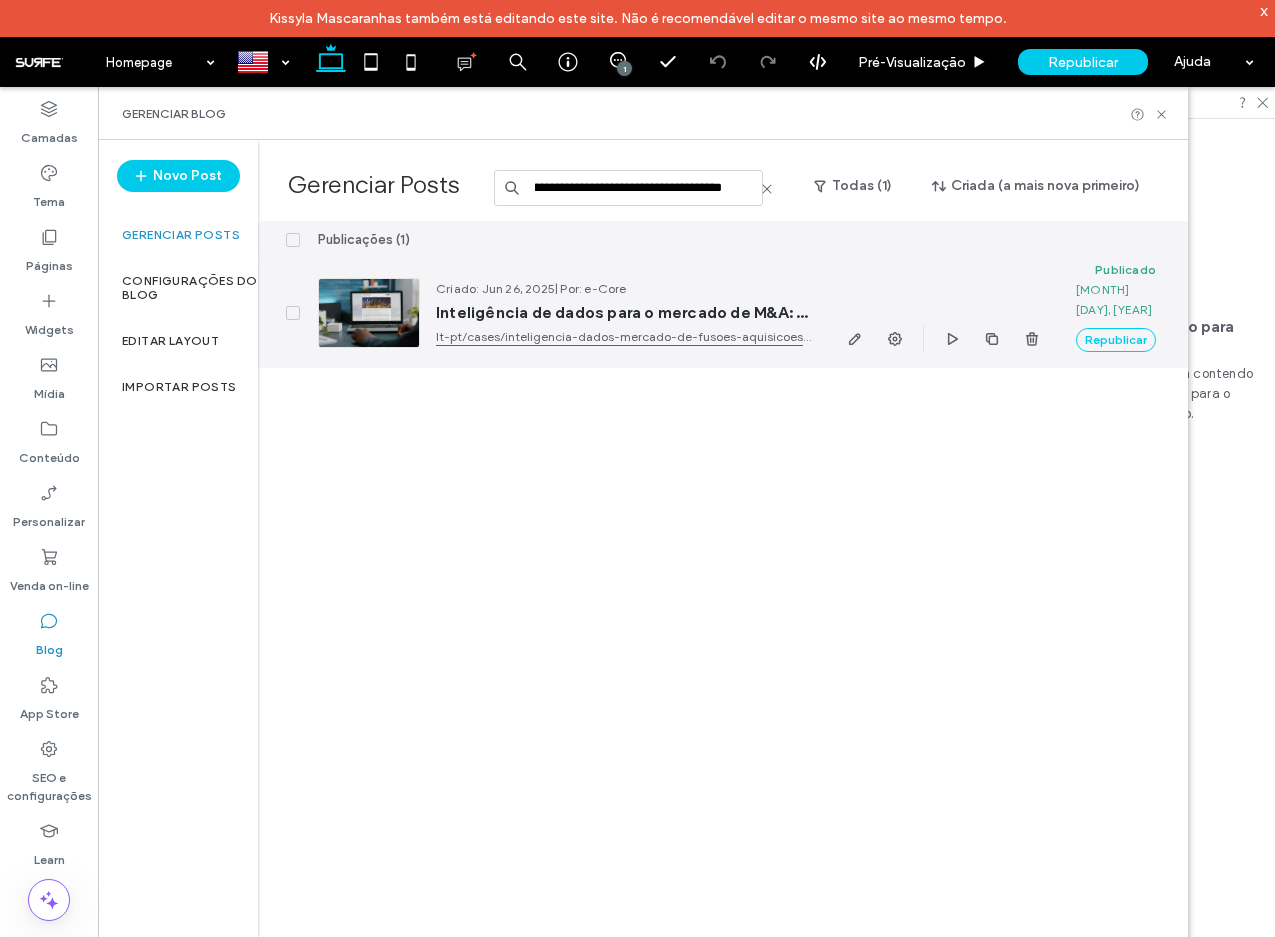 scroll, scrollTop: 0, scrollLeft: 382, axis: horizontal 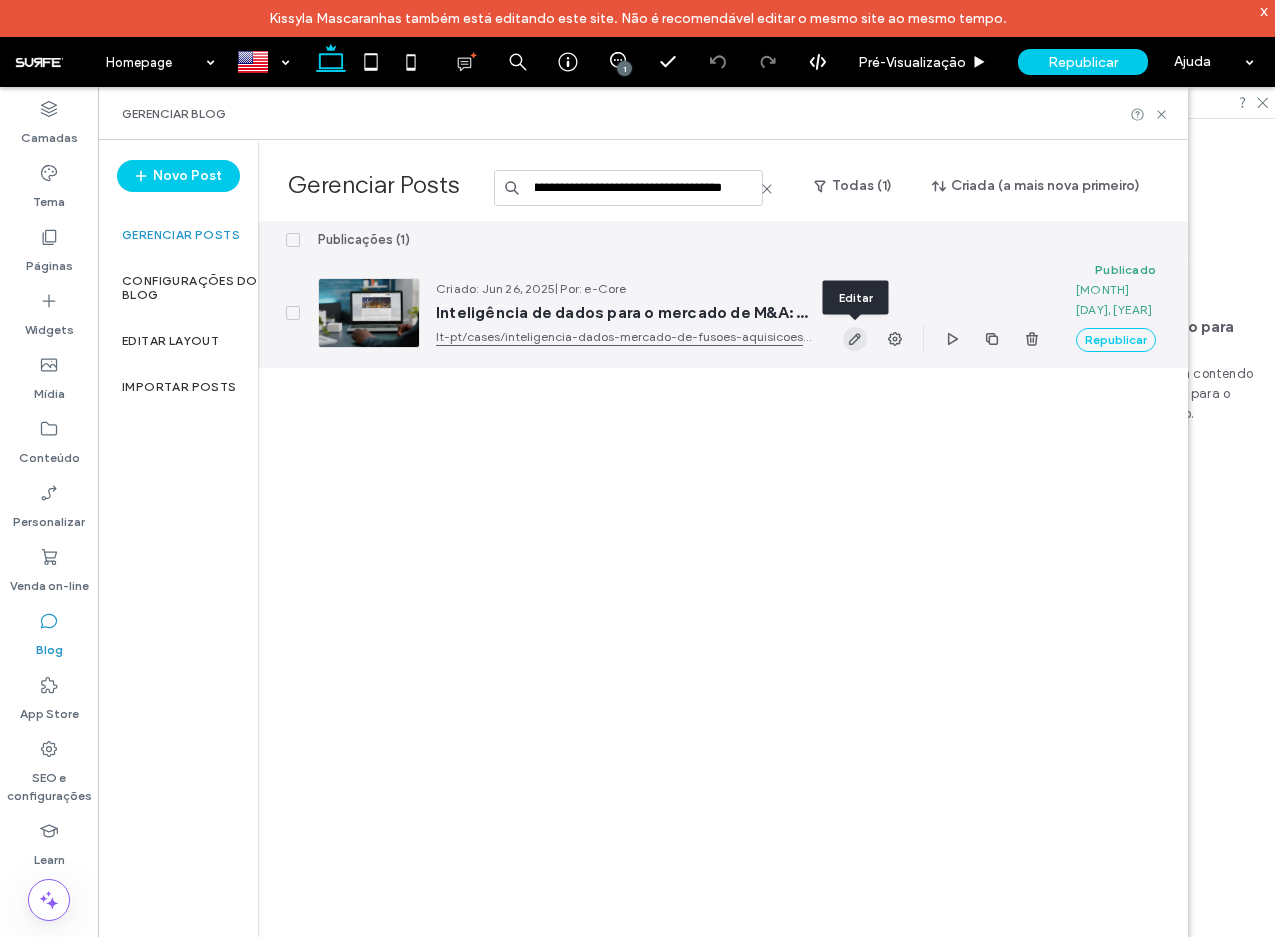 type on "**********" 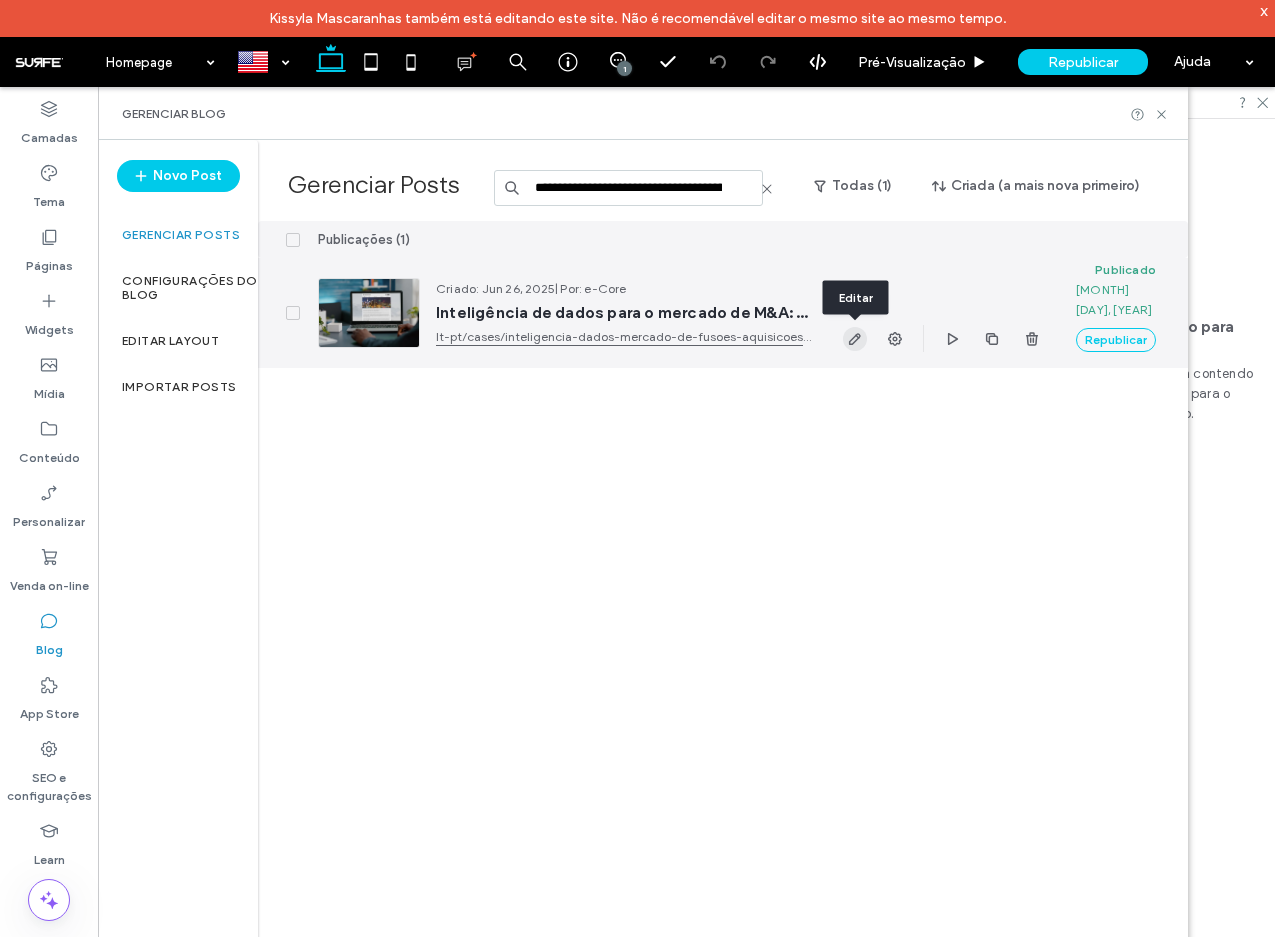 click 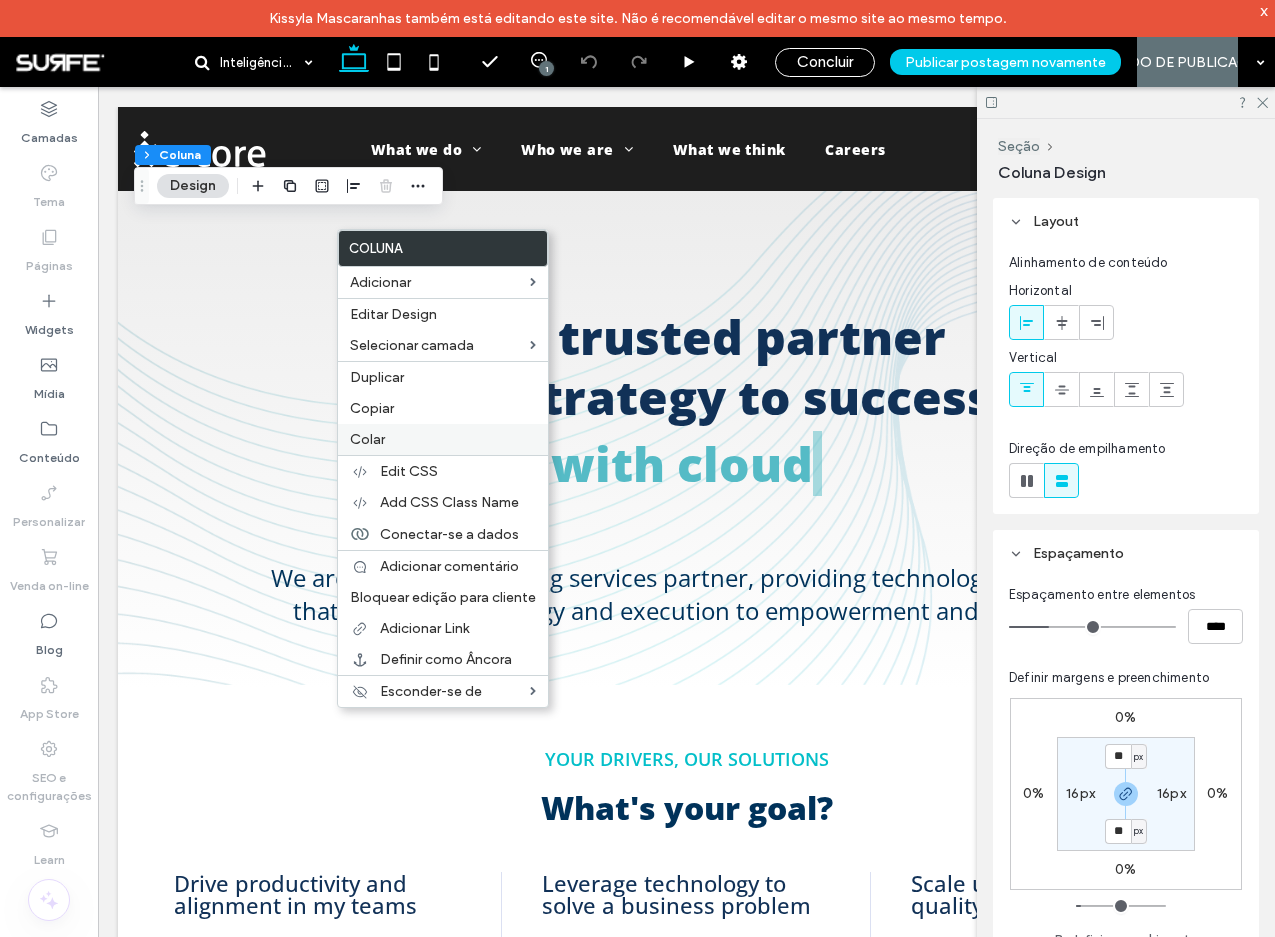 click on "Colar" at bounding box center (367, 439) 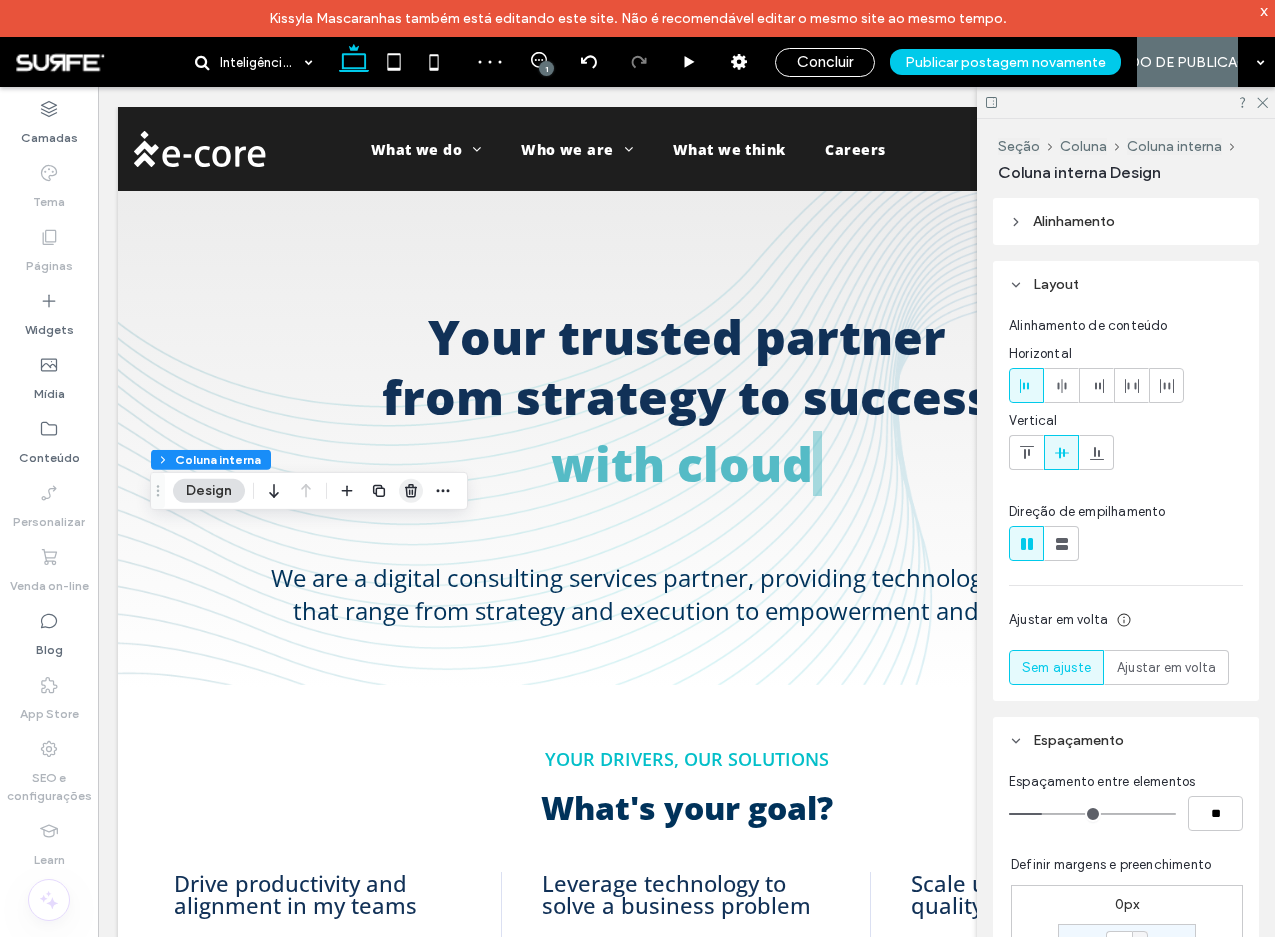 click 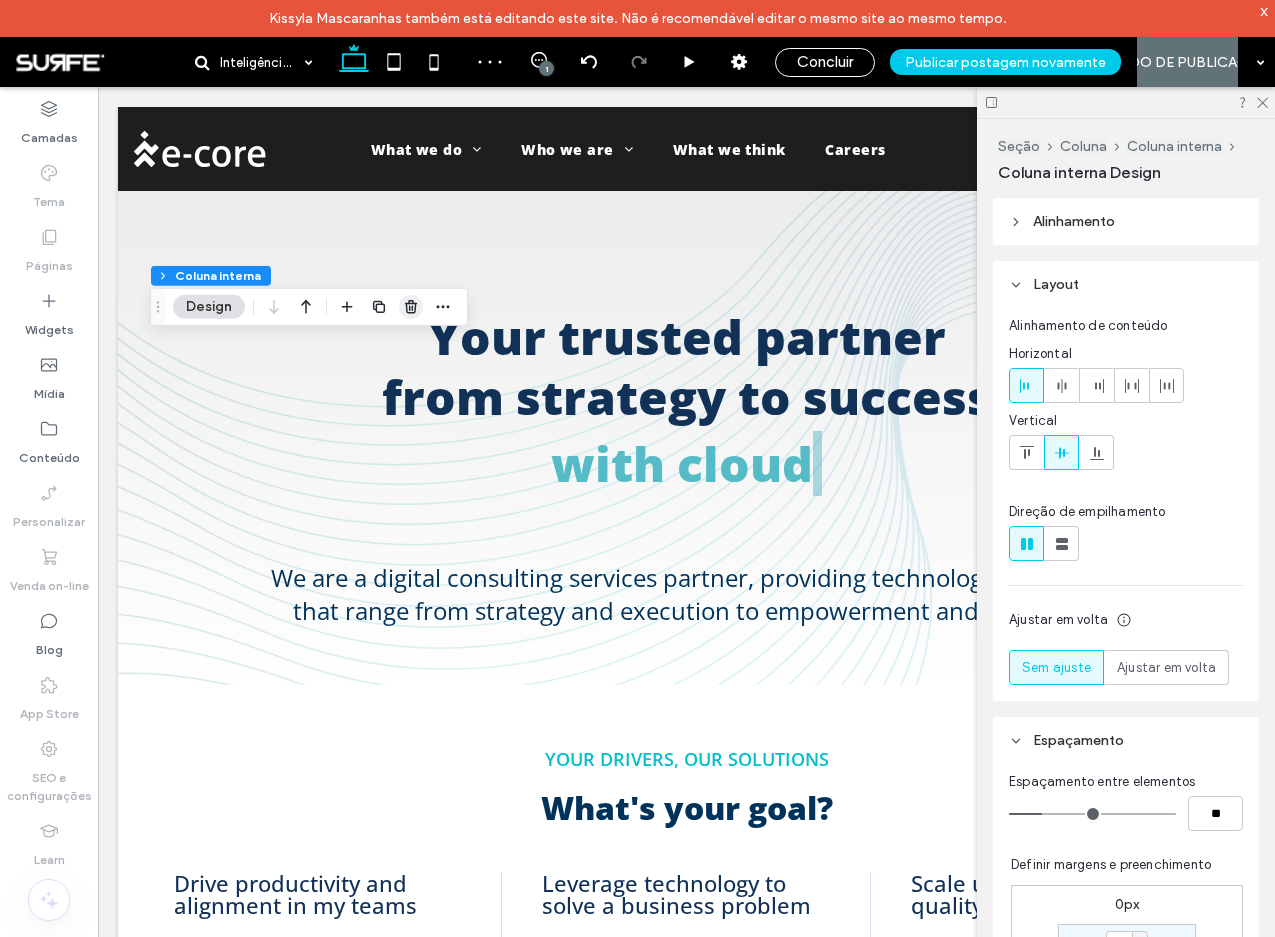 click 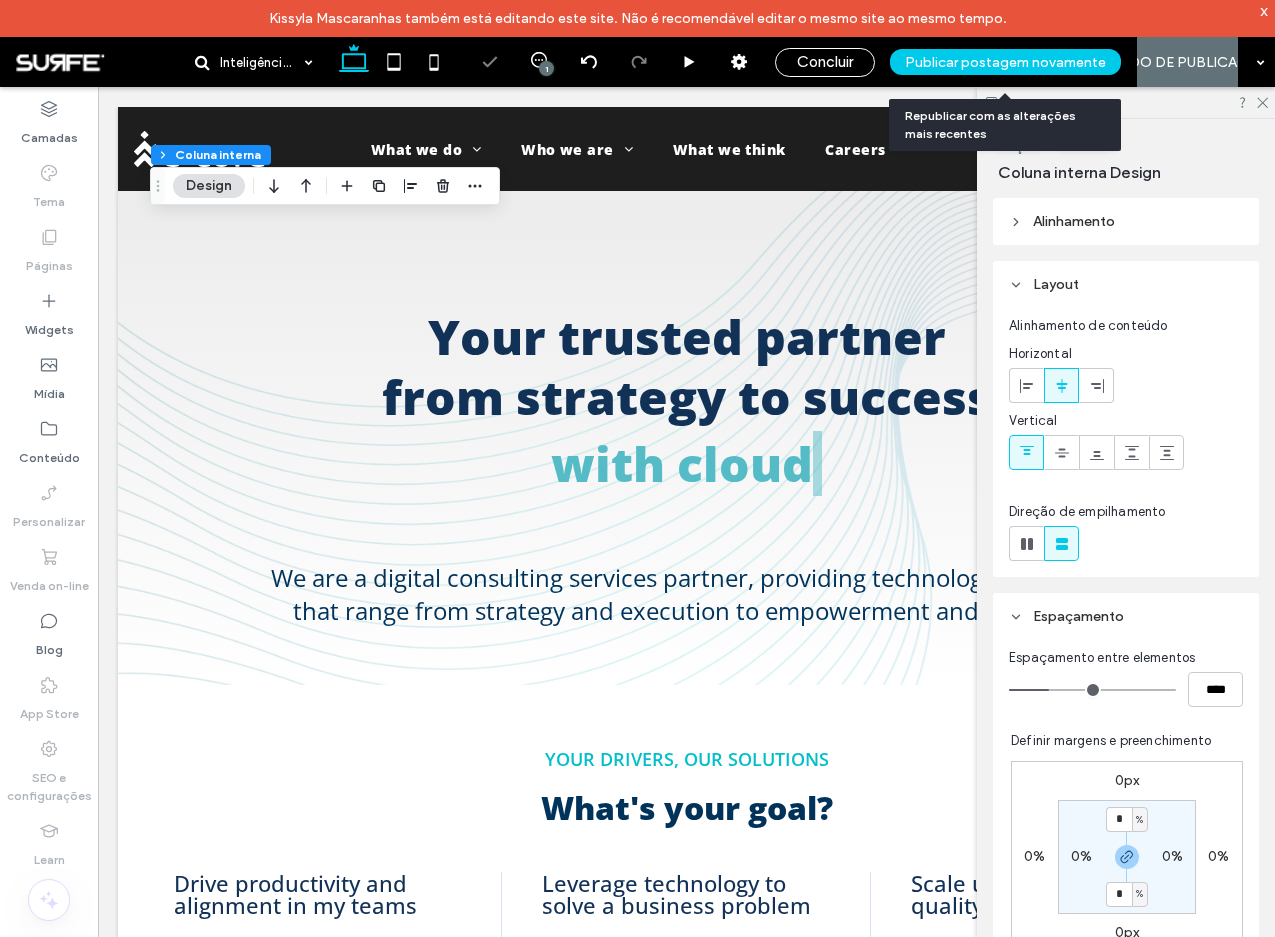 click on "Publicar postagem novamente" at bounding box center [1005, 62] 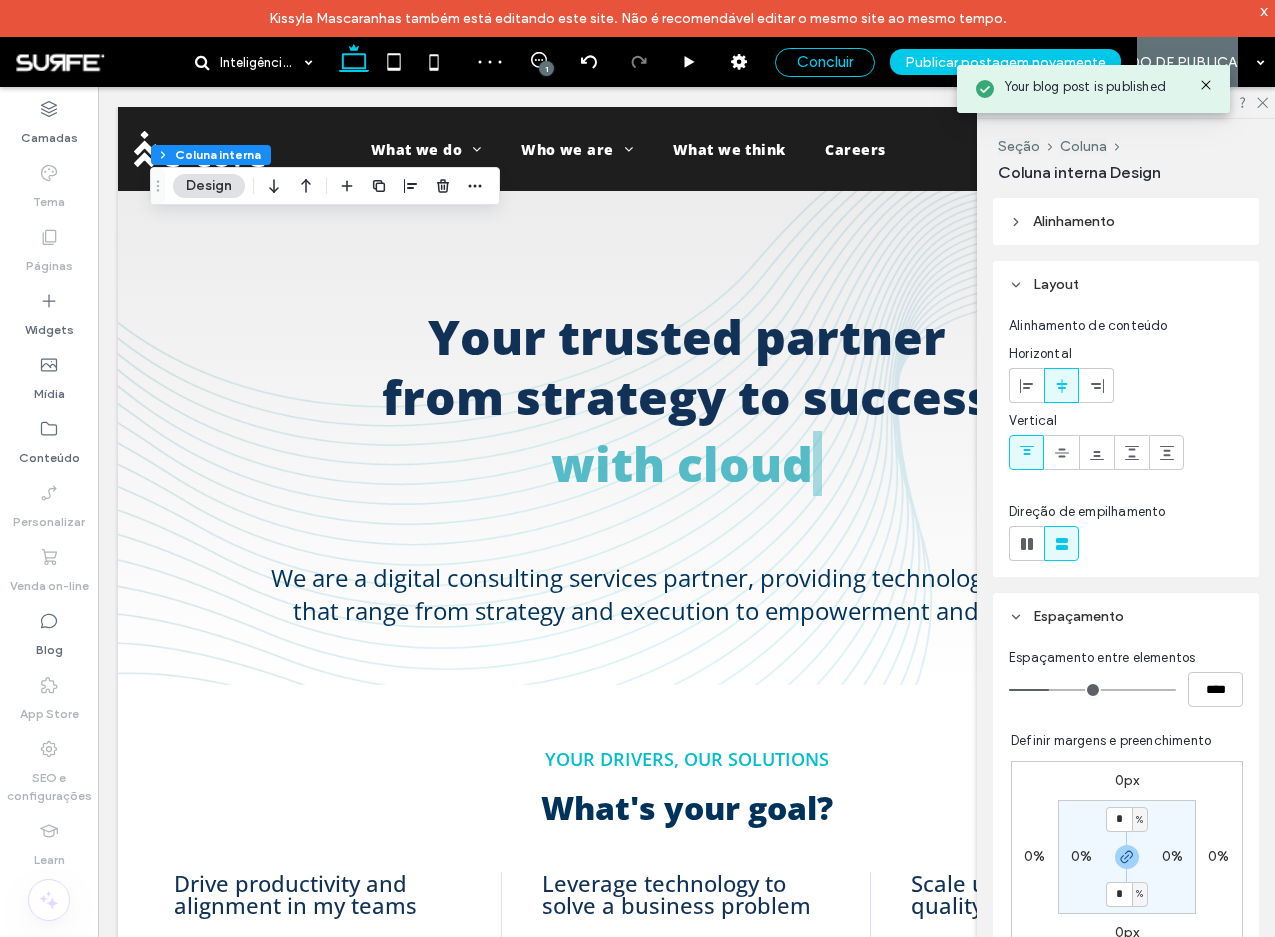 click on "Concluir" at bounding box center [825, 62] 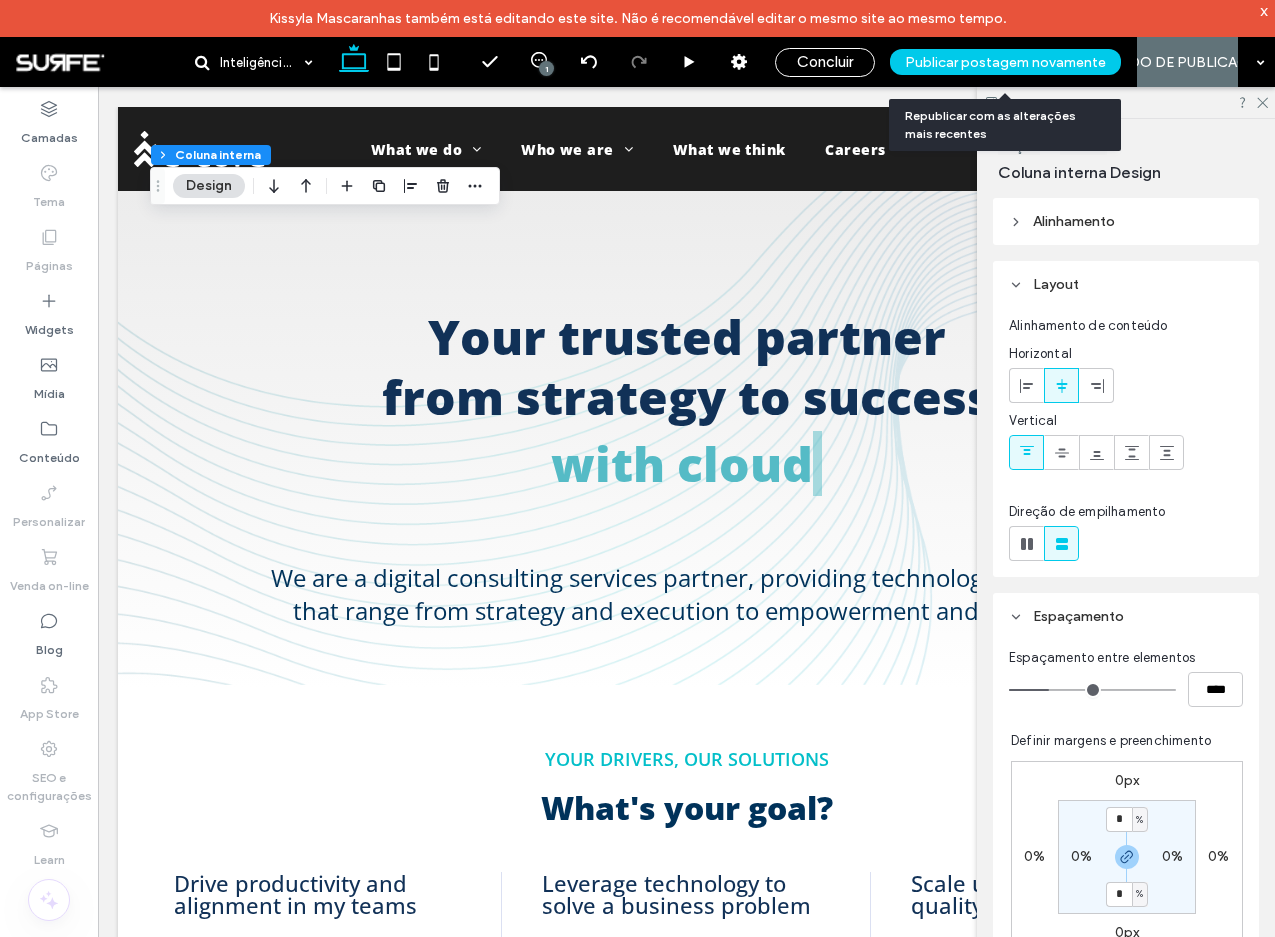 click on "Publicar postagem novamente" at bounding box center (1005, 62) 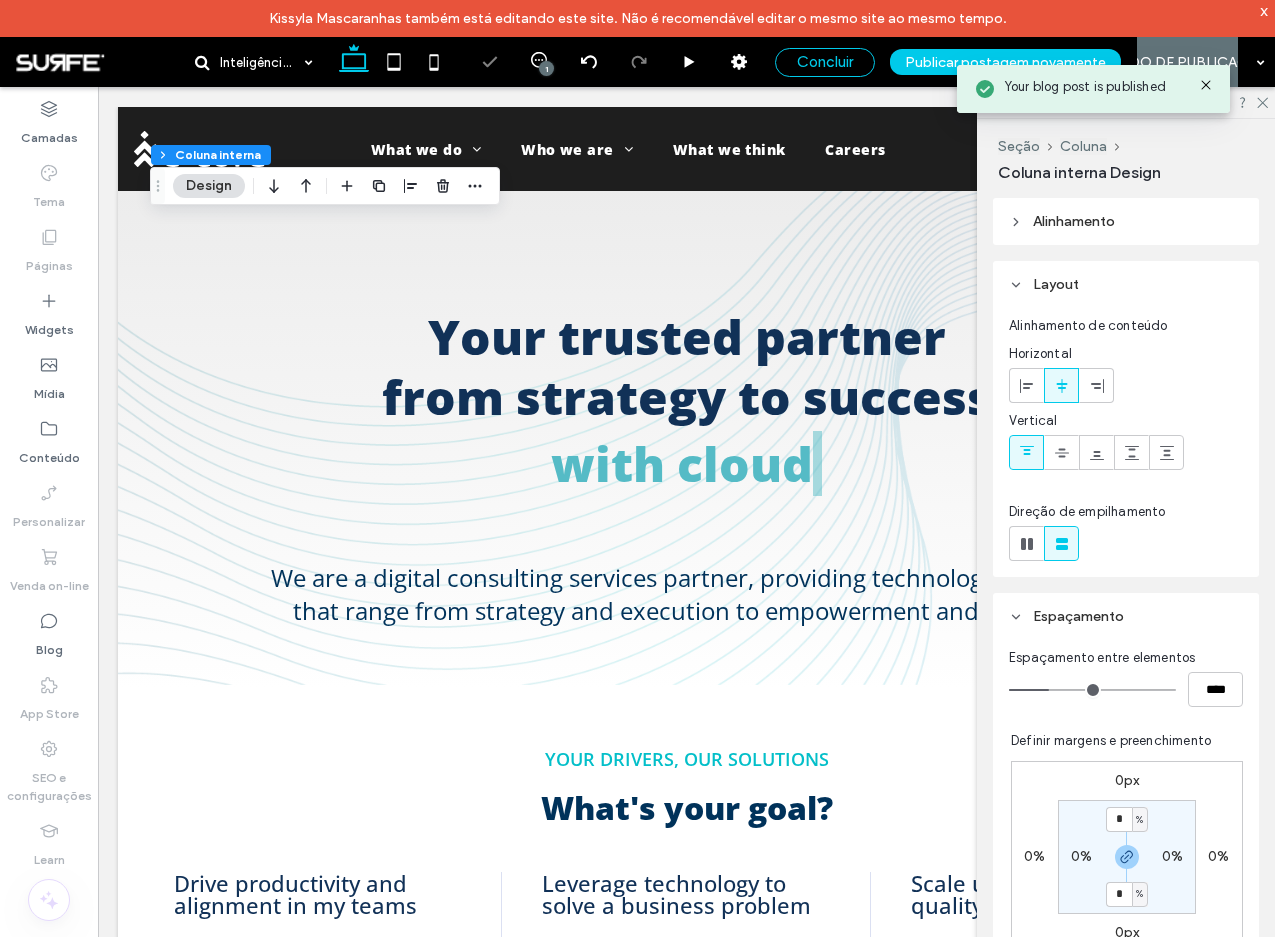 click on "Concluir" at bounding box center [825, 62] 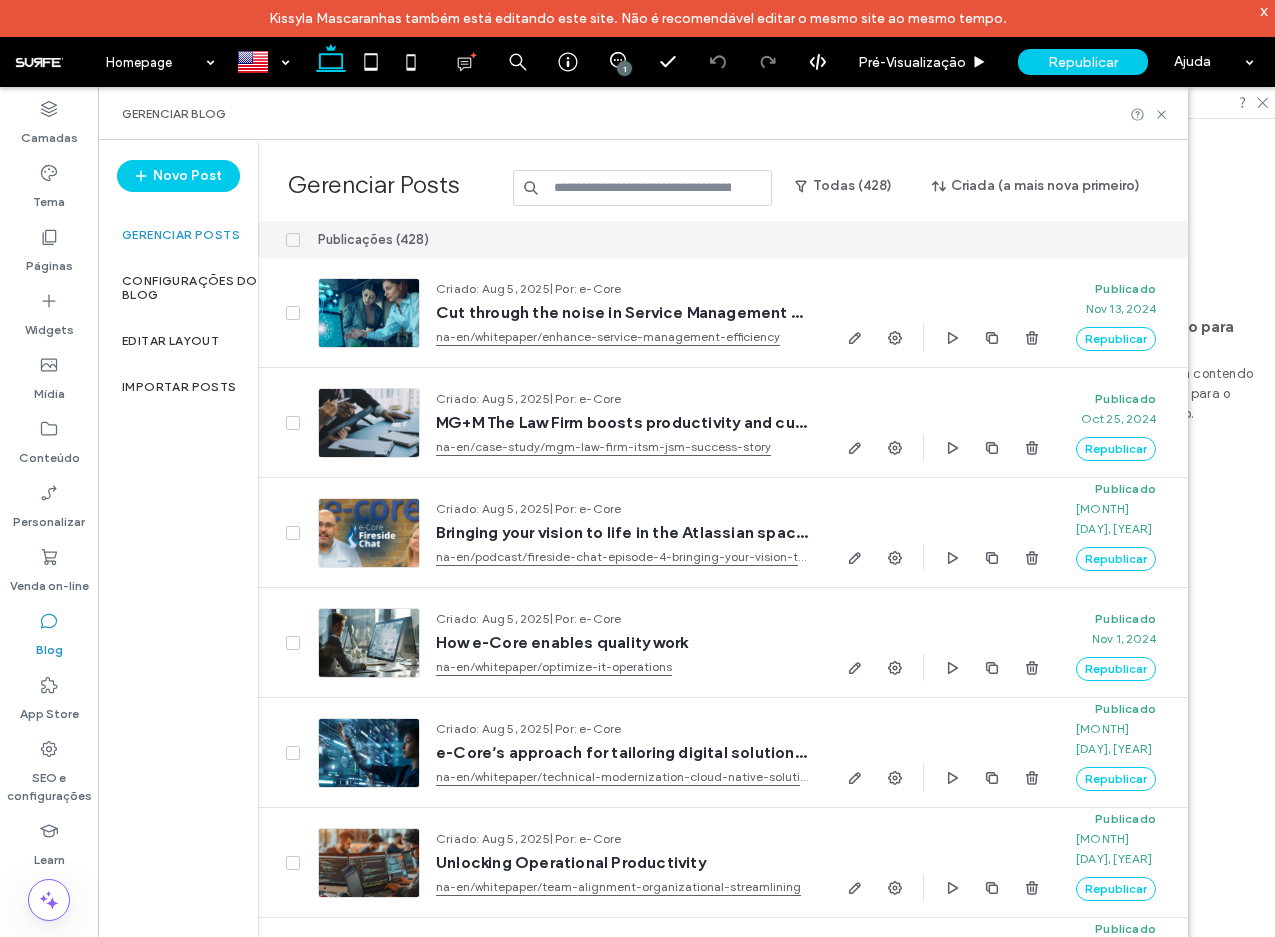click at bounding box center (643, 188) 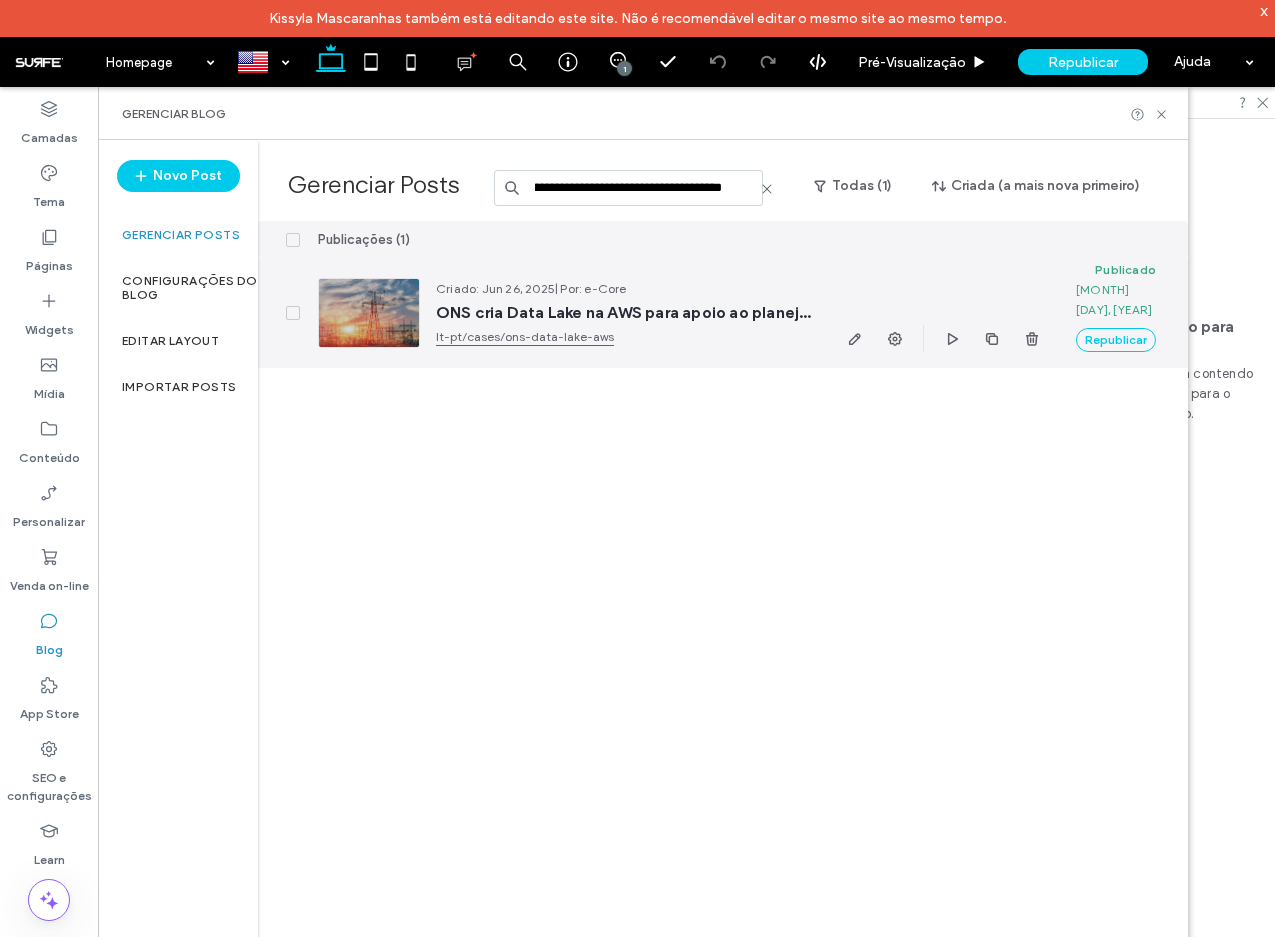 scroll, scrollTop: 0, scrollLeft: 302, axis: horizontal 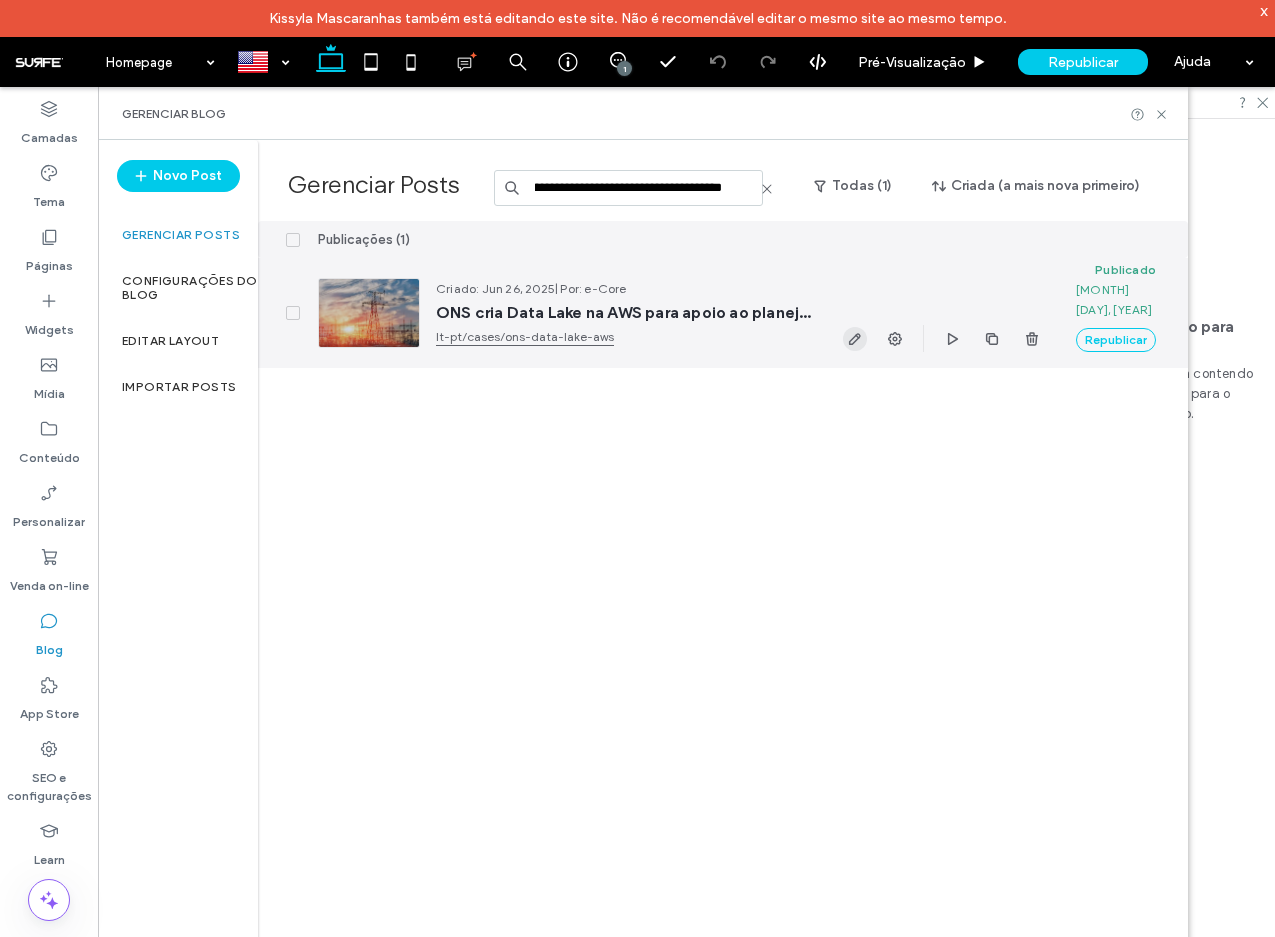 type on "**********" 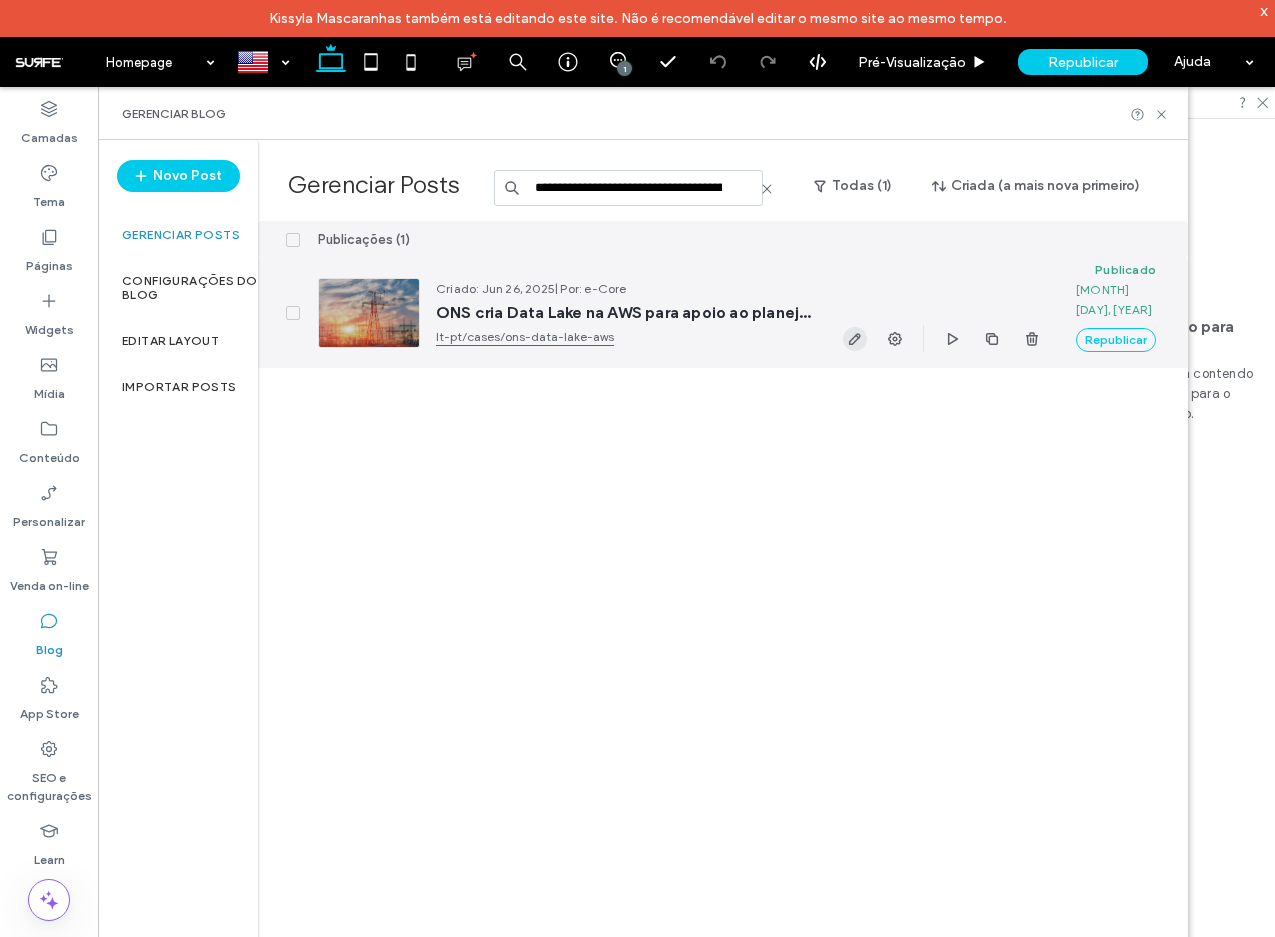 click 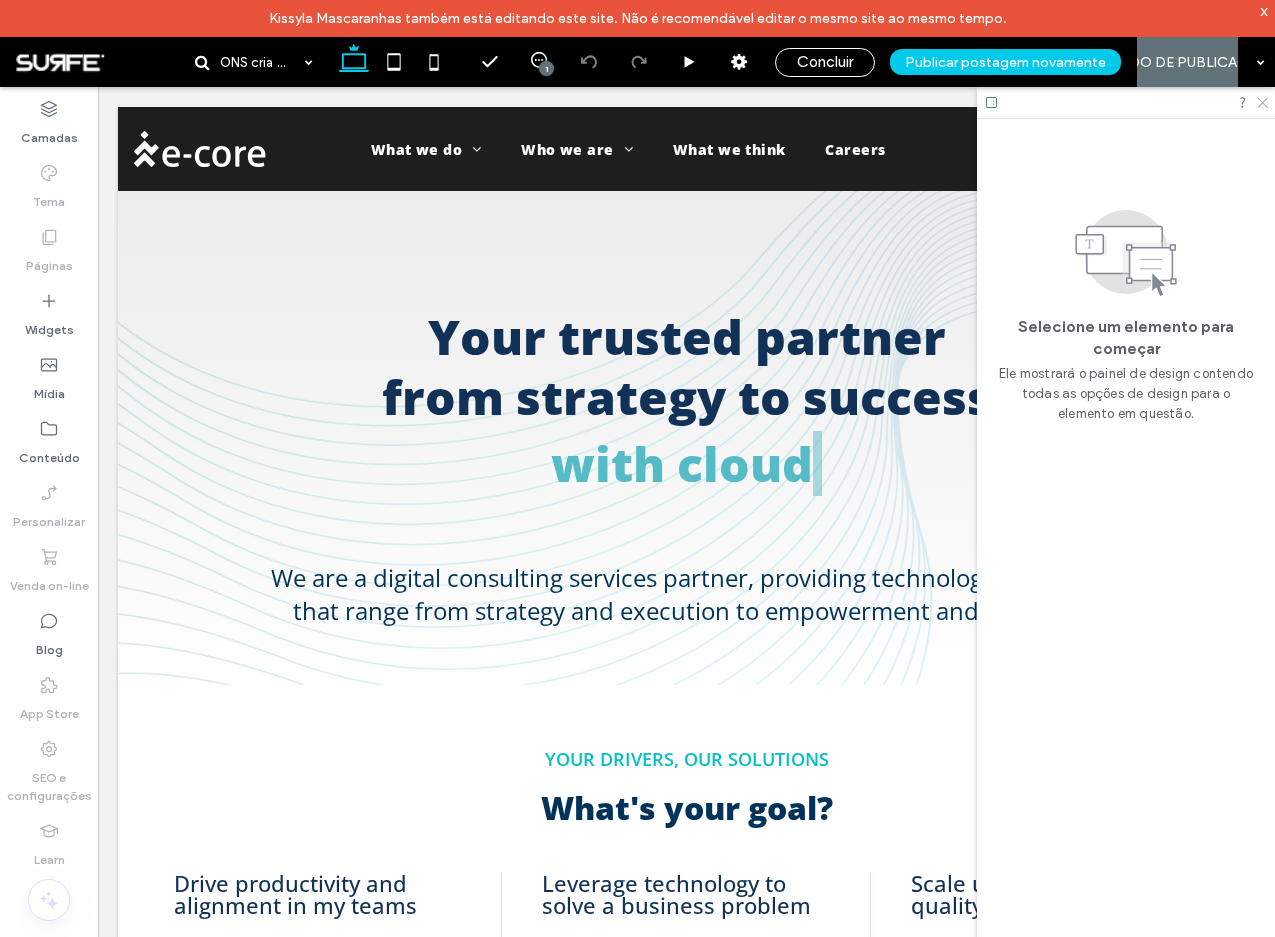 click 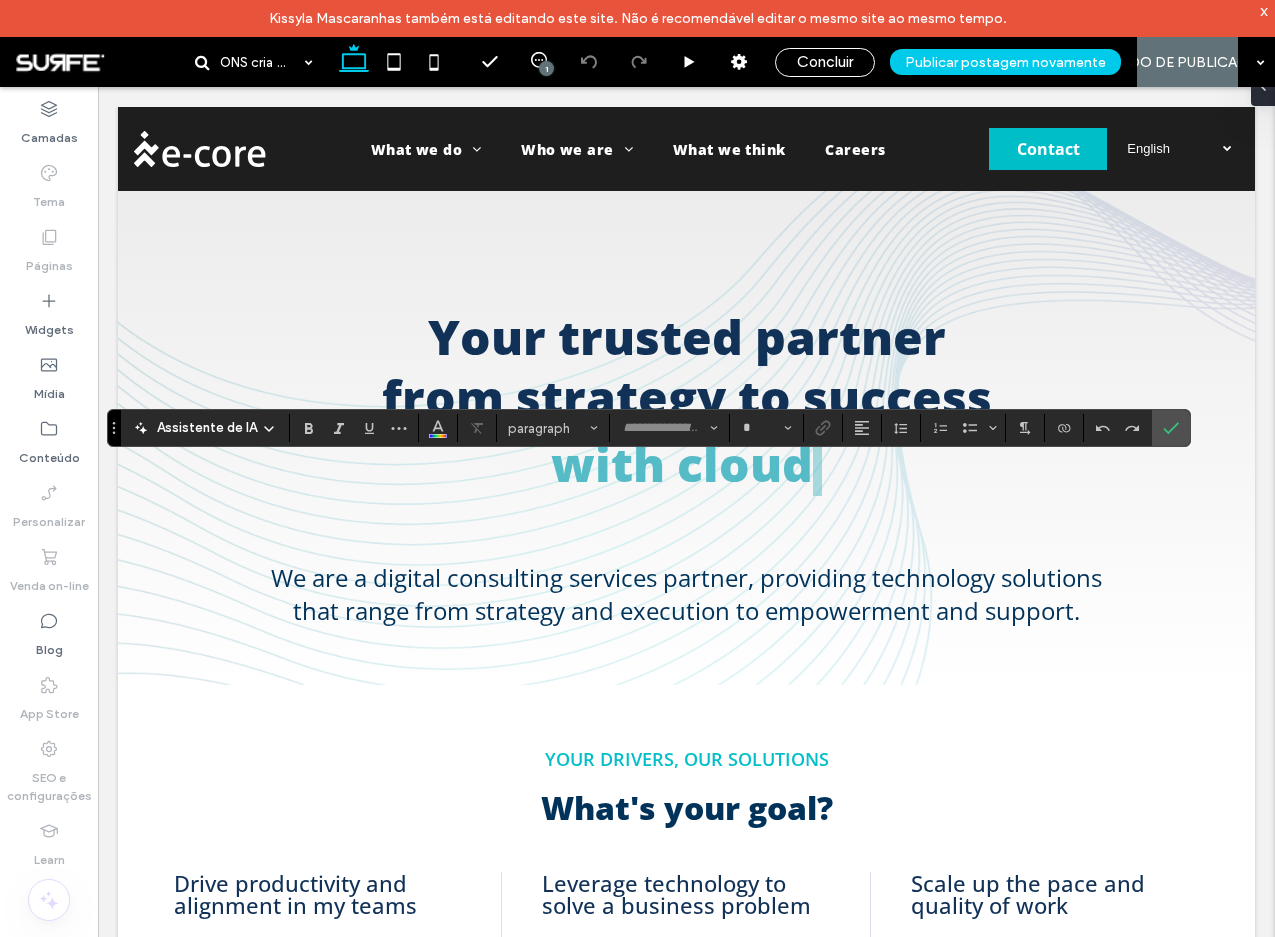 type on "*********" 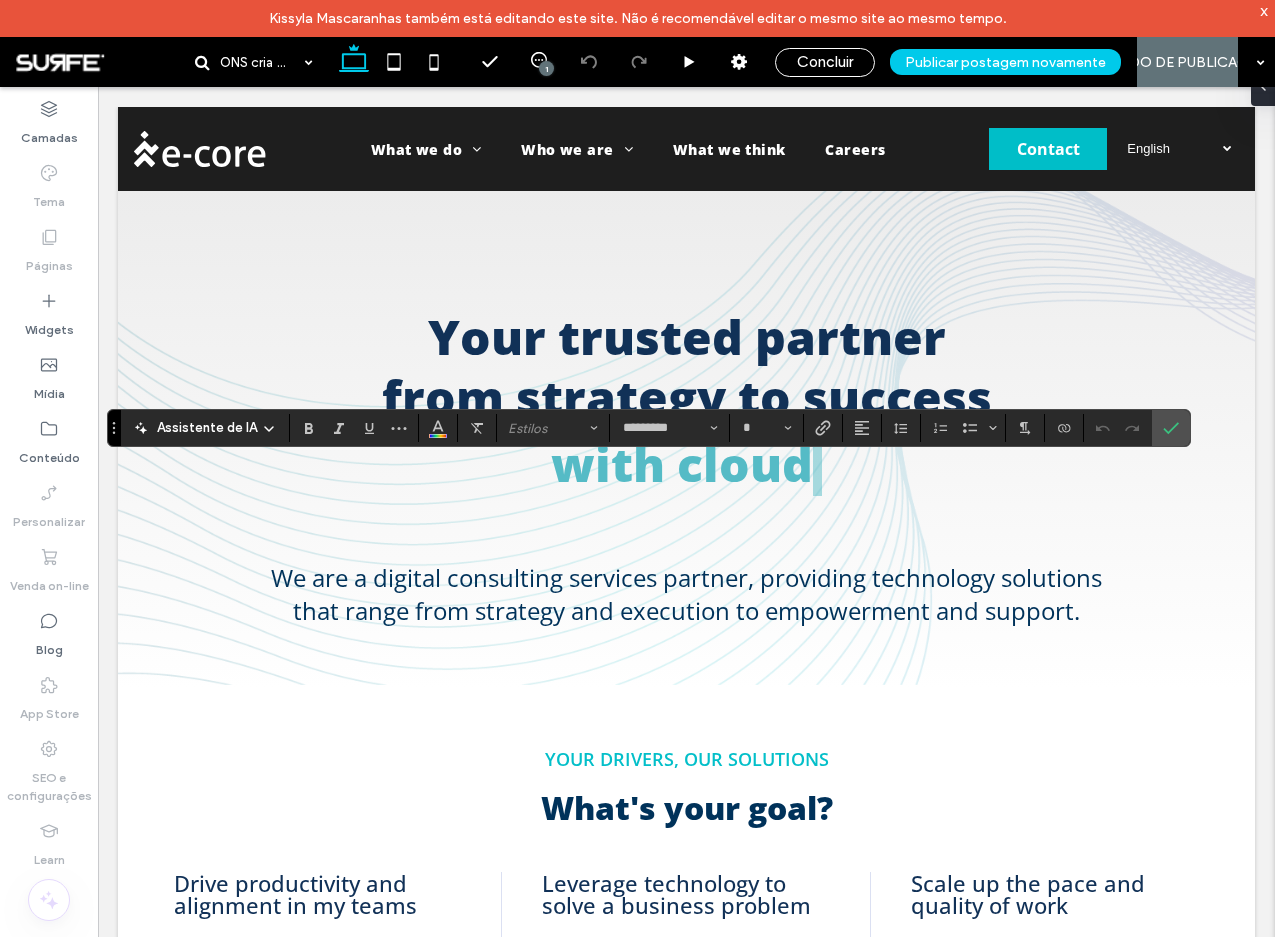 type on "**" 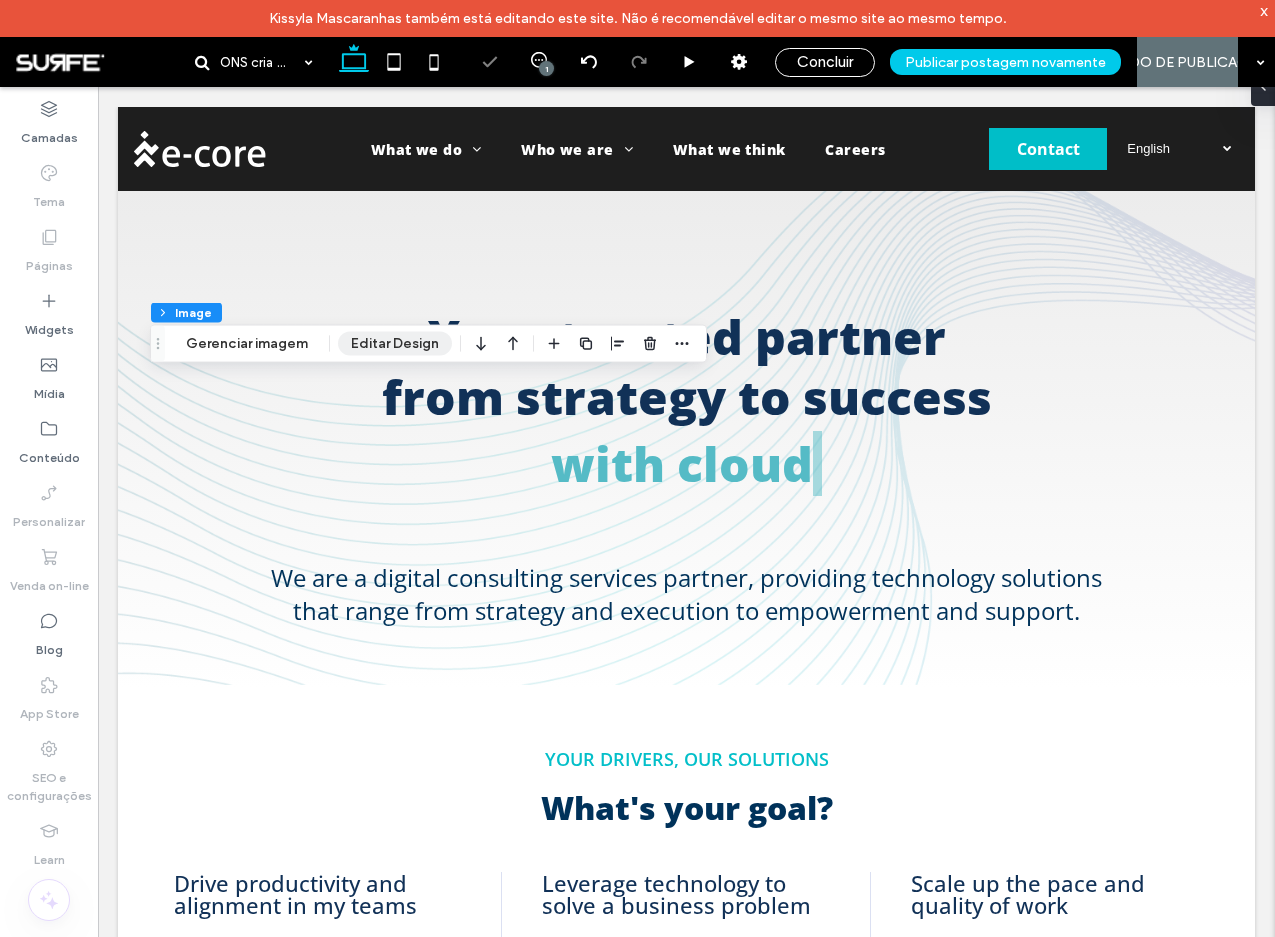 click on "Editar Design" at bounding box center (395, 344) 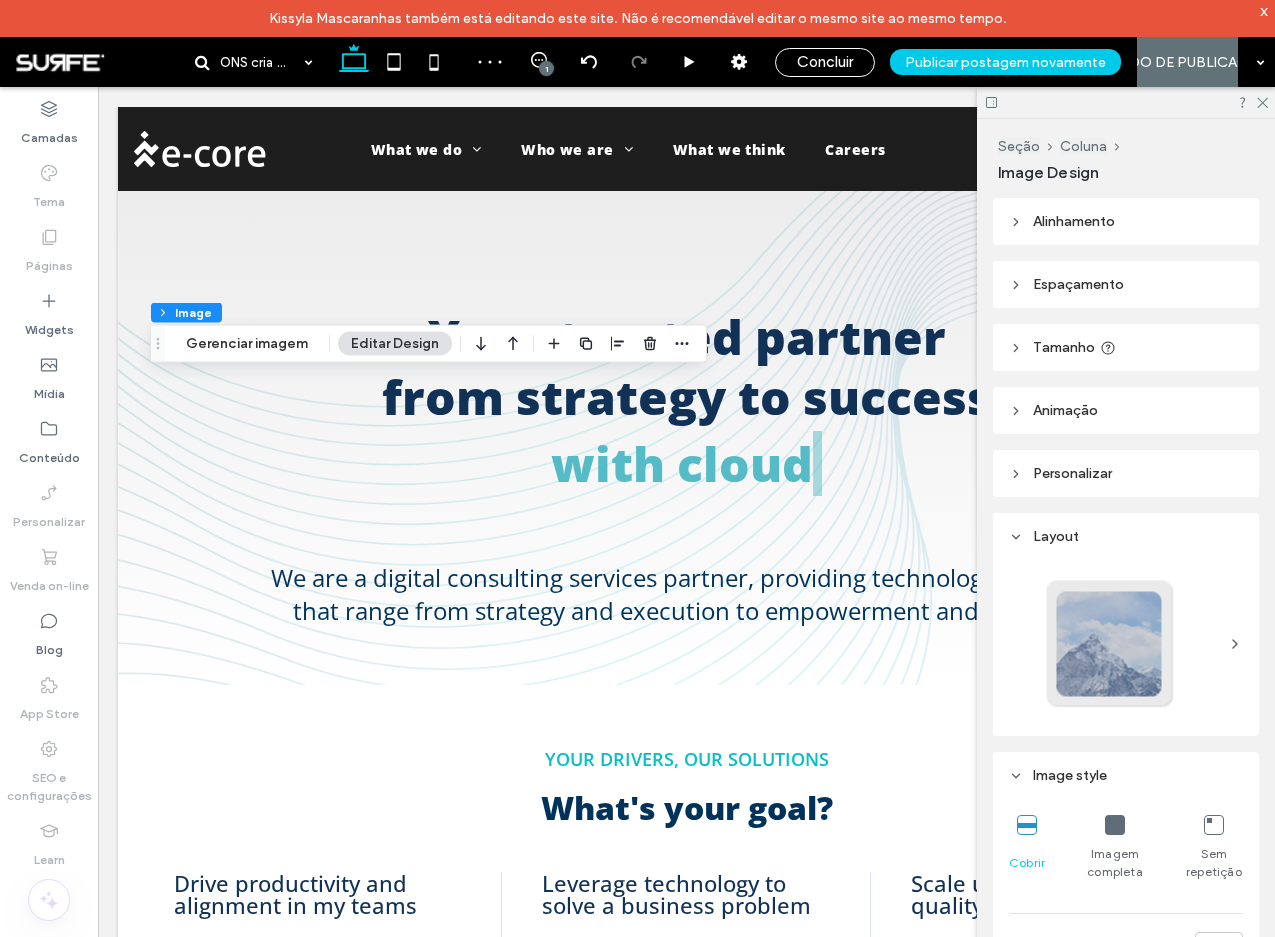 click at bounding box center [1115, 825] 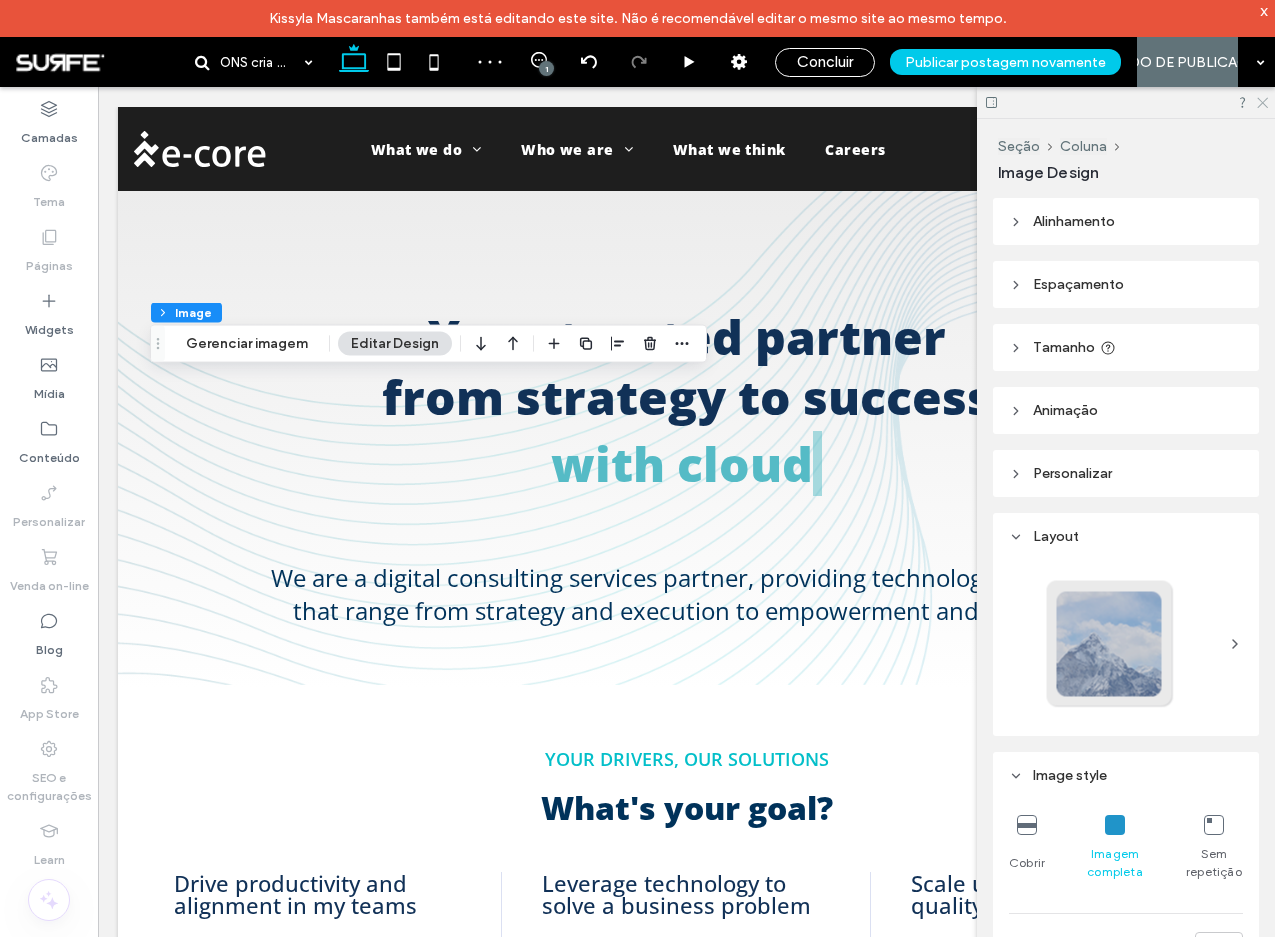 click 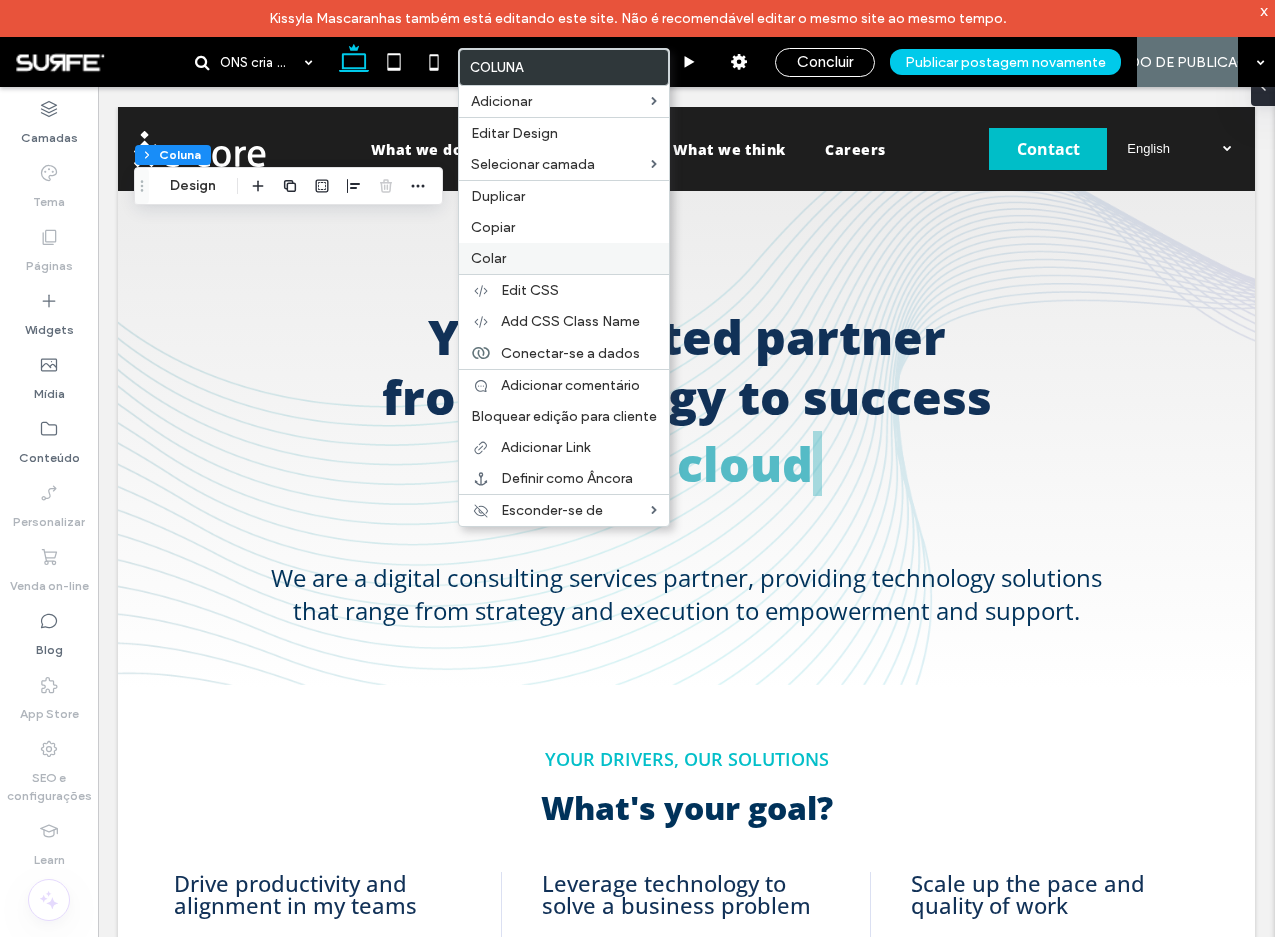 click on "Colar" at bounding box center (488, 258) 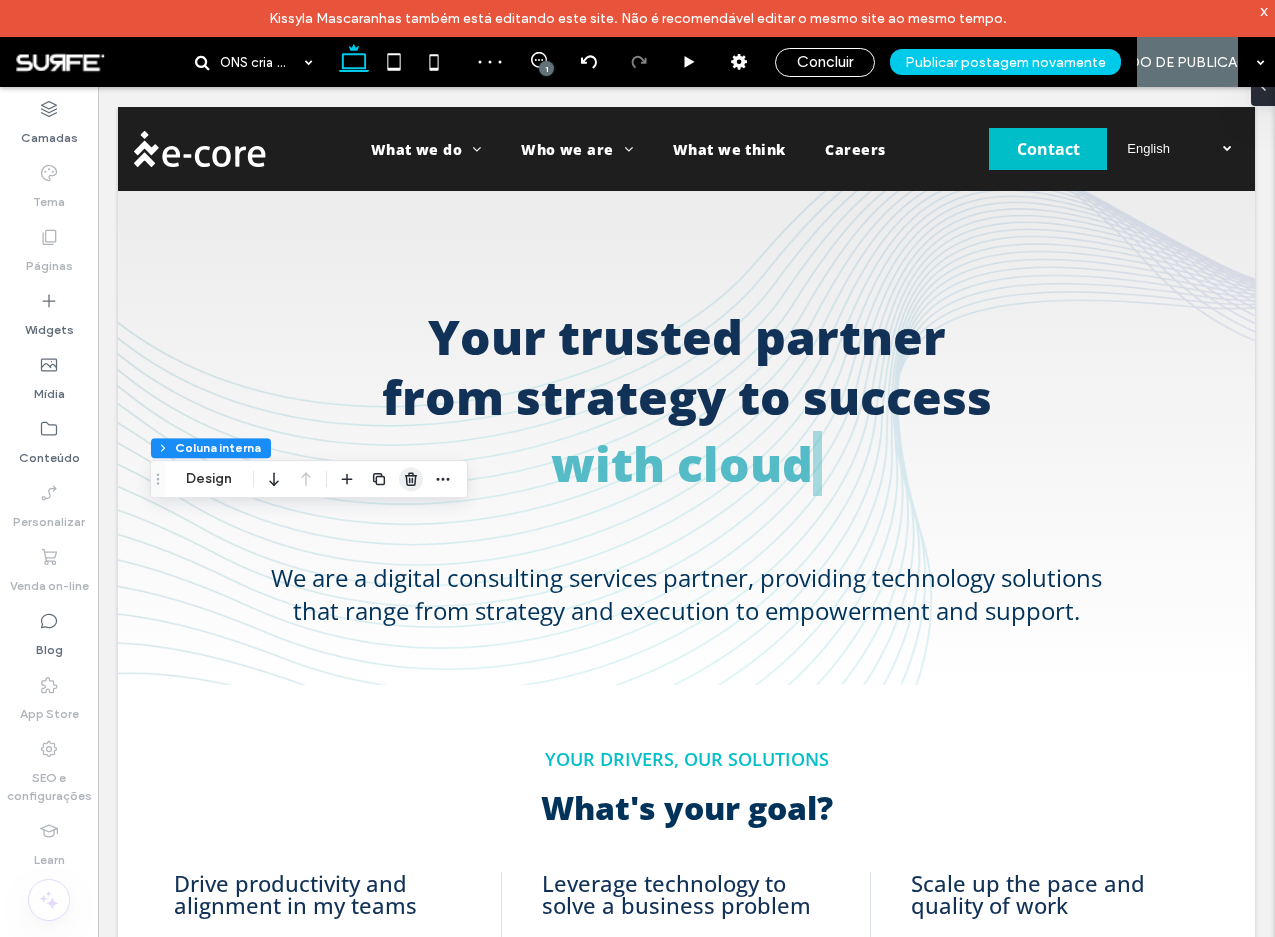 click 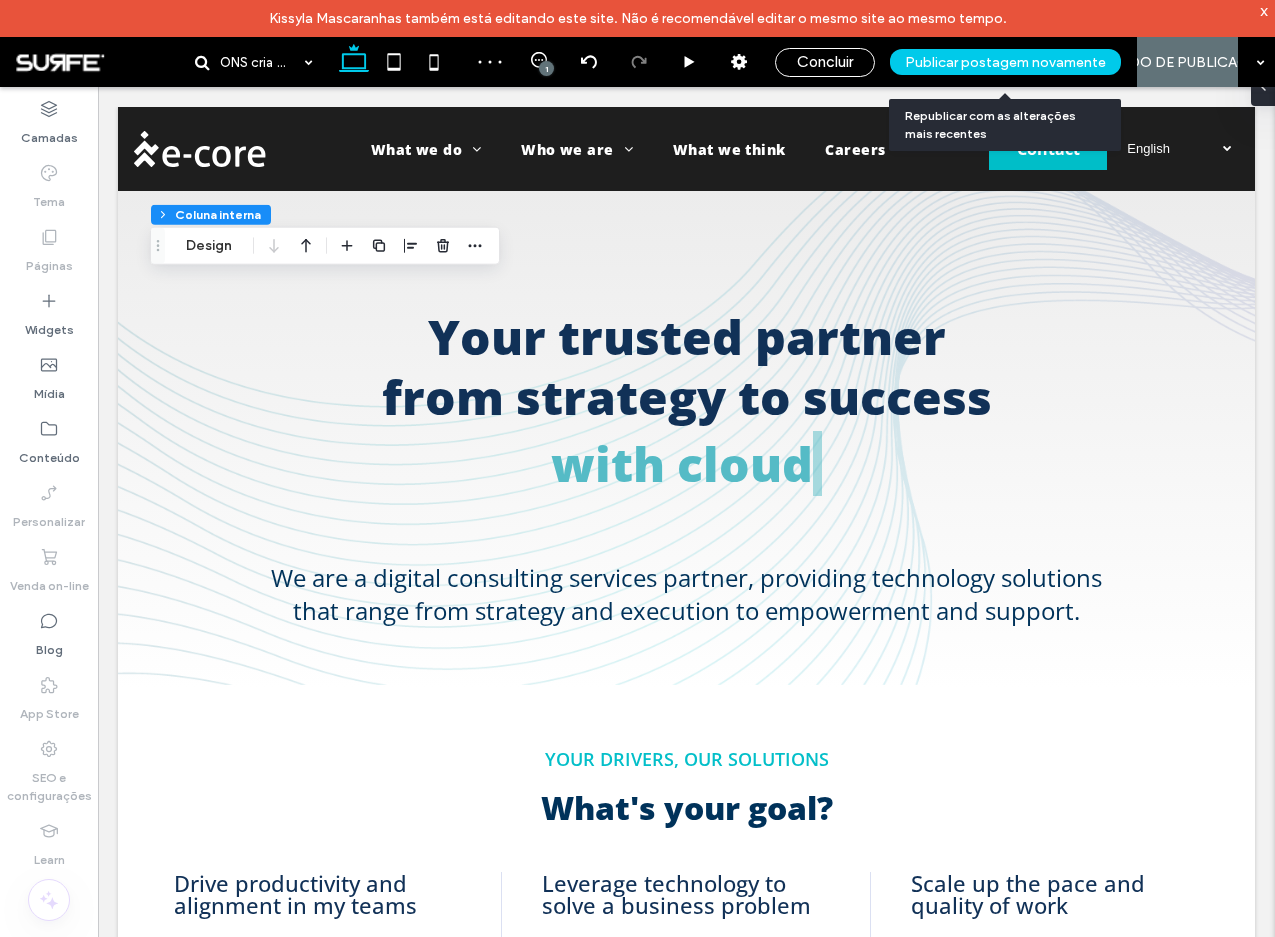 click on "Publicar postagem novamente" at bounding box center (1005, 62) 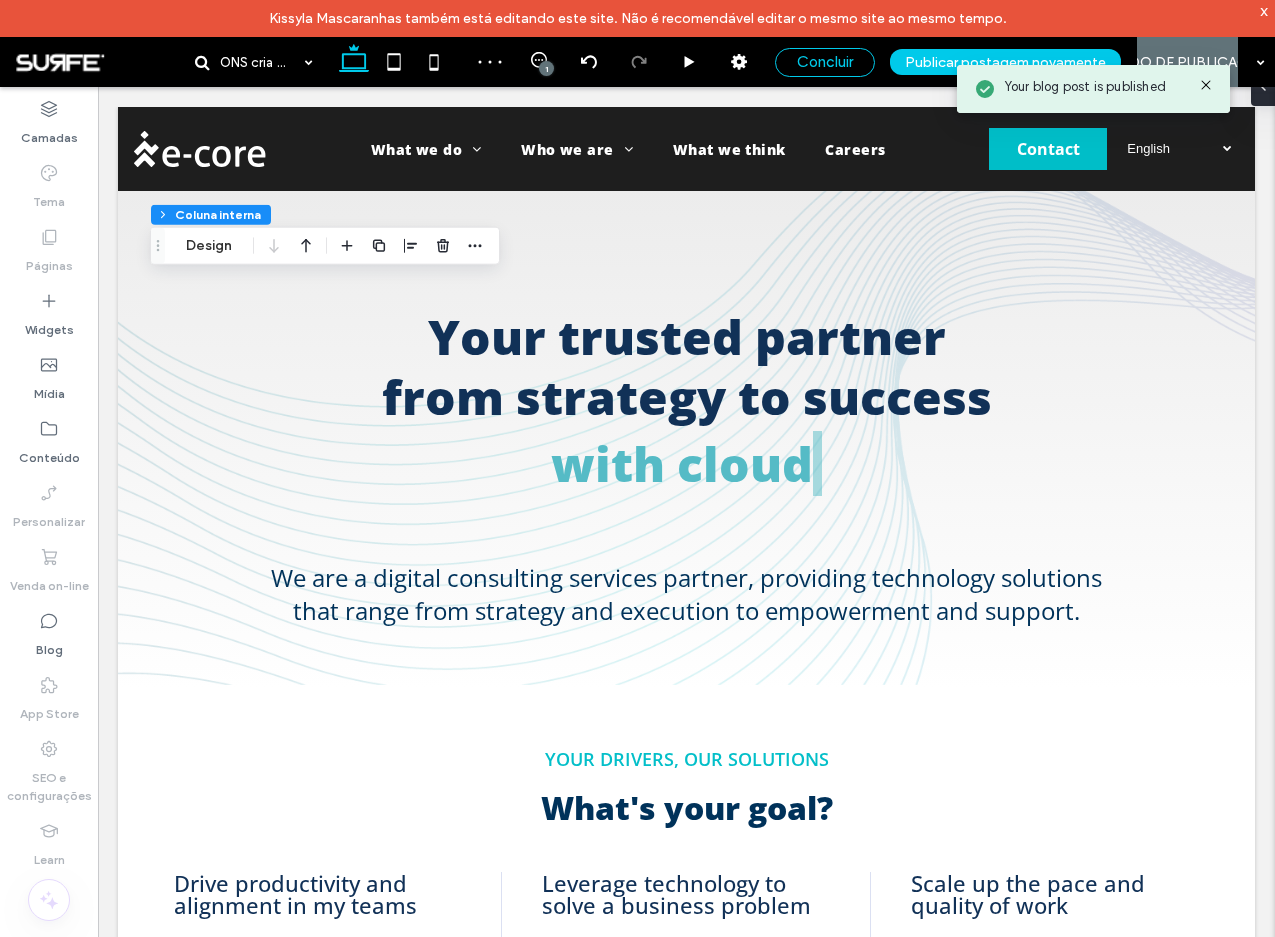 click on "Concluir" at bounding box center (825, 62) 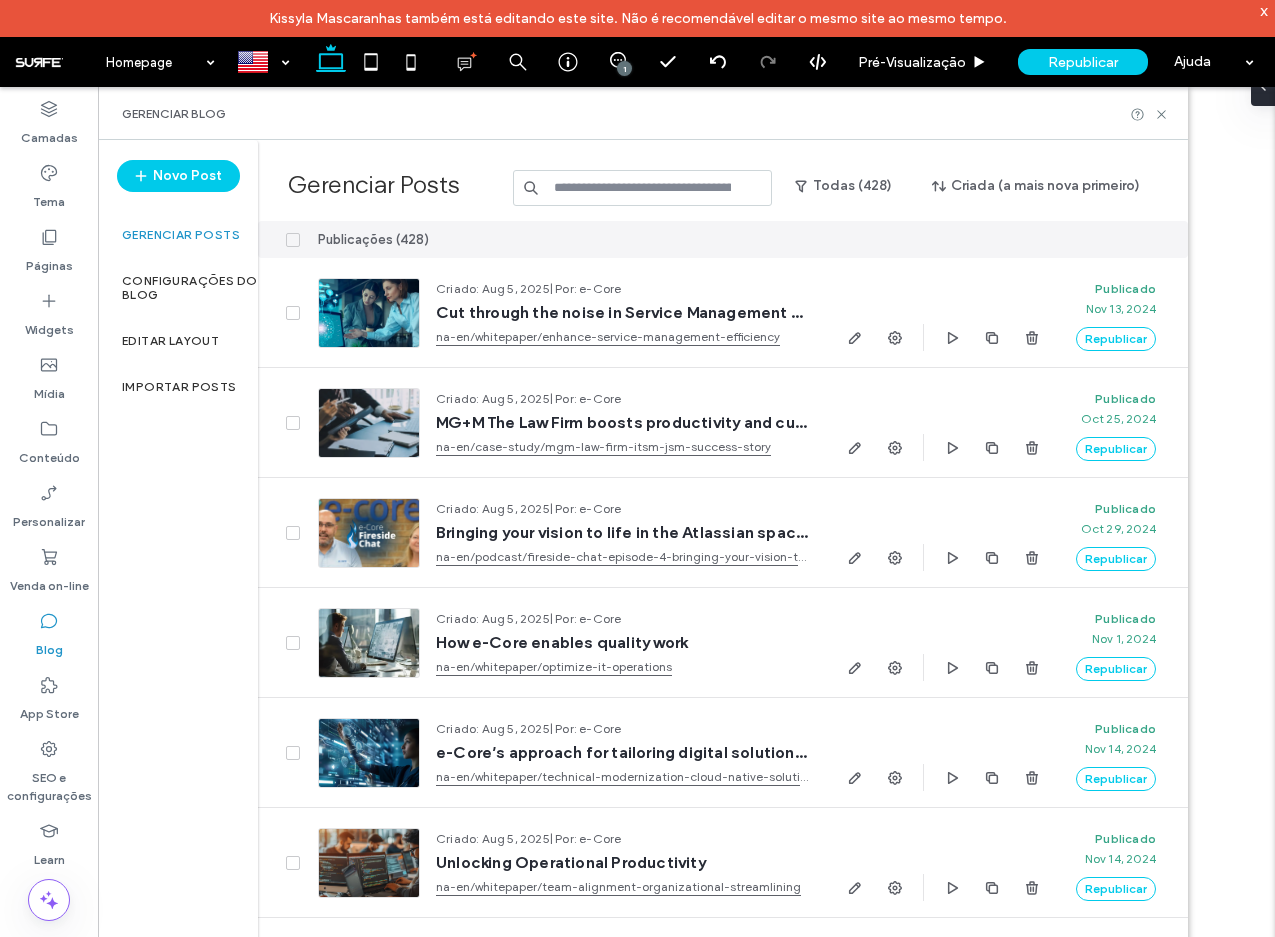 scroll, scrollTop: 0, scrollLeft: 0, axis: both 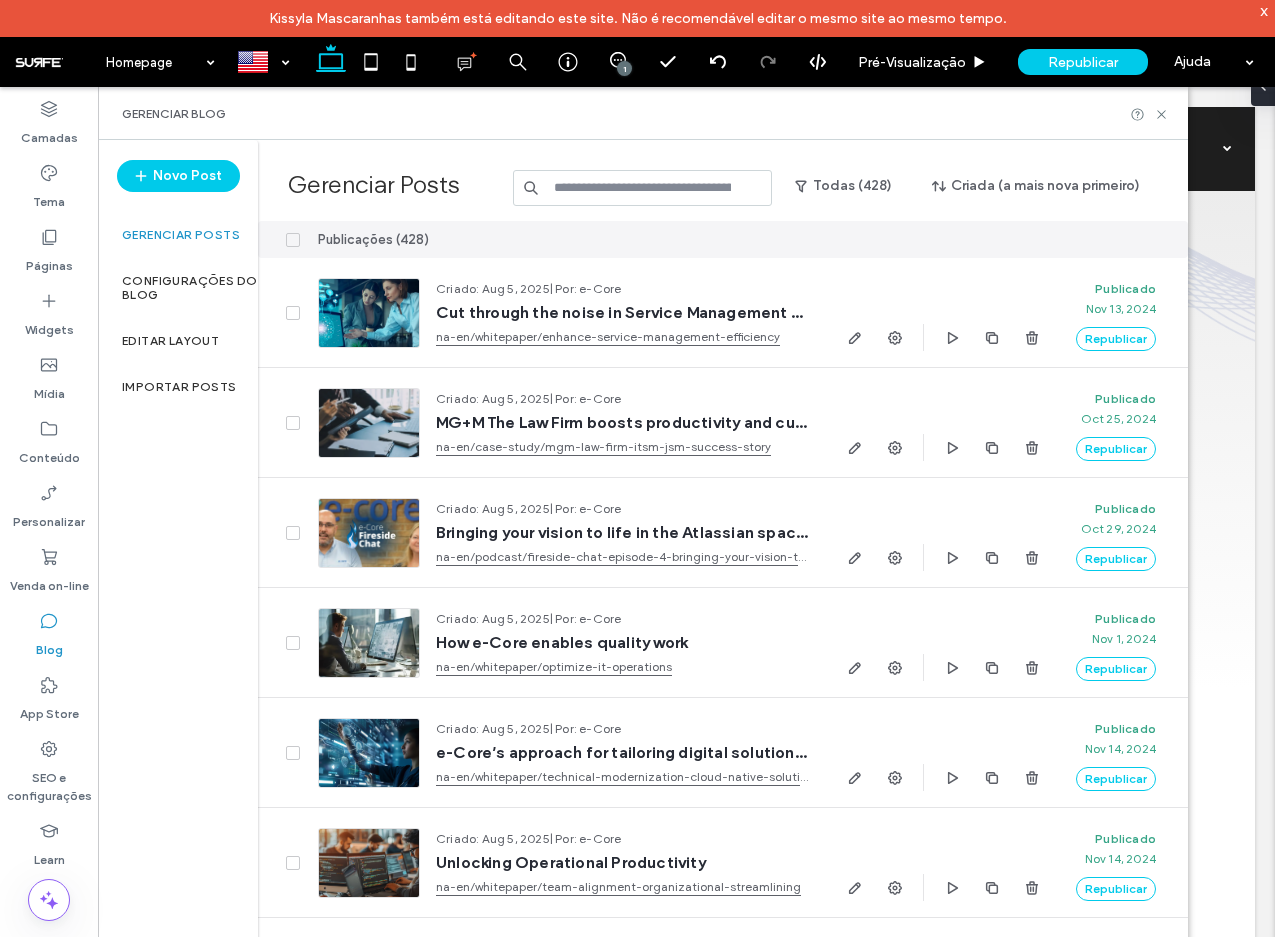 click at bounding box center (643, 188) 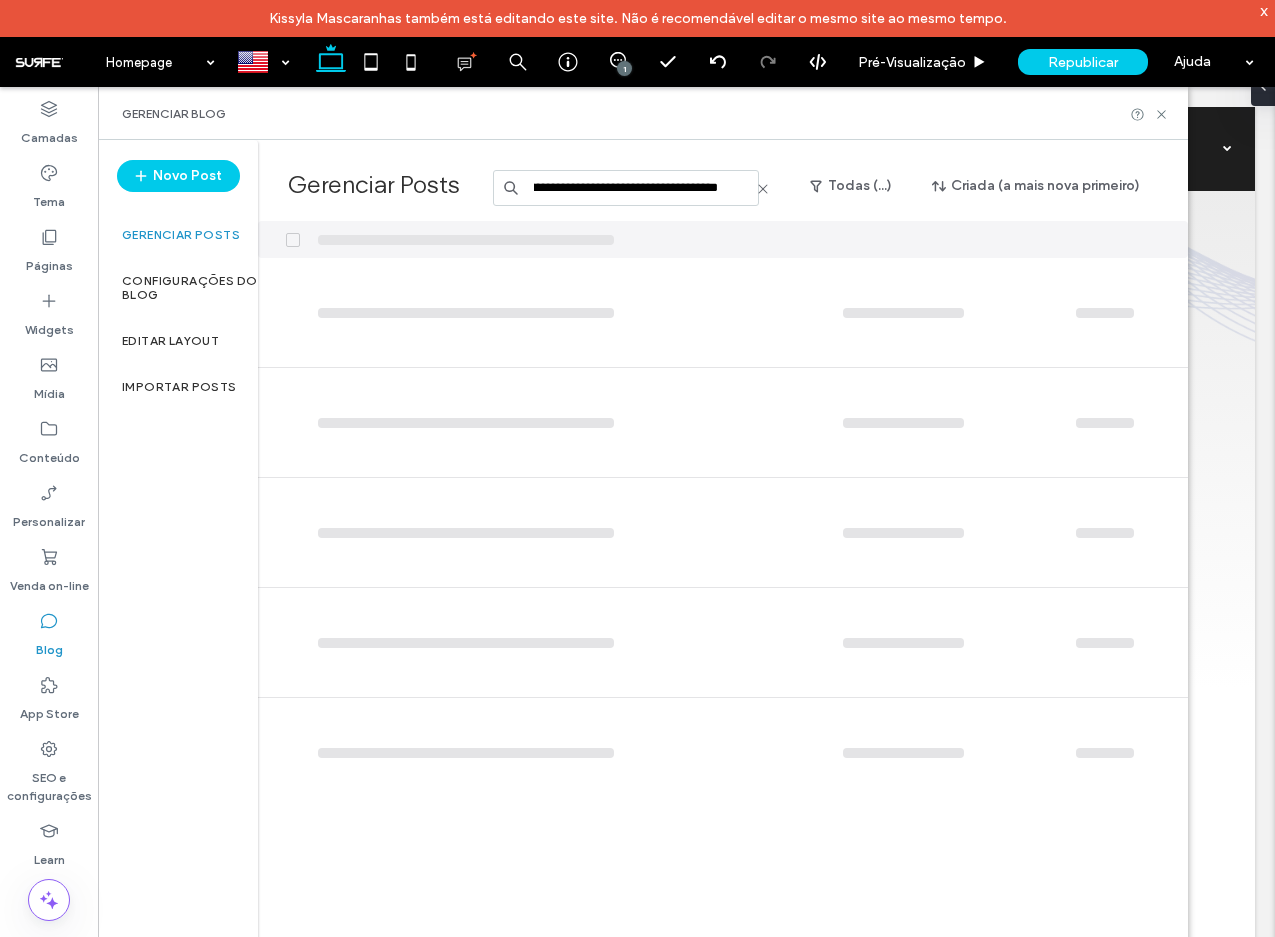 scroll, scrollTop: 0, scrollLeft: 380, axis: horizontal 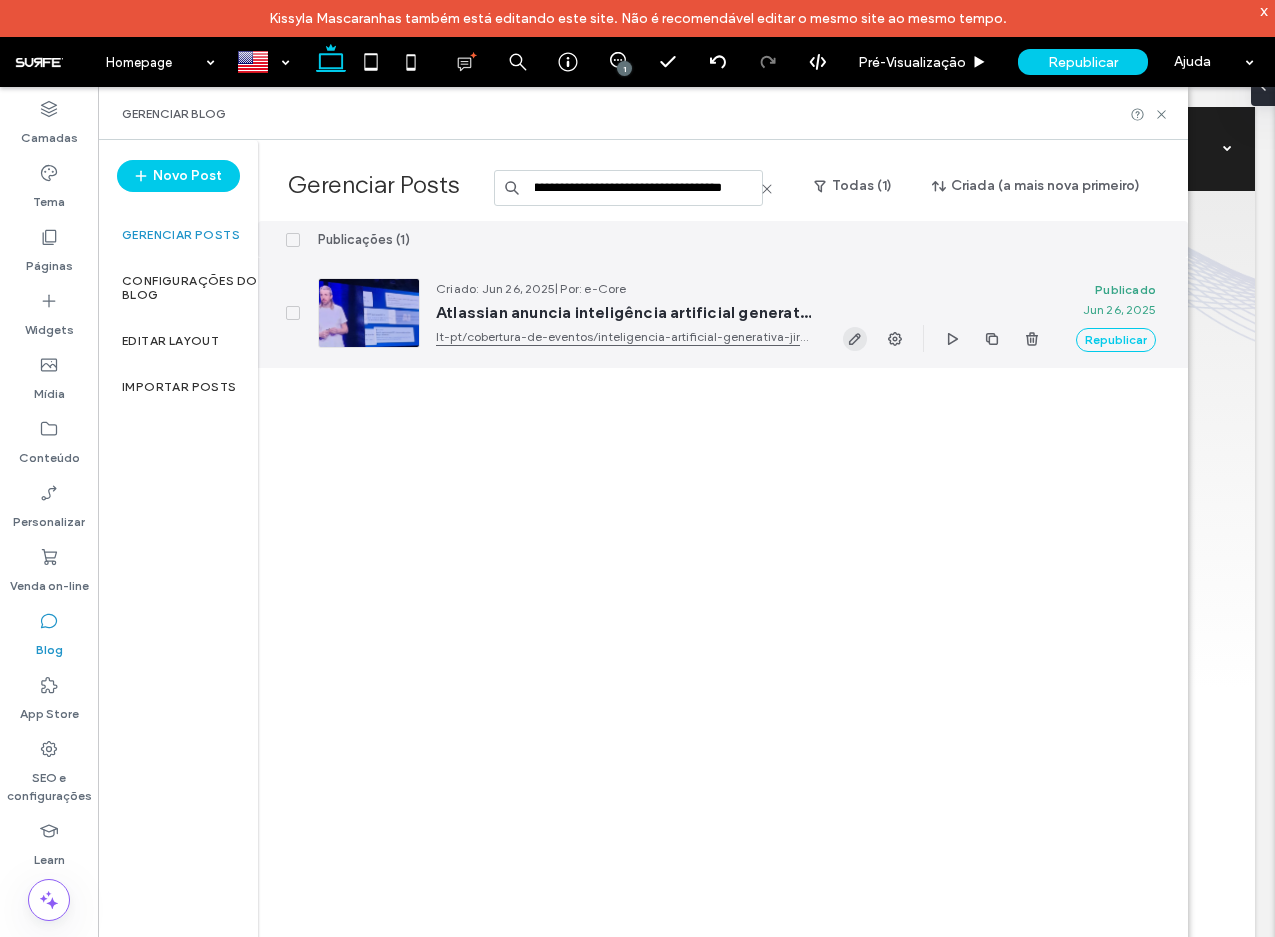 type on "**********" 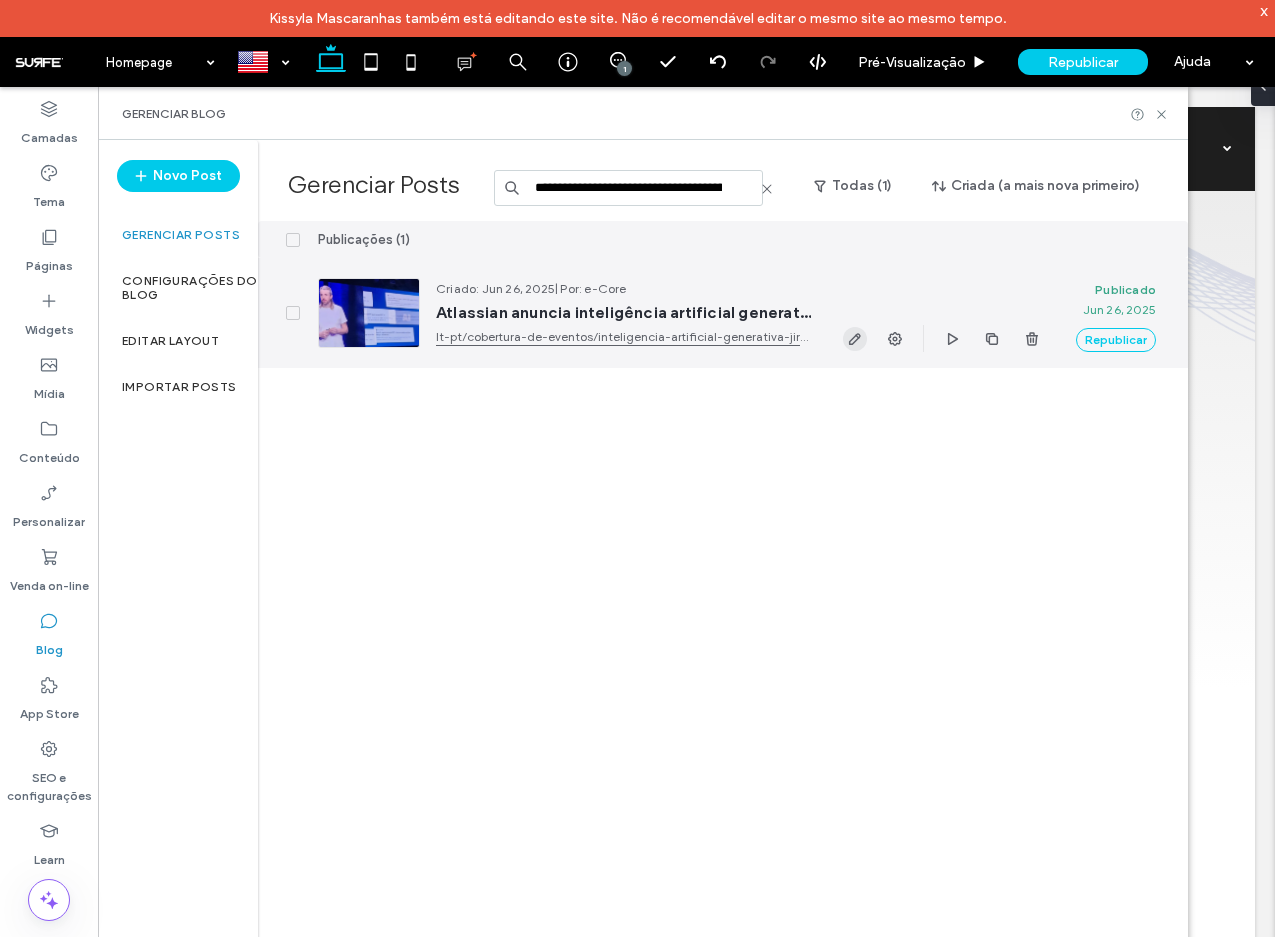 click at bounding box center [855, 339] 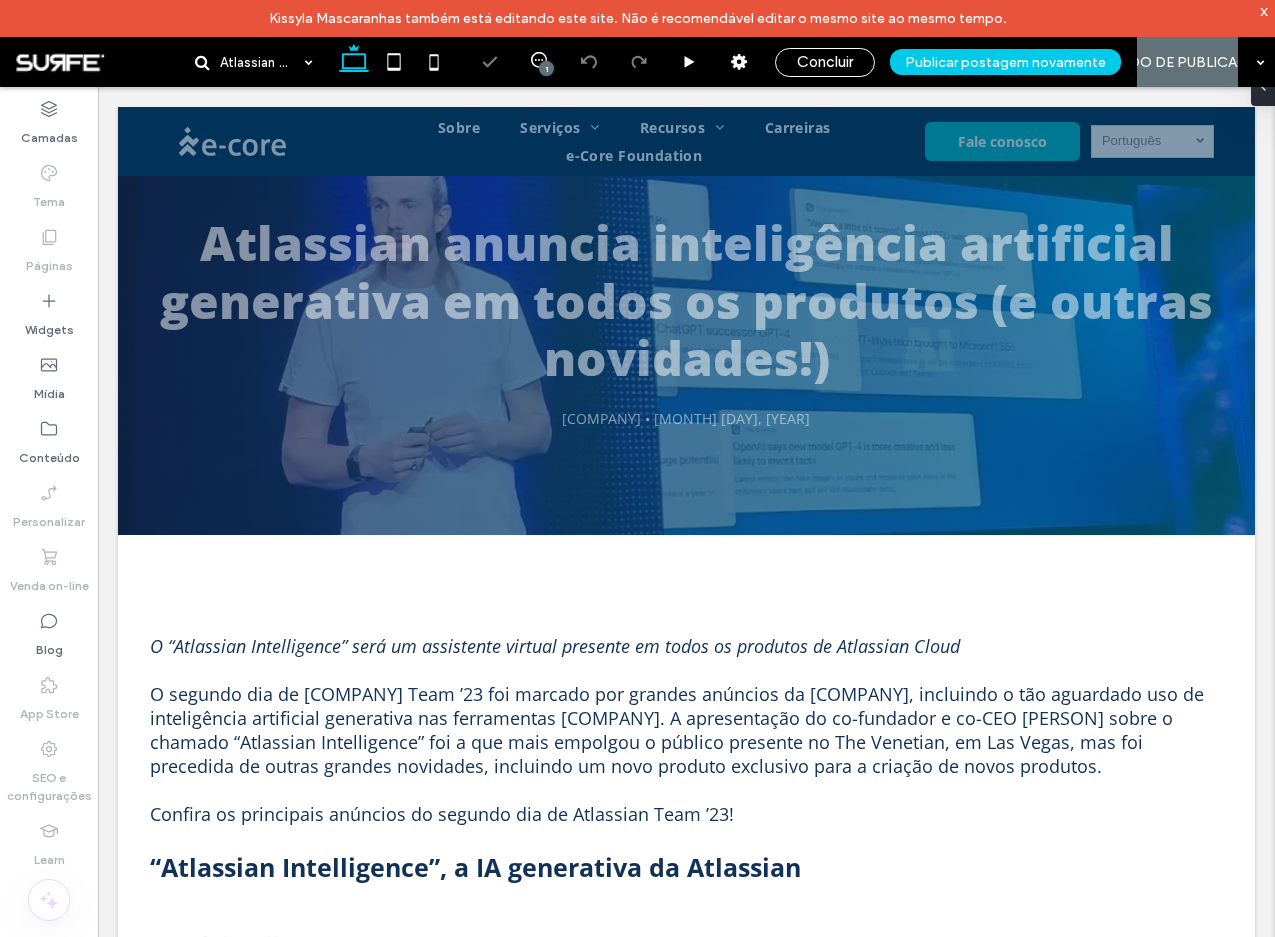 scroll, scrollTop: 544, scrollLeft: 0, axis: vertical 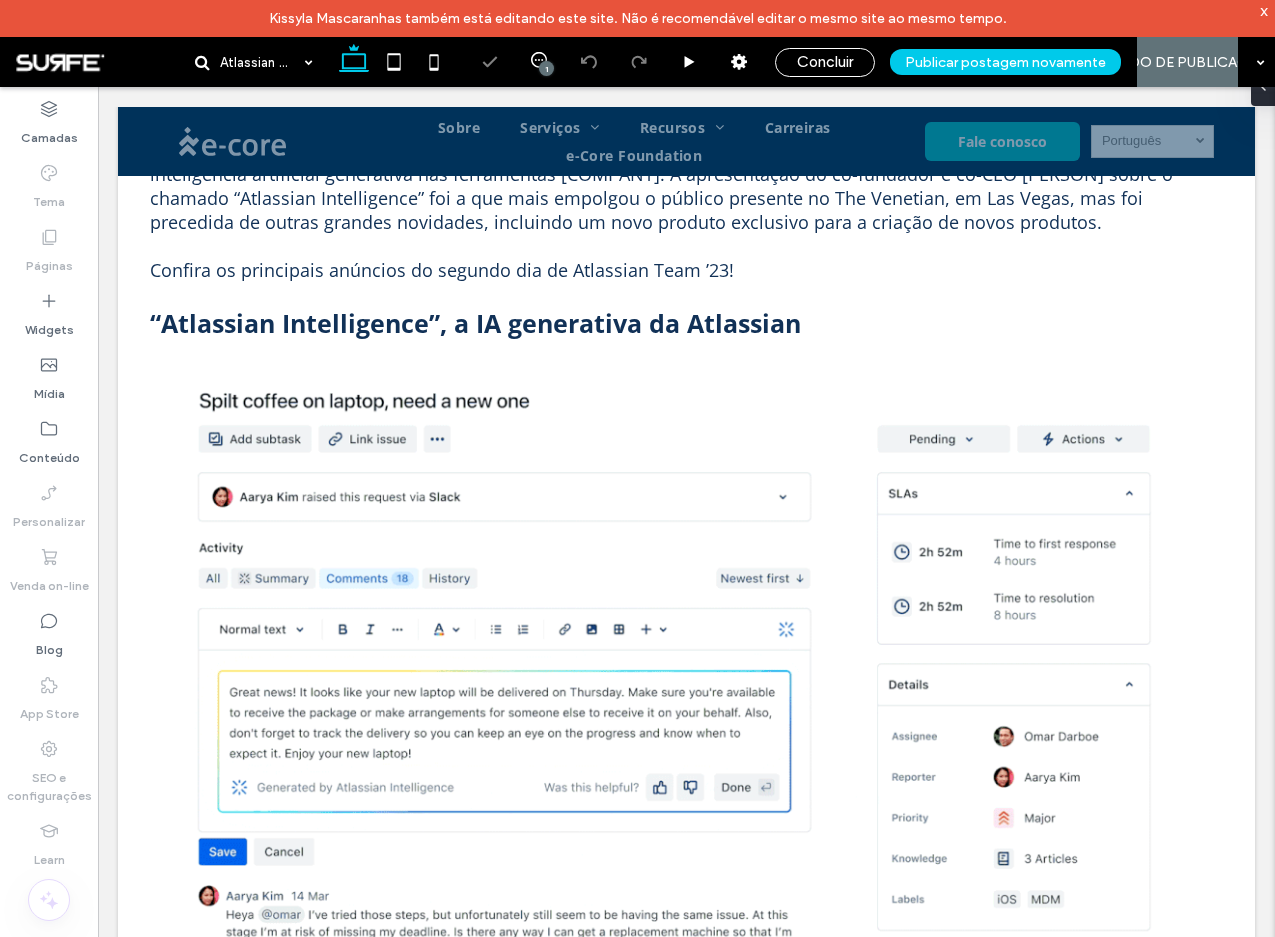 click at bounding box center [686, 655] 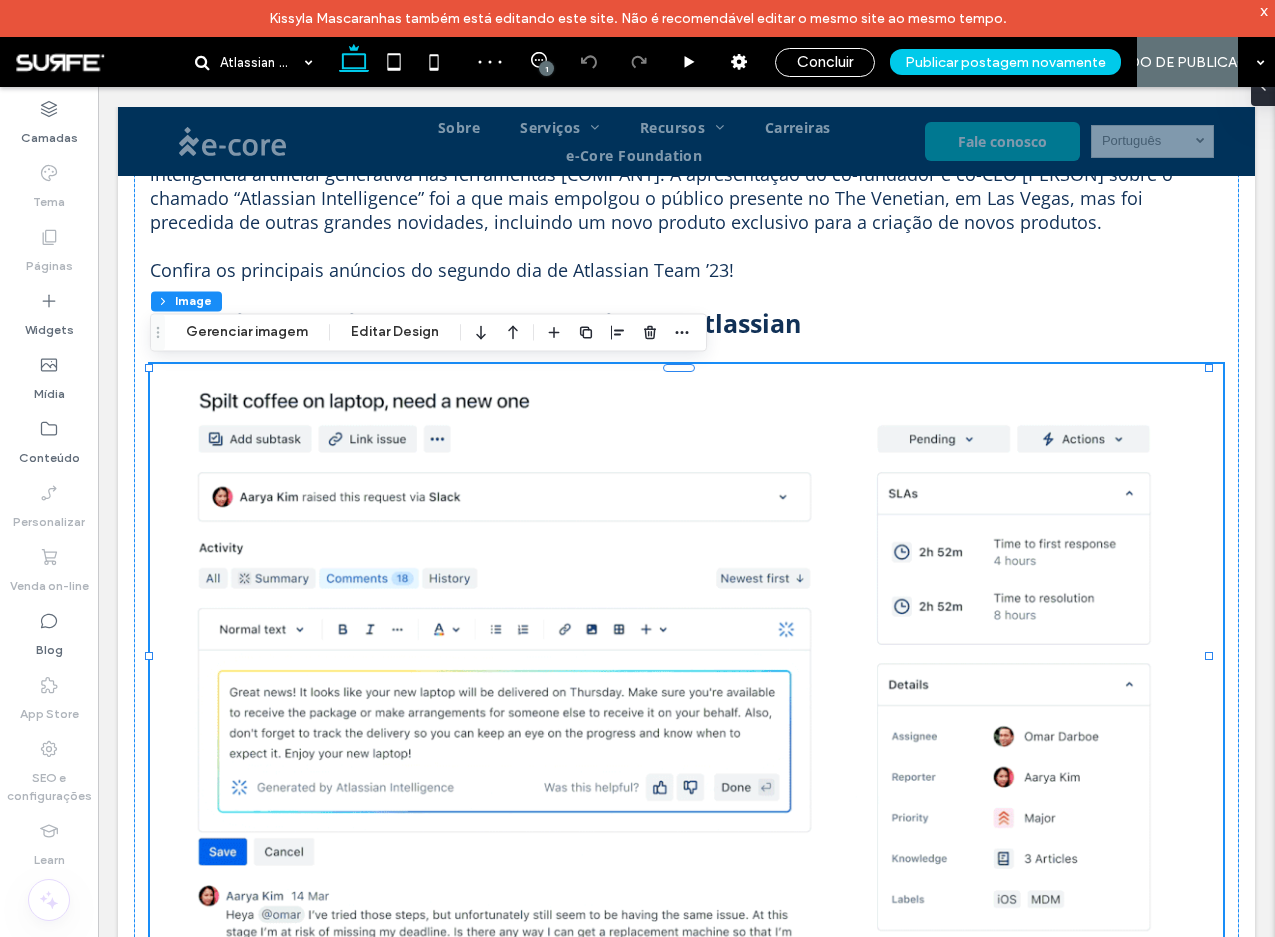 click at bounding box center (686, 655) 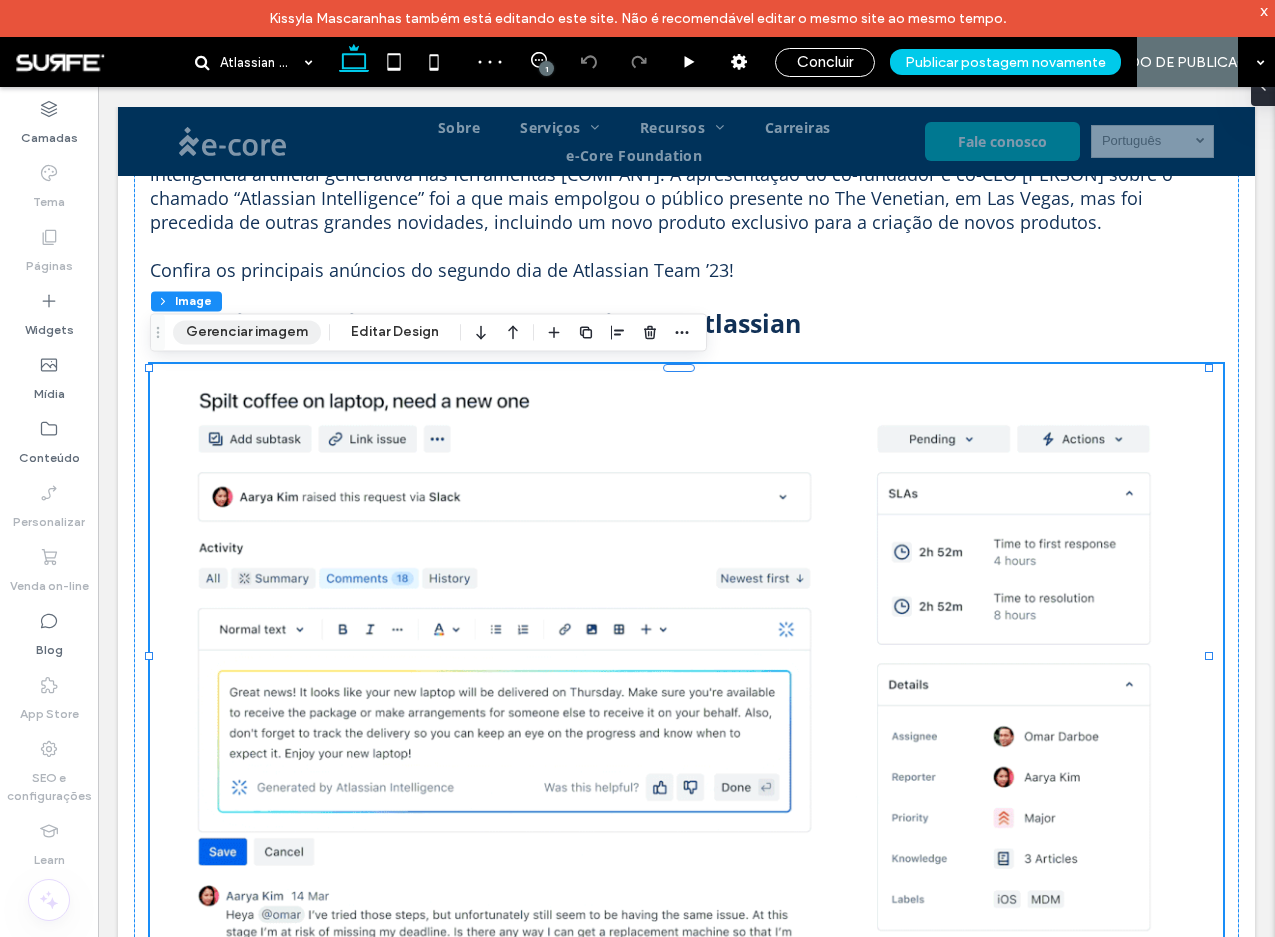 click on "Gerenciar imagem" at bounding box center (247, 332) 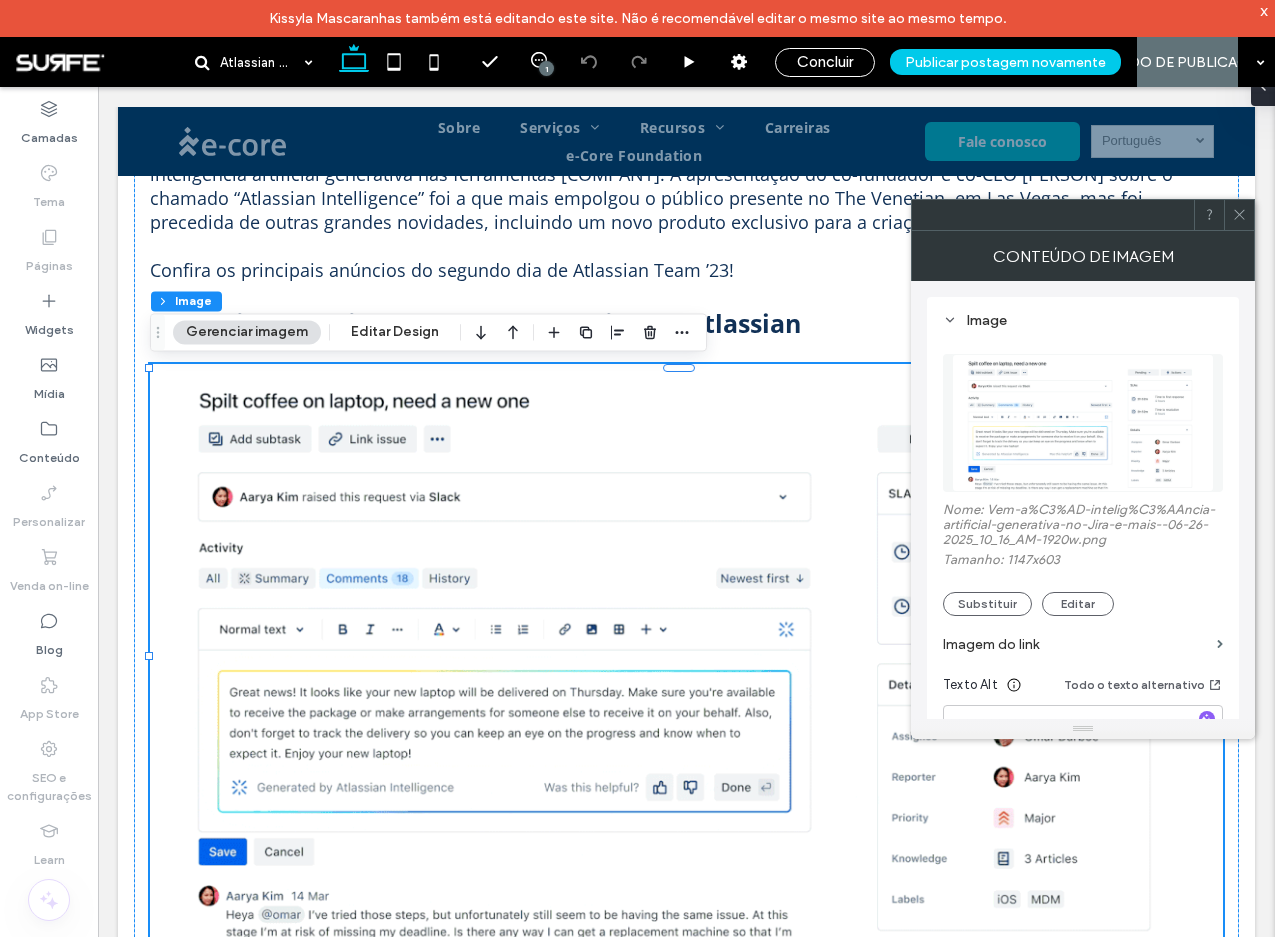 click on "Seção Coluna Image Gerenciar imagem Editar Design" at bounding box center (428, 332) 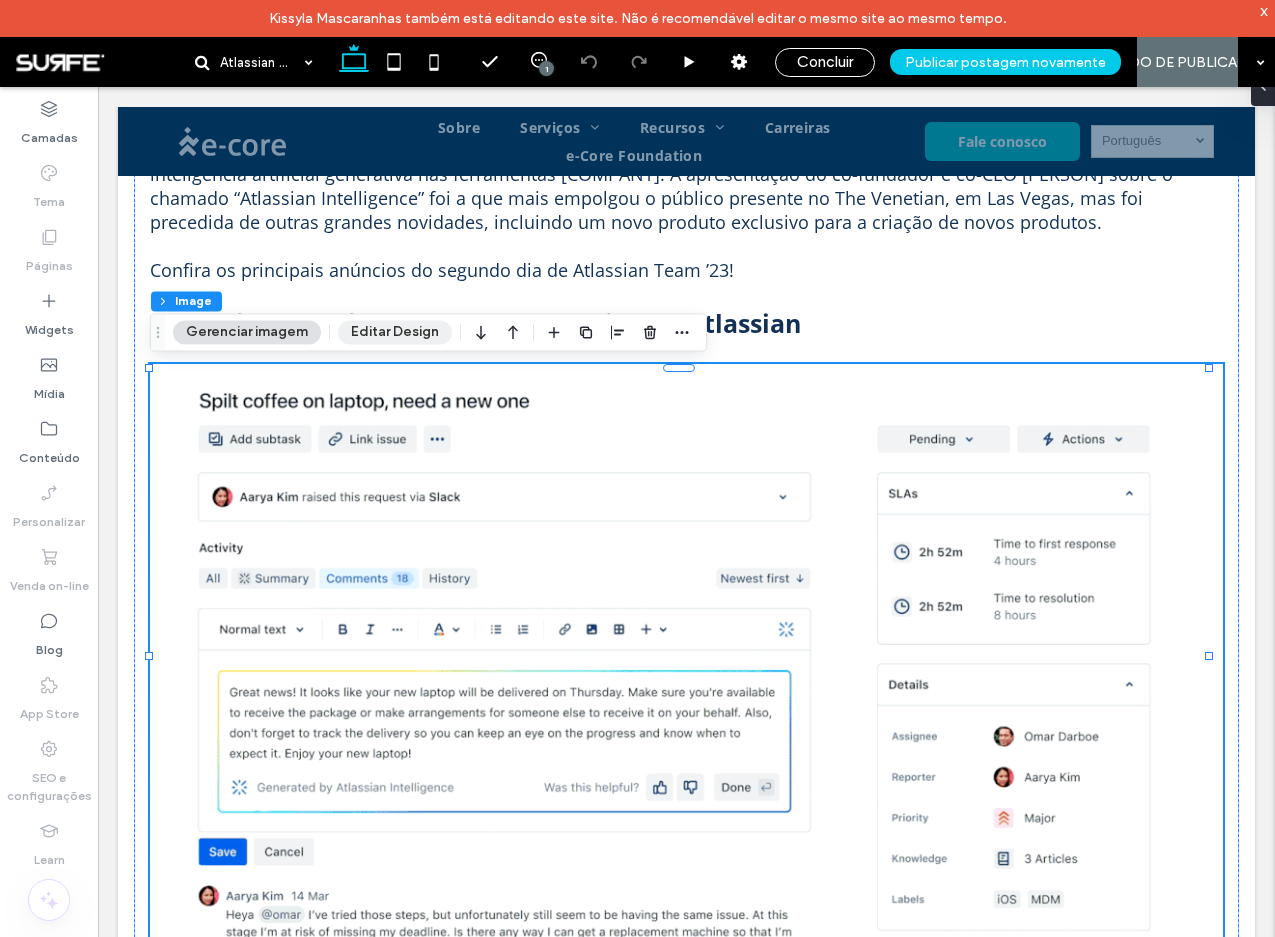 click on "Editar Design" at bounding box center [395, 332] 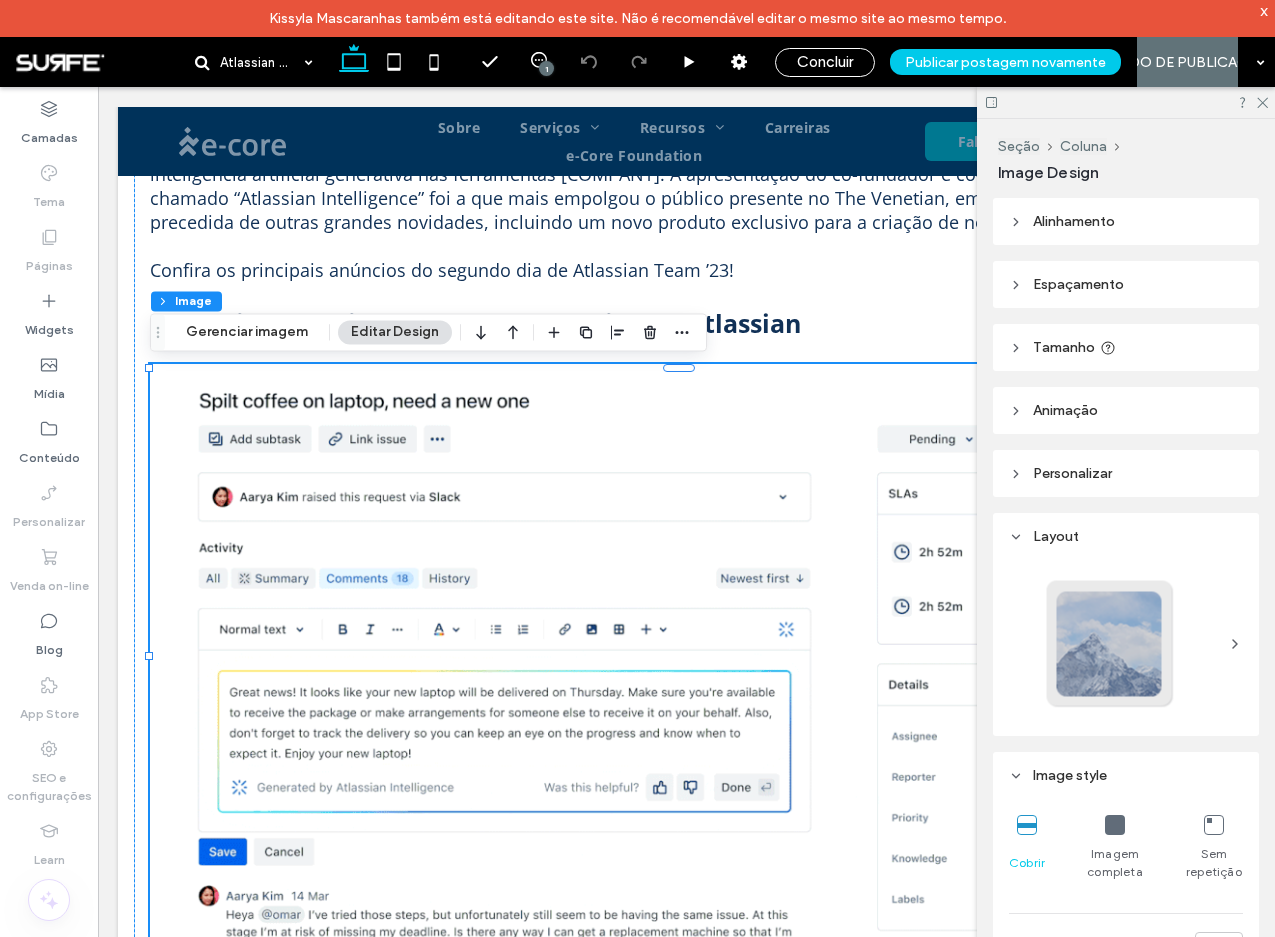 click at bounding box center (1115, 825) 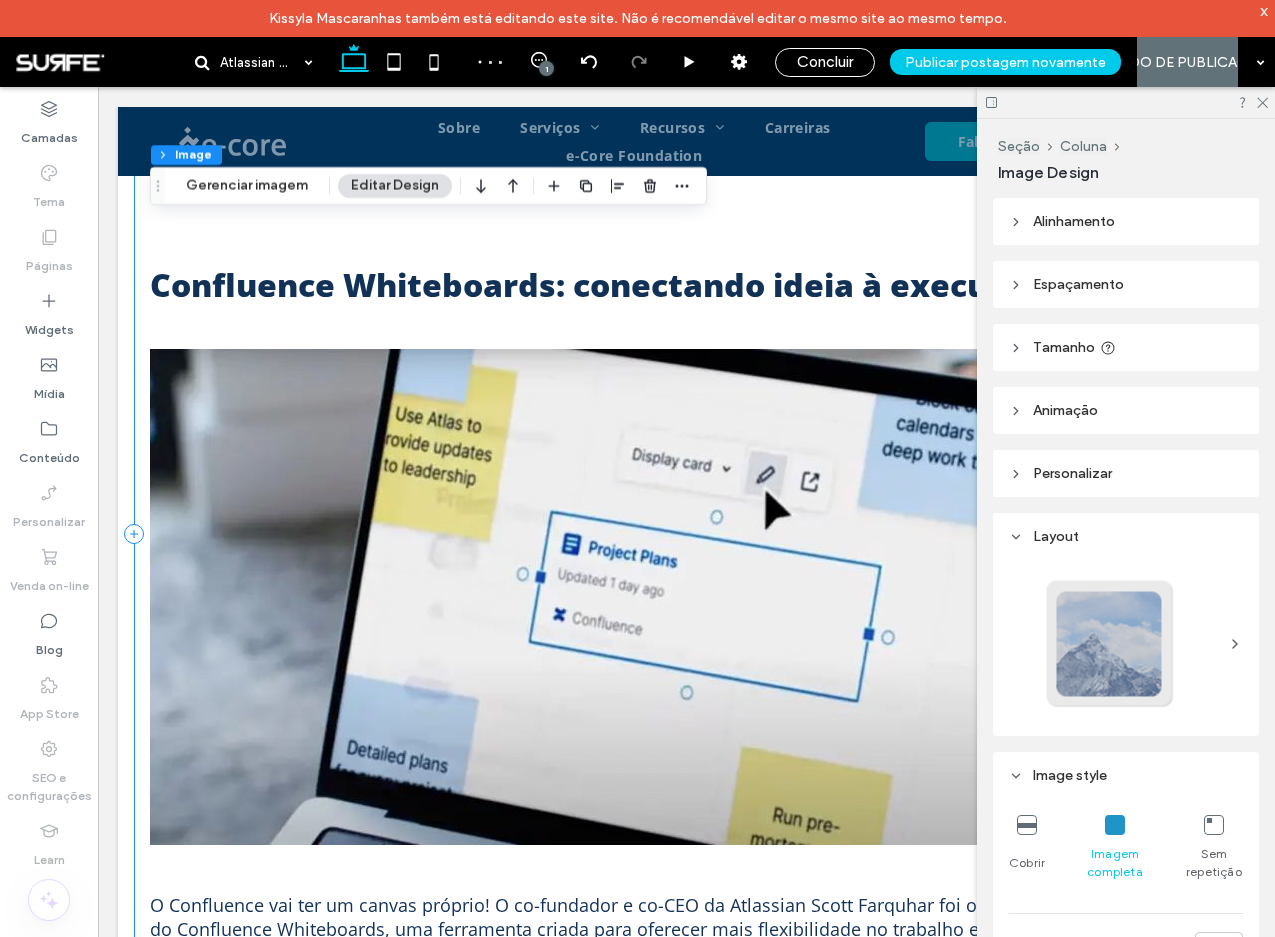 scroll, scrollTop: 1960, scrollLeft: 0, axis: vertical 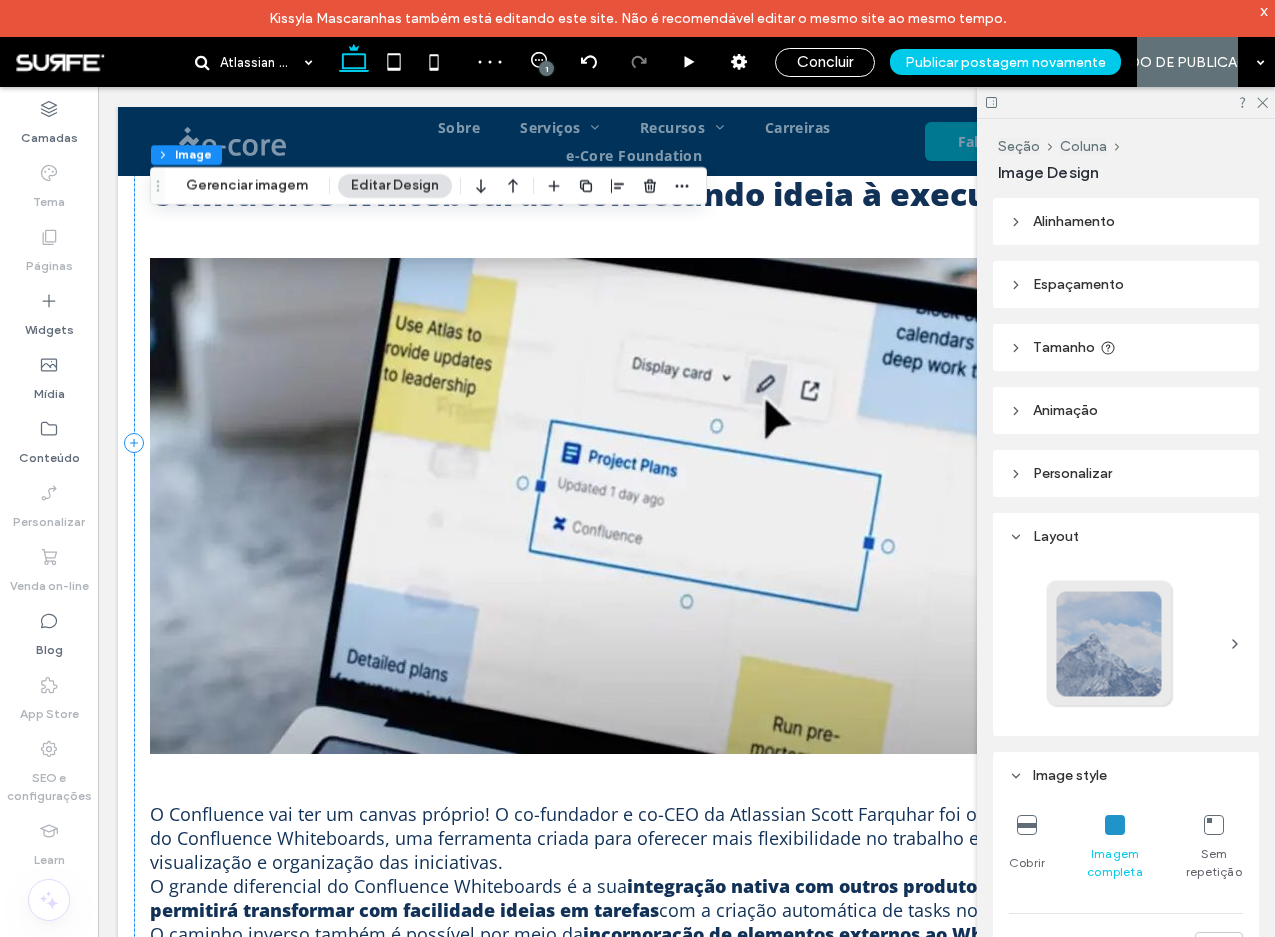 click at bounding box center (662, 506) 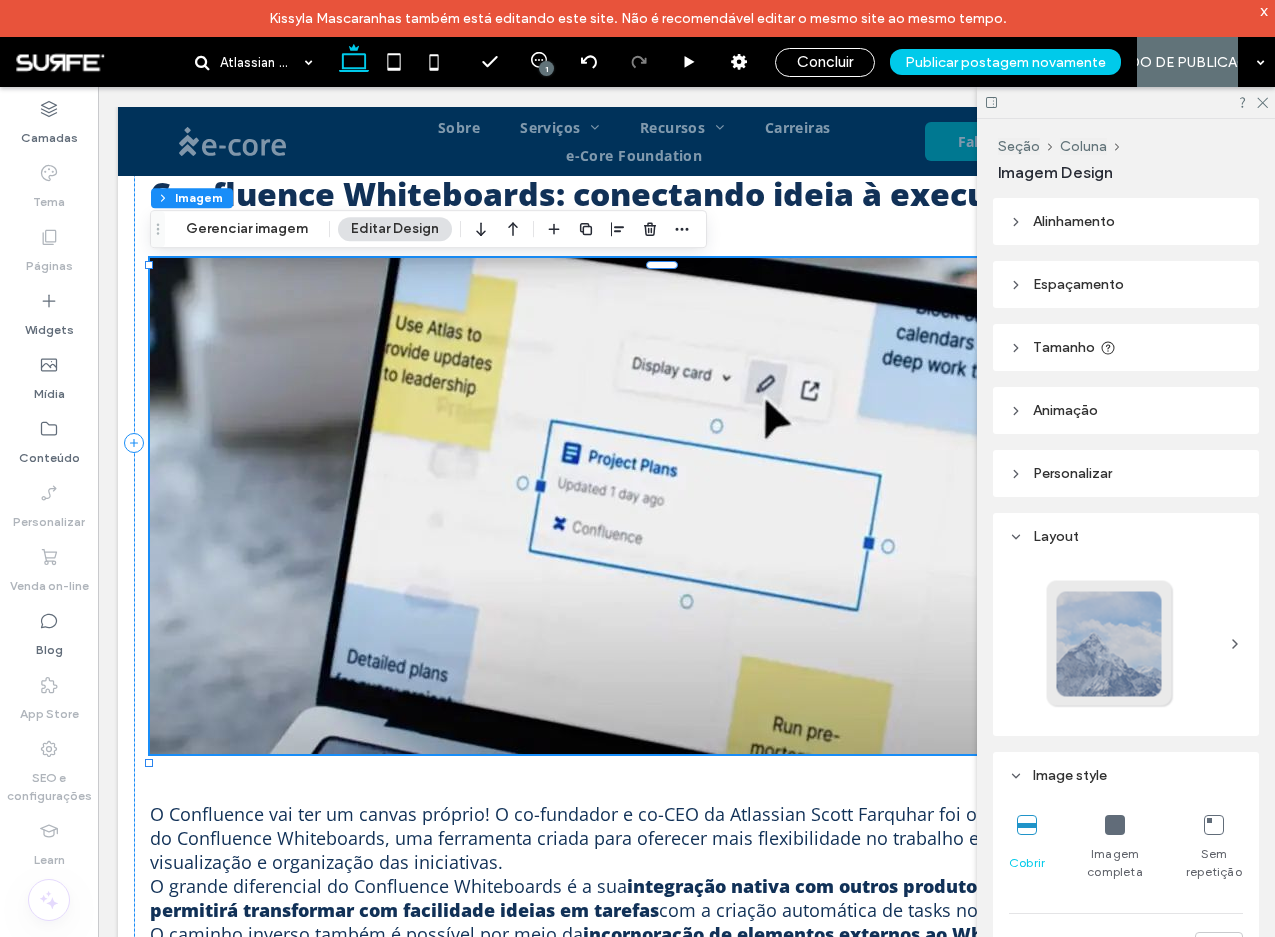click at bounding box center (1115, 825) 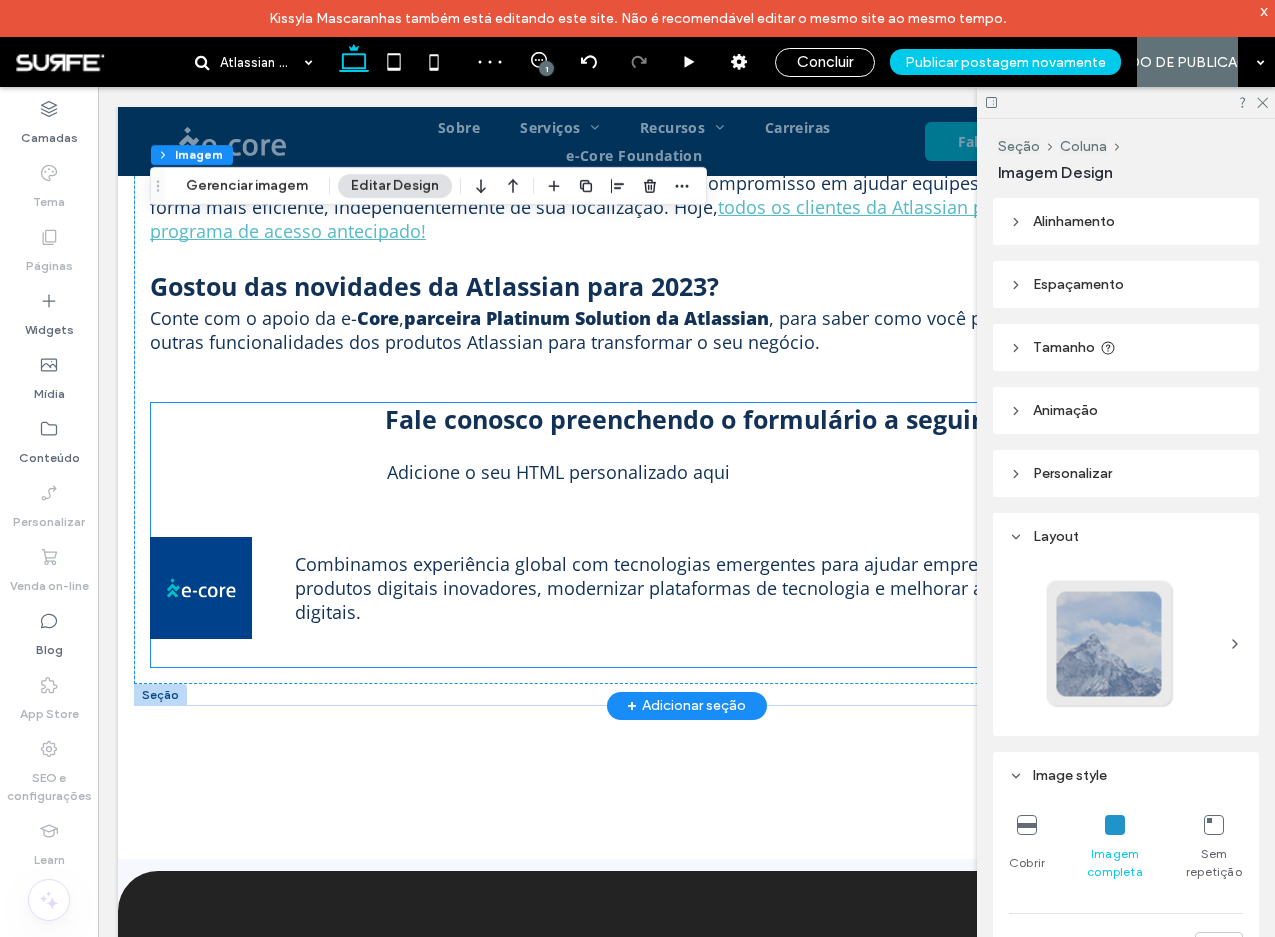 scroll, scrollTop: 3519, scrollLeft: 0, axis: vertical 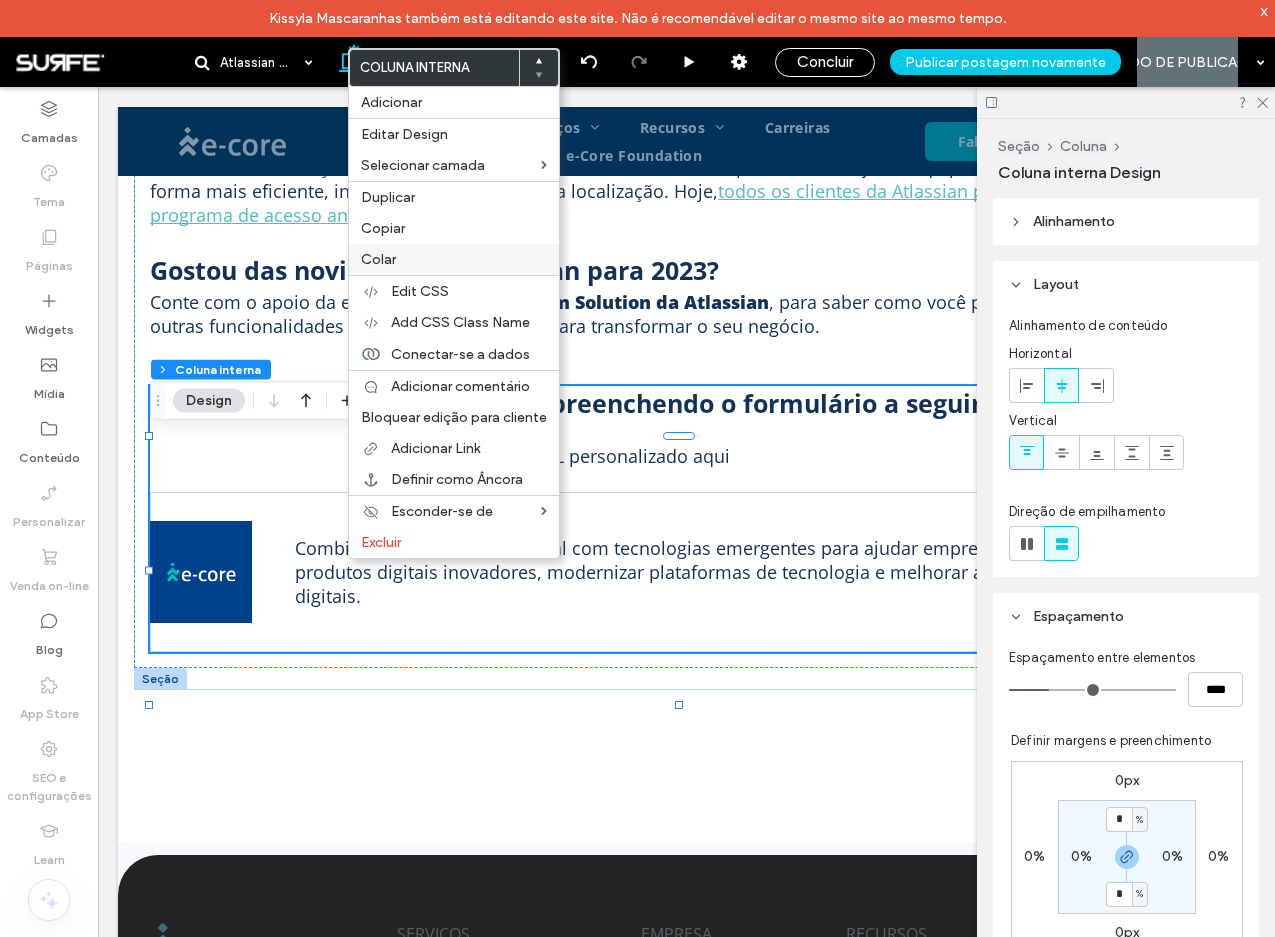 click on "Colar" at bounding box center (454, 259) 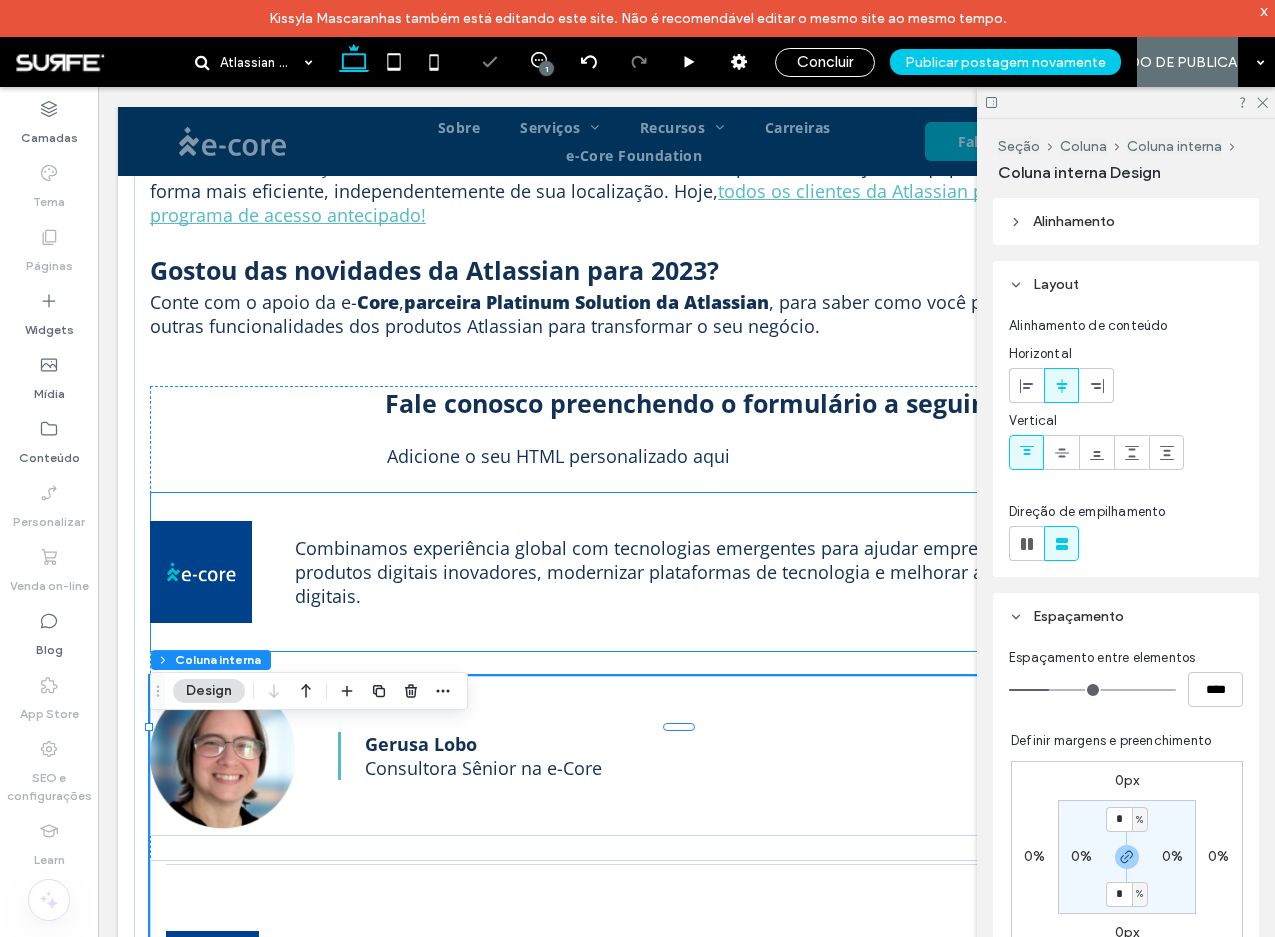 click on "Combinamos experiência global com tecnologias emergentes para ajudar empresas como a sua a criar produtos digitais inovadores, modernizar plataformas de tecnologia e melhorar a eficiência nas operações digitais." at bounding box center (745, 572) 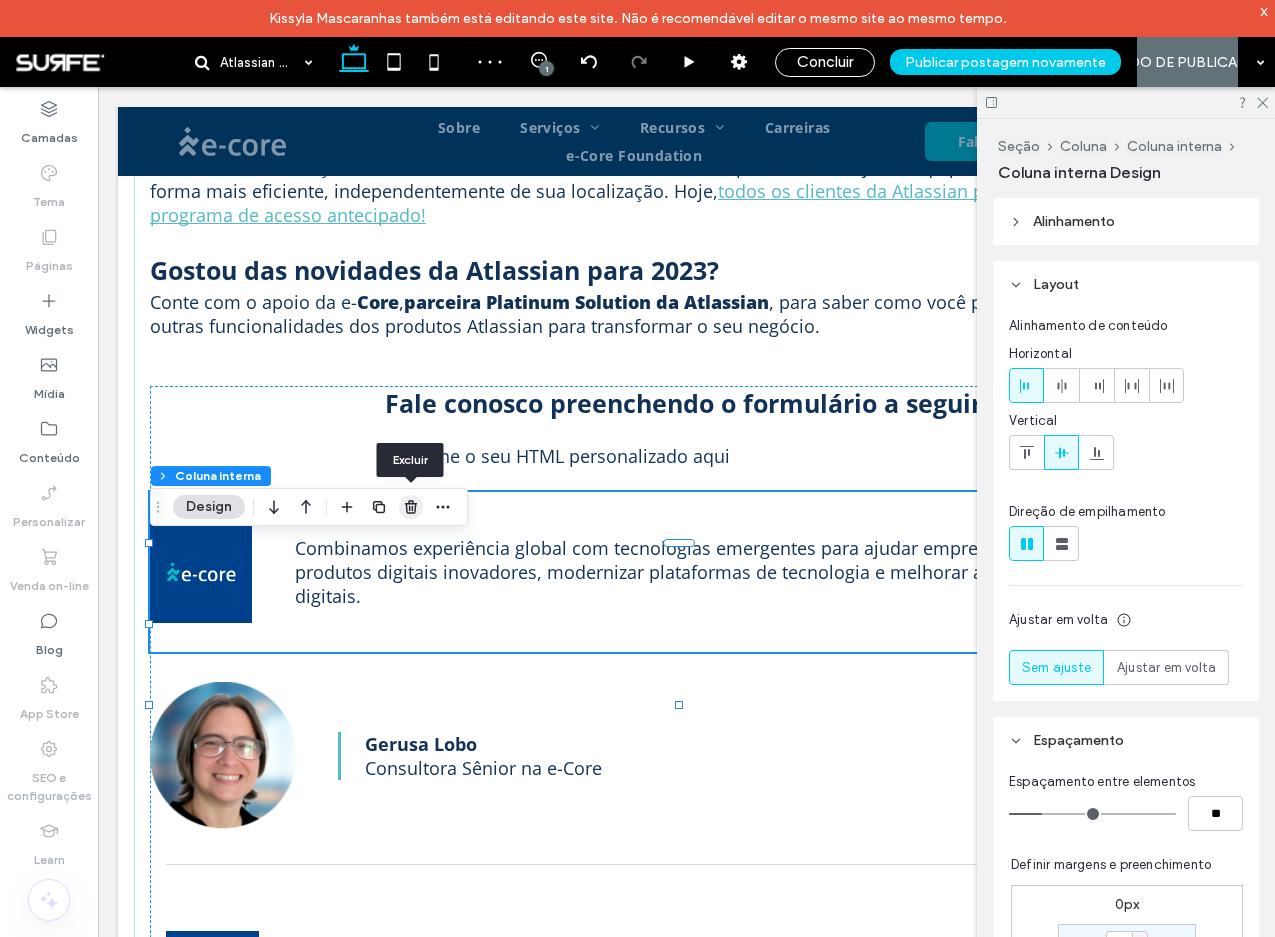 drag, startPoint x: 403, startPoint y: 499, endPoint x: 306, endPoint y: 413, distance: 129.6341 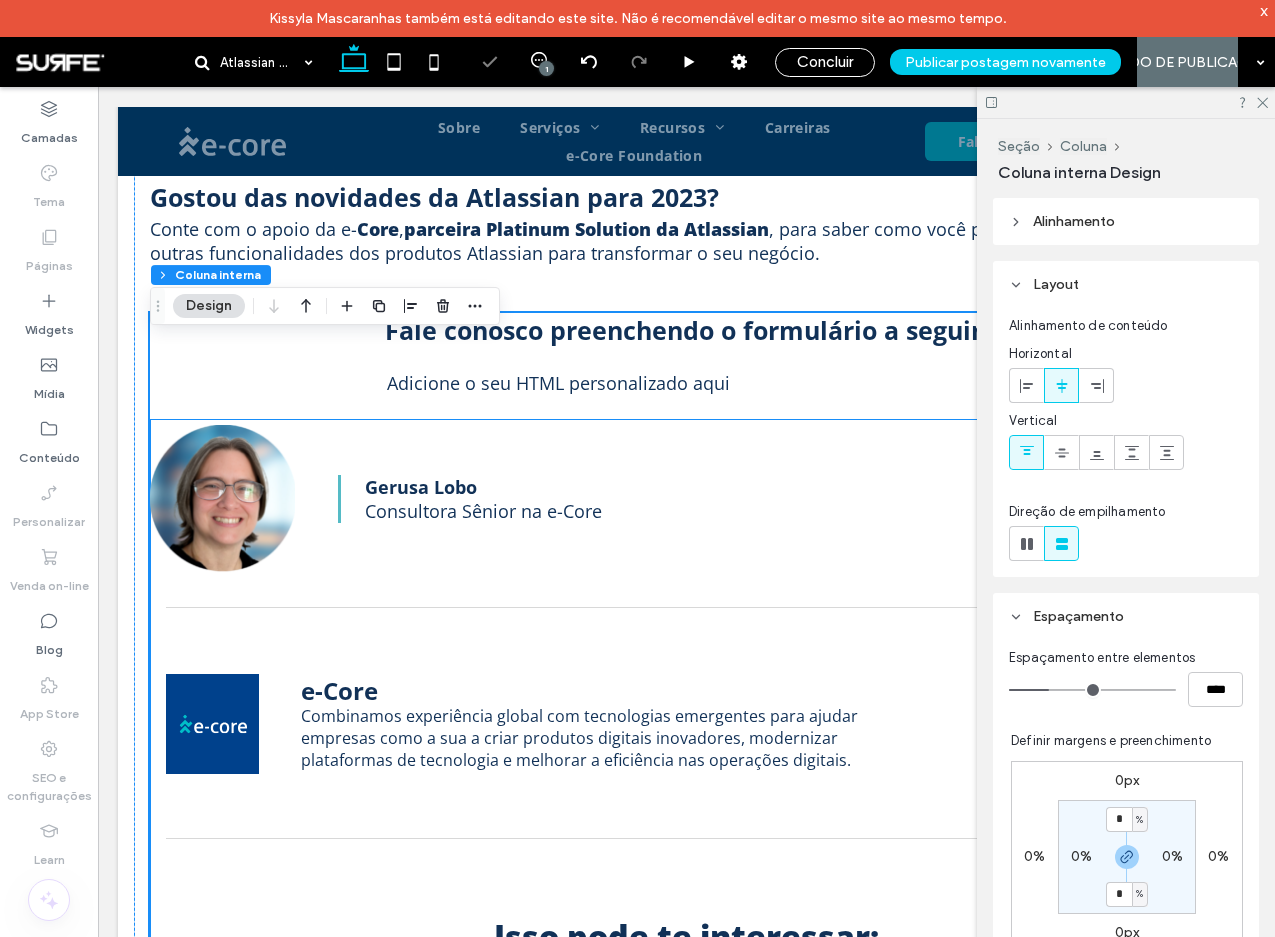 scroll, scrollTop: 3613, scrollLeft: 0, axis: vertical 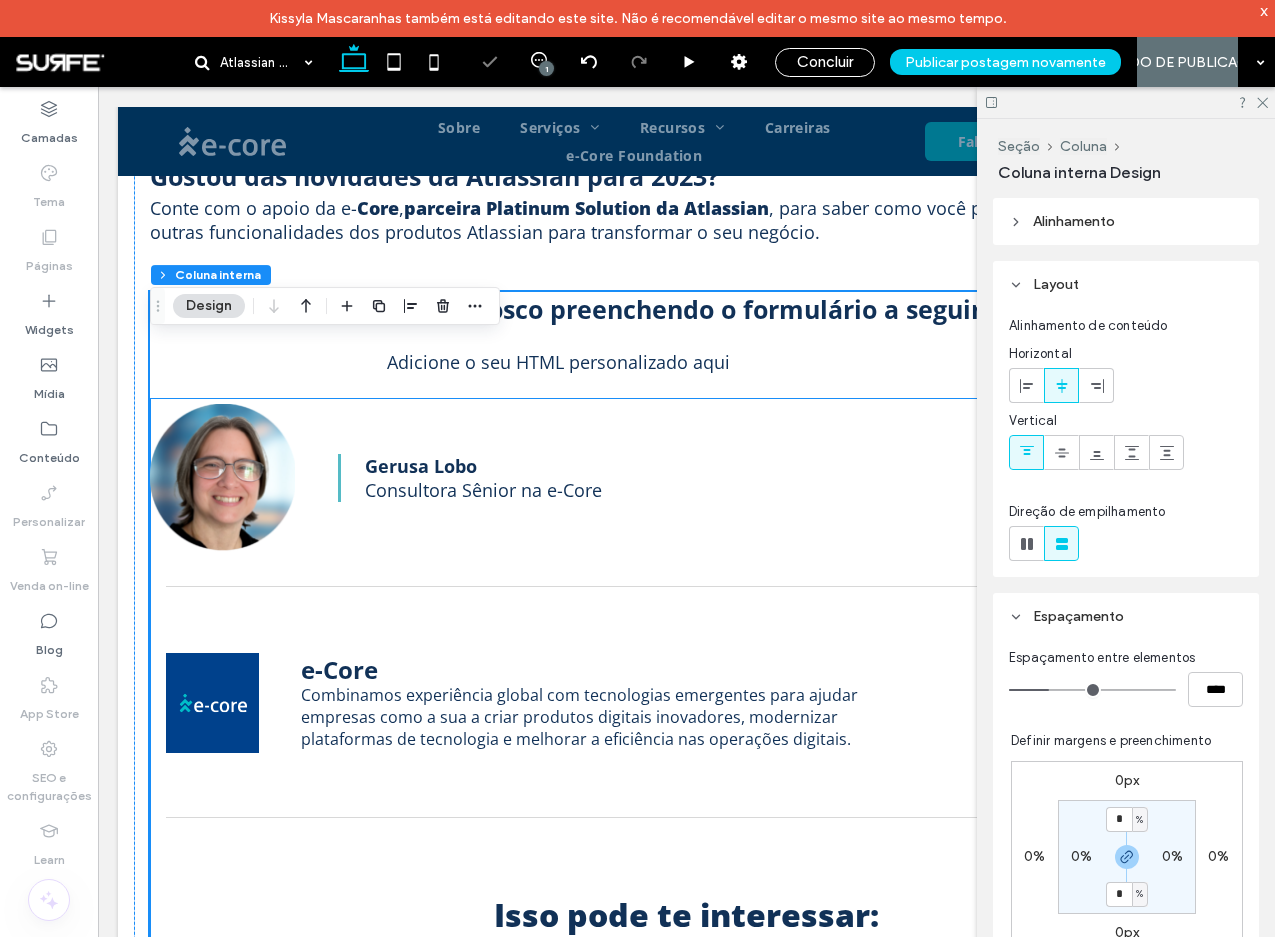 click on "Gerusa Lobo Consultora Sênior na e-Core" at bounding box center [686, 478] 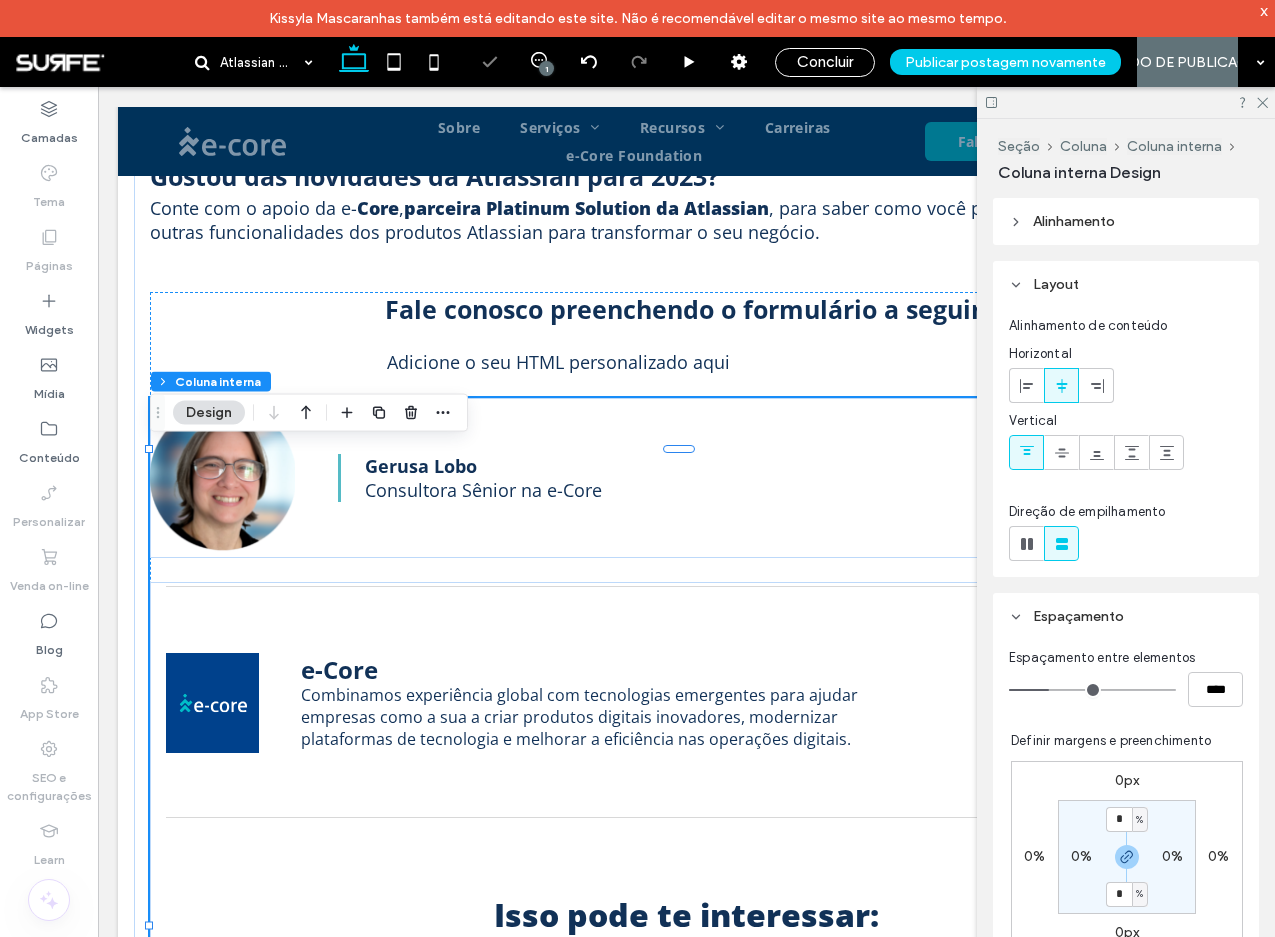 click on "Gerusa Lobo Consultora Sênior na e-Core" at bounding box center [686, 478] 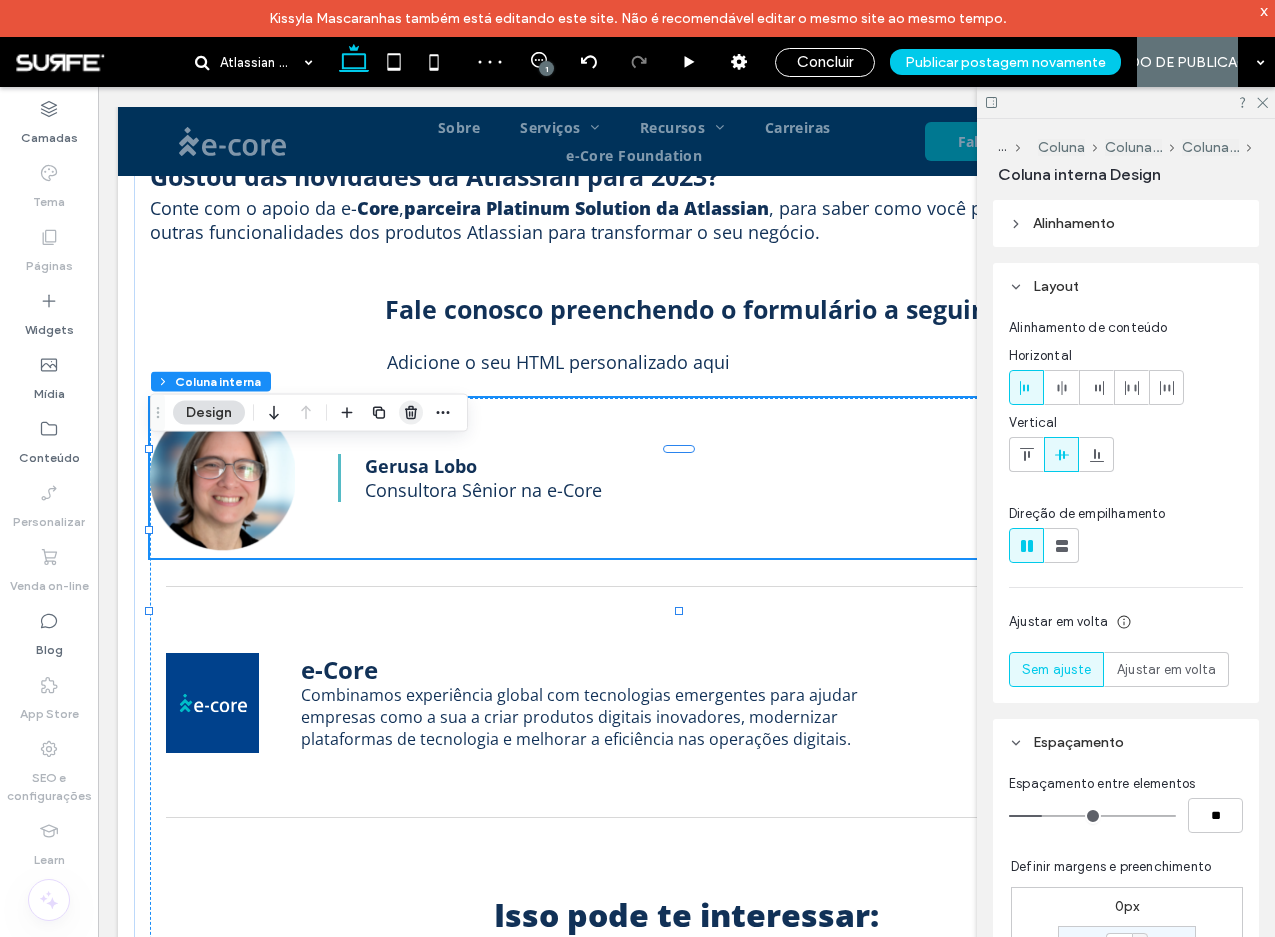 click at bounding box center (411, 413) 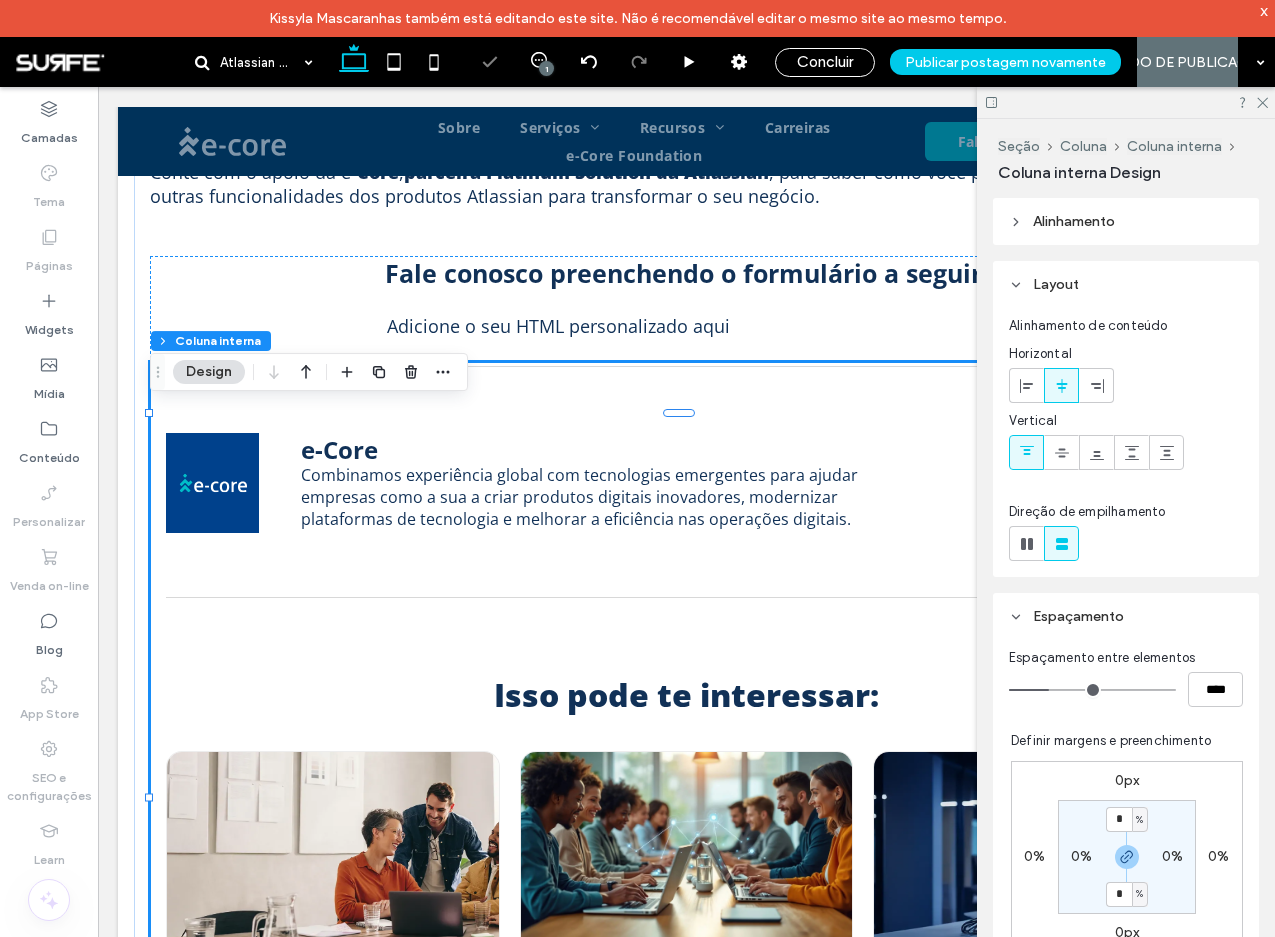 scroll, scrollTop: 3259, scrollLeft: 0, axis: vertical 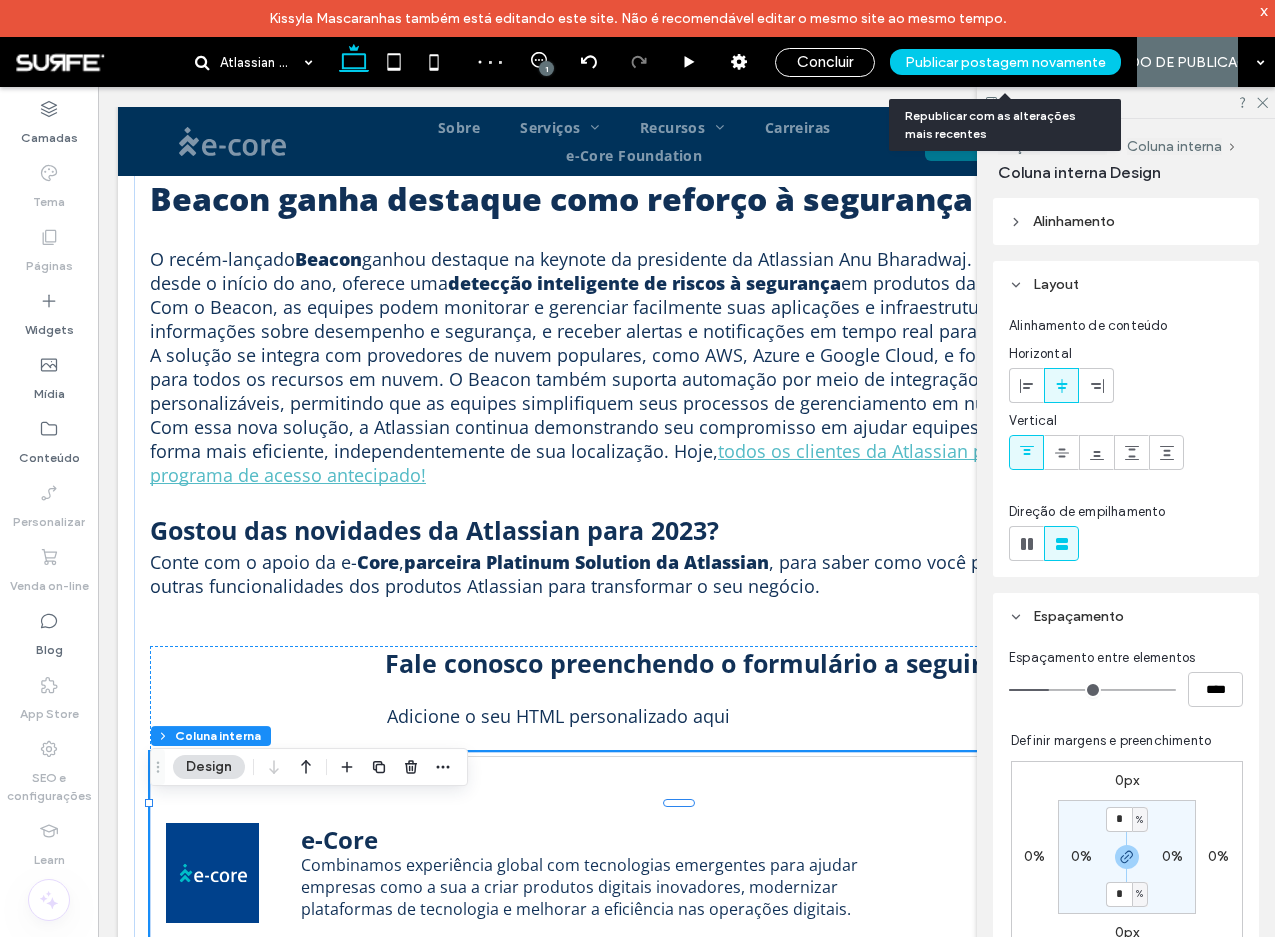 click on "Publicar postagem novamente" at bounding box center (1005, 62) 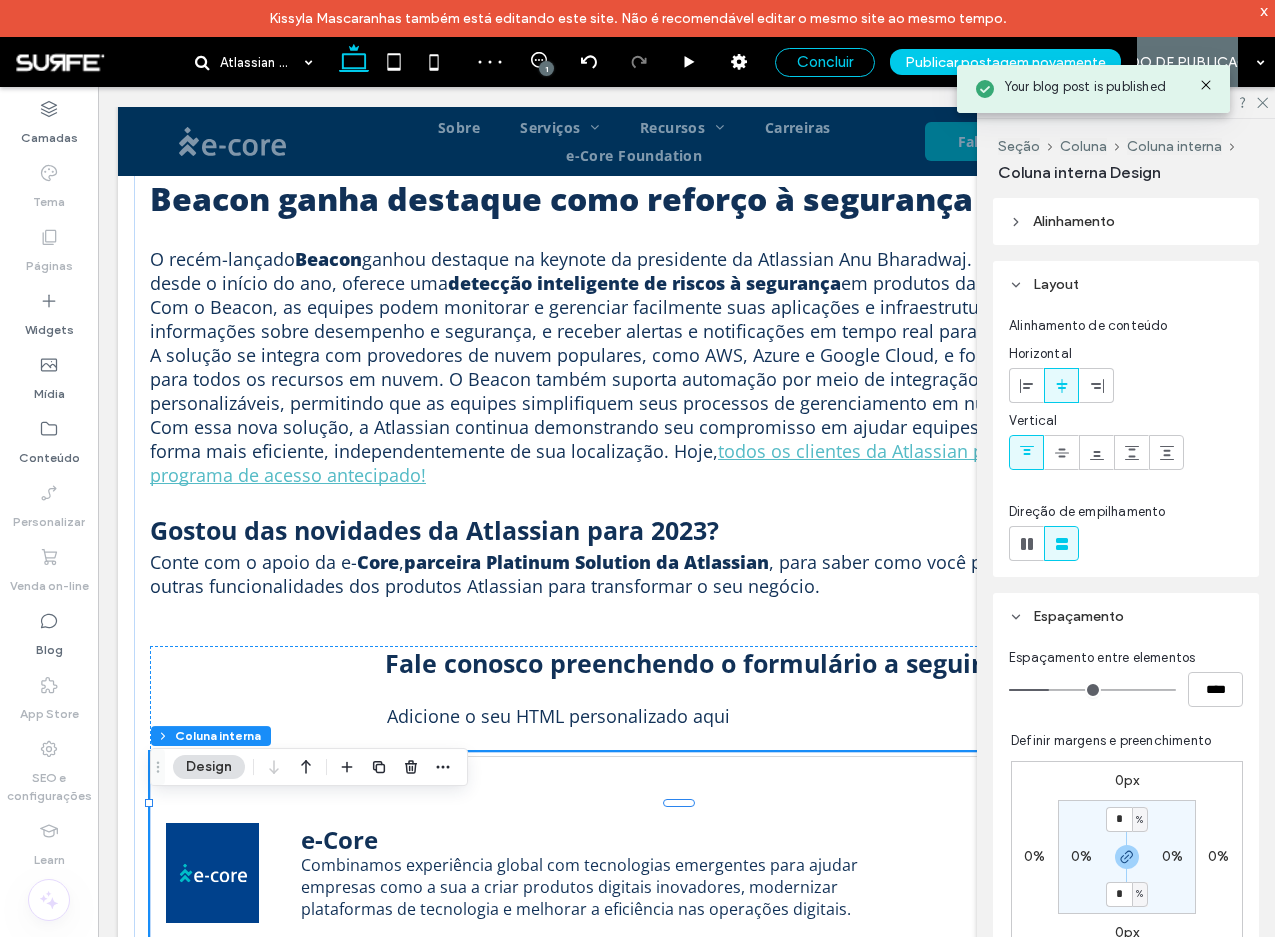 click on "Concluir" at bounding box center (825, 62) 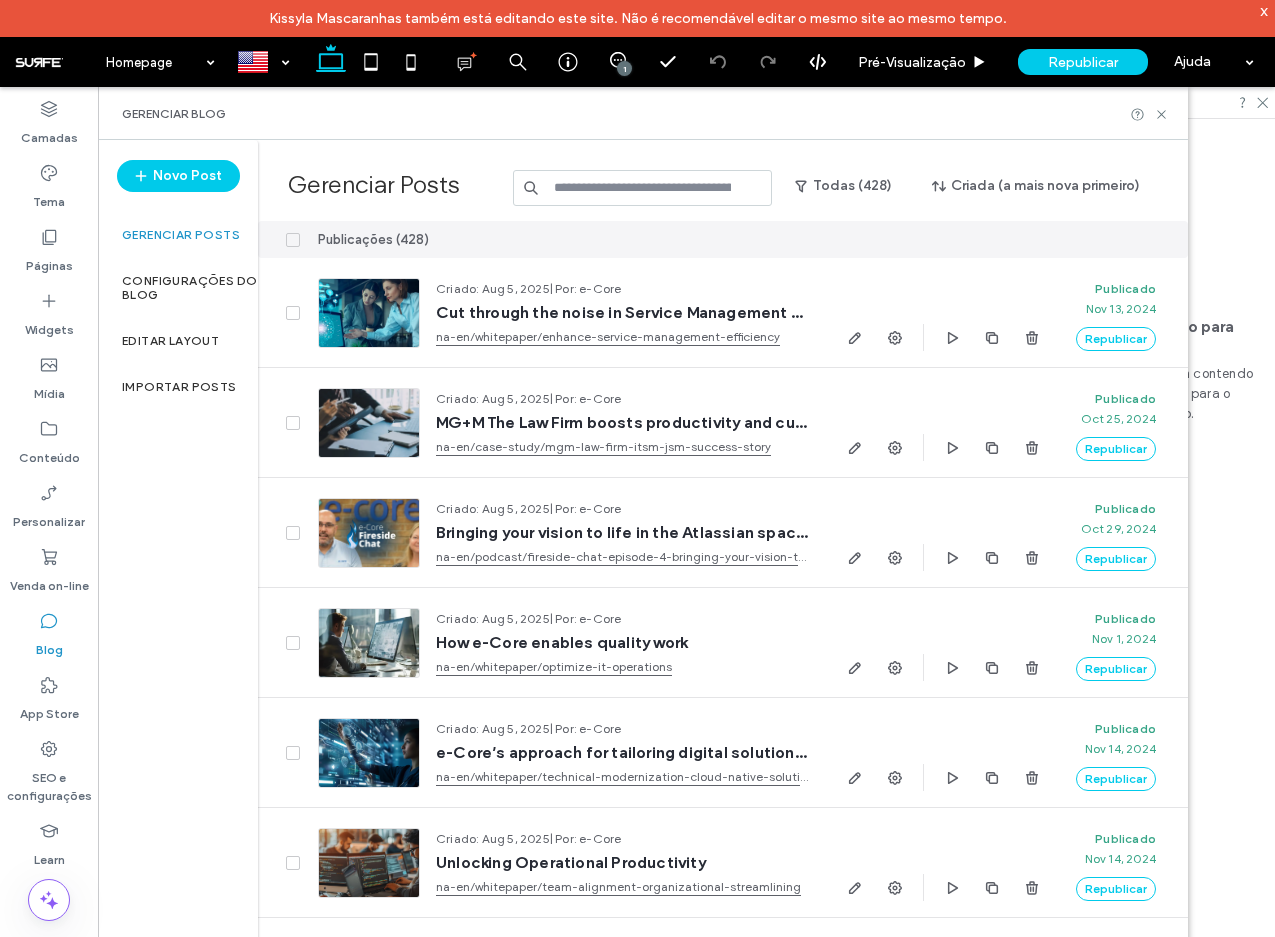 scroll, scrollTop: 0, scrollLeft: 0, axis: both 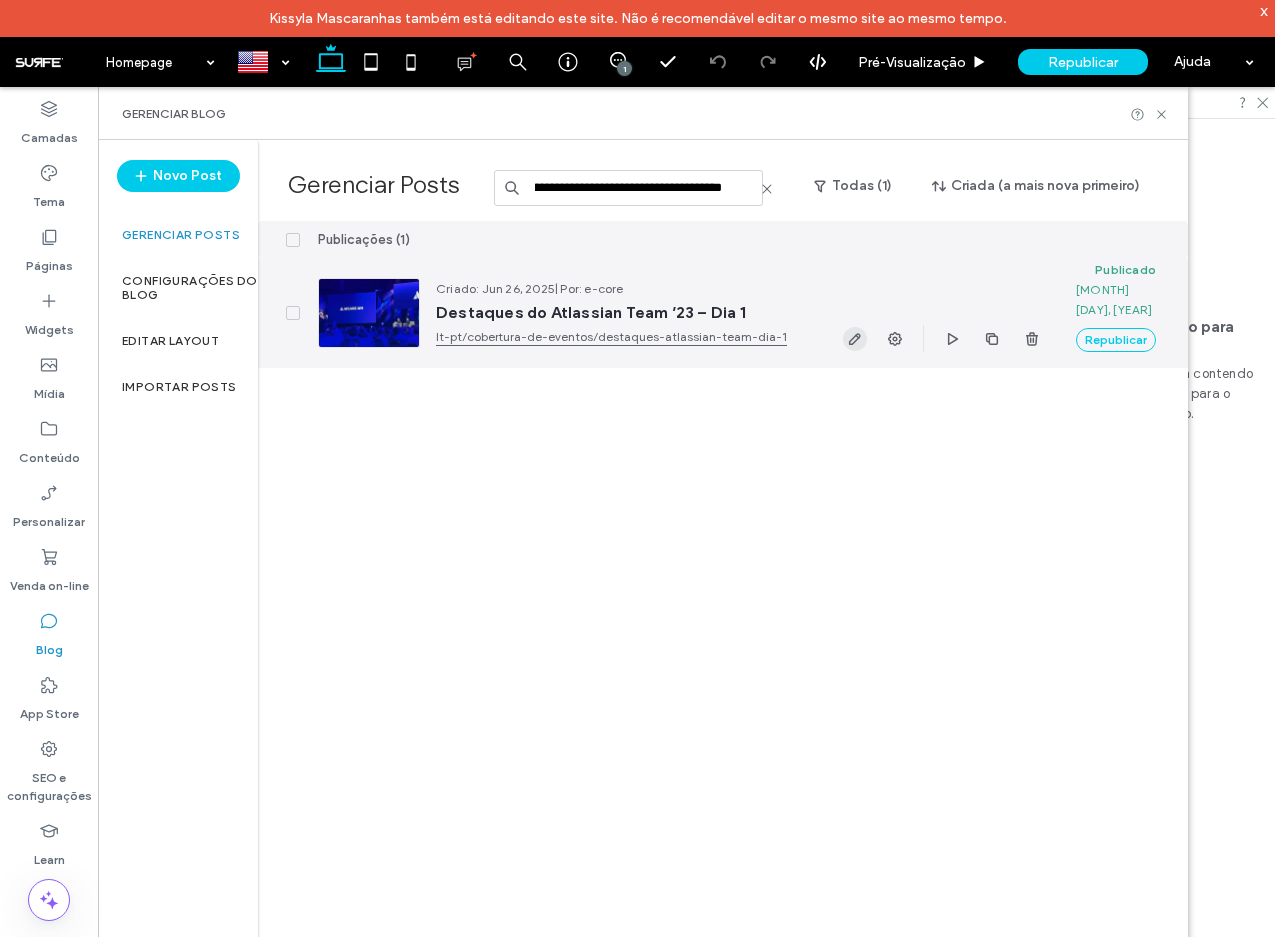 type on "**********" 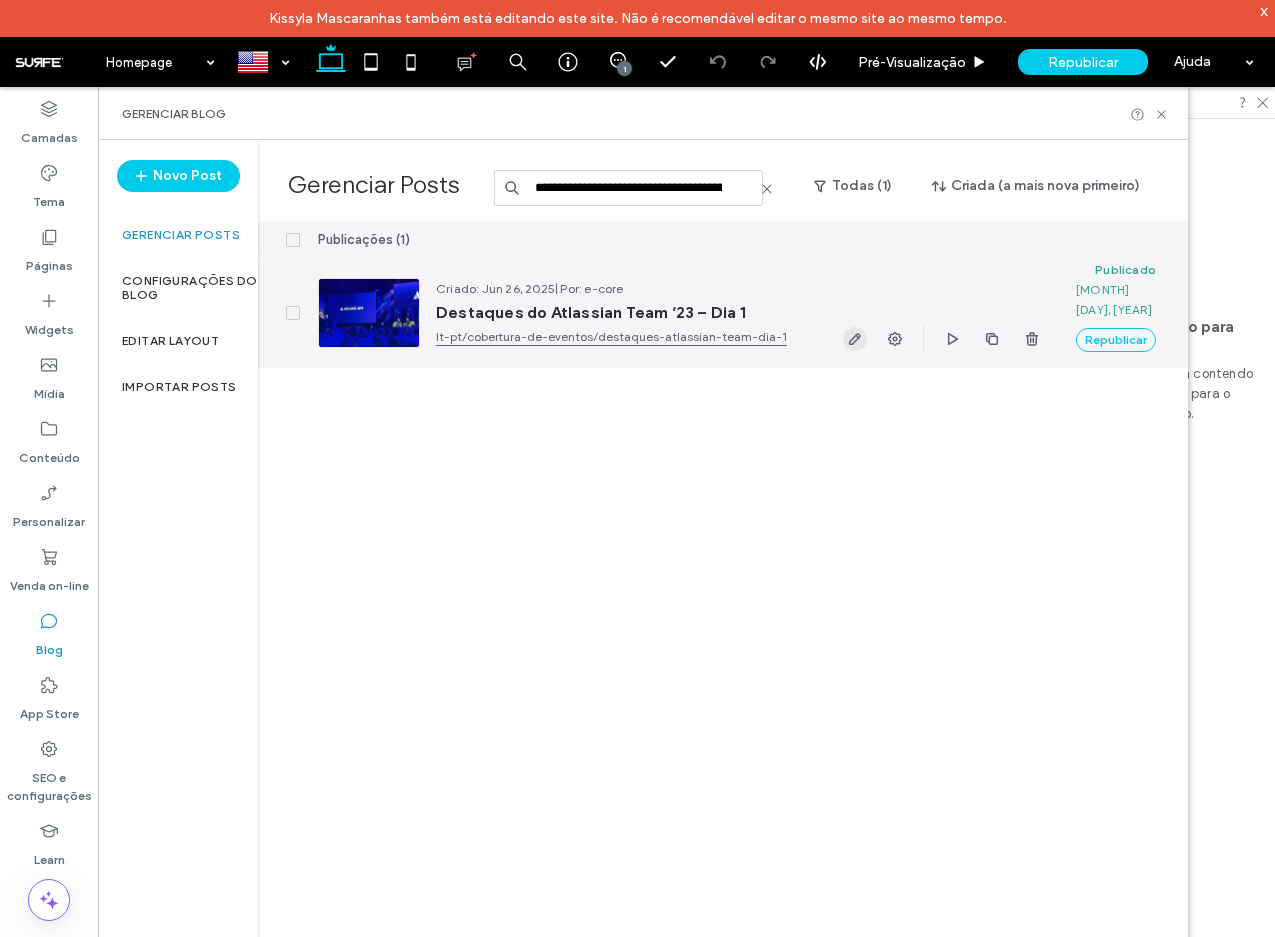 click 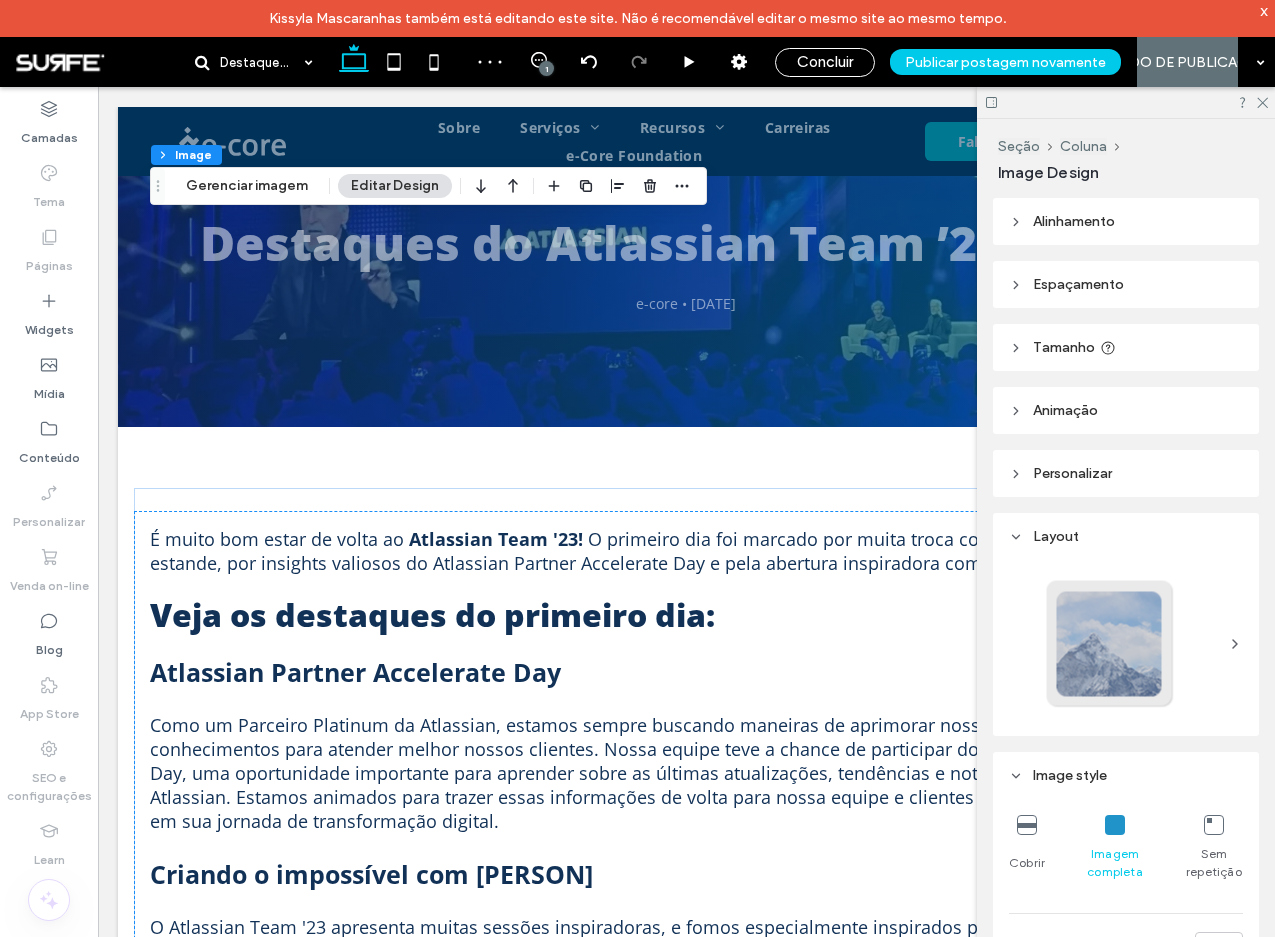 scroll, scrollTop: 1455, scrollLeft: 0, axis: vertical 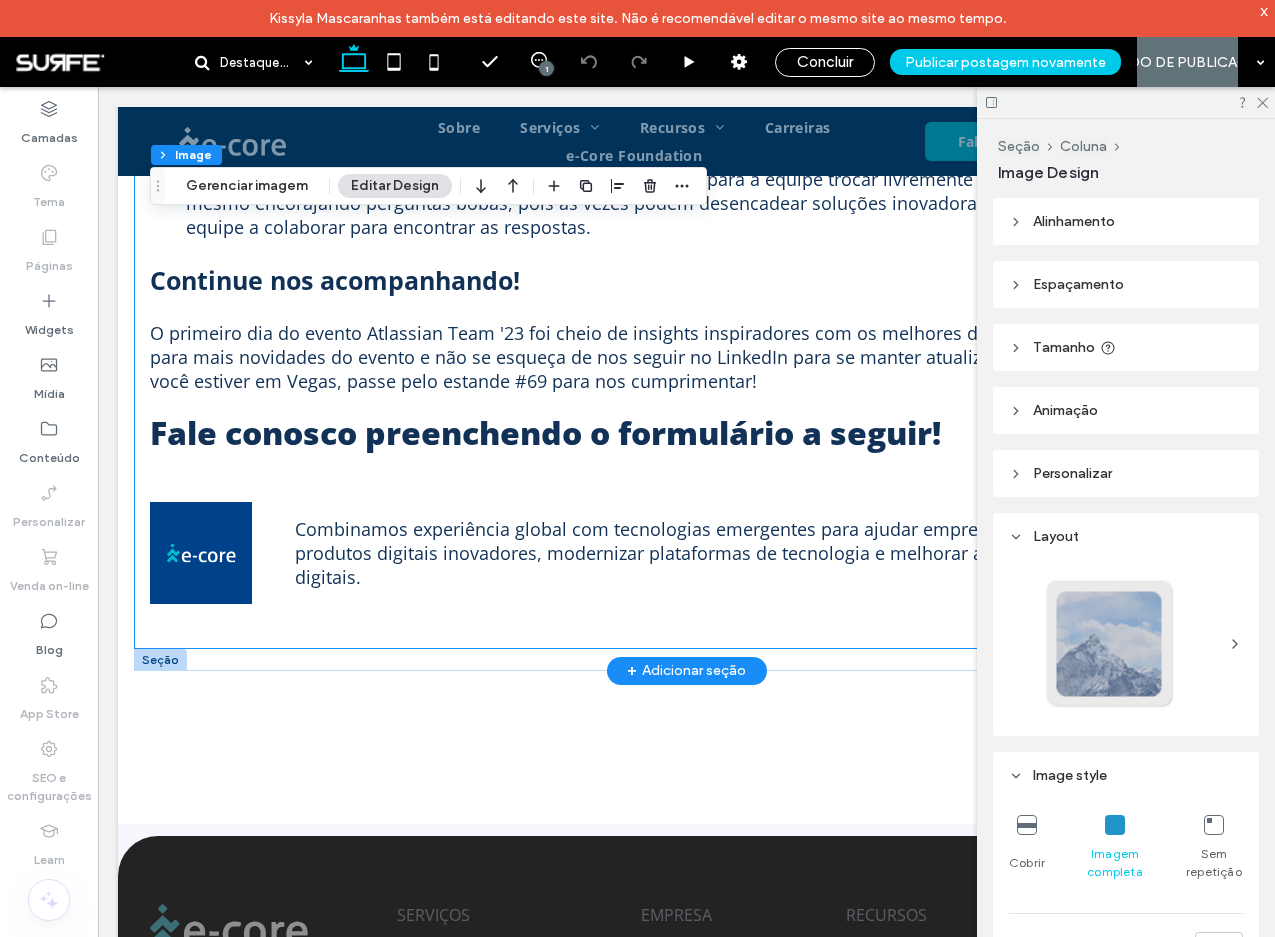 click on "É muito bom estar de volta ao
Atlassian Team '23!
O primeiro dia foi marcado por muita troca com visitantes em nosso estande, por insights valiosos do Atlassian Partner Accelerate Day e pela abertura inspiradora com a keynote de [PERSON].
Veja os destaques do primeiro dia:
Atlassian Partner Accelerate Day
Como um Parceiro Platinum da Atlassian, estamos sempre buscando maneiras de aprimorar nossas habilidades e conhecimentos para atender melhor nossos clientes. Nossa equipe teve a chance de participar do Atlassian Partner Accelerate Day, uma oportunidade importante para aprender sobre as últimas atualizações, tendências e notícias do ecossistema da Atlassian. Estamos animados para trazer essas informações de volta para nossa equipe e clientes para ajudá-los a ter sucesso em sua jornada de transformação digital.   Criando o impossível com [PERSON]
Aqui estão as principais lições:
Continue nos acompanhando!" at bounding box center [686, -148] 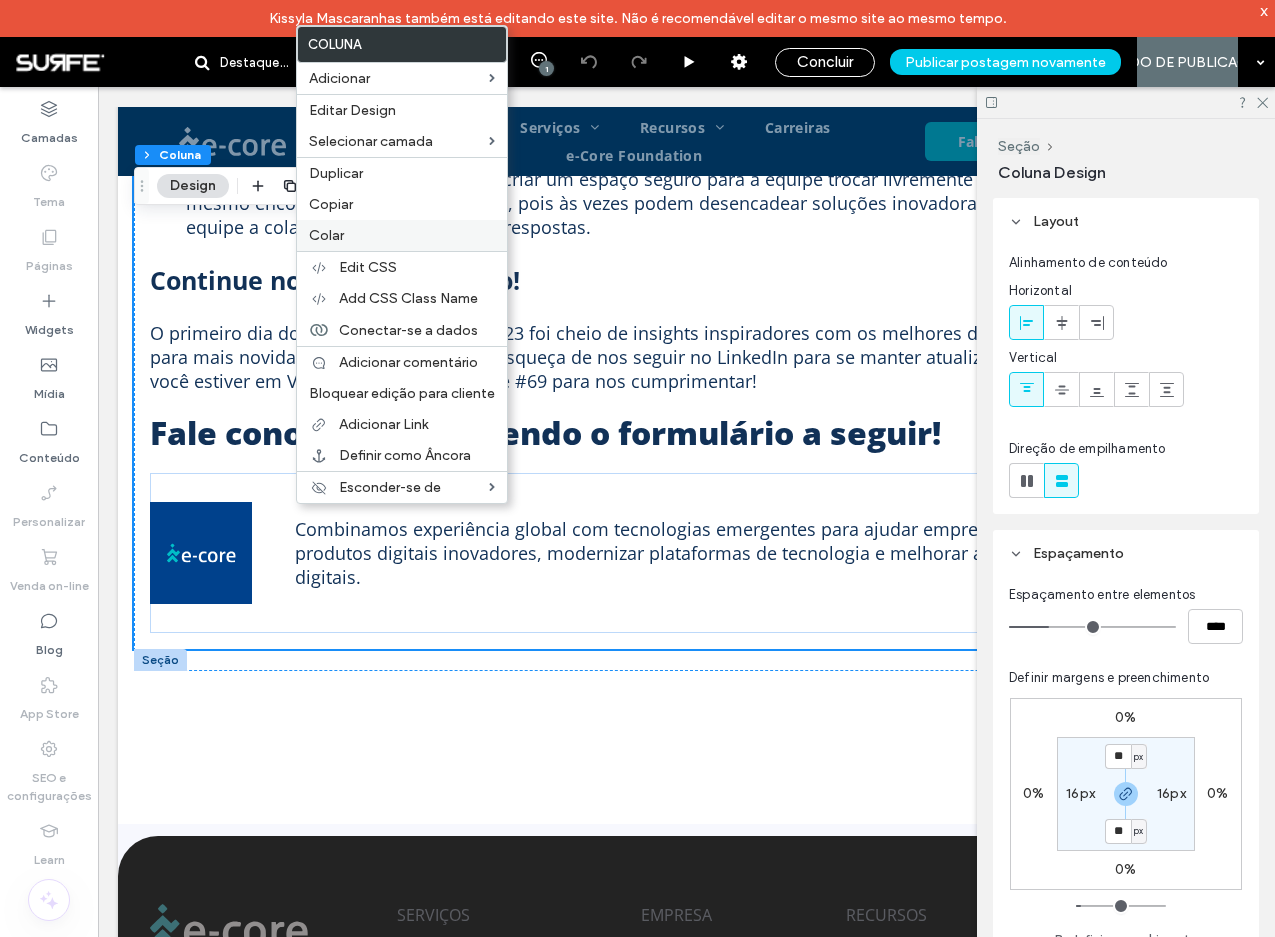 click on "Colar" at bounding box center (326, 235) 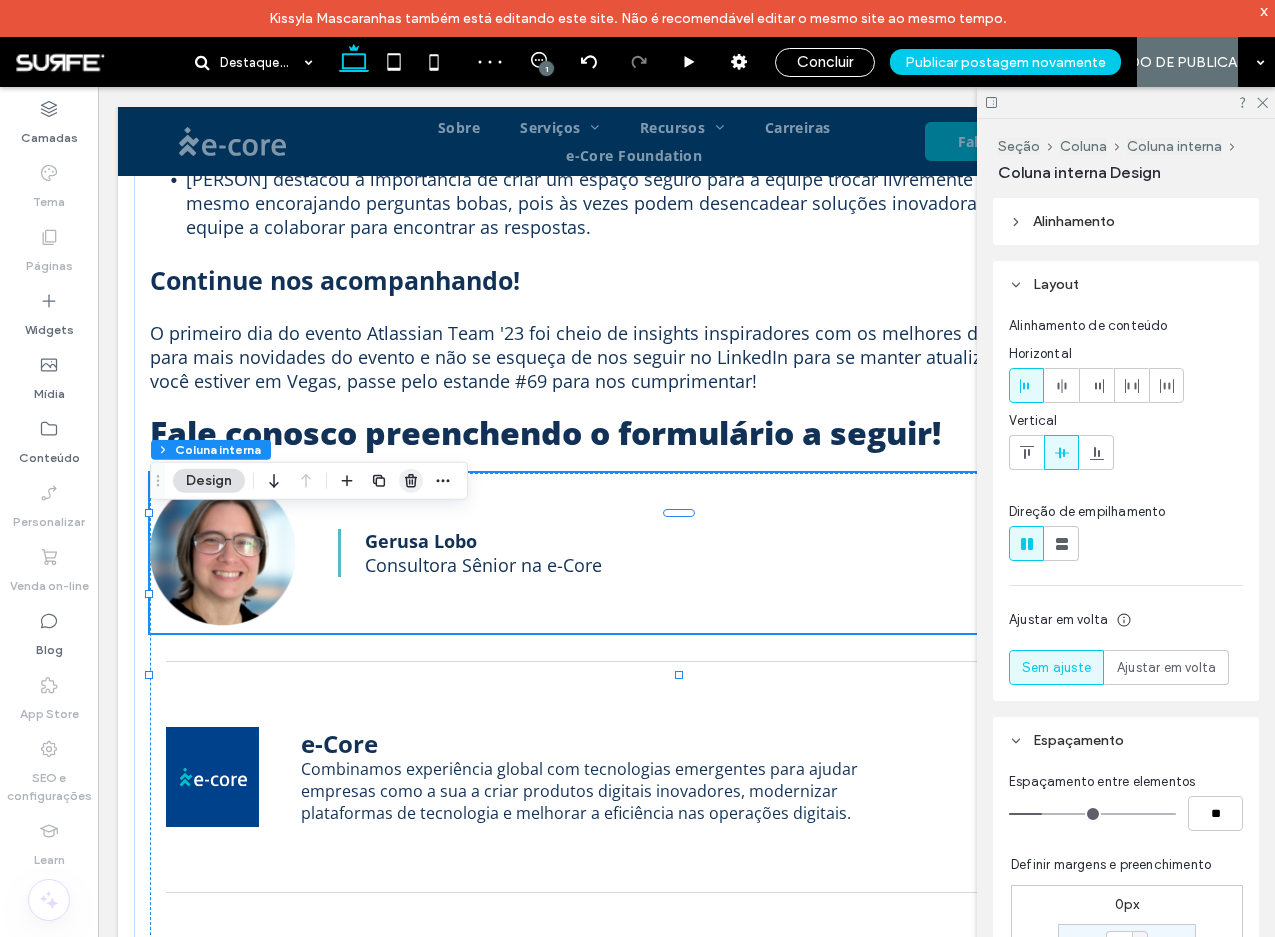 click 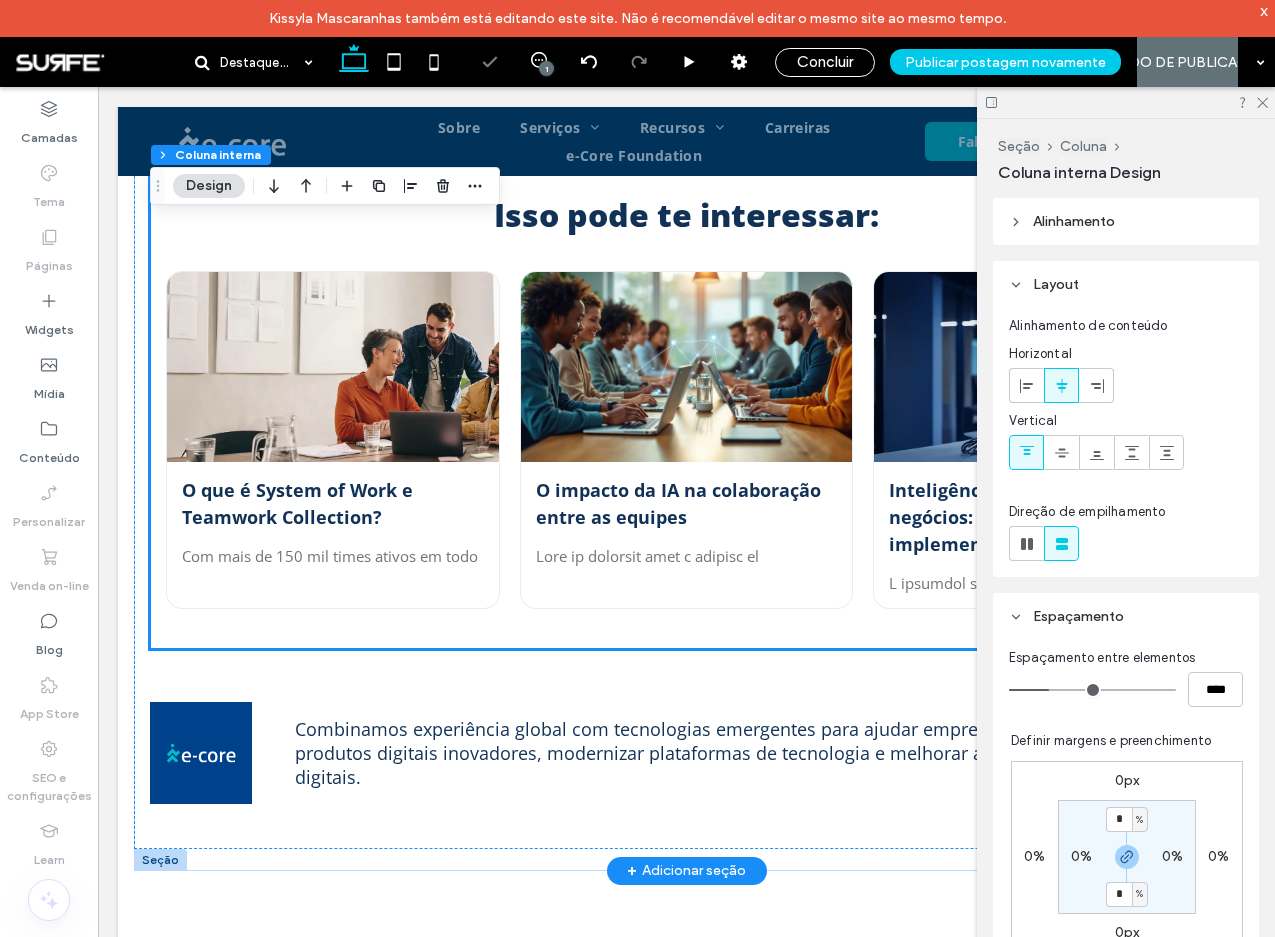 scroll, scrollTop: 2103, scrollLeft: 0, axis: vertical 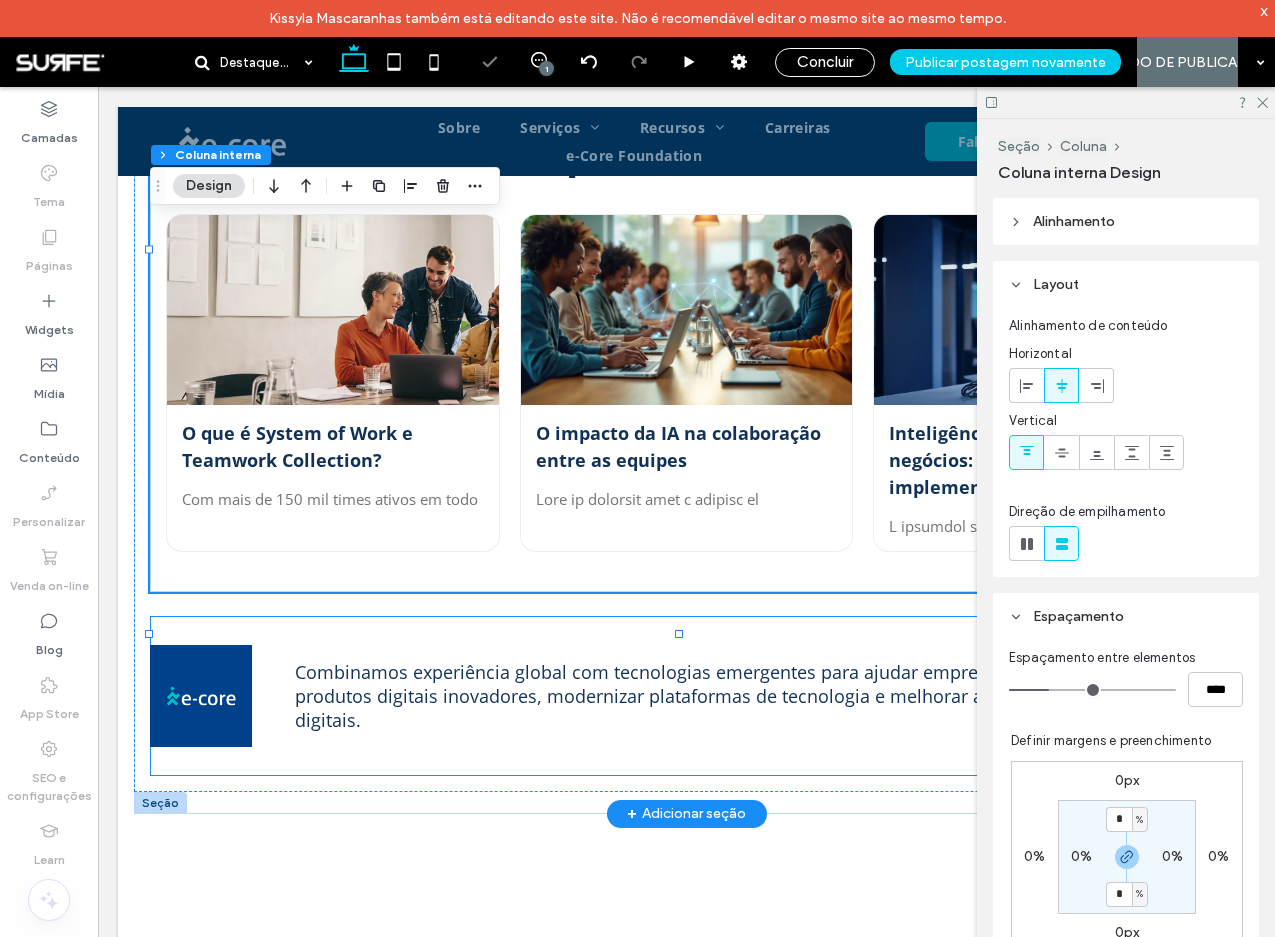 click on "Combinamos experiência global com tecnologias emergentes para ajudar empresas como a sua a criar produtos digitais inovadores, modernizar plataformas de tecnologia e melhorar a eficiência nas operações digitais." at bounding box center (686, 696) 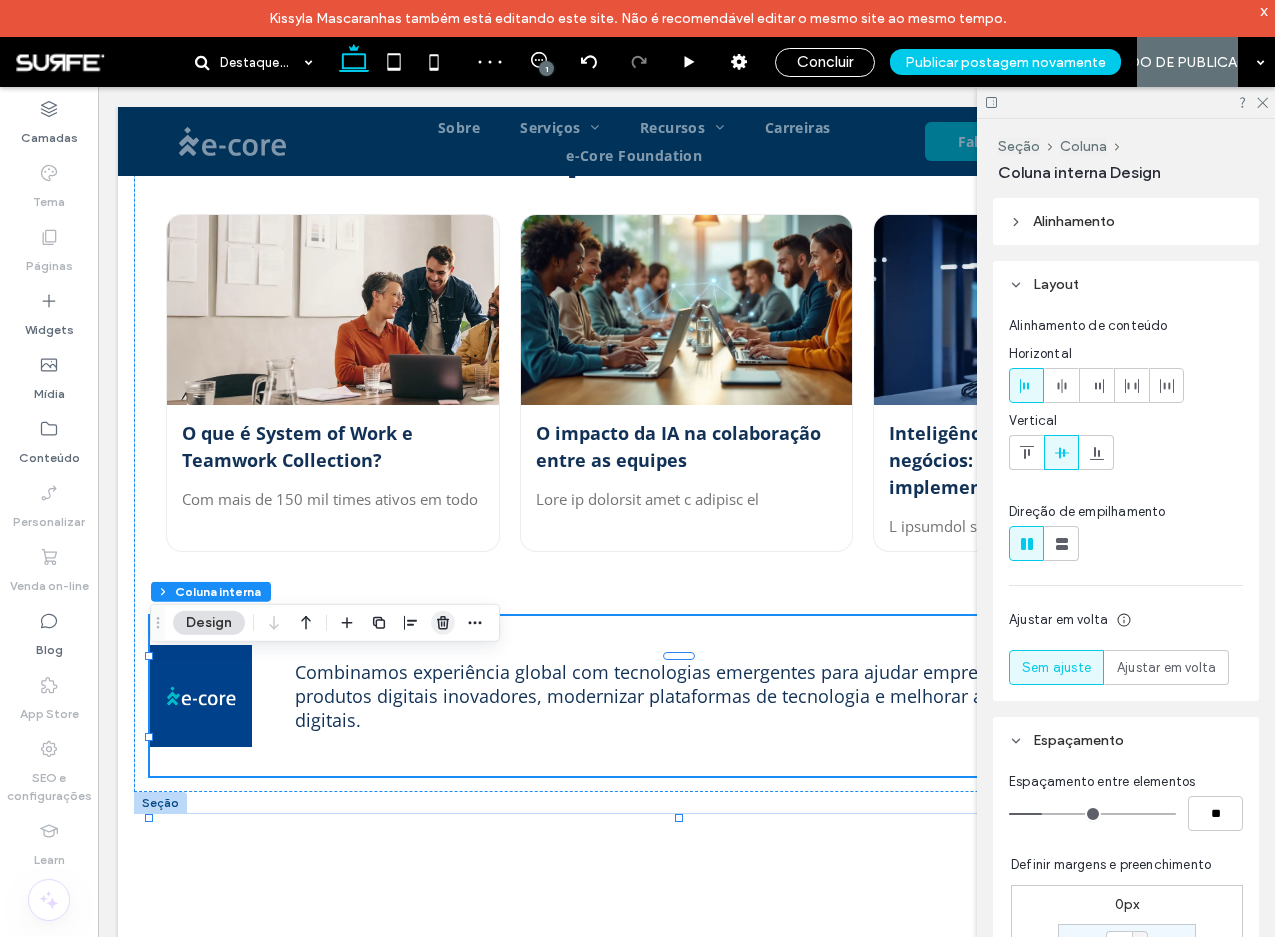 click 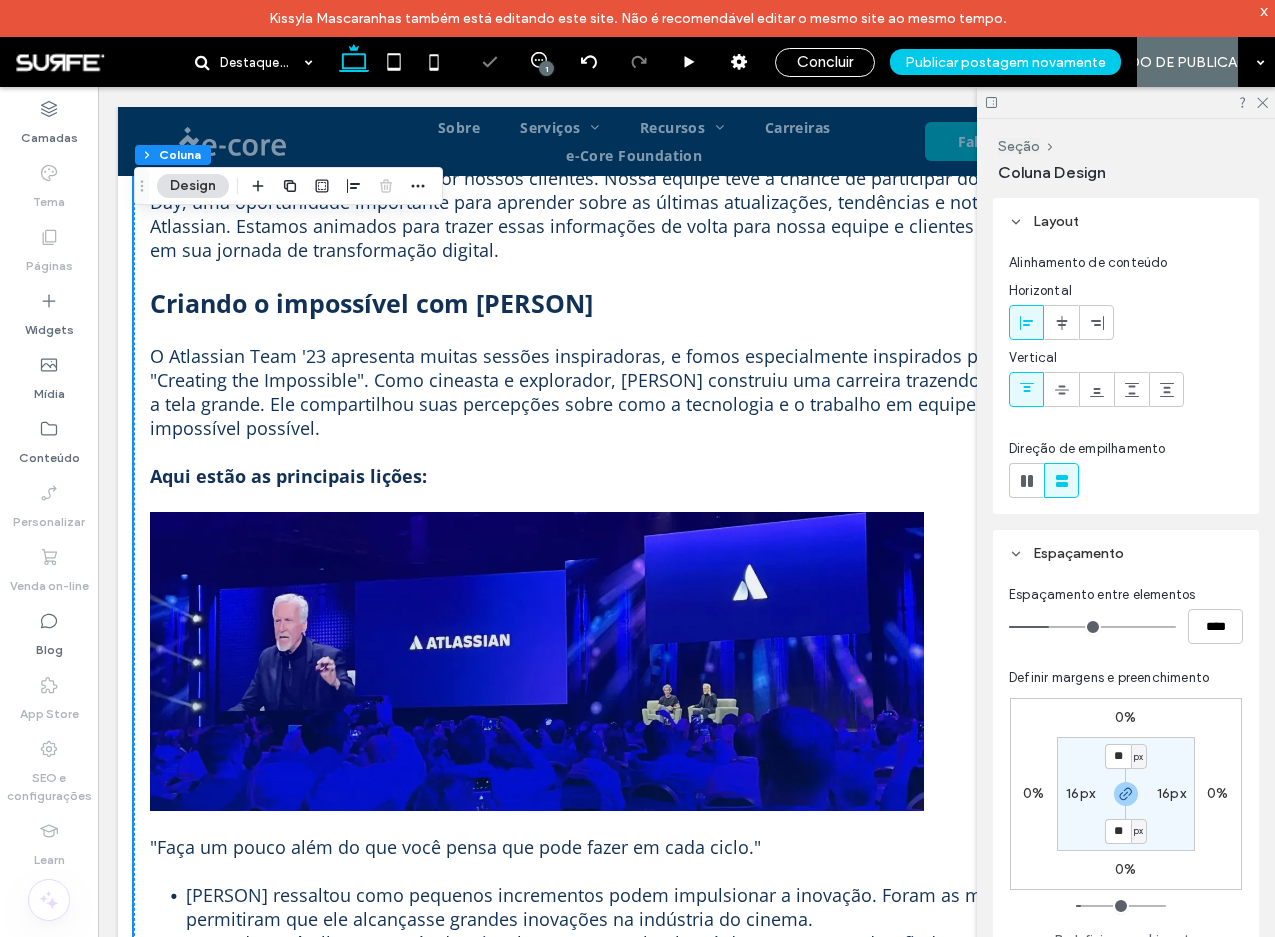 scroll, scrollTop: 455, scrollLeft: 0, axis: vertical 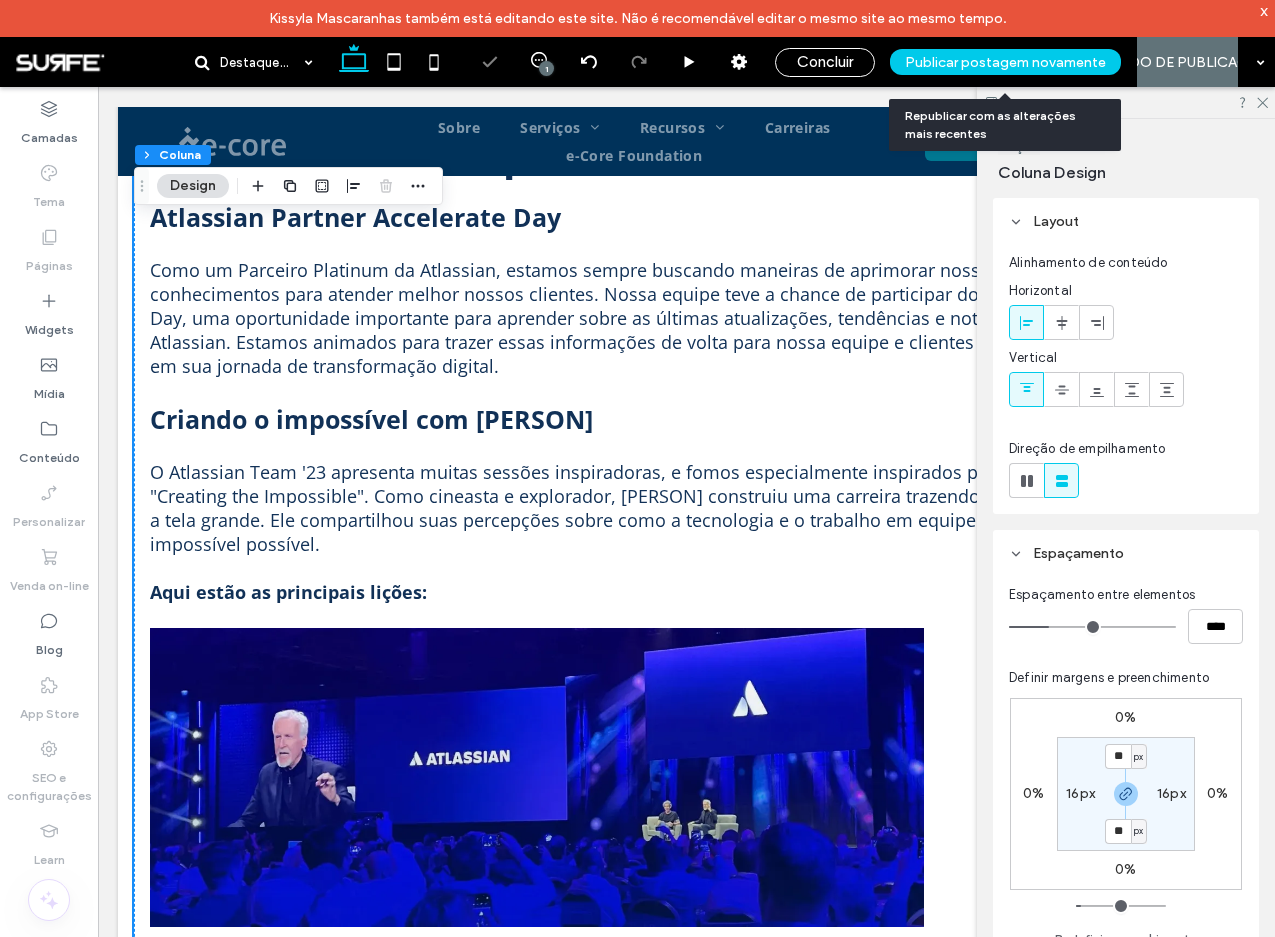 click on "Publicar postagem novamente" at bounding box center (1005, 62) 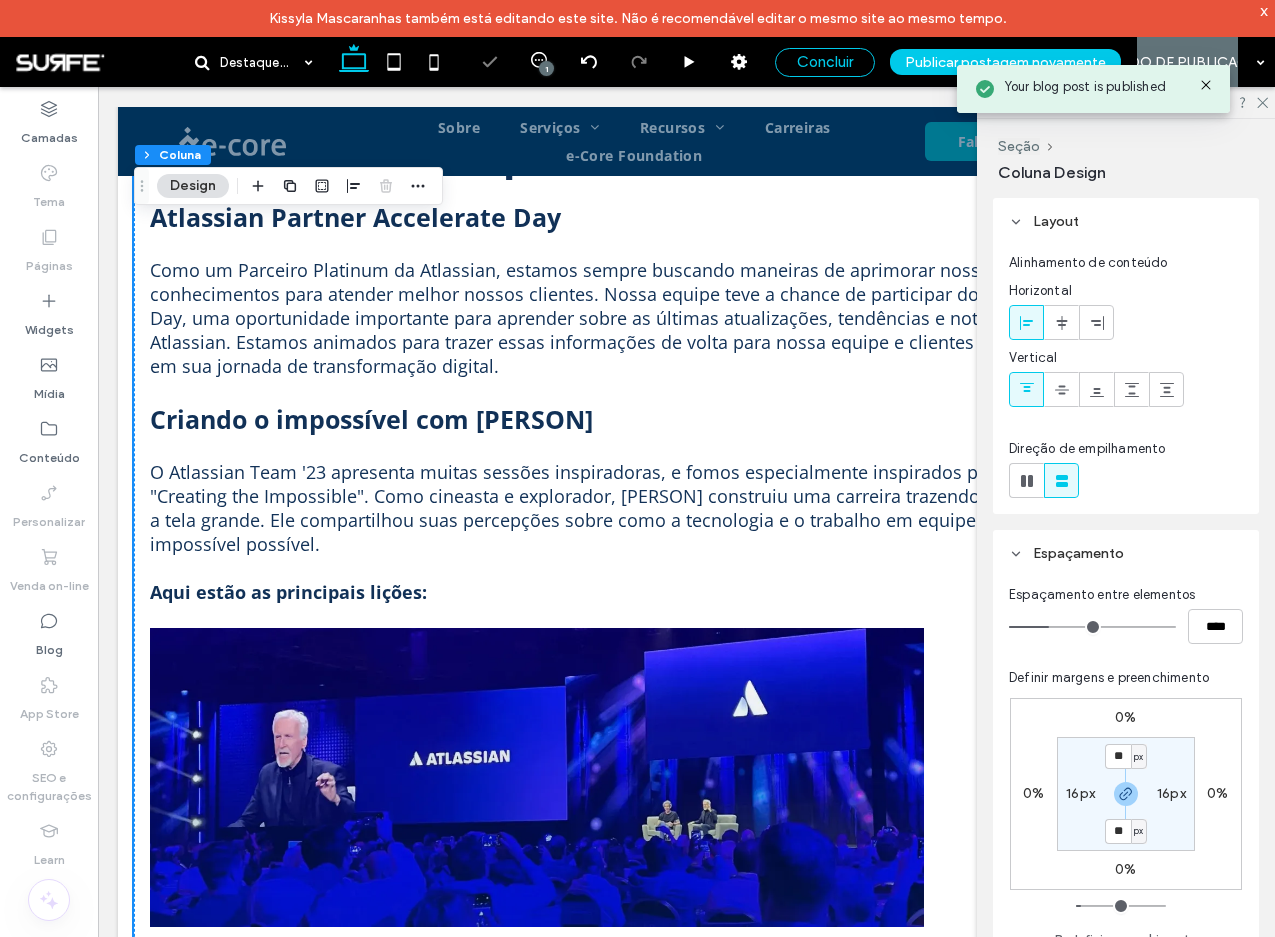 click on "Concluir" at bounding box center (825, 62) 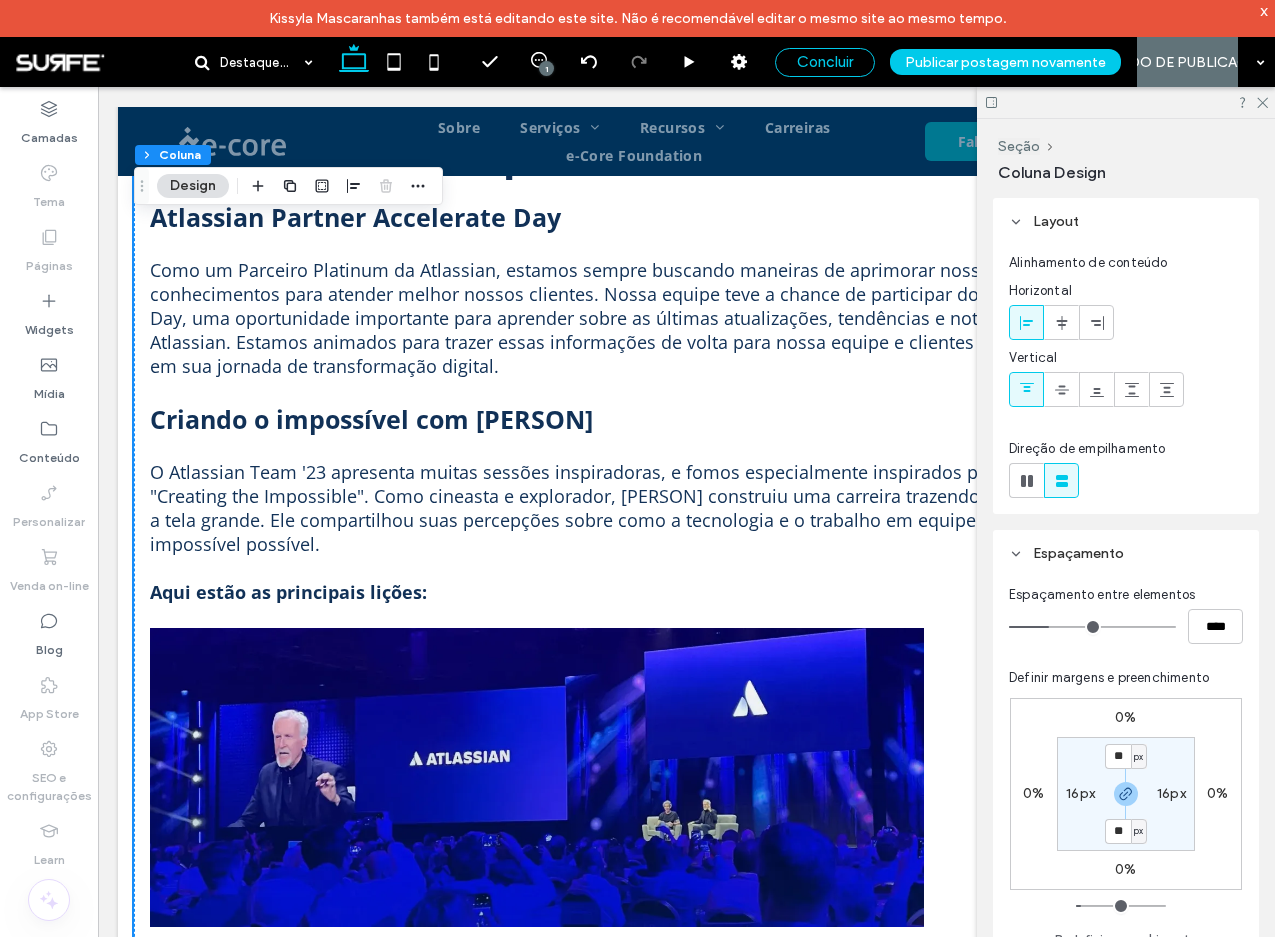 click on "Concluir" at bounding box center [825, 62] 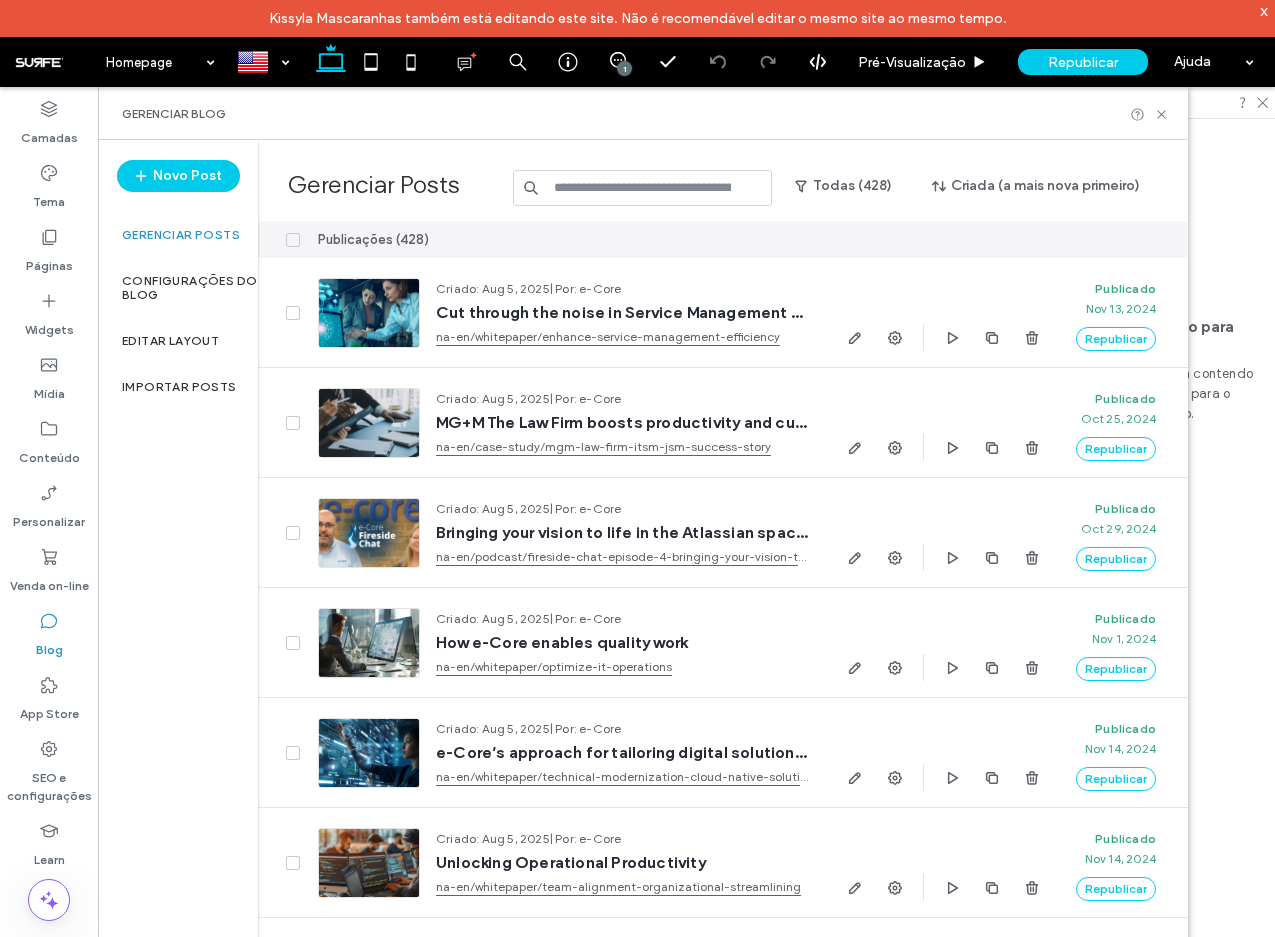 click at bounding box center [643, 188] 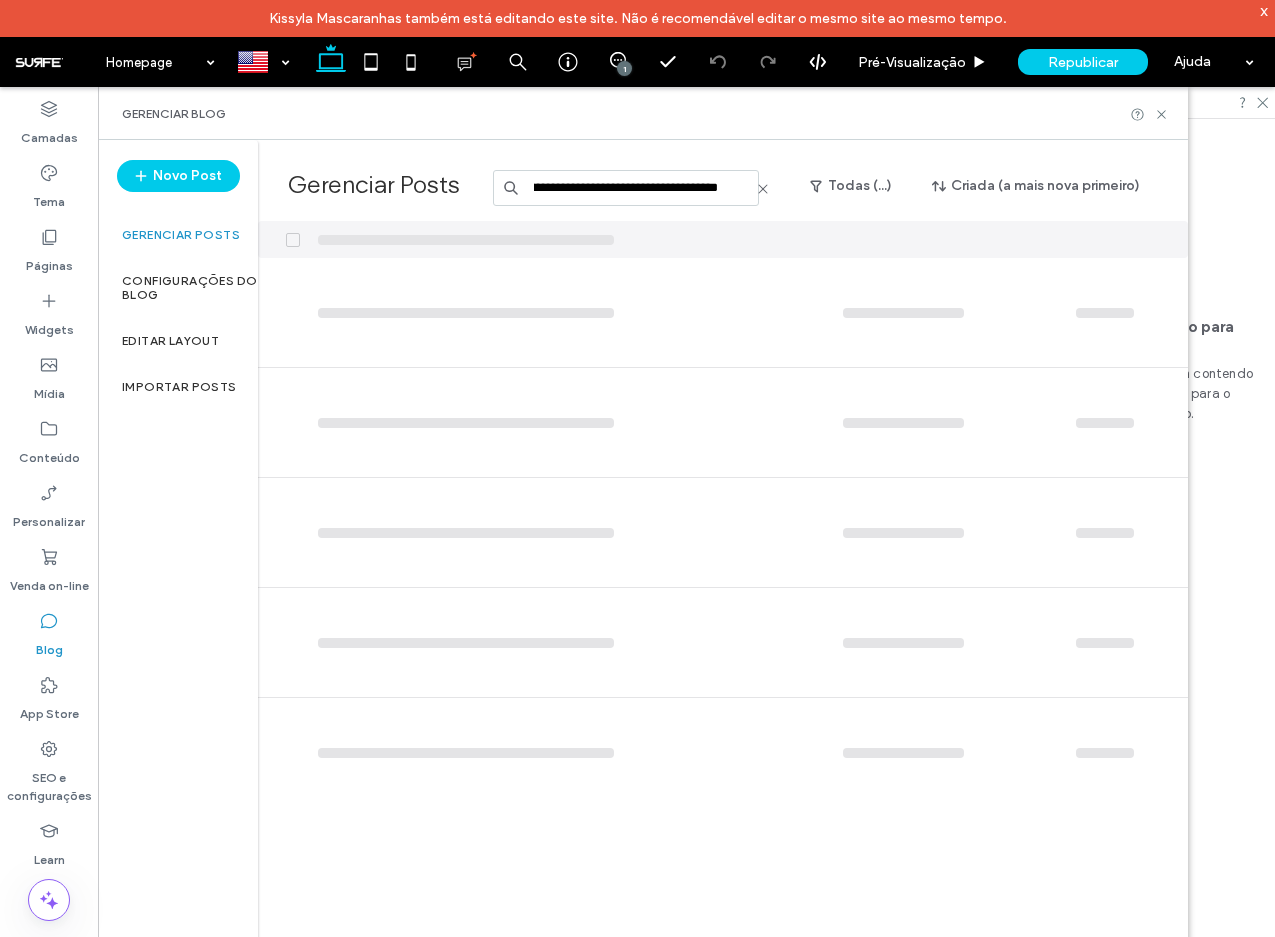 scroll, scrollTop: 0, scrollLeft: 118, axis: horizontal 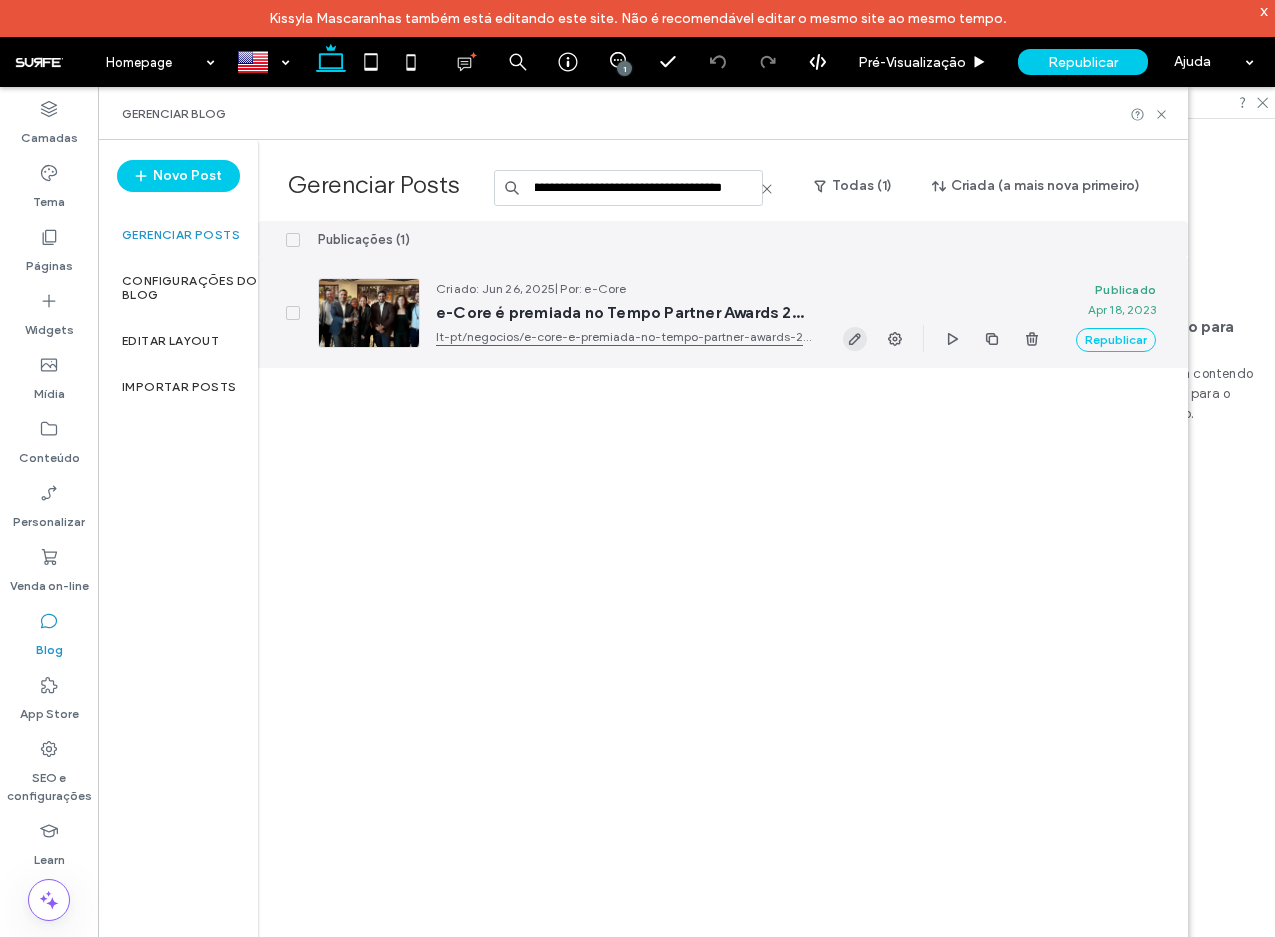 type on "**********" 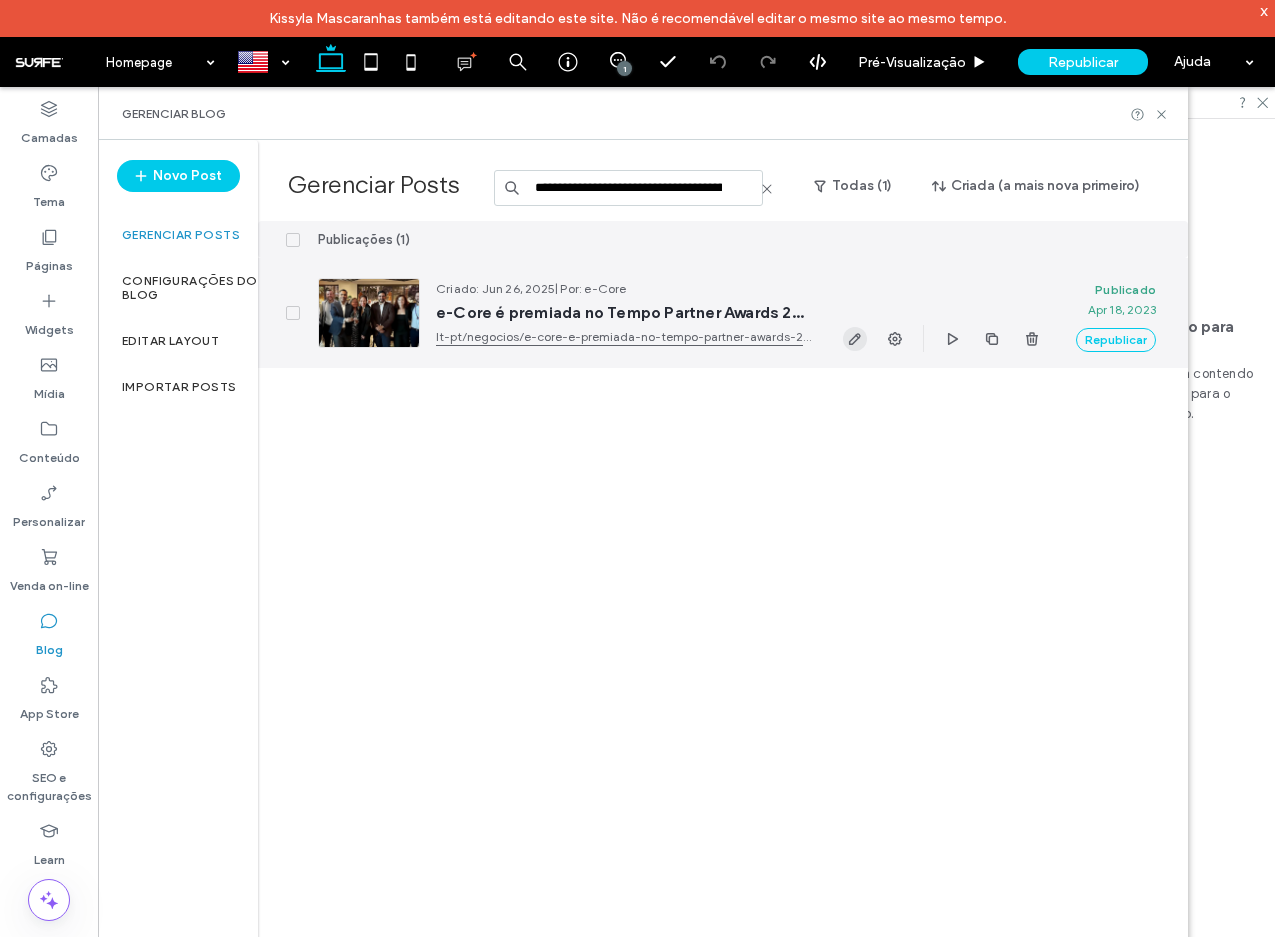 click 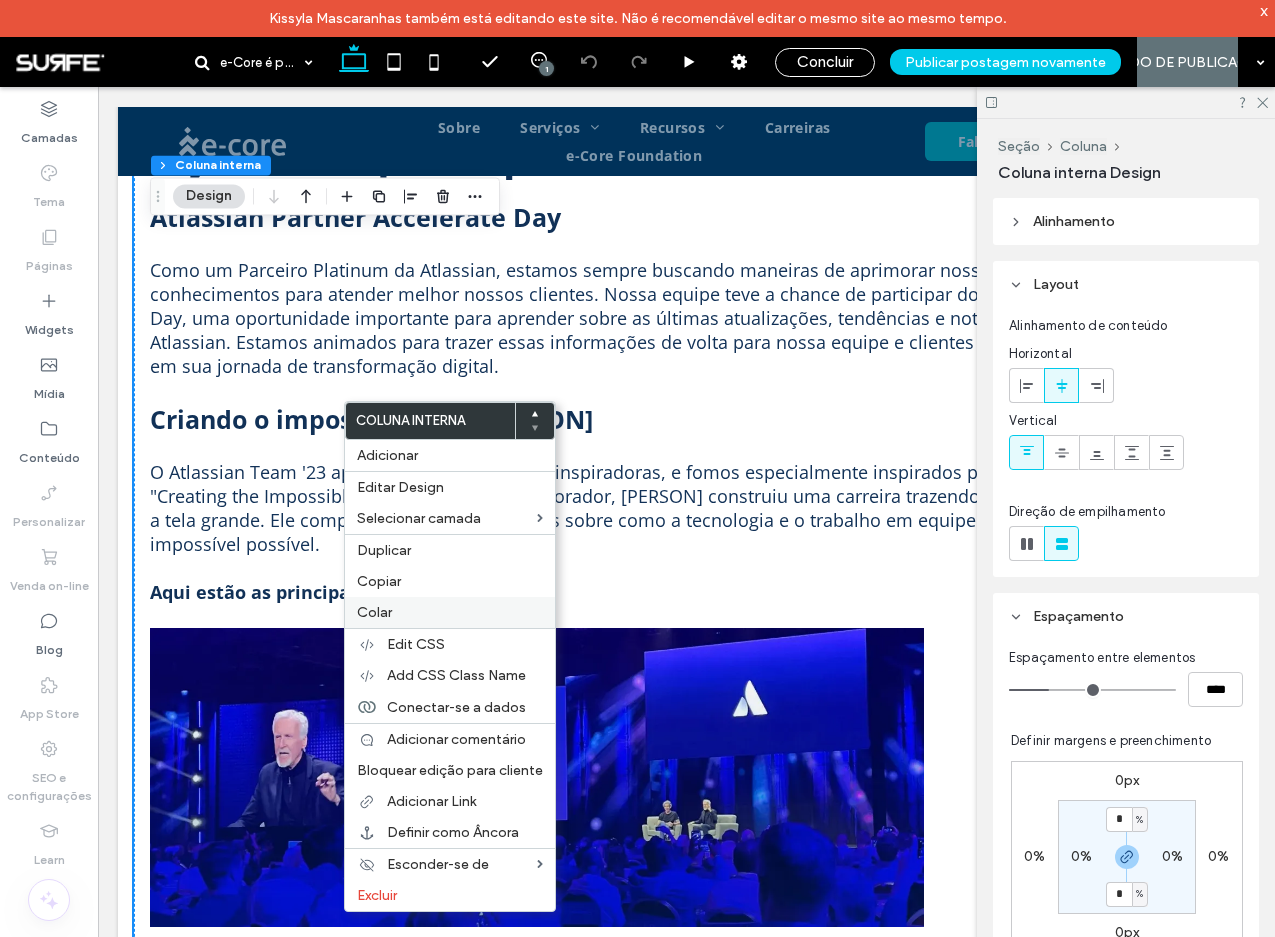 click on "Colar" at bounding box center [450, 612] 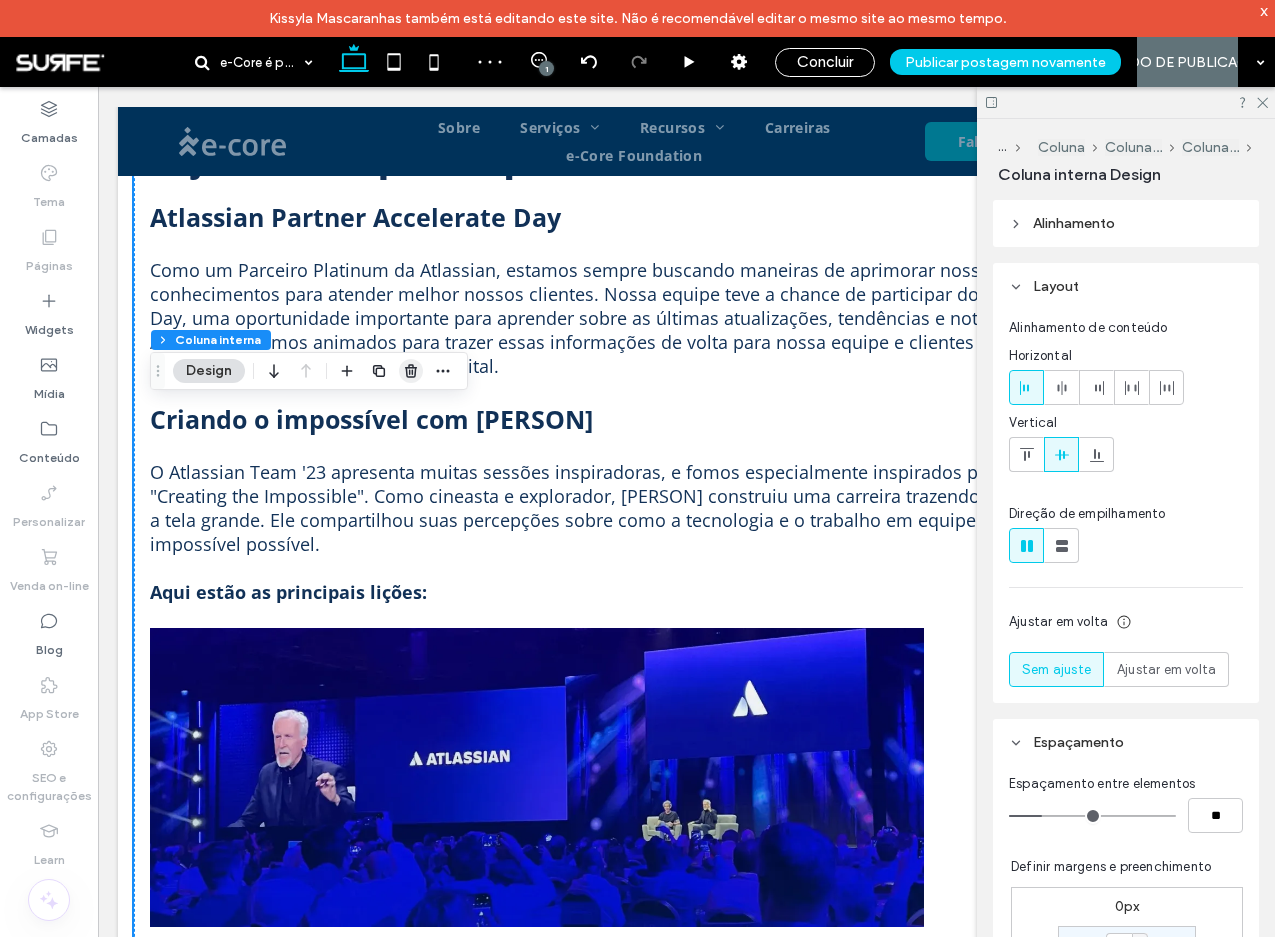 click 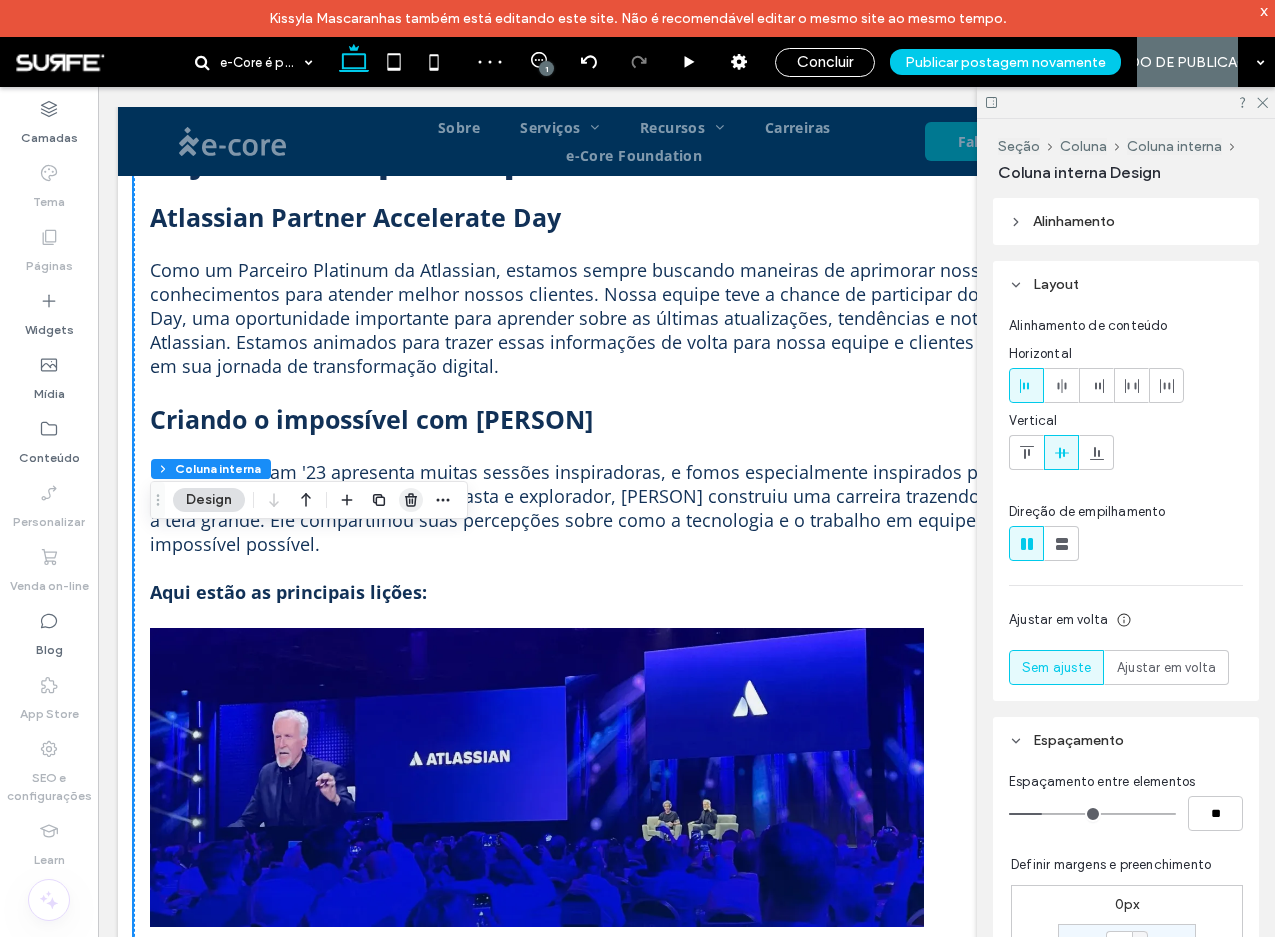 click 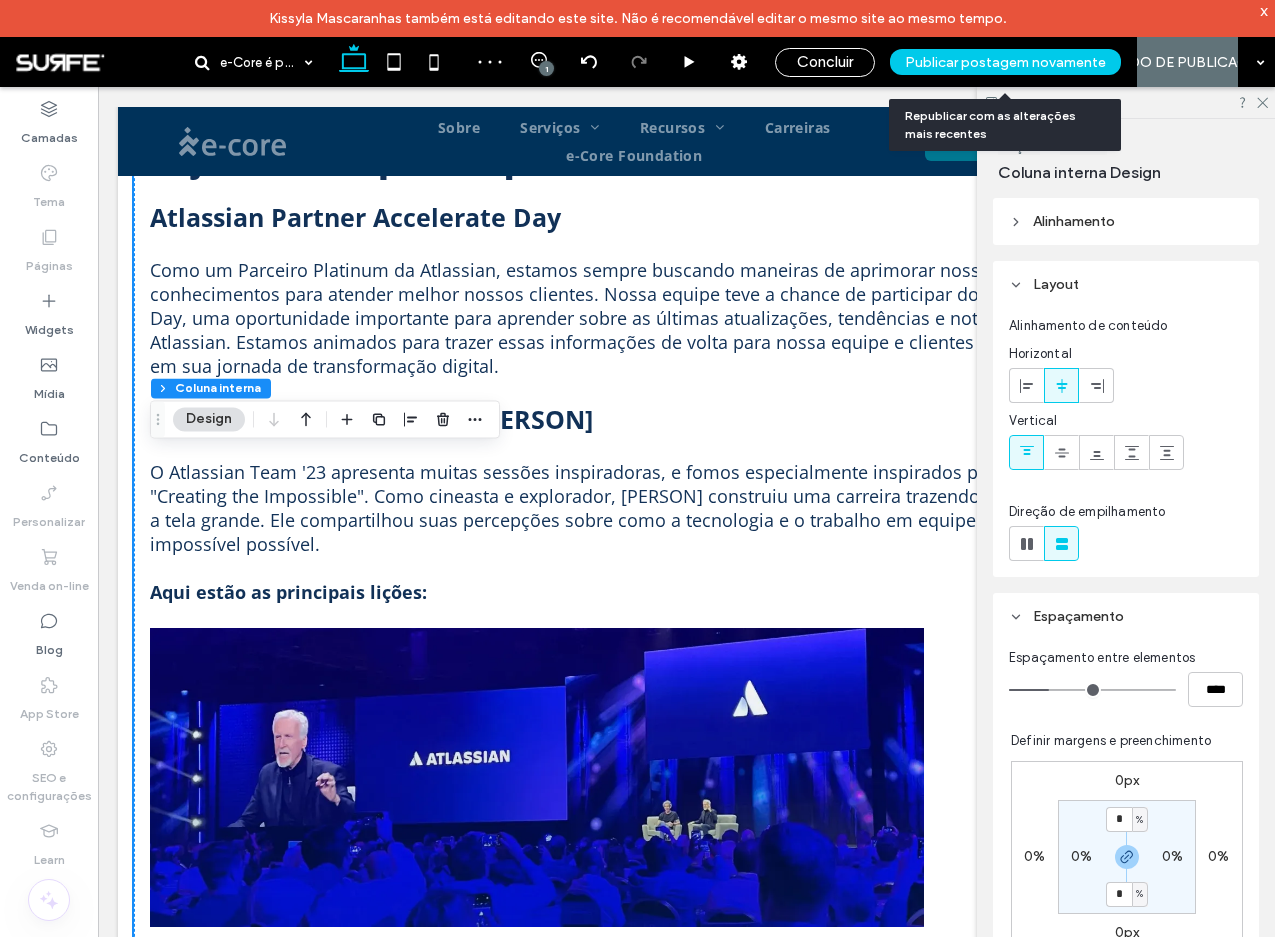 click on "Publicar postagem novamente" at bounding box center (1005, 62) 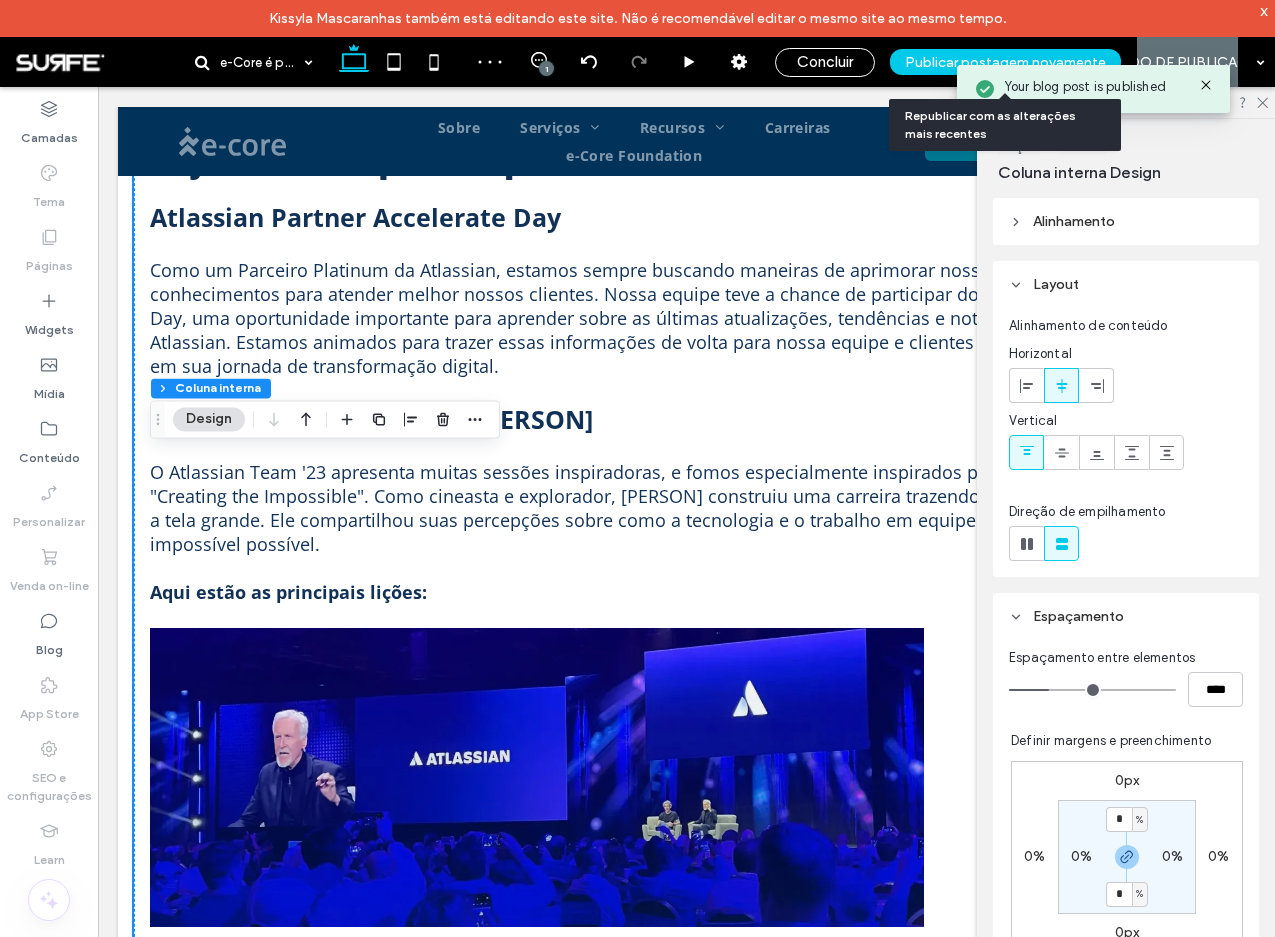 click on "Publicar postagem novamente" at bounding box center [1005, 62] 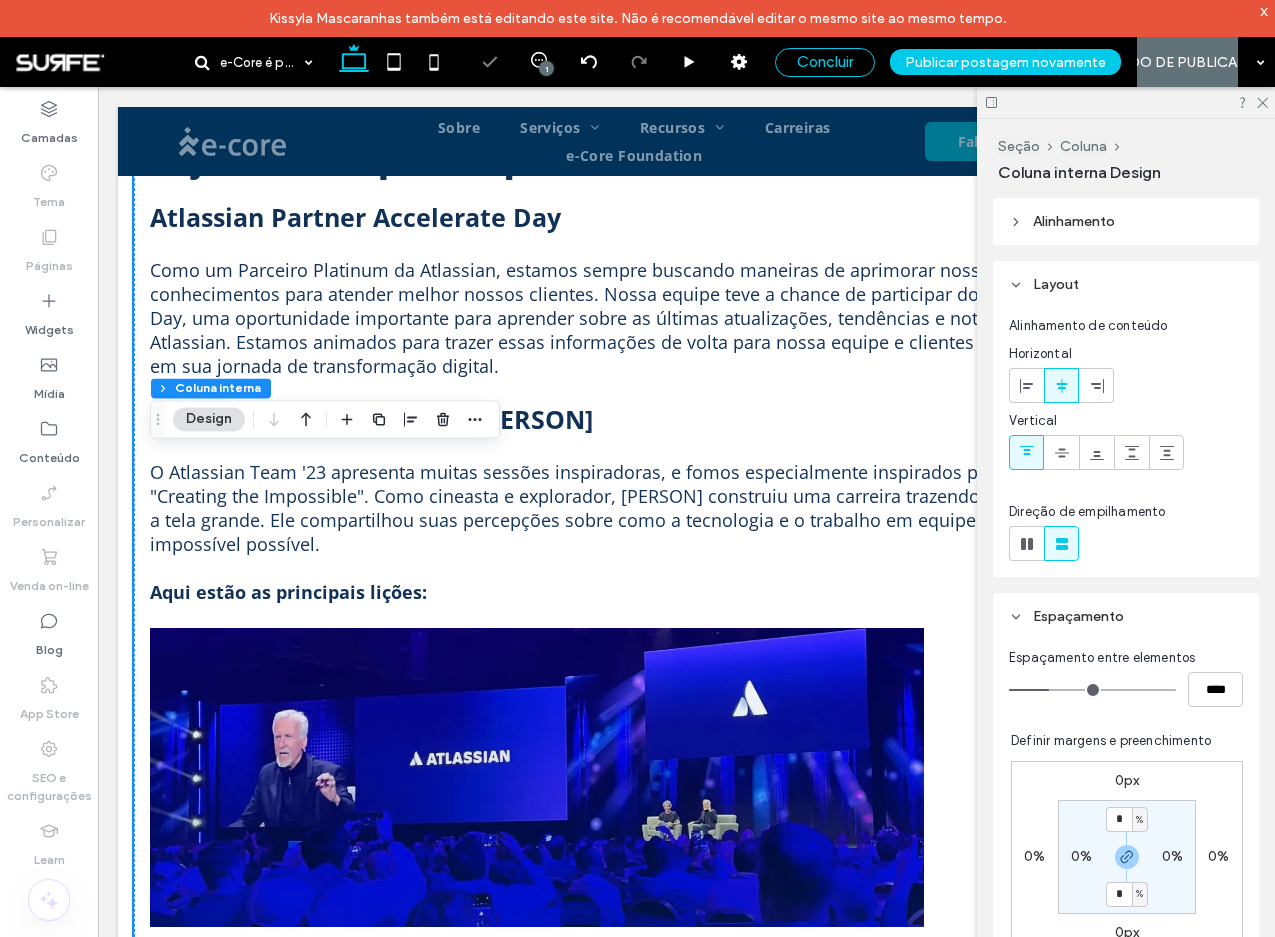 click on "Concluir" at bounding box center [825, 62] 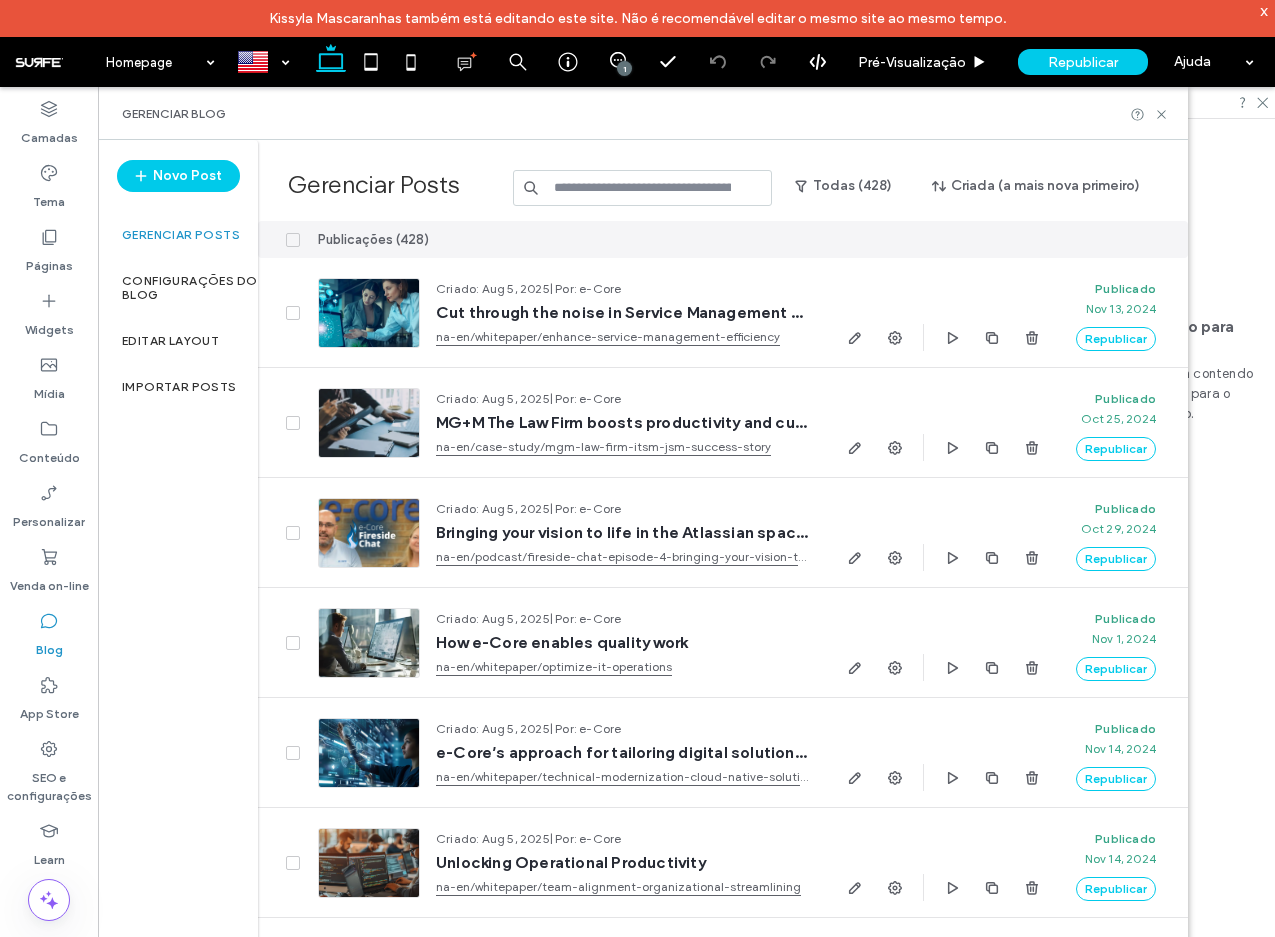 click at bounding box center (643, 188) 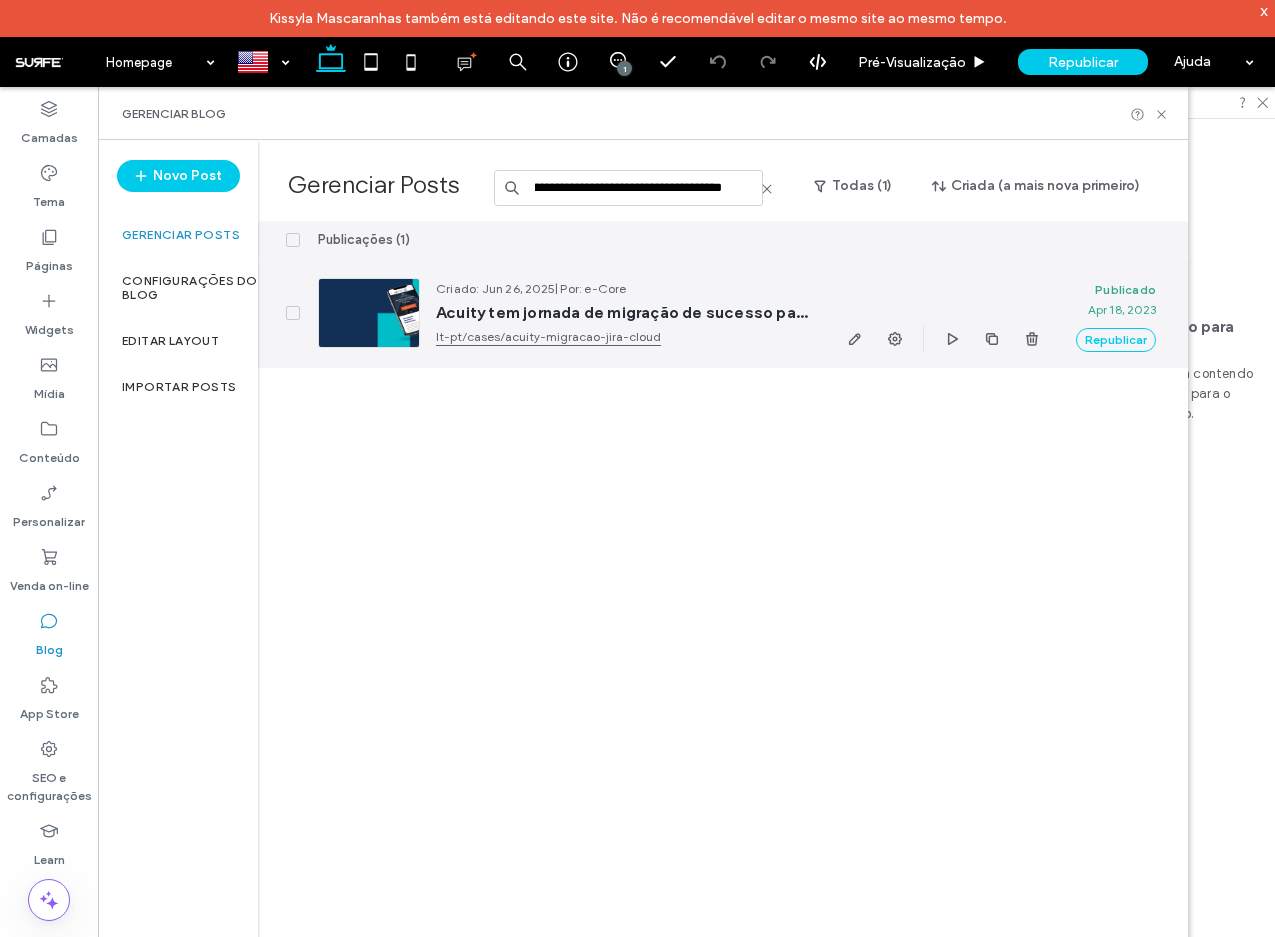 scroll, scrollTop: 0, scrollLeft: 184, axis: horizontal 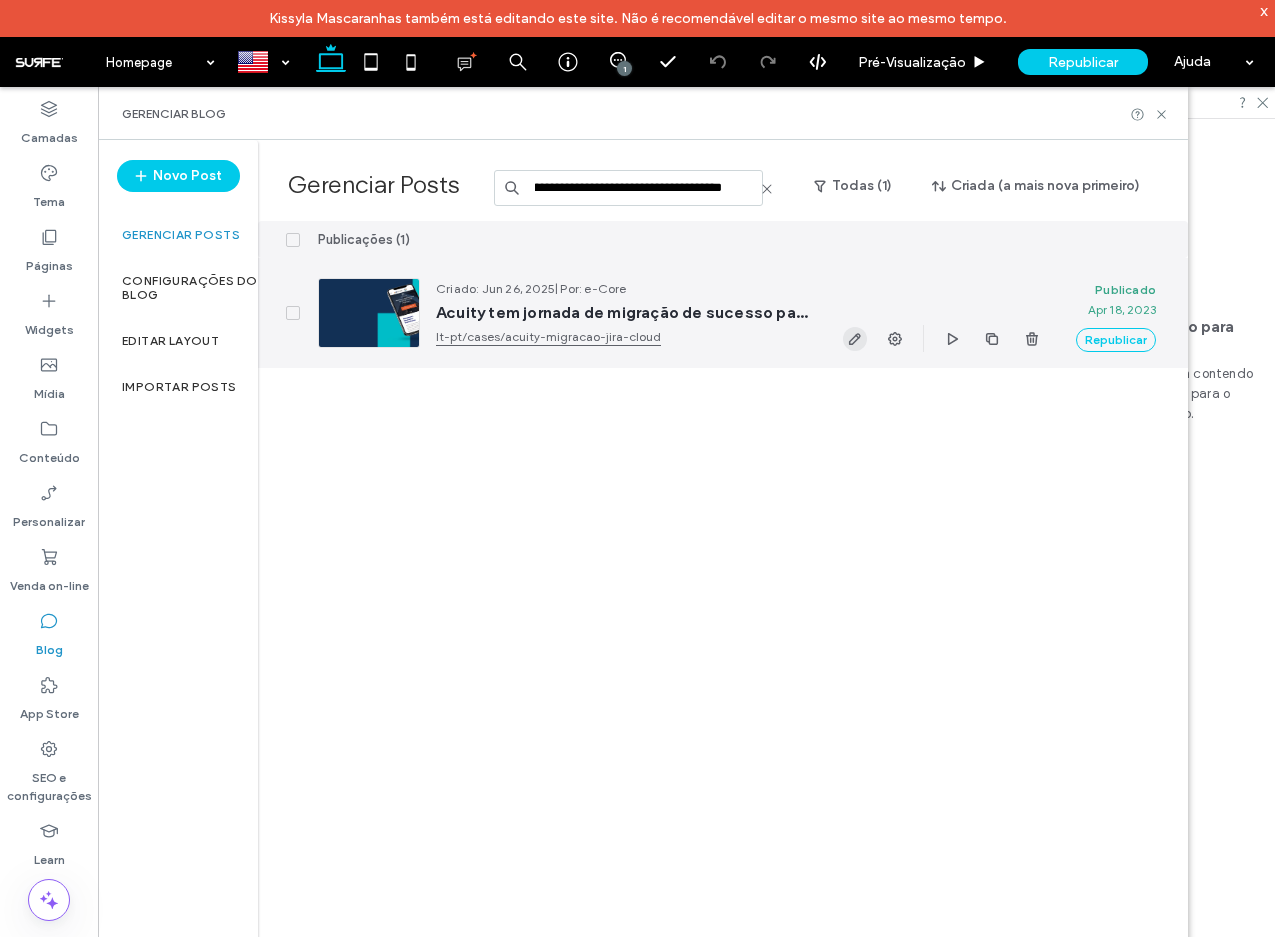 type on "**********" 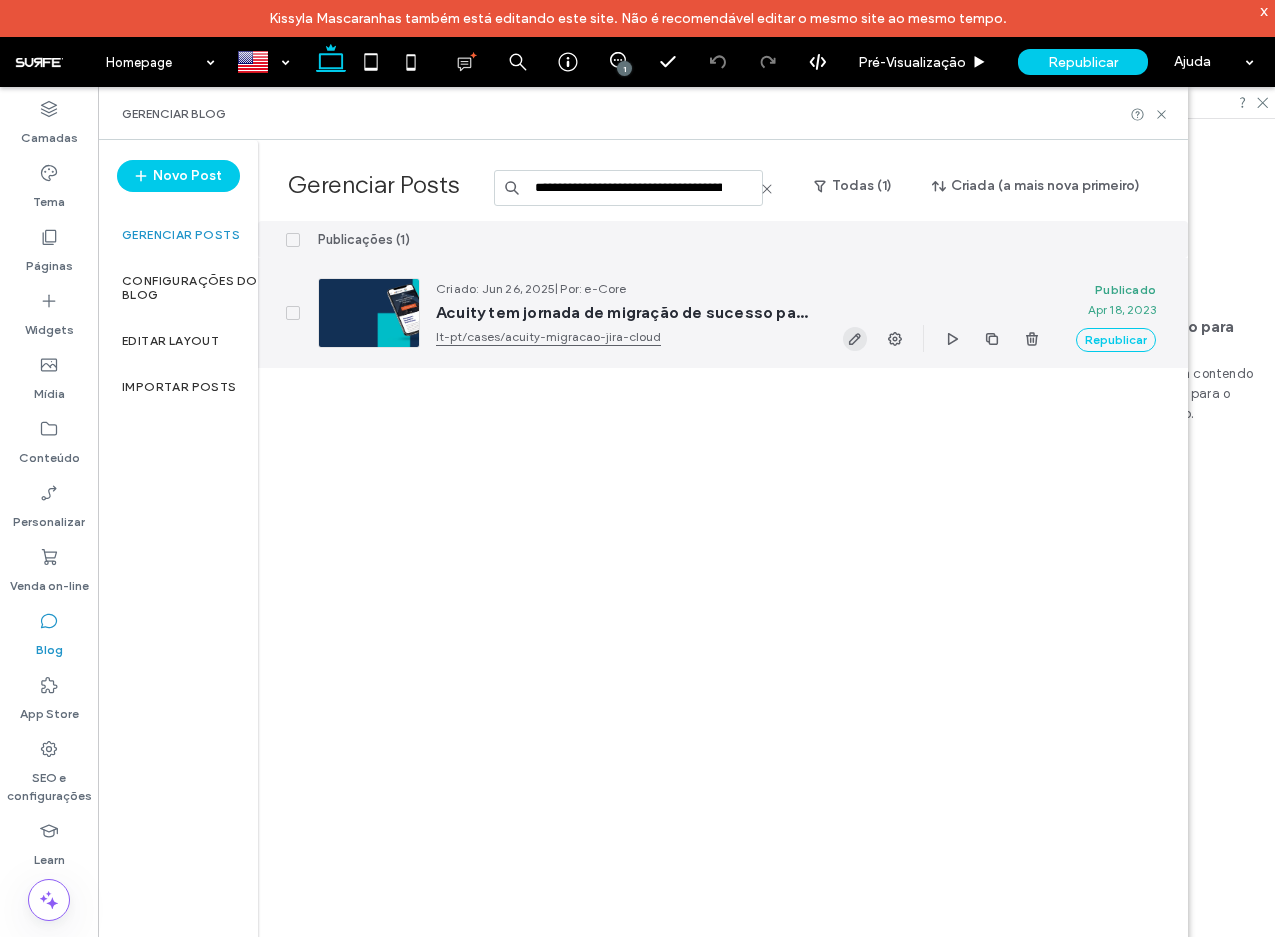 click 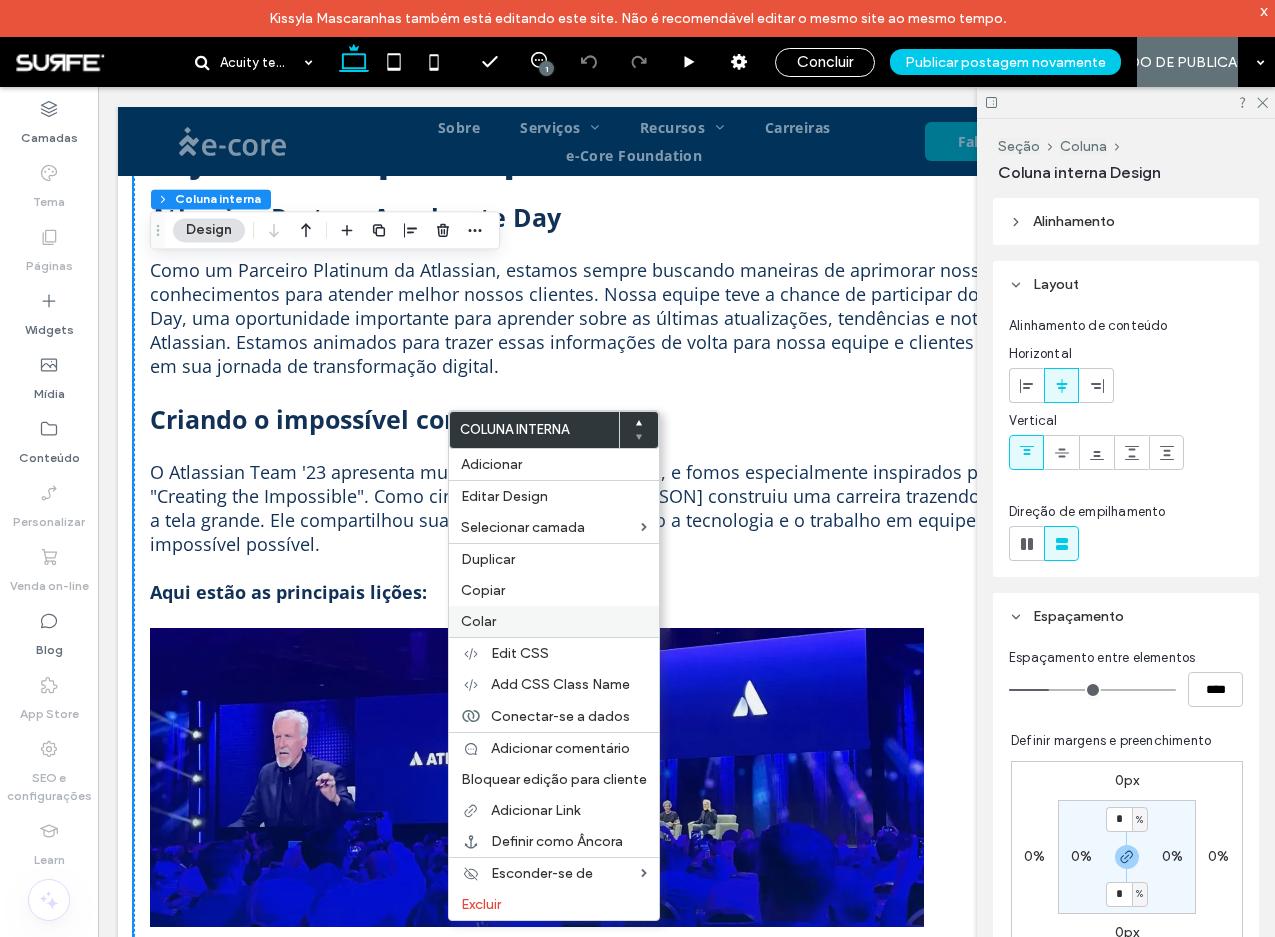 click on "Colar" at bounding box center [554, 621] 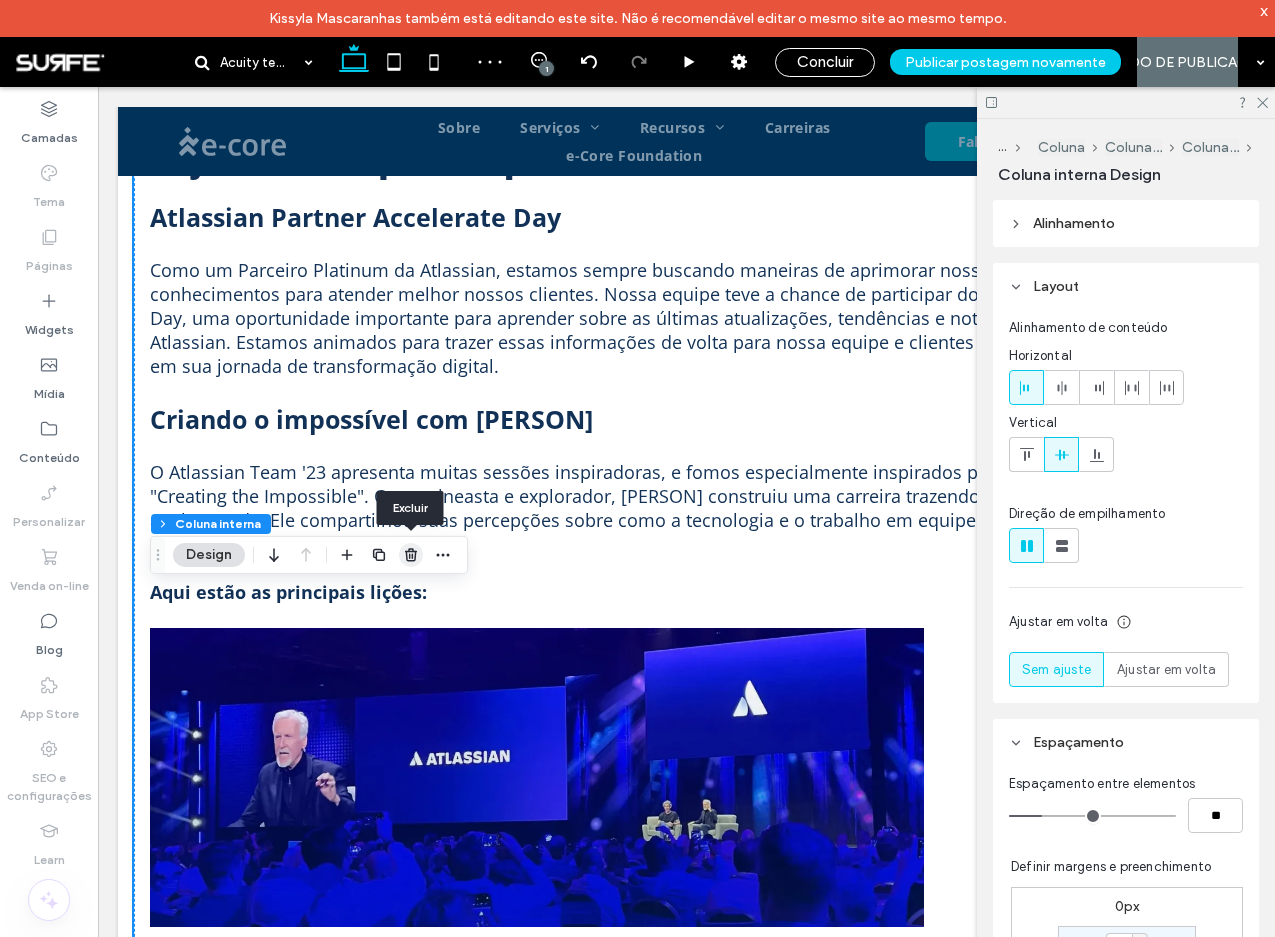 click at bounding box center (411, 555) 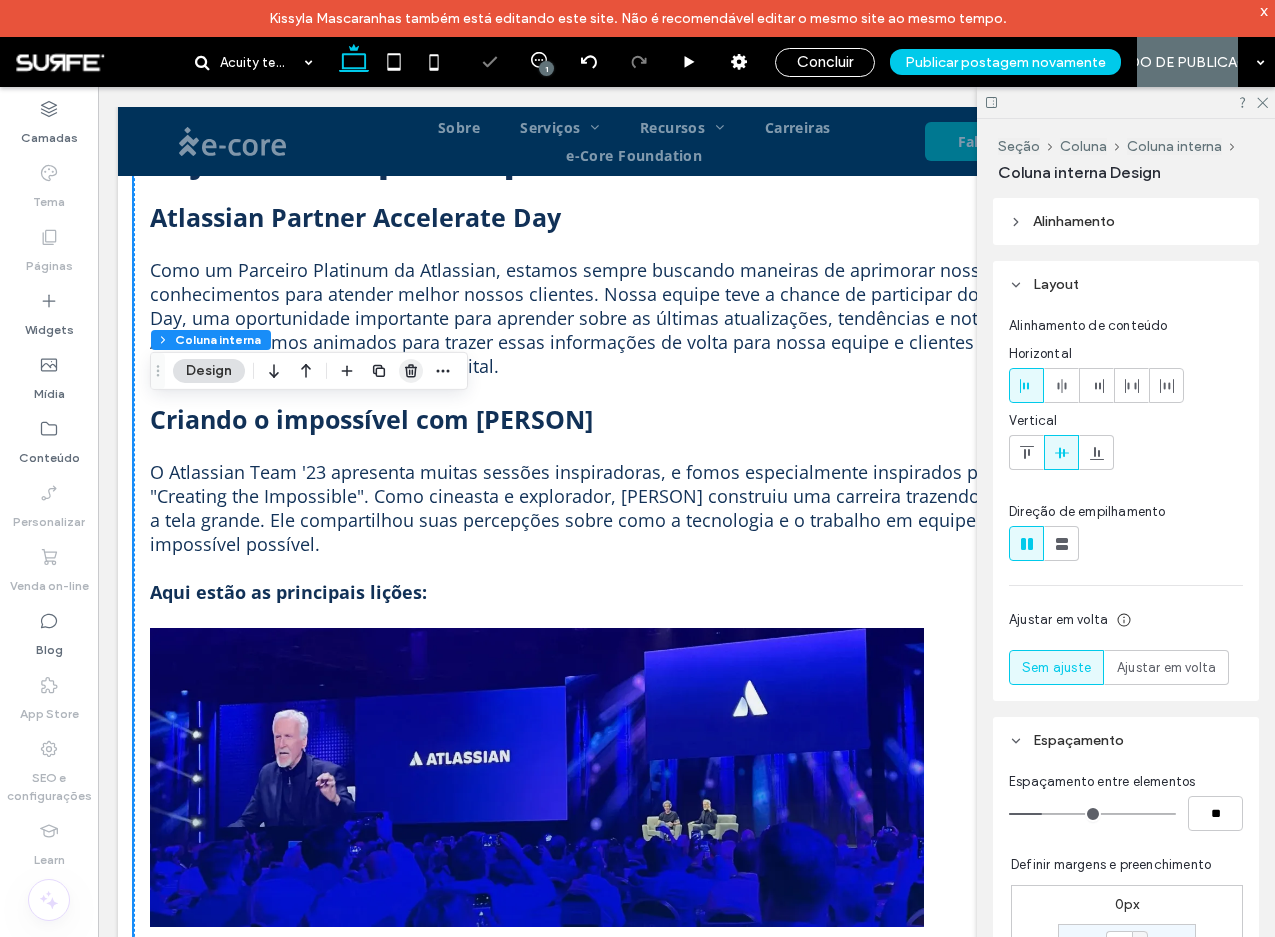 click at bounding box center [411, 371] 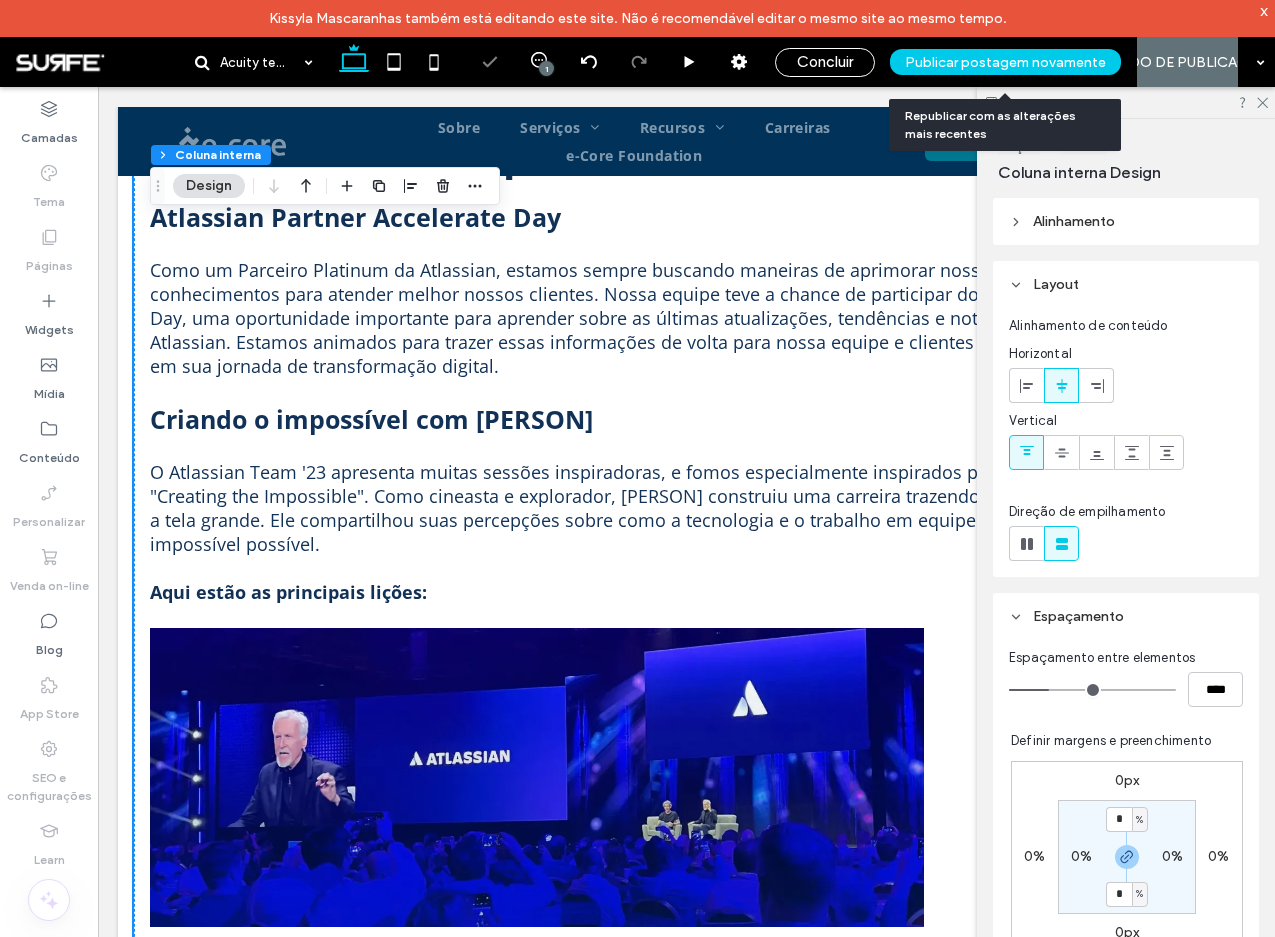 click on "Publicar postagem novamente" at bounding box center (1005, 62) 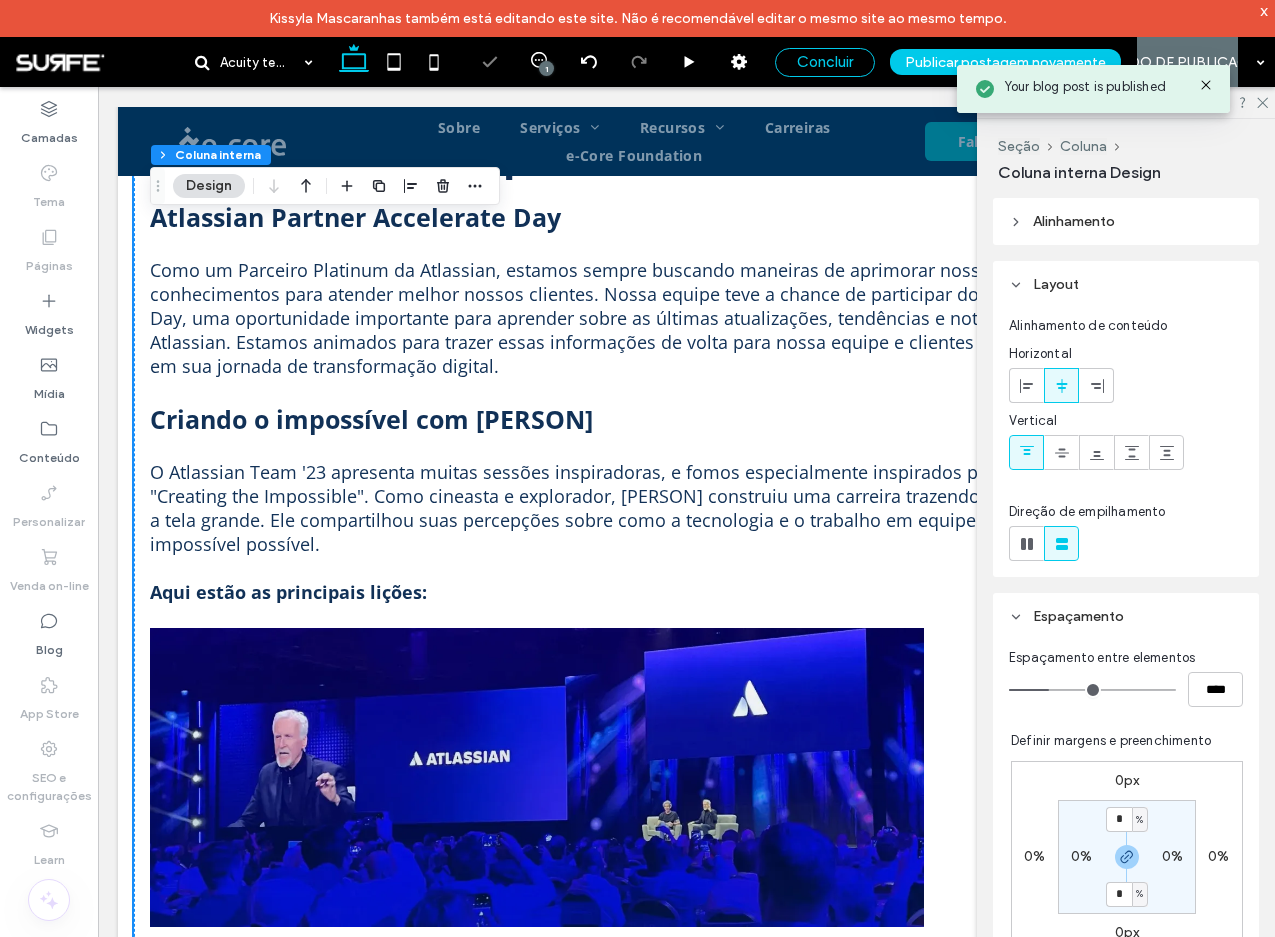 click on "Concluir" at bounding box center [825, 62] 